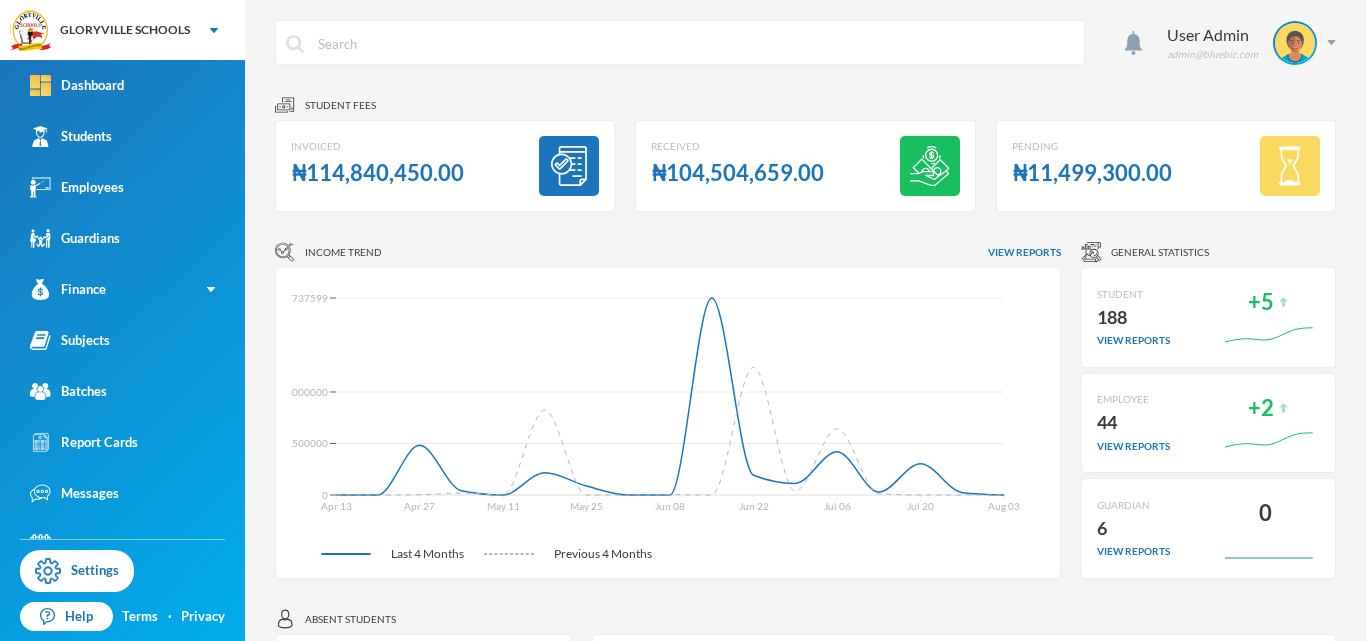 scroll, scrollTop: 0, scrollLeft: 0, axis: both 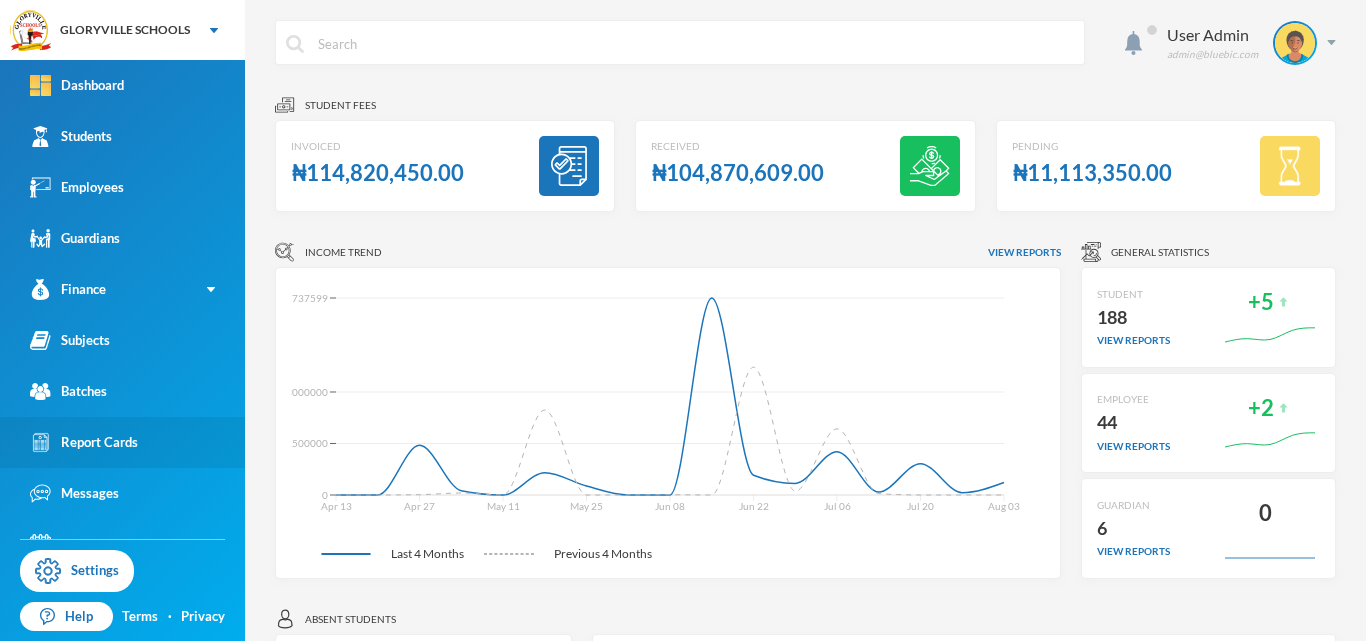 click on "Report Cards" at bounding box center (122, 442) 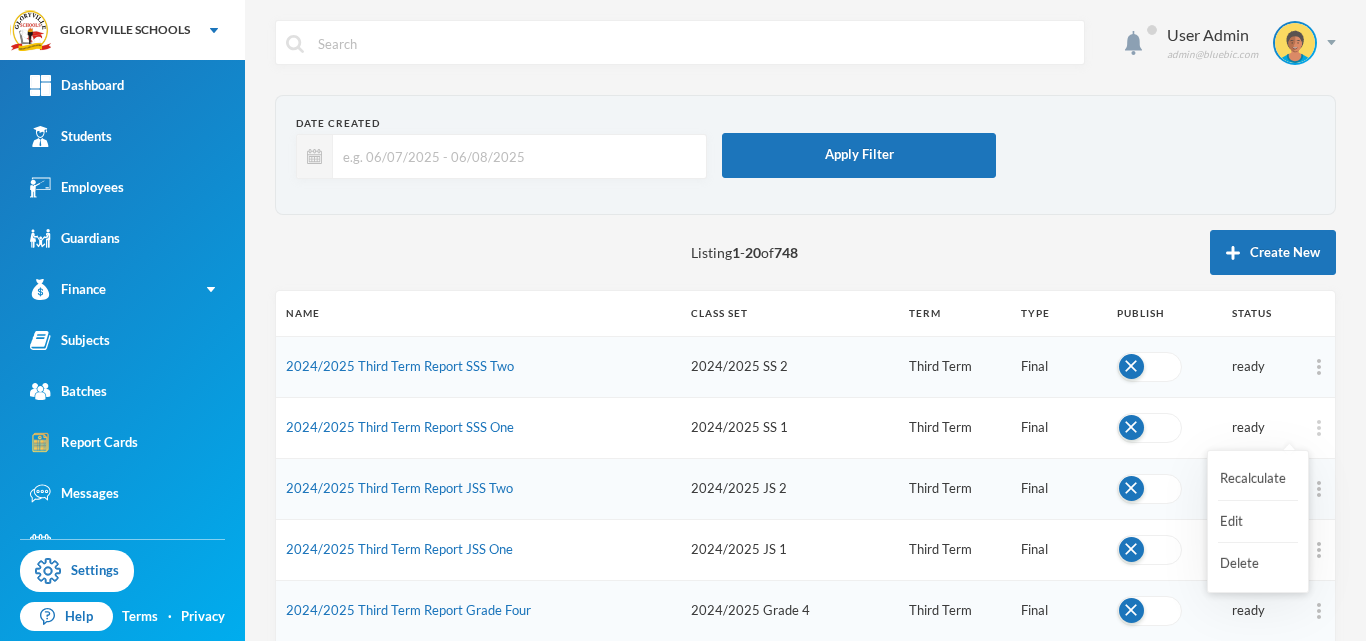 click at bounding box center [1319, 428] 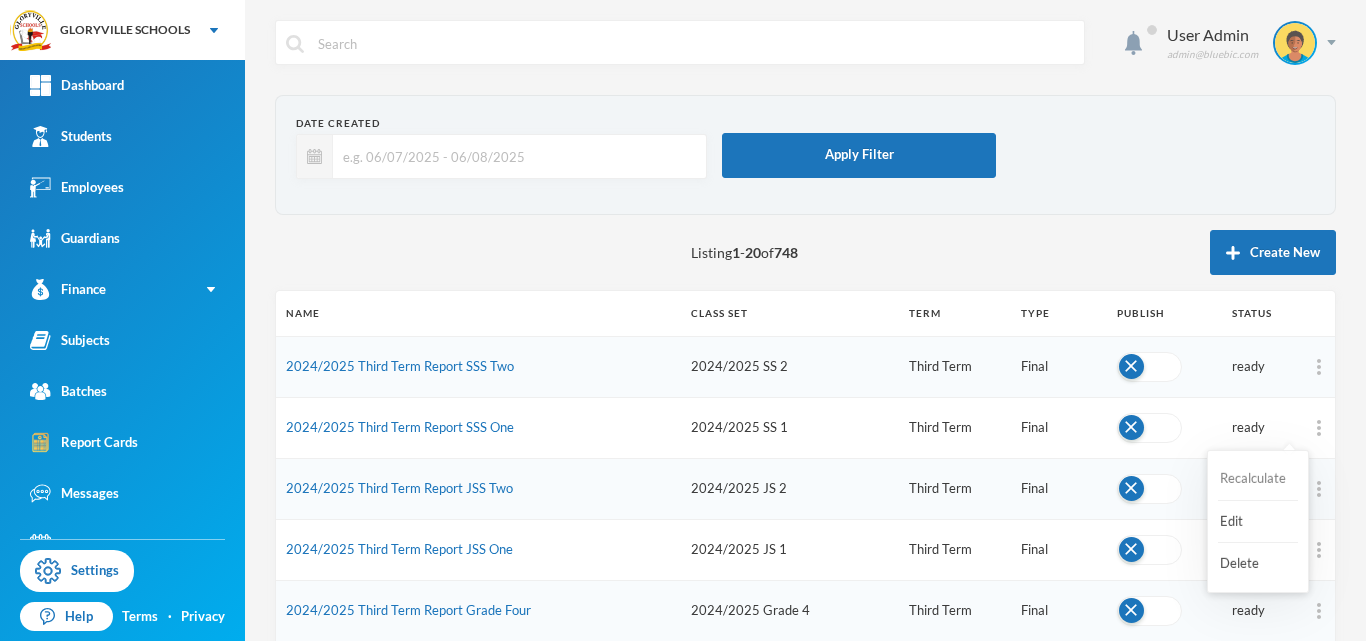 click on "Recalculate" at bounding box center (1258, 479) 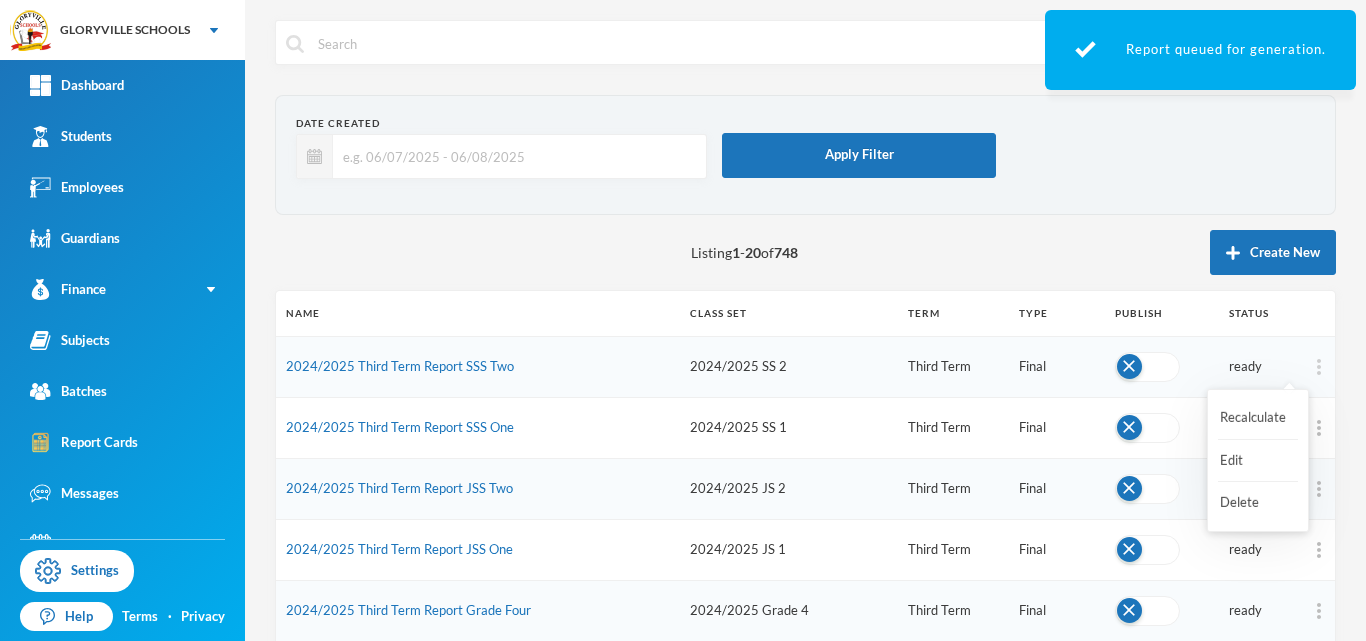 click at bounding box center [1319, 367] 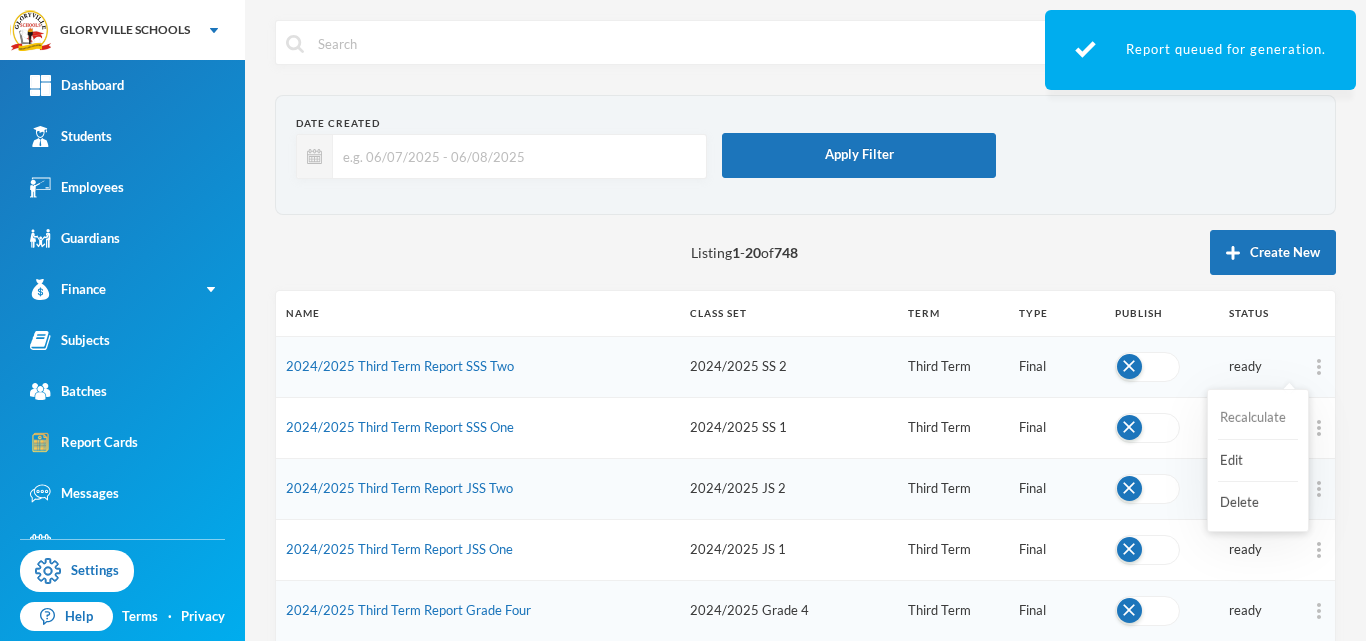 click on "Recalculate" at bounding box center (1258, 418) 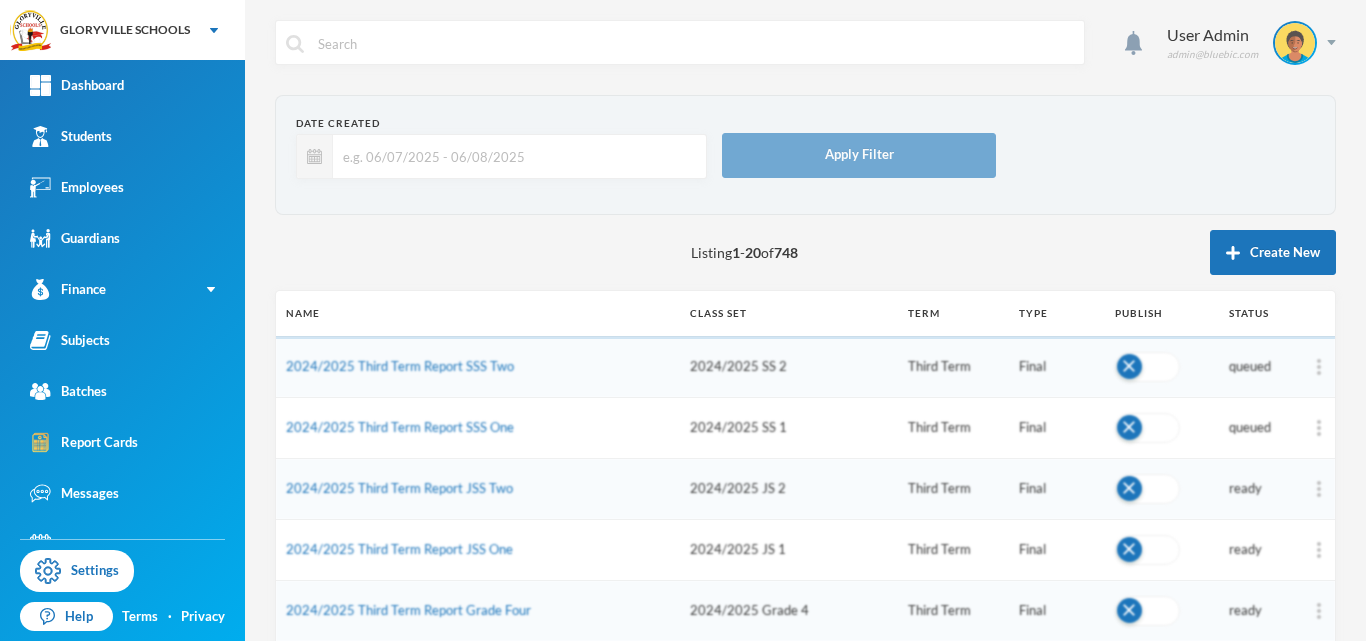 scroll, scrollTop: 0, scrollLeft: 0, axis: both 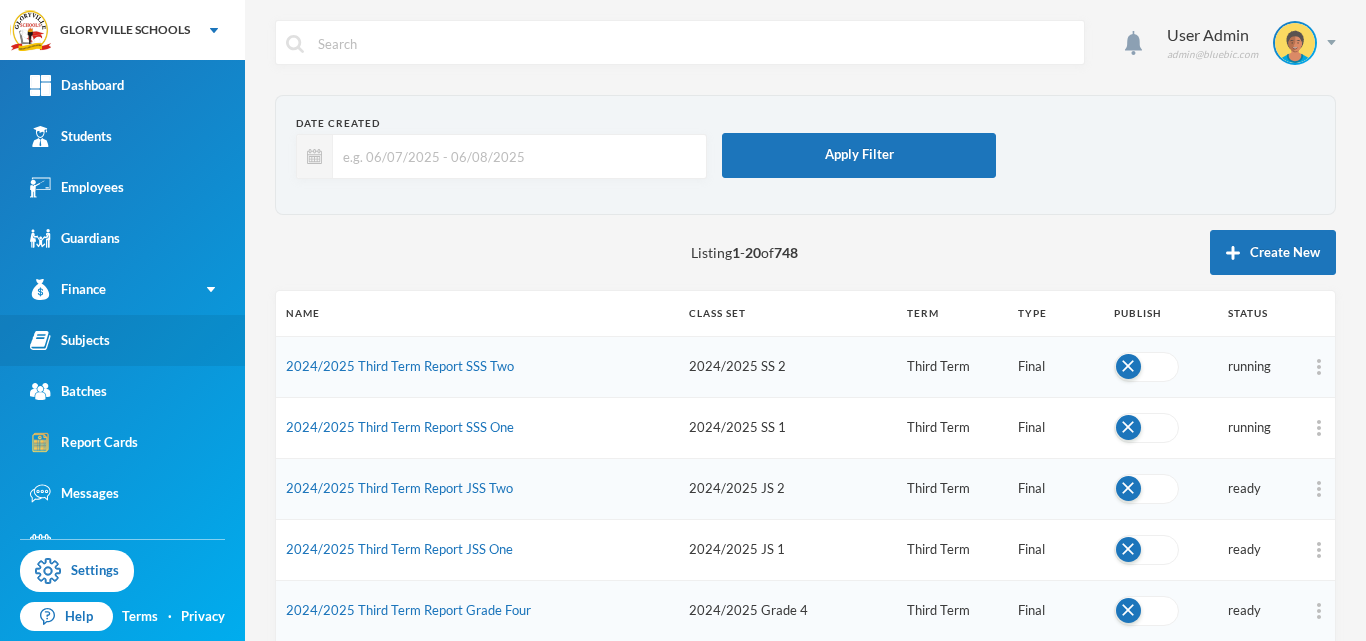 click on "Subjects" at bounding box center (70, 340) 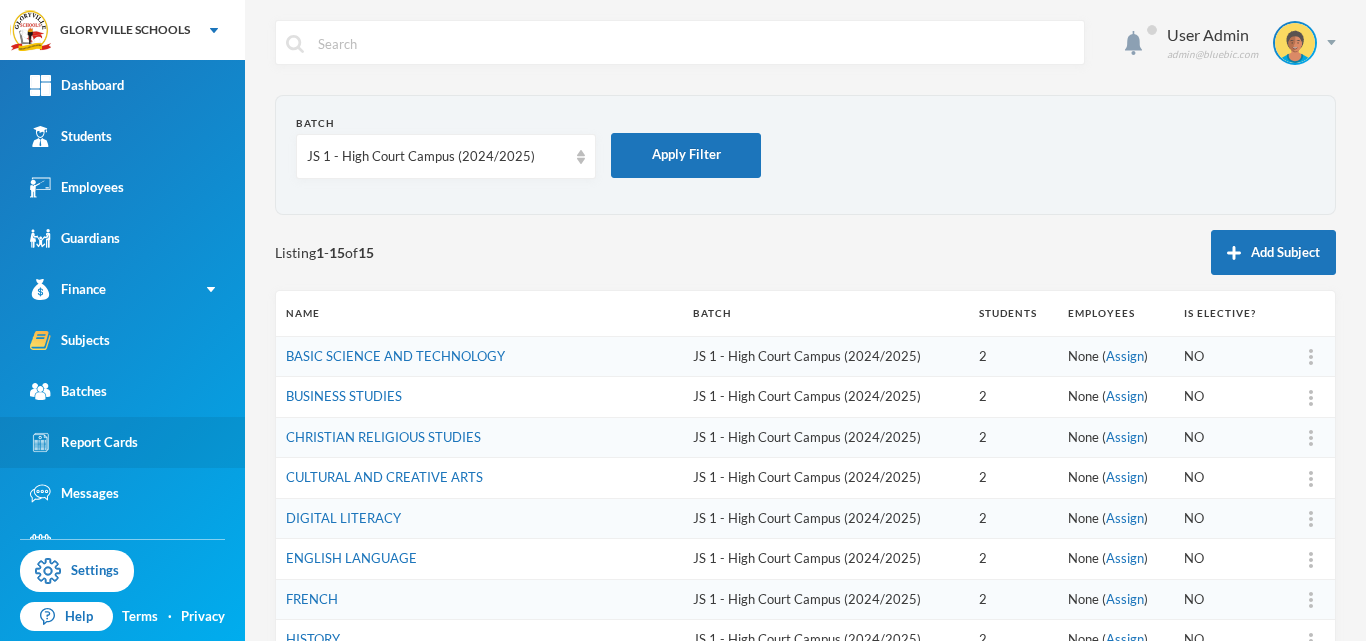 click on "Report Cards" at bounding box center (84, 442) 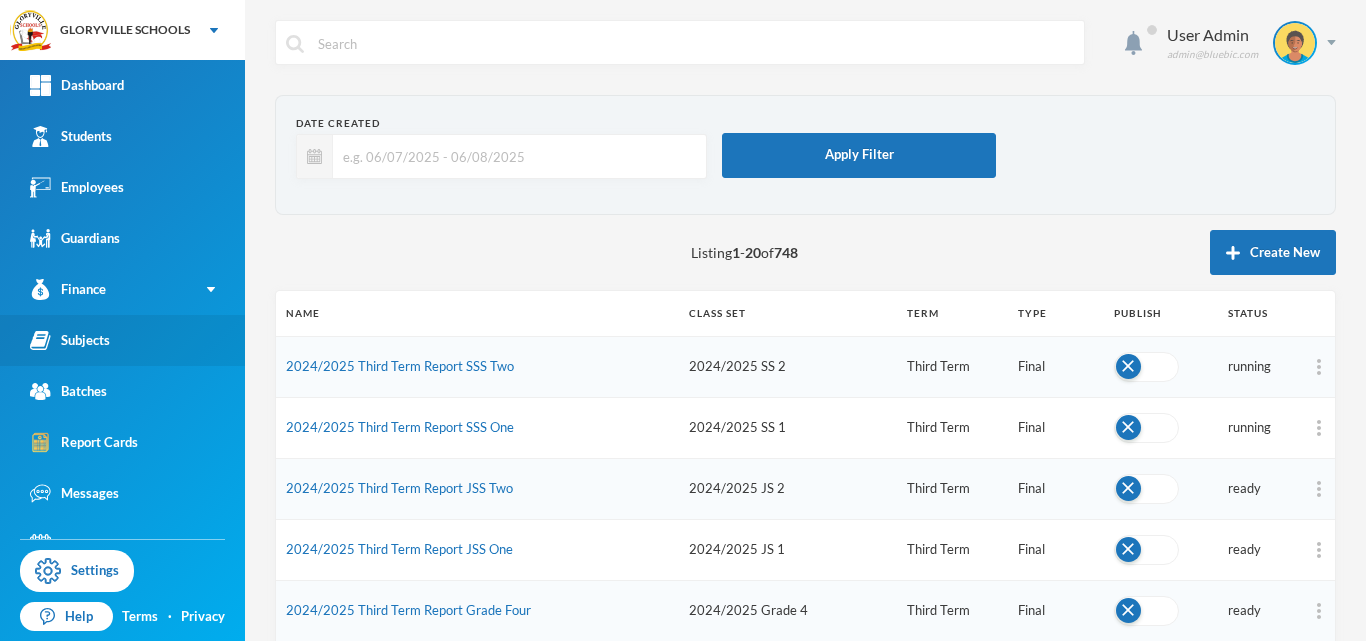 click on "Subjects" at bounding box center (122, 340) 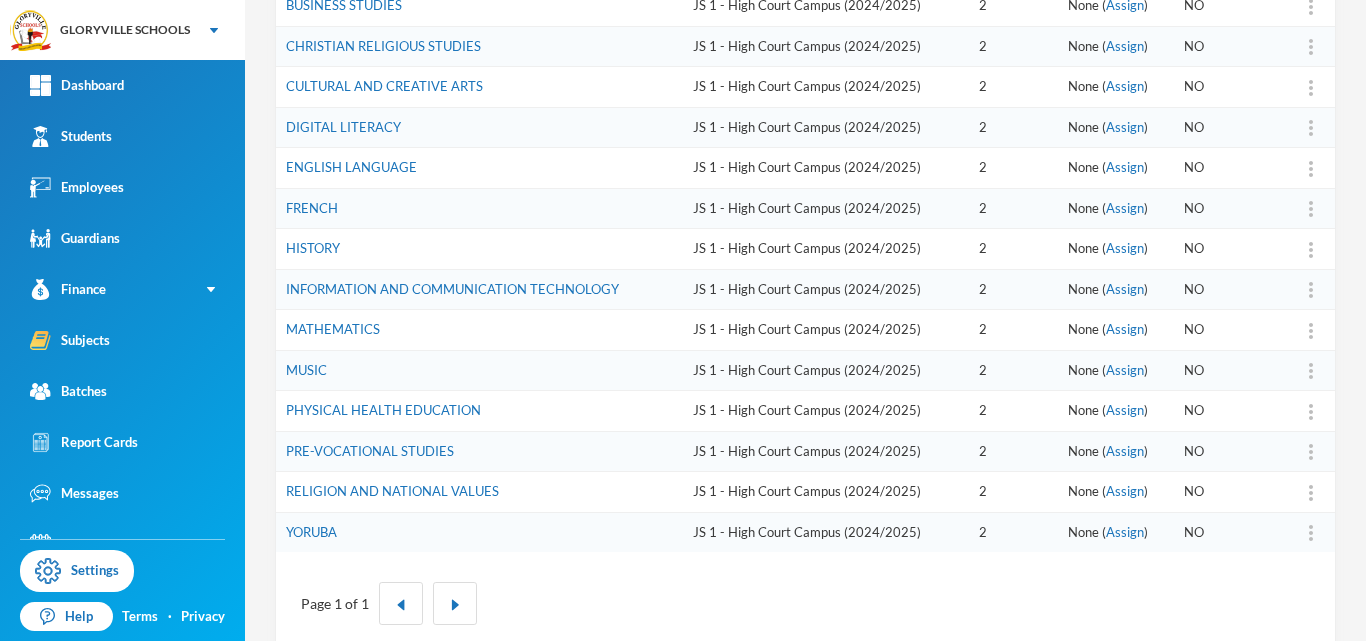 scroll, scrollTop: 426, scrollLeft: 0, axis: vertical 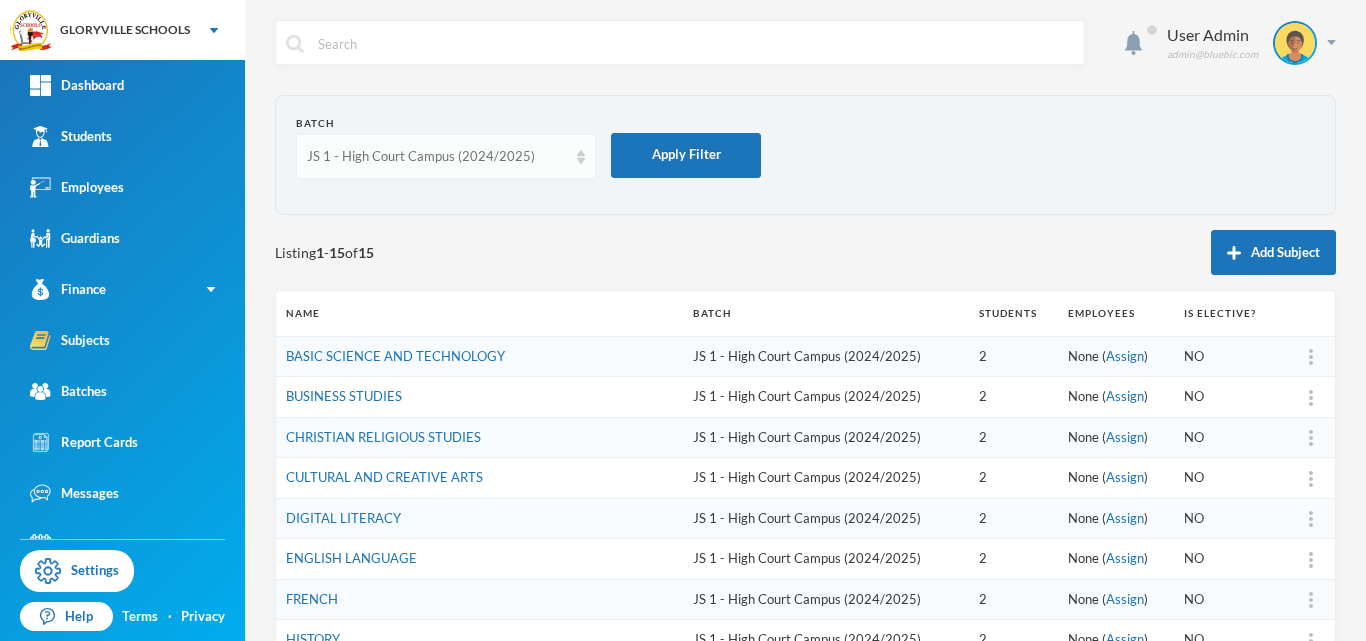 click on "JS 1 - High Court Campus (2024/2025)" at bounding box center (437, 157) 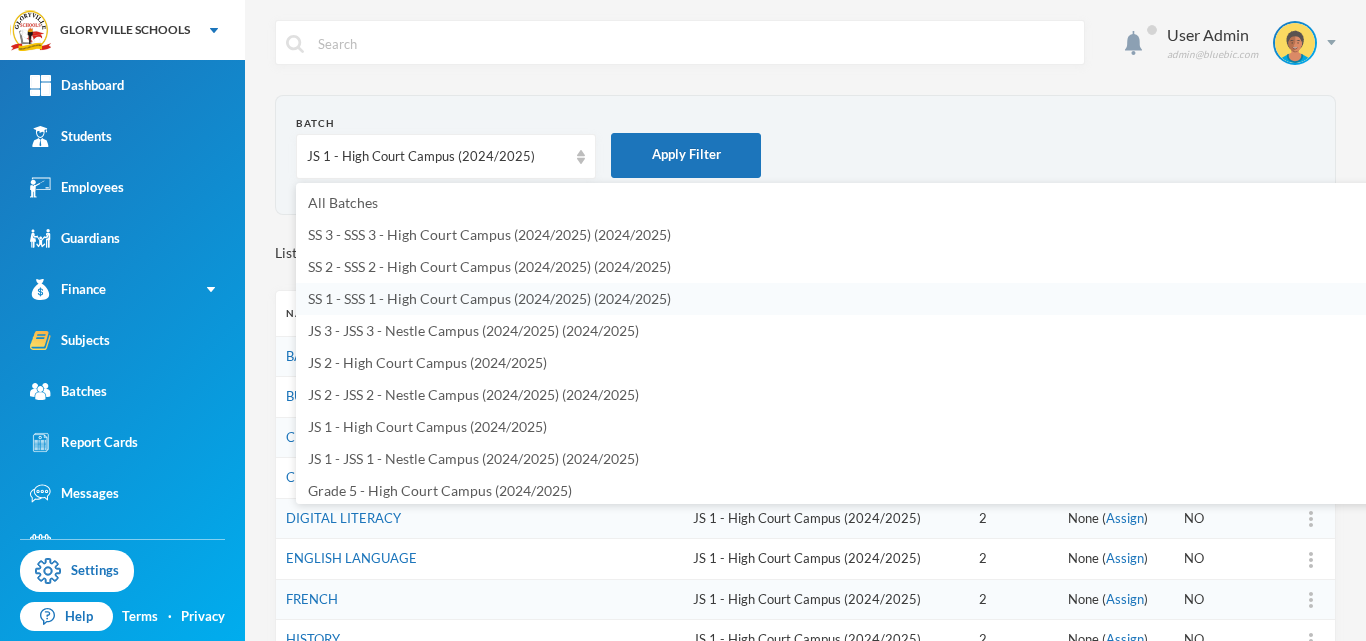 click on "SS 1 - SSS 1 - High Court Campus (2024/2025) (2024/2025)" at bounding box center (489, 298) 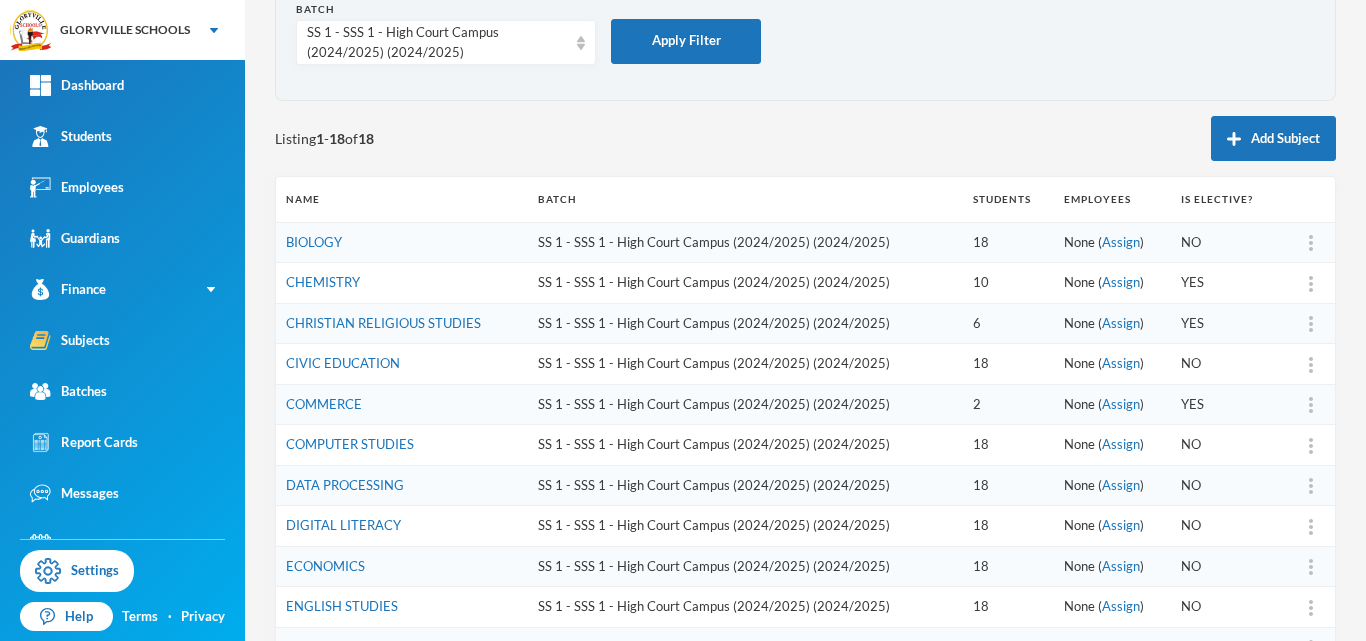 scroll, scrollTop: 277, scrollLeft: 0, axis: vertical 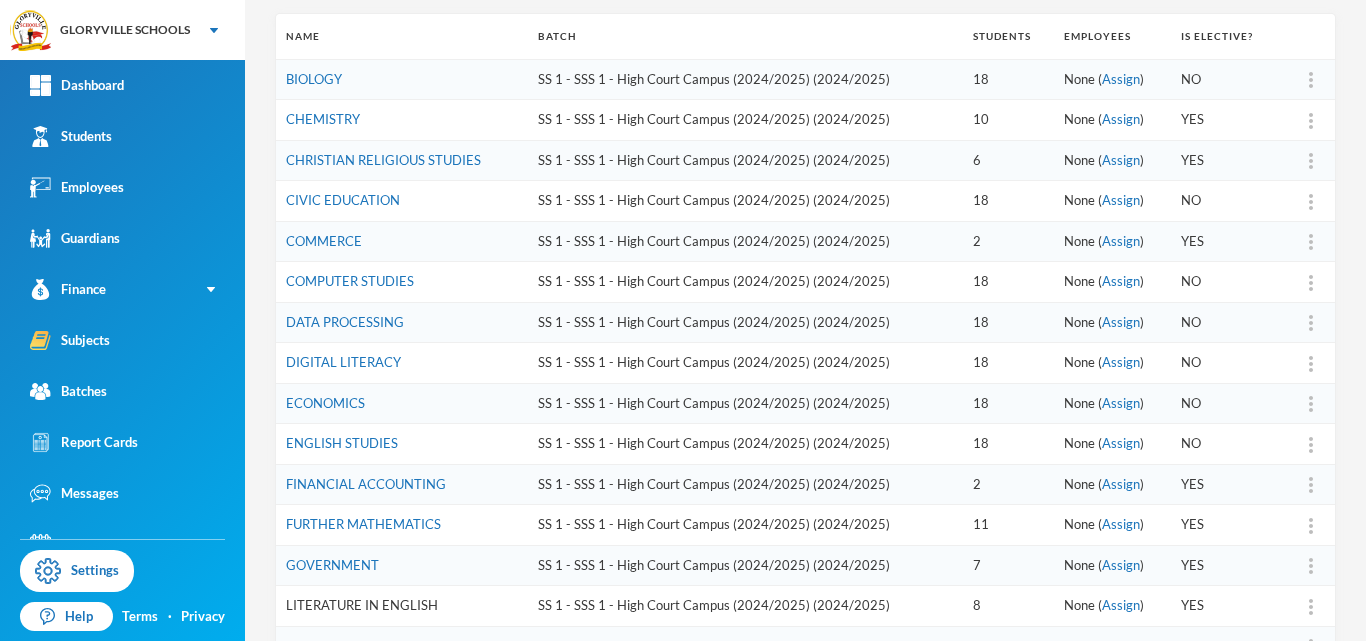click on "LITERATURE IN ENGLISH" at bounding box center (362, 605) 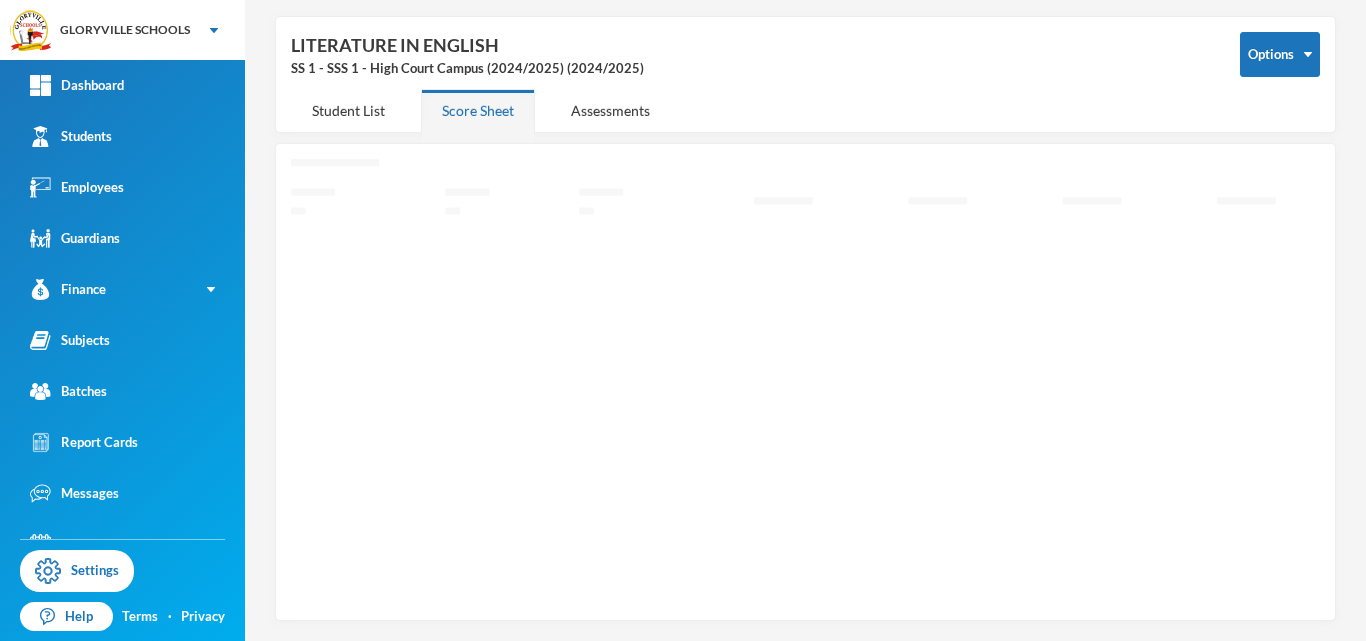 scroll, scrollTop: 72, scrollLeft: 0, axis: vertical 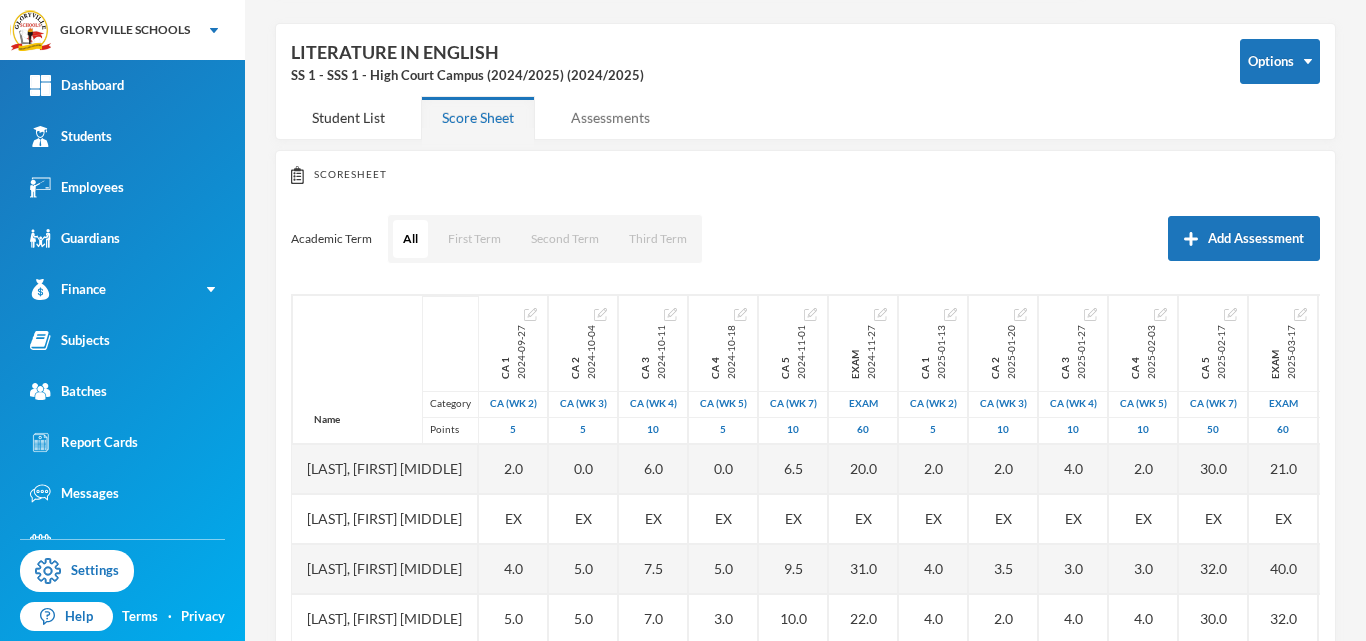 click on "Assessments" at bounding box center (610, 117) 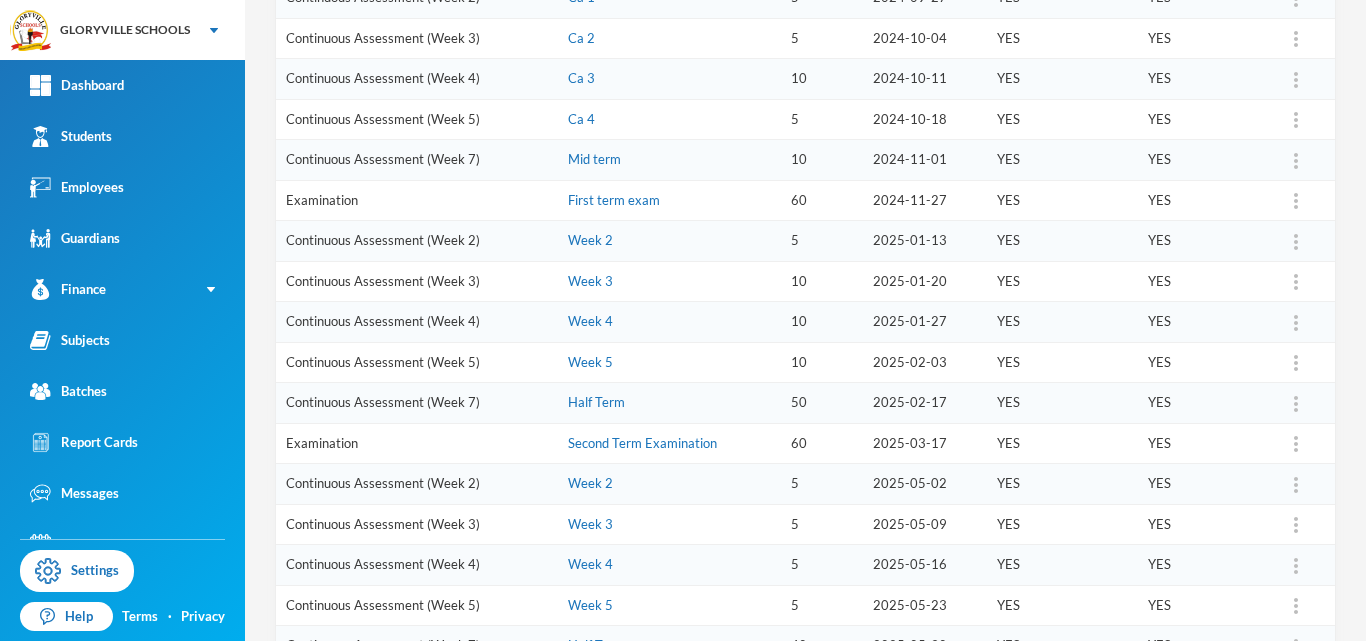 scroll, scrollTop: 620, scrollLeft: 0, axis: vertical 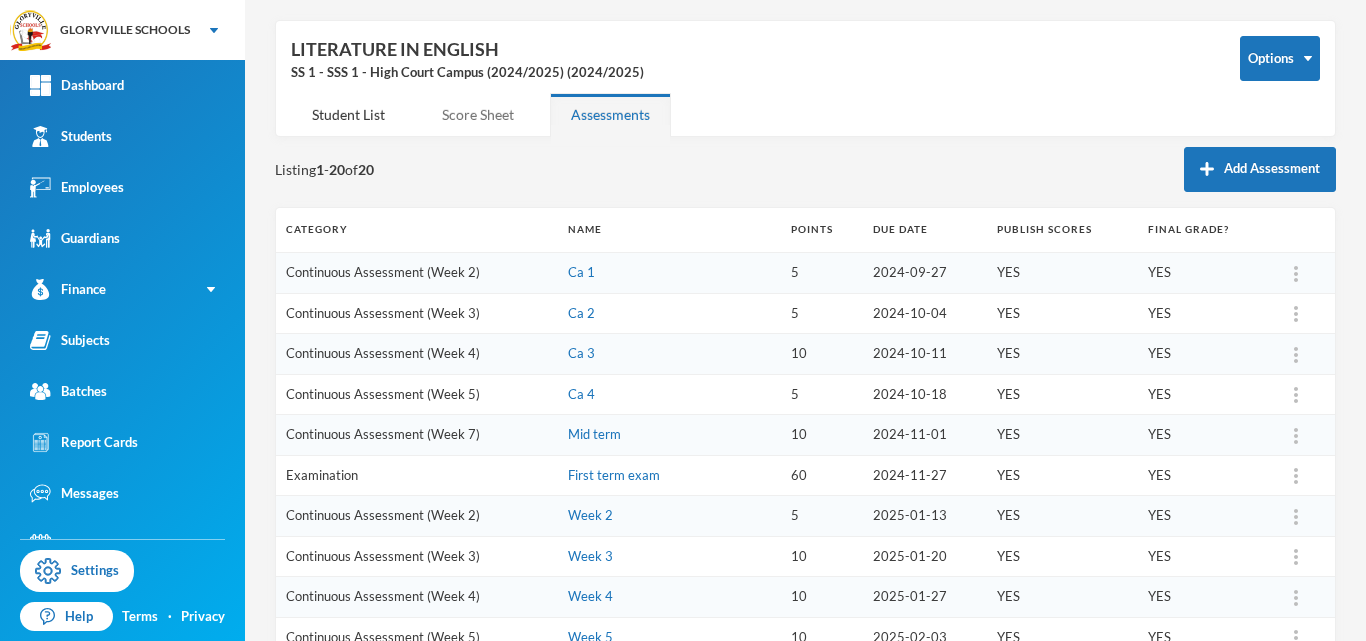 click on "Score Sheet" at bounding box center (478, 114) 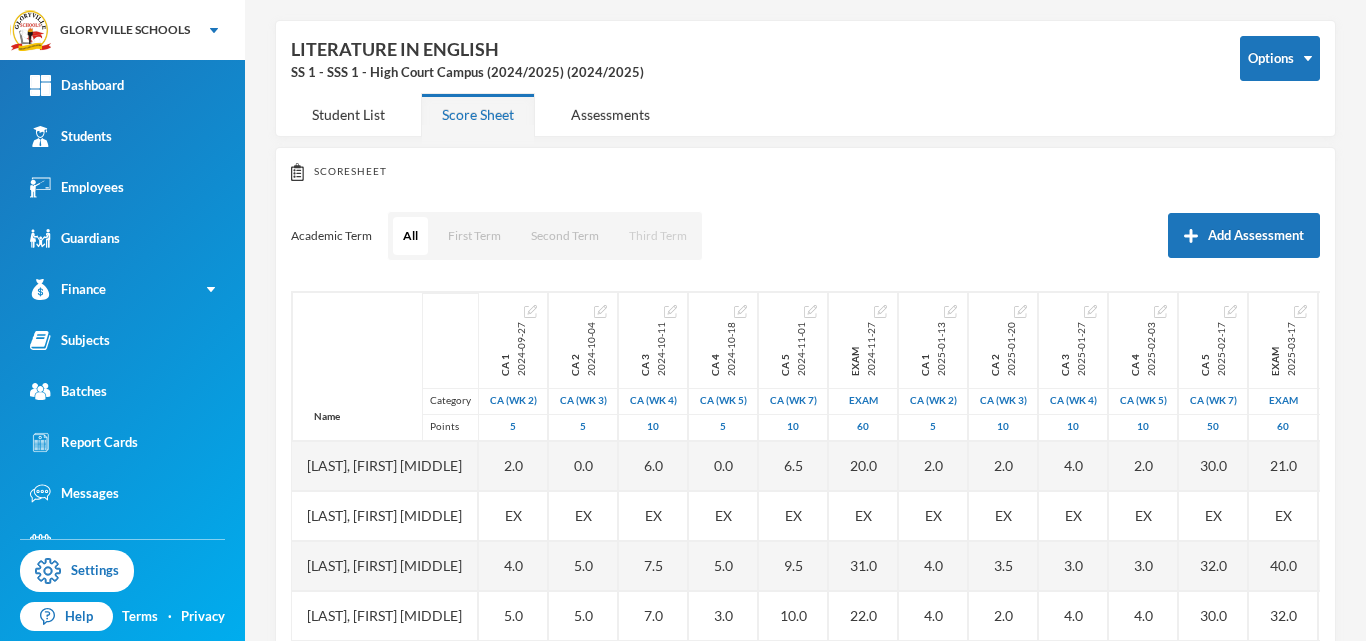 click on "Third Term" at bounding box center [658, 236] 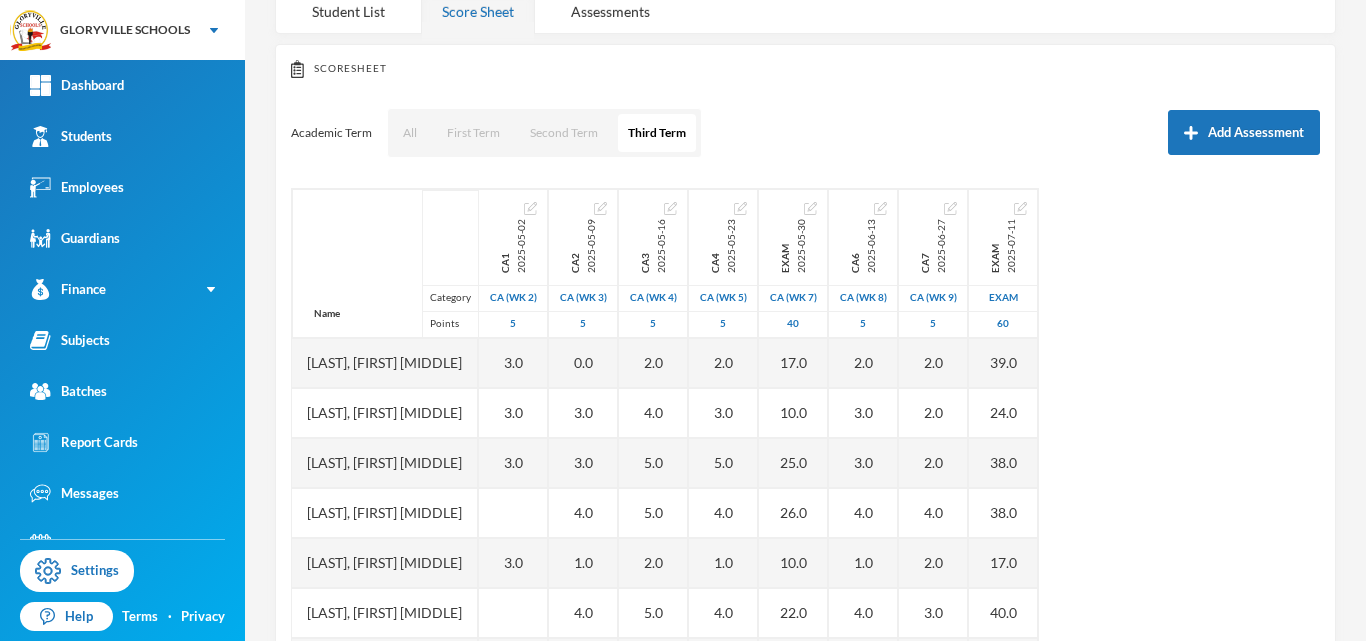 scroll, scrollTop: 271, scrollLeft: 0, axis: vertical 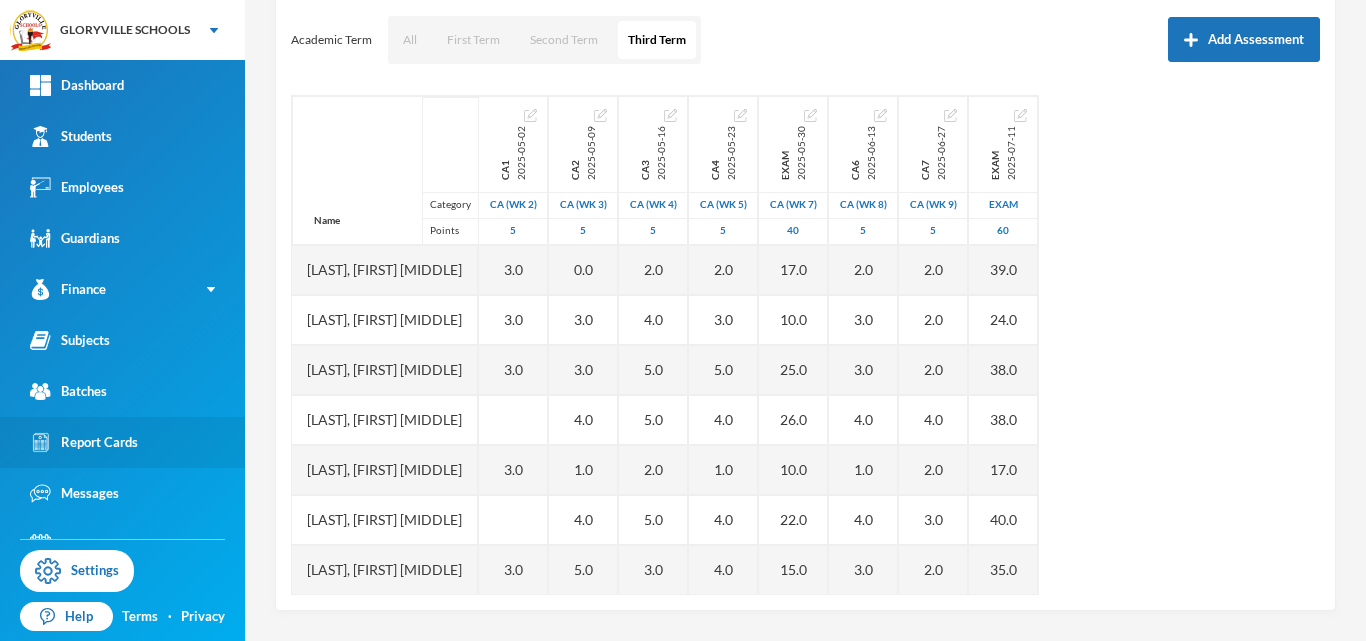 click on "Report Cards" at bounding box center (84, 442) 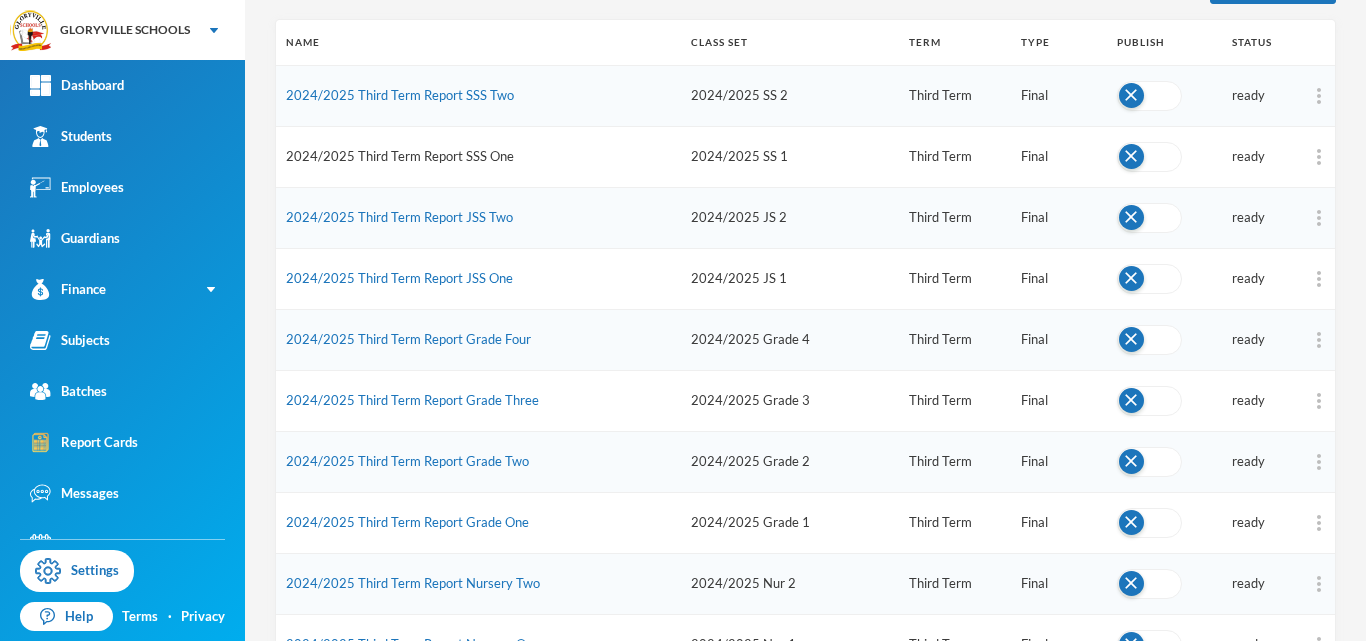 click on "2024/2025 Third Term Report SSS One" at bounding box center (400, 156) 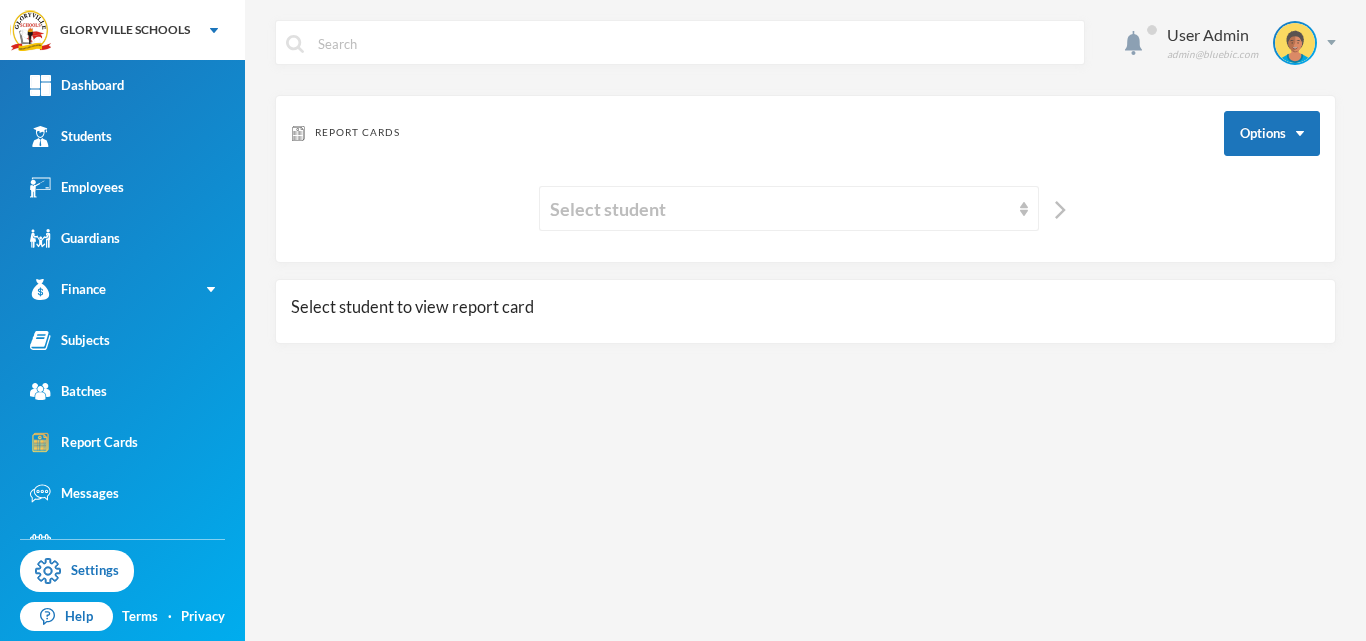 scroll, scrollTop: 0, scrollLeft: 0, axis: both 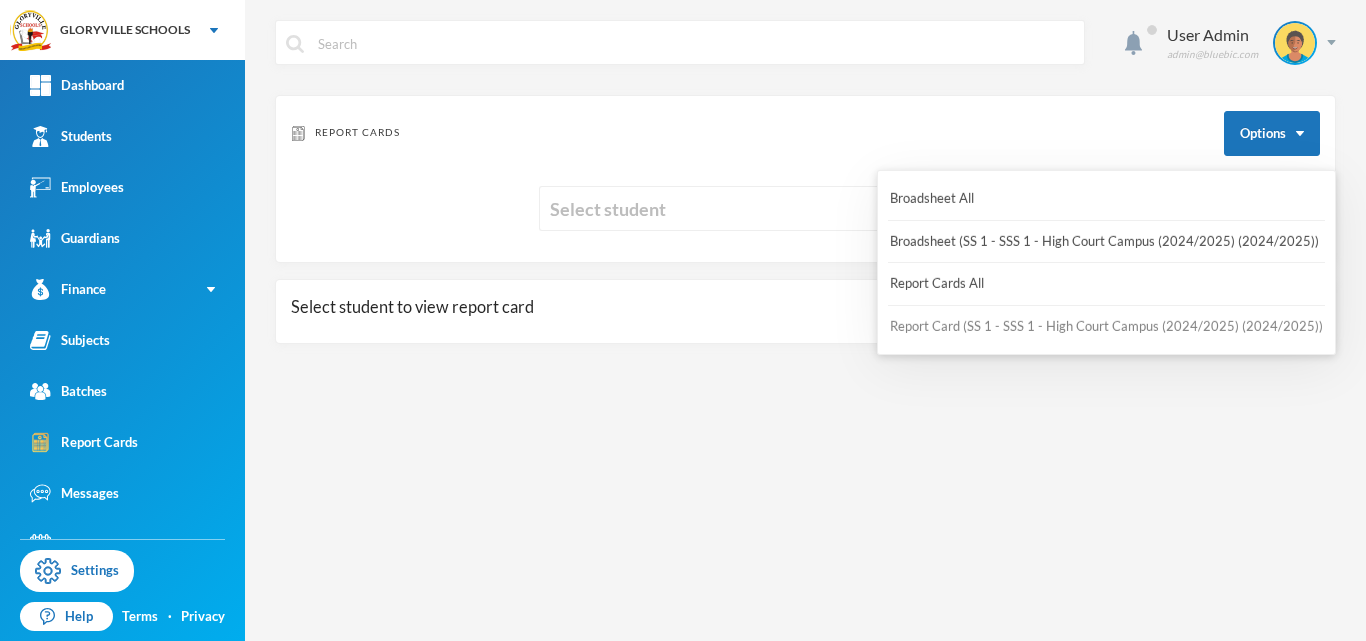 click on "Report Card (SS 1 - SSS 1 - High Court Campus (2024/2025) (2024/2025))" at bounding box center (1106, 327) 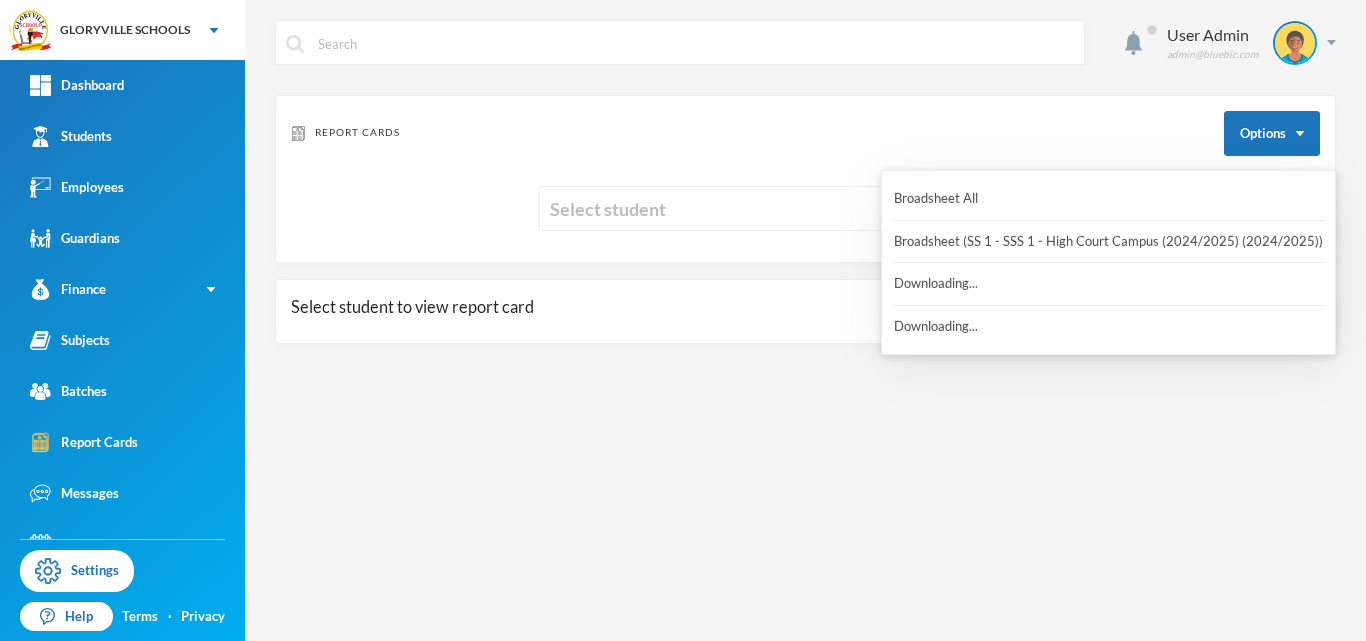 click on "Broadsheet All Broadsheet (SS 1 - SSS 1 - High Court Campus (2024/2025) (2024/2025)) Downloading... Downloading..." at bounding box center [1108, 262] 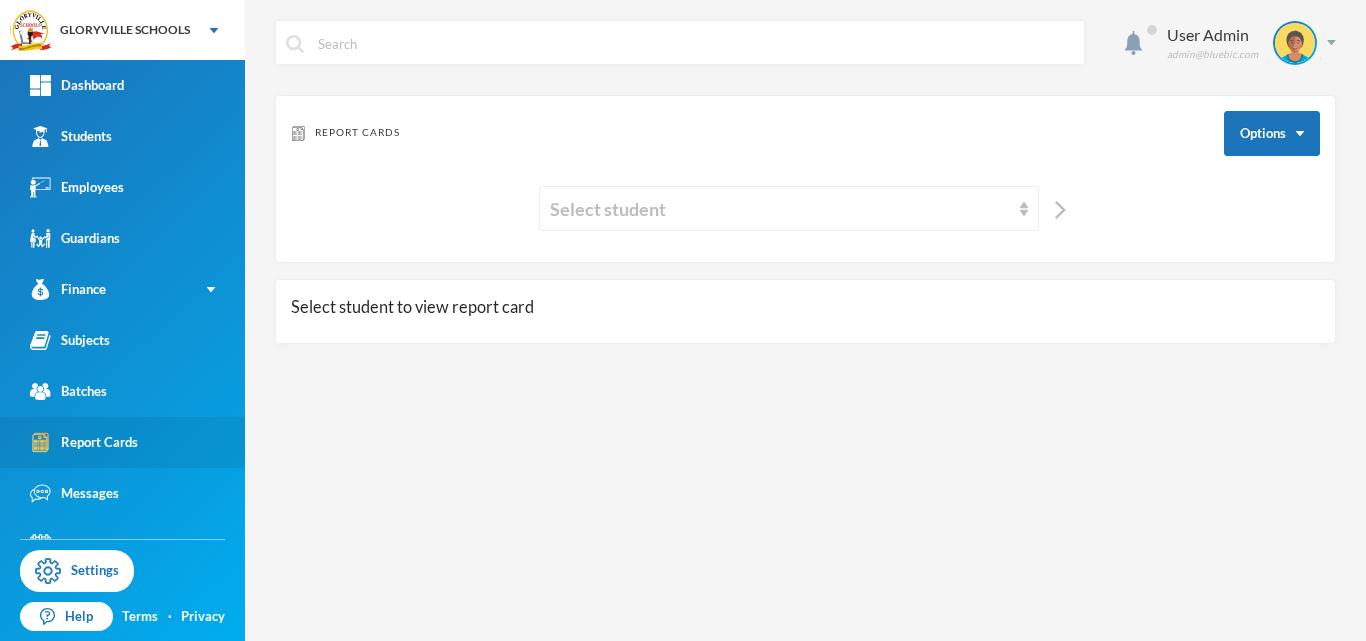 click on "Report Cards" at bounding box center [122, 442] 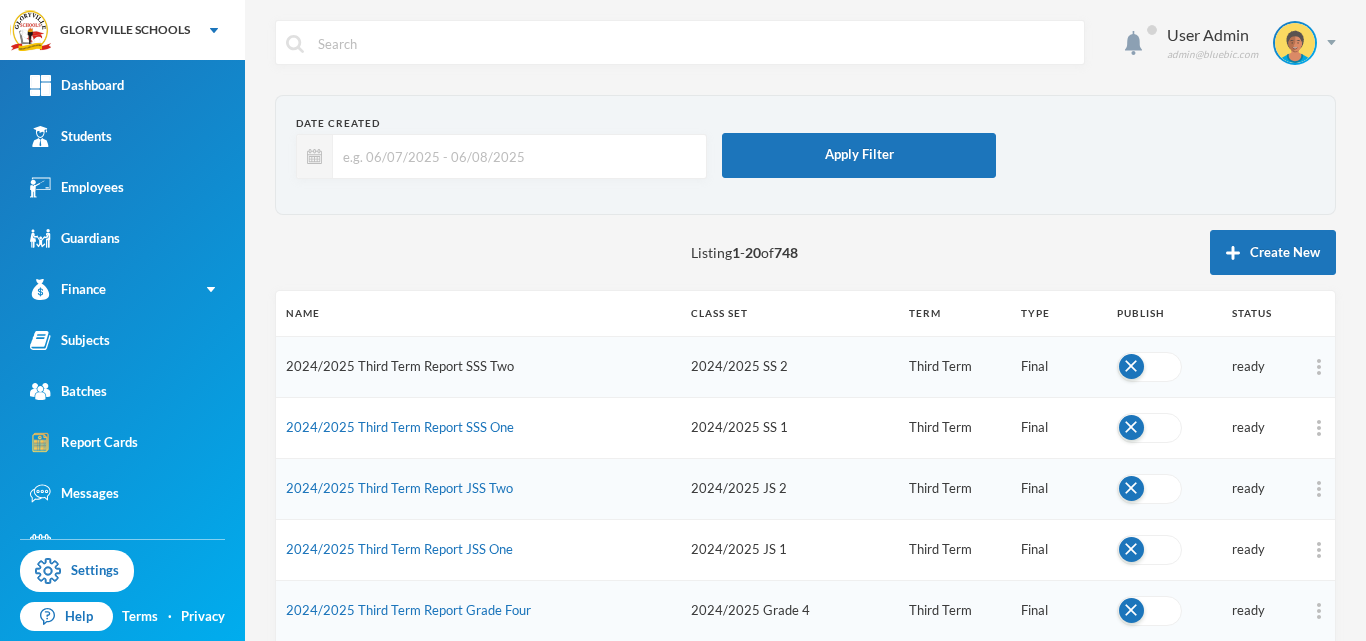 click on "2024/2025 Third Term Report SSS Two" at bounding box center [400, 366] 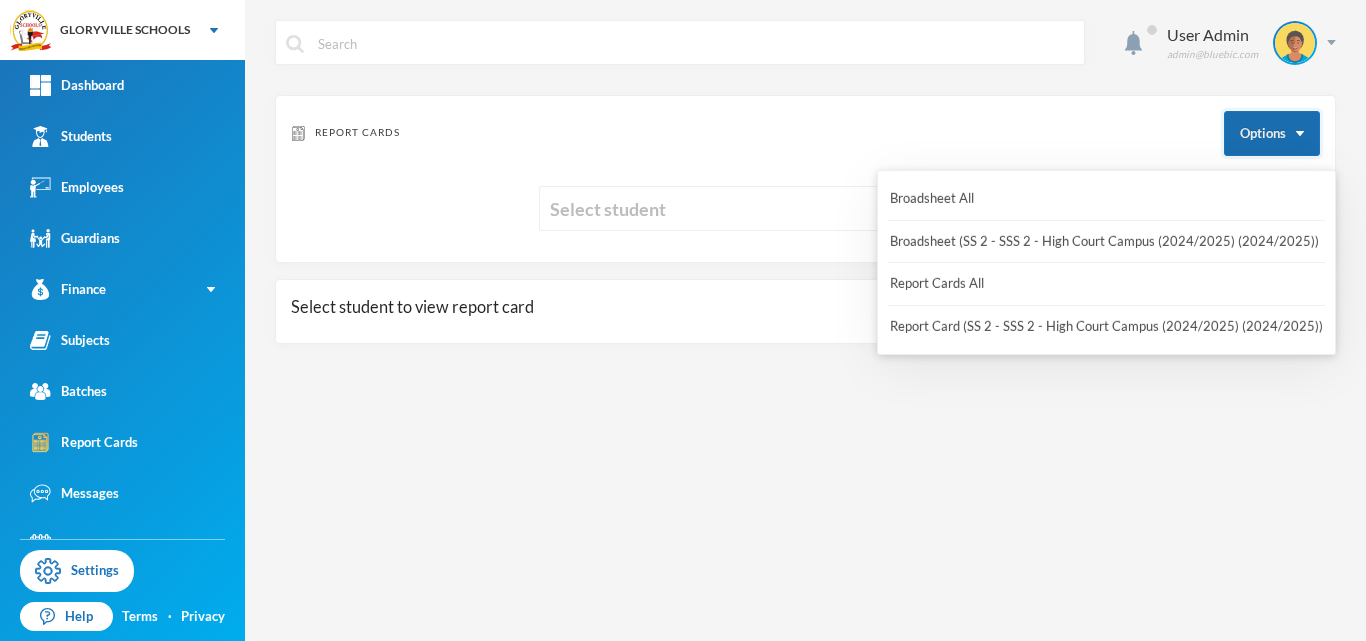 click on "Options" at bounding box center (1272, 133) 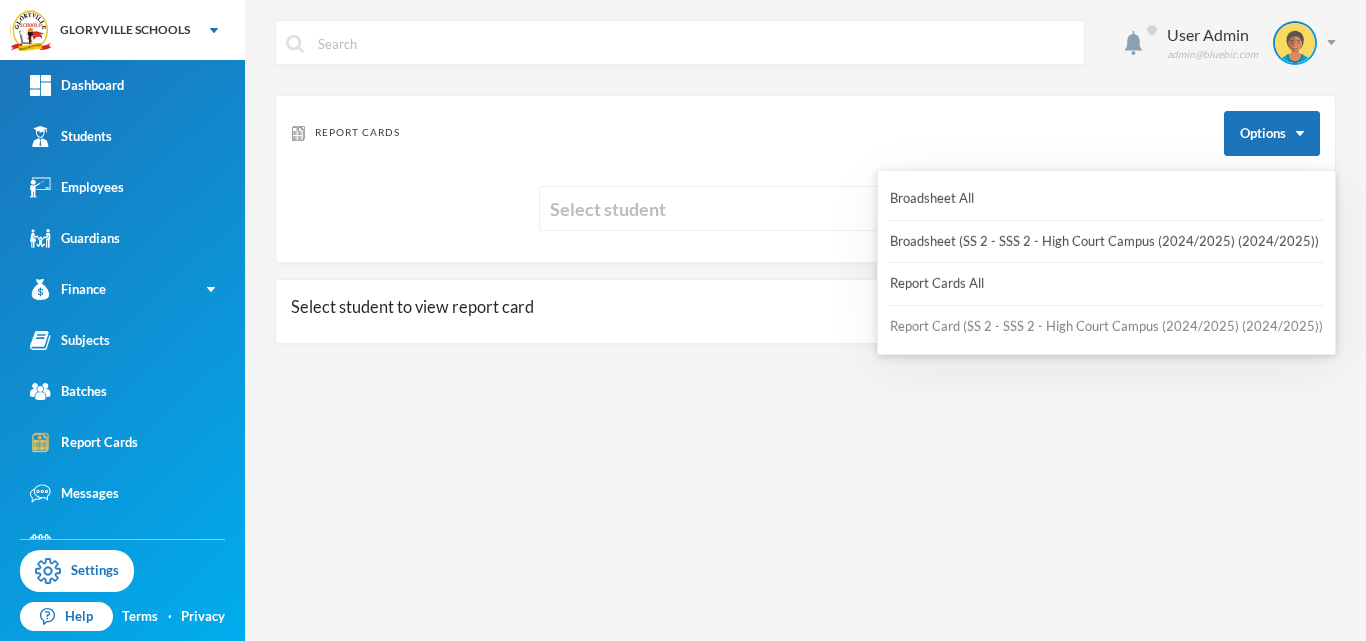 click on "Report Card (SS 2 - SSS 2 - High Court Campus (2024/2025) (2024/2025))" at bounding box center [1106, 327] 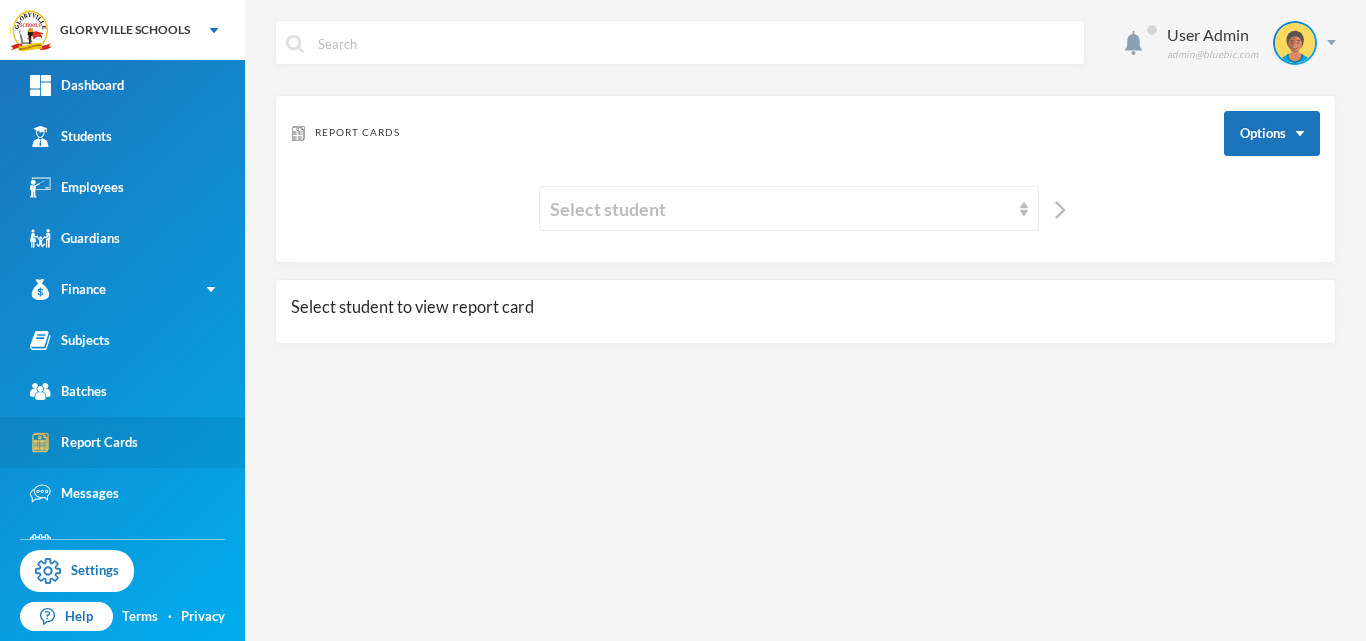 click on "Report Cards" at bounding box center (84, 442) 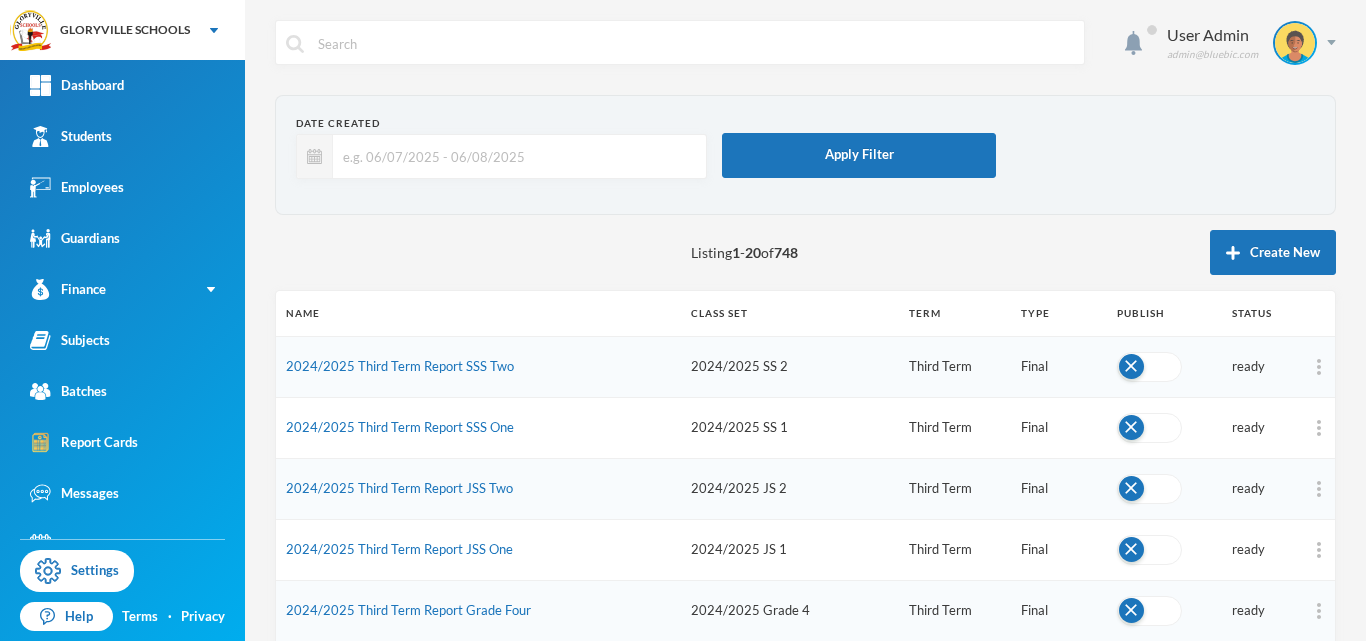 scroll, scrollTop: 375, scrollLeft: 0, axis: vertical 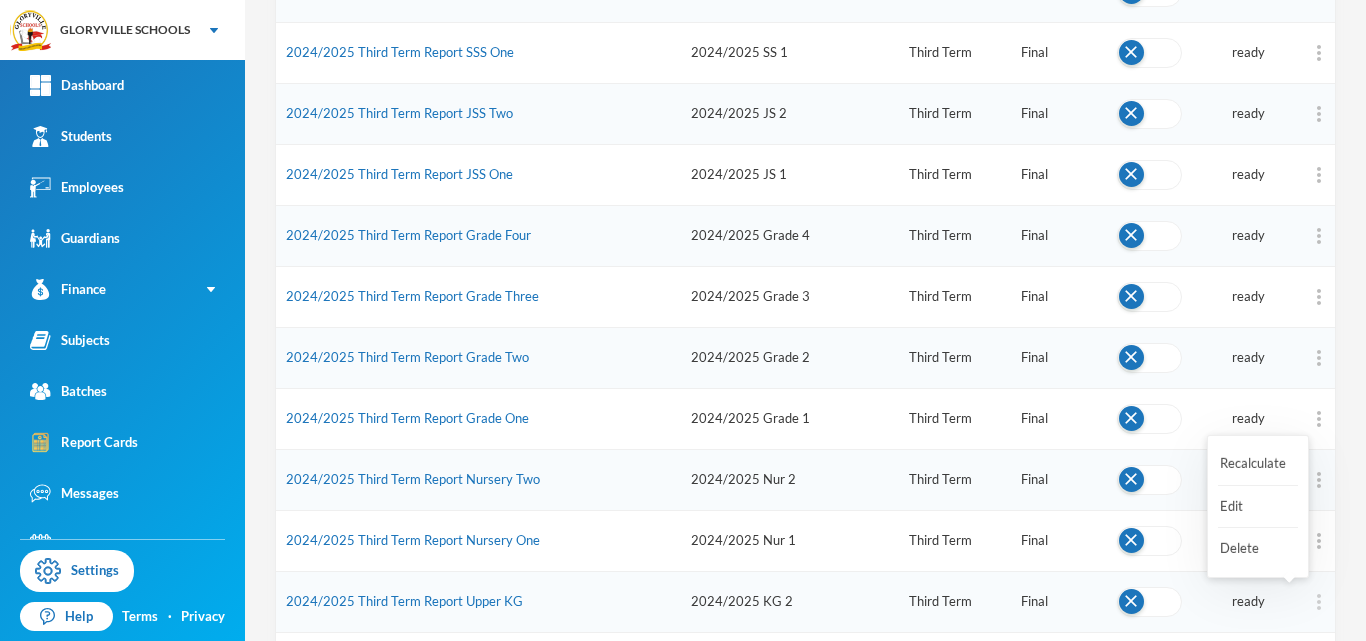 click at bounding box center [1319, 602] 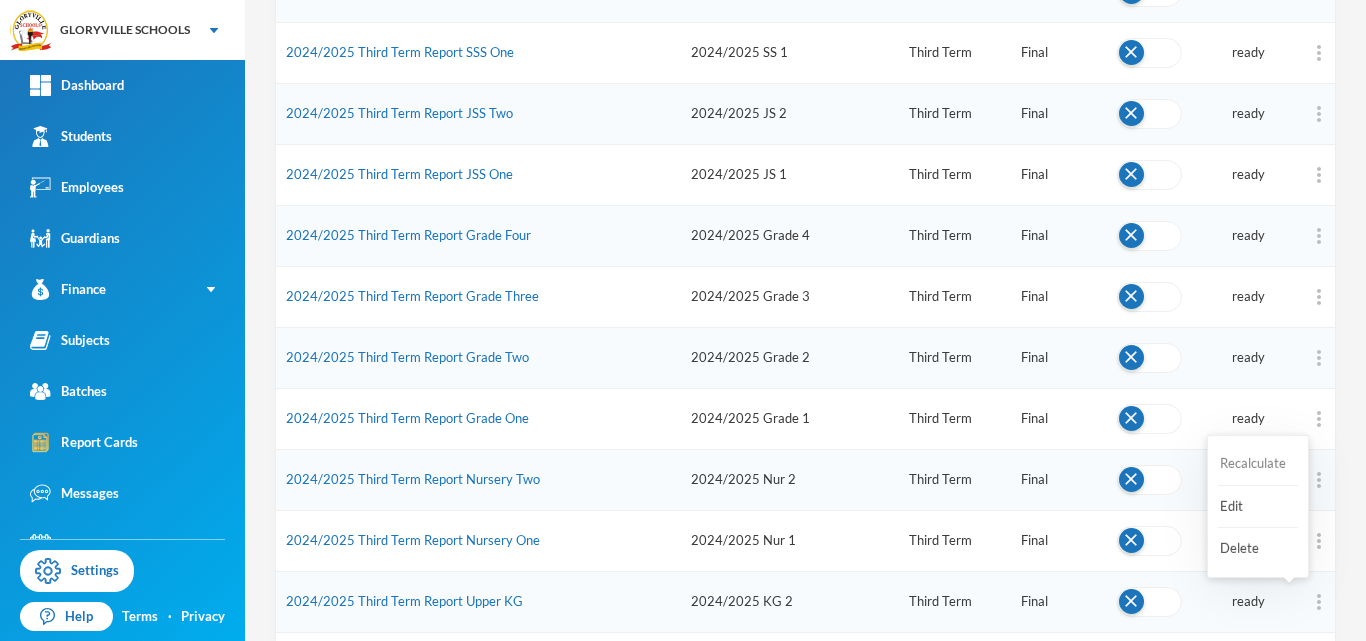 click on "Recalculate" at bounding box center (1258, 464) 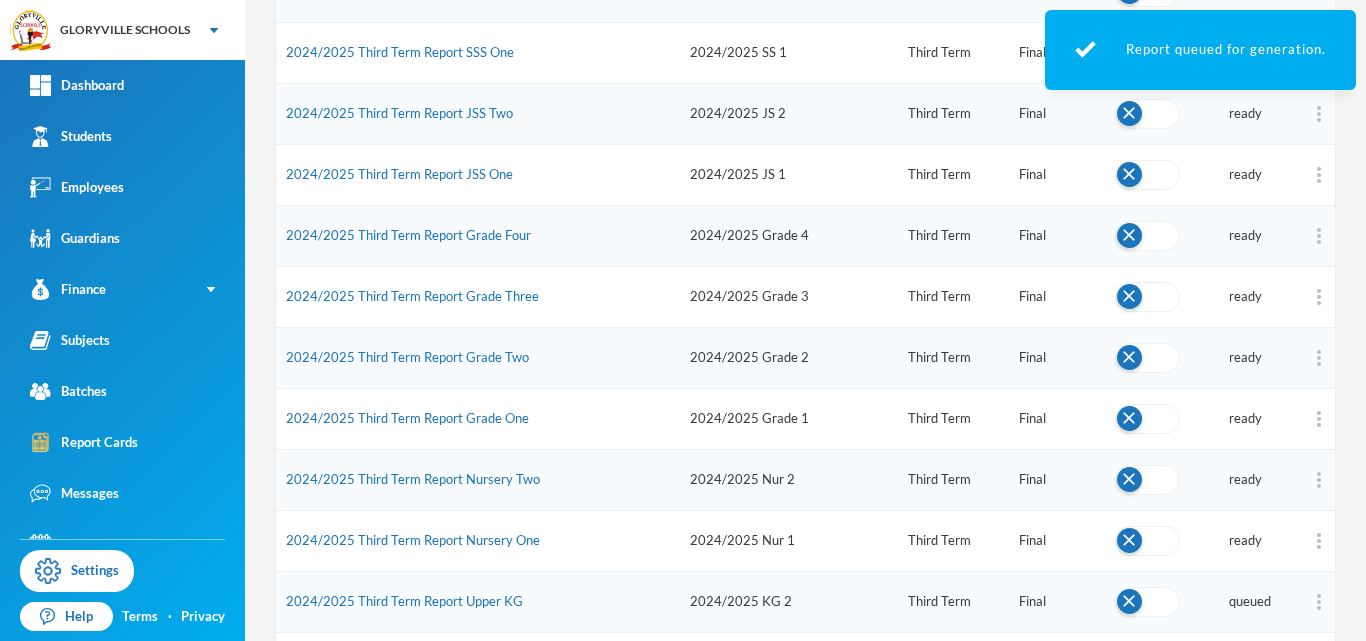 click on "User Admin admin@bluebic.com Date Created Apply Filter   Listing  1  -  20  of  748 Create New Name Class Set Term Type Publish Status 2024/2025 Third Term Report SSS Two 2024/2025 SS 2 Third Term Final ready 2024/2025 Third Term Report SSS One 2024/2025 SS 1 Third Term Final ready 2024/2025 Third Term Report JSS Two 2024/2025 JS 2 Third Term Final ready 2024/2025 Third Term Report JSS One 2024/2025 JS 1 Third Term Final ready 2024/2025 Third Term Report Grade Four 2024/2025 Grade 4 Third Term Final ready 2024/2025 Third Term Report Grade Three 2024/2025 Grade 3 Third Term Final ready 2024/2025 Third Term Report Grade Two 2024/2025 Grade 2 Third Term Final ready 2024/2025 Third Term Report Grade One 2024/2025 Grade 1 Third Term Final ready 2024/2025 Third Term Report Nursery Two 2024/2025 Nur 2 Third Term Final ready 2024/2025 Third Term Report Nursery One 2024/2025 Nur 1 Third Term Final ready 2024/2025 Third Term Report Upper KG 2024/2025 KG 2 Third Term Final queued 2024/2025 Third Term Report Lower KG" at bounding box center [805, 320] 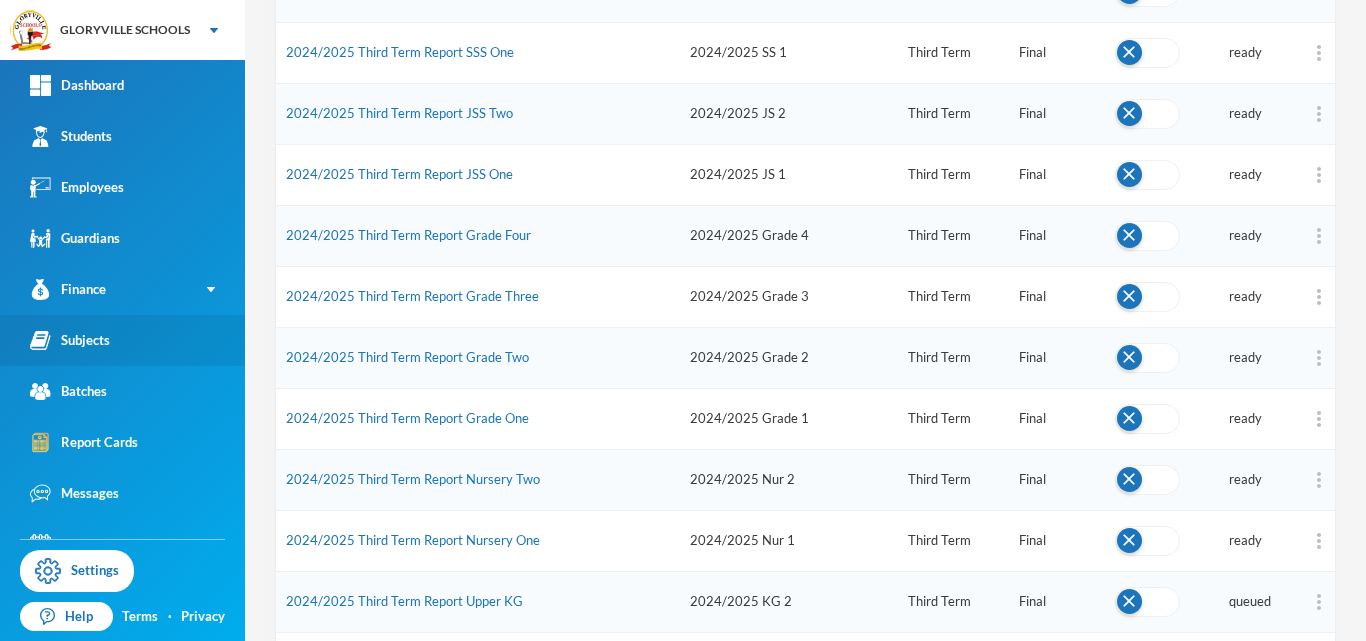 click on "Subjects" at bounding box center [70, 340] 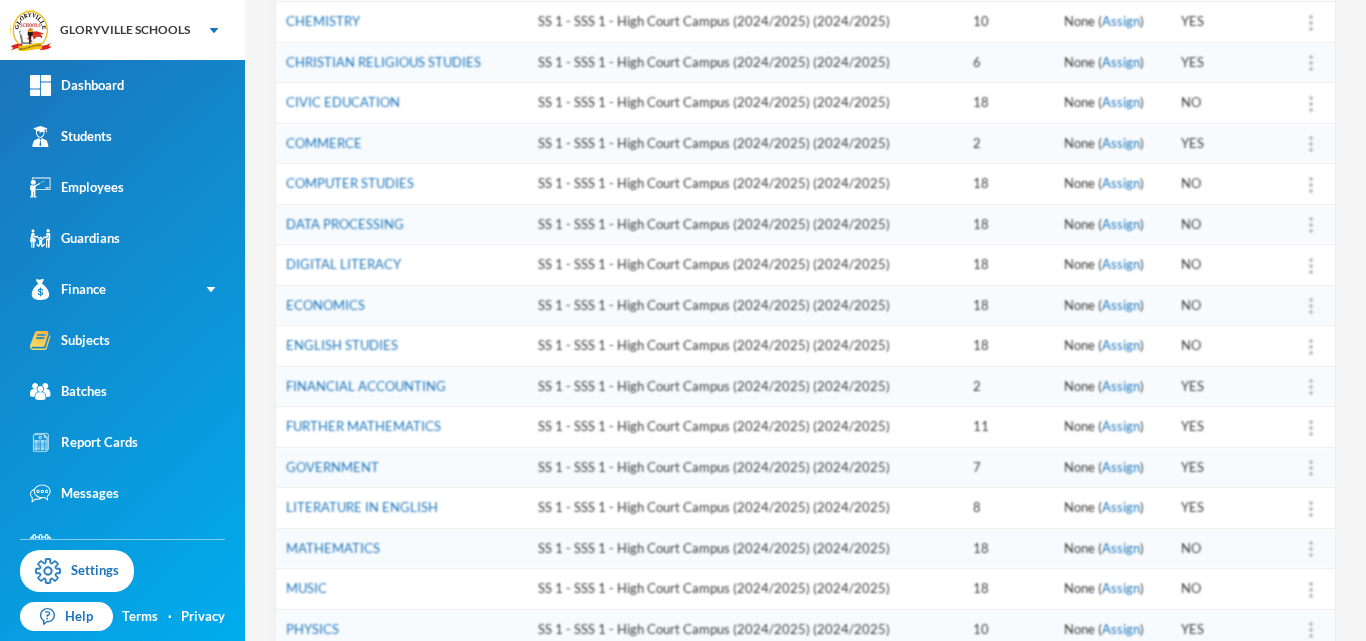 click on "SS 1 - SSS 1 - High Court Campus (2024/2025) (2024/2025)" at bounding box center [745, 265] 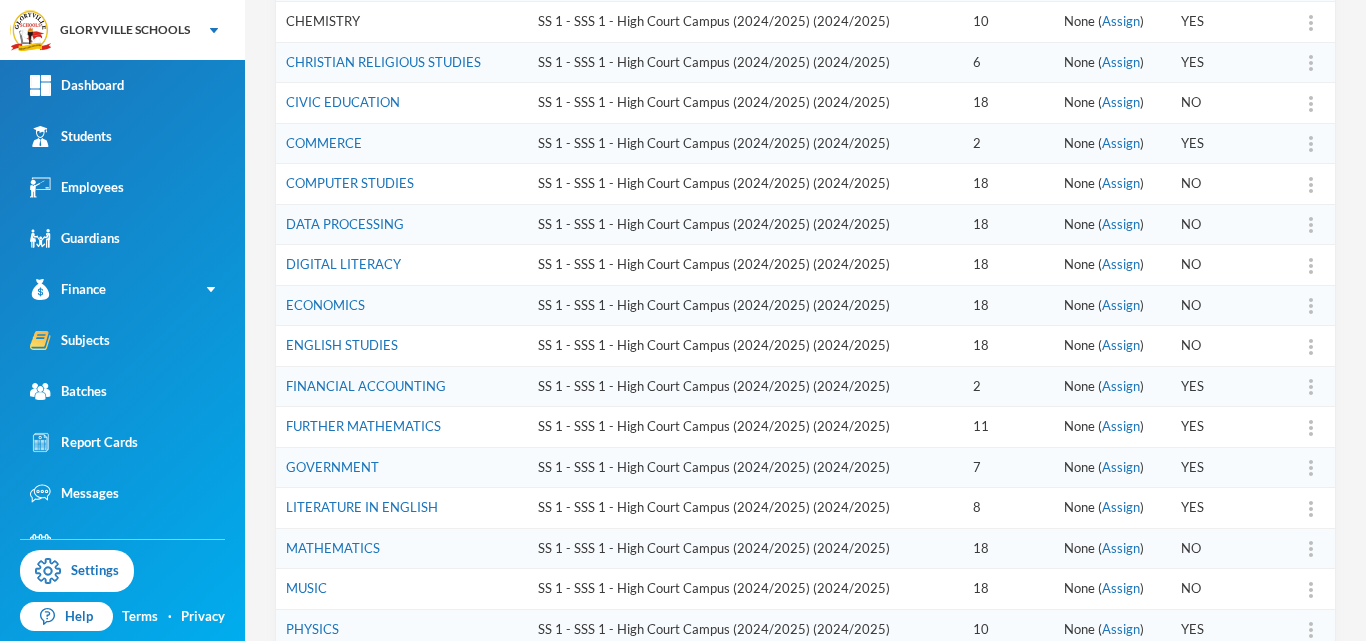 click on "CHEMISTRY" at bounding box center [323, 21] 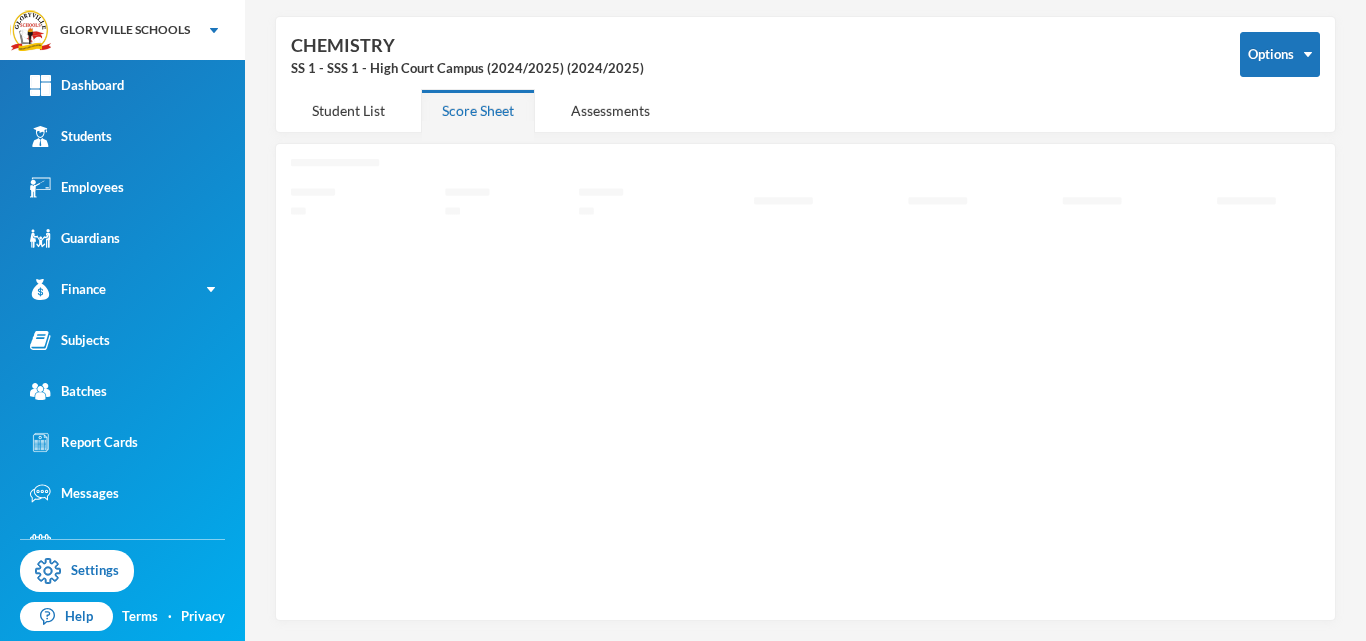 scroll, scrollTop: 72, scrollLeft: 0, axis: vertical 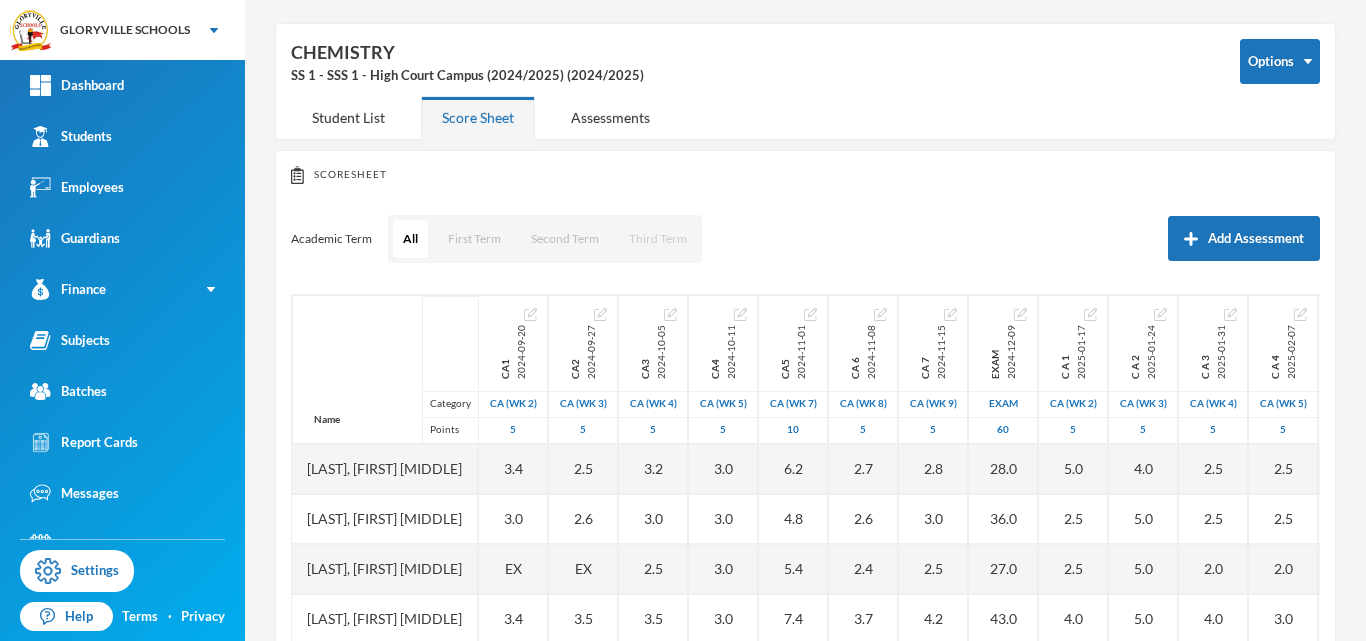 click on "Third Term" at bounding box center [658, 239] 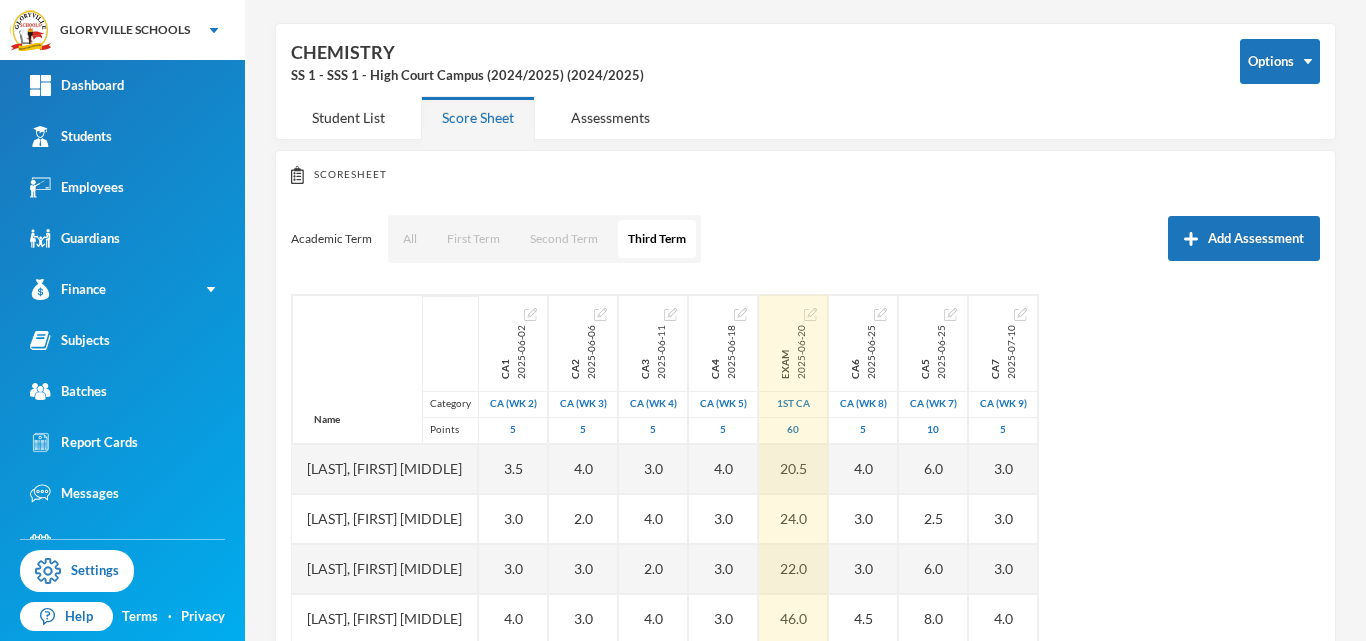 click on "Exam 2025-06-20" at bounding box center (793, 343) 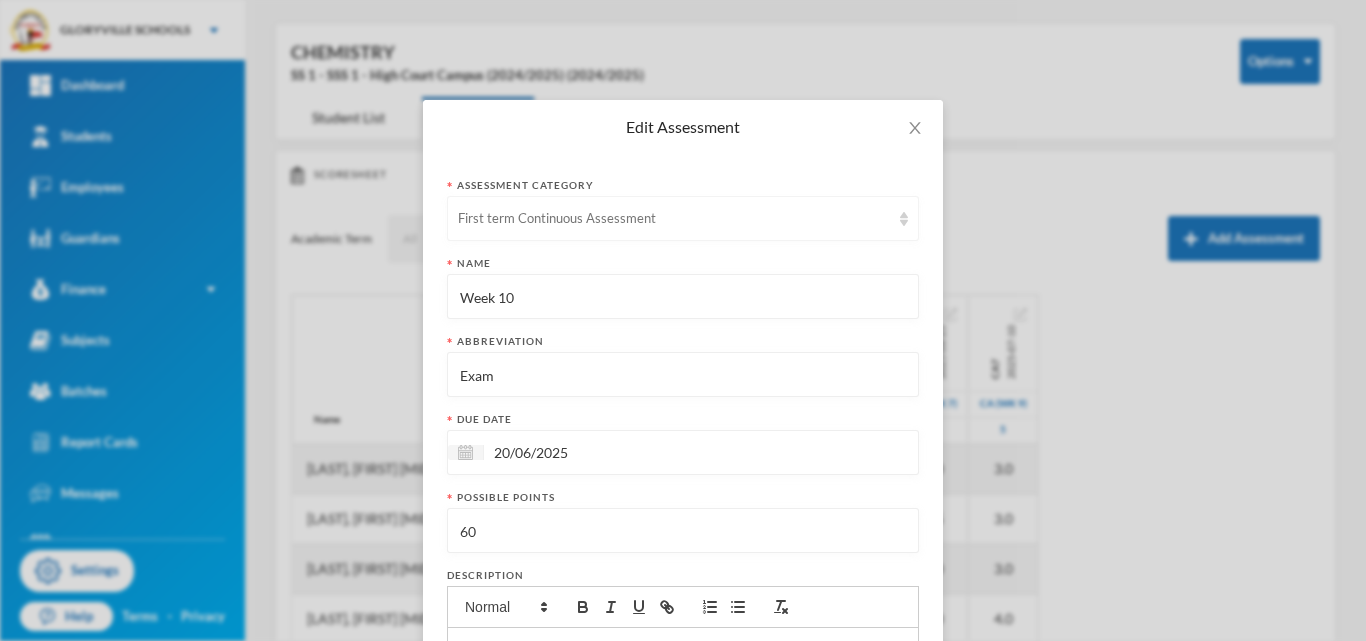 click on "First term Continuous Assessment" at bounding box center [674, 219] 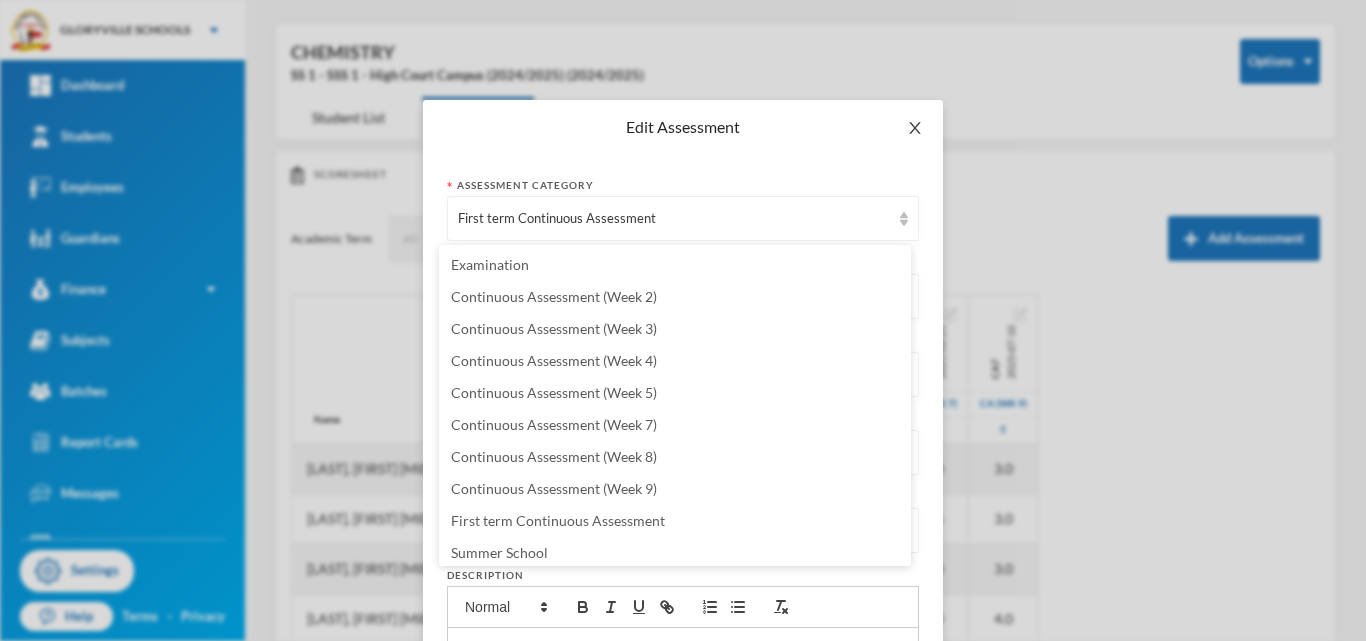 click 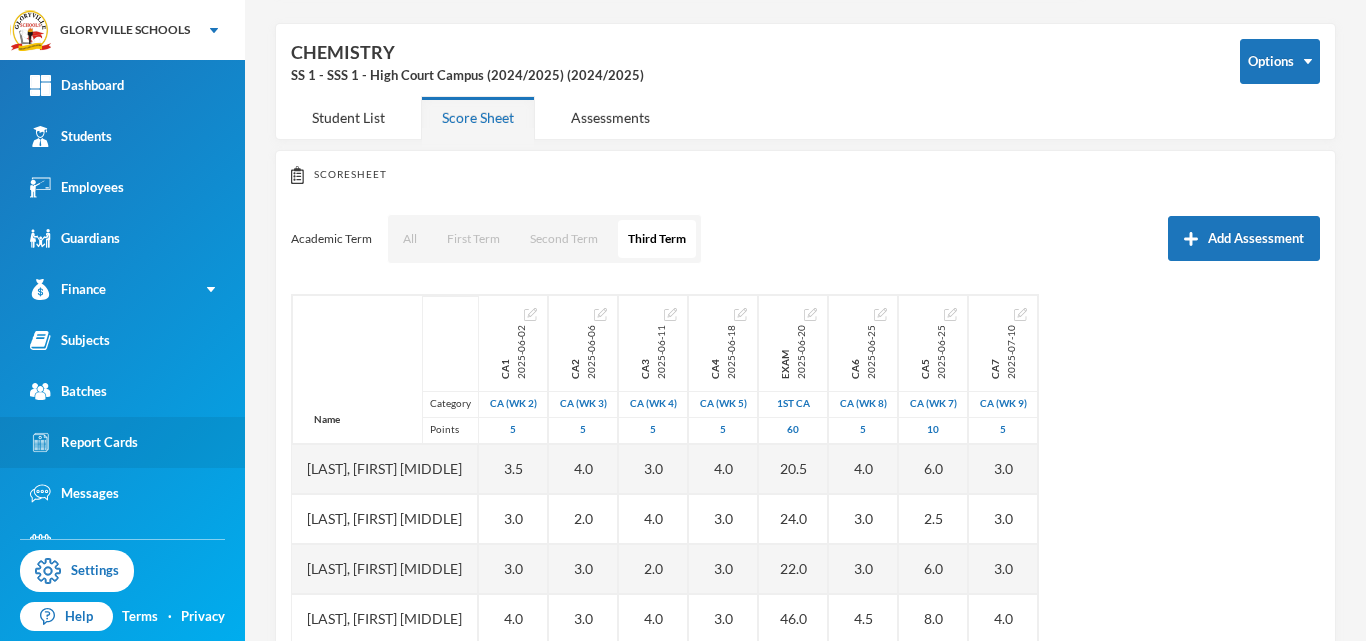 click on "Report Cards" at bounding box center [84, 442] 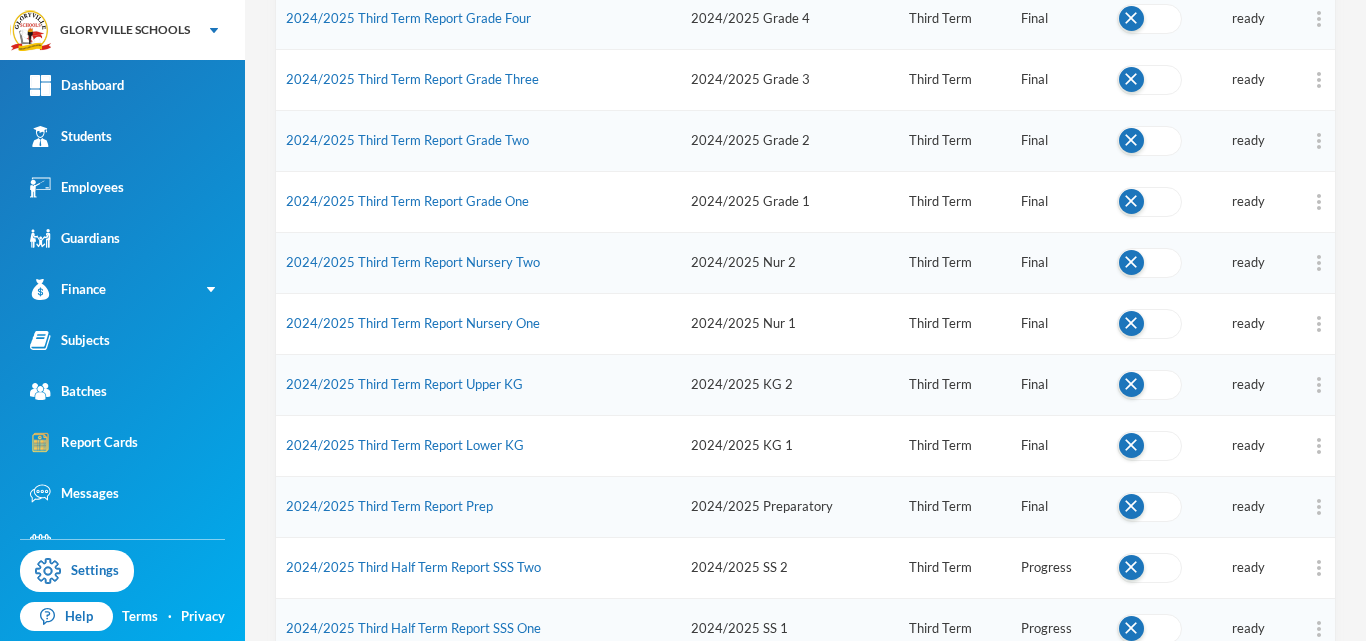 scroll, scrollTop: 597, scrollLeft: 0, axis: vertical 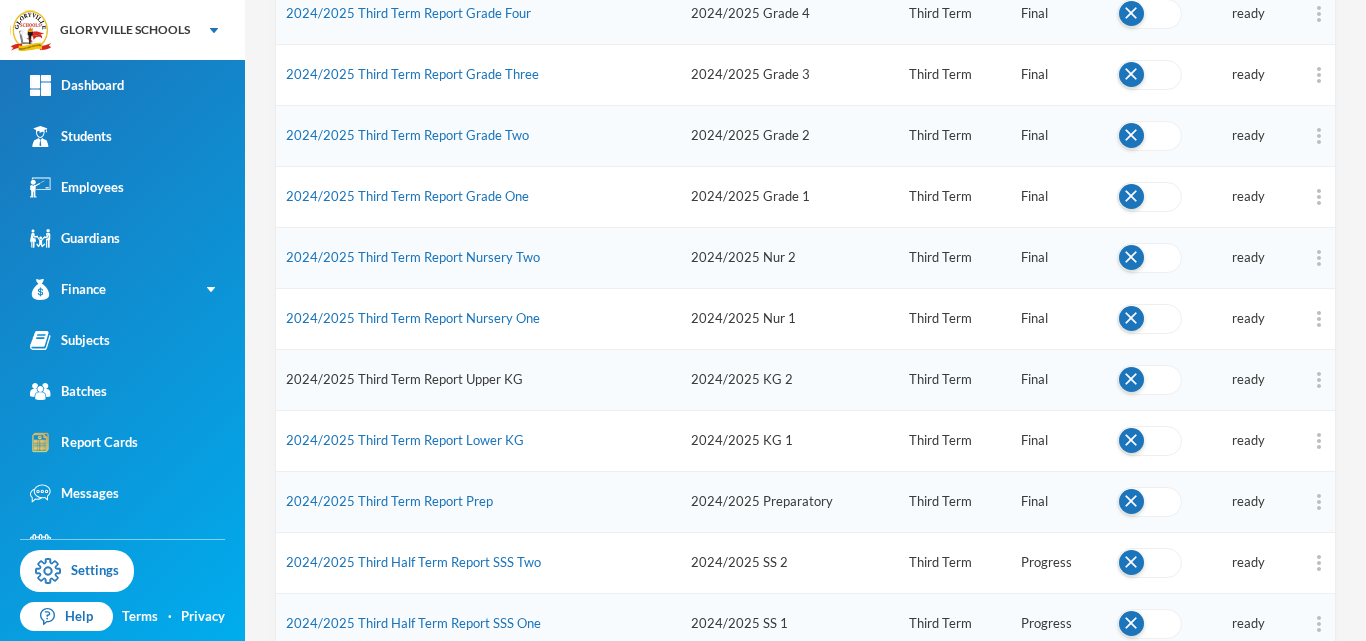 click on "2024/2025 Third Term Report Upper KG" at bounding box center (404, 379) 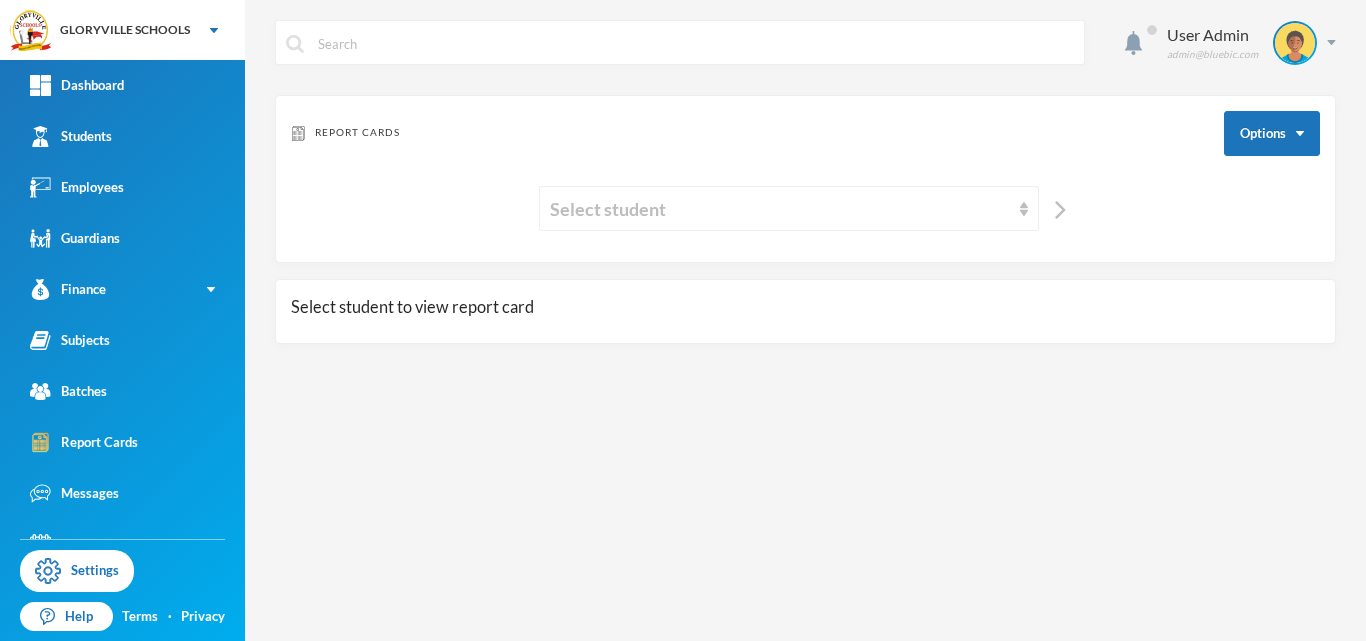 scroll, scrollTop: 0, scrollLeft: 0, axis: both 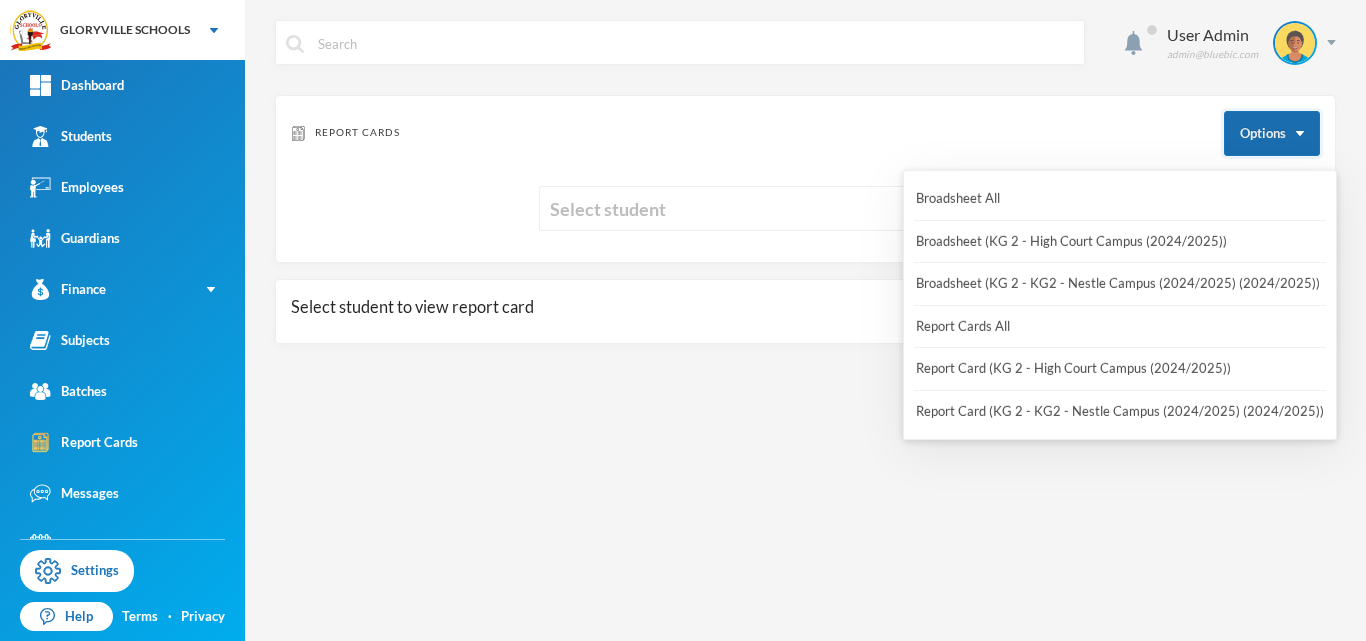click on "Options" at bounding box center [1272, 133] 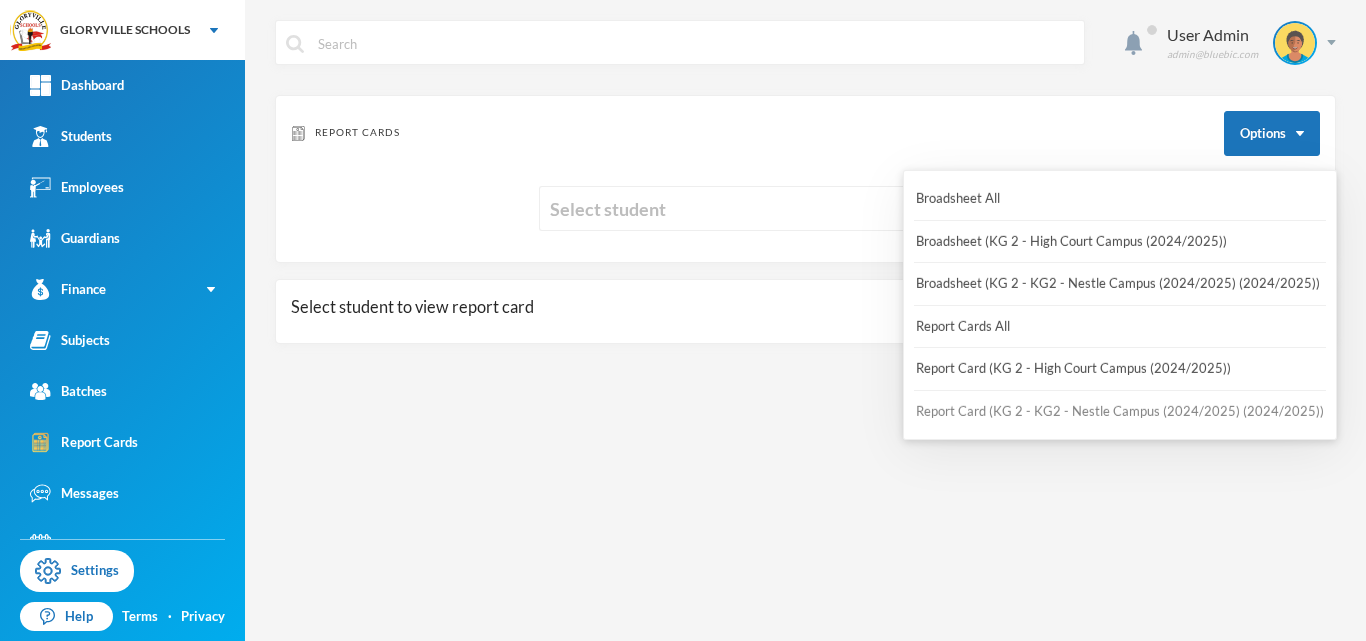 click on "Report Card (KG 2 - KG2 - Nestle Campus (2024/2025) (2024/2025))" at bounding box center (1120, 412) 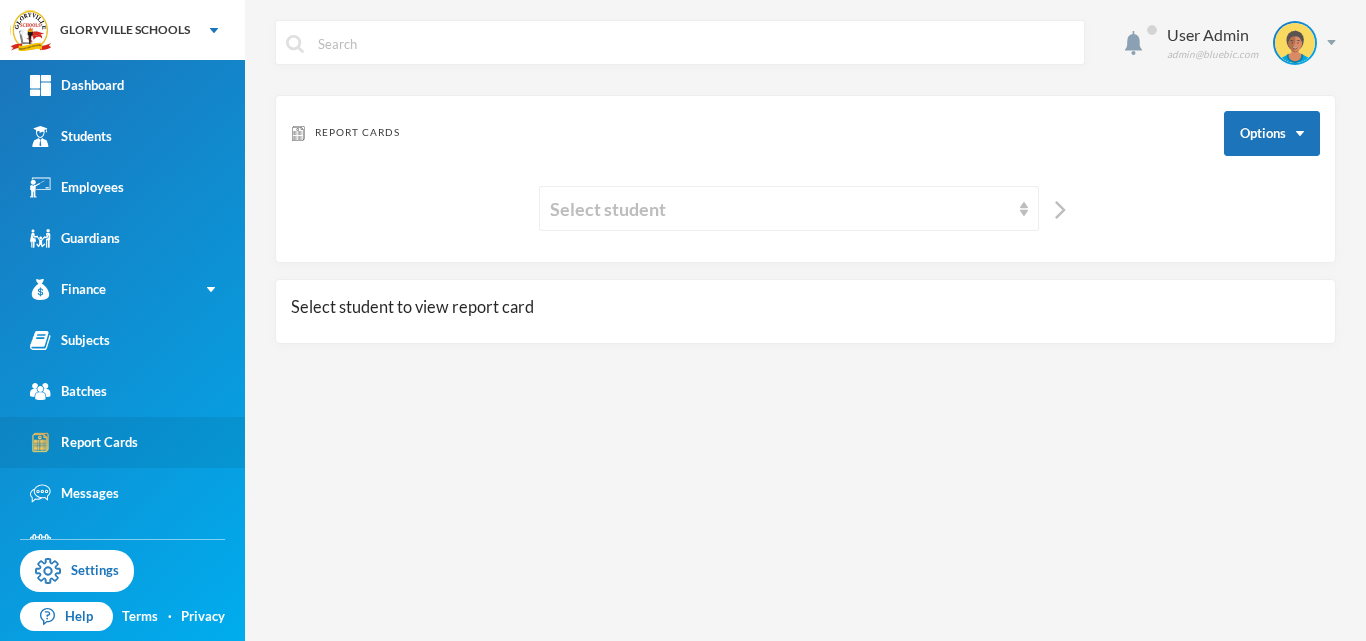 click on "Report Cards" at bounding box center (84, 442) 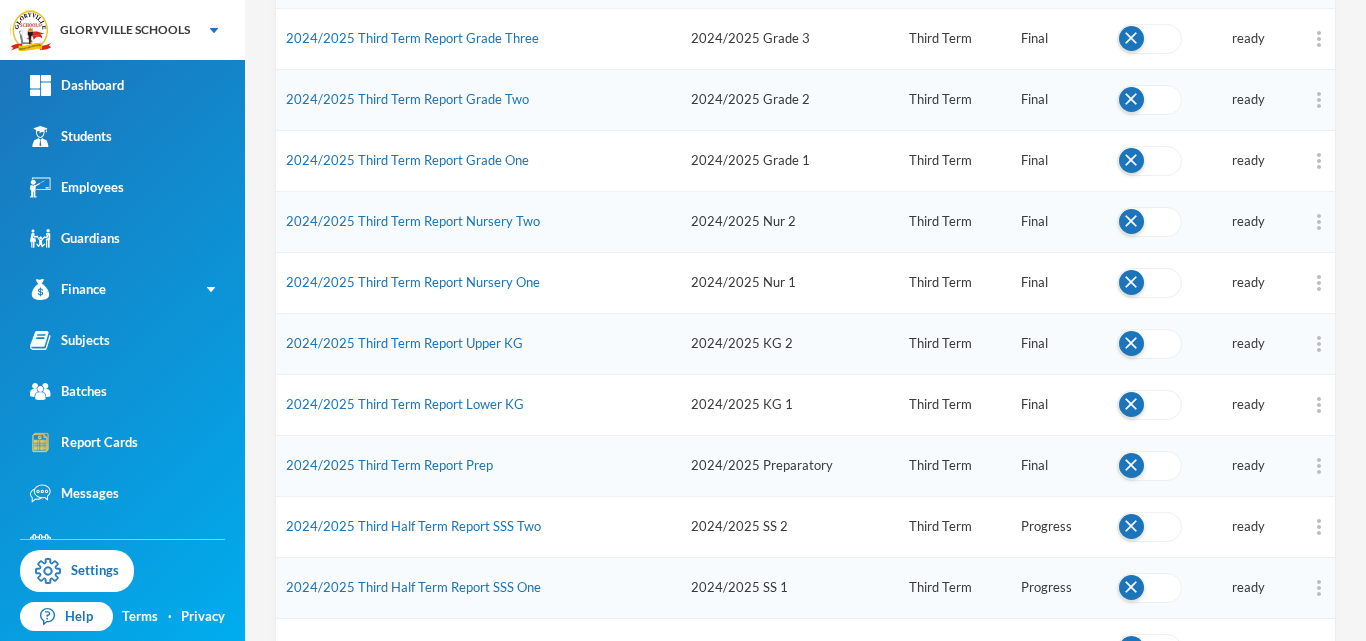 scroll, scrollTop: 636, scrollLeft: 0, axis: vertical 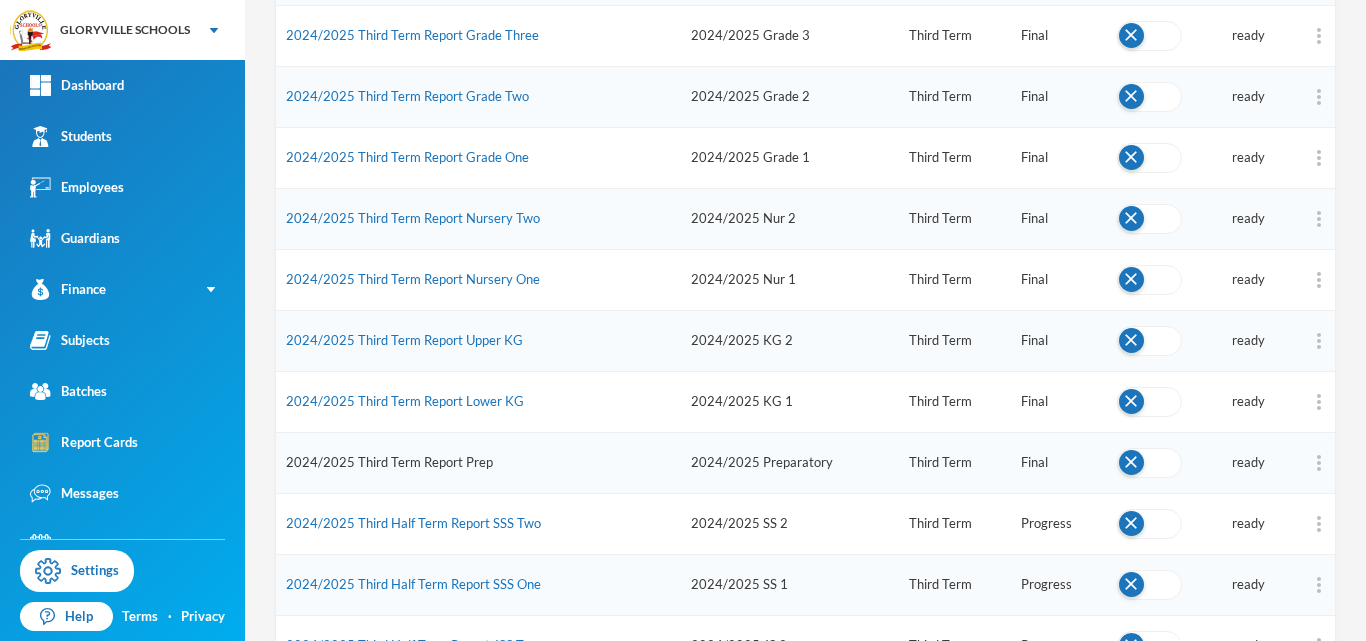 click on "2024/2025 Third Term Report Prep" at bounding box center [389, 462] 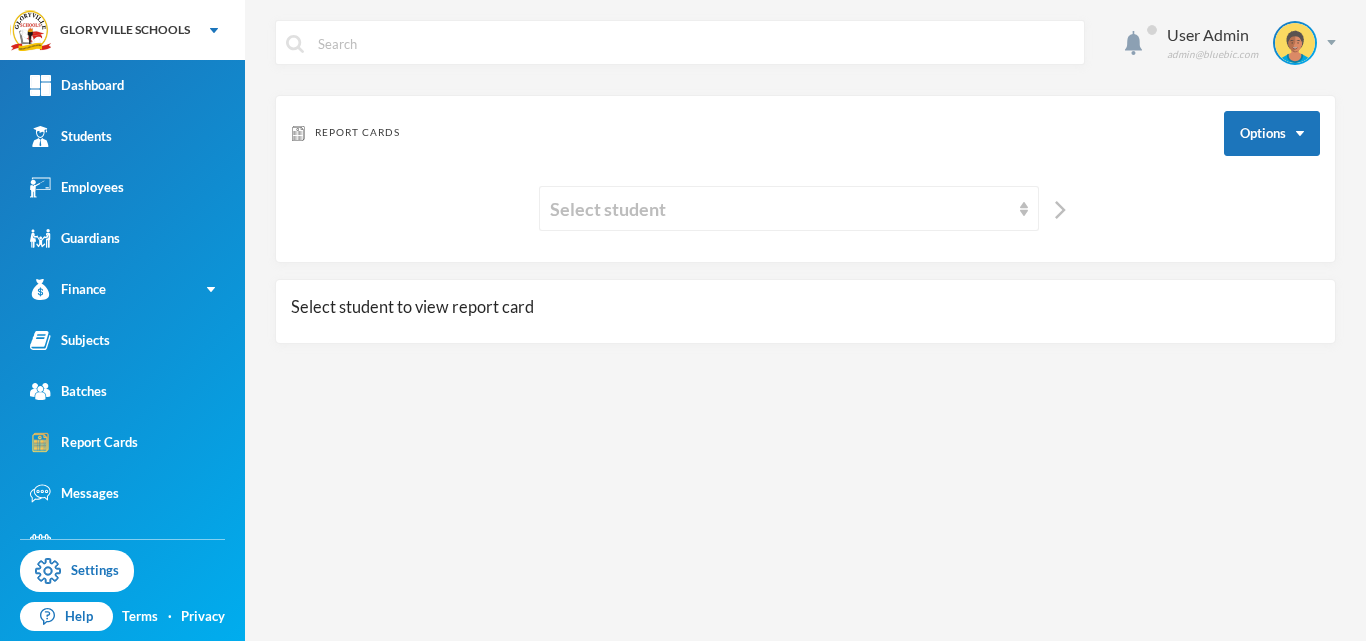 scroll, scrollTop: 0, scrollLeft: 0, axis: both 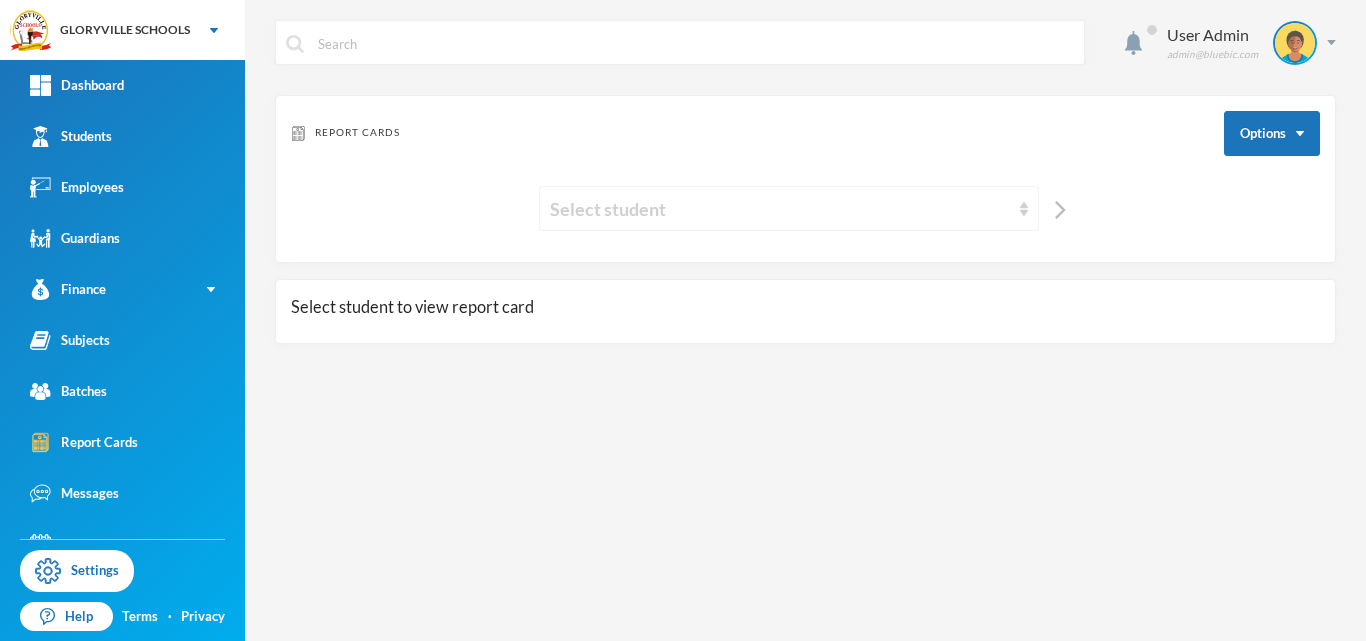 click on "Select student" at bounding box center (780, 209) 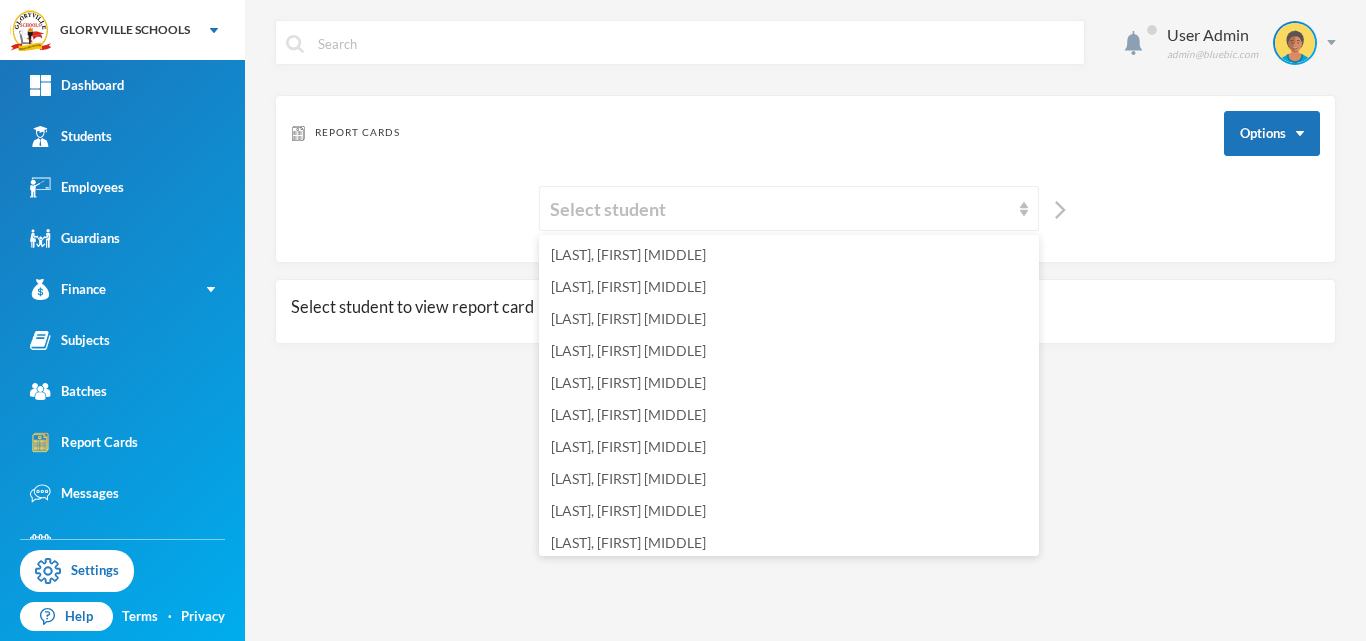 scroll, scrollTop: 167, scrollLeft: 0, axis: vertical 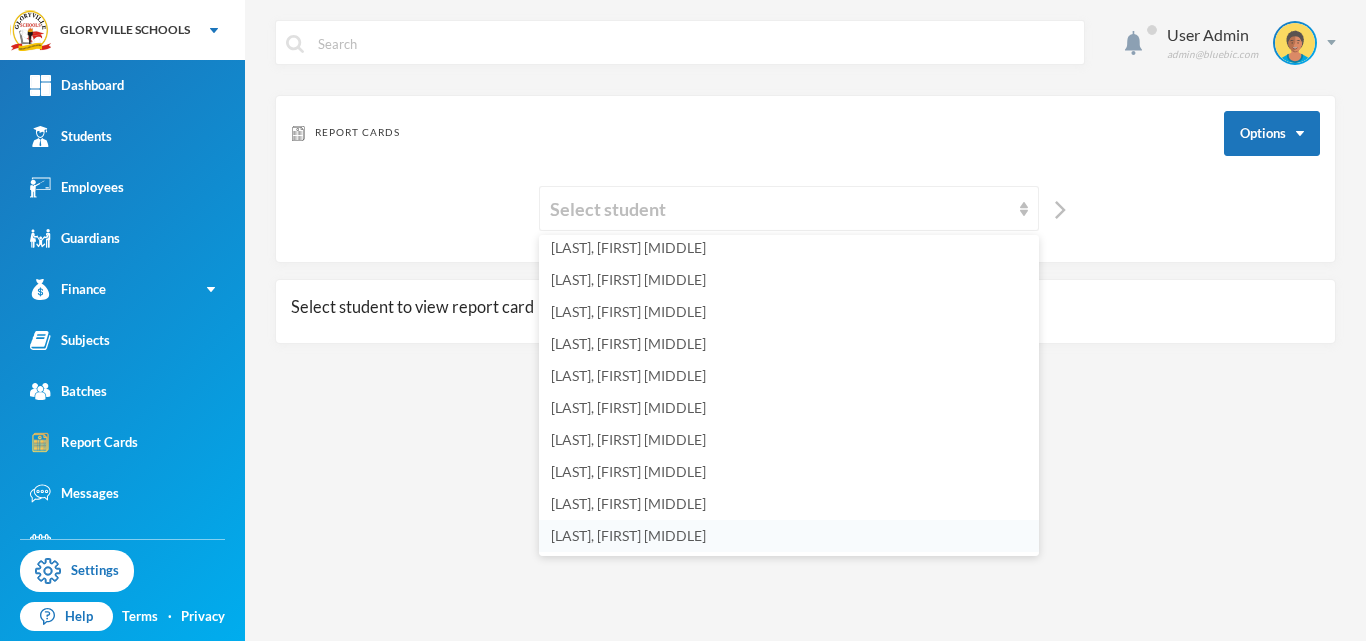click on "Taofeek, Mustiakeem Ademola" at bounding box center (789, 536) 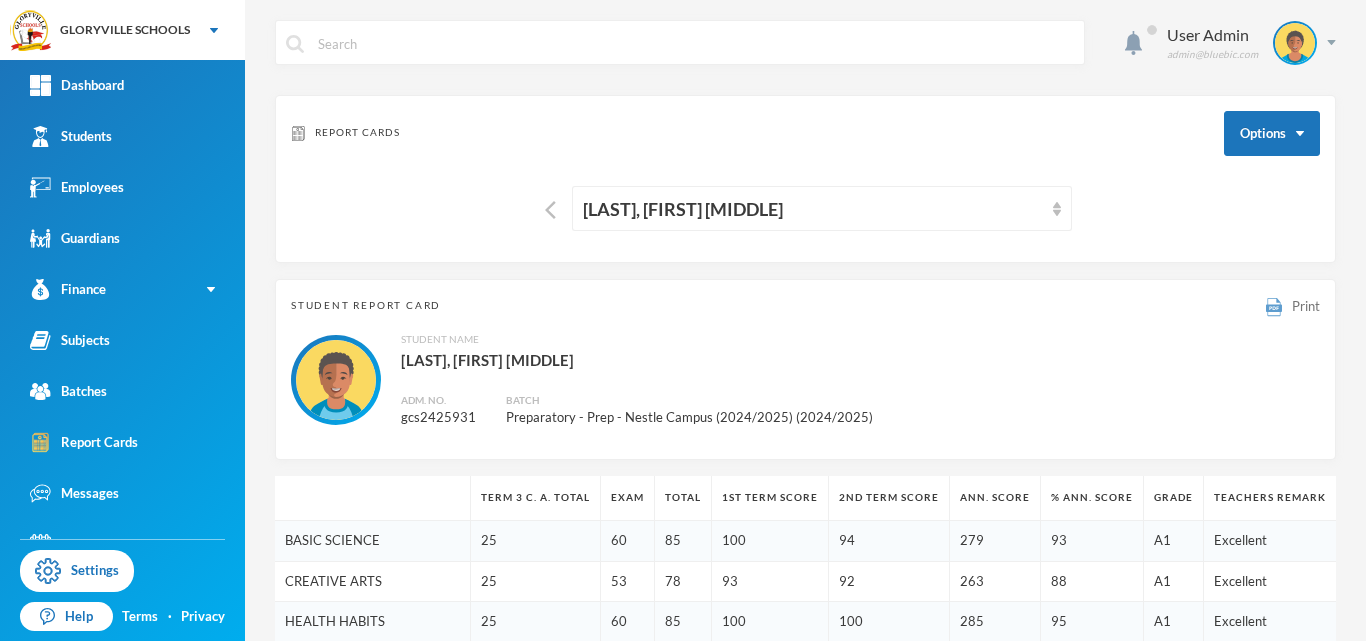 click at bounding box center [1274, 307] 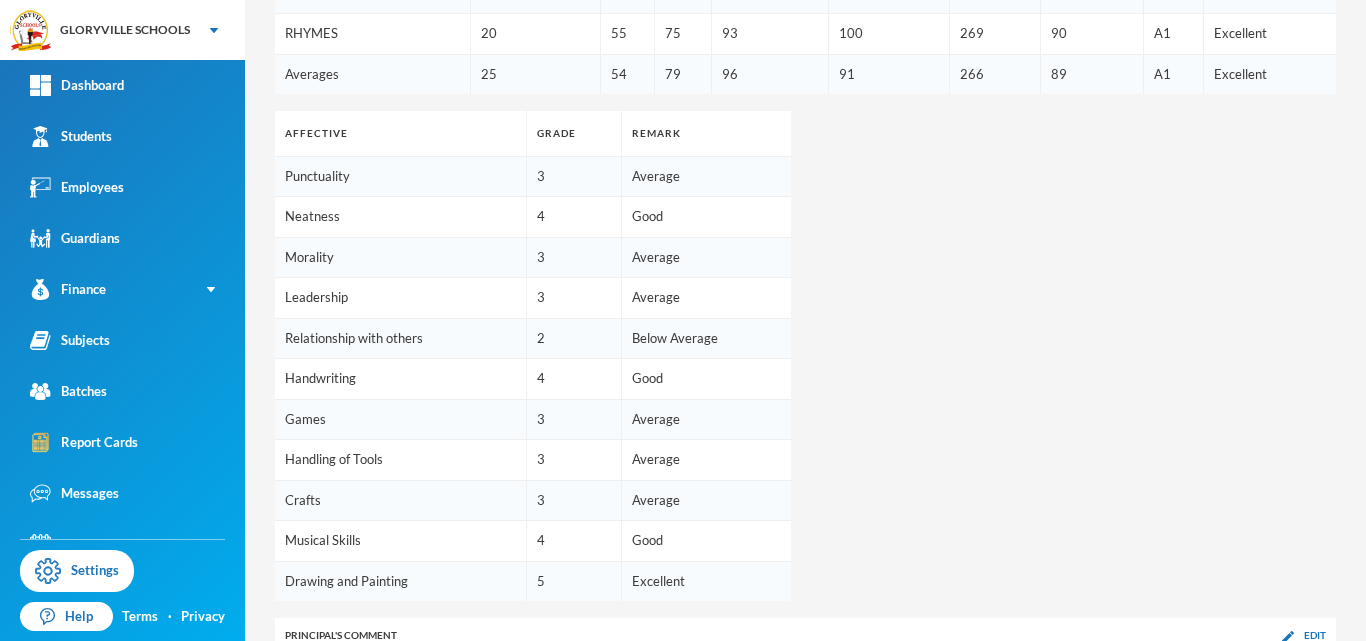 scroll, scrollTop: 813, scrollLeft: 0, axis: vertical 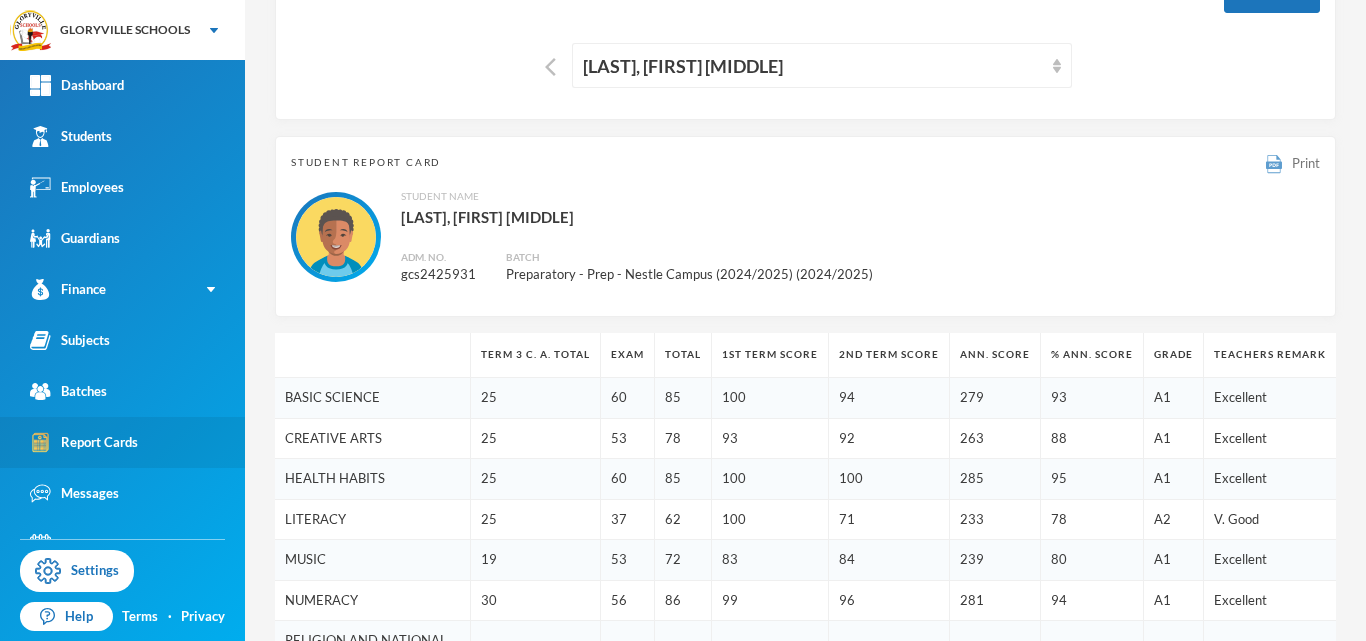 click on "Report Cards" at bounding box center [84, 442] 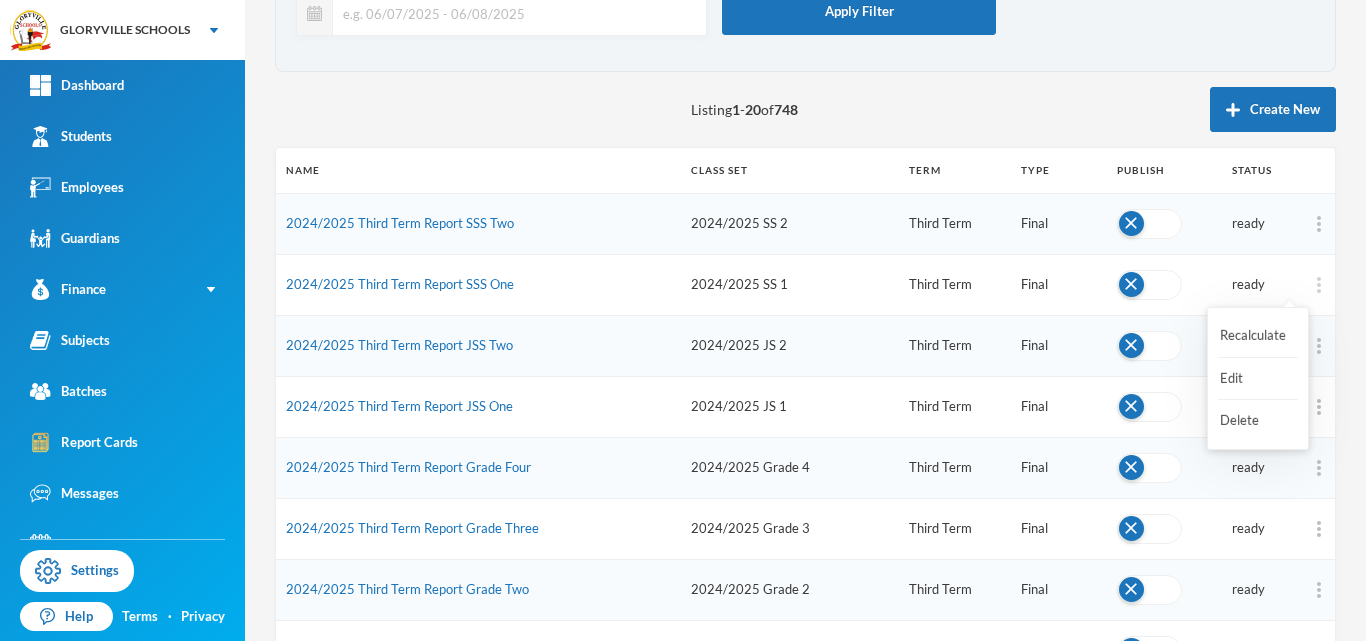click at bounding box center [1319, 285] 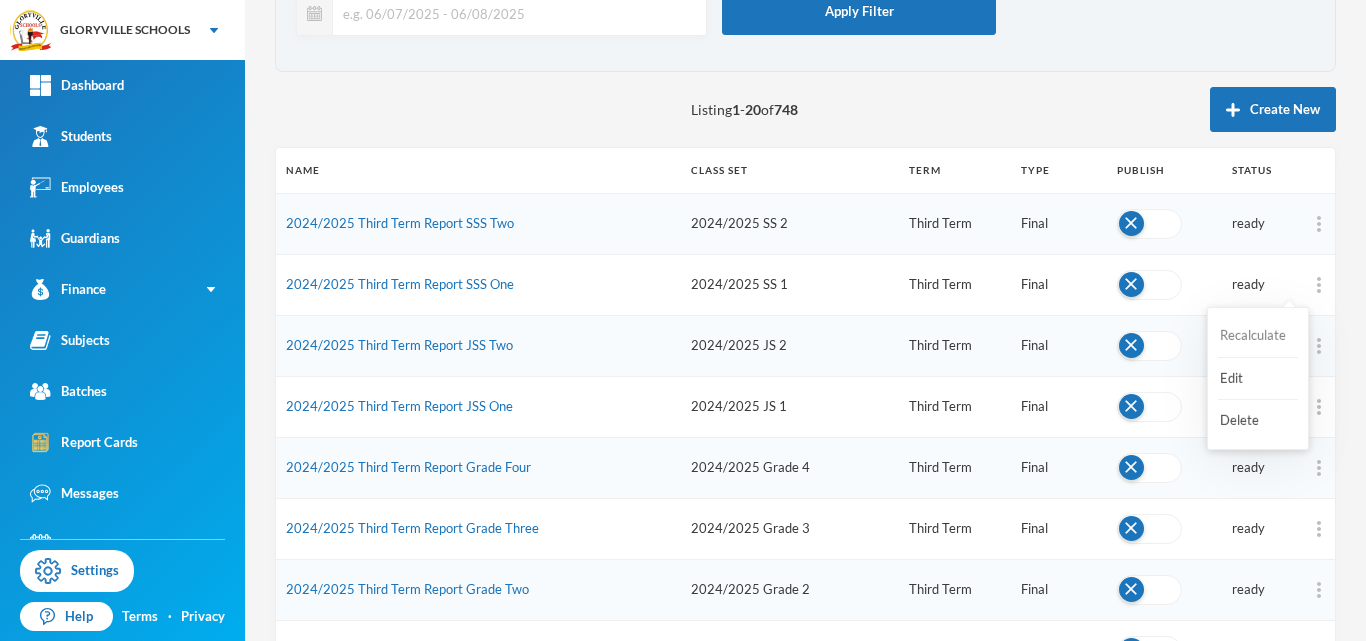 click on "Recalculate" at bounding box center [1258, 336] 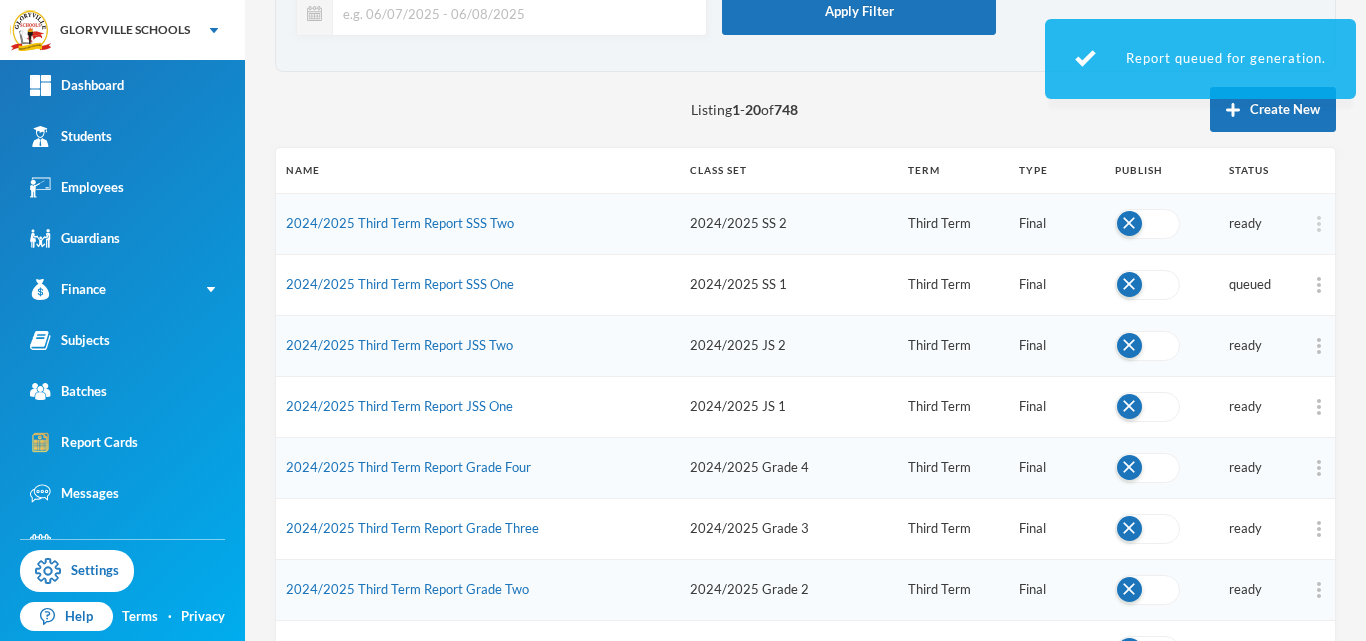 click at bounding box center (1319, 224) 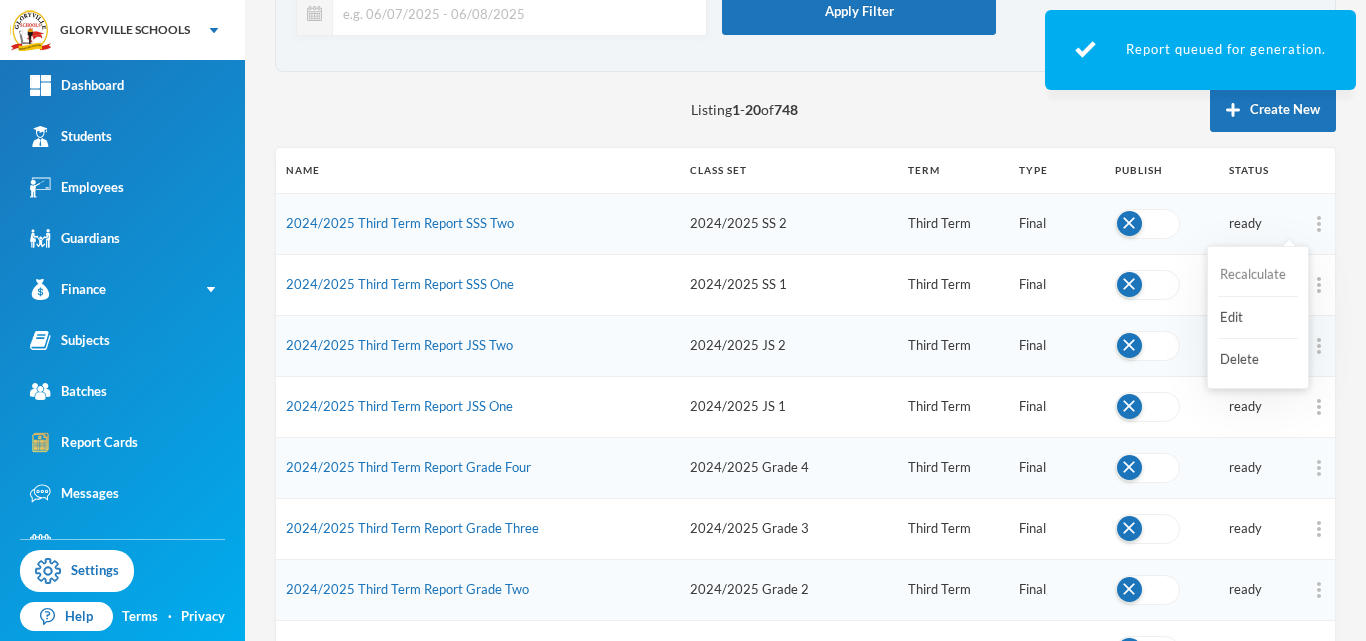 click on "Recalculate" at bounding box center [1258, 275] 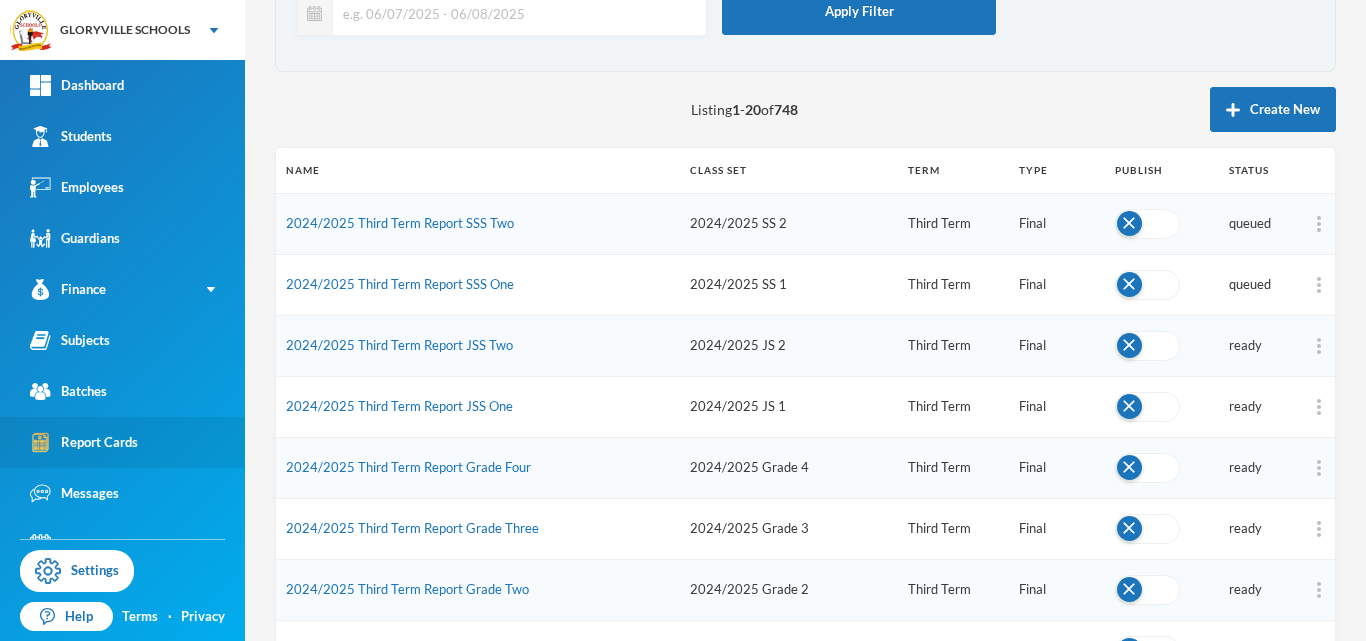 click on "Report Cards" at bounding box center [122, 442] 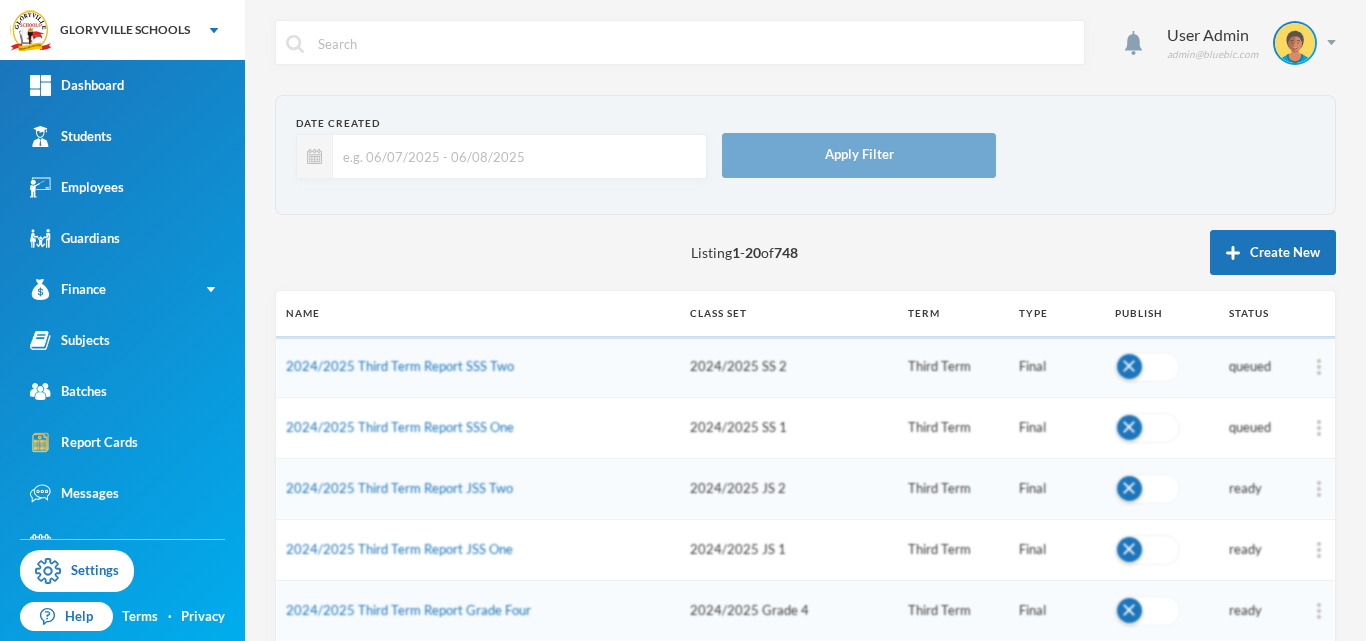 scroll, scrollTop: 0, scrollLeft: 0, axis: both 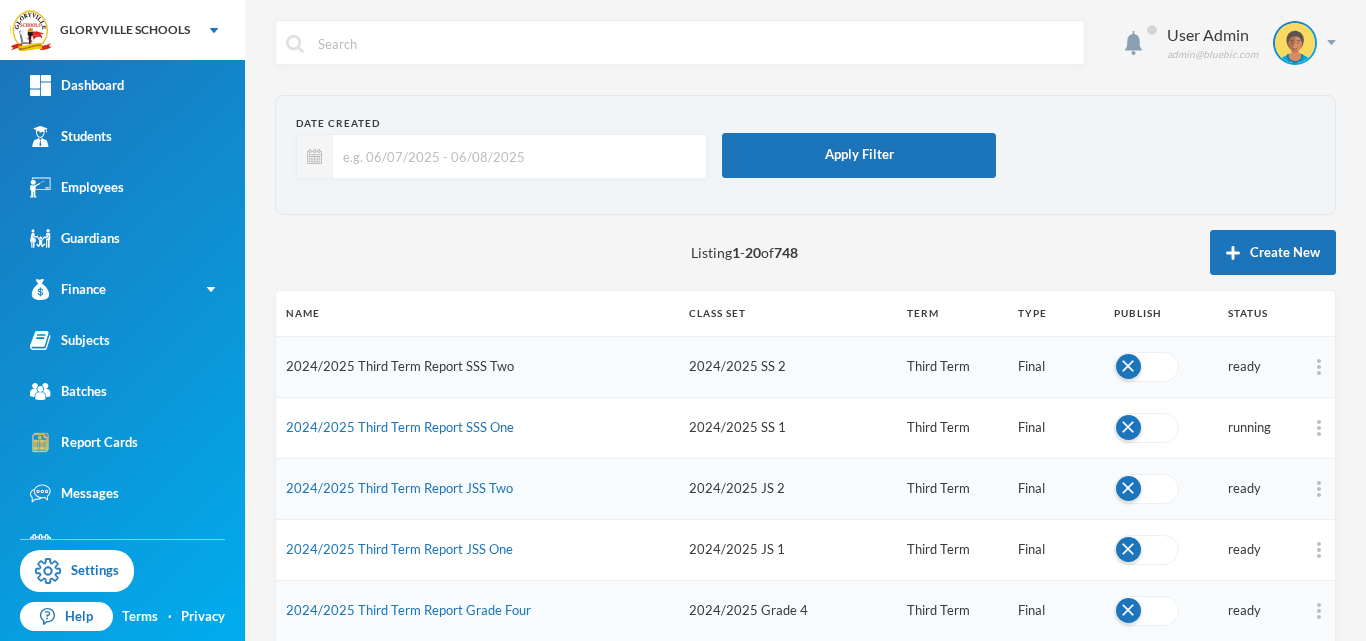 click on "2024/2025 Third Term Report SSS Two" at bounding box center [400, 366] 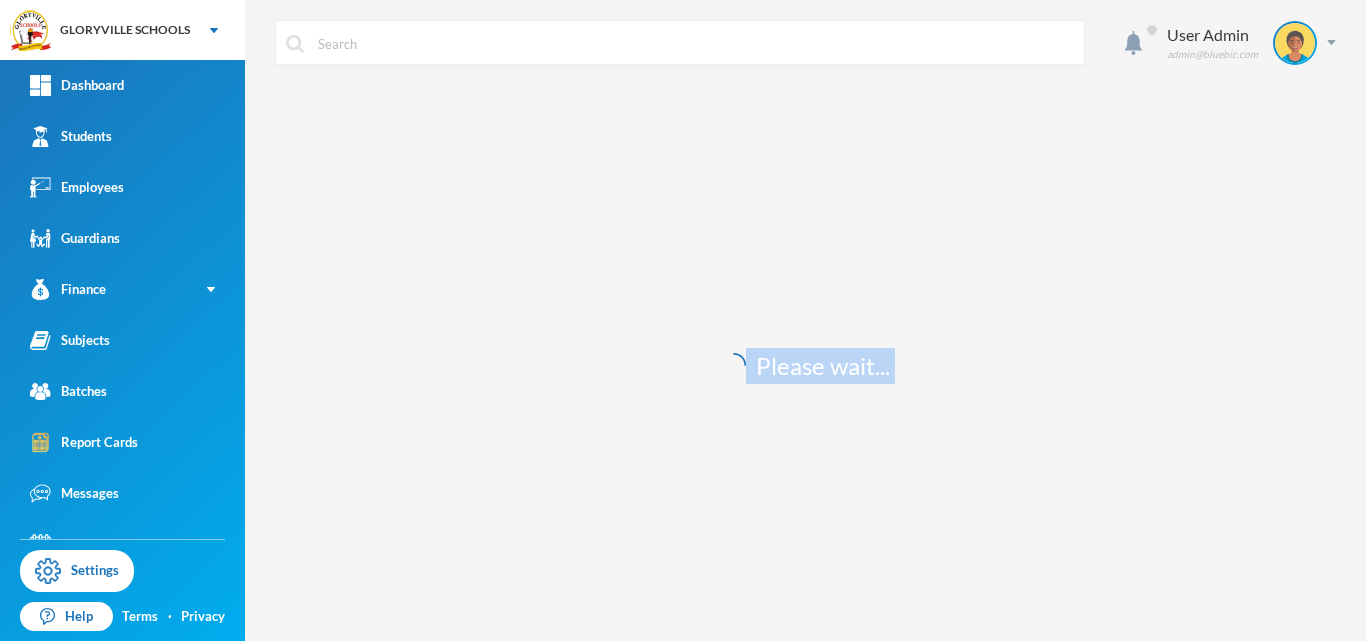 click on "Please wait..." at bounding box center (805, 365) 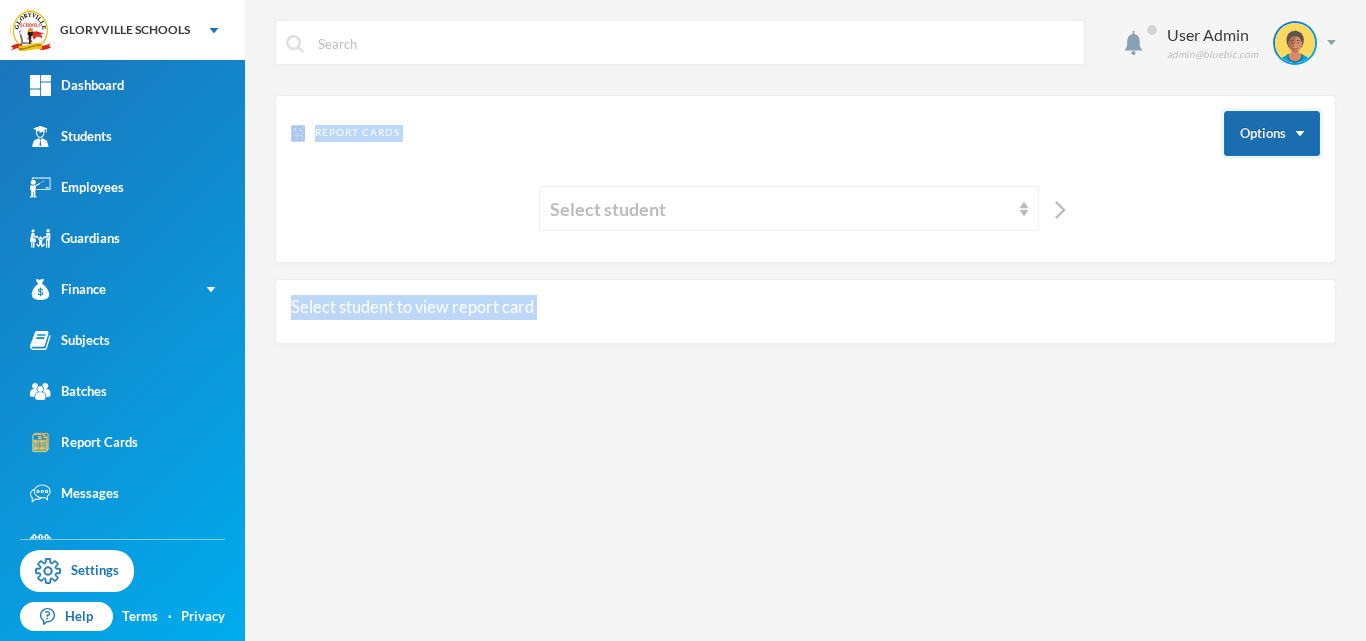 click on "Options" at bounding box center (1272, 133) 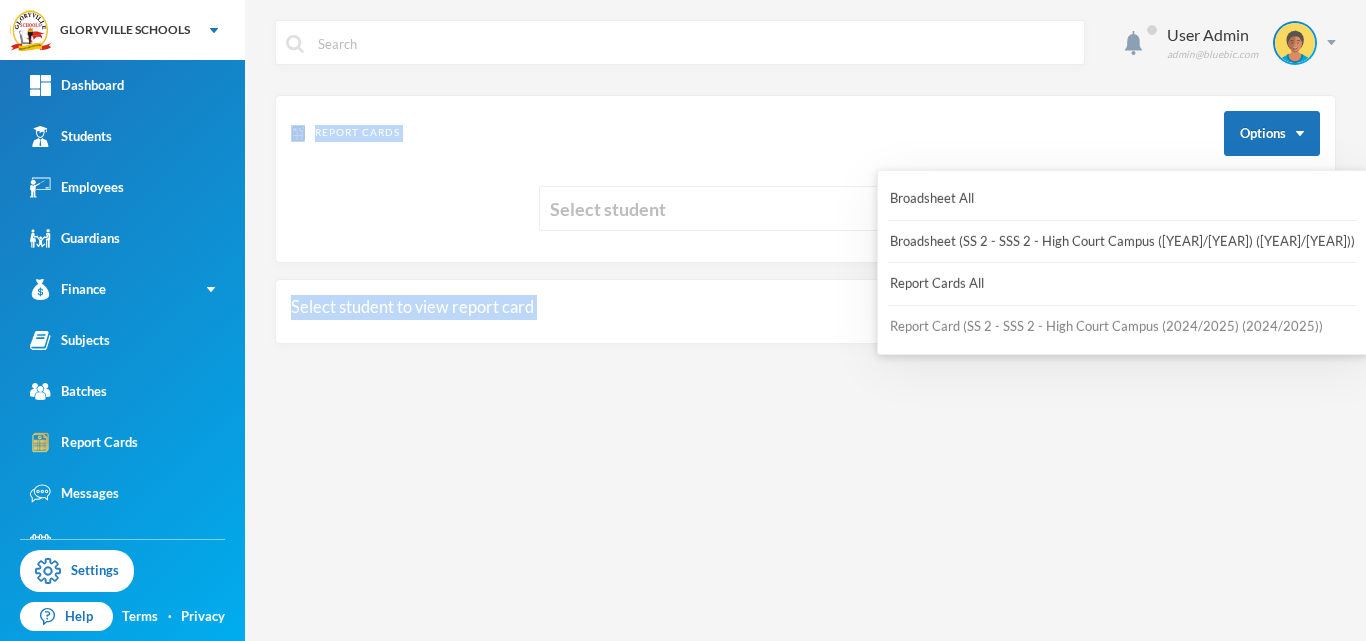 click on "Report Card (SS 2 - SSS 2 - High Court Campus (2024/2025) (2024/2025))" at bounding box center [1106, 327] 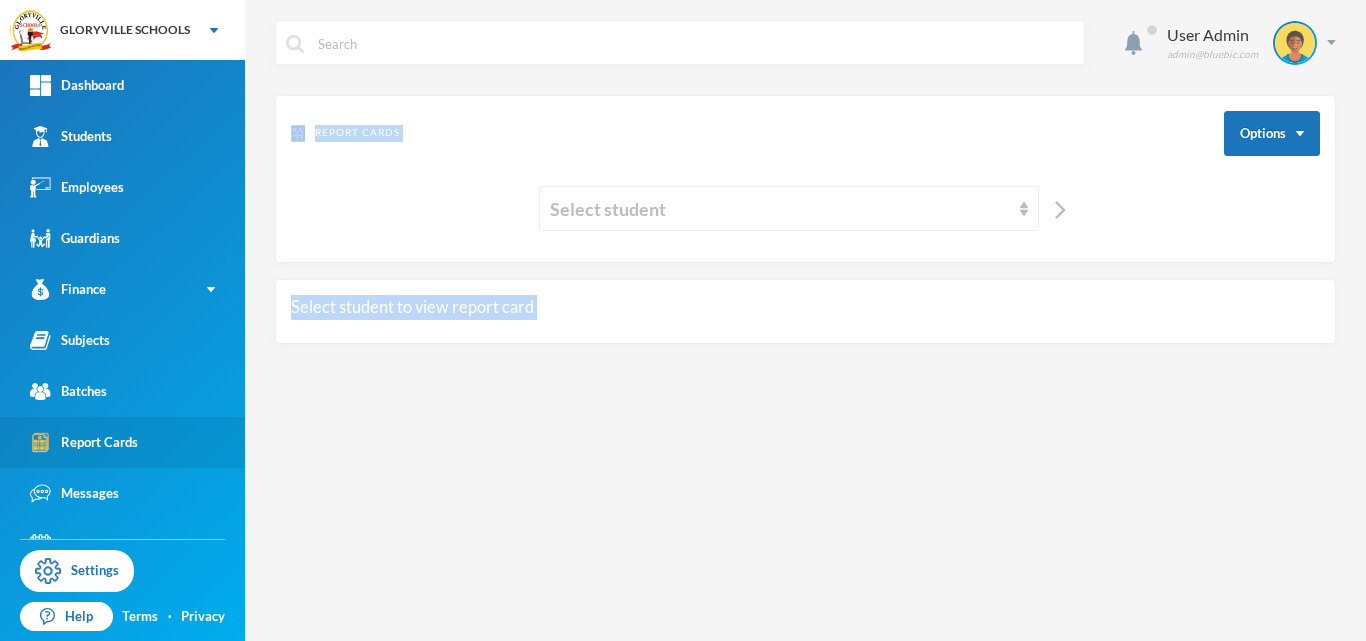 click on "Report Cards" at bounding box center (122, 442) 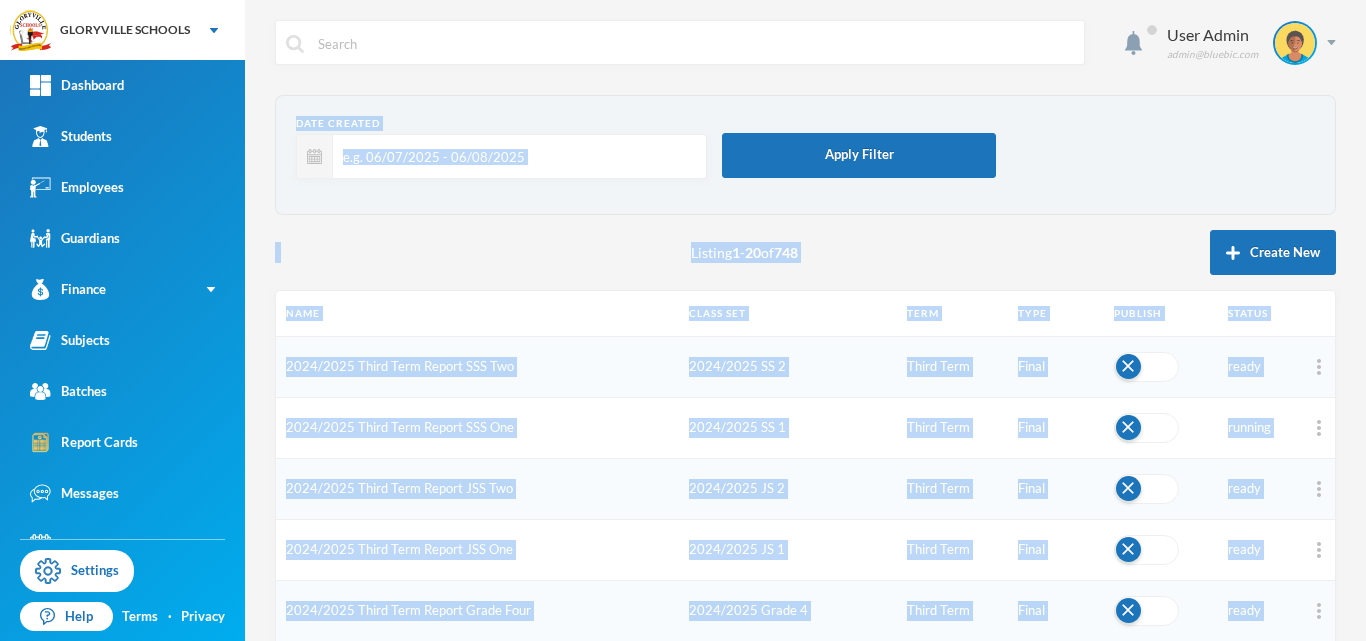 click on "Listing  1  -  20  of  748 Create New" at bounding box center (805, 252) 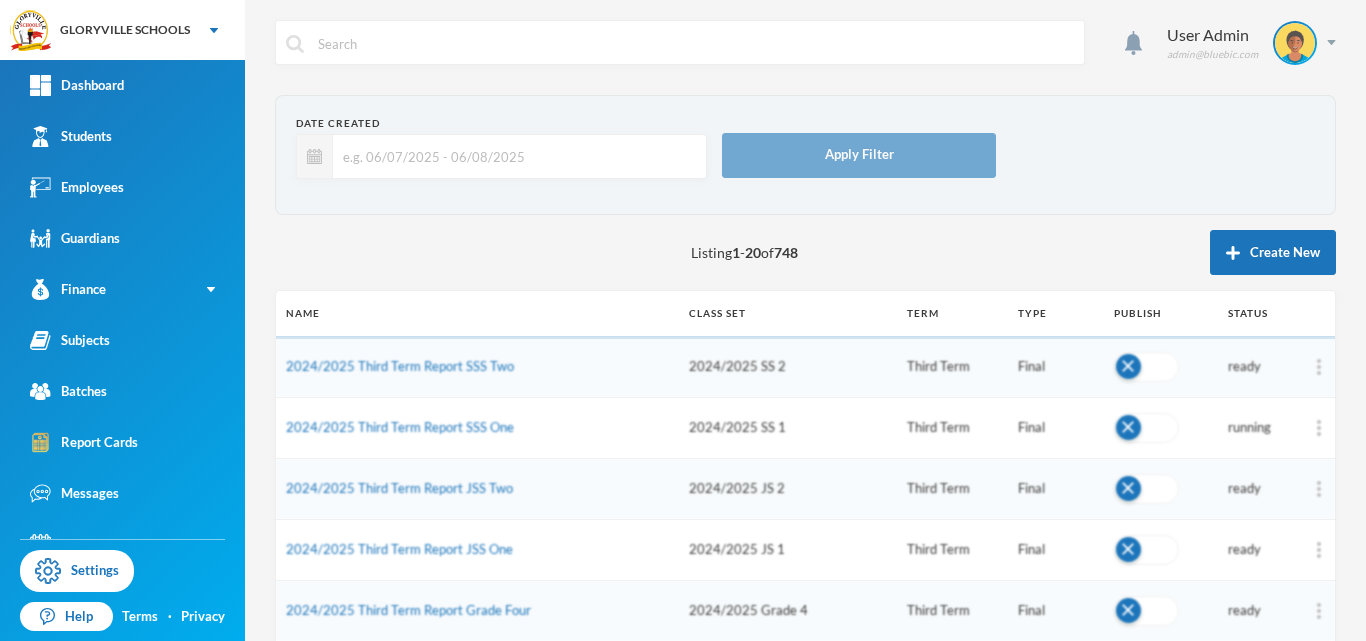 scroll, scrollTop: 0, scrollLeft: 0, axis: both 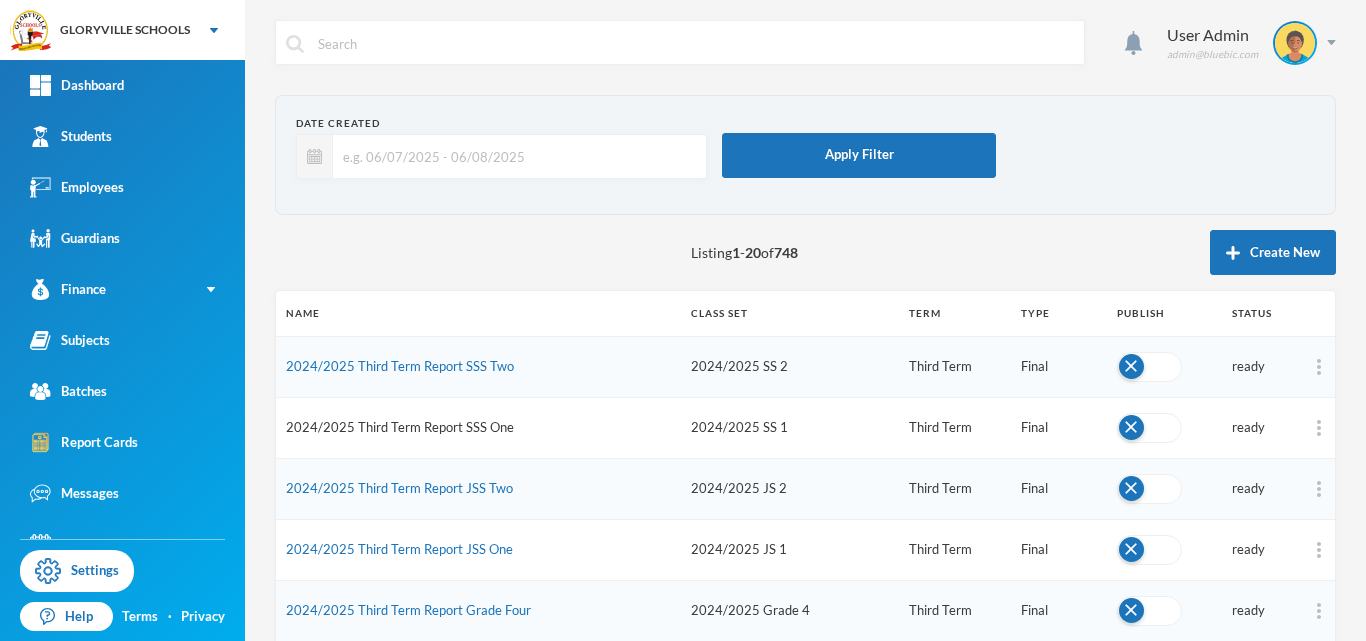 click on "2024/2025 Third Term Report SSS One" at bounding box center (400, 427) 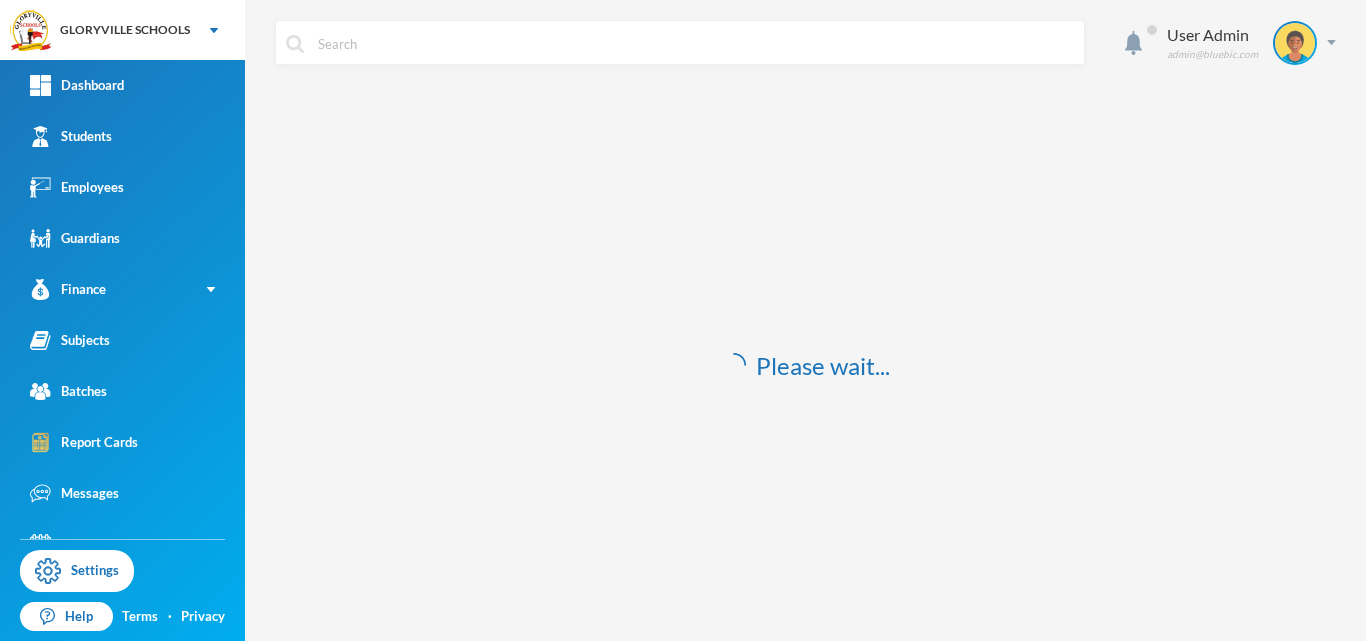 click on "Please wait..." at bounding box center (805, 365) 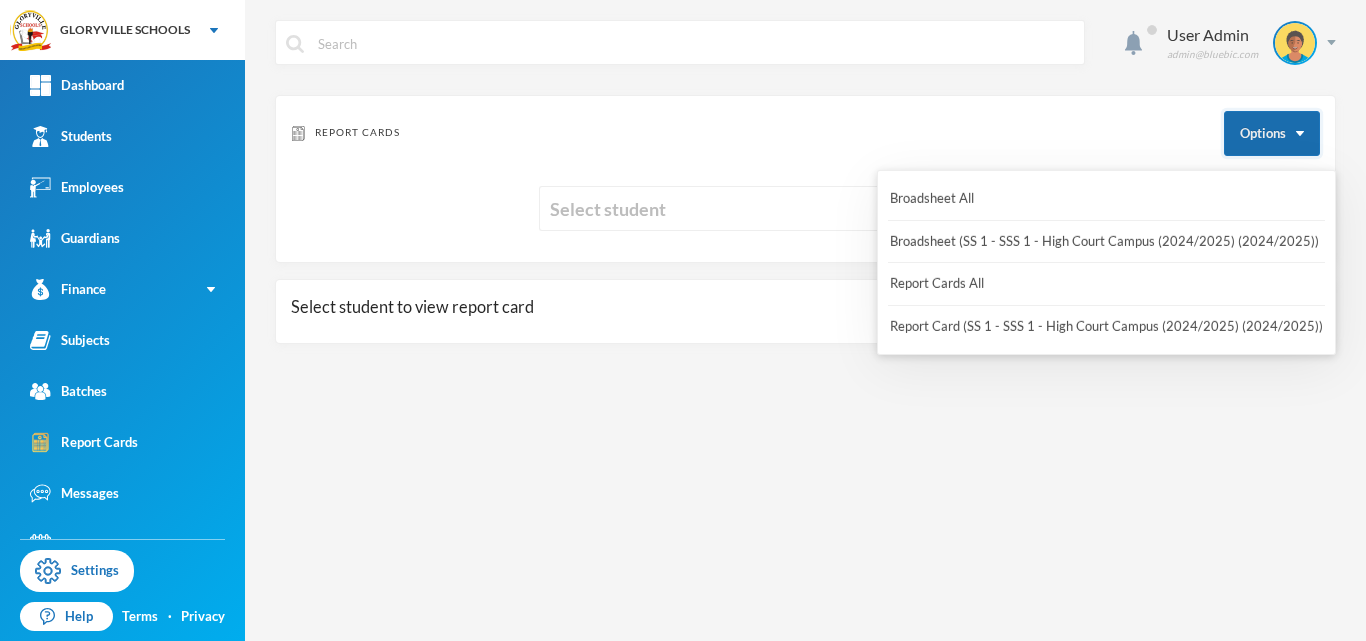 click on "Options" at bounding box center [1272, 133] 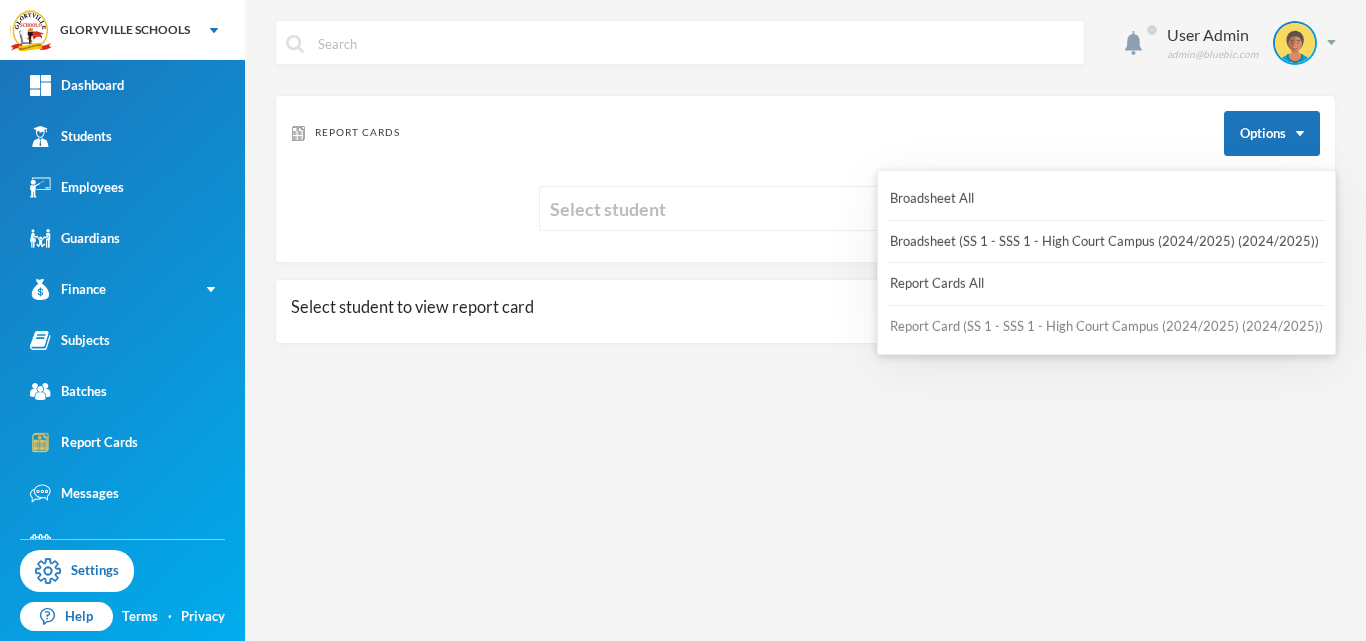 click on "Report Card (SS 1 - SSS 1 - High Court Campus (2024/2025) (2024/2025))" at bounding box center [1106, 327] 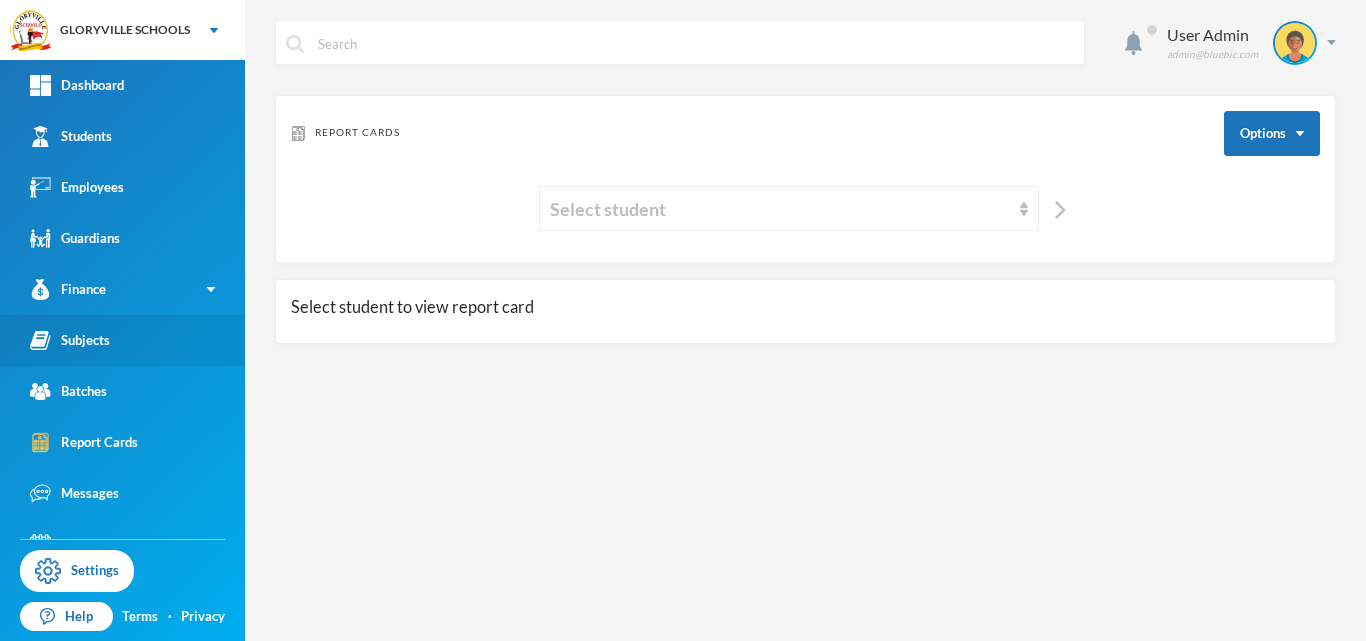 click on "Subjects" at bounding box center [122, 340] 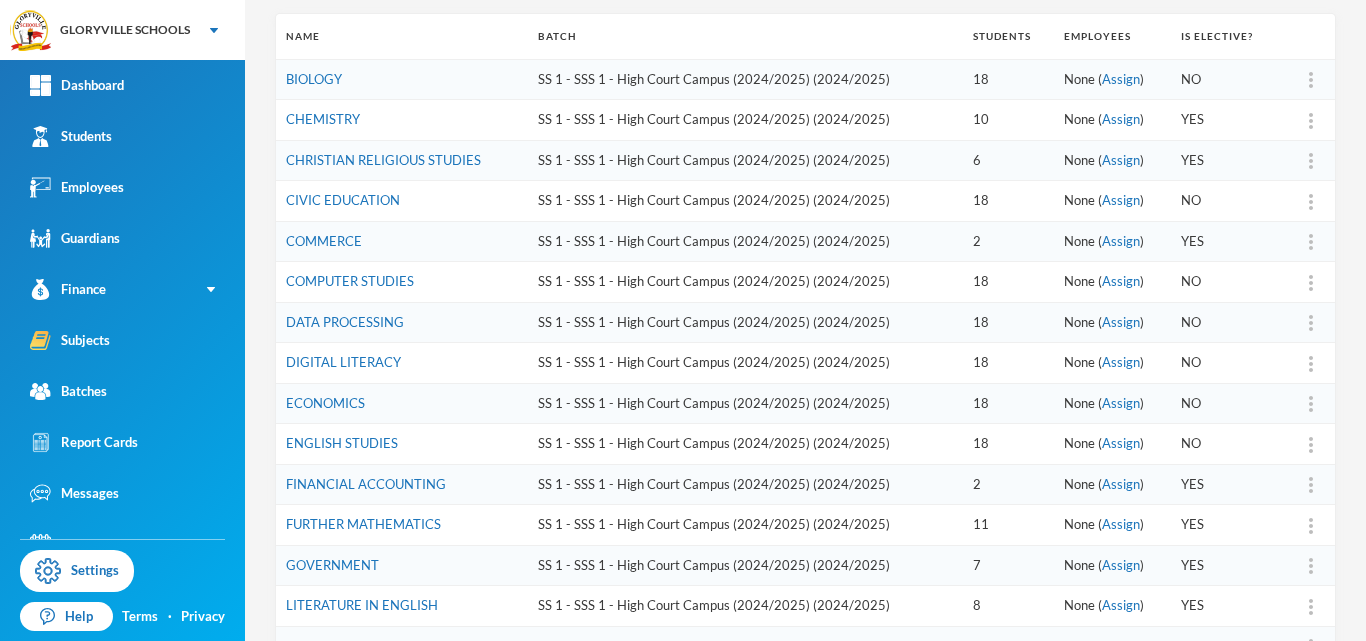 scroll, scrollTop: 279, scrollLeft: 0, axis: vertical 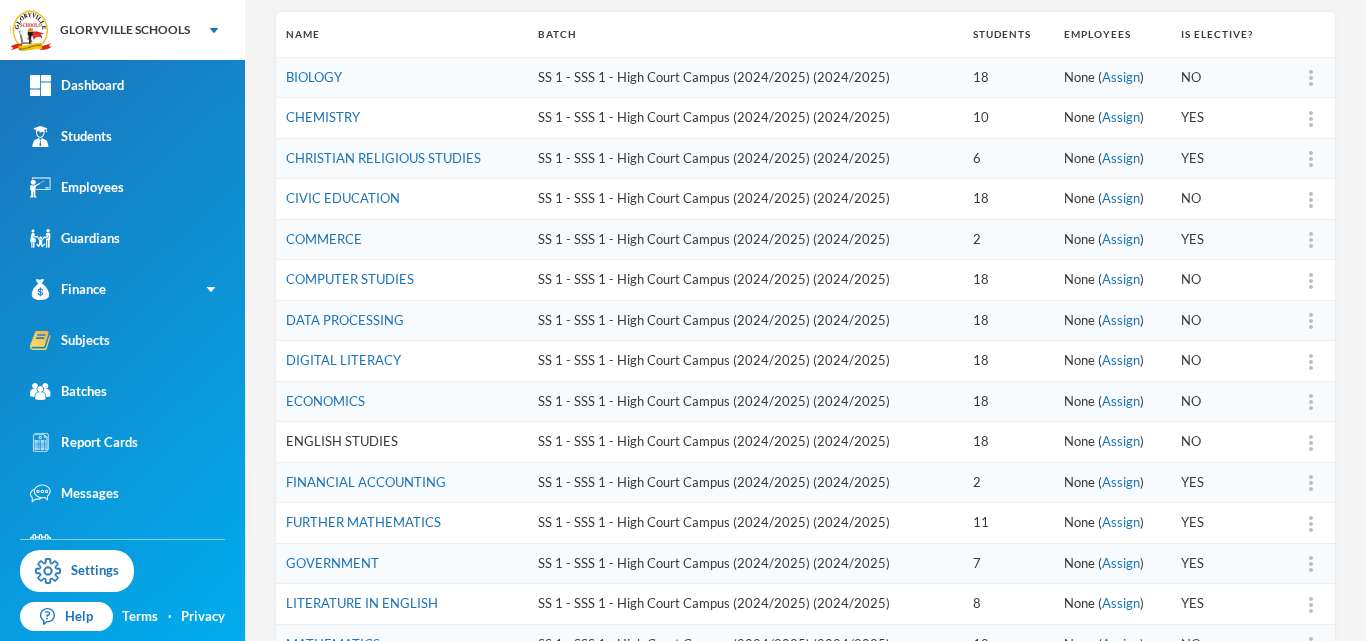 click on "ENGLISH STUDIES" at bounding box center (342, 441) 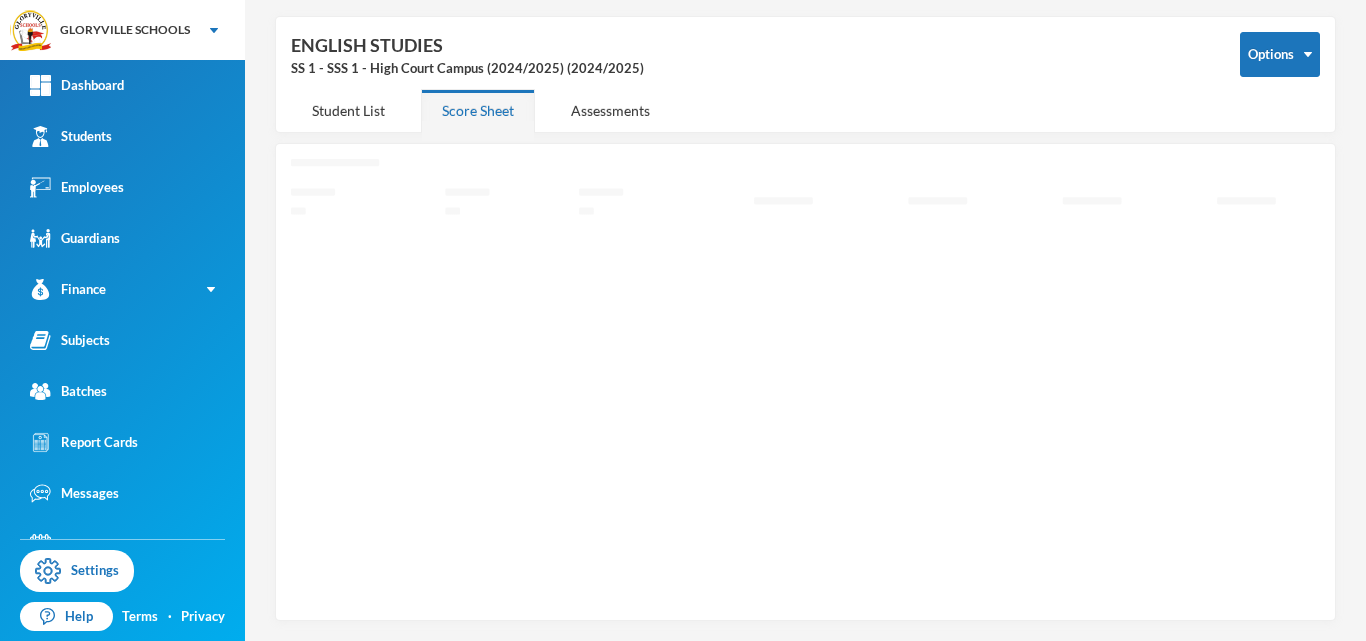 scroll, scrollTop: 72, scrollLeft: 0, axis: vertical 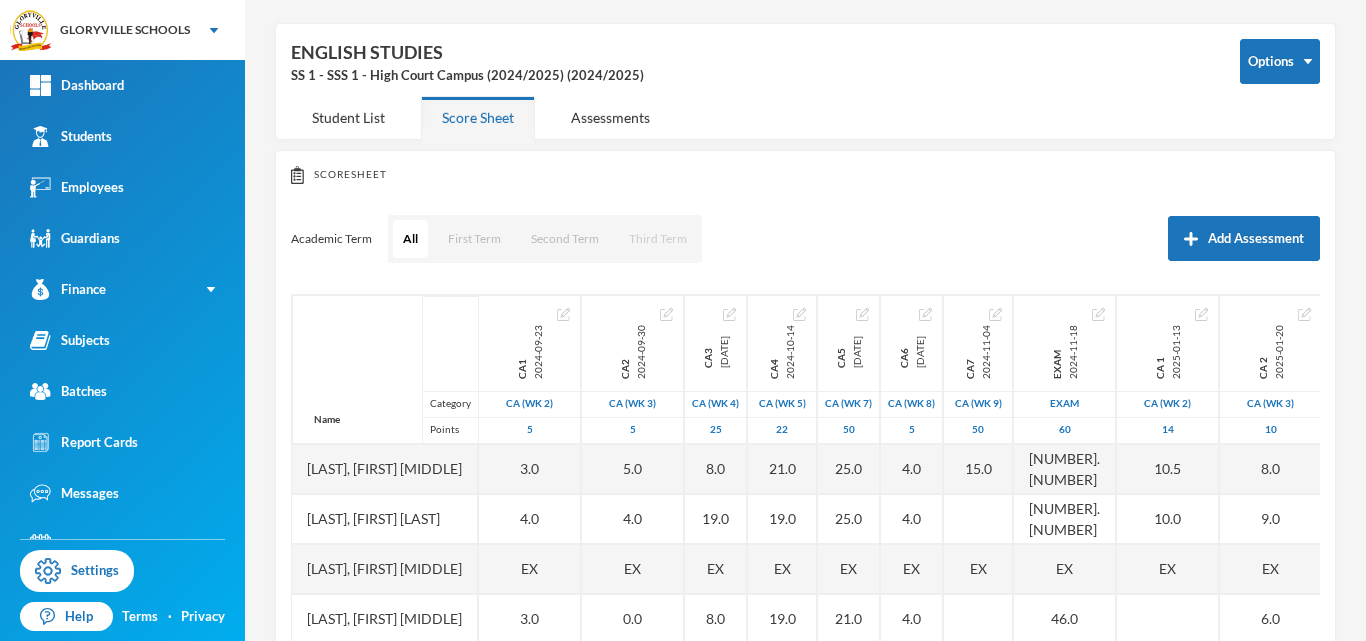 click on "Third Term" at bounding box center [658, 239] 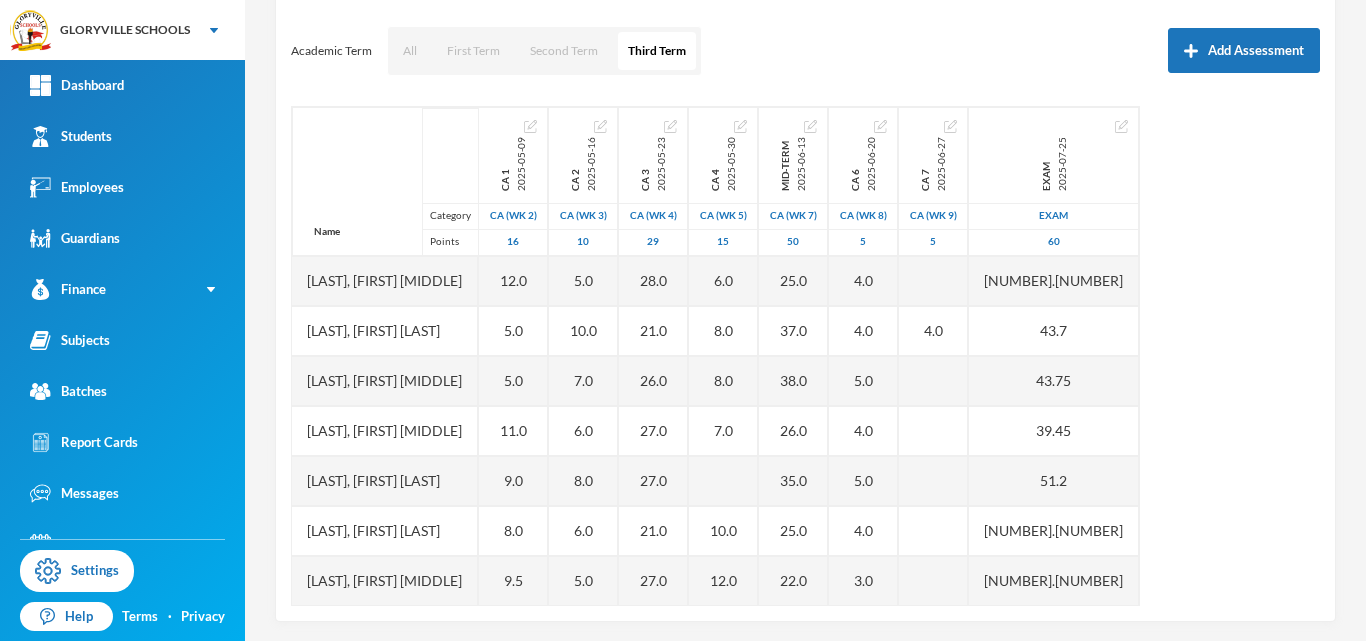 scroll, scrollTop: 271, scrollLeft: 0, axis: vertical 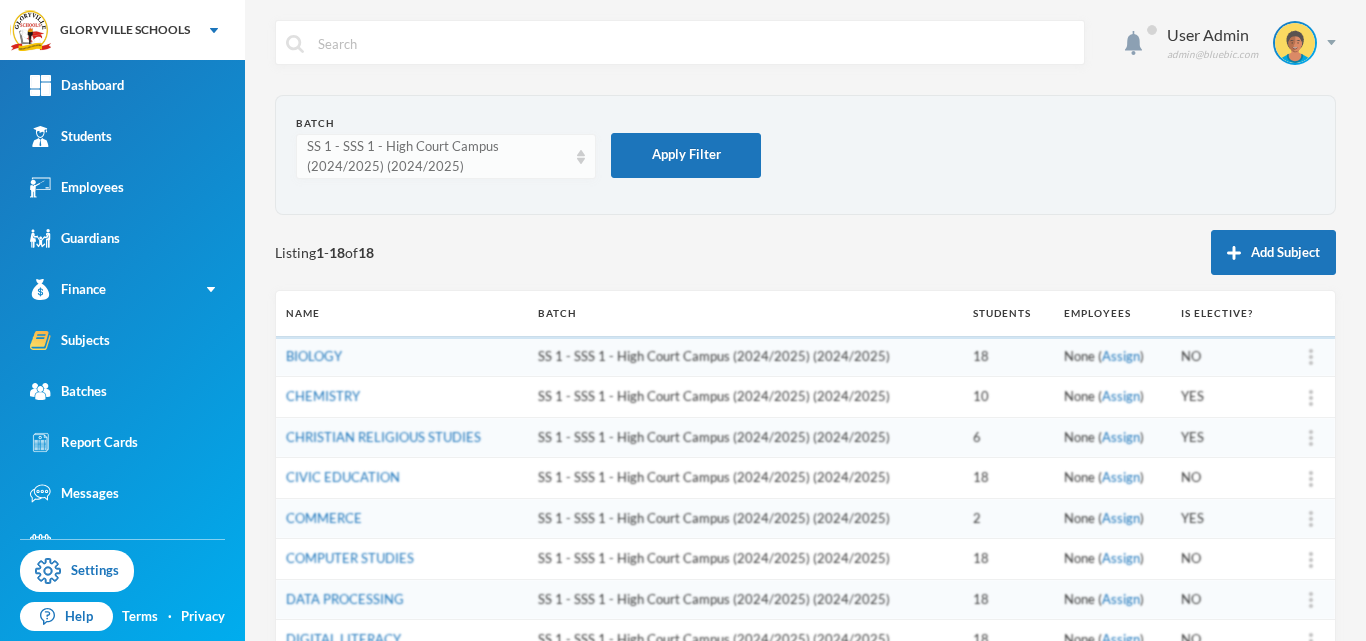click on "SS 1 - SSS 1 - High Court Campus (2024/2025) (2024/2025)" at bounding box center (437, 156) 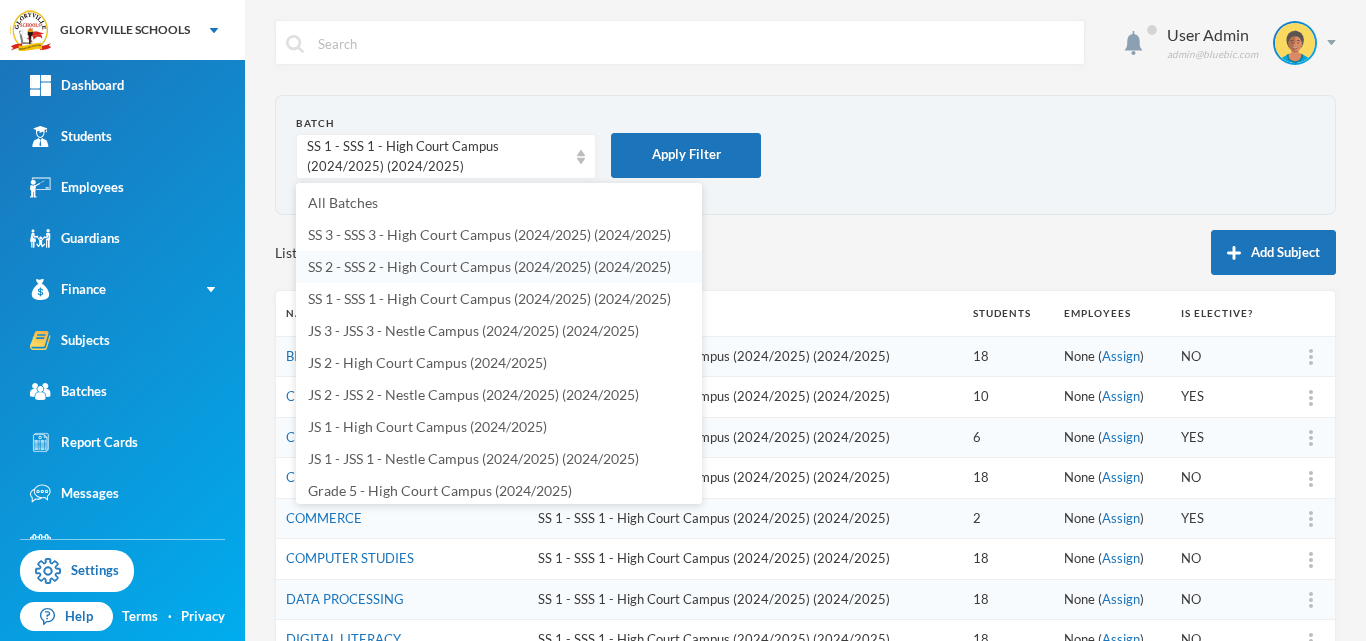 click on "SS 2 - SSS 2 - High Court Campus (2024/2025) (2024/2025)" at bounding box center [489, 266] 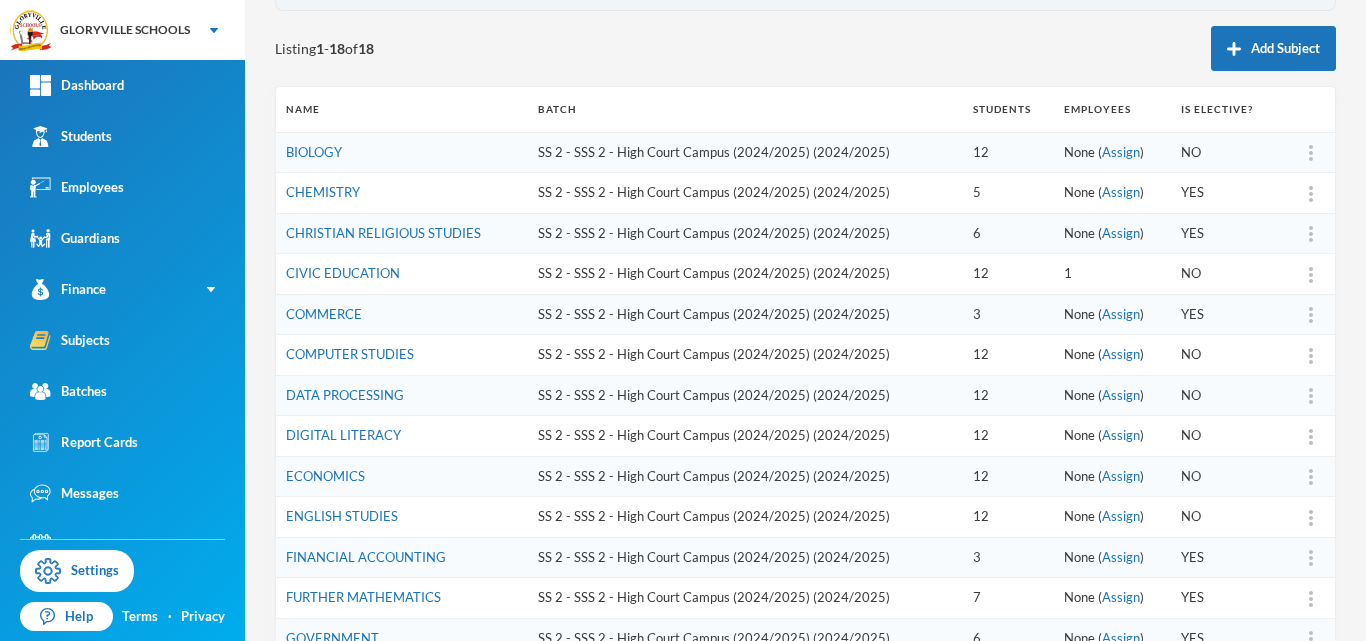 scroll, scrollTop: 206, scrollLeft: 0, axis: vertical 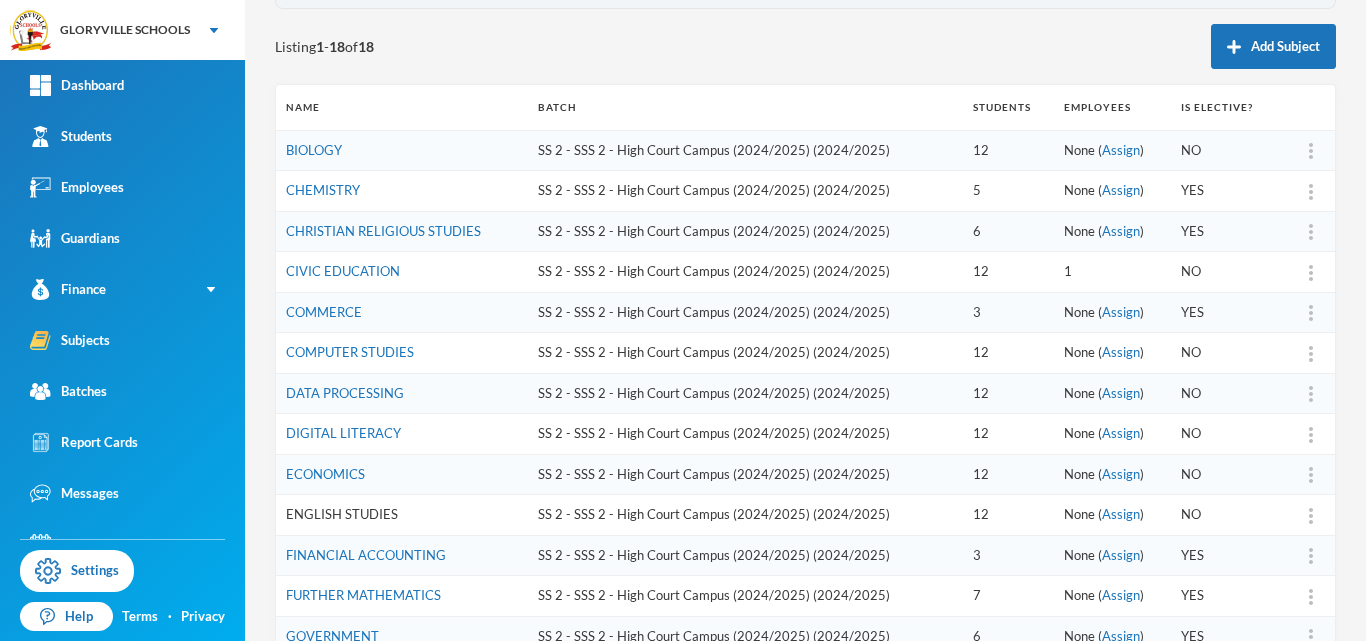 click on "ENGLISH STUDIES" at bounding box center [342, 514] 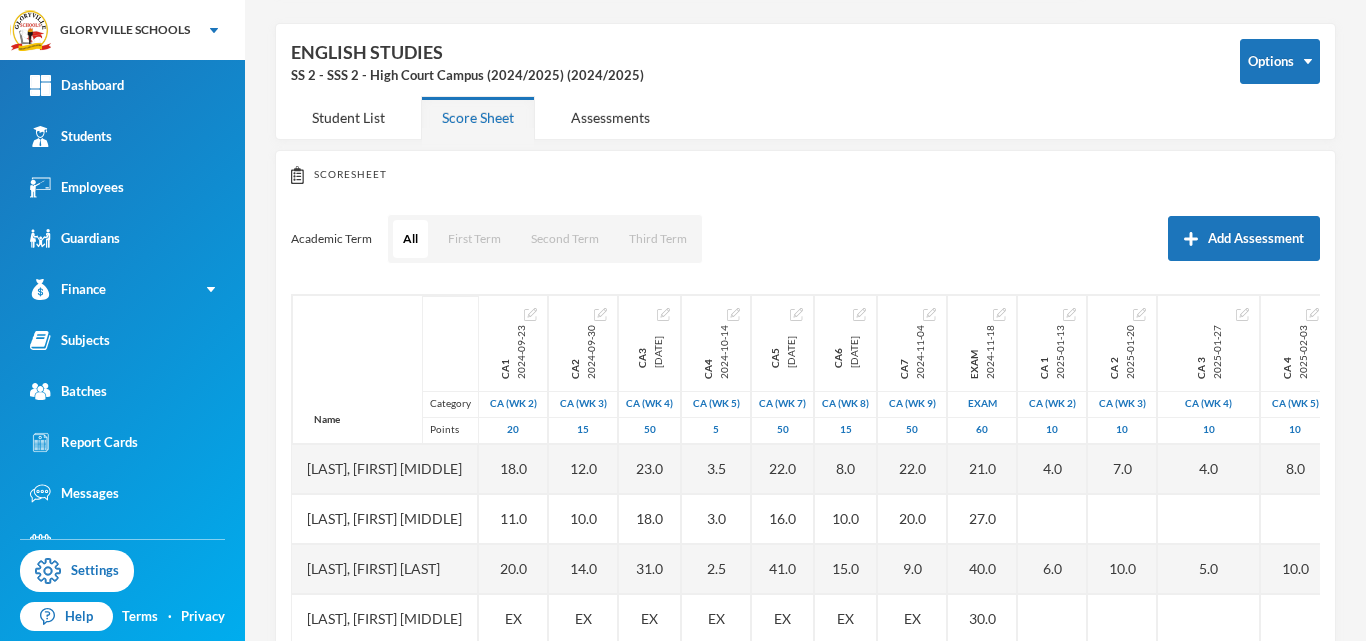scroll, scrollTop: 206, scrollLeft: 0, axis: vertical 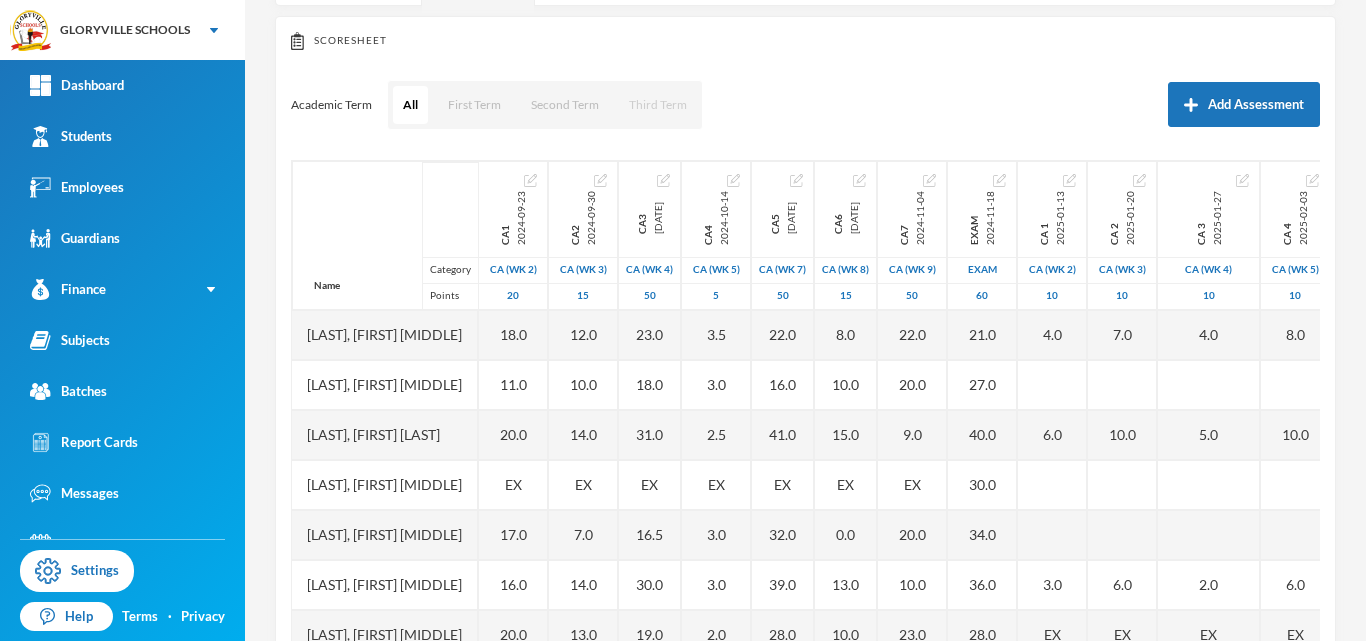 click on "Third Term" at bounding box center (658, 105) 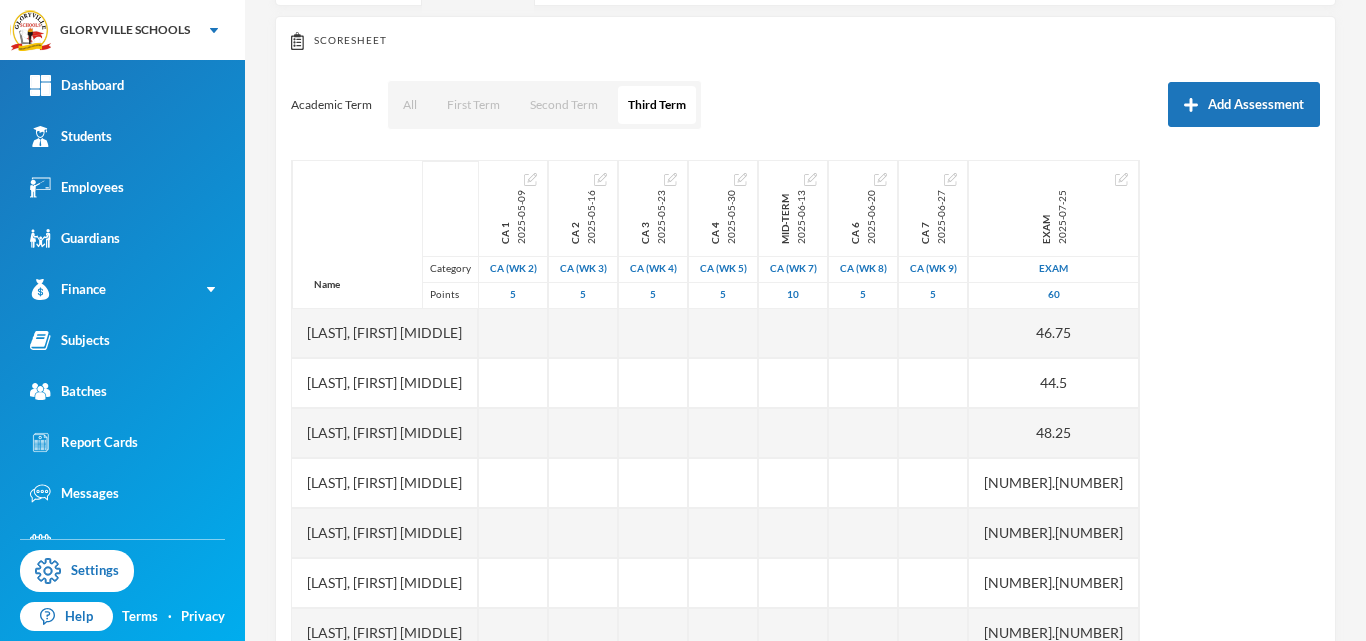 scroll, scrollTop: 0, scrollLeft: 0, axis: both 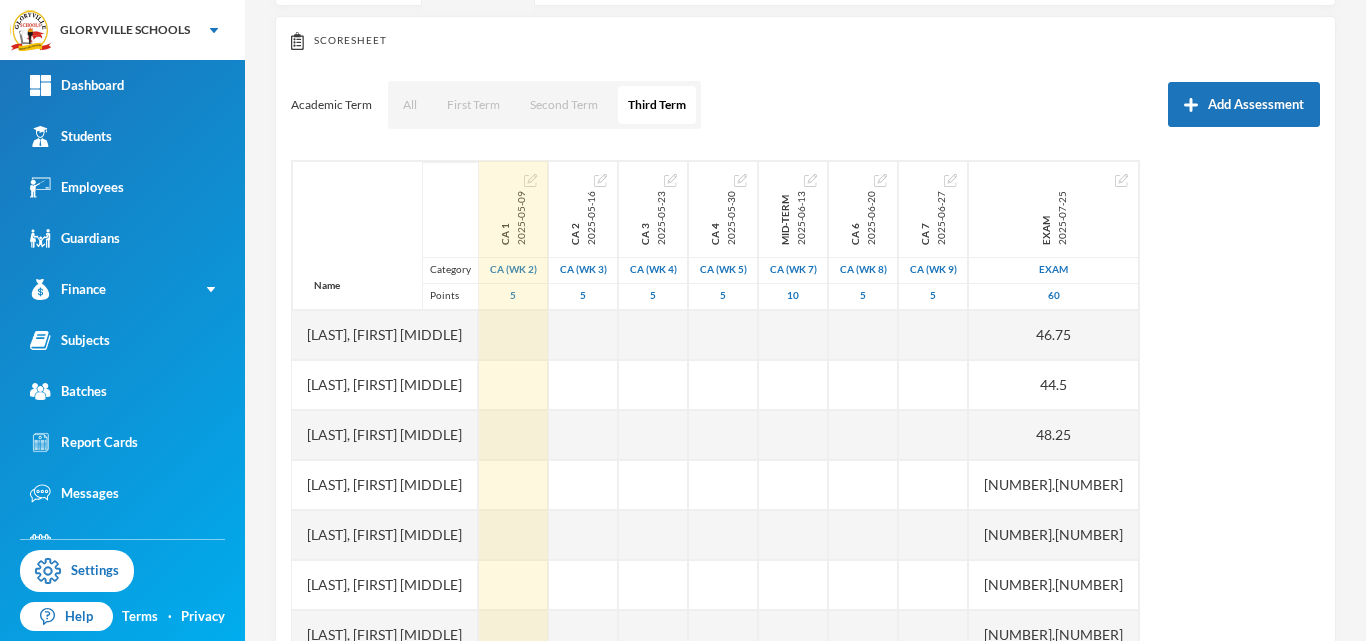 click at bounding box center (530, 180) 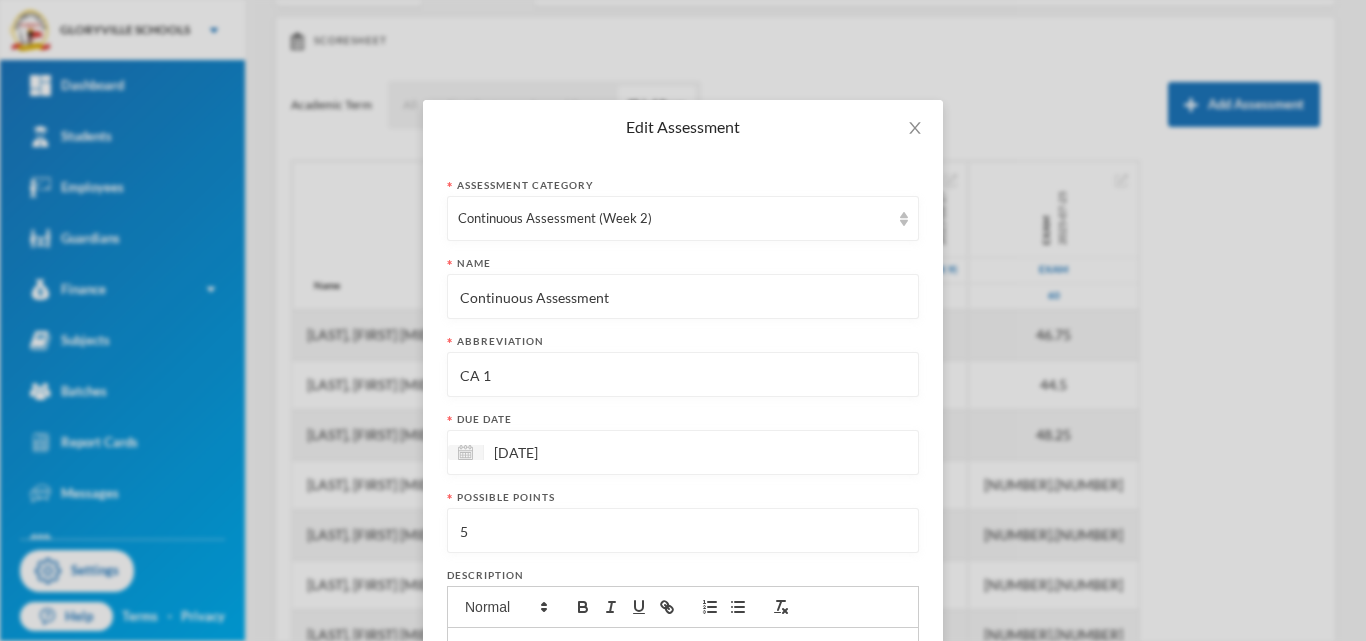 click on "5" at bounding box center (683, 531) 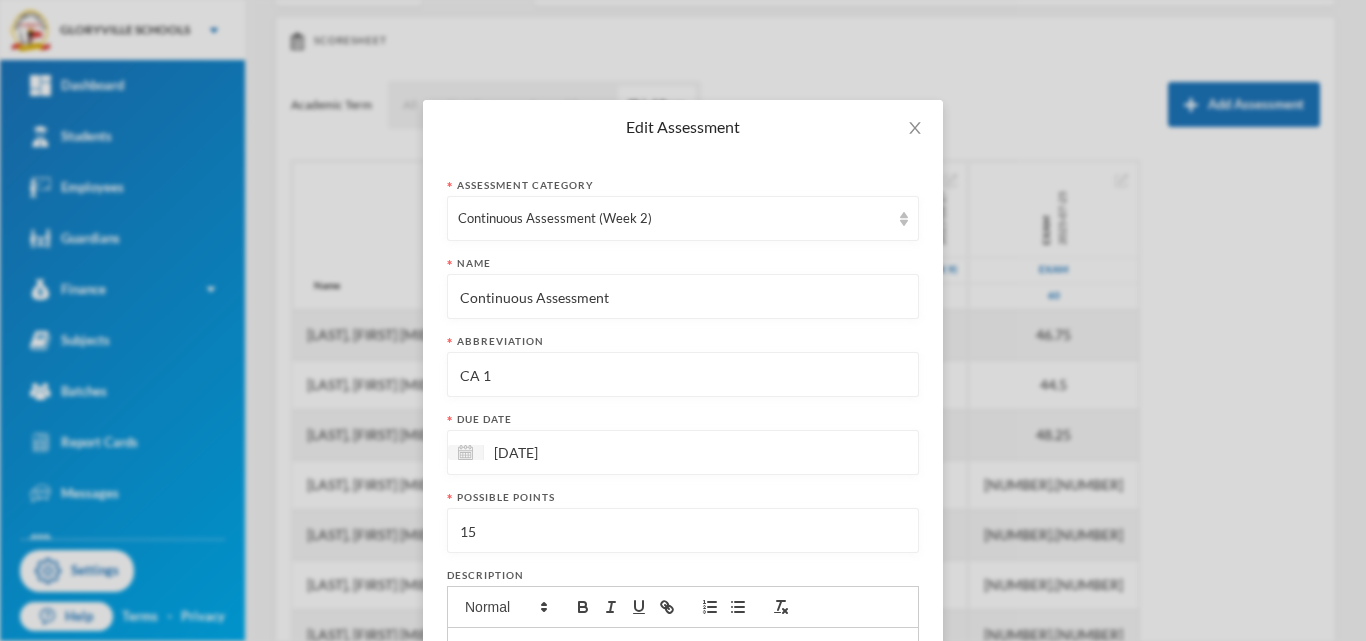 type on "15" 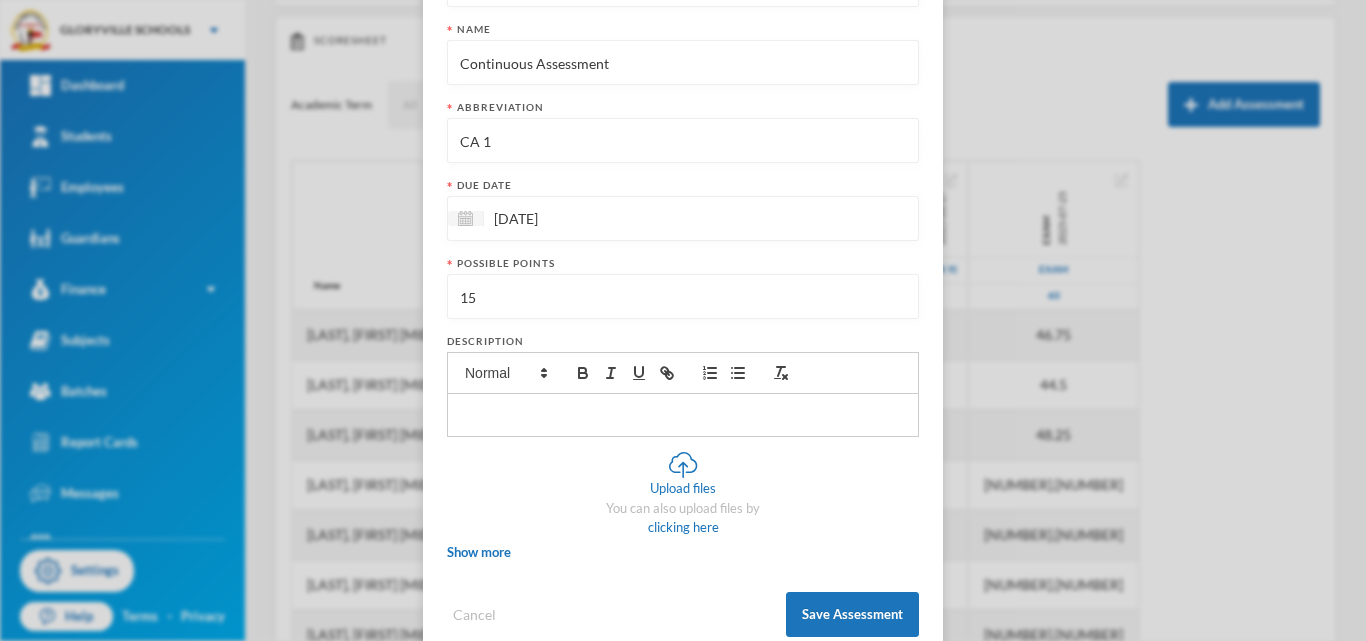 scroll, scrollTop: 278, scrollLeft: 0, axis: vertical 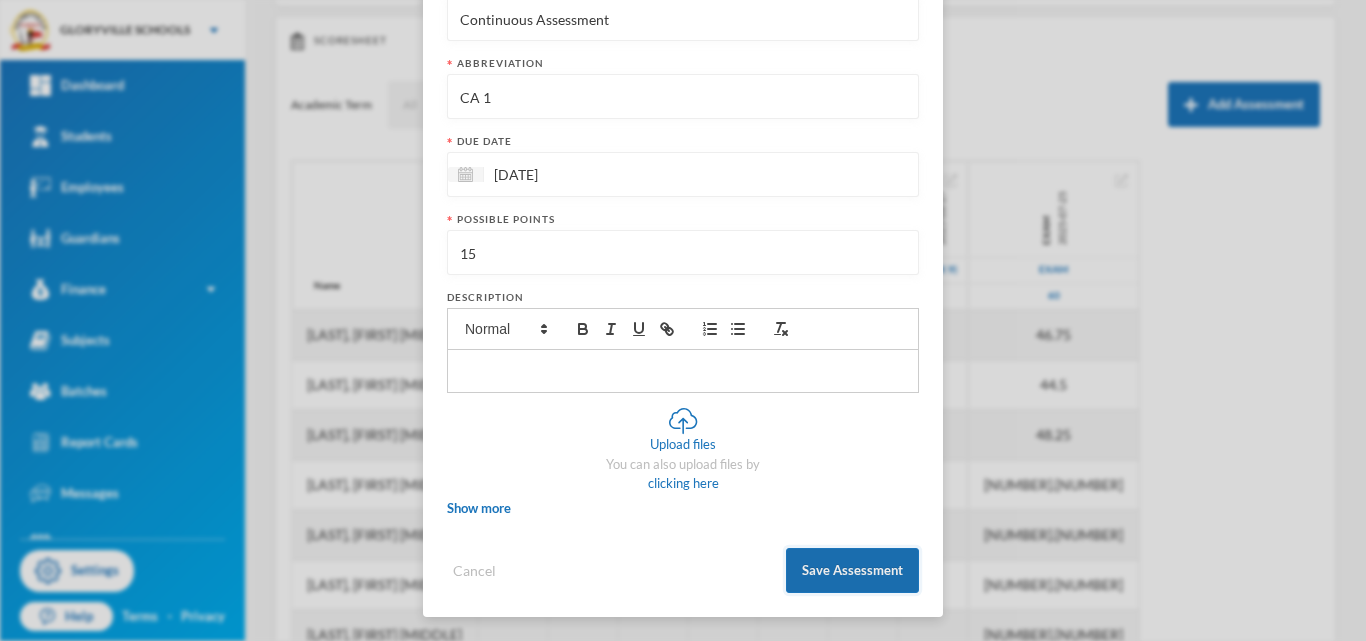 click on "Save Assessment" at bounding box center (852, 570) 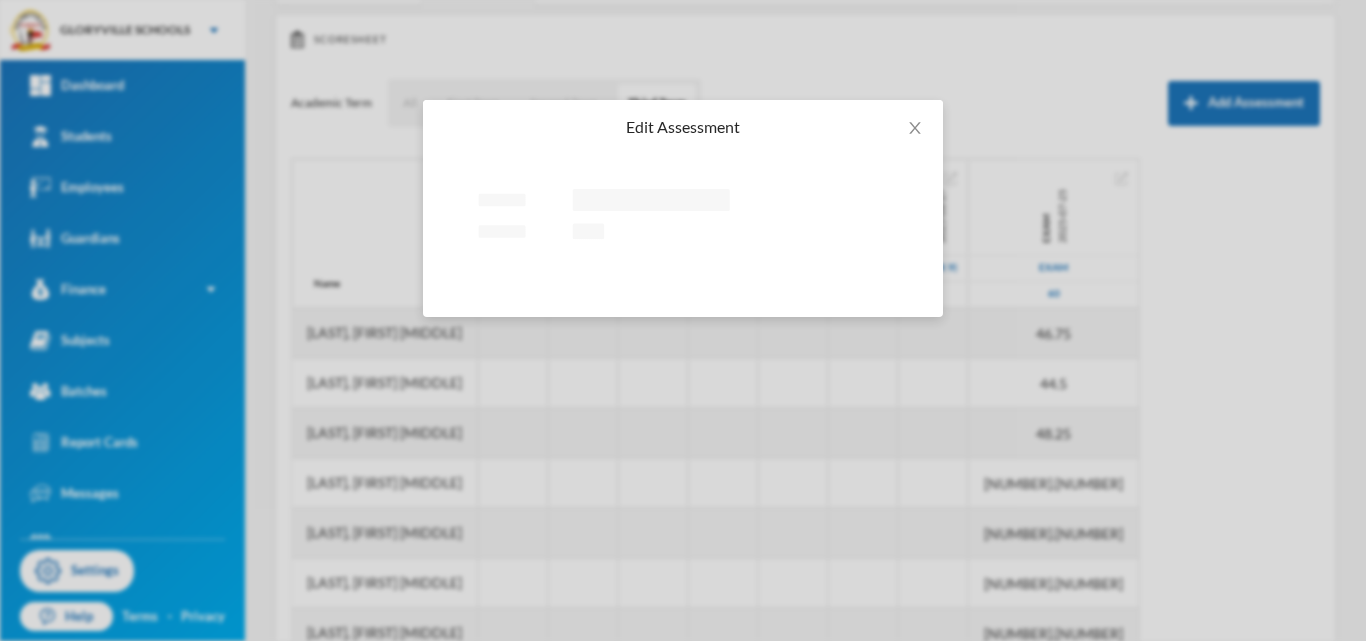 scroll, scrollTop: 0, scrollLeft: 0, axis: both 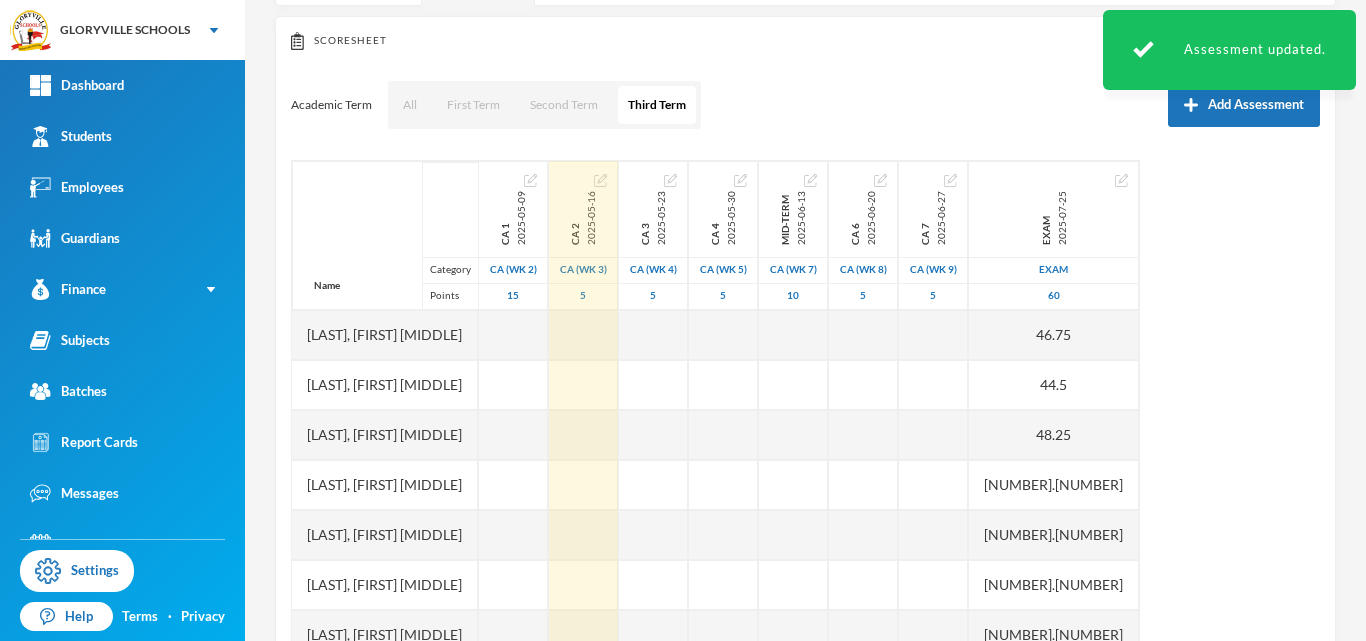 click at bounding box center (600, 180) 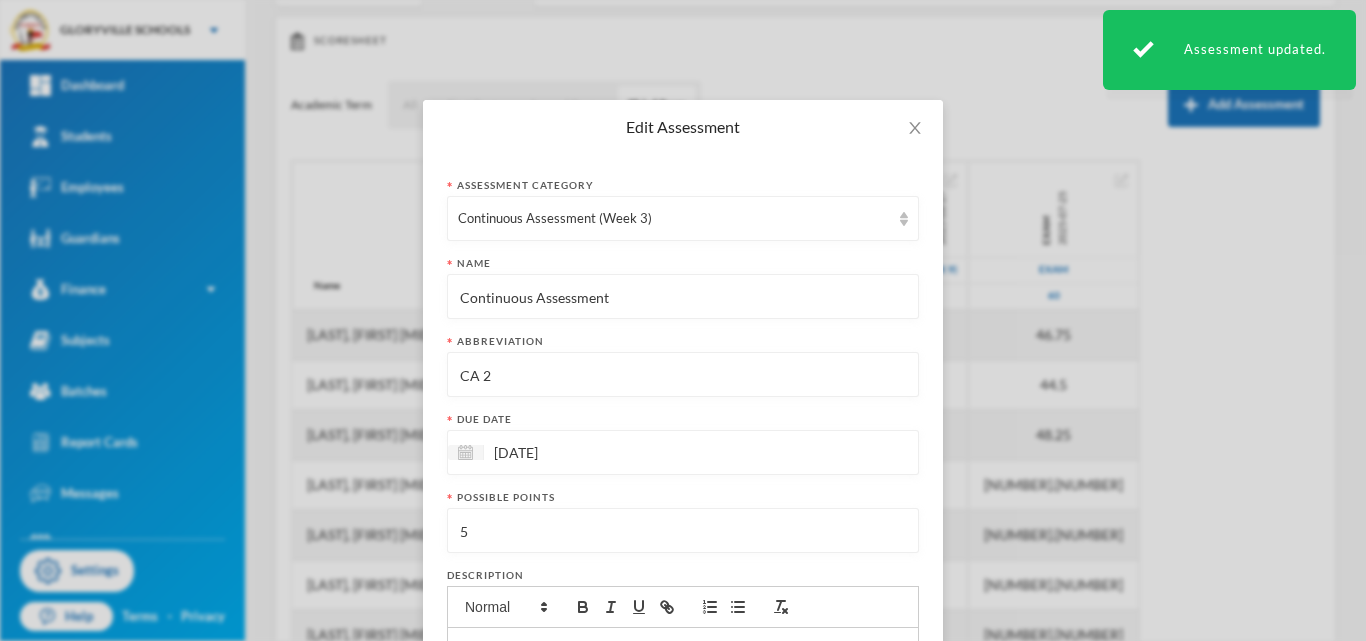 drag, startPoint x: 526, startPoint y: 527, endPoint x: 340, endPoint y: 535, distance: 186.17197 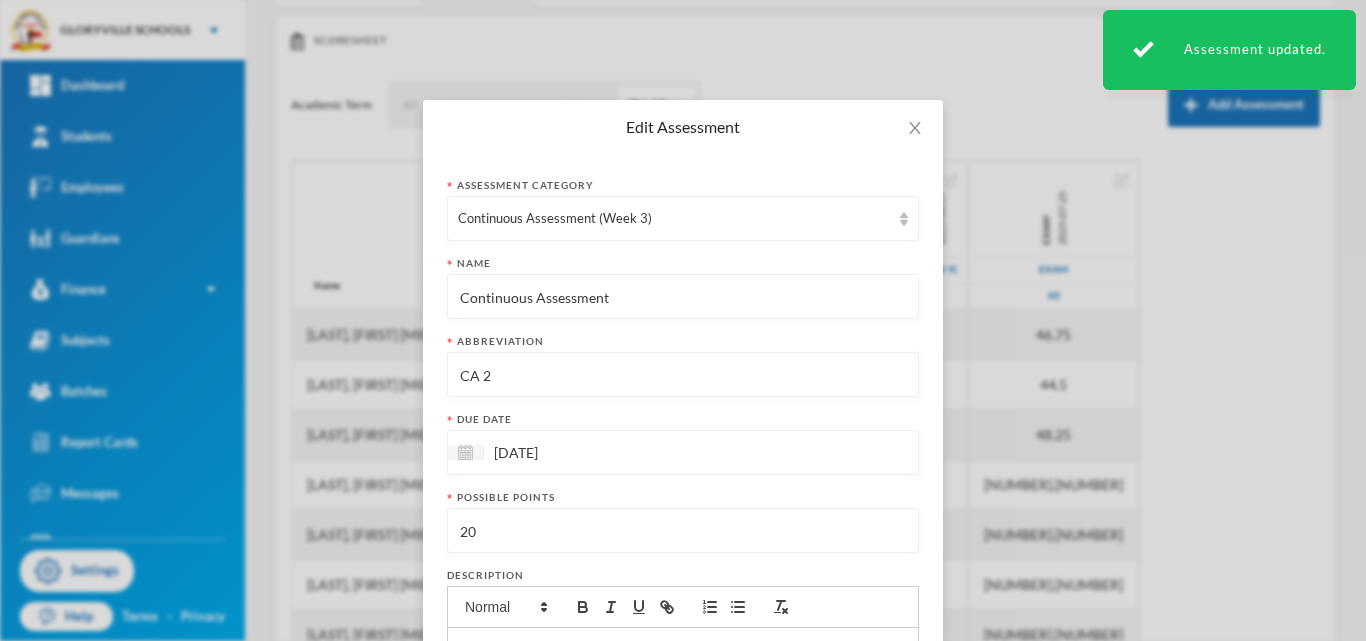 type on "20" 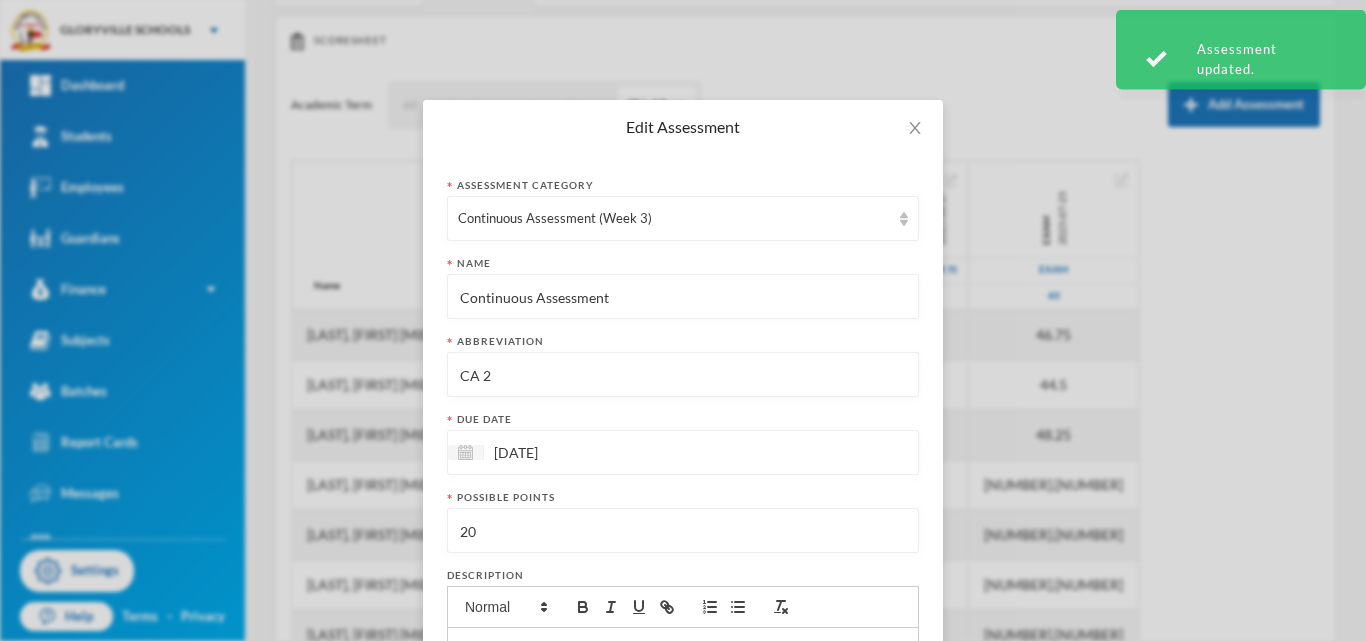 scroll, scrollTop: 278, scrollLeft: 0, axis: vertical 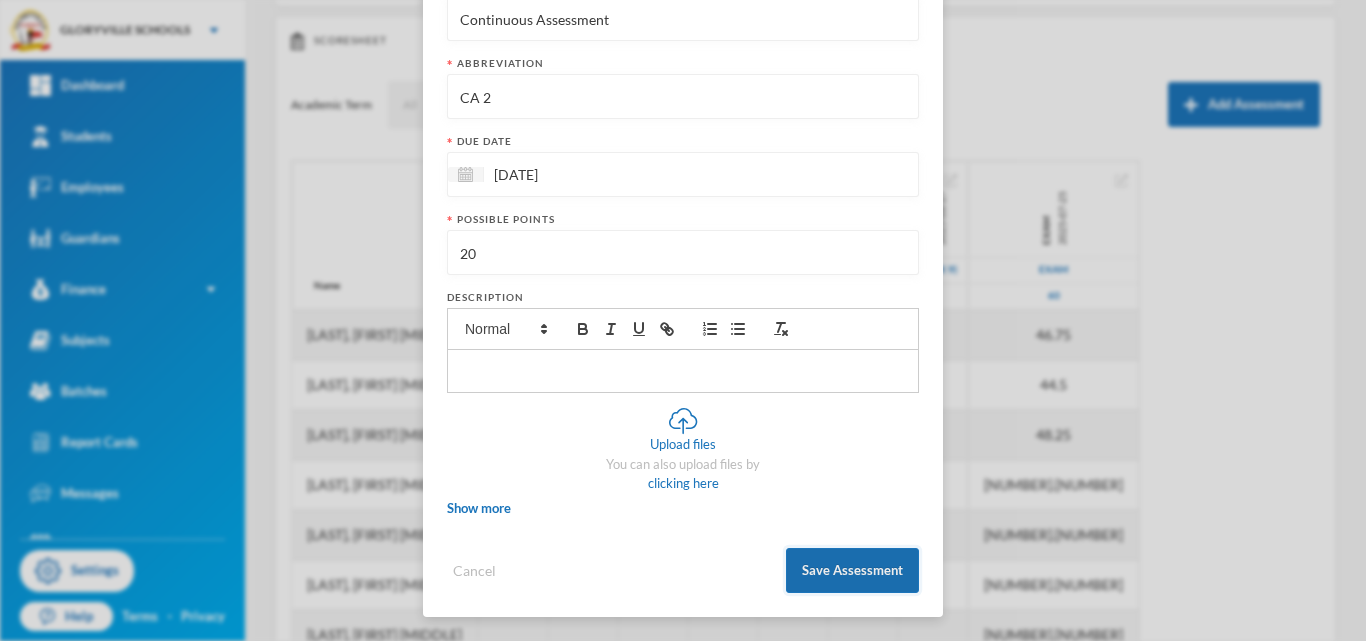 click on "Save Assessment" at bounding box center (852, 570) 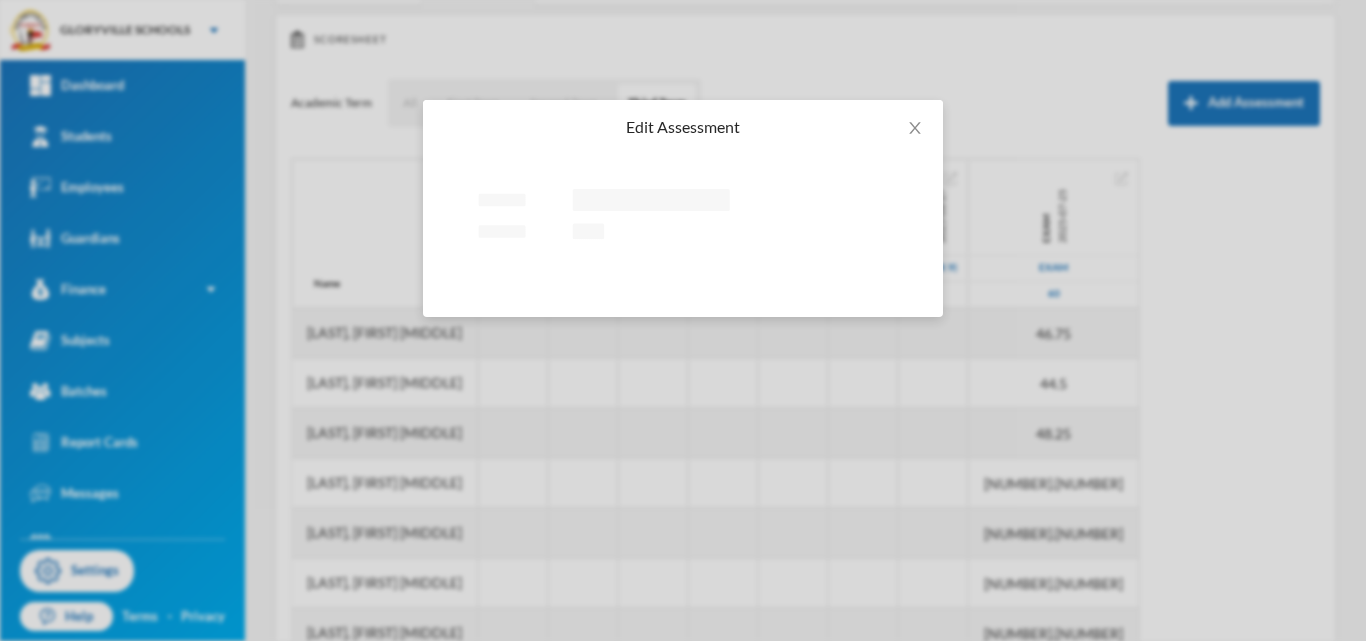 scroll, scrollTop: 0, scrollLeft: 0, axis: both 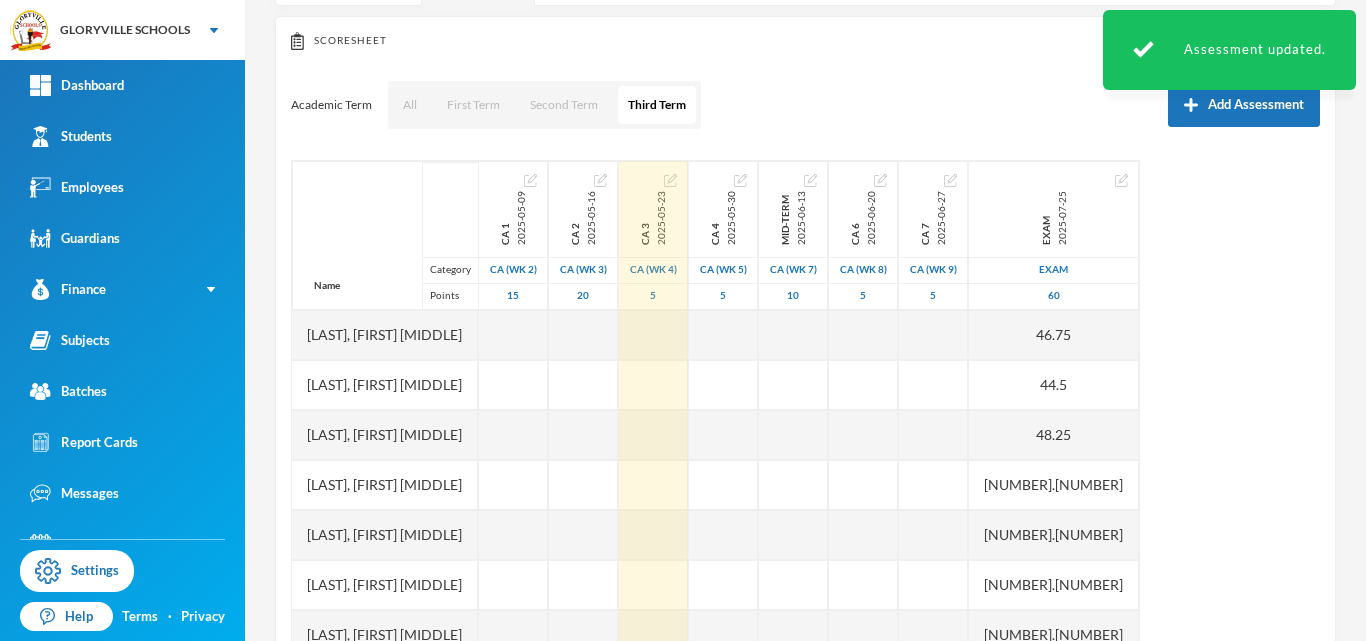 click at bounding box center (670, 180) 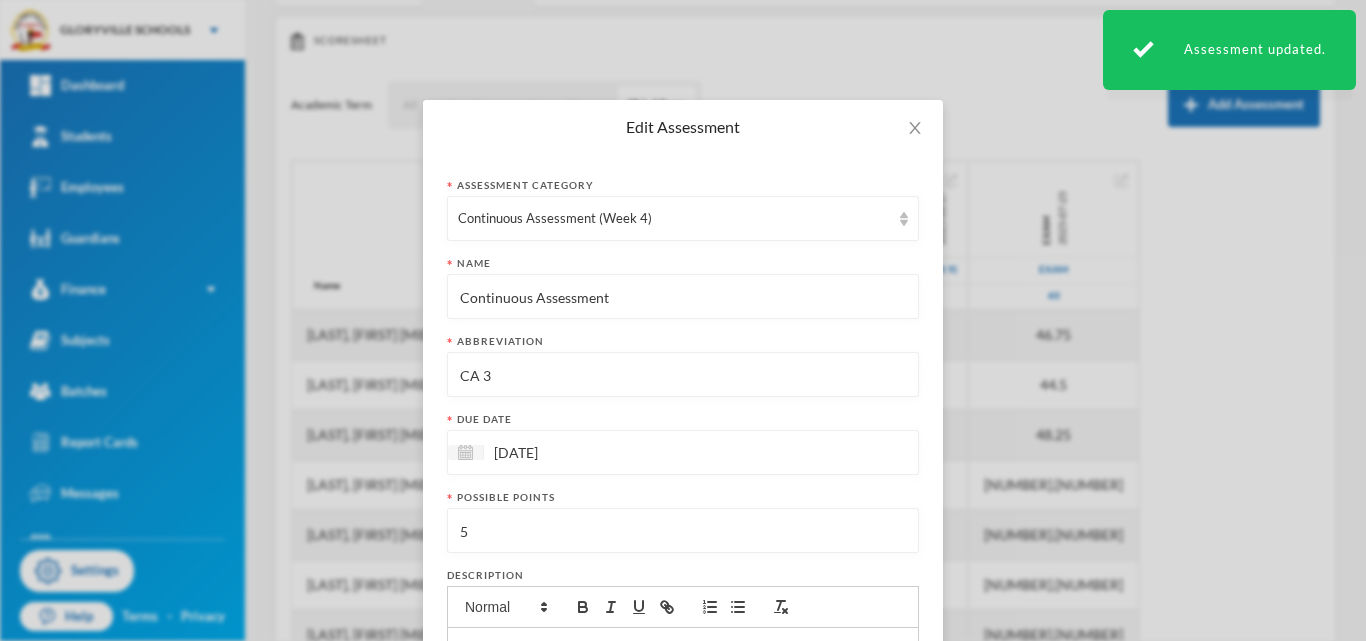 click on "5" at bounding box center [683, 531] 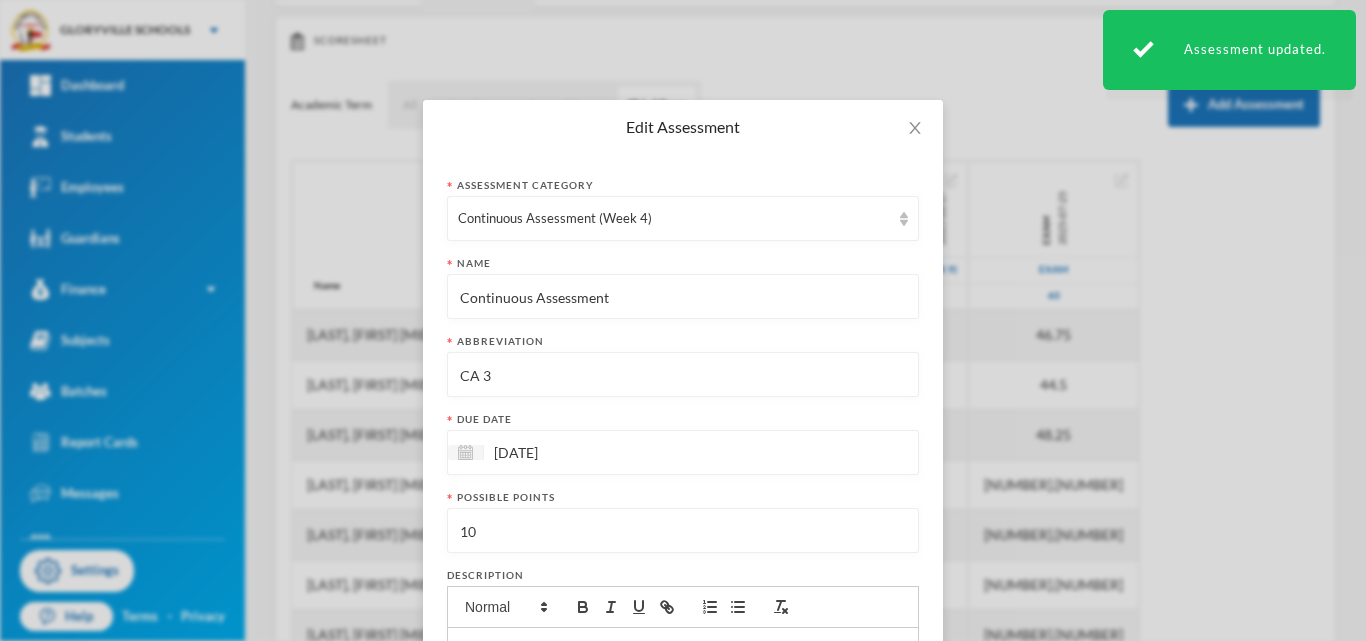 type on "10" 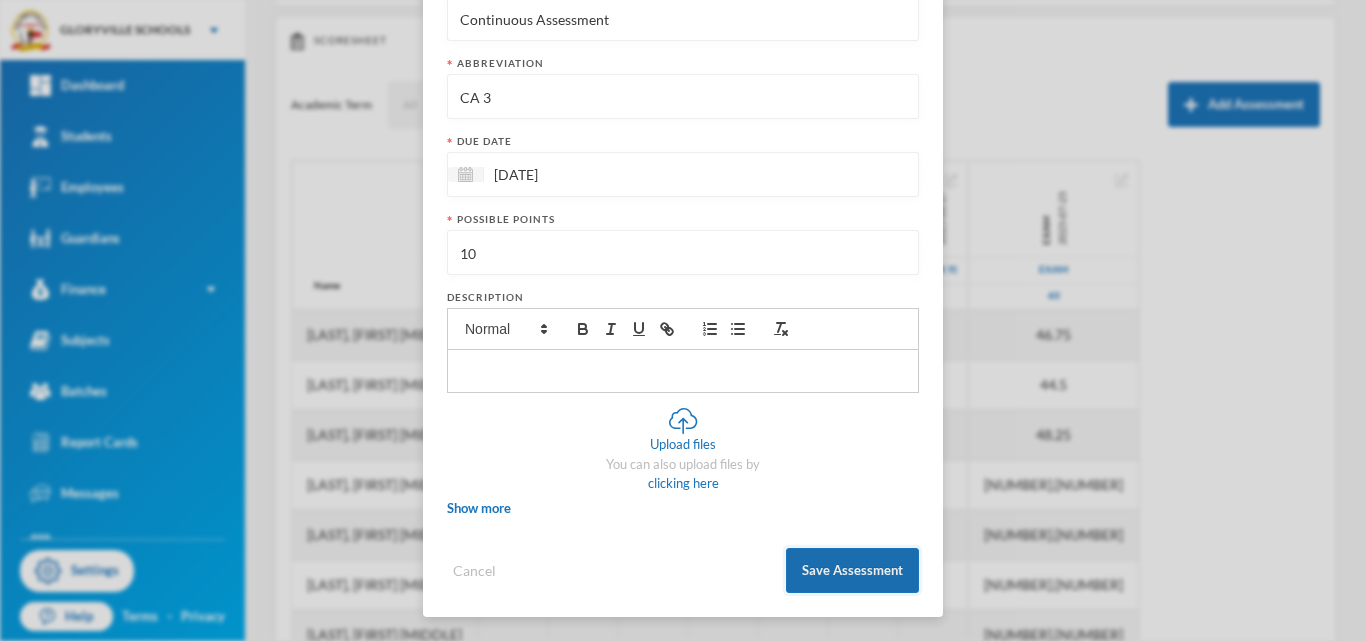 click on "Save Assessment" at bounding box center [852, 570] 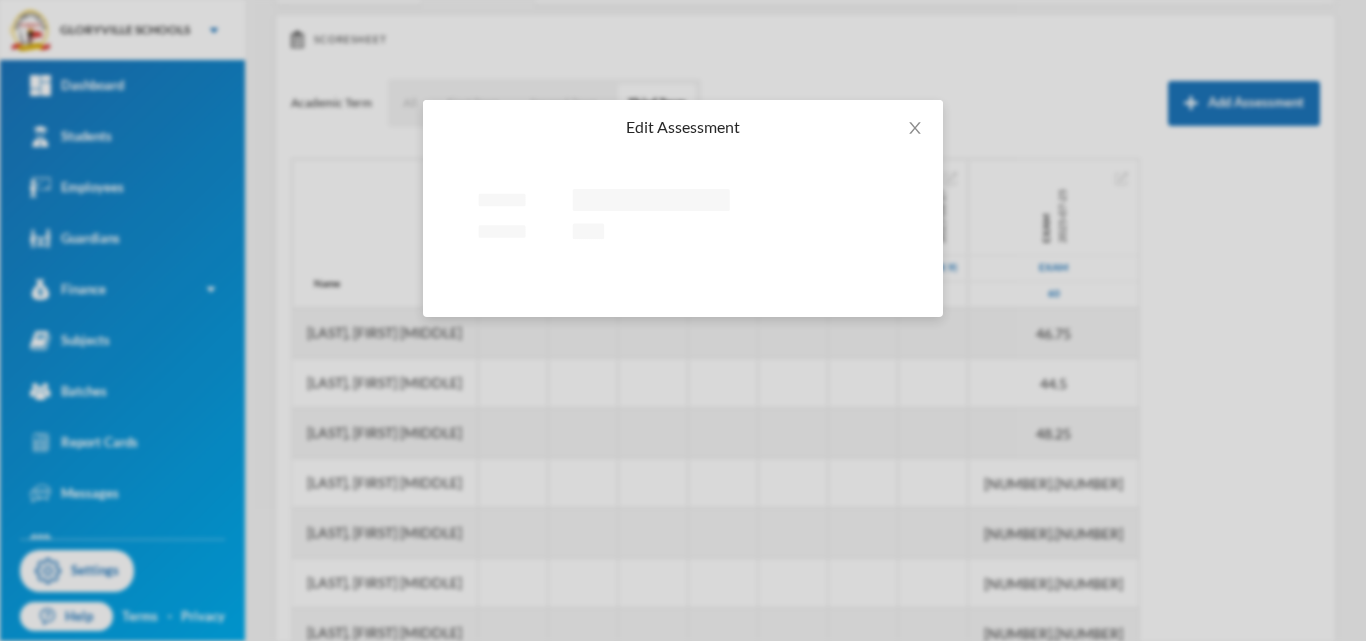 scroll, scrollTop: 0, scrollLeft: 0, axis: both 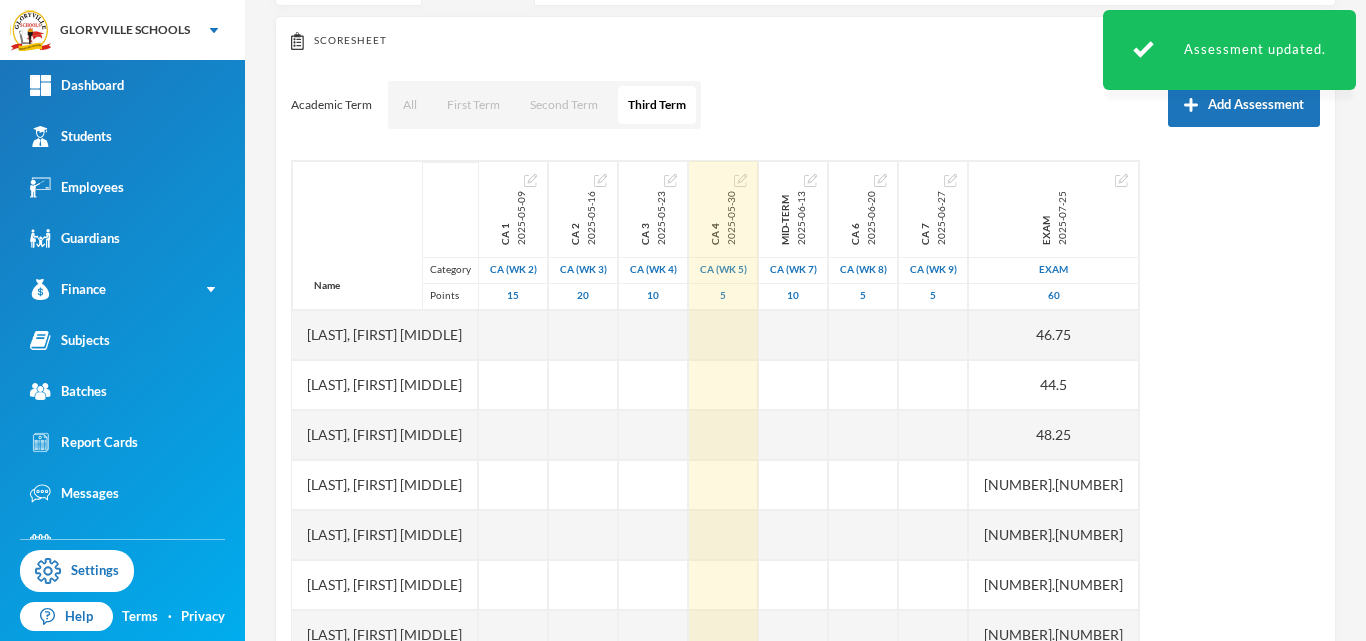 click at bounding box center [740, 180] 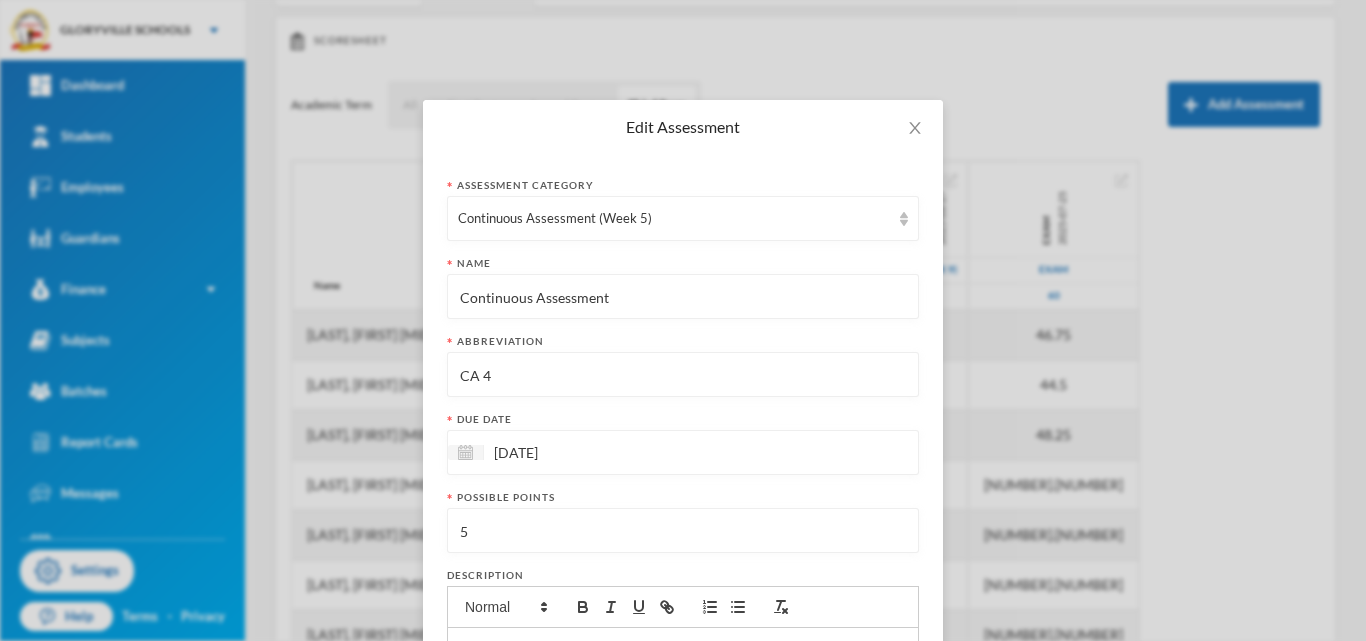 click on "Edit Assessment Assessment category Continuous Assessment (Week 5) Name Continuous Assessment Abbreviation CA 4 Due date 30/05/2025 Possible points 5 Description                                                                             Upload files You can also upload files by clicking here Show more Extra points Include in final grade Show To Students Immediately Show scores to students Display score as Points Cancel Save Assessment" at bounding box center [683, 320] 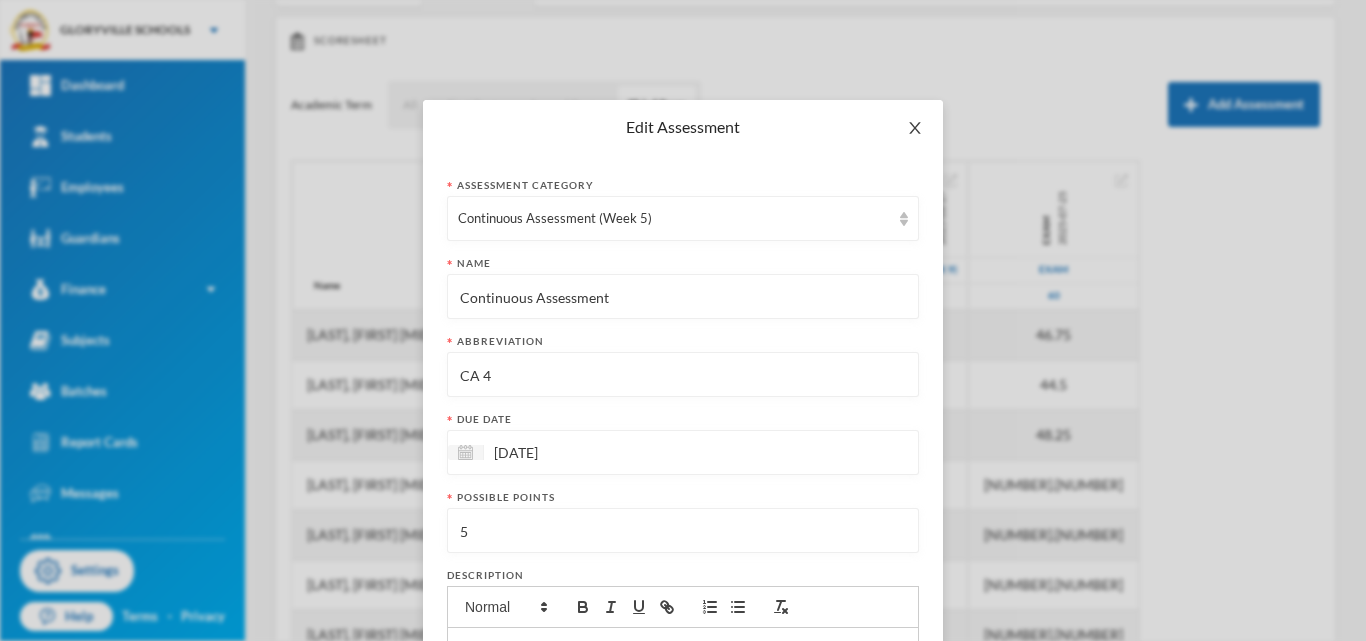 click at bounding box center (915, 128) 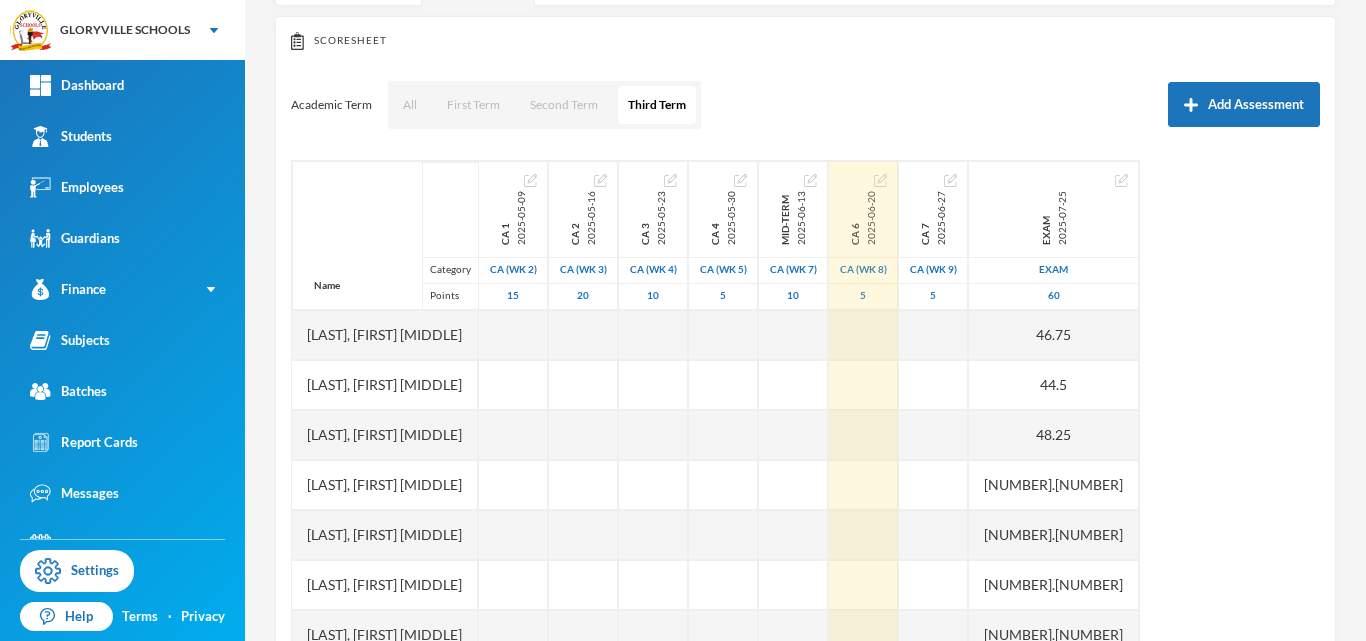click at bounding box center [880, 180] 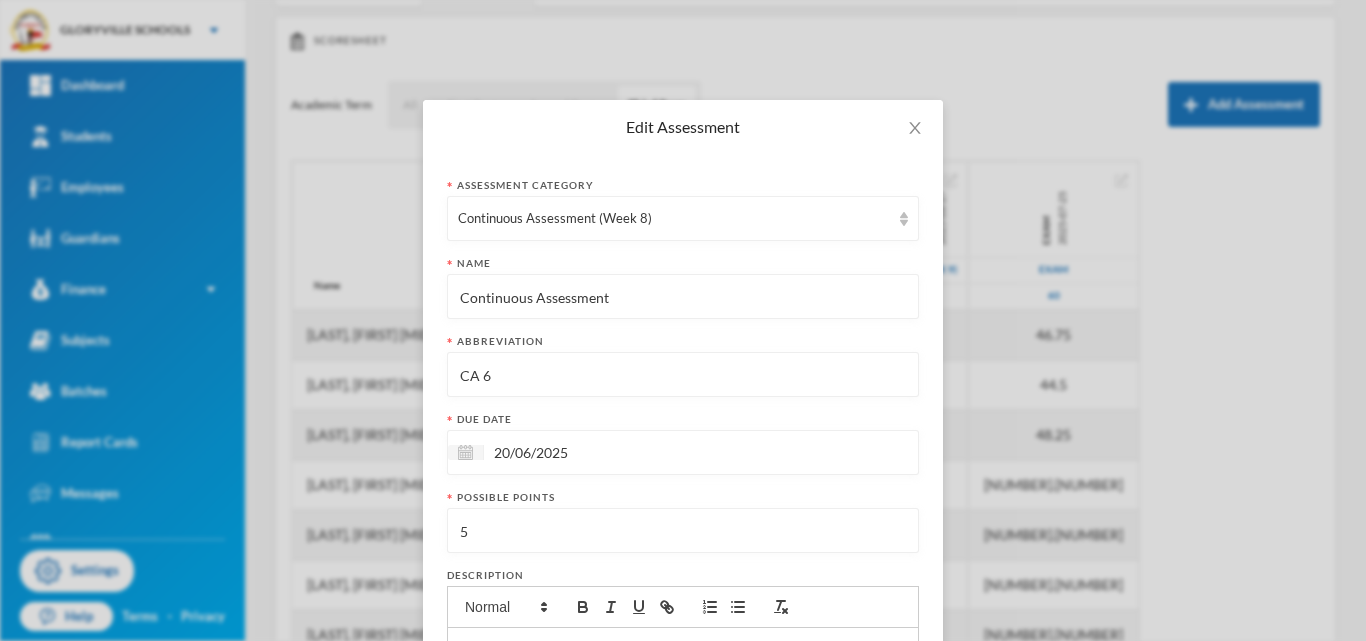 drag, startPoint x: 656, startPoint y: 536, endPoint x: 426, endPoint y: 557, distance: 230.95671 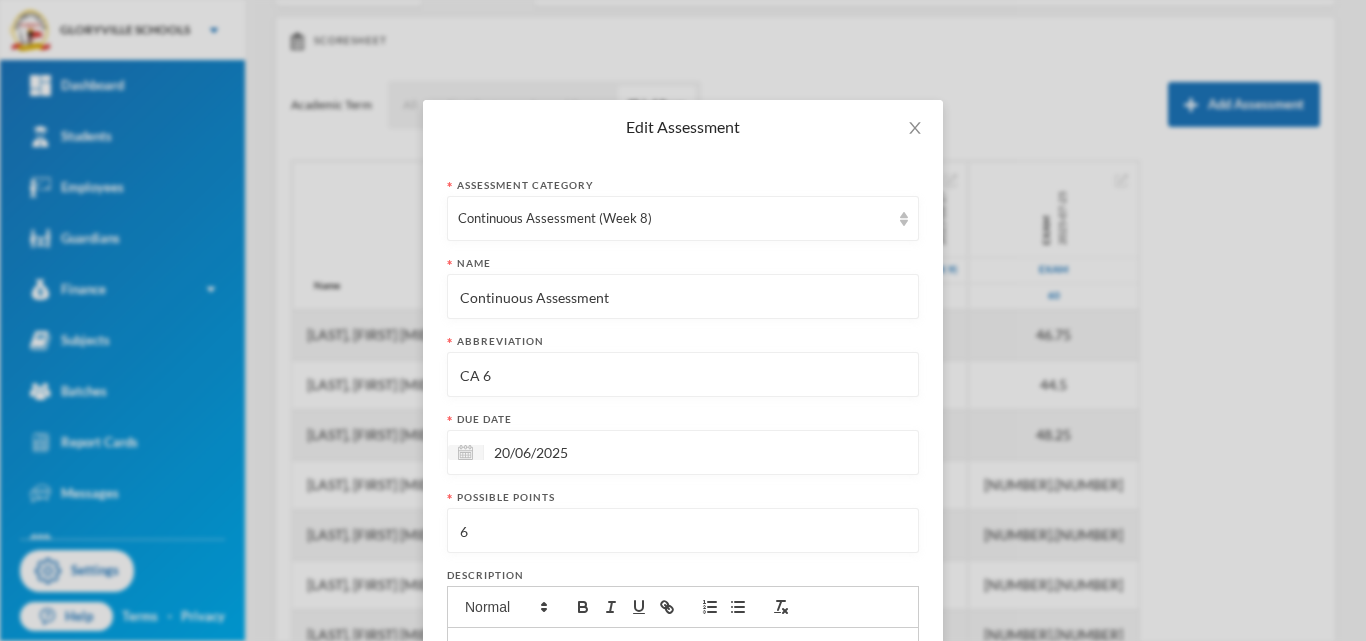type on "6" 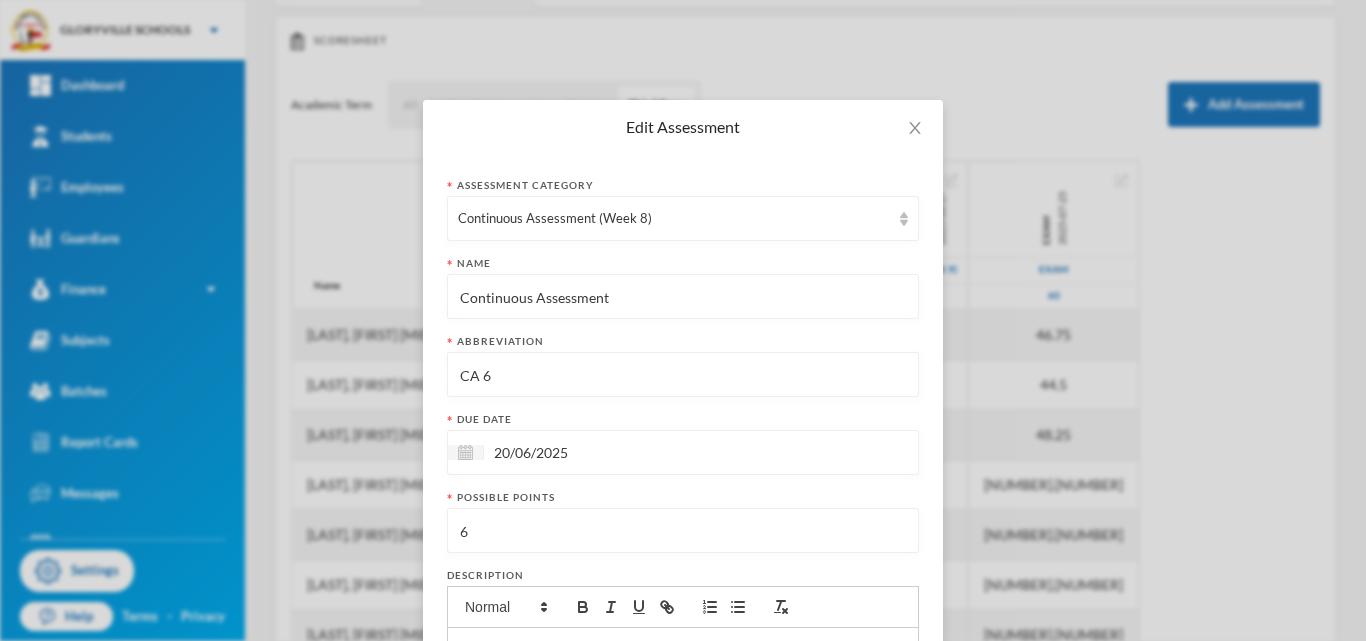 scroll, scrollTop: 278, scrollLeft: 0, axis: vertical 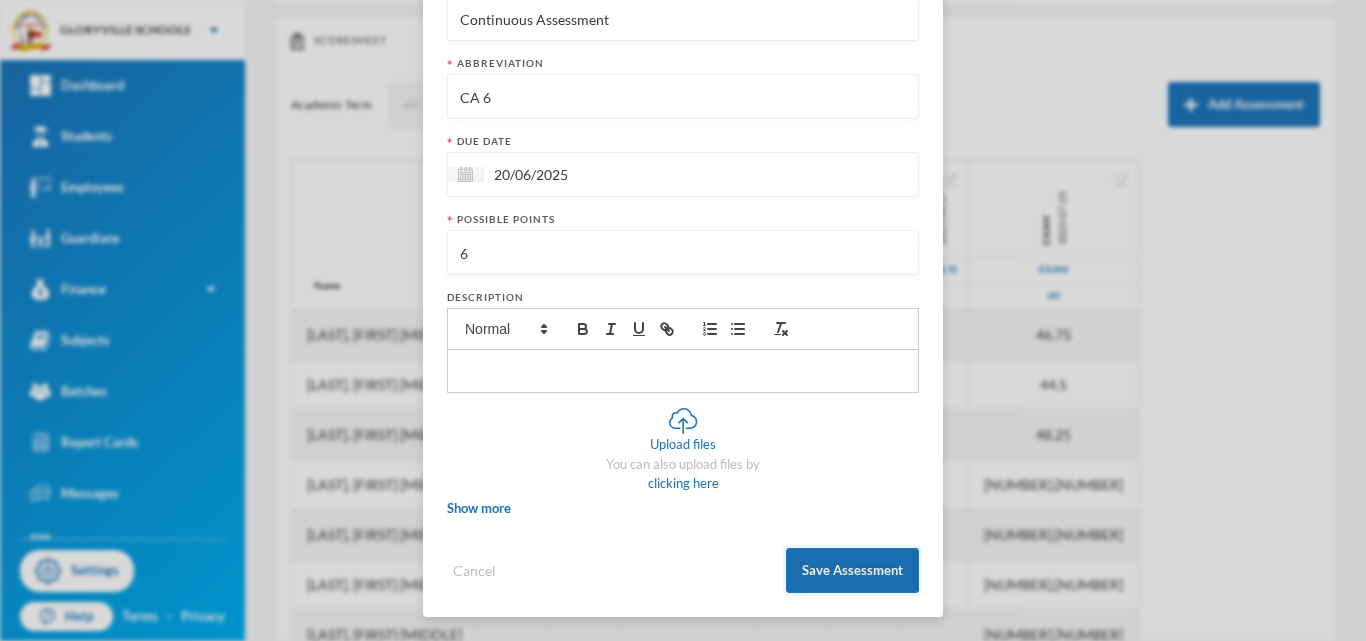 click on "Save Assessment" at bounding box center [852, 570] 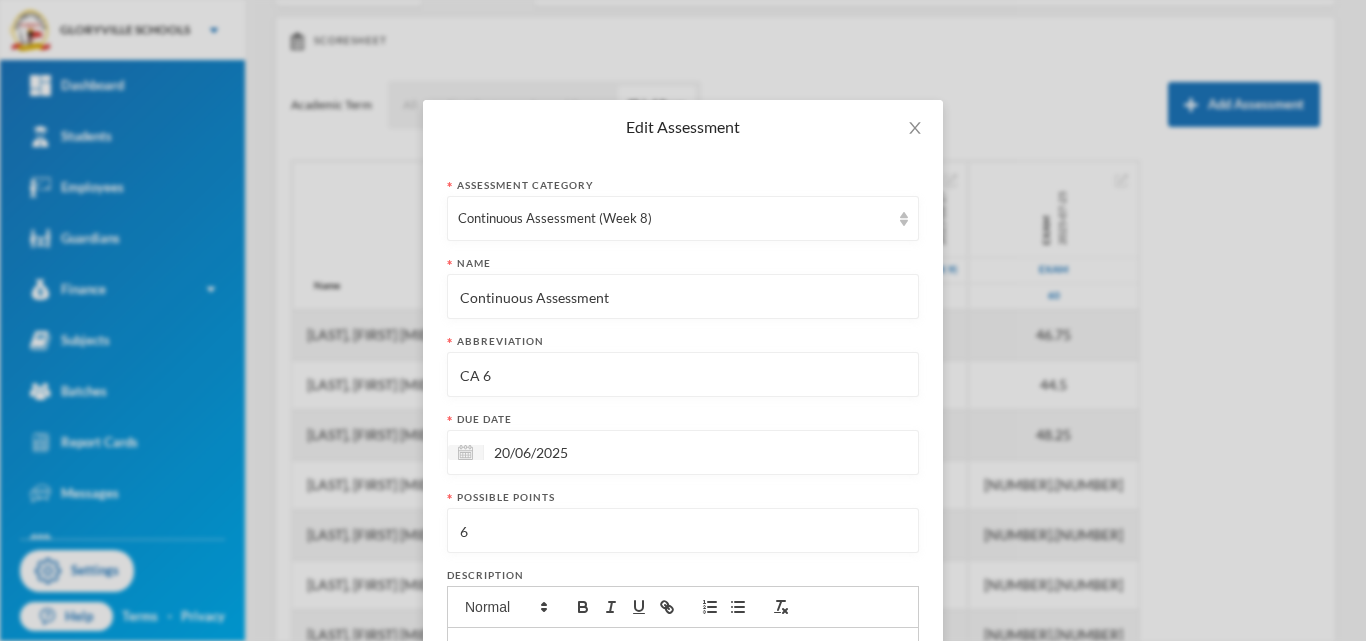 scroll, scrollTop: 204, scrollLeft: 0, axis: vertical 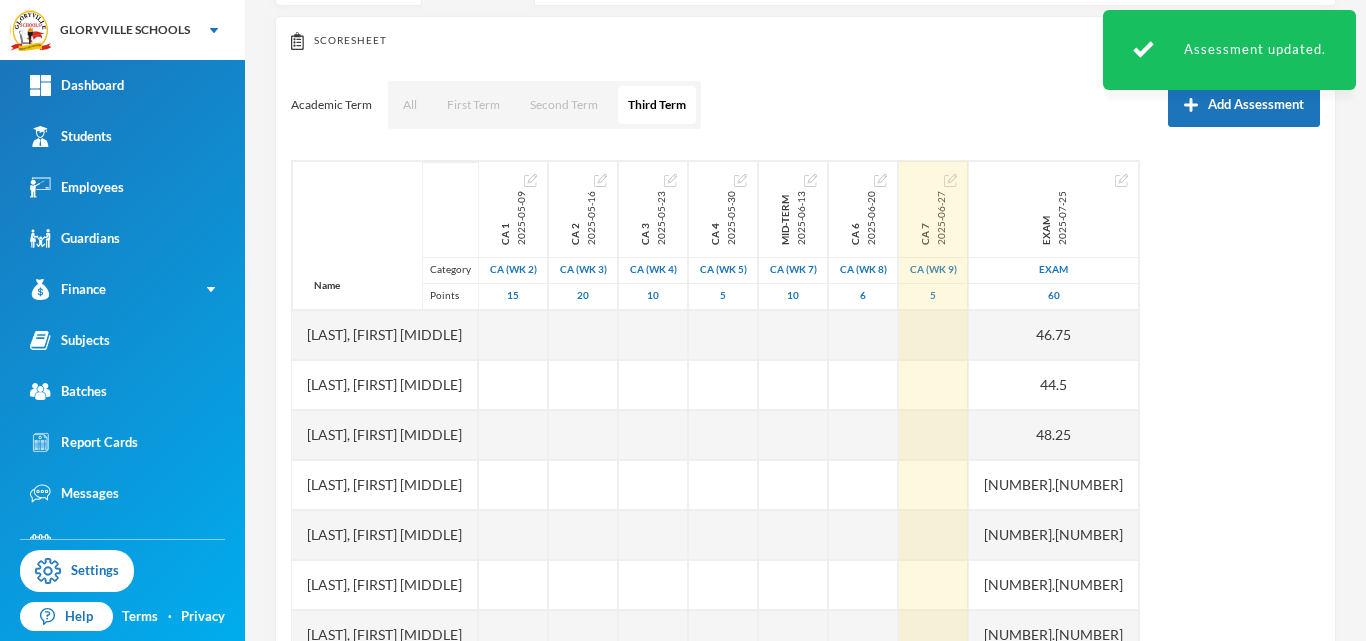click on "CA 7 2025-06-27" at bounding box center (933, 209) 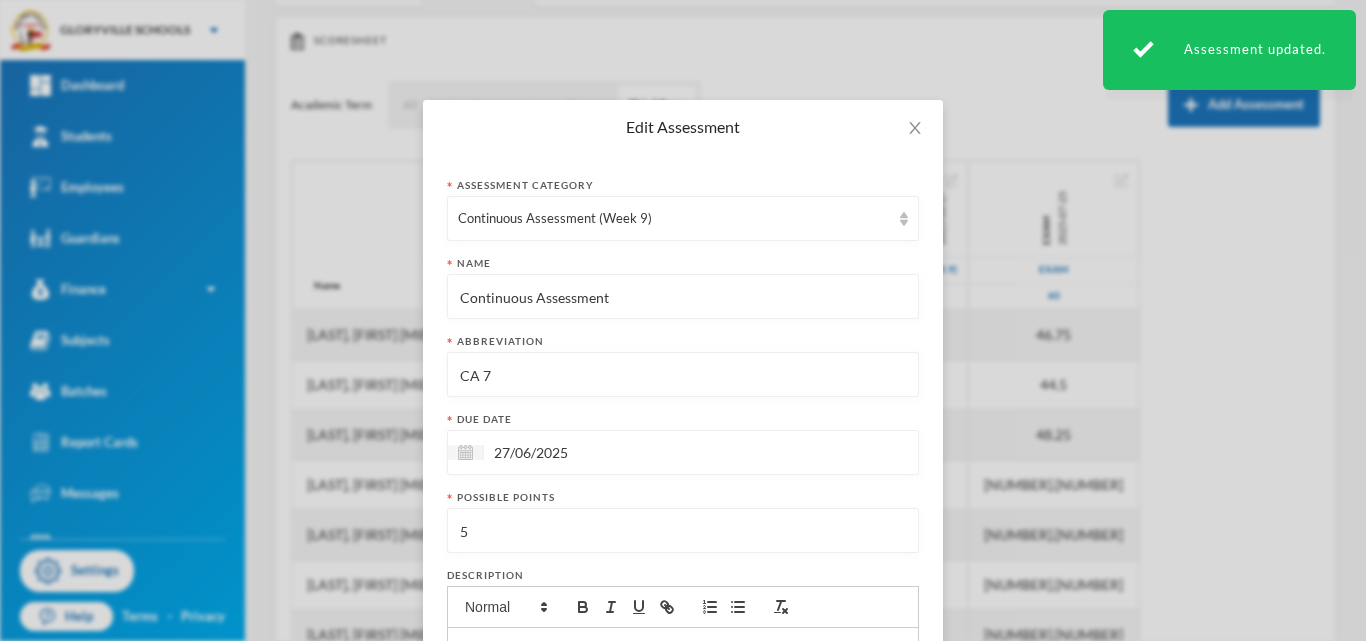 drag, startPoint x: 563, startPoint y: 530, endPoint x: 313, endPoint y: 570, distance: 253.17978 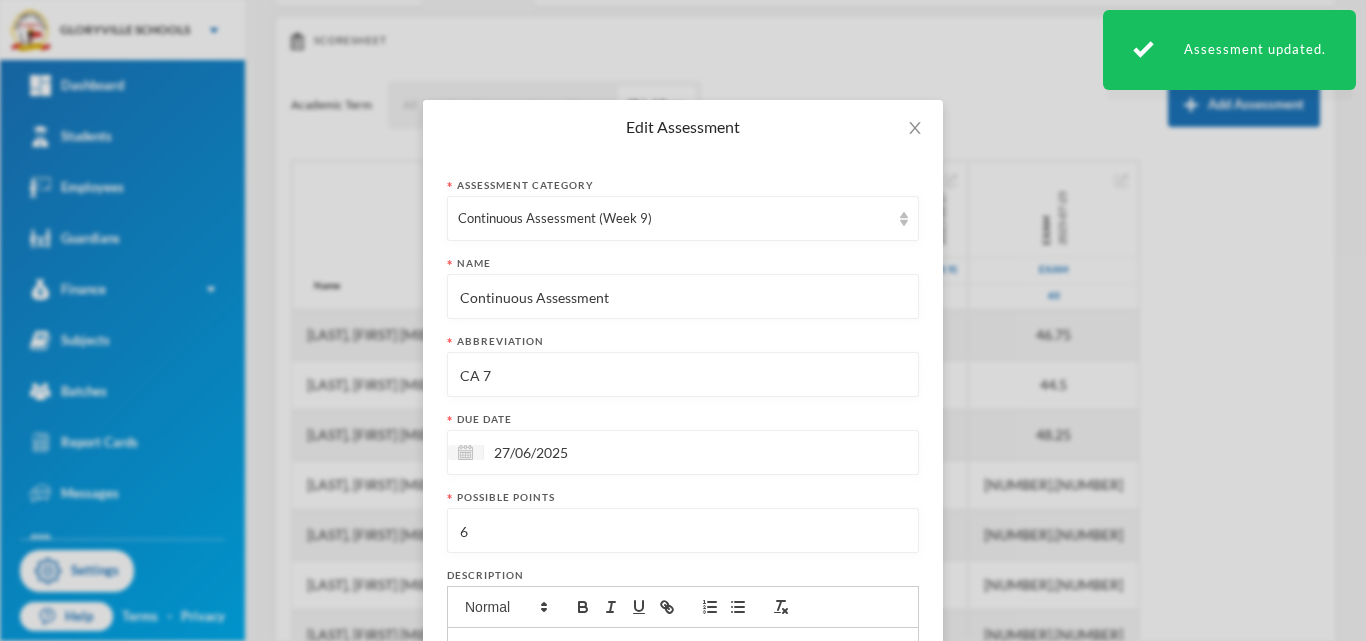 type on "6" 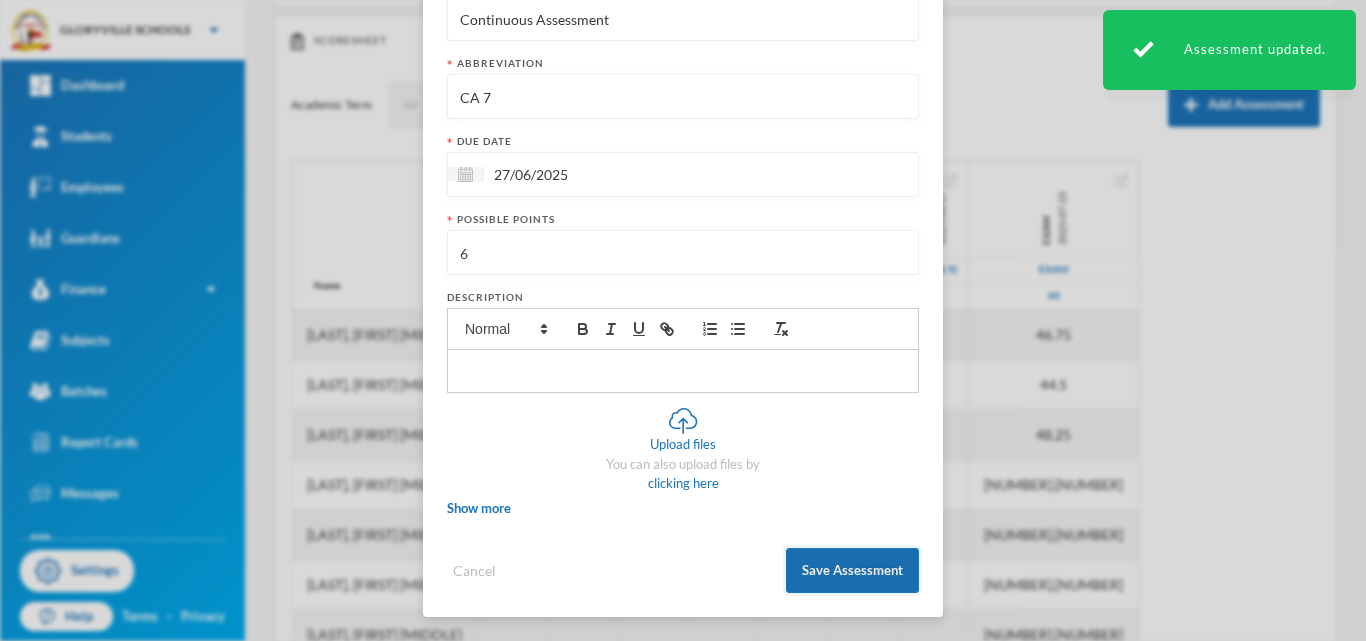 click on "Save Assessment" at bounding box center (852, 570) 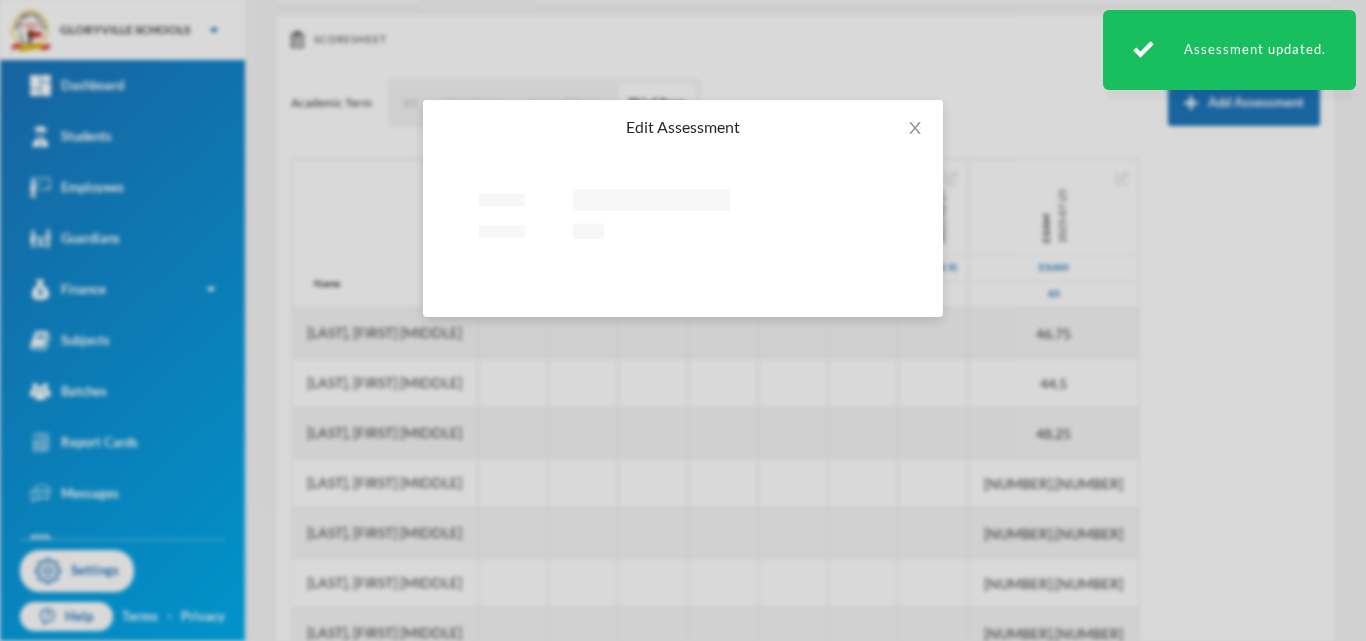 scroll, scrollTop: 0, scrollLeft: 0, axis: both 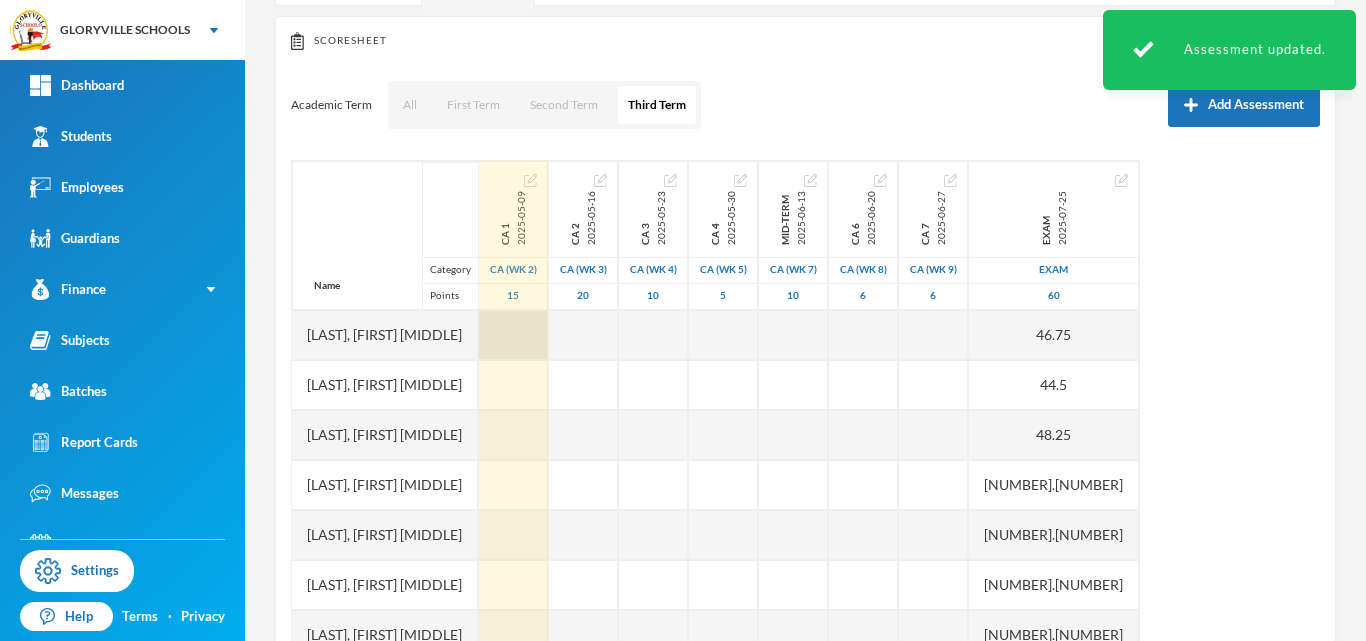 click at bounding box center [513, 335] 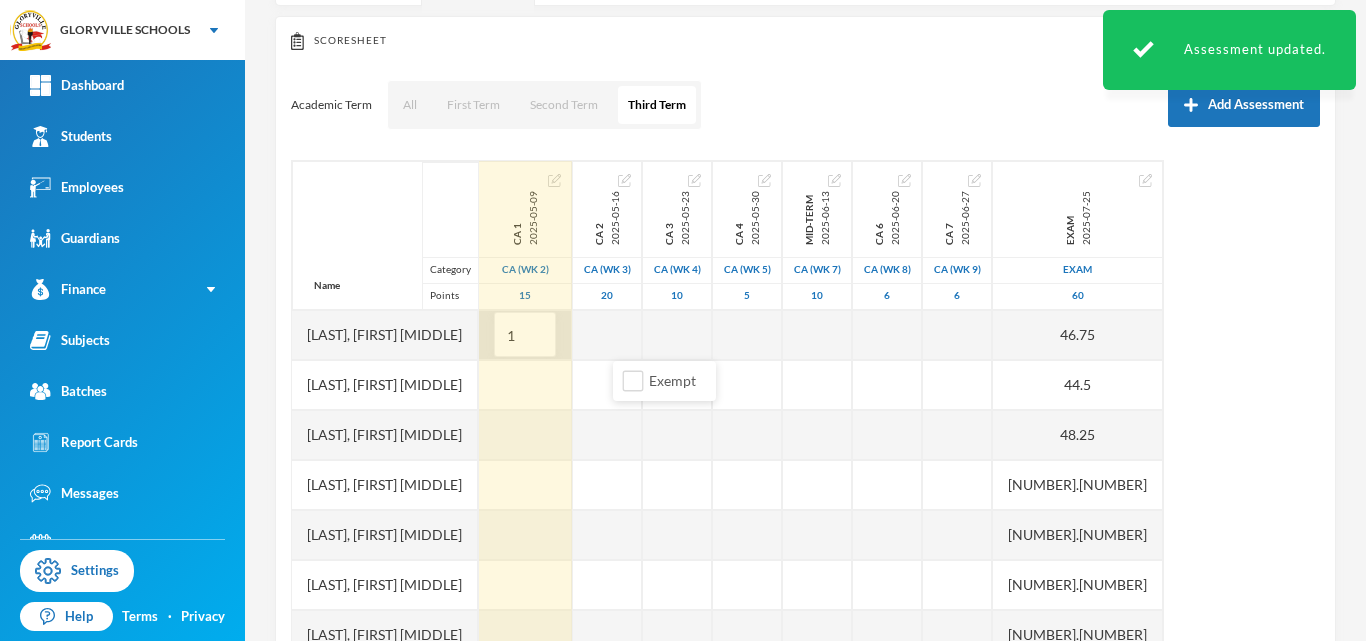 type on "13" 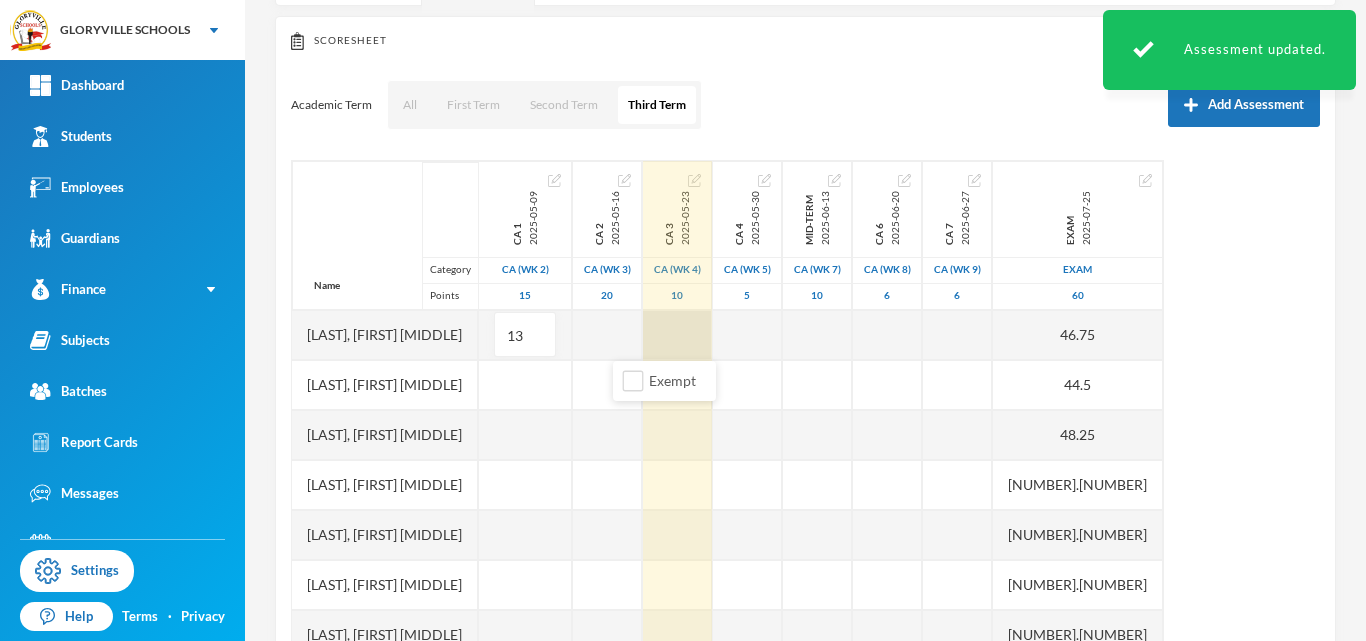 click at bounding box center [677, 335] 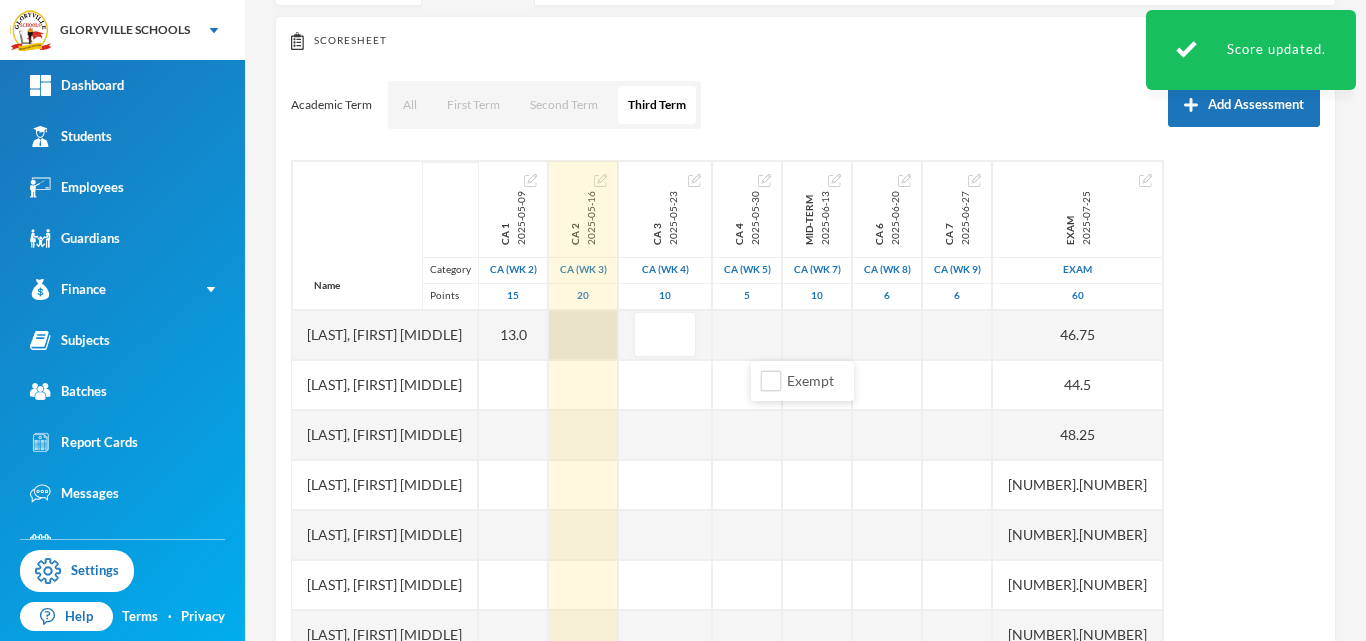 click at bounding box center [583, 335] 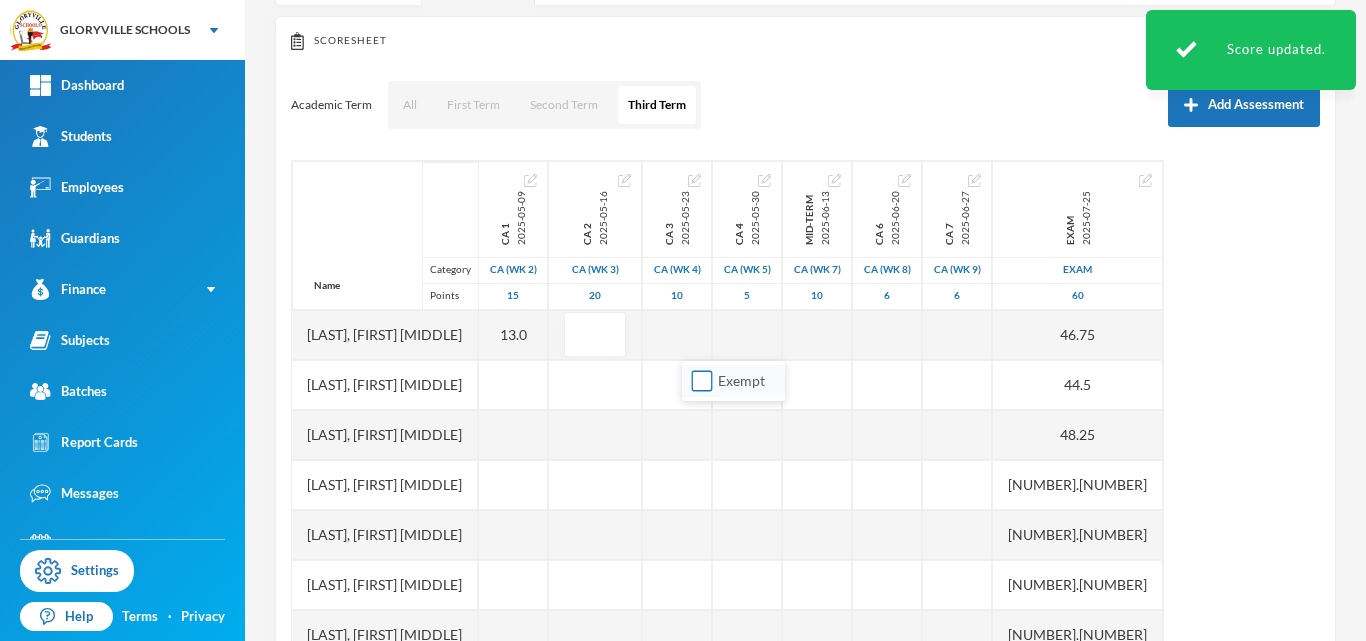 click on "Exempt" at bounding box center [702, 381] 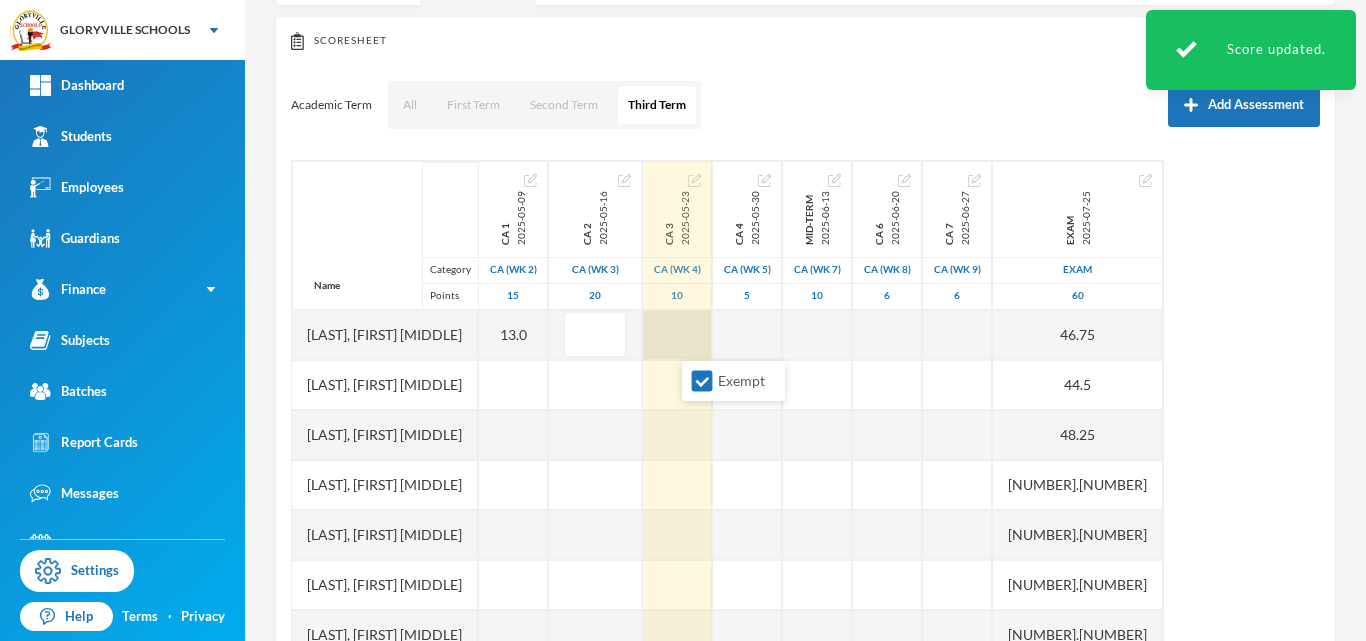 click at bounding box center (677, 335) 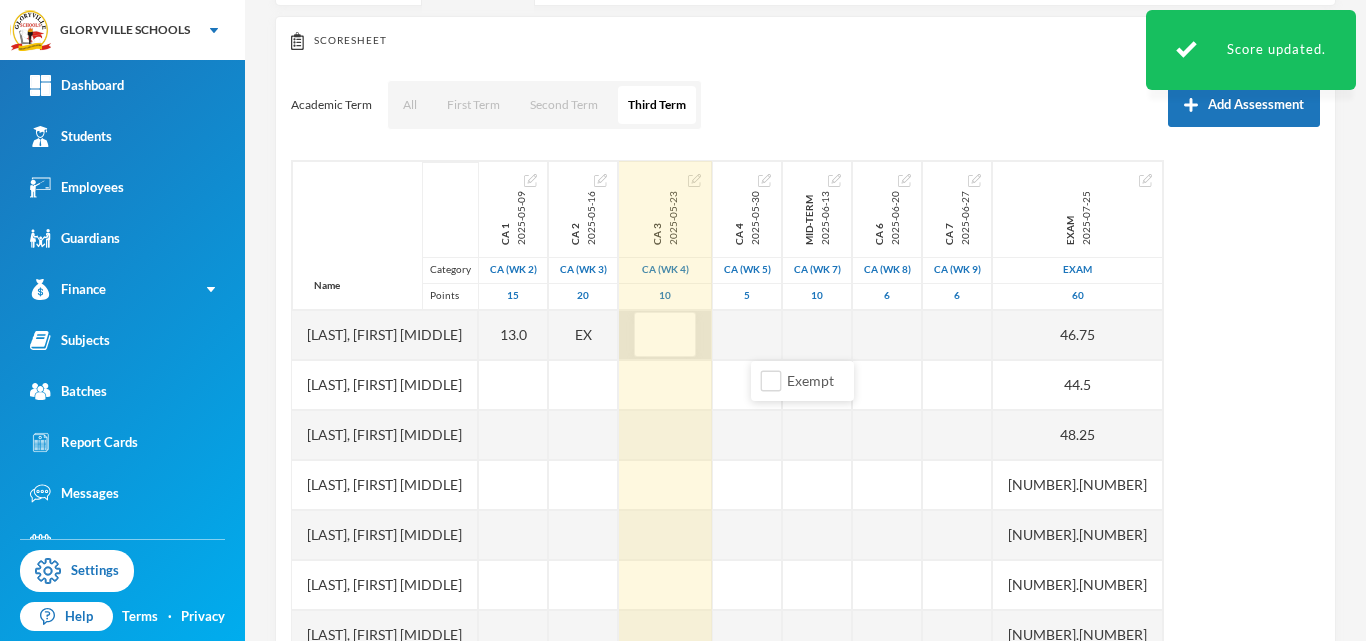 type on "6" 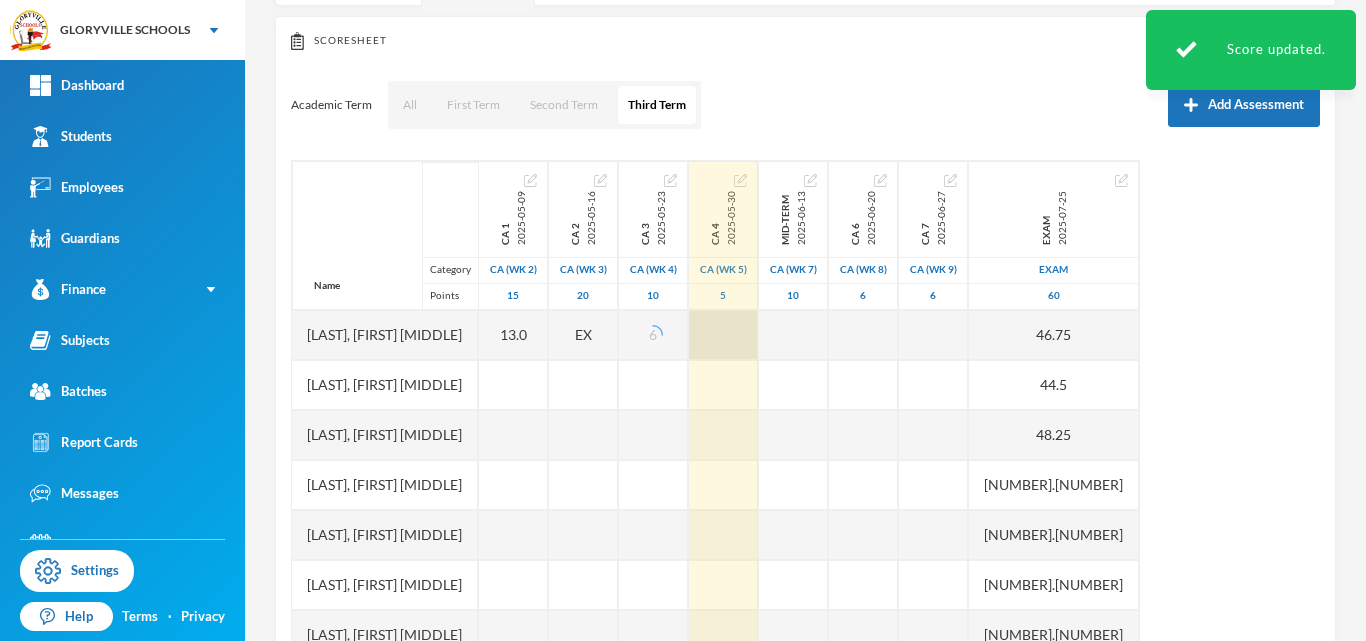 click at bounding box center (723, 335) 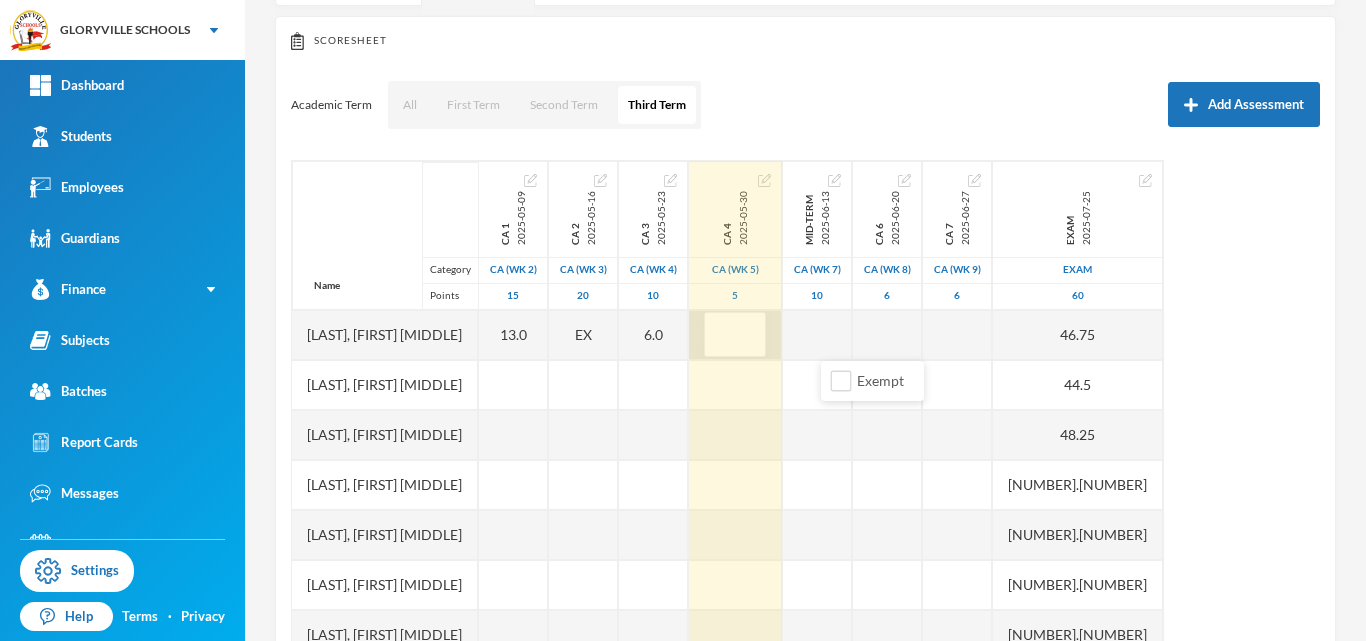 type on "4" 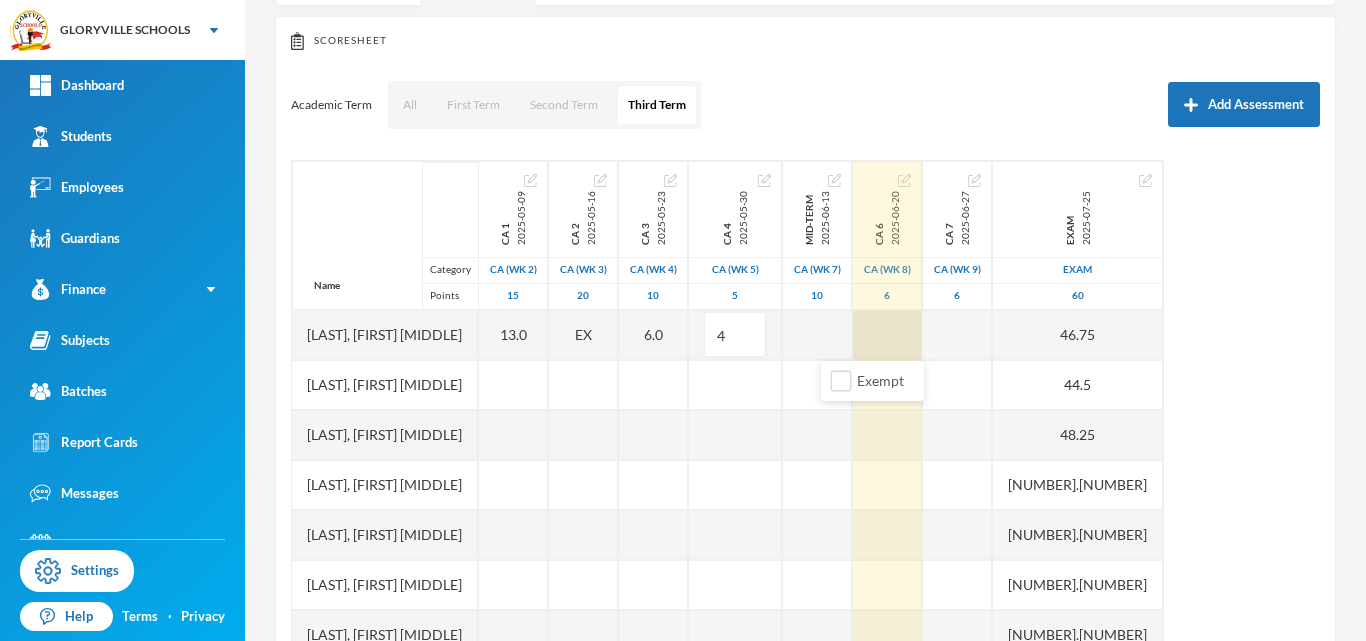 click at bounding box center [887, 335] 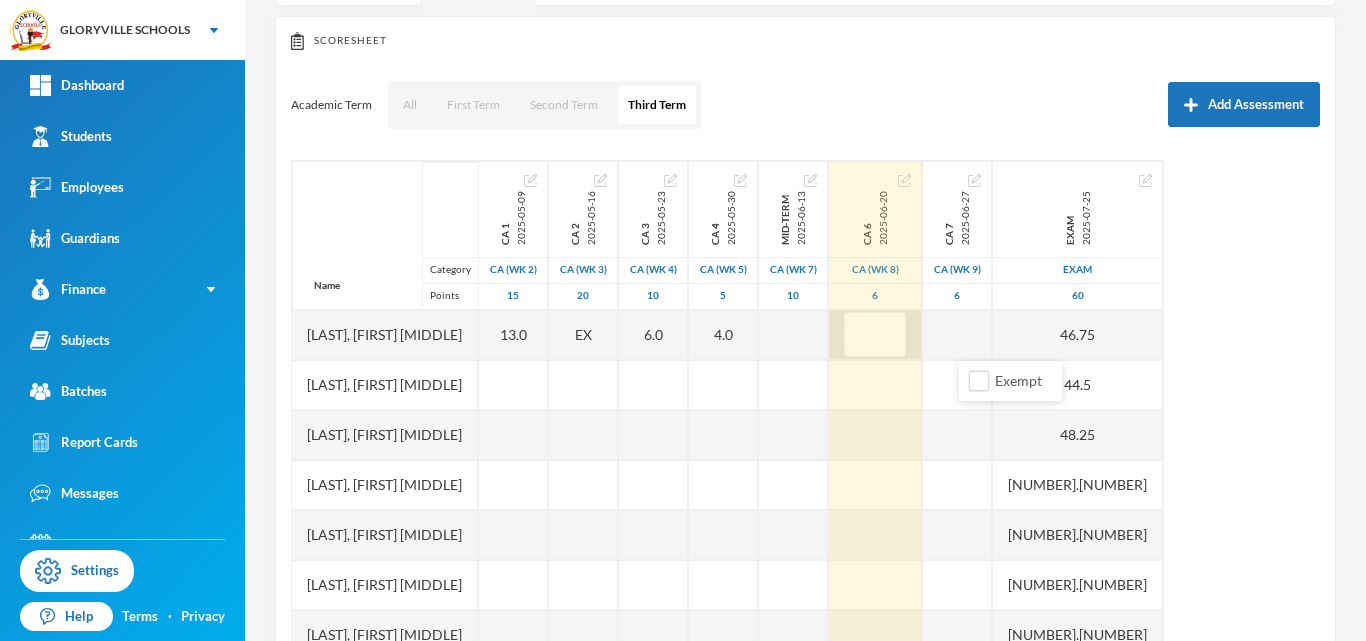 type on "3" 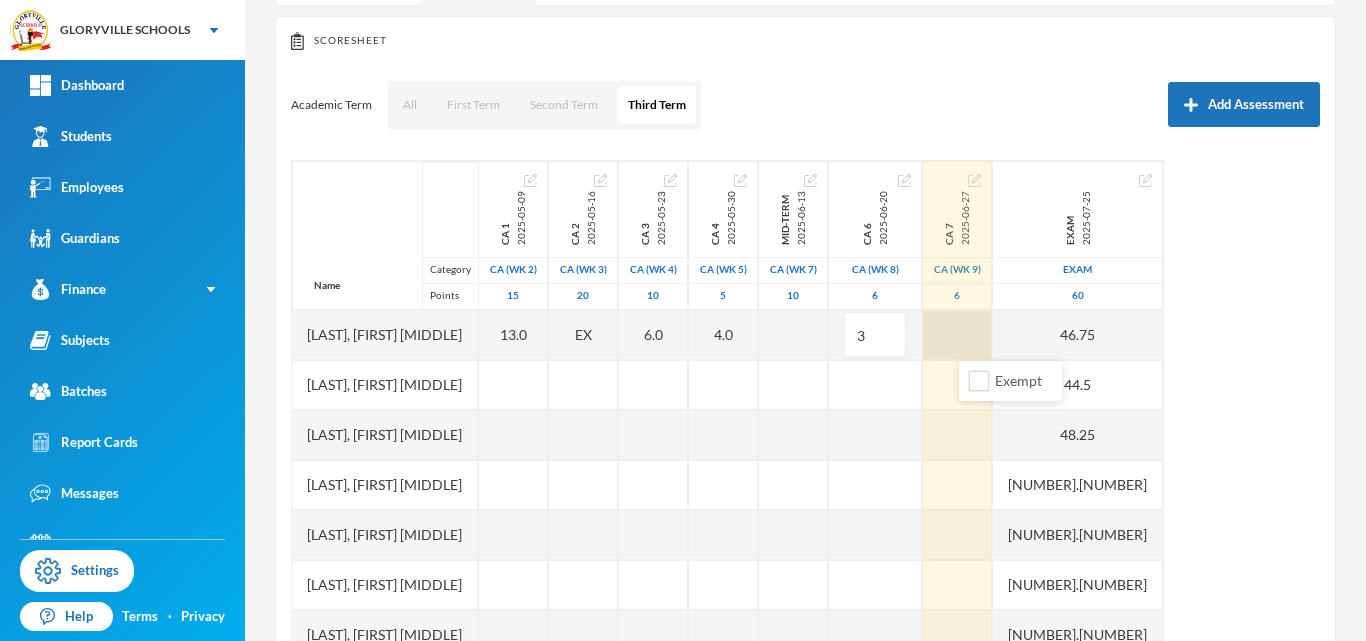 click at bounding box center [957, 335] 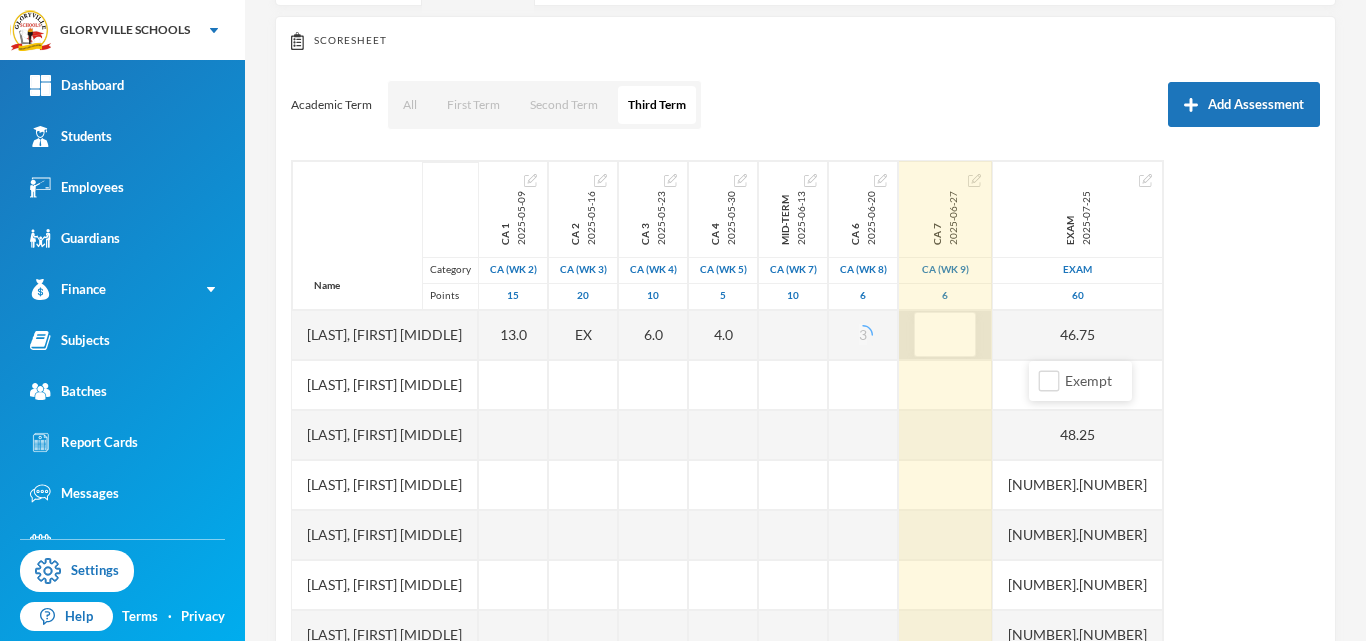 type on "1" 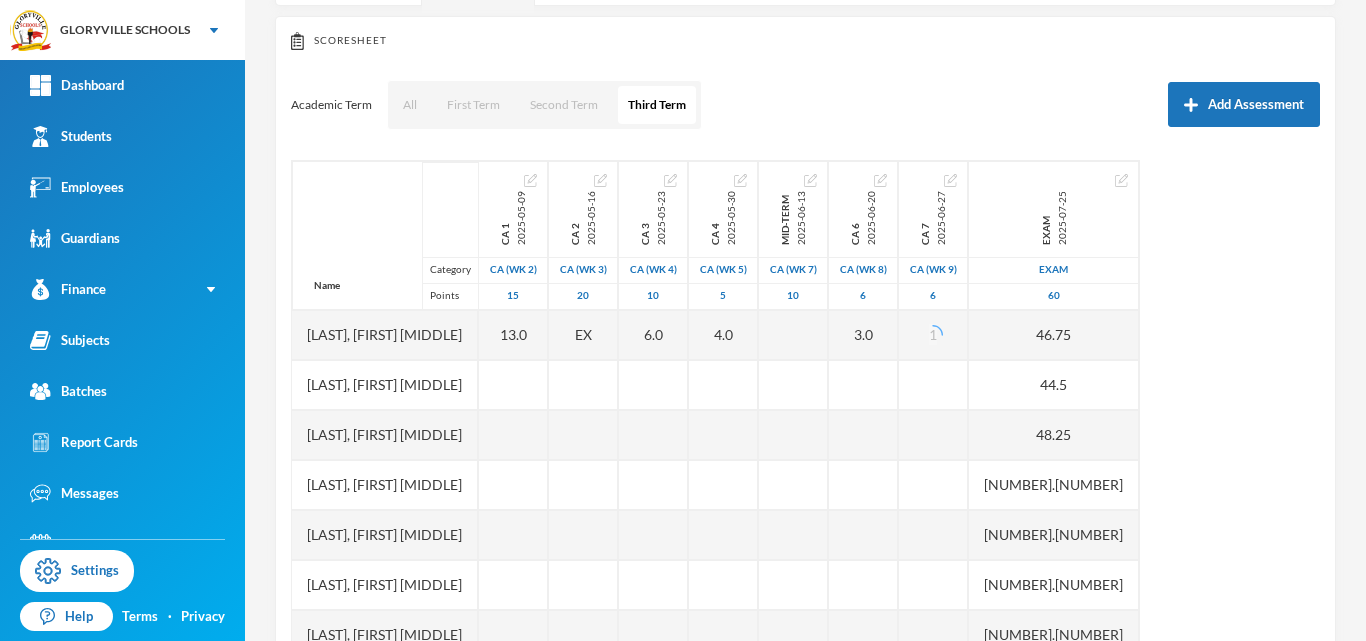 click on "Name   Category Points Adelokiki, Olabode Kingsley Adenekan, Oluwatofunmi Quadri Akande, Oluwanifemi Beckly Jegbefumhen, Joan Modupe Obiekezie, Chimamanda Scholastica Ogbonna, Silas Uchenna Ojo, Emmanuel Oluwadabira Olagoke, Dorcas Oluwatosin Olanlokun, Micheal Ayomide Olusoga, Eniola Samuel Shotande, Omotola Taye, Blessing Oluwatobi CA 1 2025-05-09 CA (Wk 2) 15 13.0 CA 2 2025-05-16 CA (Wk 3) 20 EX CA 3 2025-05-23 CA (Wk 4) 10 6.0 CA 4 2025-05-30 CA (Wk 5) 5 4.0 Mid-Term 2025-06-13 CA (Wk 7) 10 CA 6 2025-06-20 CA (Wk 8) 6 3.0 CA 7 2025-06-27 CA (Wk 9) 6 1 Exam 2025-07-25 Exam 60 46.75 44.5 48.25 48.2 36.55 49.7 36.5 39.55 48.25 32.0 35.75 31.95" at bounding box center (805, 410) 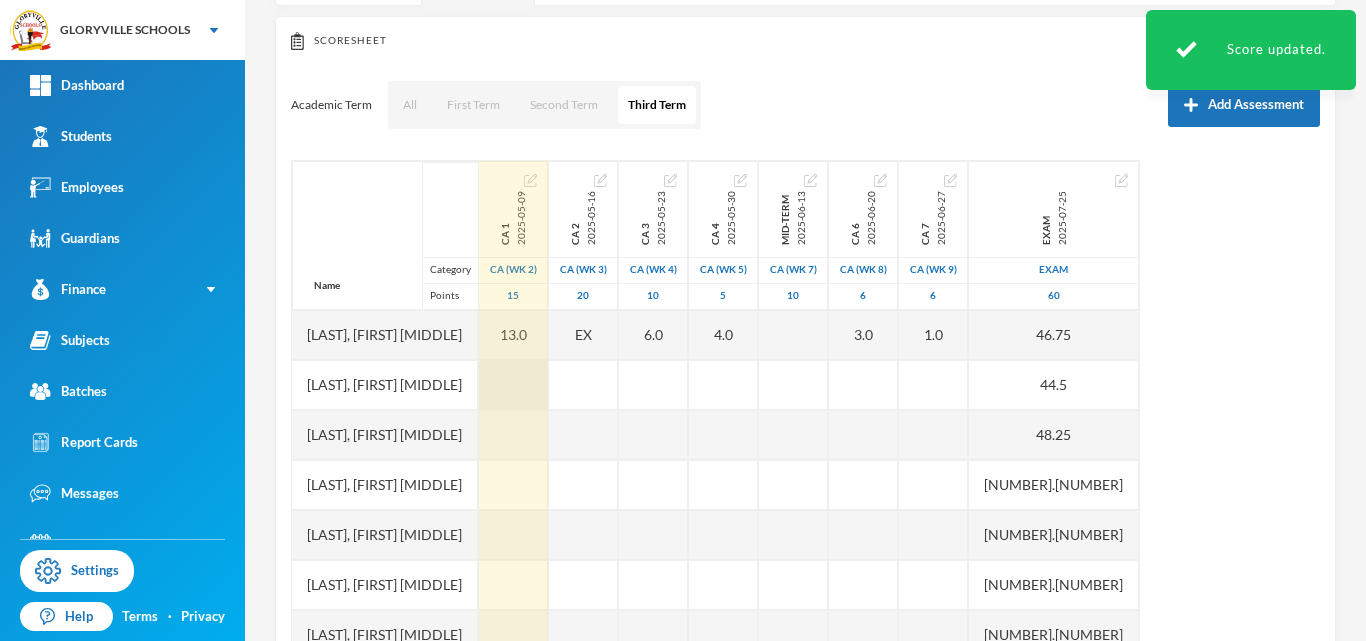 click at bounding box center [513, 385] 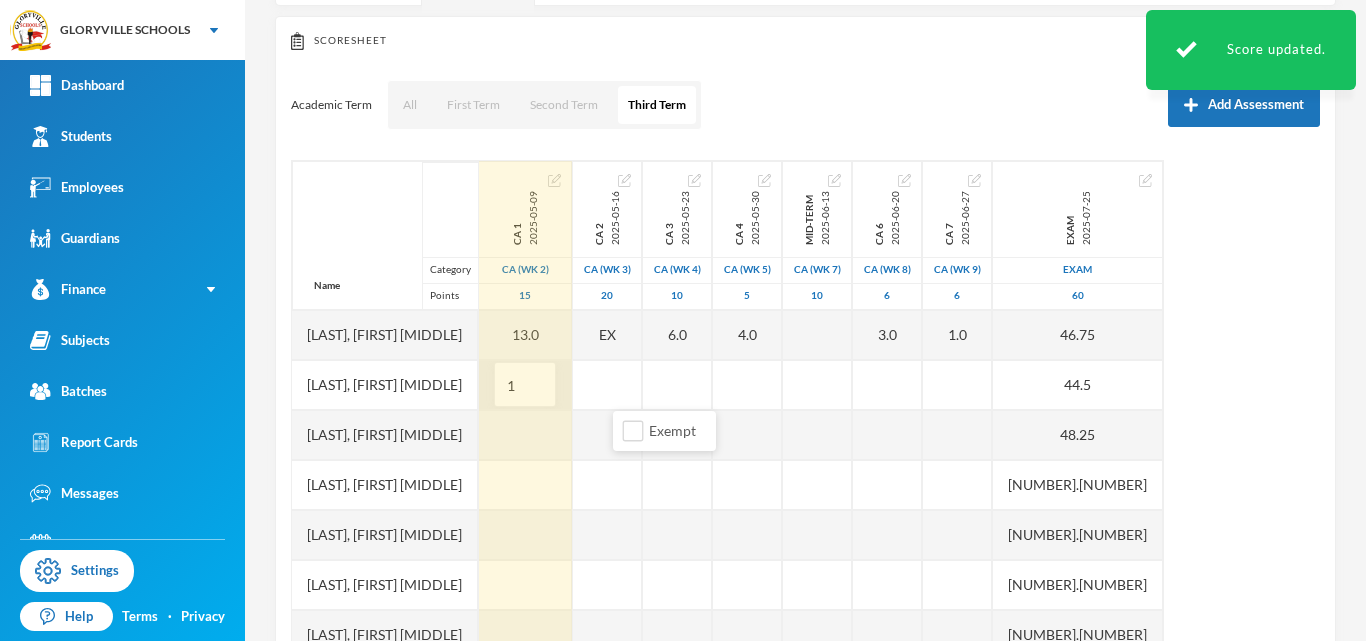type on "14" 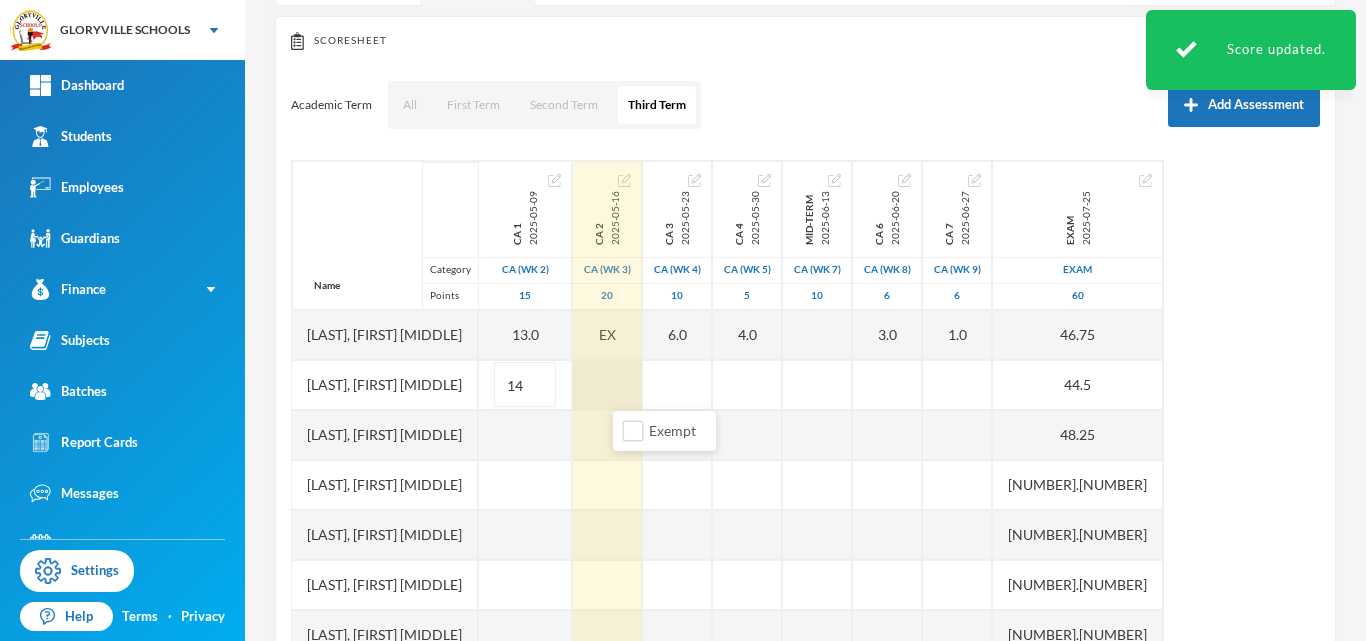 click at bounding box center [607, 385] 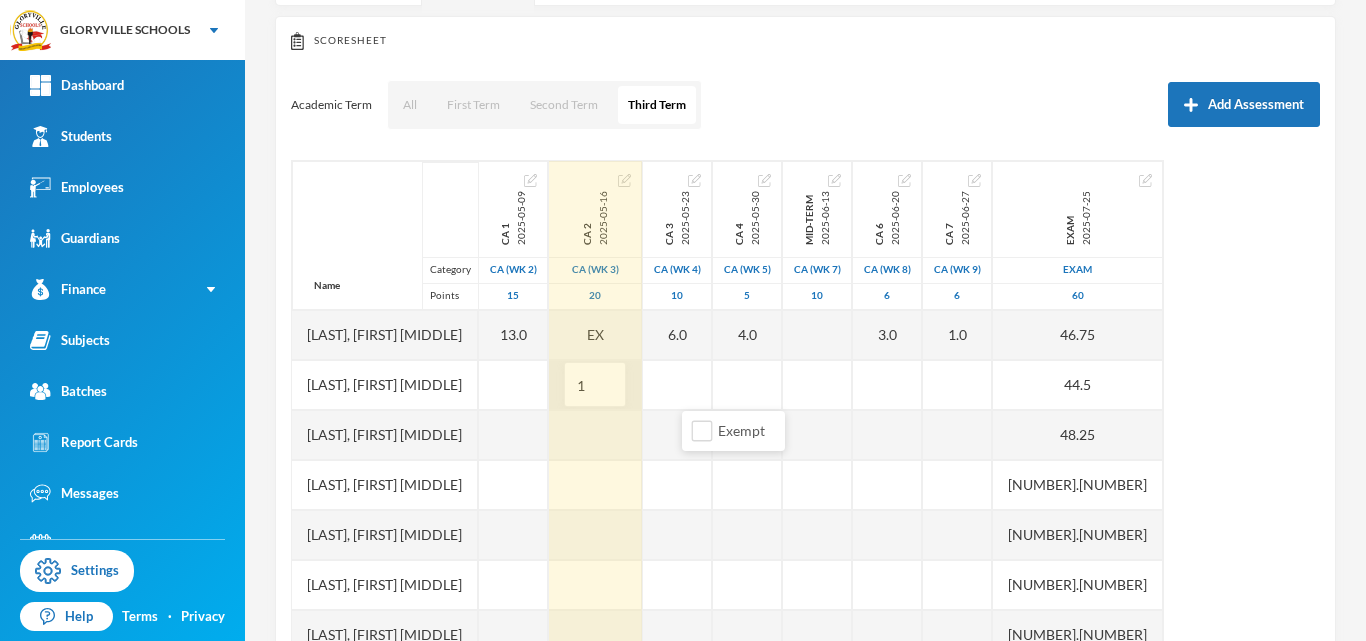 type on "15" 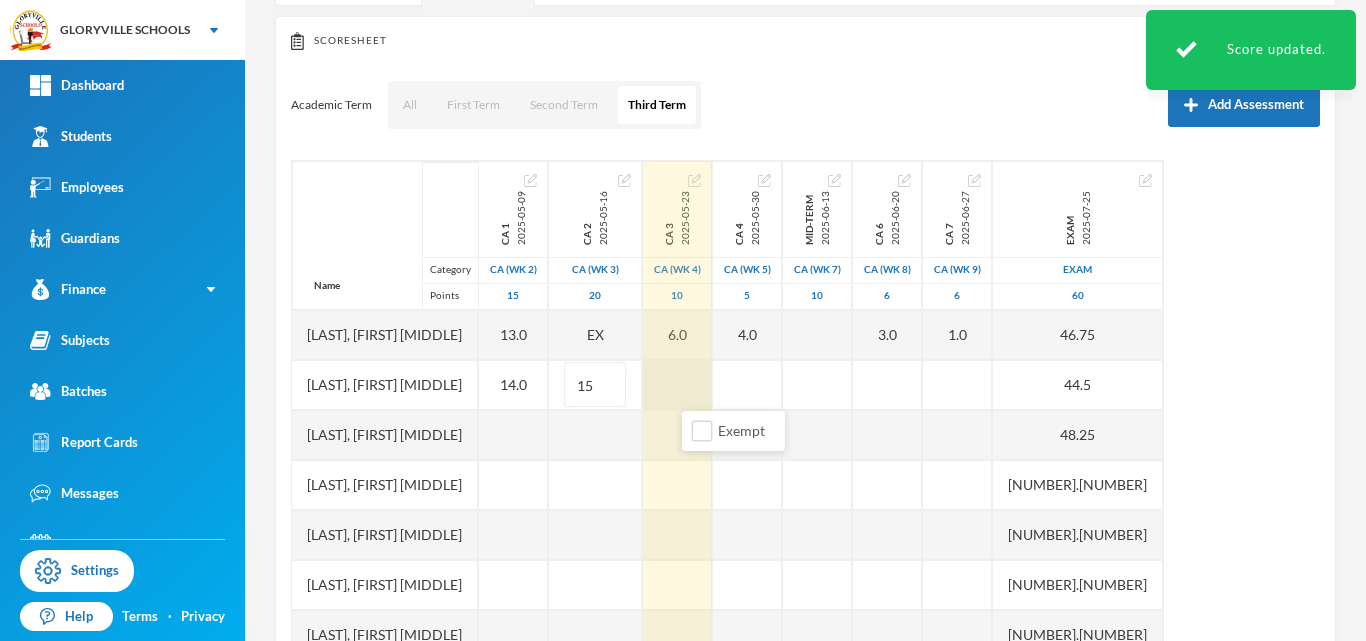 click on "Name   Category Points Adelokiki, Olabode Kingsley Adenekan, Oluwatofunmi Quadri Akande, Oluwanifemi Beckly Jegbefumhen, Joan Modupe Obiekezie, Chimamanda Scholastica Ogbonna, Silas Uchenna Ojo, Emmanuel Oluwadabira Olagoke, Dorcas Oluwatosin Olanlokun, Micheal Ayomide Olusoga, Eniola Samuel Shotande, Omotola Taye, Blessing Oluwatobi CA 1 2025-05-09 CA (Wk 2) 15 13.0 14.0 CA 2 2025-05-16 CA (Wk 3) 20 EX 15 CA 3 2025-05-23 CA (Wk 4) 10 6.0 CA 4 2025-05-30 CA (Wk 5) 5 4.0 Mid-Term 2025-06-13 CA (Wk 7) 10 CA 6 2025-06-20 CA (Wk 8) 6 3.0 CA 7 2025-06-27 CA (Wk 9) 6 1.0 Exam 2025-07-25 Exam 60 46.75 44.5 48.25 48.2 36.55 49.7 36.5 39.55 48.25 32.0 35.75 31.95" at bounding box center [805, 410] 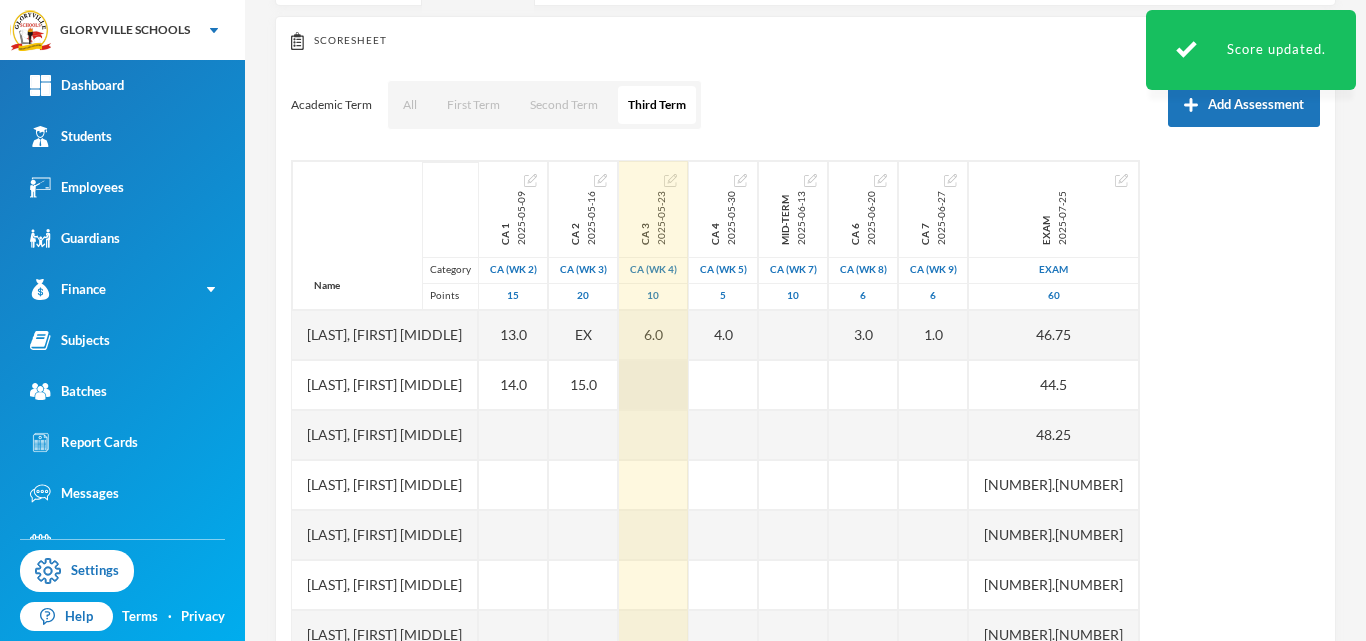 click at bounding box center [653, 385] 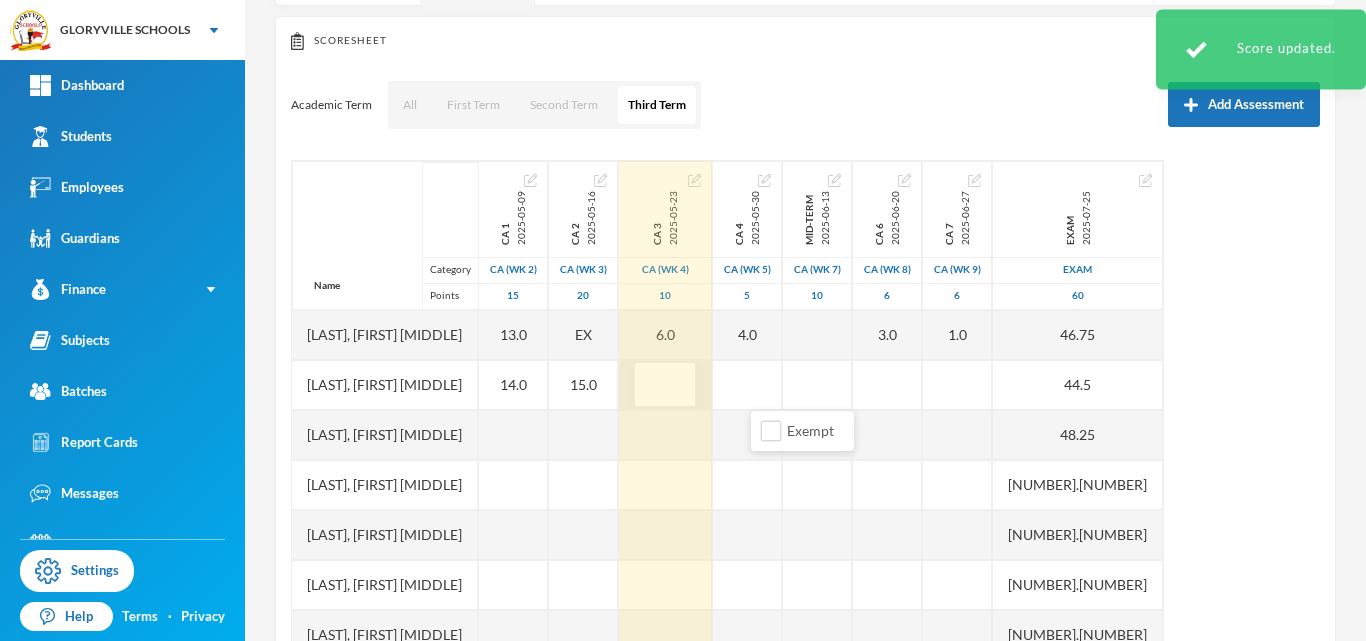 click at bounding box center (665, 385) 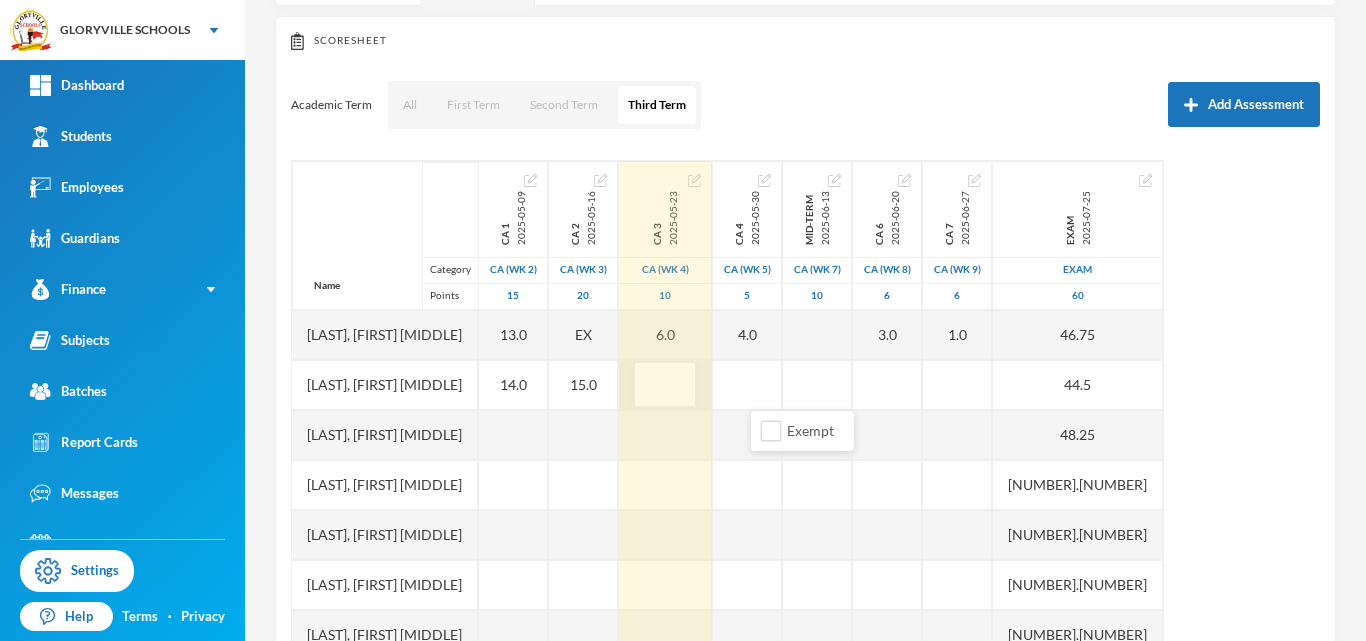 type on "6" 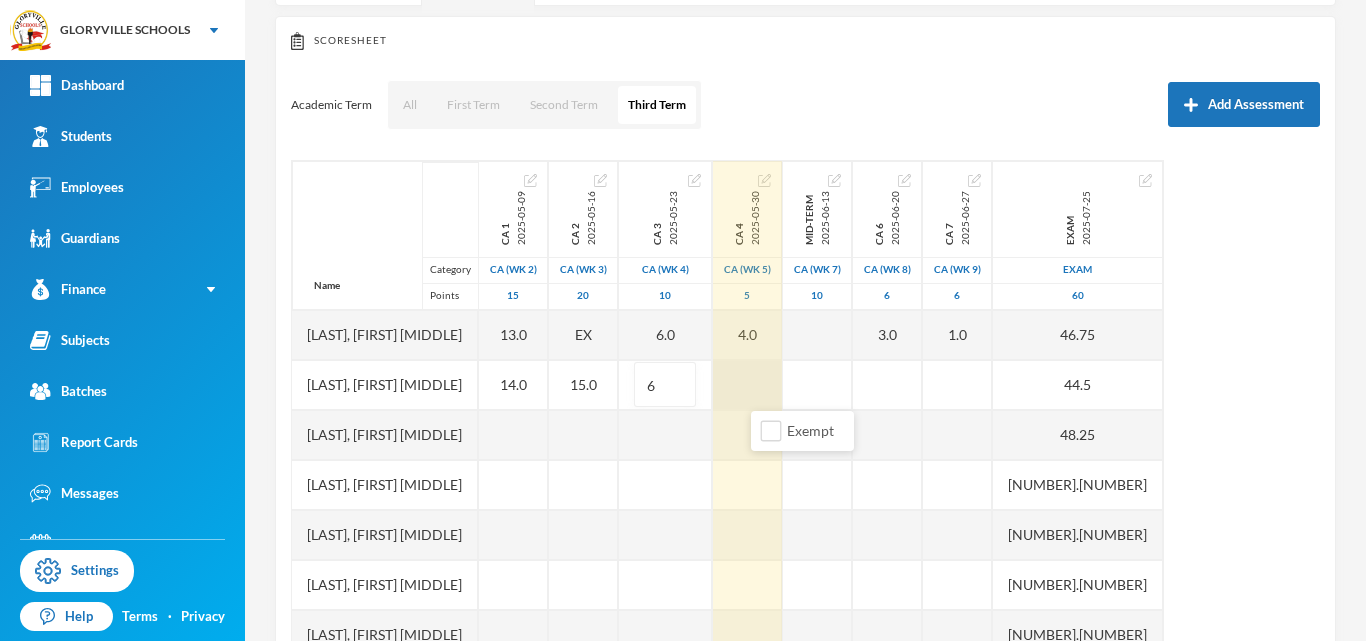 click at bounding box center (747, 385) 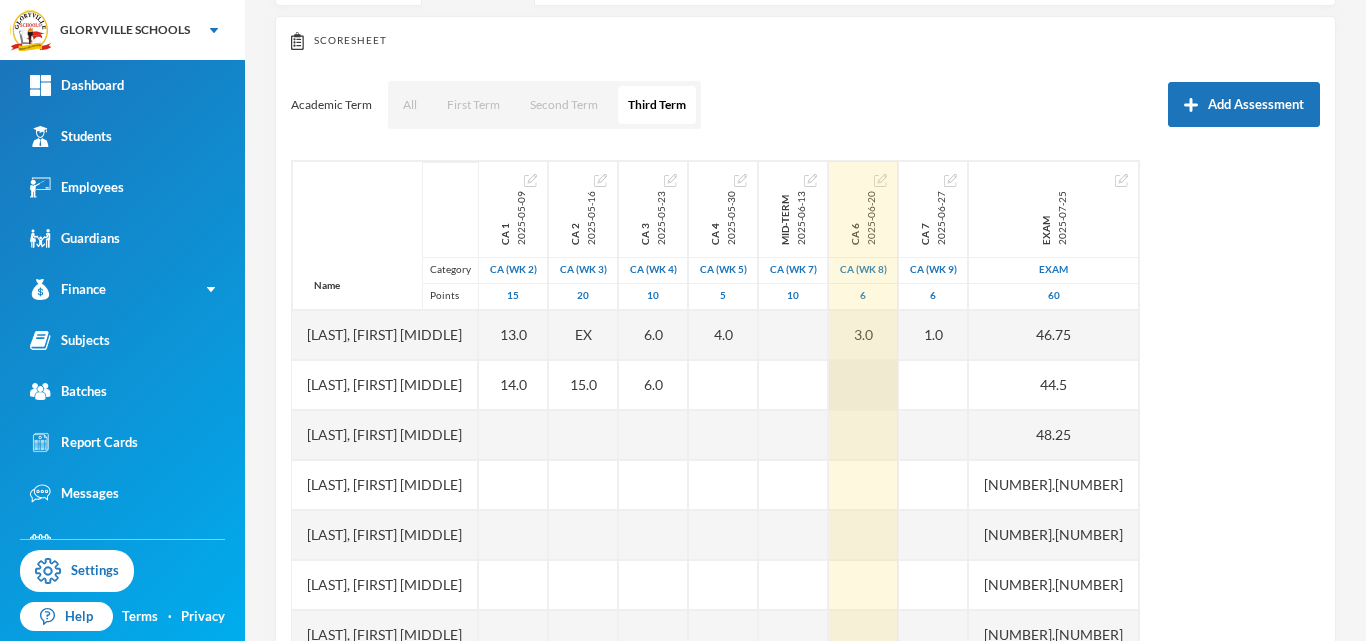 click at bounding box center [863, 385] 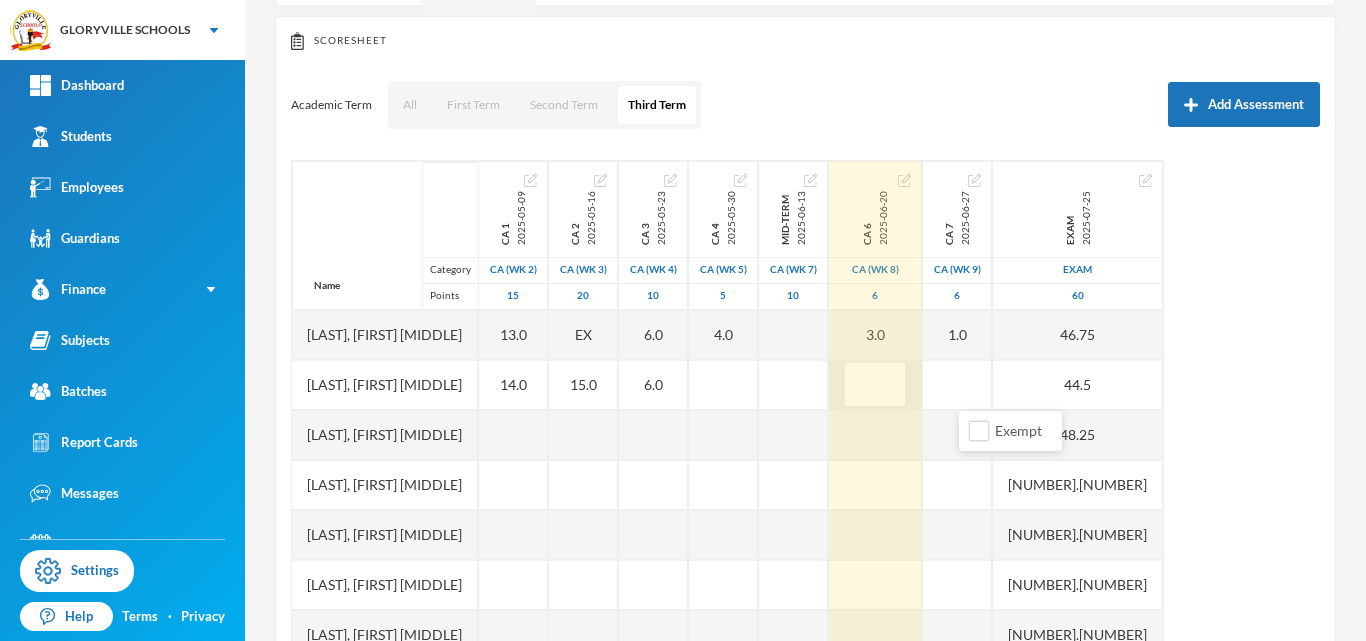 type on "1" 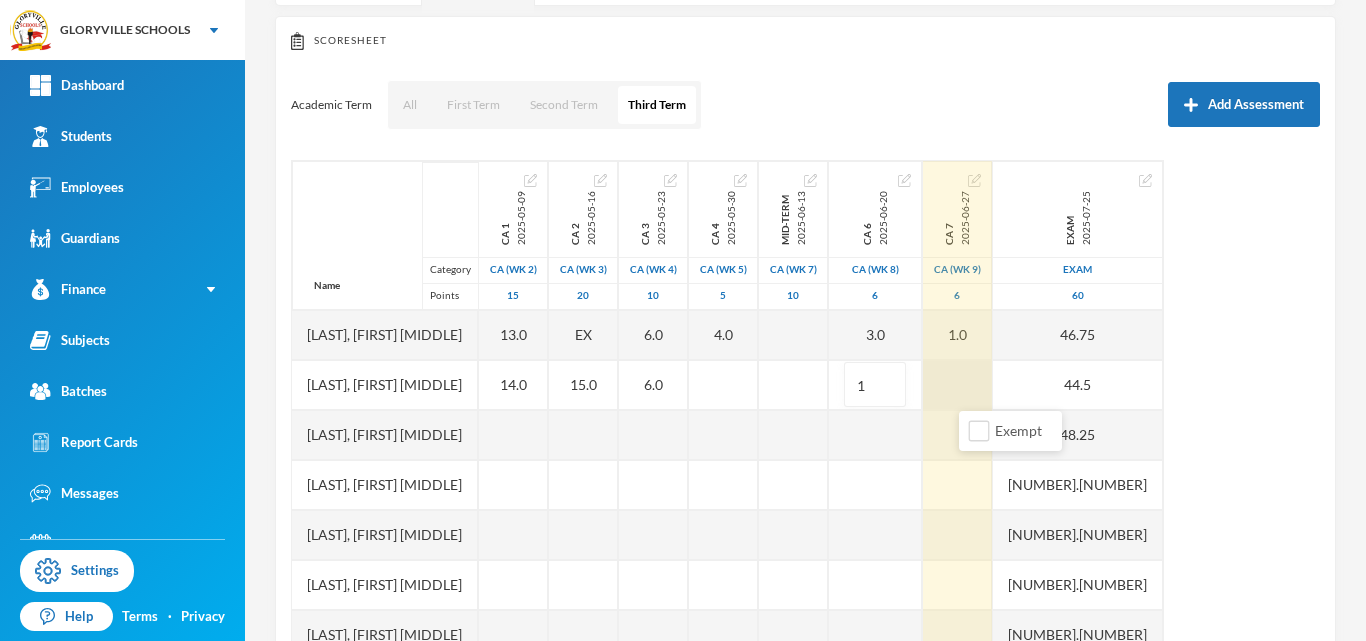 click at bounding box center [957, 385] 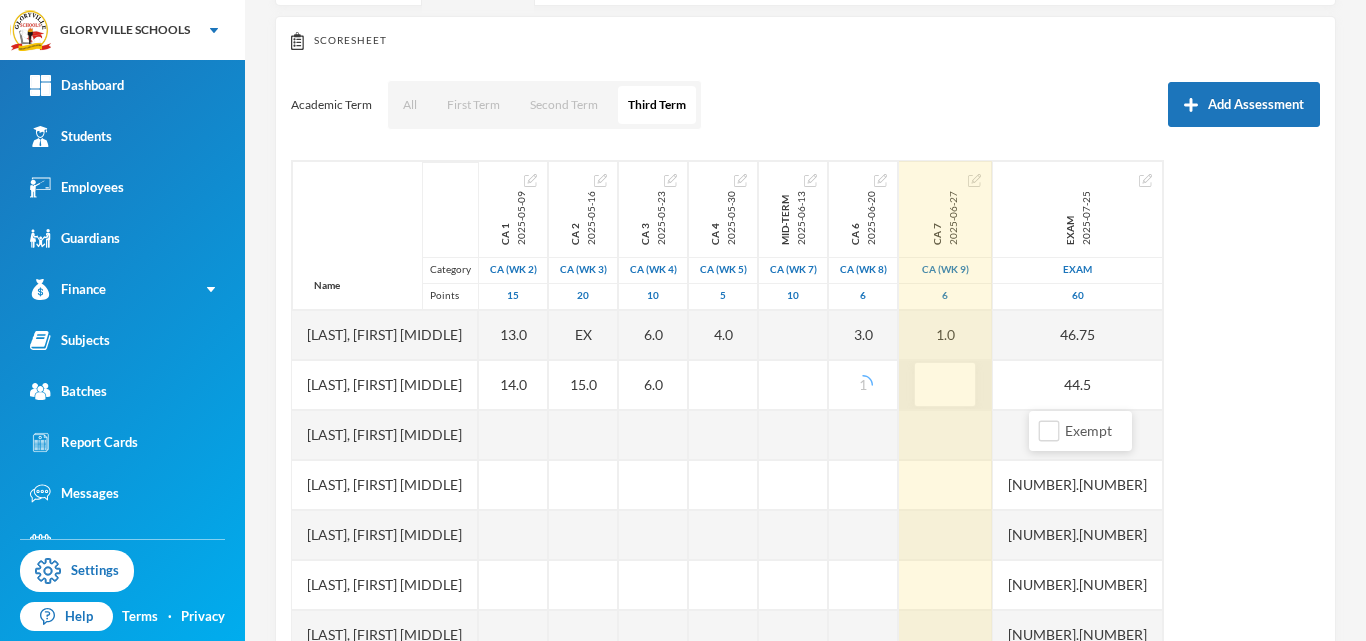 type on "5" 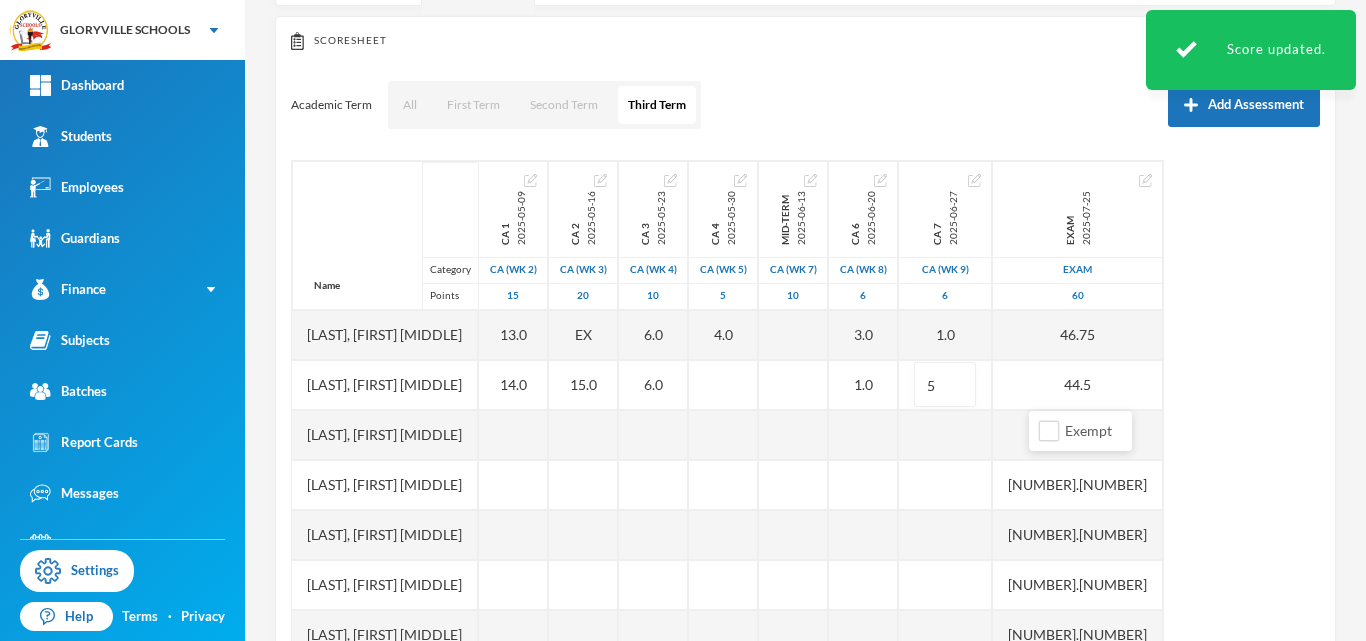 click on "Name   Category Points Adelokiki, Olabode Kingsley Adenekan, Oluwatofunmi Quadri Akande, Oluwanifemi Beckly Jegbefumhen, Joan Modupe Obiekezie, Chimamanda Scholastica Ogbonna, Silas Uchenna Ojo, Emmanuel Oluwadabira Olagoke, Dorcas Oluwatosin Olanlokun, Micheal Ayomide Olusoga, Eniola Samuel Shotande, Omotola Taye, Blessing Oluwatobi CA 1 2025-05-09 CA (Wk 2) 15 13.0 14.0 CA 2 2025-05-16 CA (Wk 3) 20 EX 15.0 CA 3 2025-05-23 CA (Wk 4) 10 6.0 6.0 CA 4 2025-05-30 CA (Wk 5) 5 4.0 Mid-Term 2025-06-13 CA (Wk 7) 10 CA 6 2025-06-20 CA (Wk 8) 6 3.0 1.0 CA 7 2025-06-27 CA (Wk 9) 6 1.0 5 Exam 2025-07-25 Exam 60 46.75 44.5 48.25 48.2 36.55 49.7 36.5 39.55 48.25 32.0 35.75 31.95" at bounding box center [805, 410] 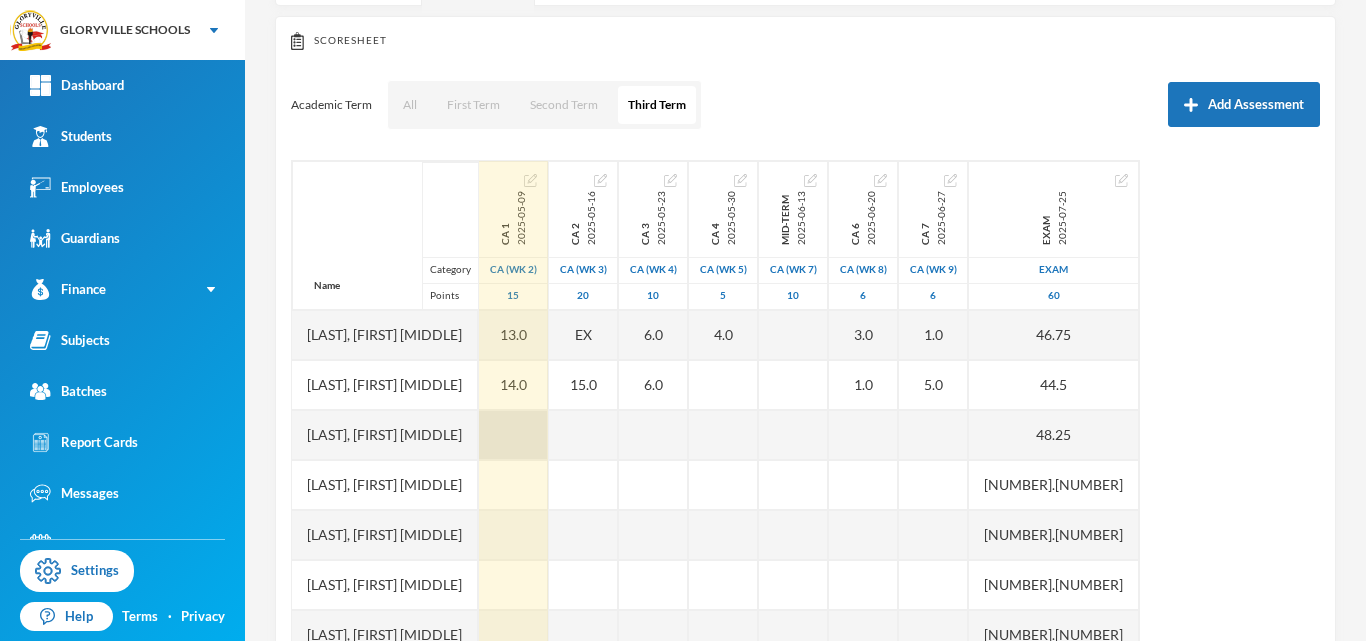 click at bounding box center [513, 435] 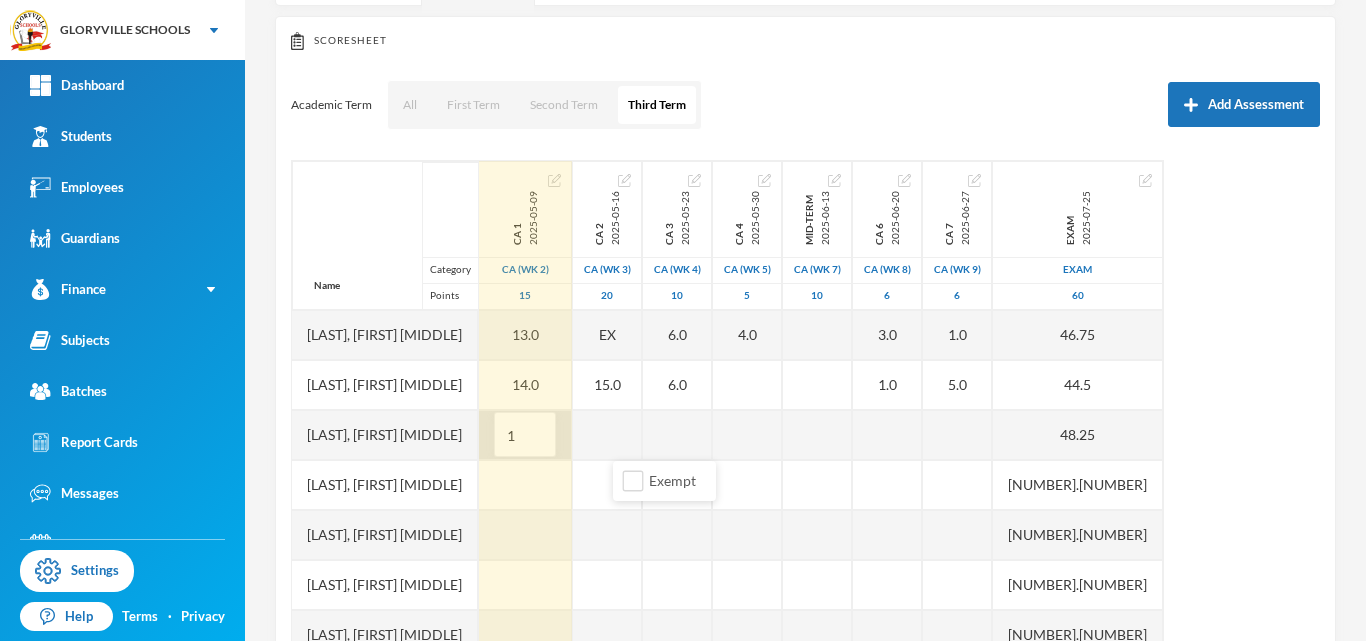type on "13" 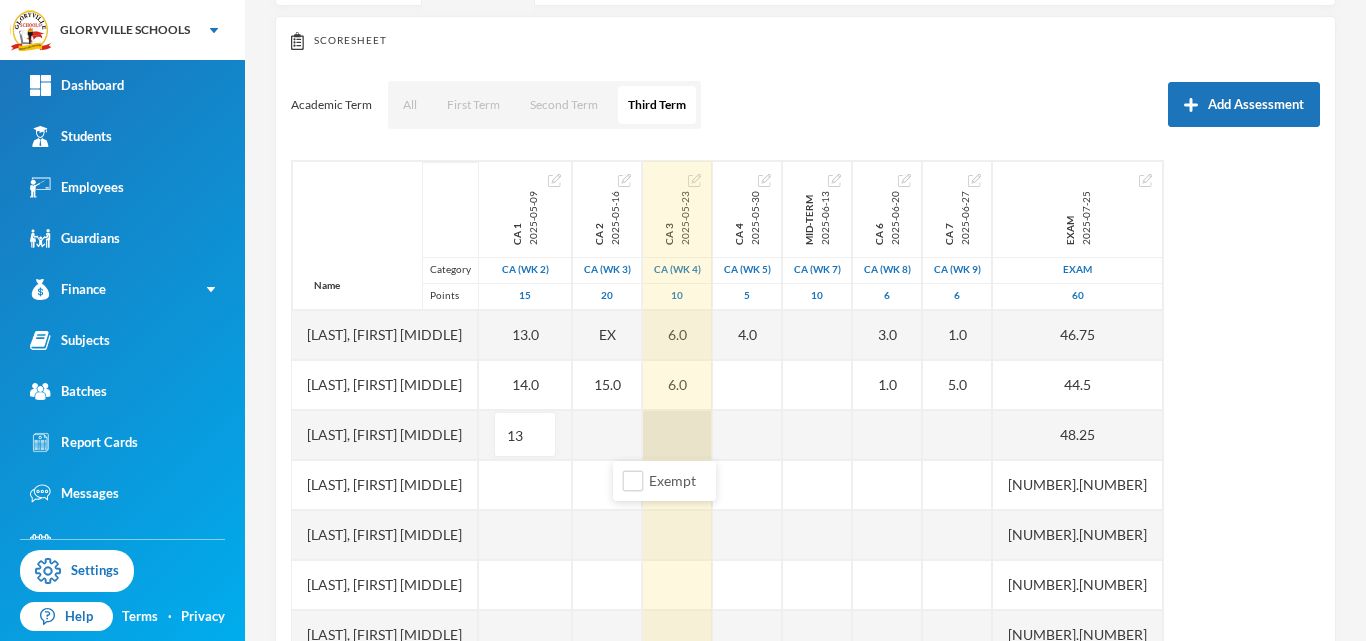 click at bounding box center (677, 435) 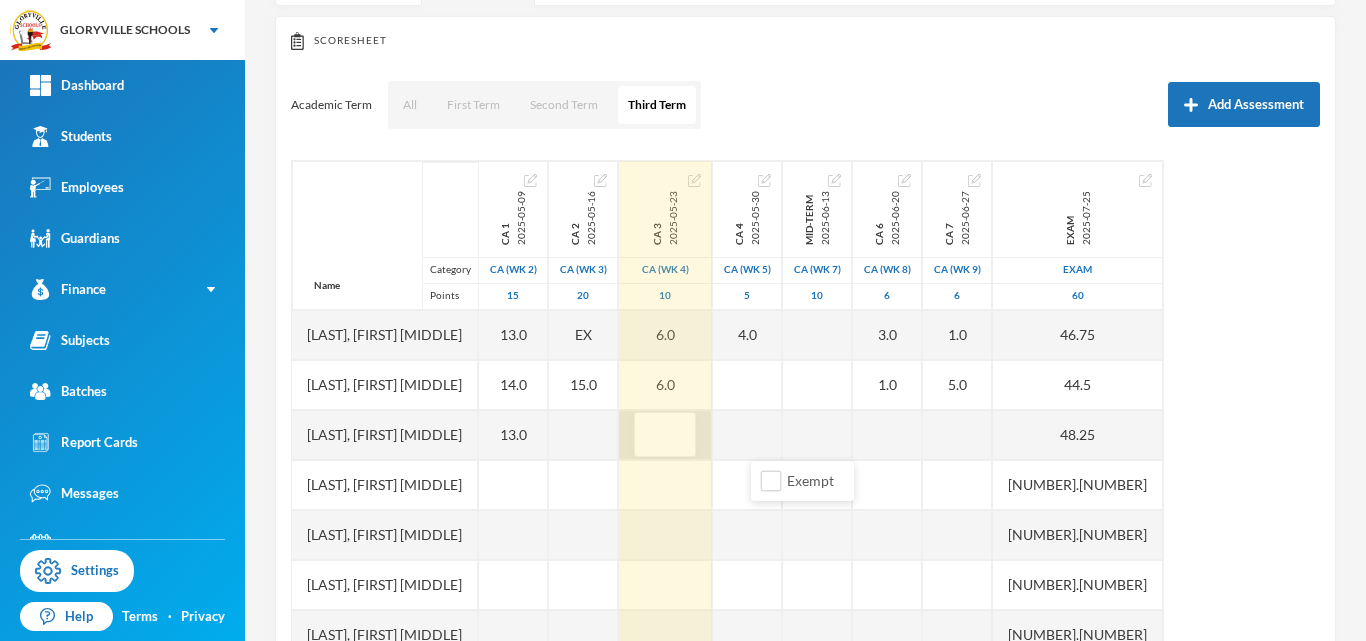 type on "8" 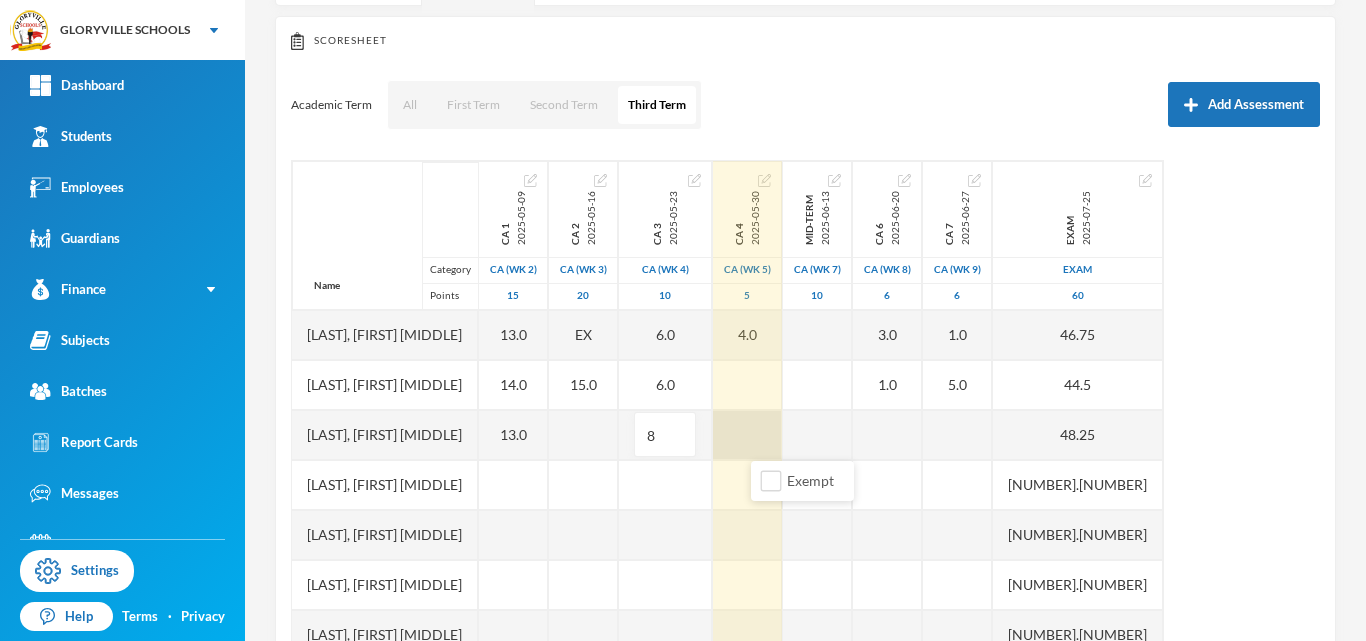 click at bounding box center (747, 435) 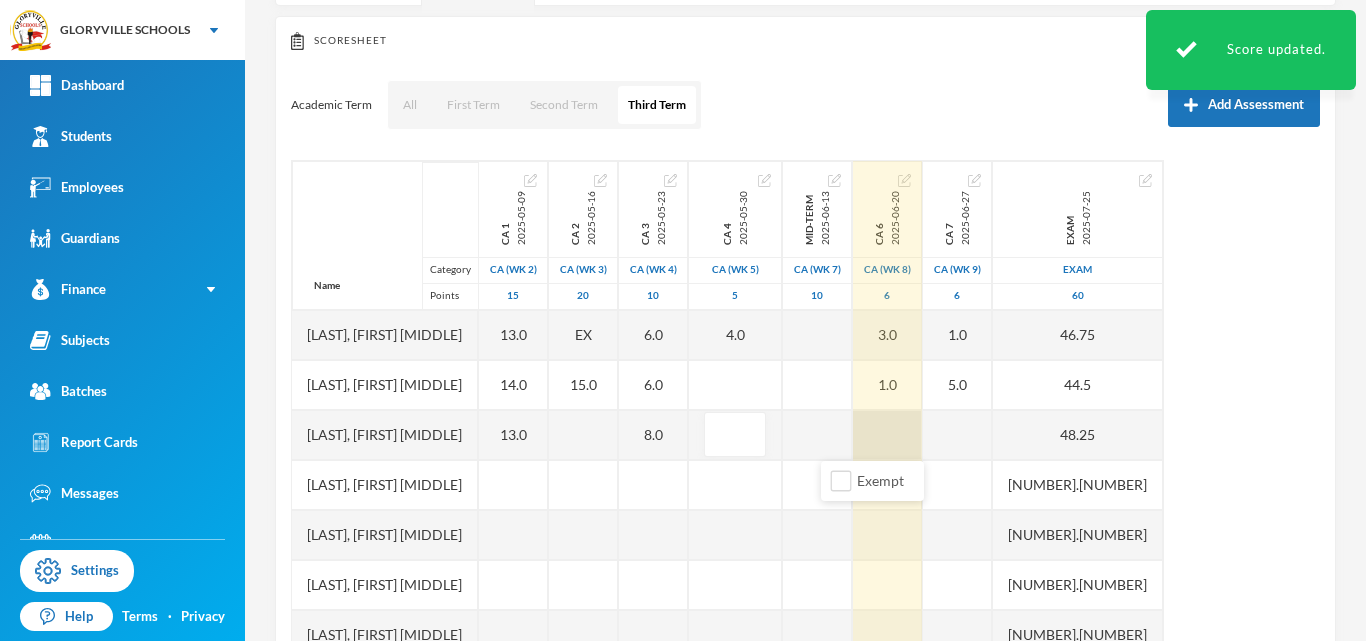 click on "Name   Category Points Adelokiki, Olabode Kingsley Adenekan, Oluwatofunmi Quadri Akande, Oluwanifemi Beckly Jegbefumhen, Joan Modupe Obiekezie, Chimamanda Scholastica Ogbonna, Silas Uchenna Ojo, Emmanuel Oluwadabira Olagoke, Dorcas Oluwatosin Olanlokun, Micheal Ayomide Olusoga, Eniola Samuel Shotande, Omotola Taye, Blessing Oluwatobi CA 1 2025-05-09 CA (Wk 2) 15 13.0 14.0 13.0 CA 2 2025-05-16 CA (Wk 3) 20 EX 15.0 CA 3 2025-05-23 CA (Wk 4) 10 6.0 6.0 8.0 CA 4 2025-05-30 CA (Wk 5) 5 4.0 Mid-Term 2025-06-13 CA (Wk 7) 10 CA 6 2025-06-20 CA (Wk 8) 6 3.0 1.0 CA 7 2025-06-27 CA (Wk 9) 6 1.0 5.0 Exam 2025-07-25 Exam 60 46.75 44.5 48.25 48.2 36.55 49.7 36.5 39.55 48.25 32.0 35.75 31.95" at bounding box center [805, 410] 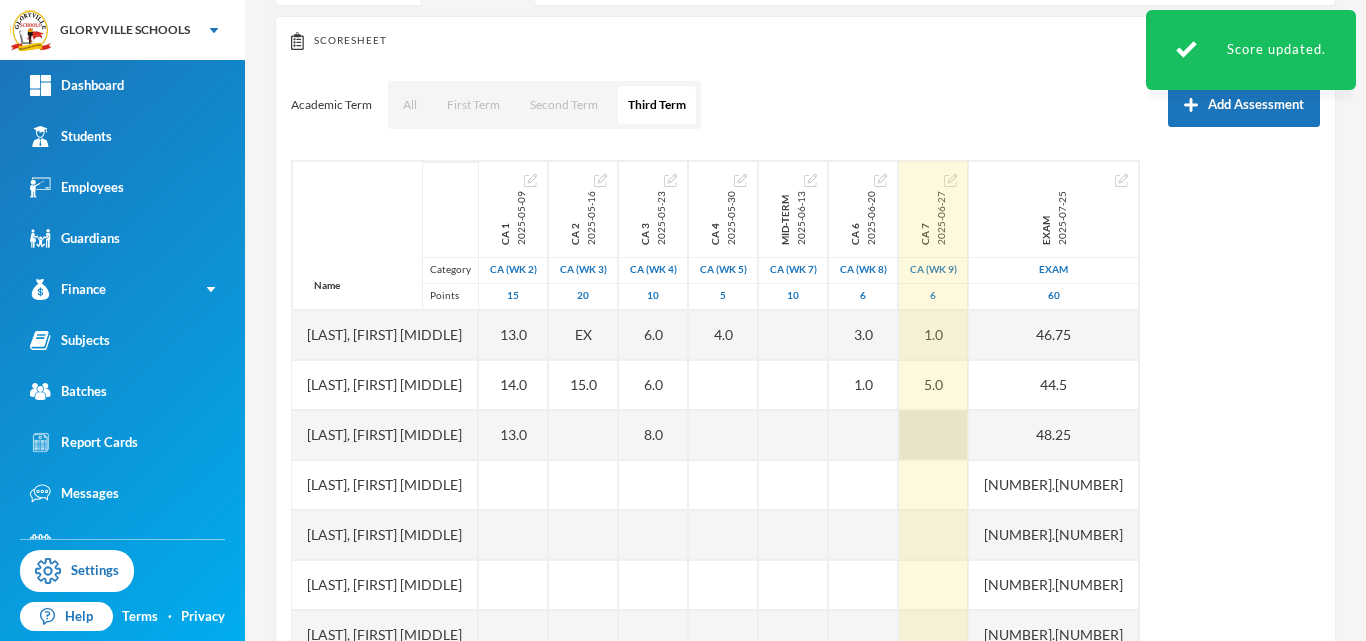 click at bounding box center (933, 435) 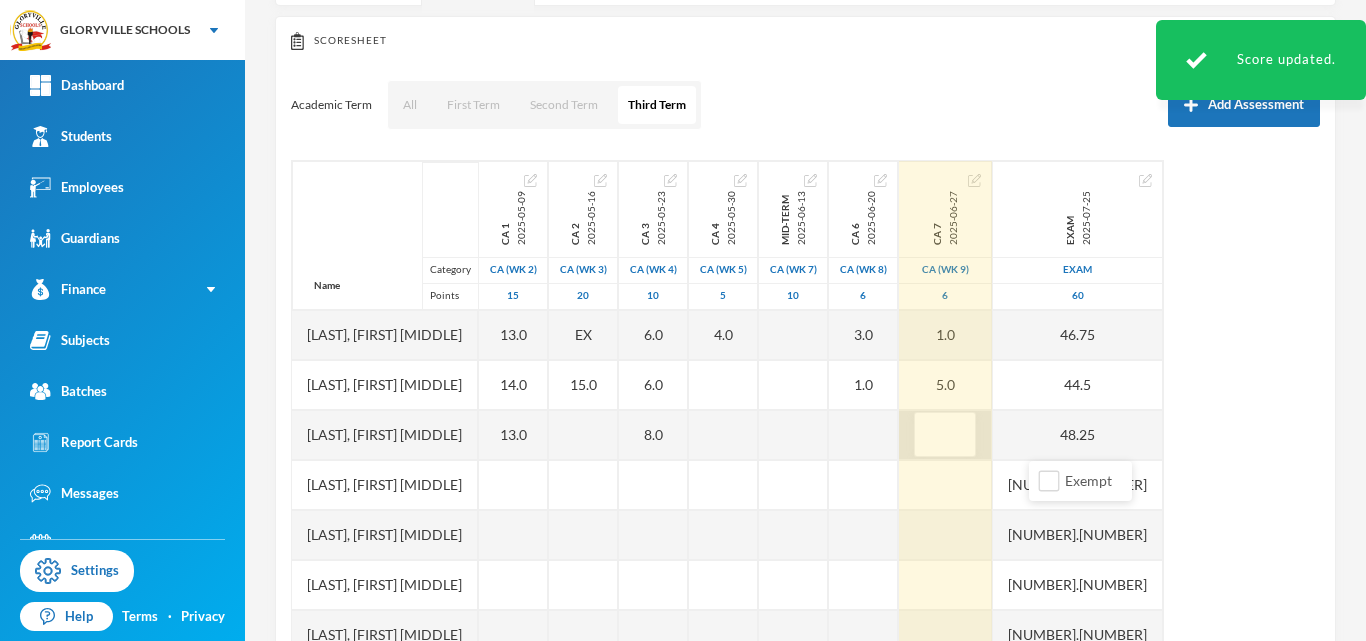 click at bounding box center [945, 435] 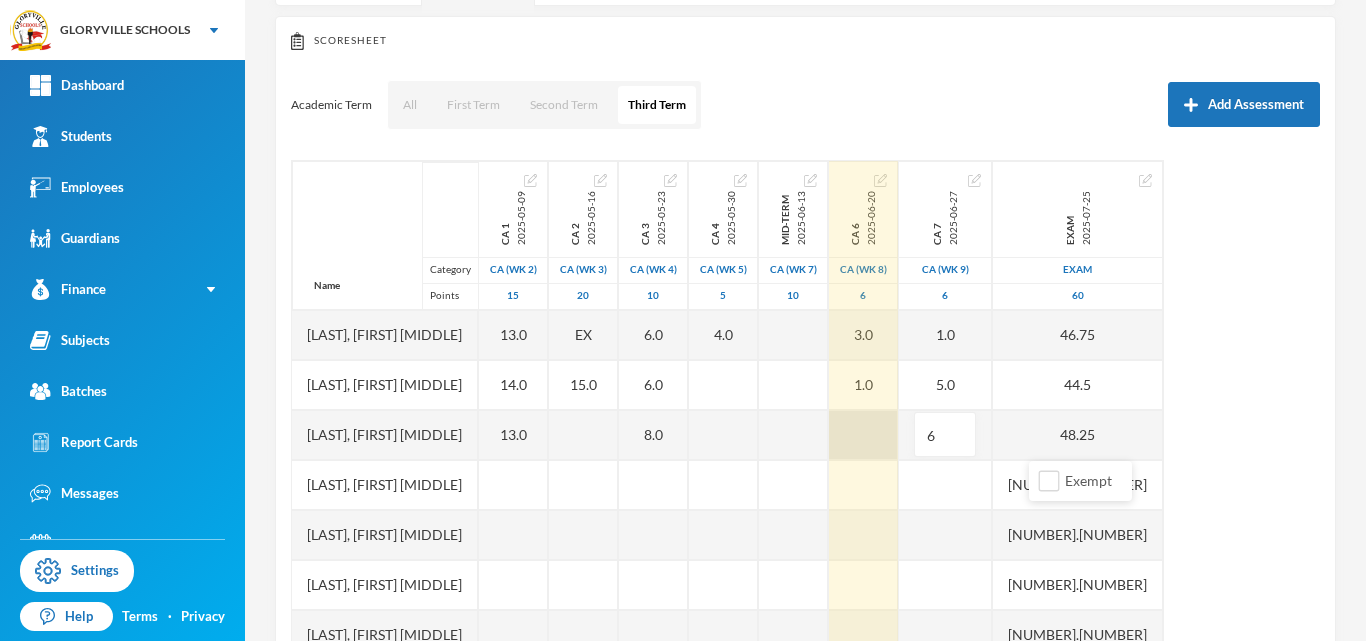 type on "6" 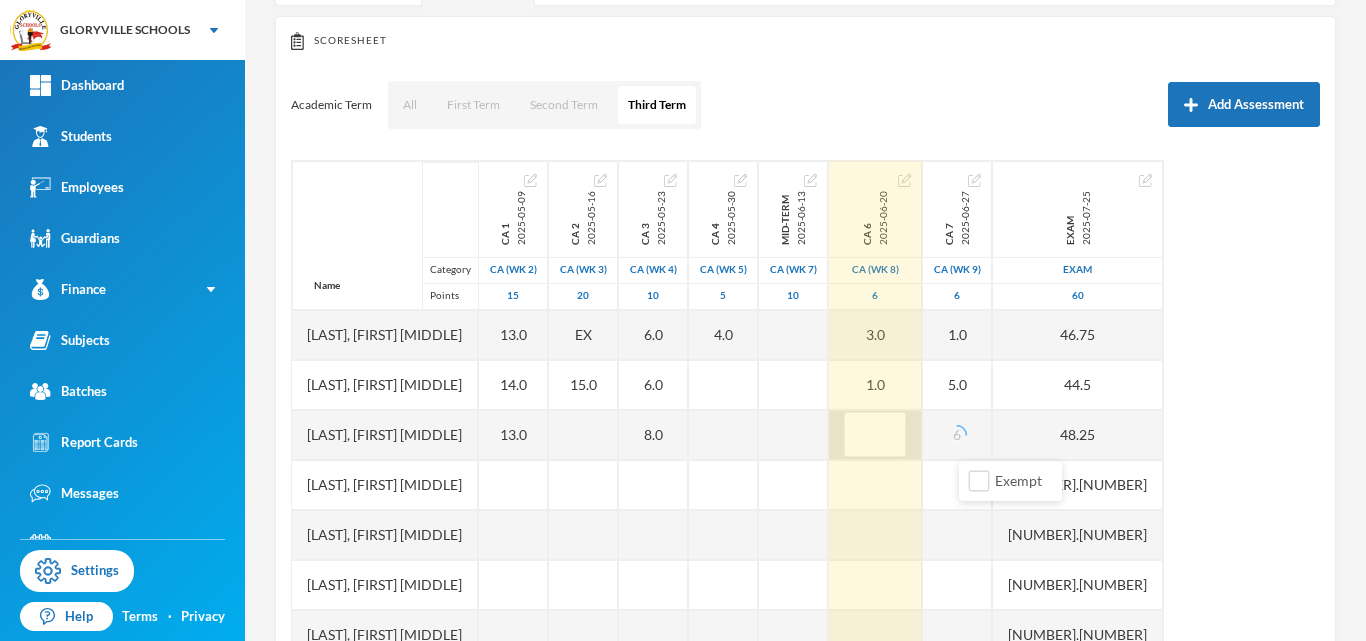 type on "0" 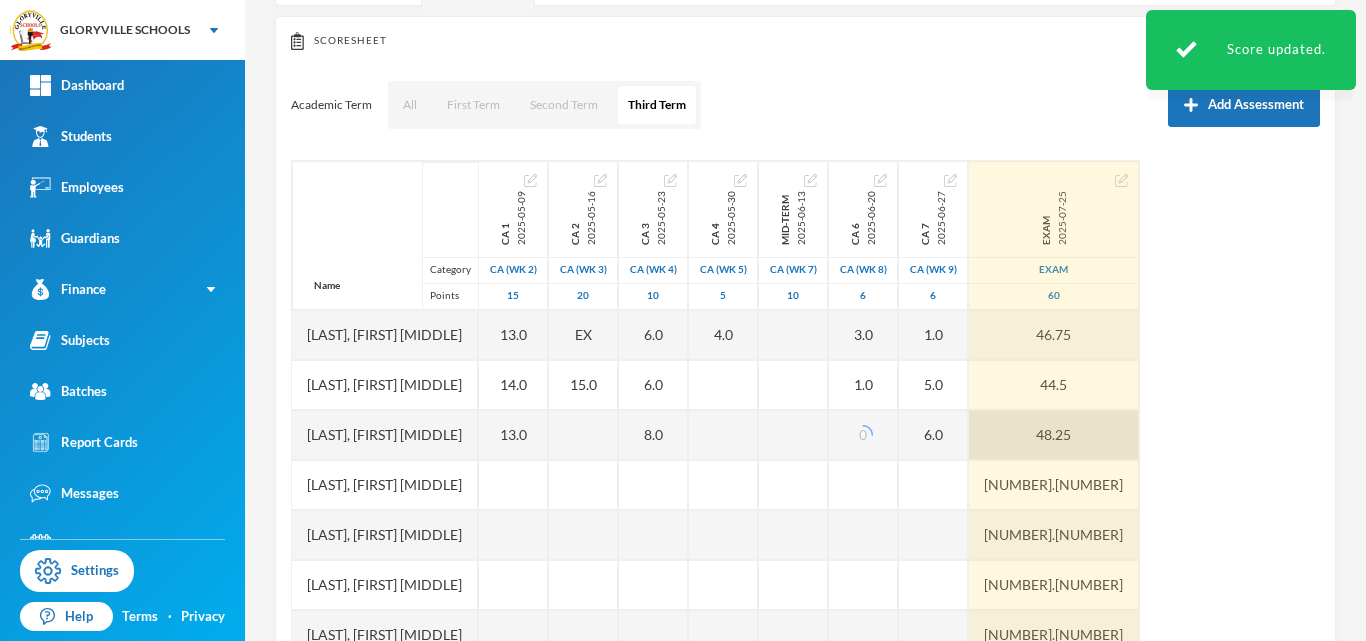 click on "Name   Category Points Adelokiki, Olabode Kingsley Adenekan, Oluwatofunmi Quadri Akande, Oluwanifemi Beckly Jegbefumhen, Joan Modupe Obiekezie, Chimamanda Scholastica Ogbonna, Silas Uchenna Ojo, Emmanuel Oluwadabira Olagoke, Dorcas Oluwatosin Olanlokun, Micheal Ayomide Olusoga, Eniola Samuel Shotande, Omotola Taye, Blessing Oluwatobi CA 1 2025-05-09 CA (Wk 2) 15 13.0 14.0 13.0 CA 2 2025-05-16 CA (Wk 3) 20 EX 15.0 CA 3 2025-05-23 CA (Wk 4) 10 6.0 6.0 8.0 CA 4 2025-05-30 CA (Wk 5) 5 4.0 Mid-Term 2025-06-13 CA (Wk 7) 10 CA 6 2025-06-20 CA (Wk 8) 6 3.0 1.0 0 CA 7 2025-06-27 CA (Wk 9) 6 1.0 5.0 6.0 Exam 2025-07-25 Exam 60 46.75 44.5 48.25 48.2 36.55 49.7 36.5 39.55 48.25 32.0 35.75 31.95" at bounding box center [805, 410] 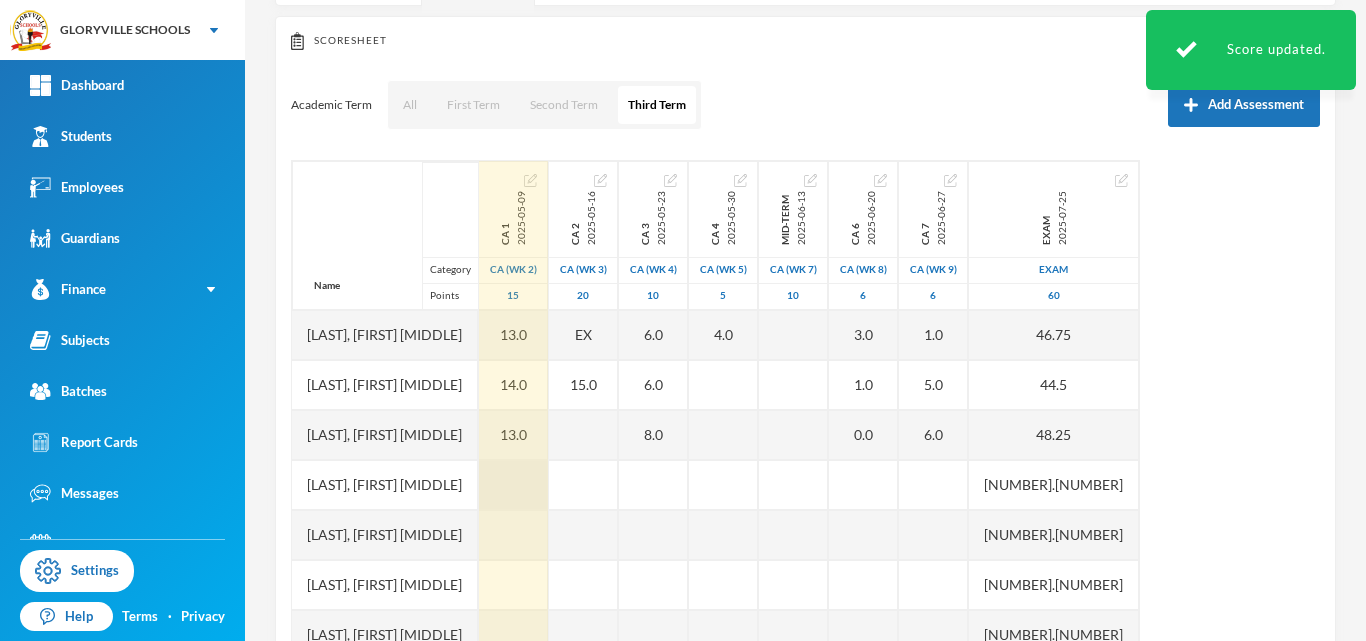 click at bounding box center [513, 485] 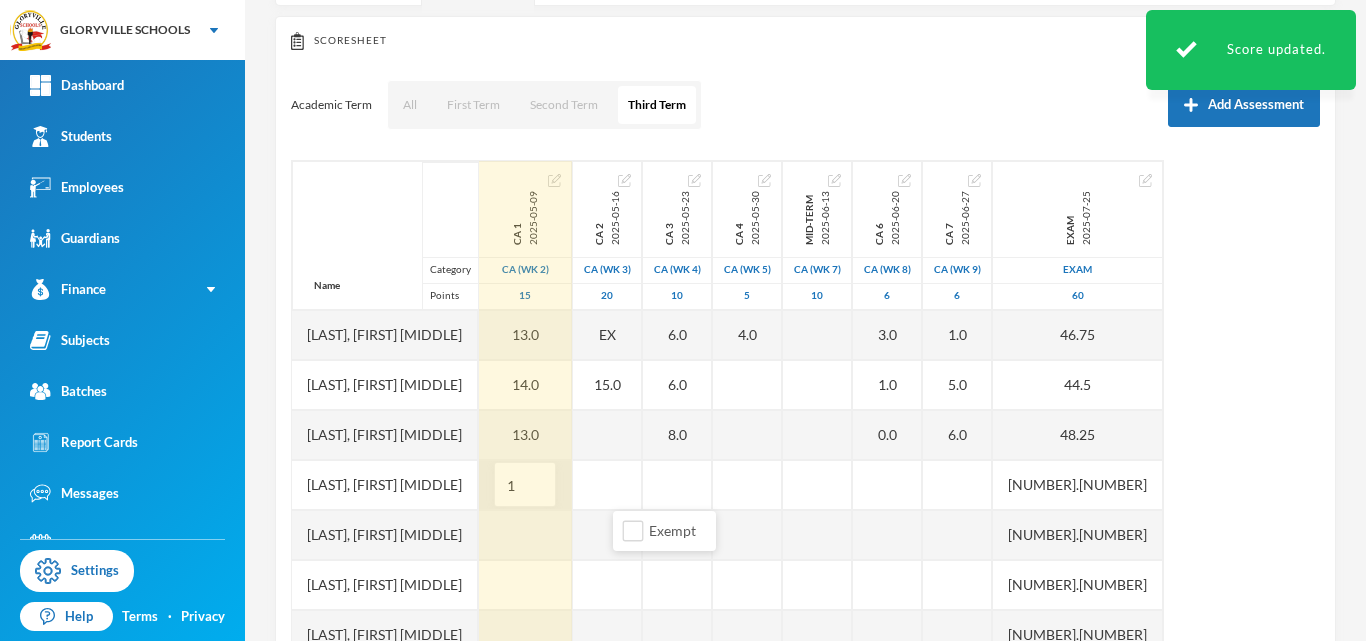 type on "12" 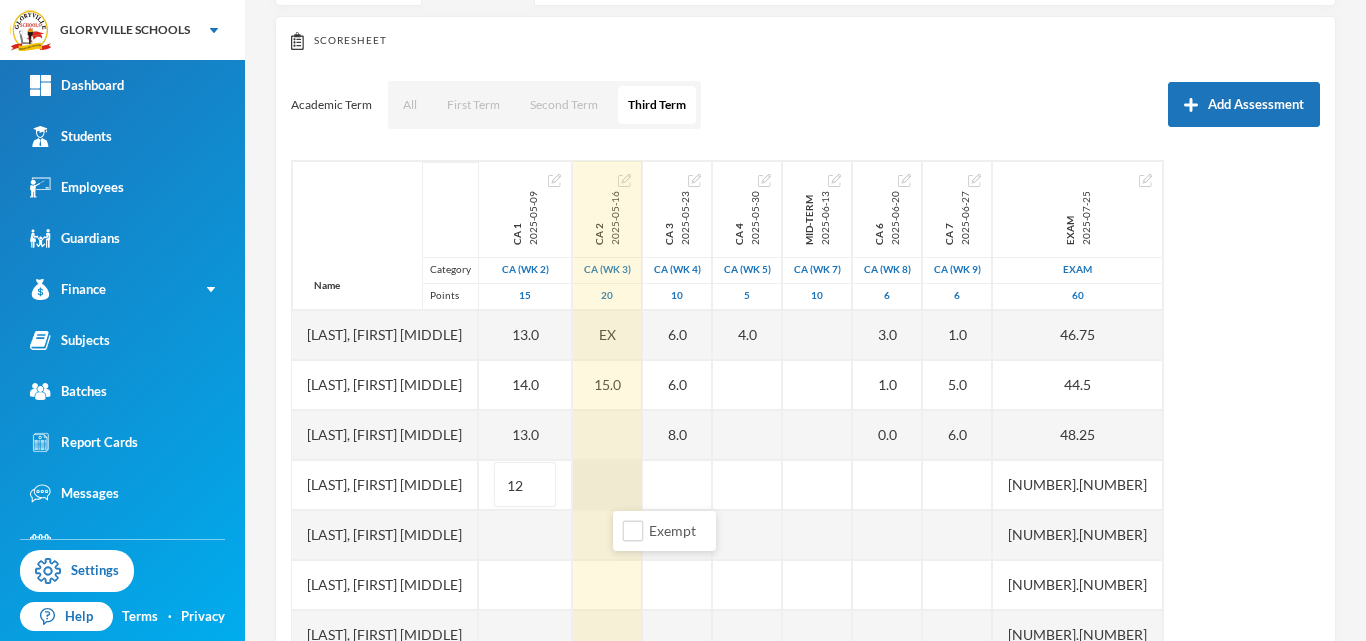 click at bounding box center [607, 485] 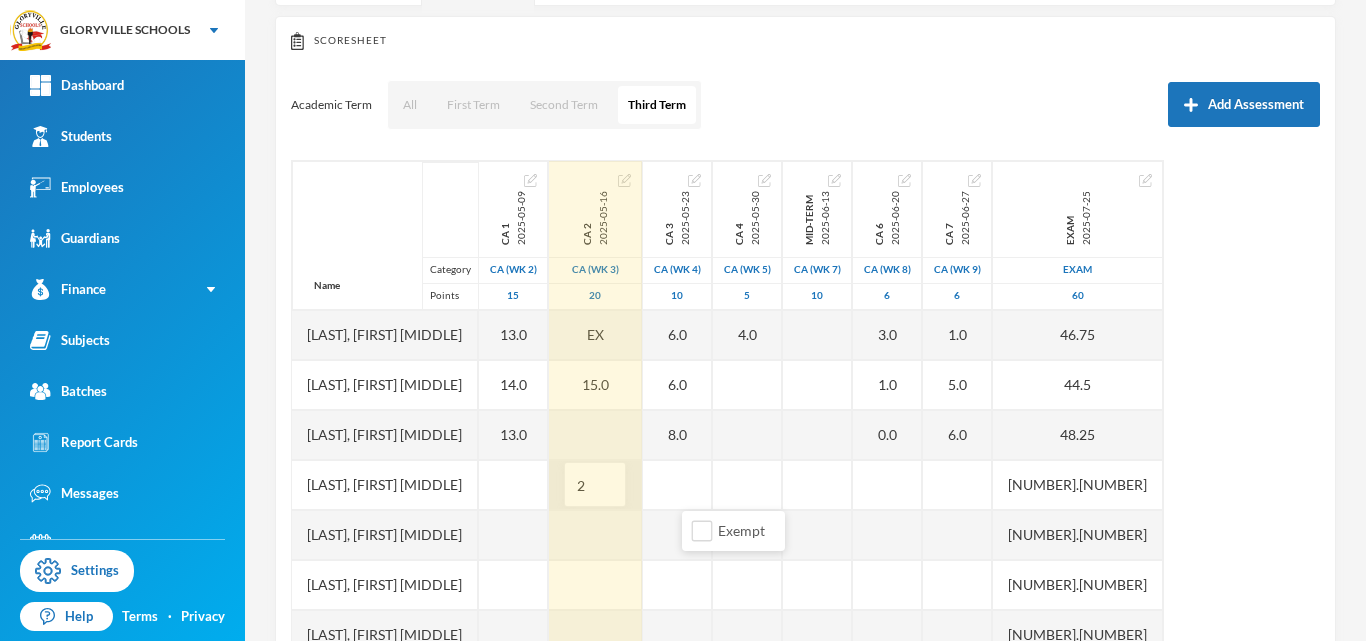 type on "20" 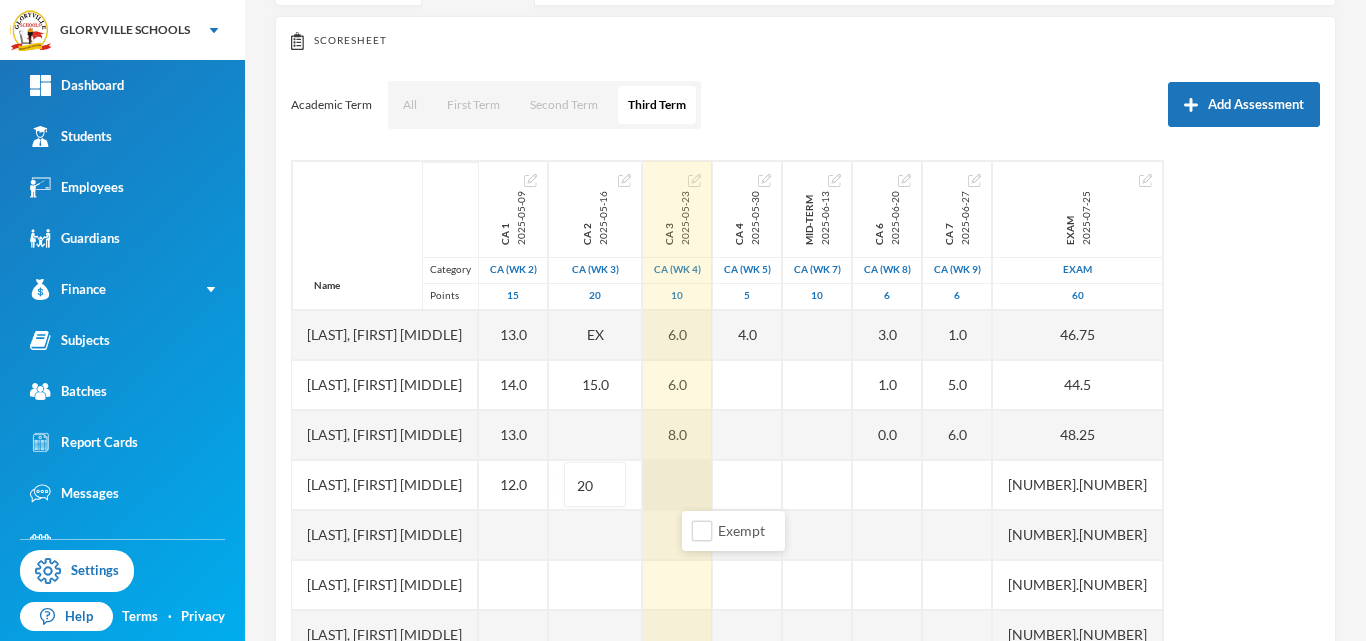 click at bounding box center [677, 485] 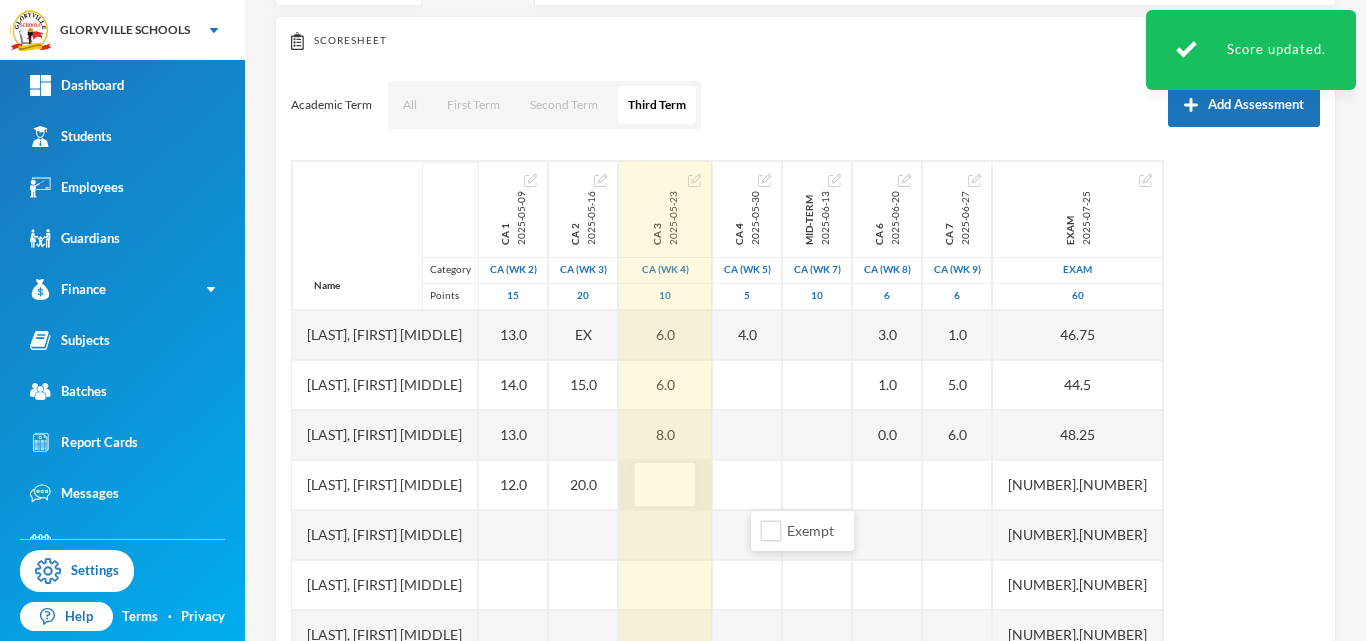 type on "5" 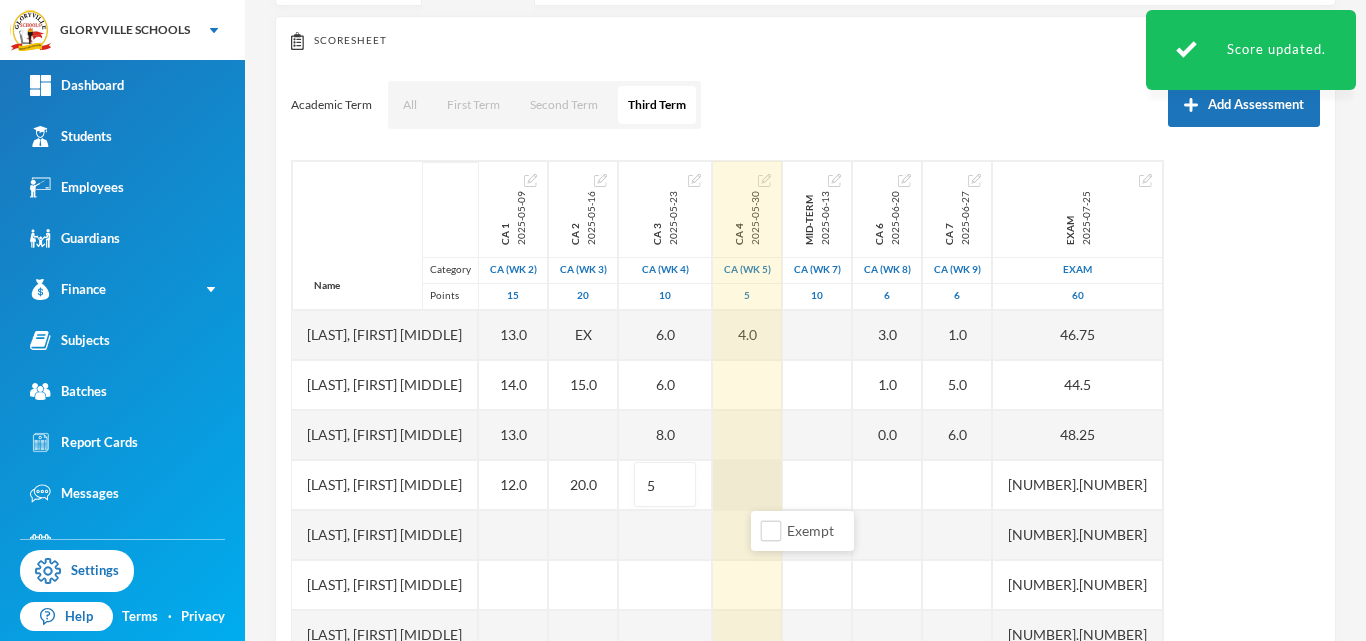 click at bounding box center [747, 485] 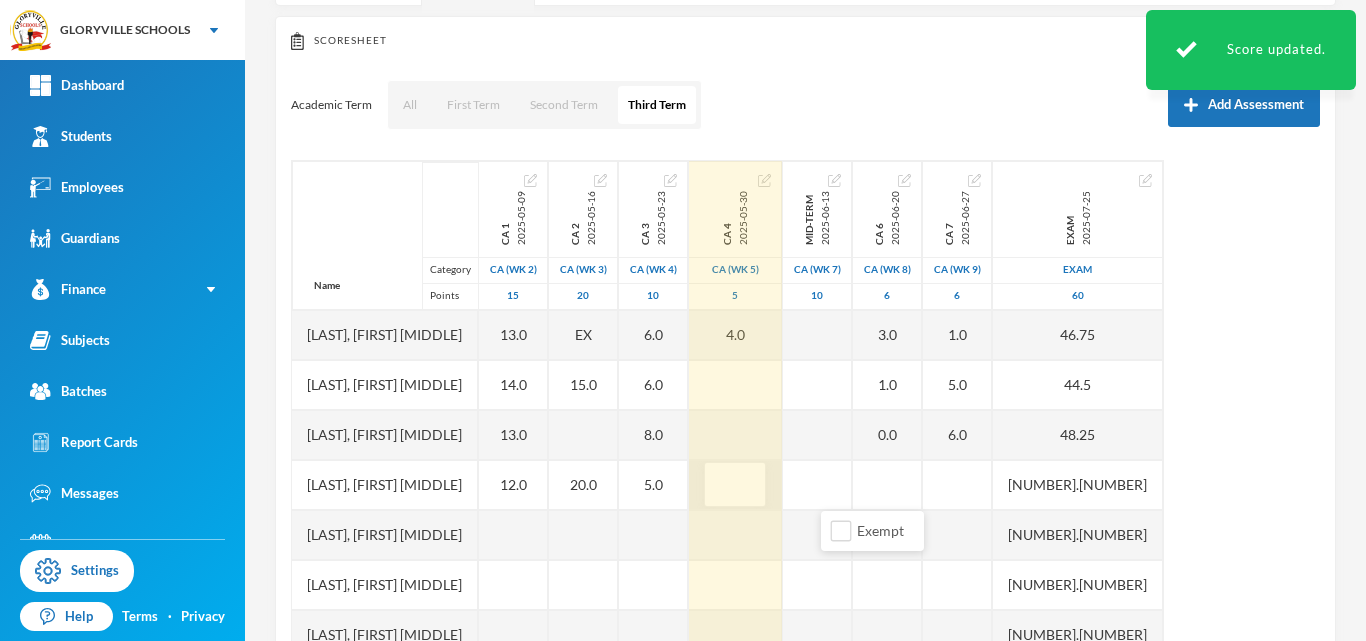 type on "4" 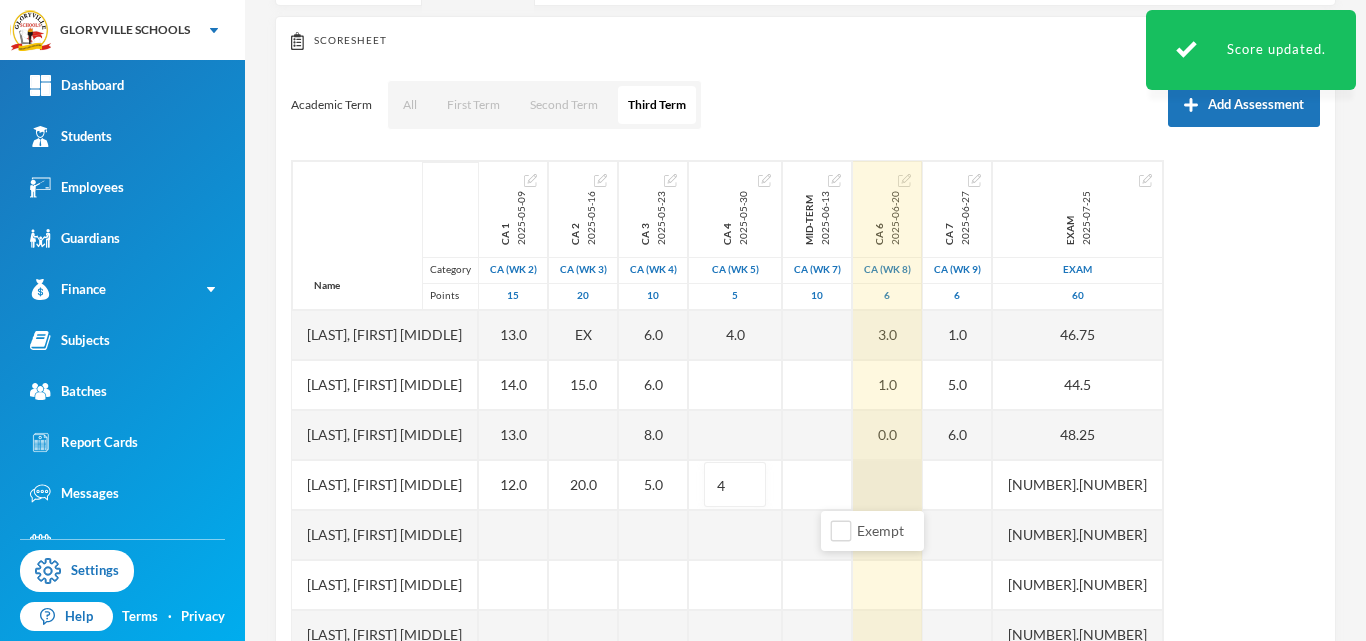 click at bounding box center [887, 485] 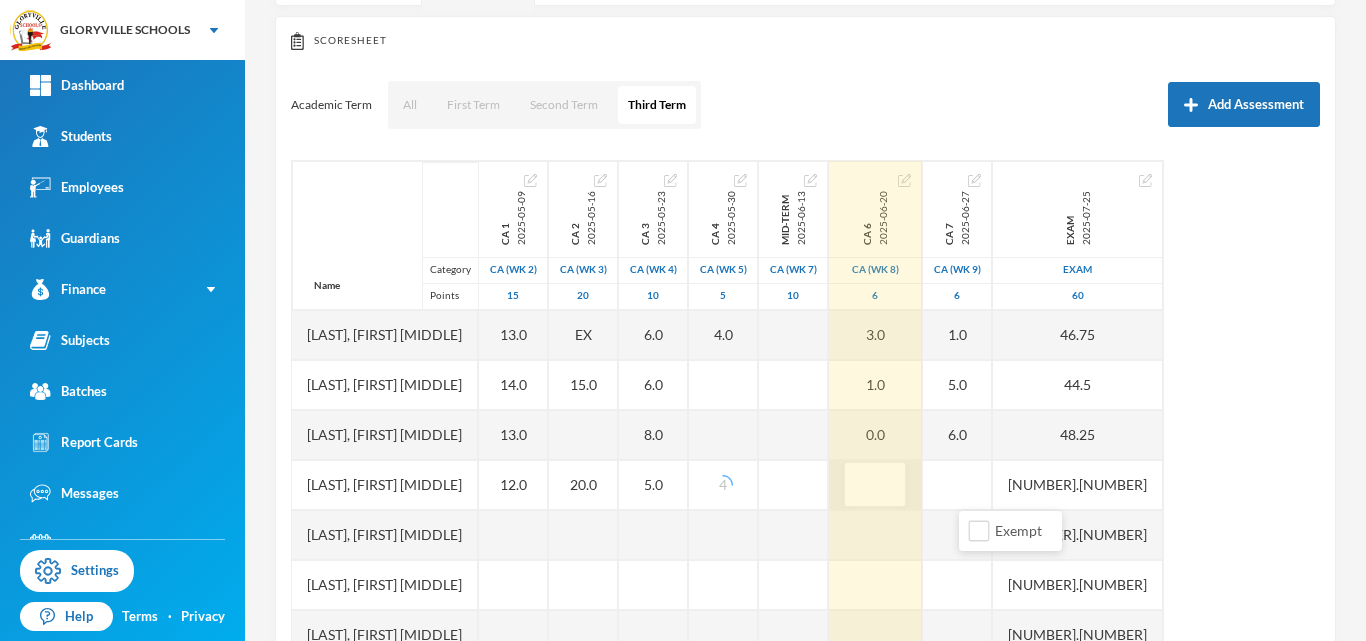 type on "5" 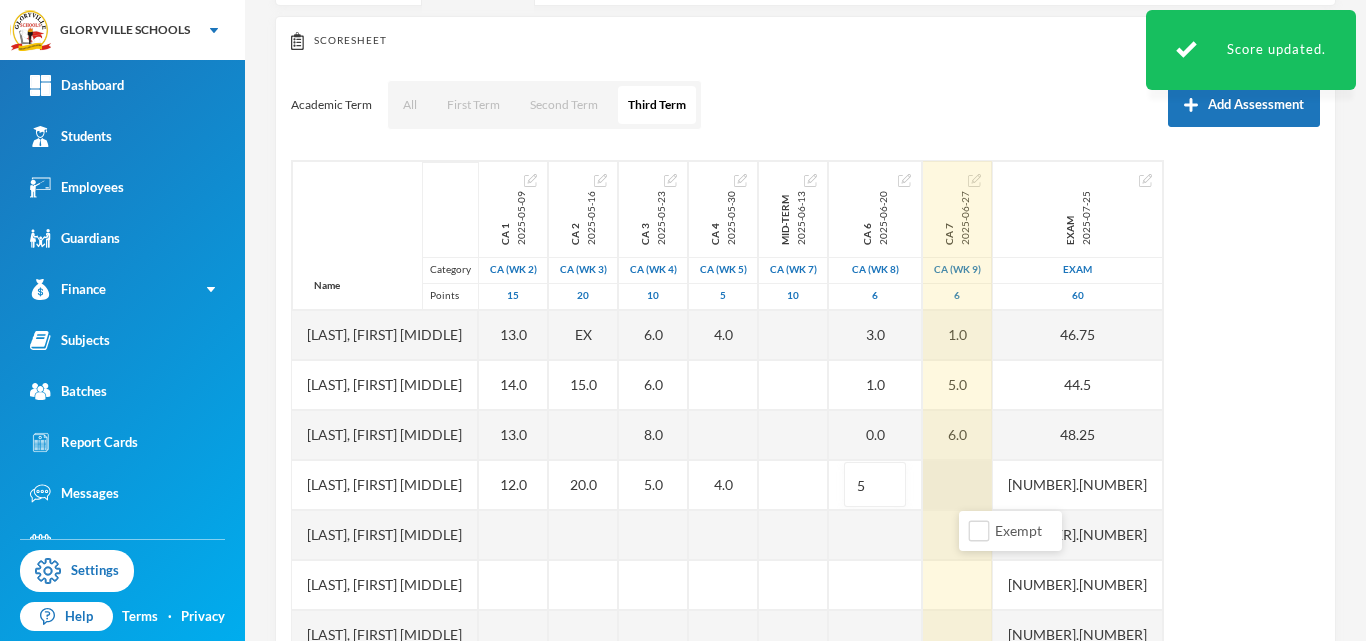 click at bounding box center (957, 485) 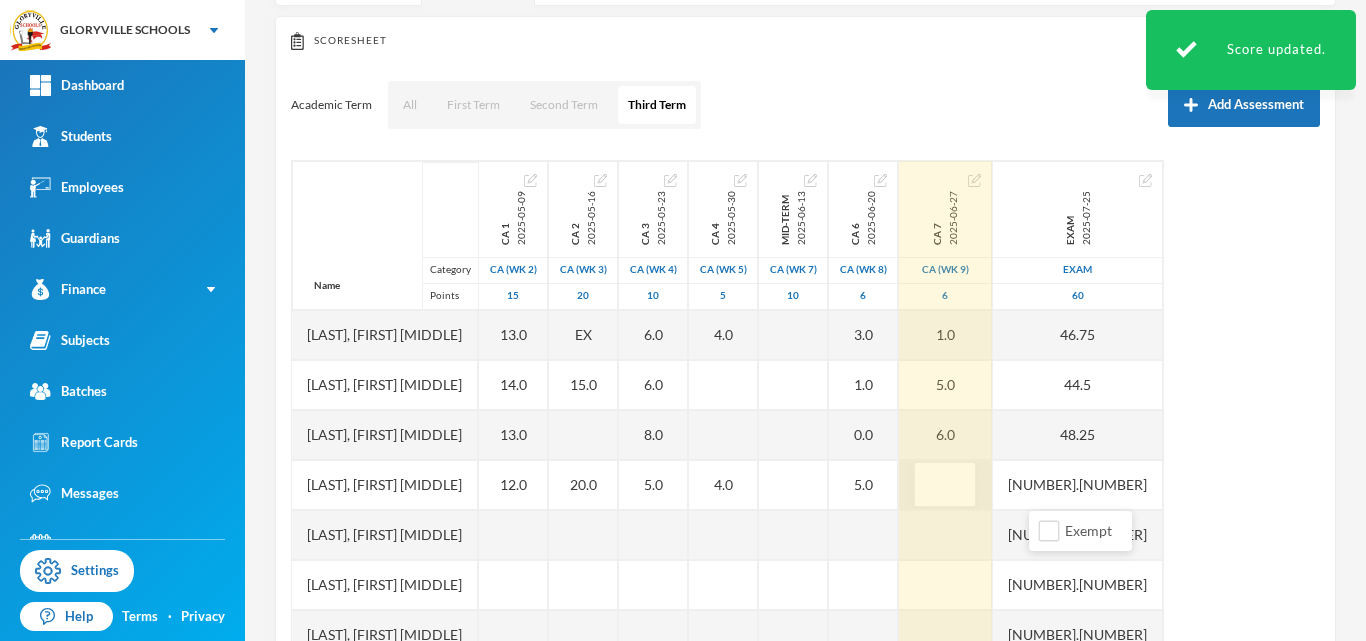 type on "5" 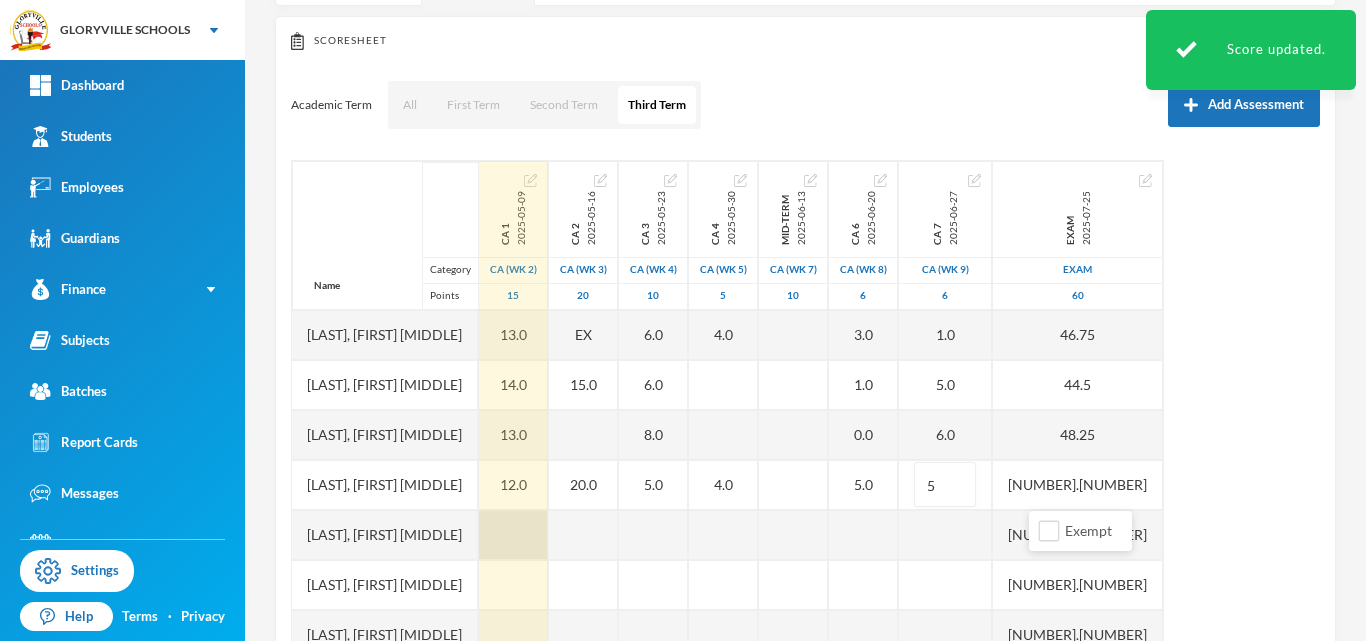 click at bounding box center [513, 535] 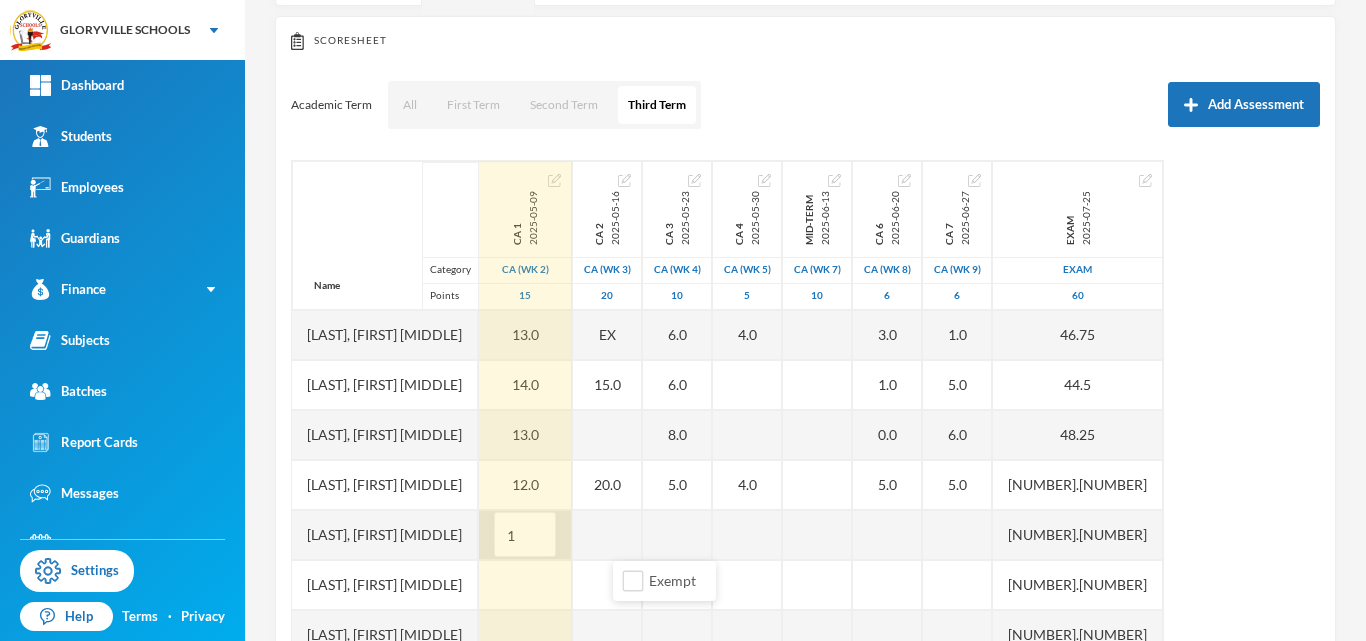 type on "12" 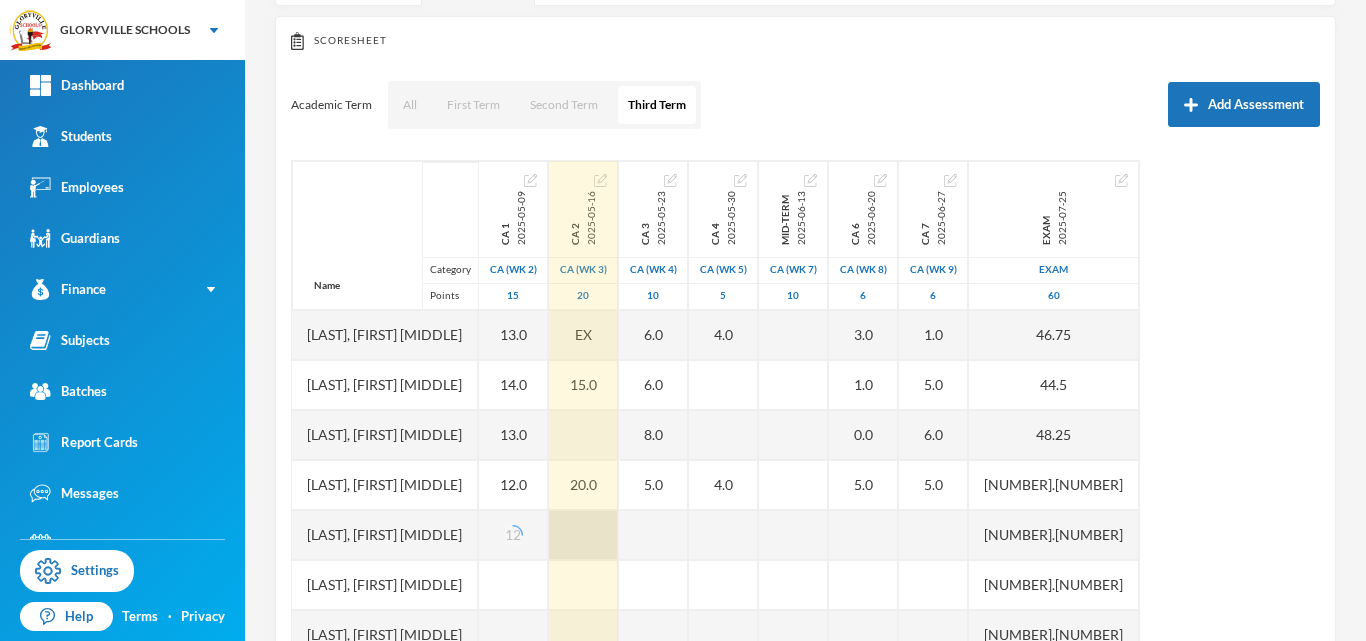 click at bounding box center [583, 535] 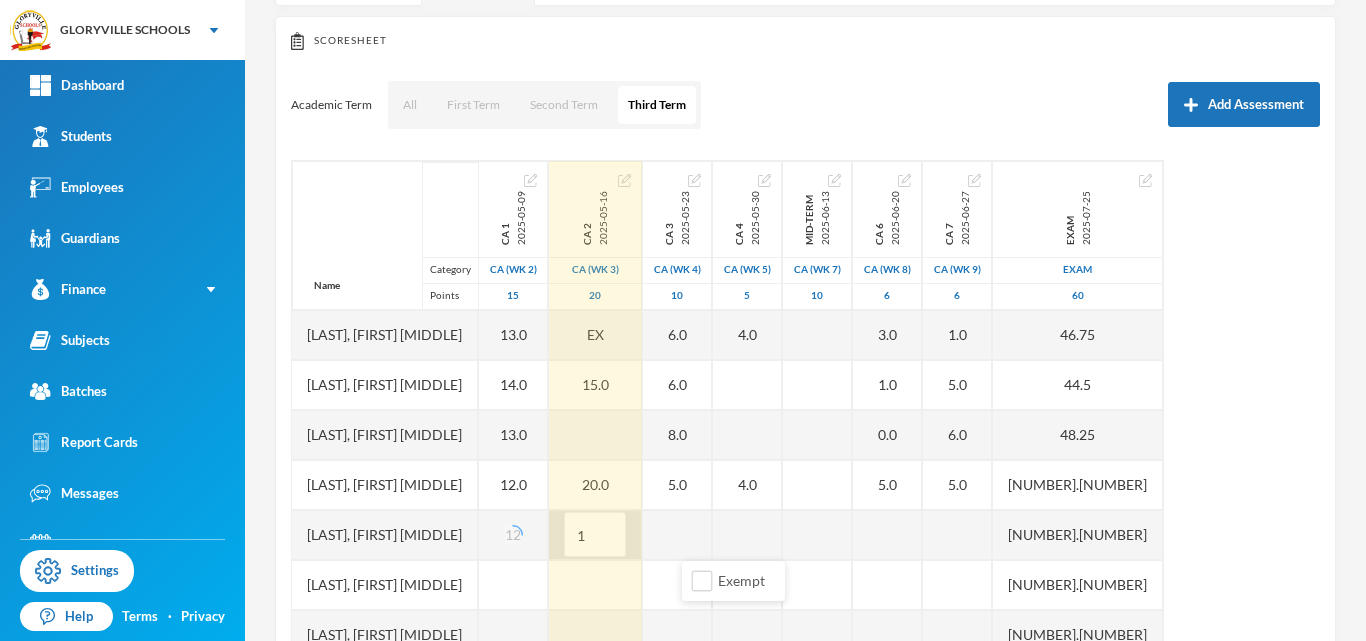 type on "17" 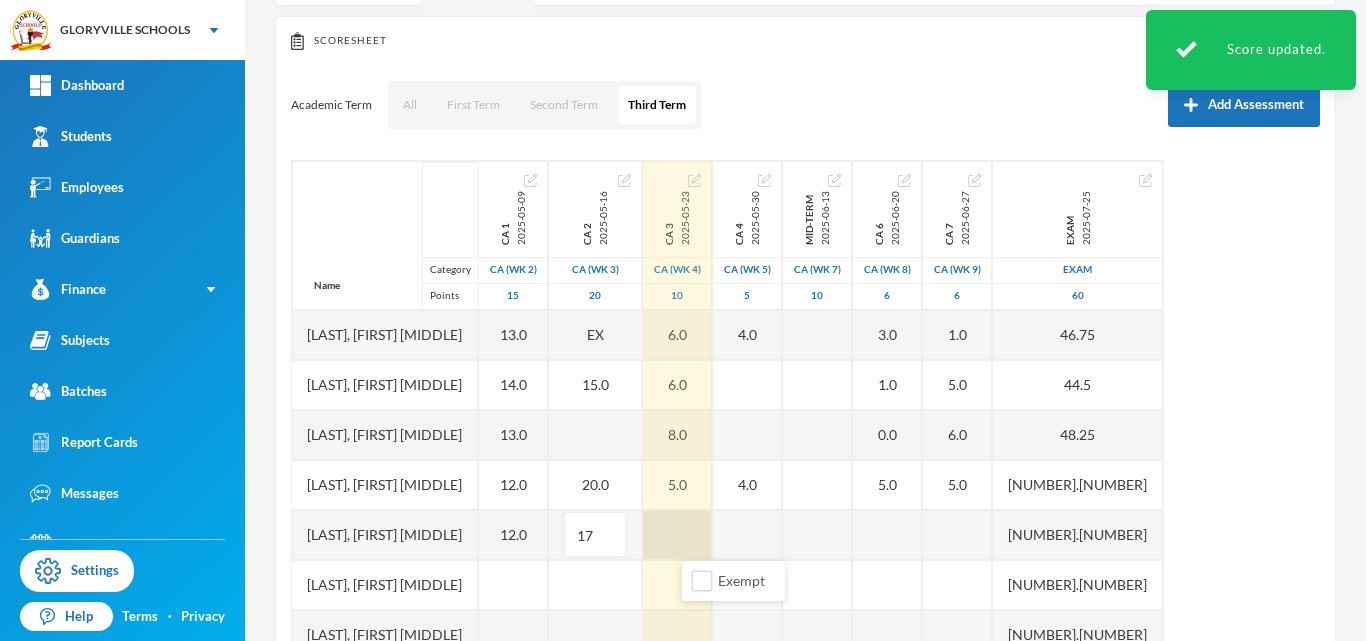 click at bounding box center (677, 535) 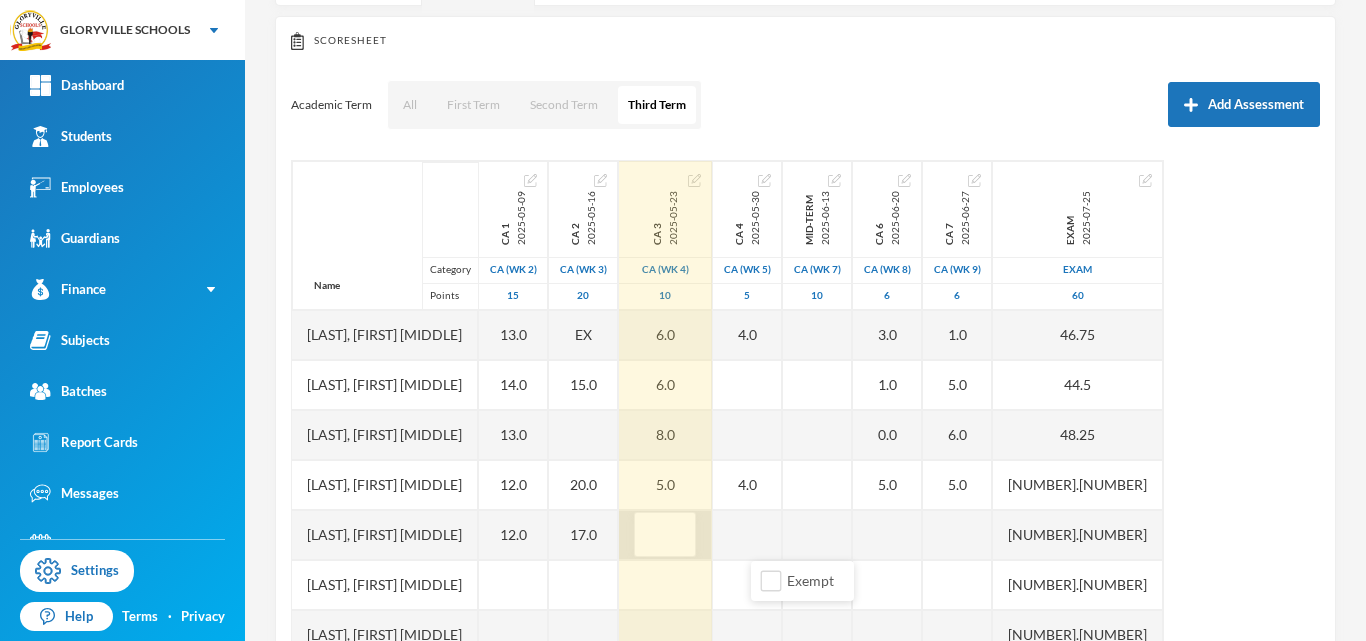 type on "6" 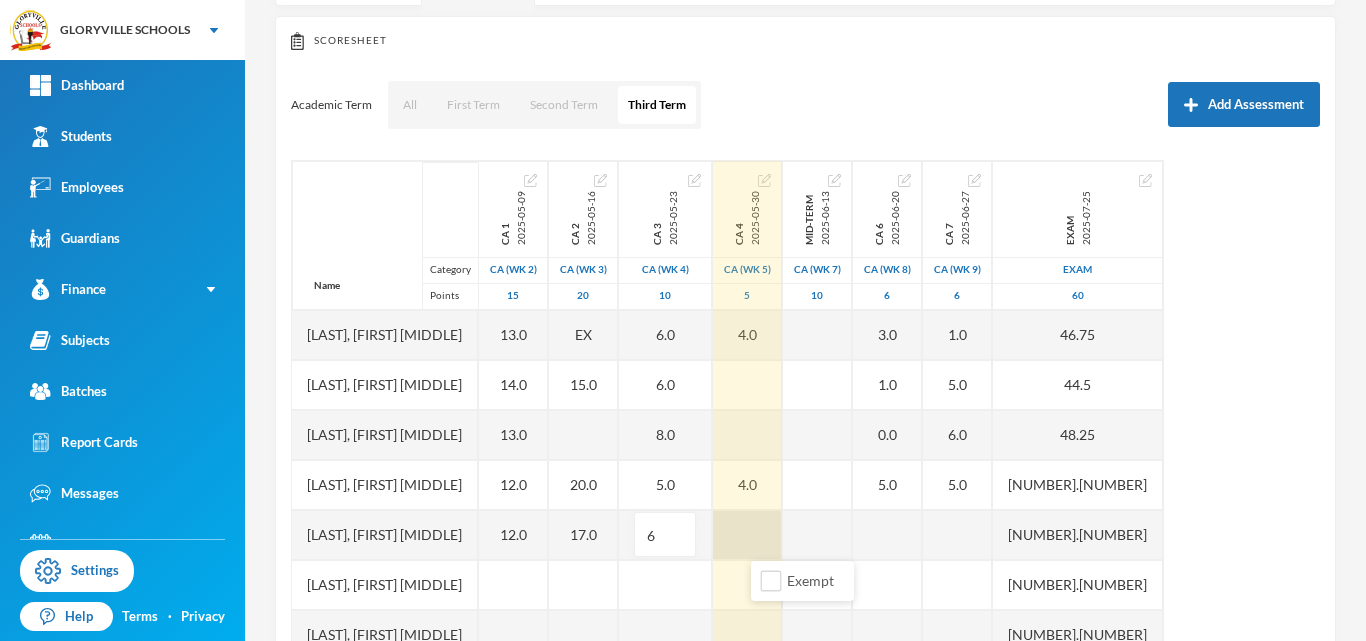 click at bounding box center (747, 535) 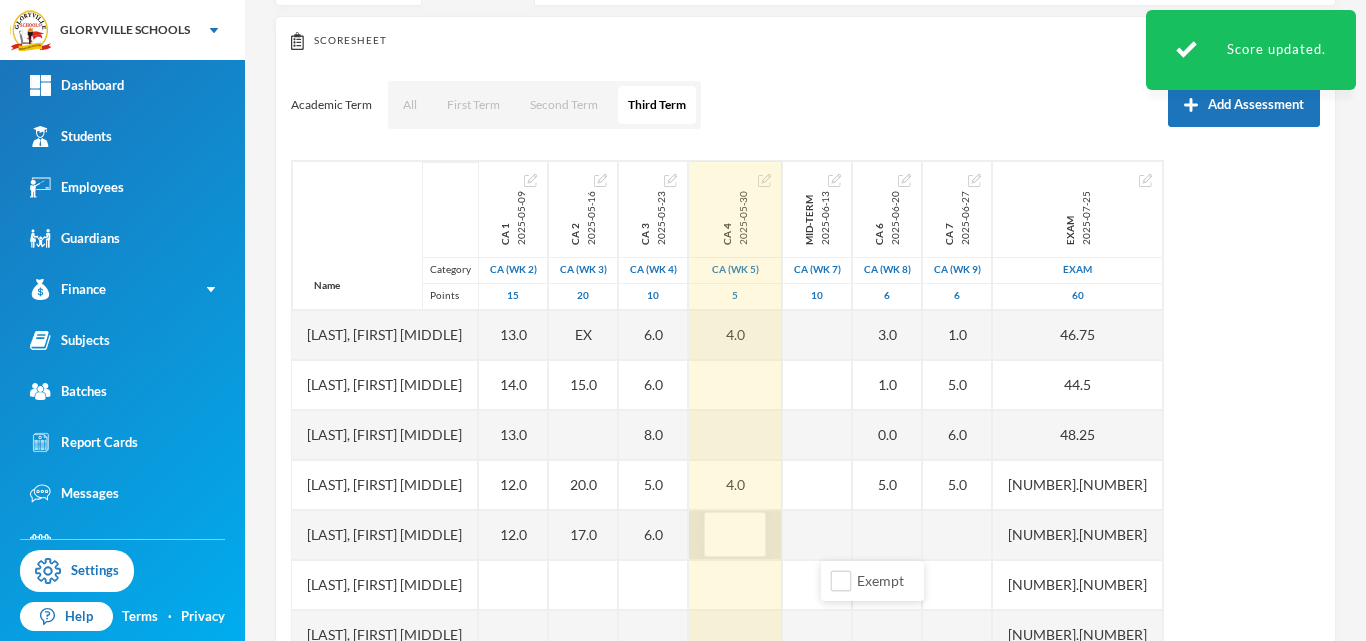 type on "4" 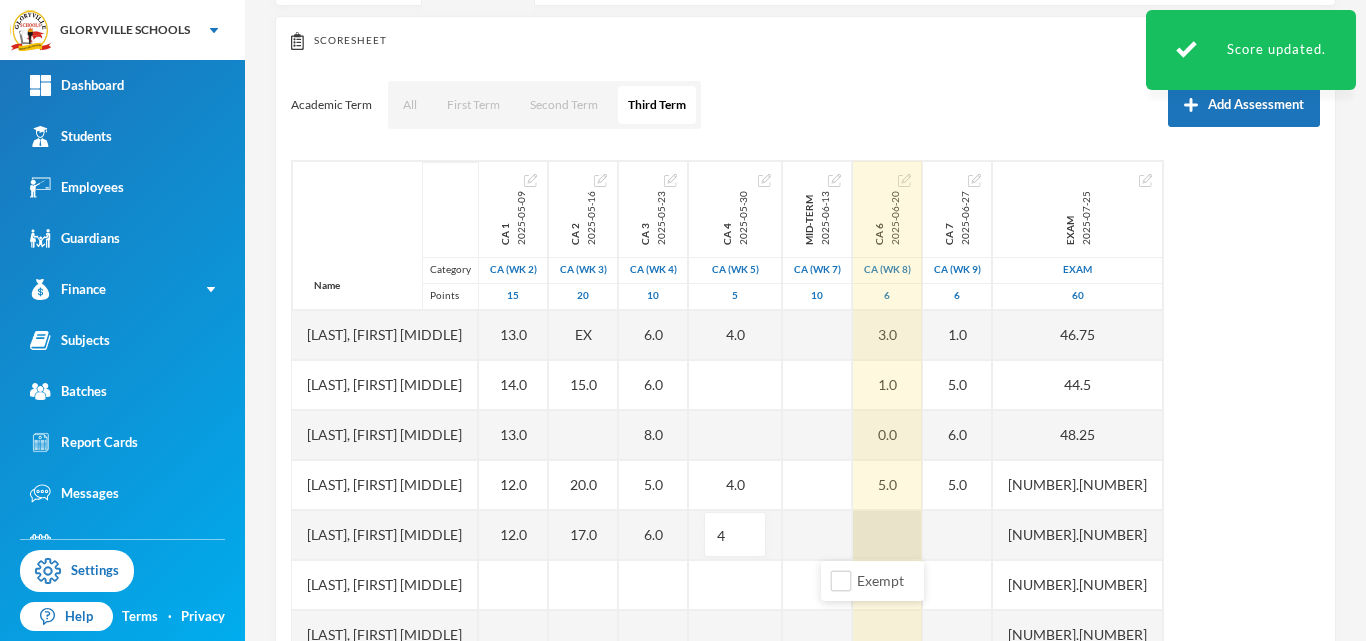 click at bounding box center [887, 535] 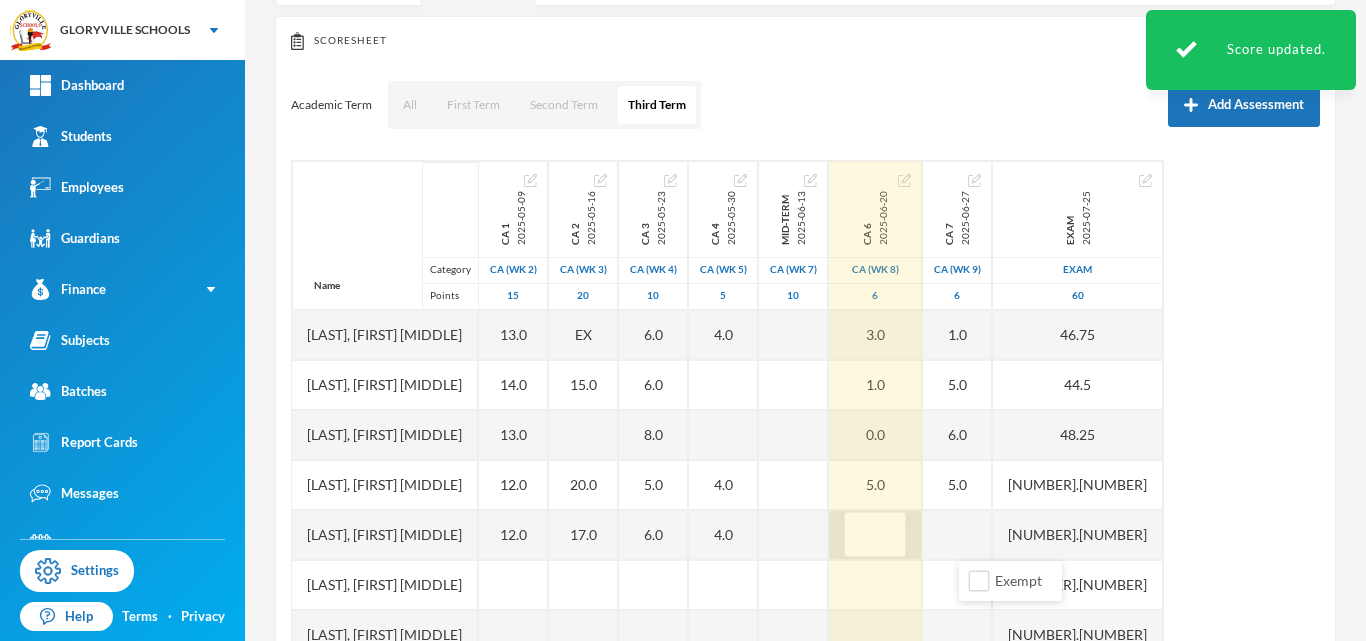 type on "5" 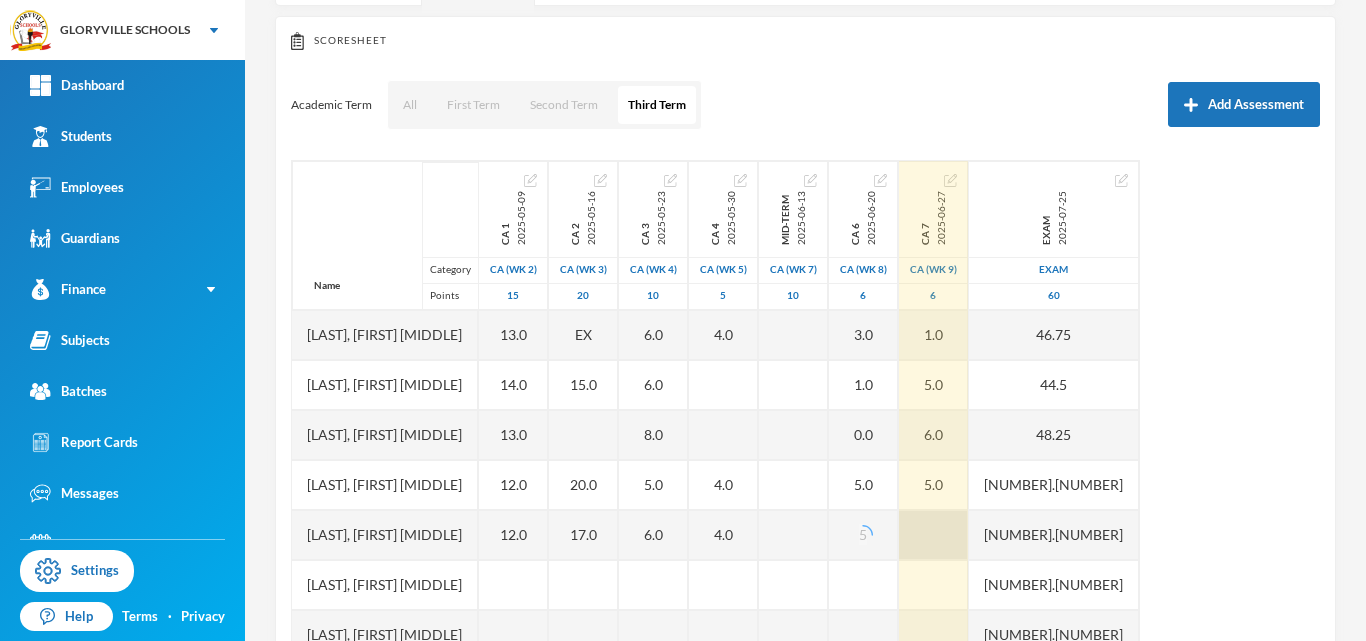 click at bounding box center (933, 535) 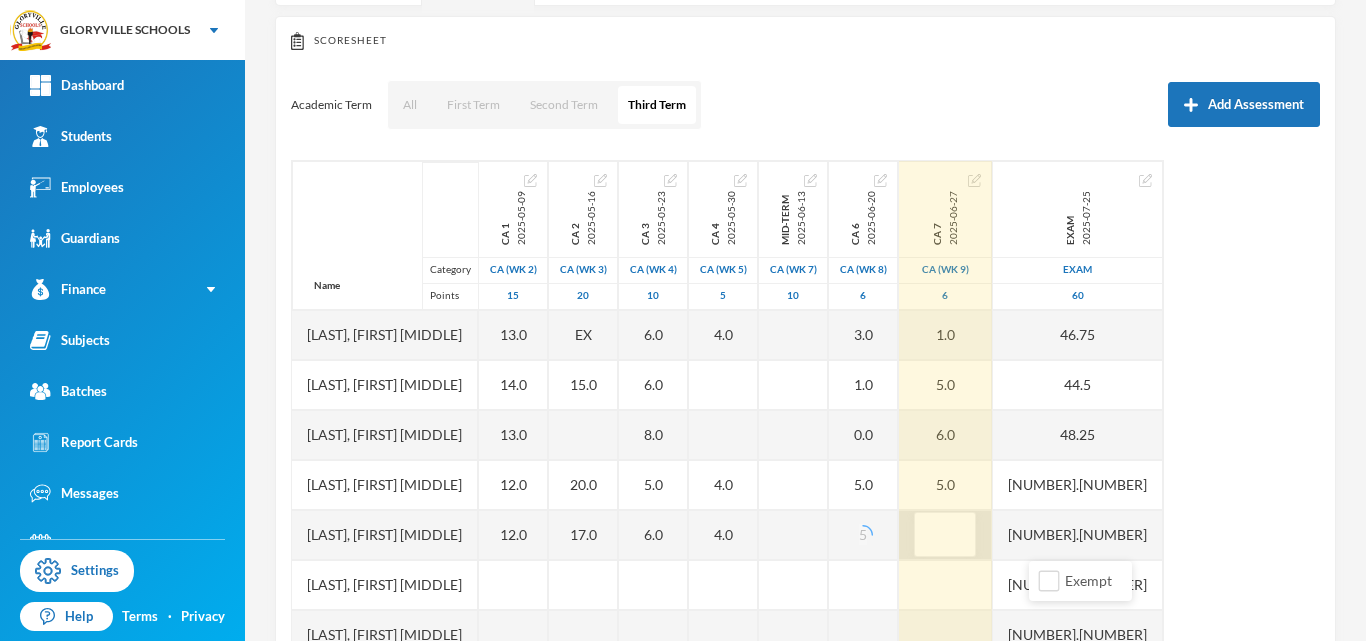 type on "5" 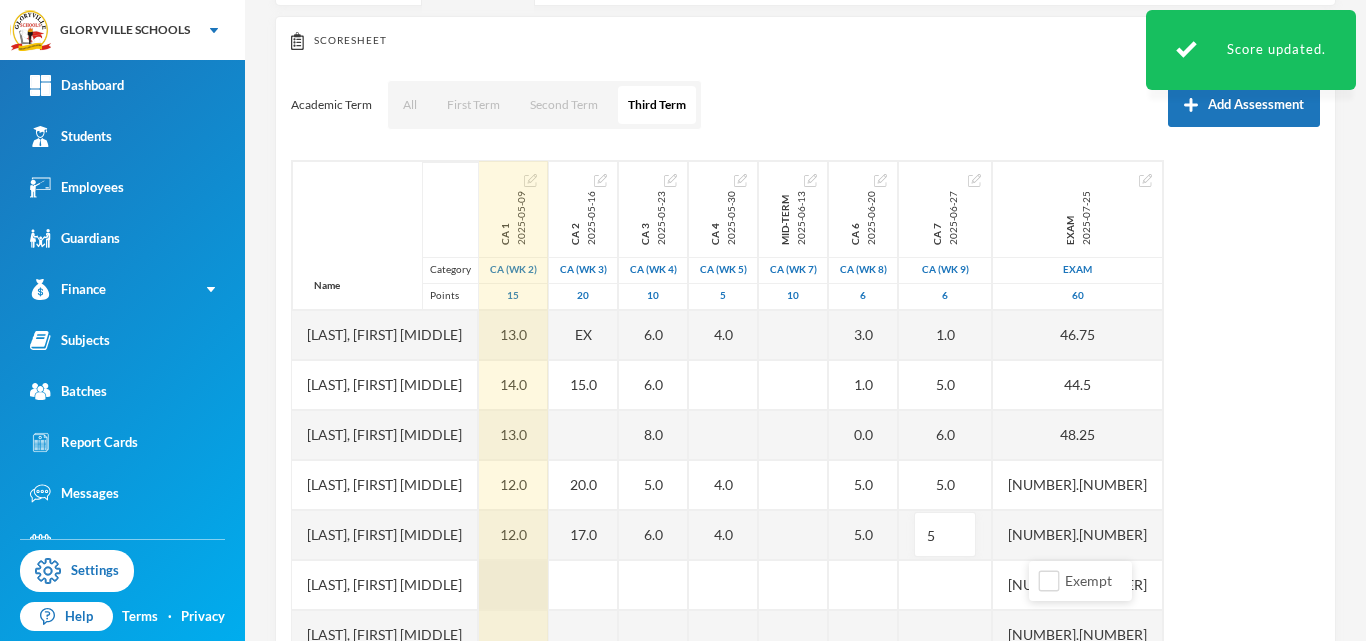 click at bounding box center (513, 585) 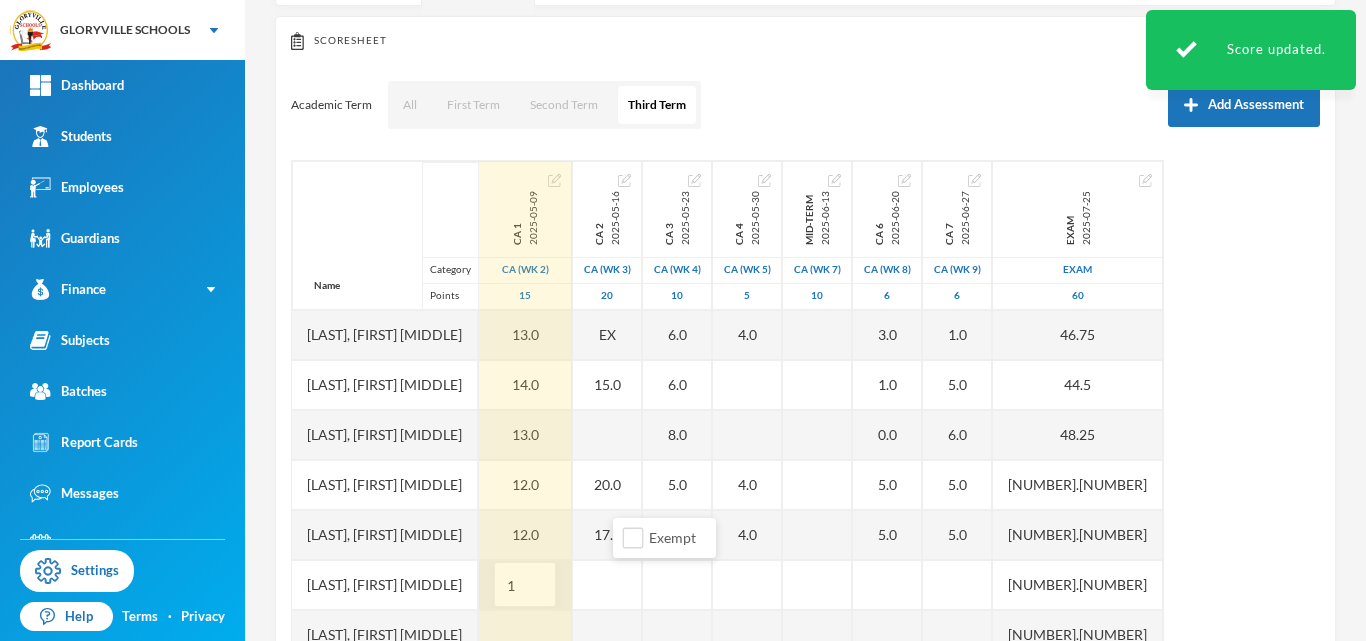 type on "11" 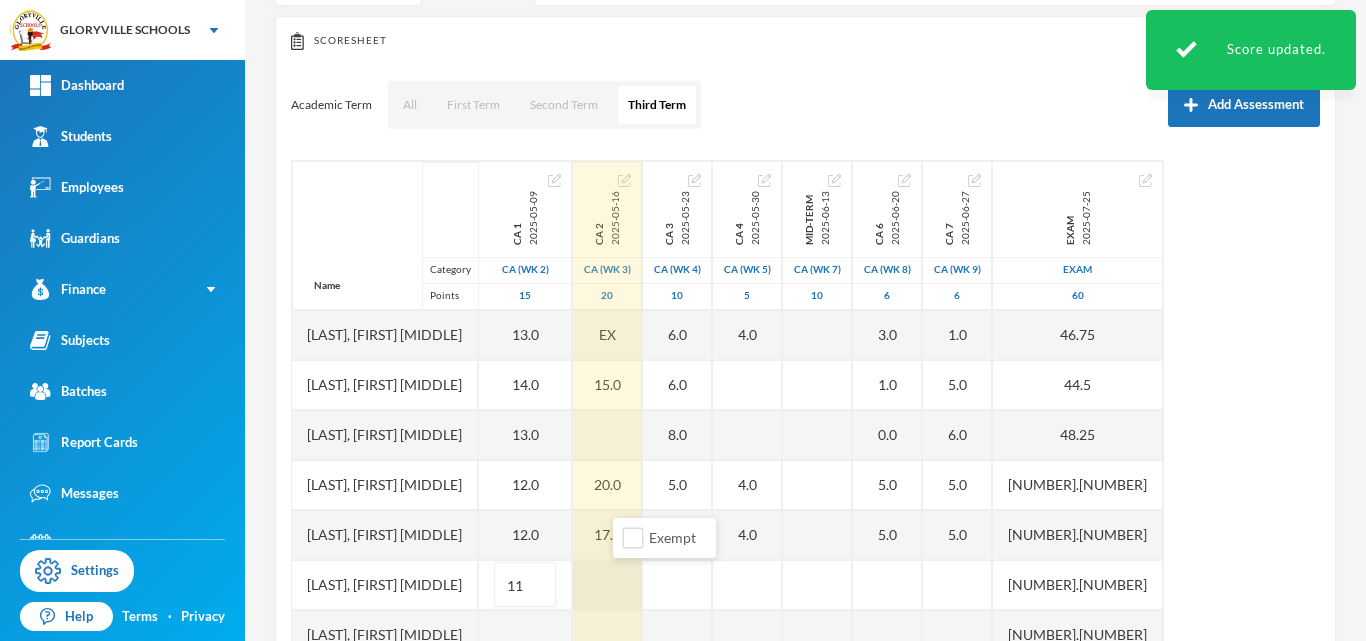 click at bounding box center (607, 585) 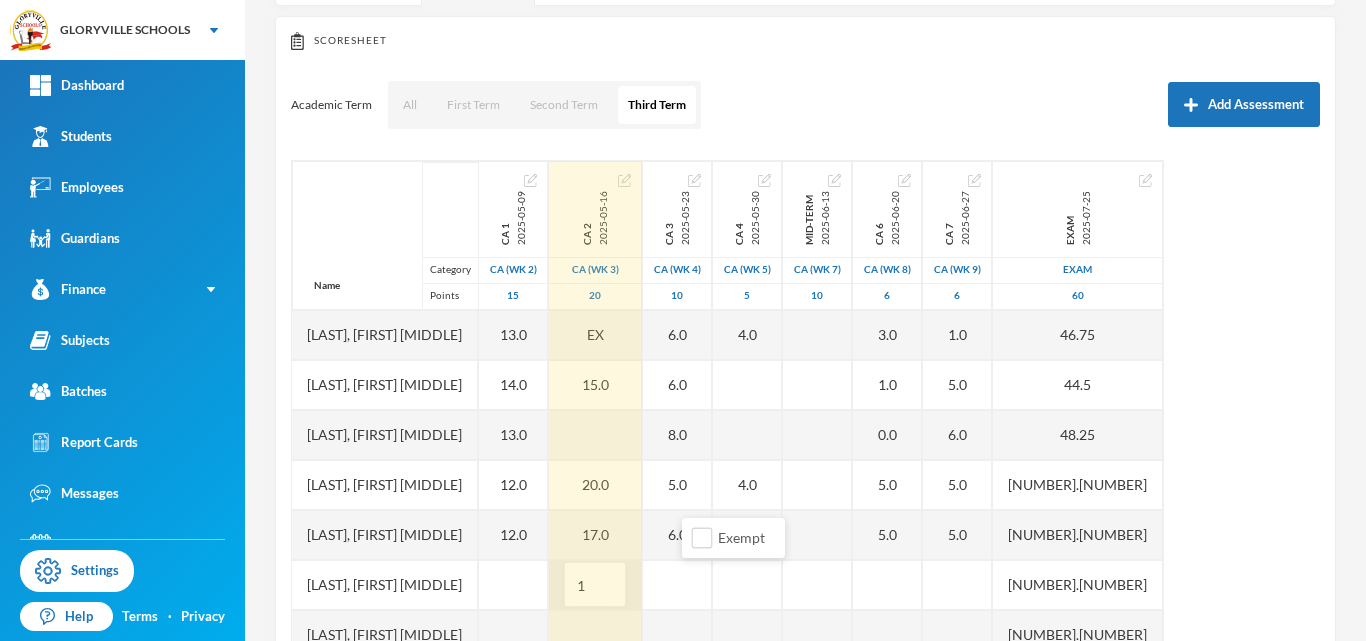 type on "14" 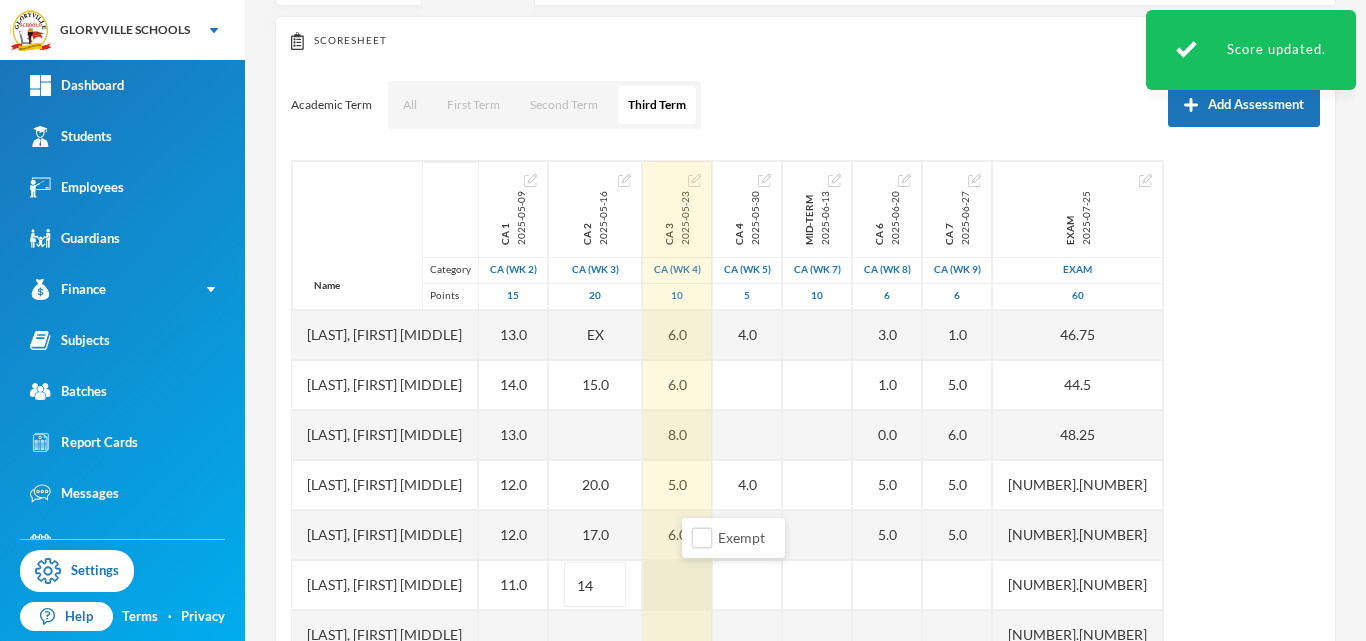 click at bounding box center [677, 585] 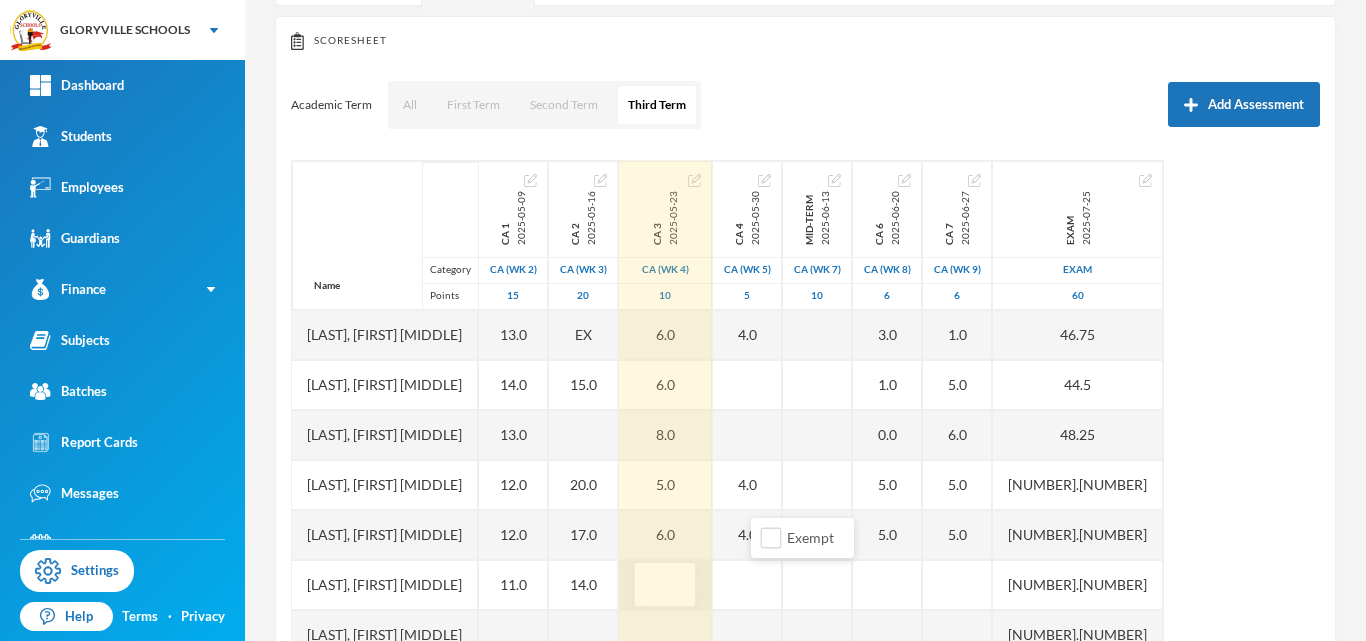 type on "8" 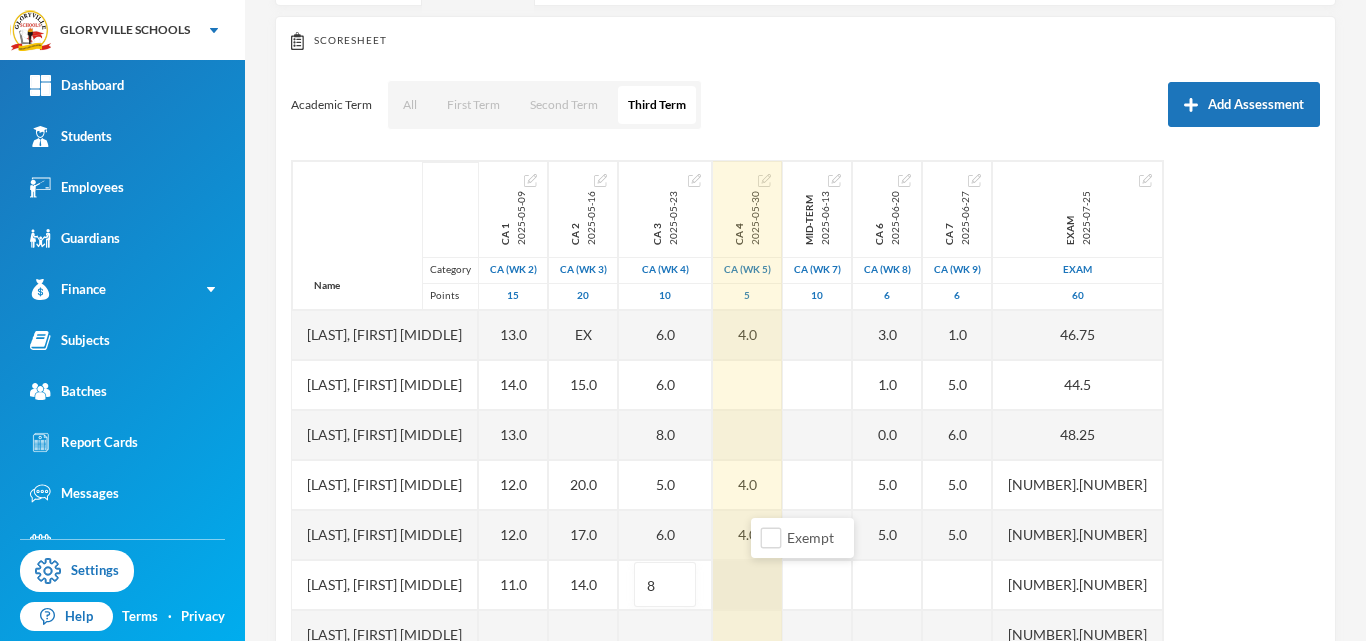 click at bounding box center (747, 585) 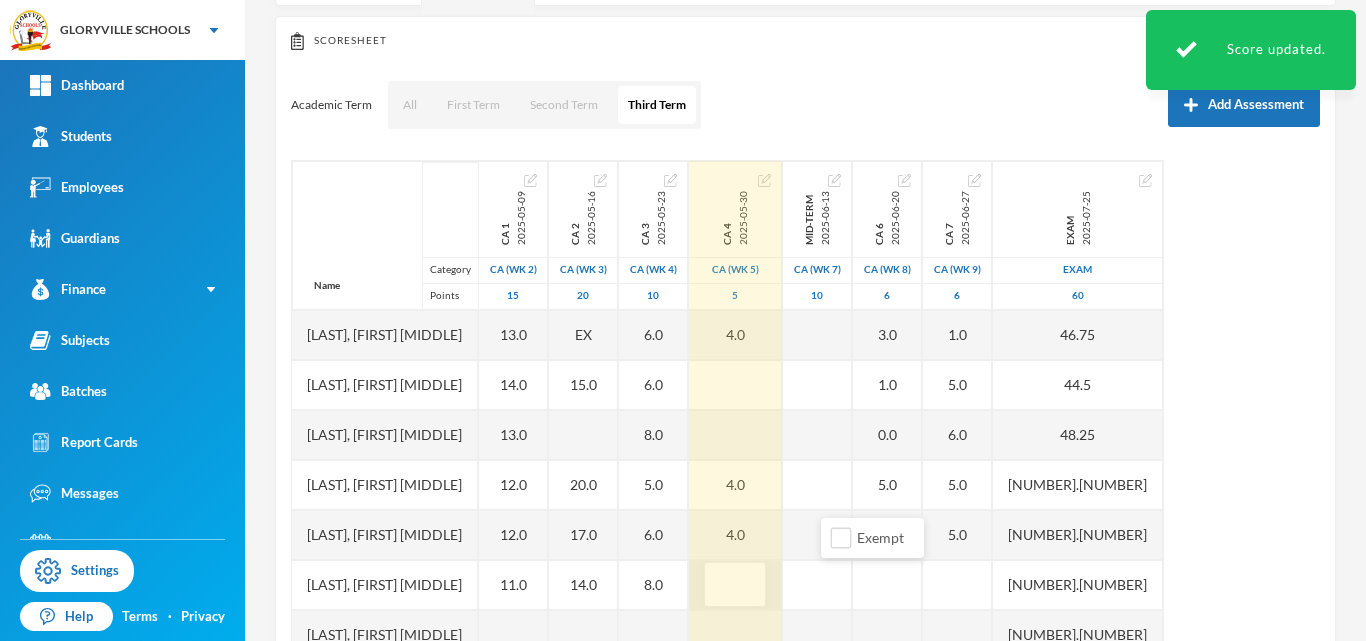 type on "3" 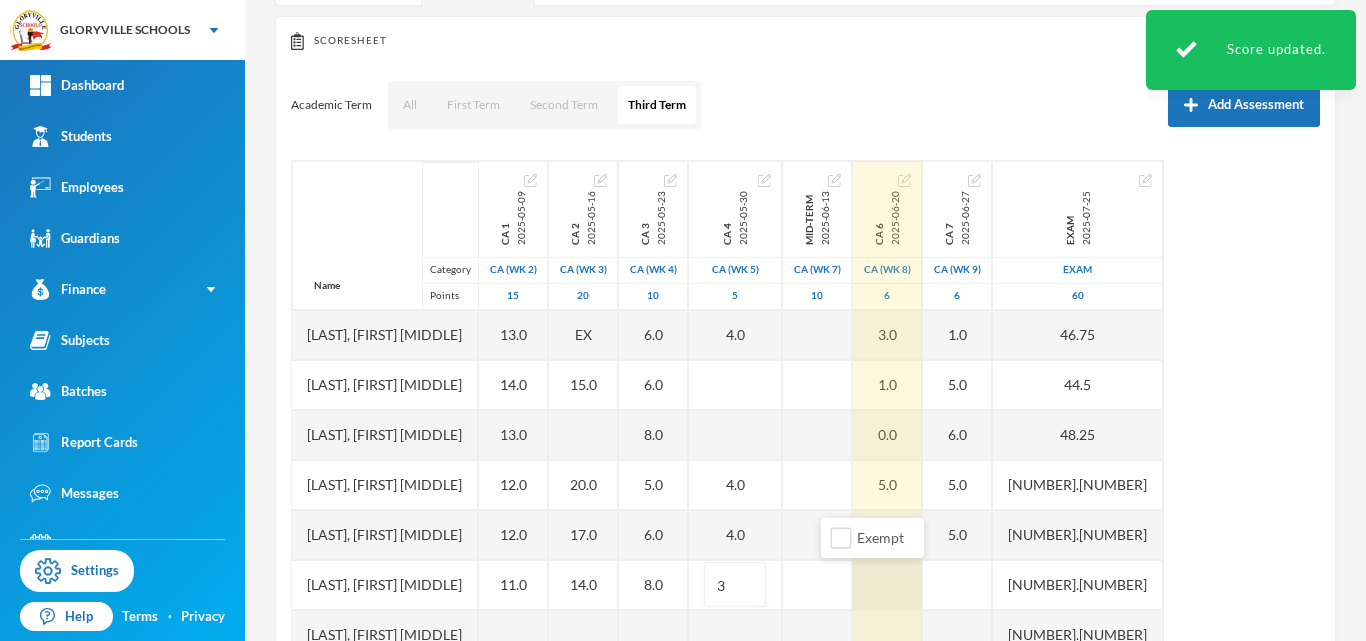 click at bounding box center (887, 585) 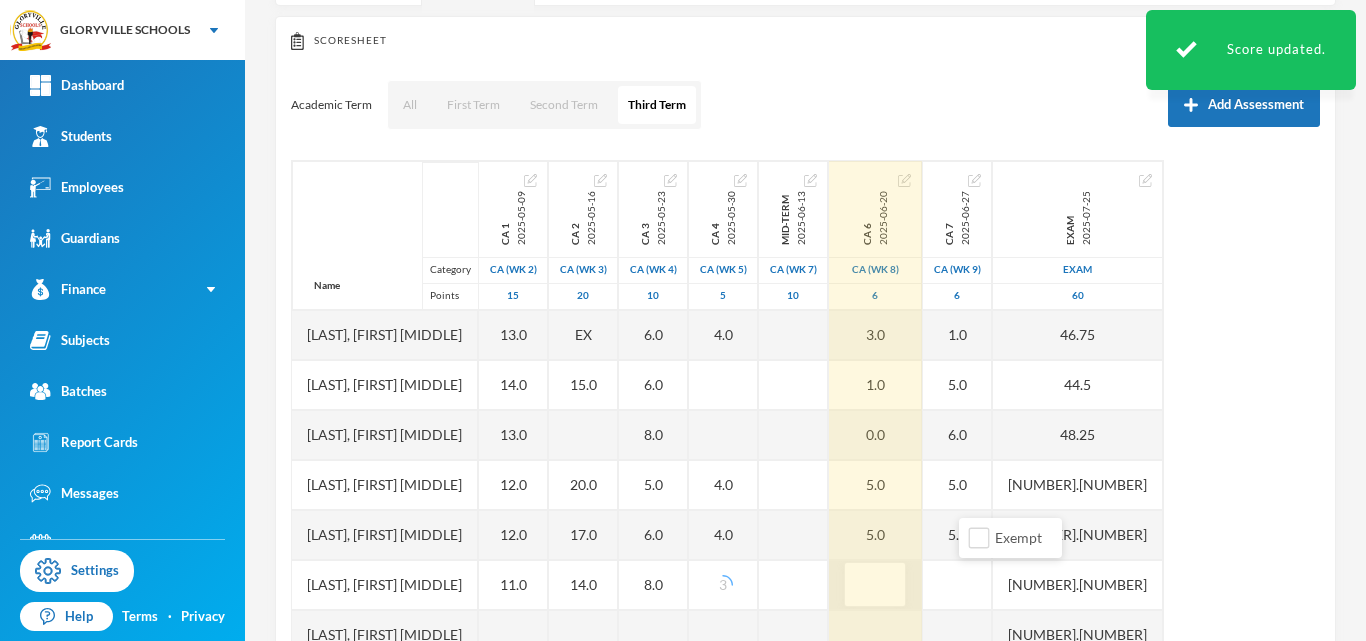 type on "4" 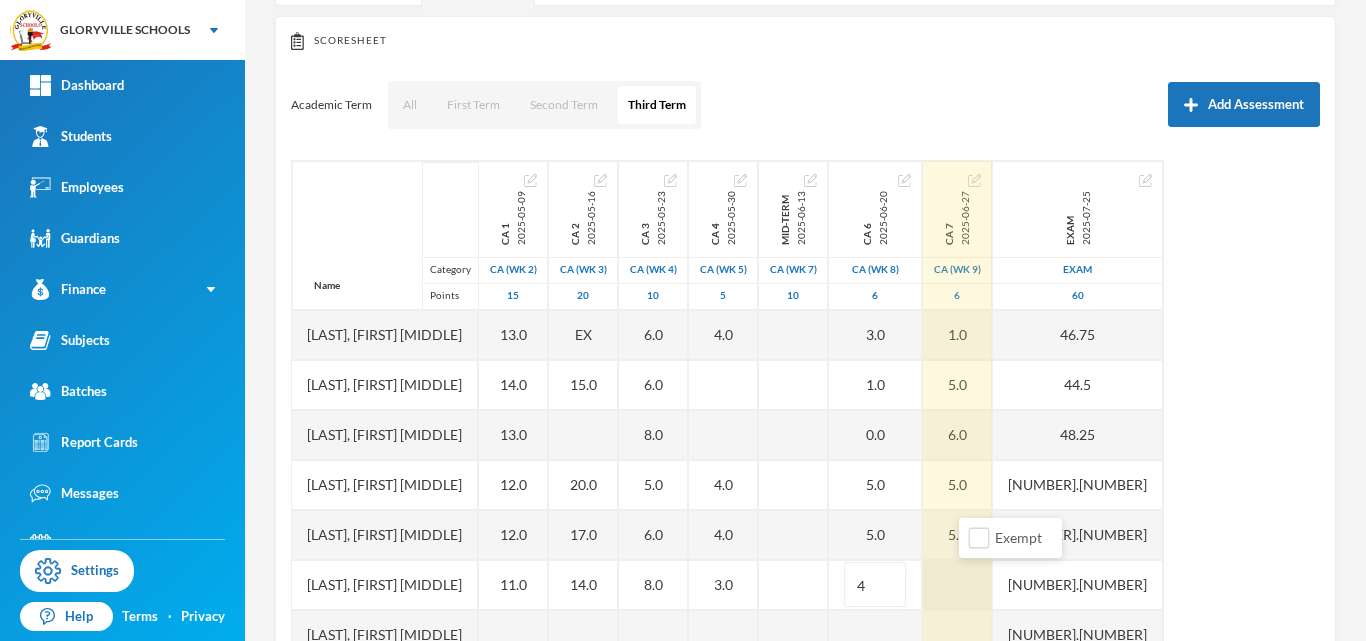 click at bounding box center (957, 585) 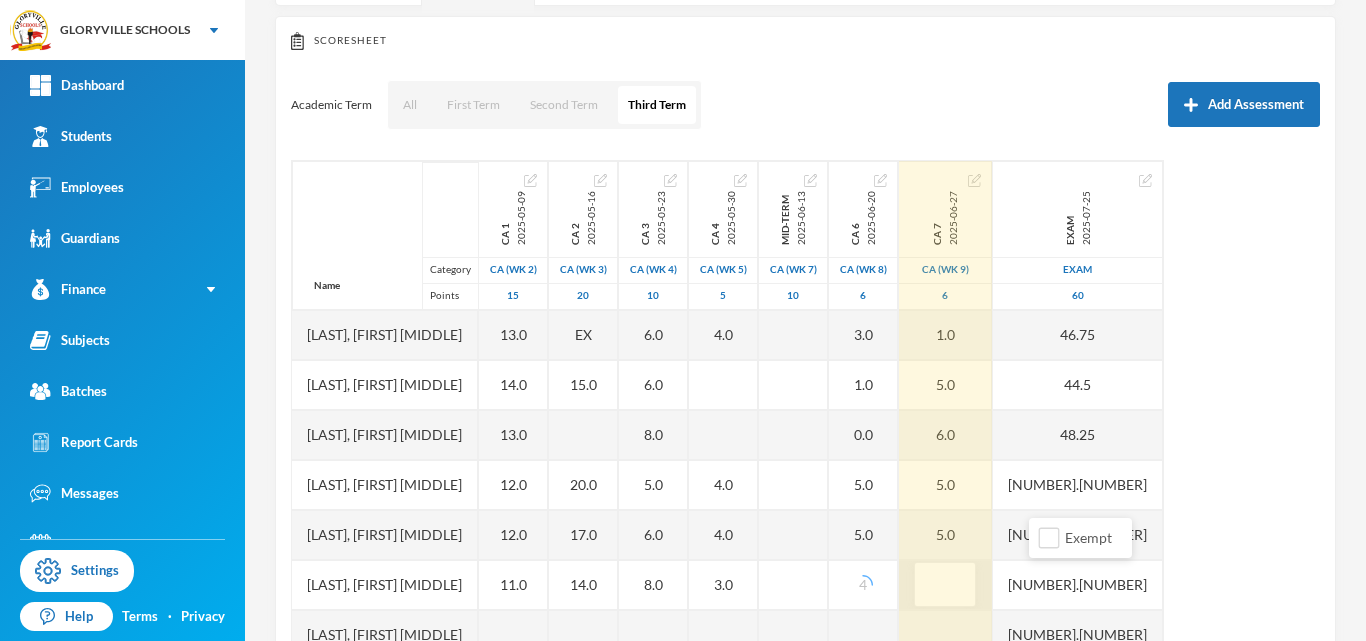 type on "5" 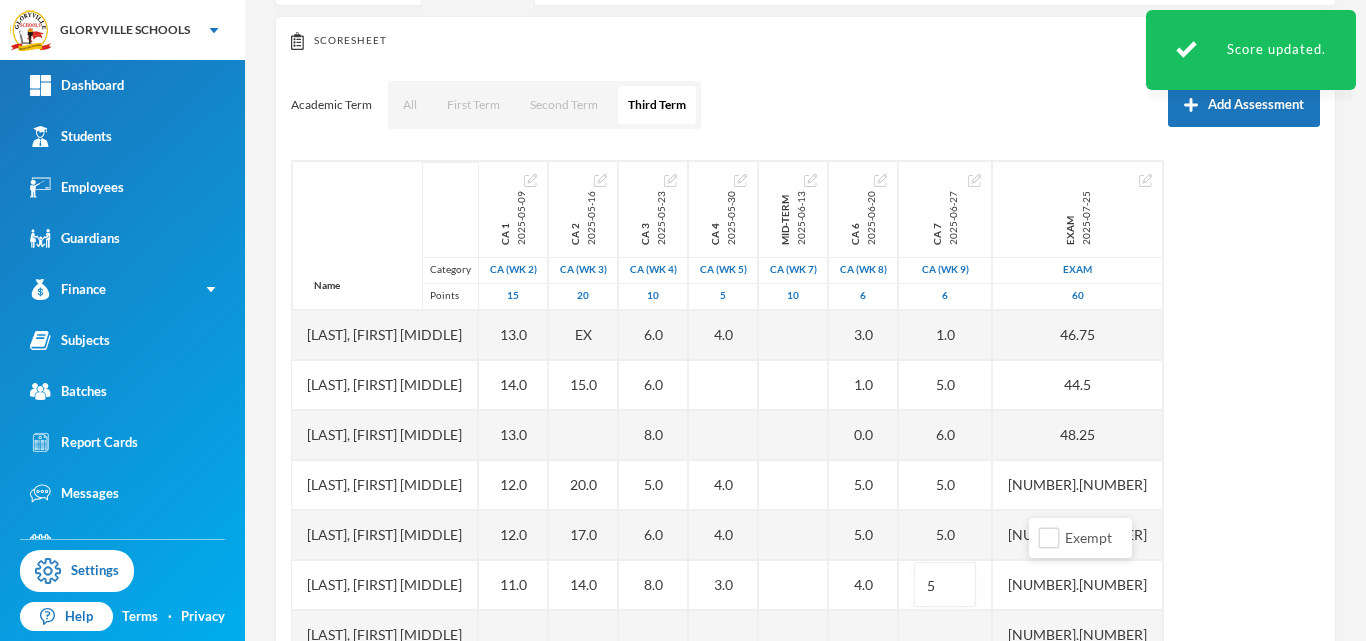 click on "Name   Category Points Adelokiki, Olabode Kingsley Adenekan, Oluwatofunmi Quadri Akande, Oluwanifemi Beckly Jegbefumhen, Joan Modupe Obiekezie, Chimamanda Scholastica Ogbonna, Silas Uchenna Ojo, Emmanuel Oluwadabira Olagoke, Dorcas Oluwatosin Olanlokun, Micheal Ayomide Olusoga, Eniola Samuel Shotande, Omotola Taye, Blessing Oluwatobi CA 1 2025-05-09 CA (Wk 2) 15 13.0 14.0 13.0 12.0 12.0 11.0 CA 2 2025-05-16 CA (Wk 3) 20 EX 15.0 20.0 17.0 14.0 CA 3 2025-05-23 CA (Wk 4) 10 6.0 6.0 8.0 5.0 6.0 8.0 CA 4 2025-05-30 CA (Wk 5) 5 4.0 4.0 4.0 3.0 Mid-Term 2025-06-13 CA (Wk 7) 10 CA 6 2025-06-20 CA (Wk 8) 6 3.0 1.0 0.0 5.0 5.0 4.0 CA 7 2025-06-27 CA (Wk 9) 6 1.0 5.0 6.0 5.0 5.0 5 Exam 2025-07-25 Exam 60 46.75 44.5 48.25 48.2 36.55 49.7 36.5 39.55 48.25 32.0 35.75 31.95" at bounding box center [805, 410] 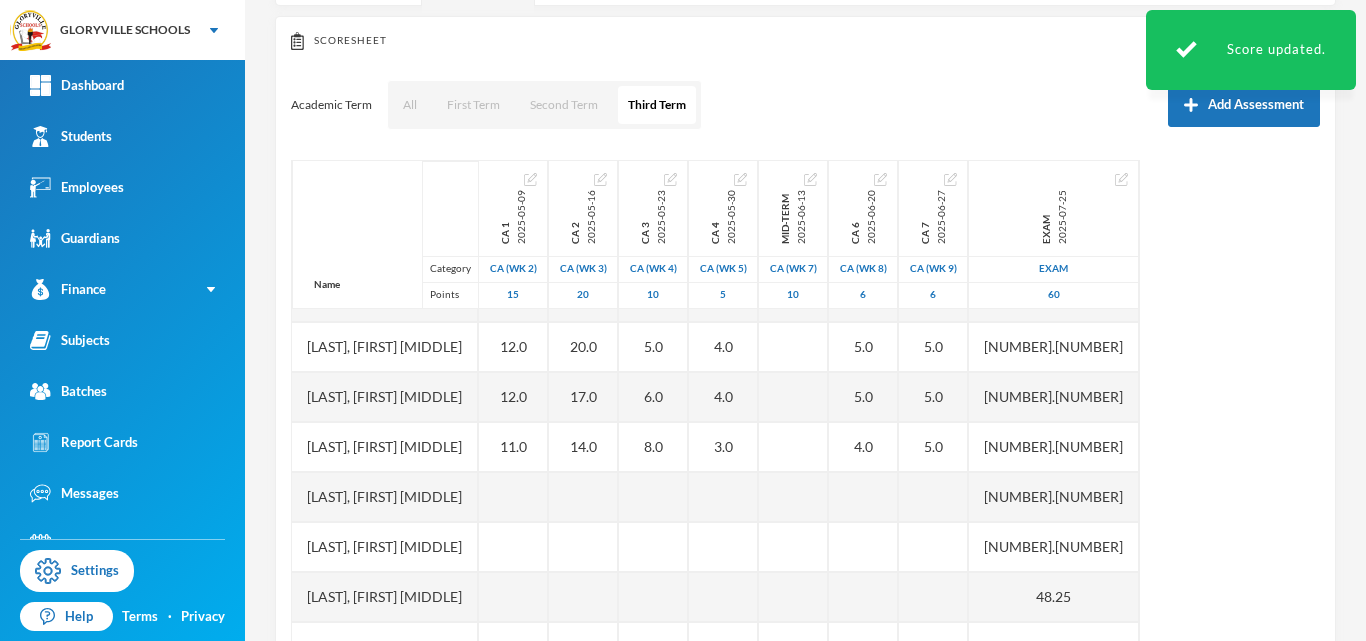 scroll, scrollTop: 206, scrollLeft: 0, axis: vertical 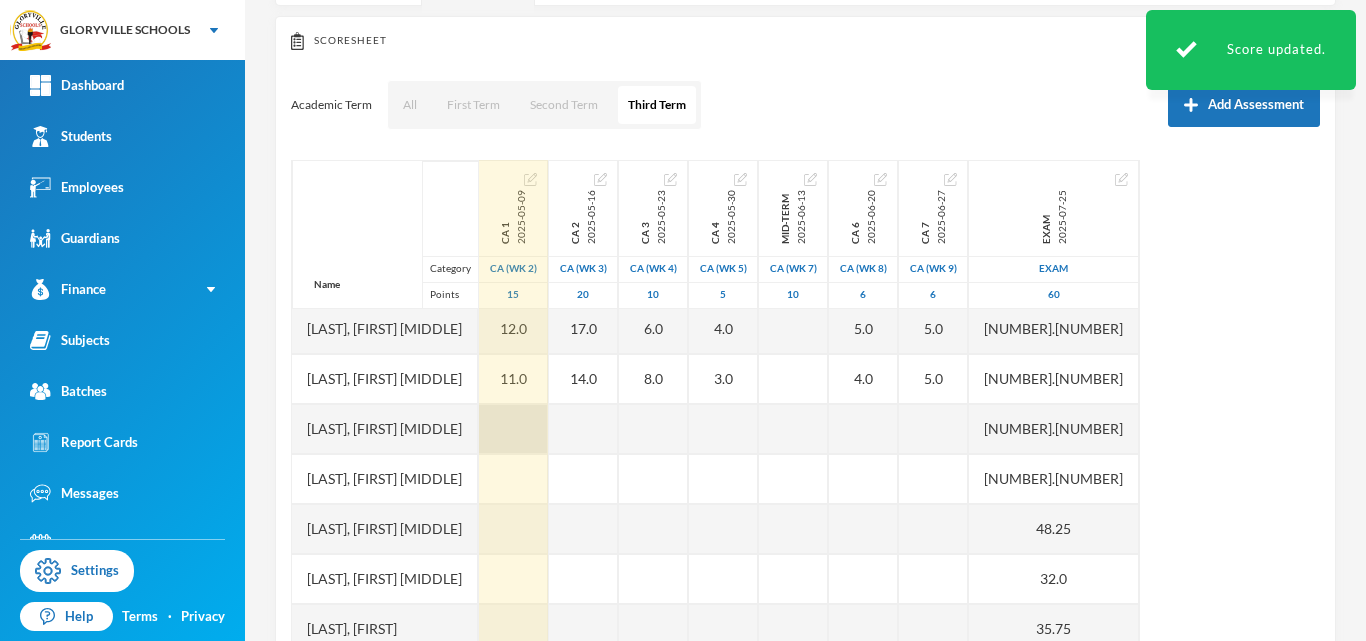 click at bounding box center (513, 429) 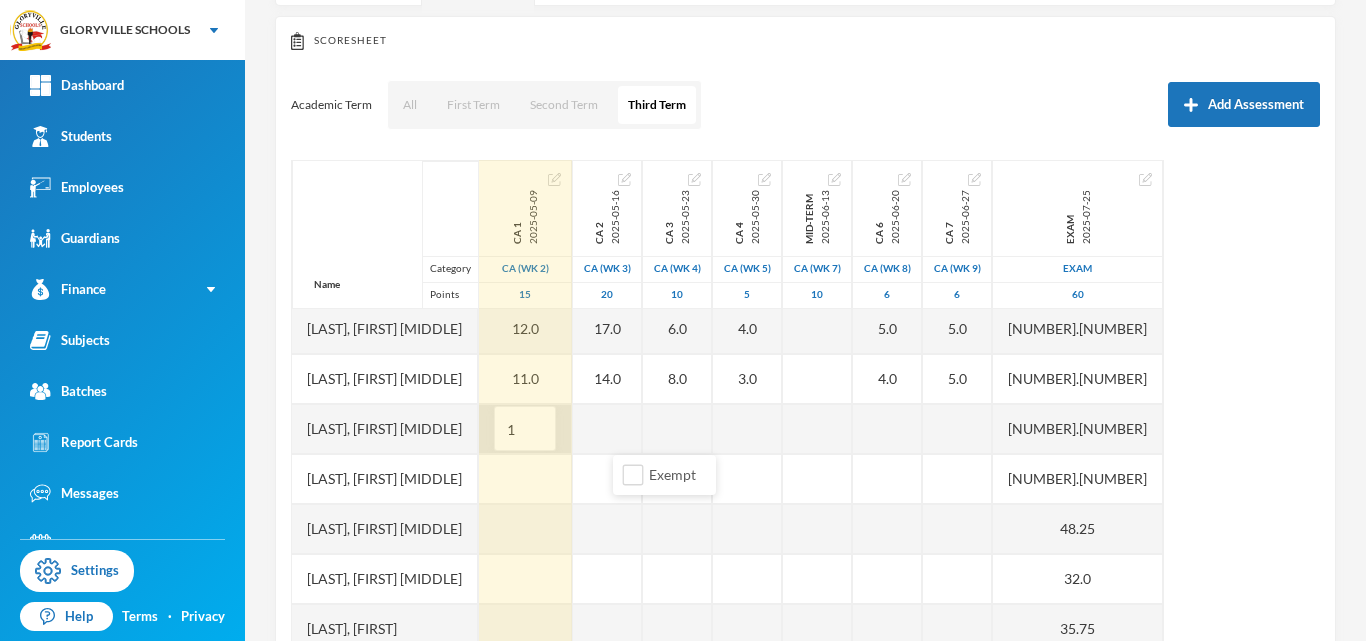 type on "14" 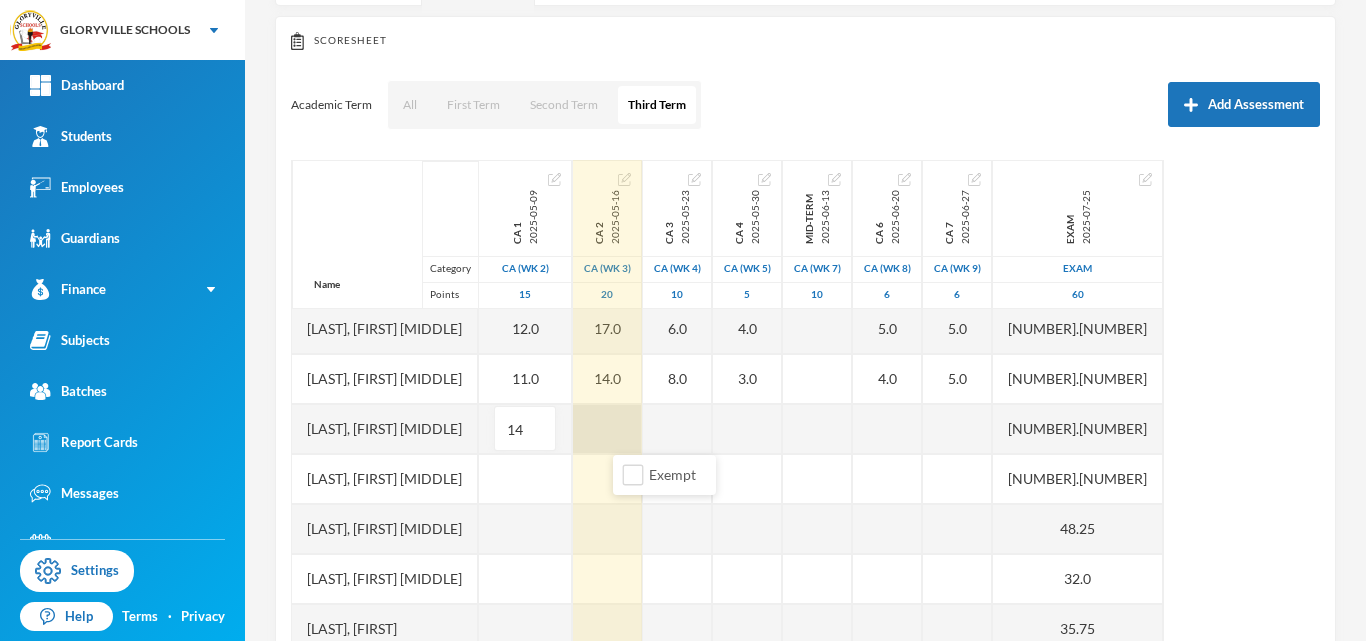 click at bounding box center [607, 429] 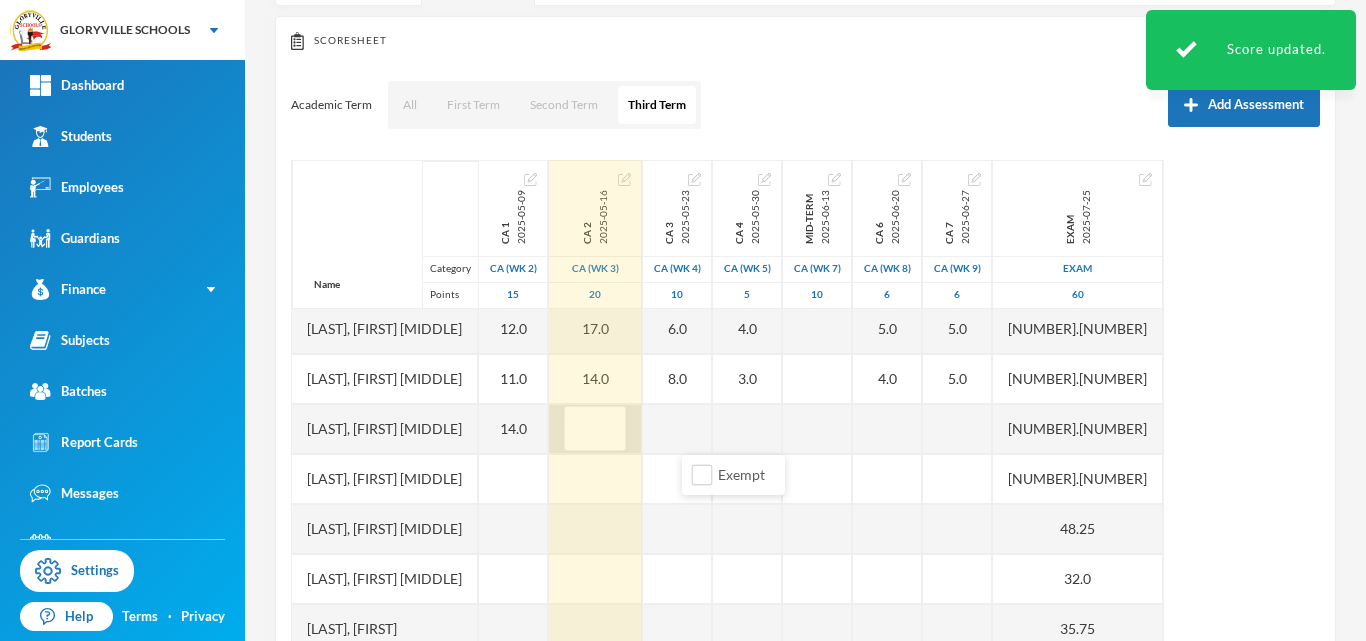type on "8" 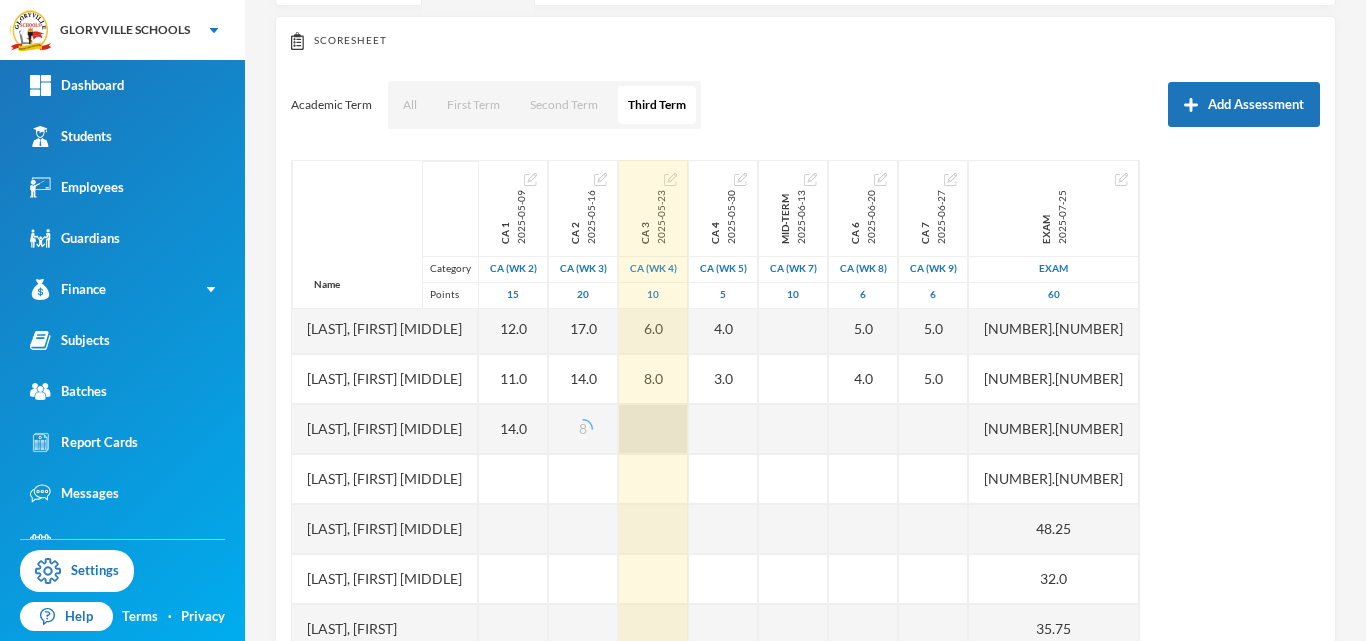 click at bounding box center [653, 429] 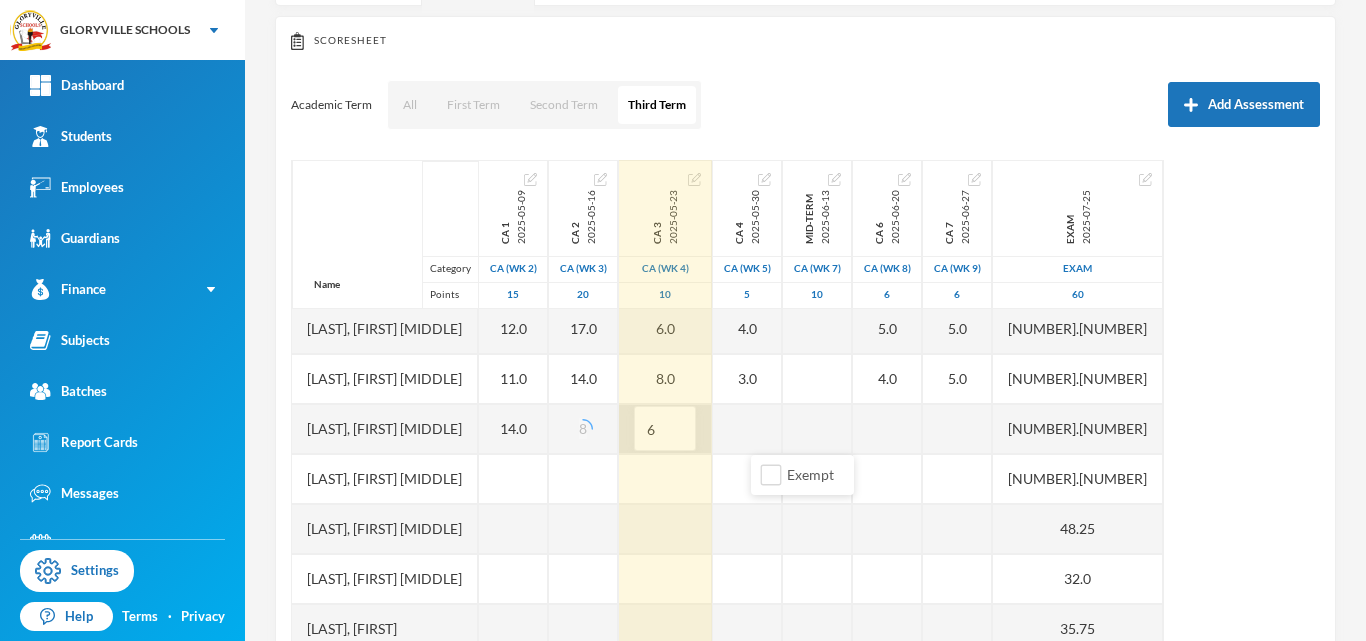 type on "6" 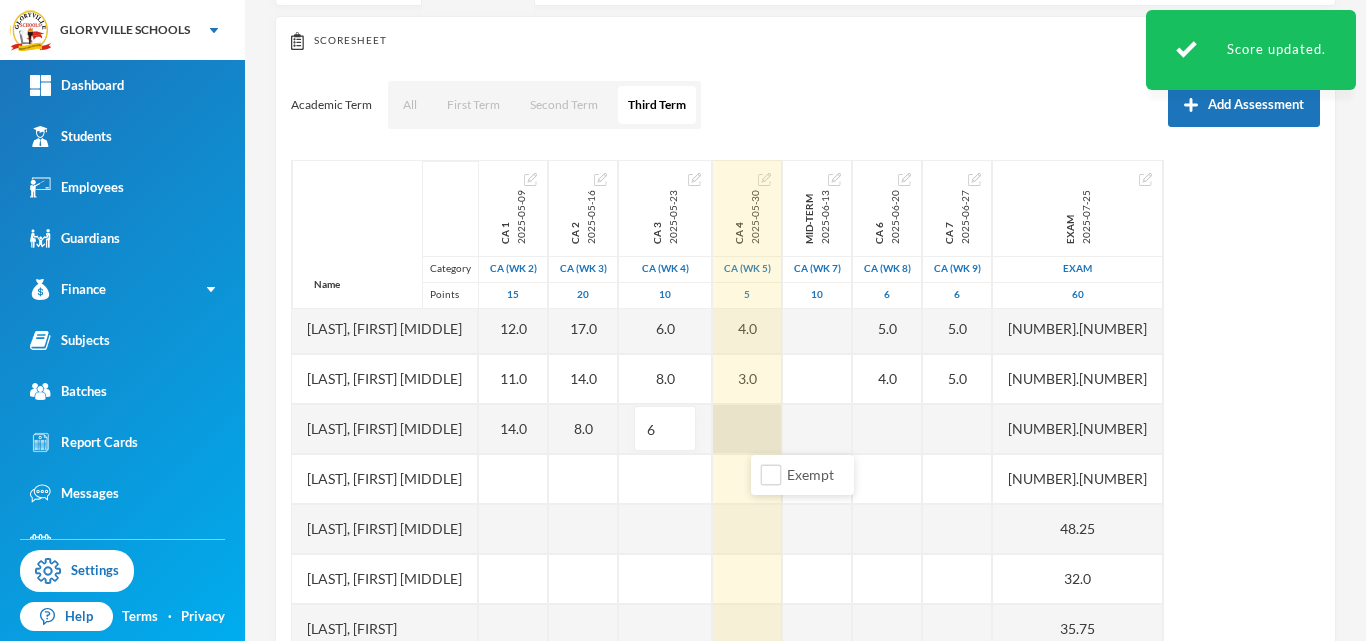 click at bounding box center (747, 429) 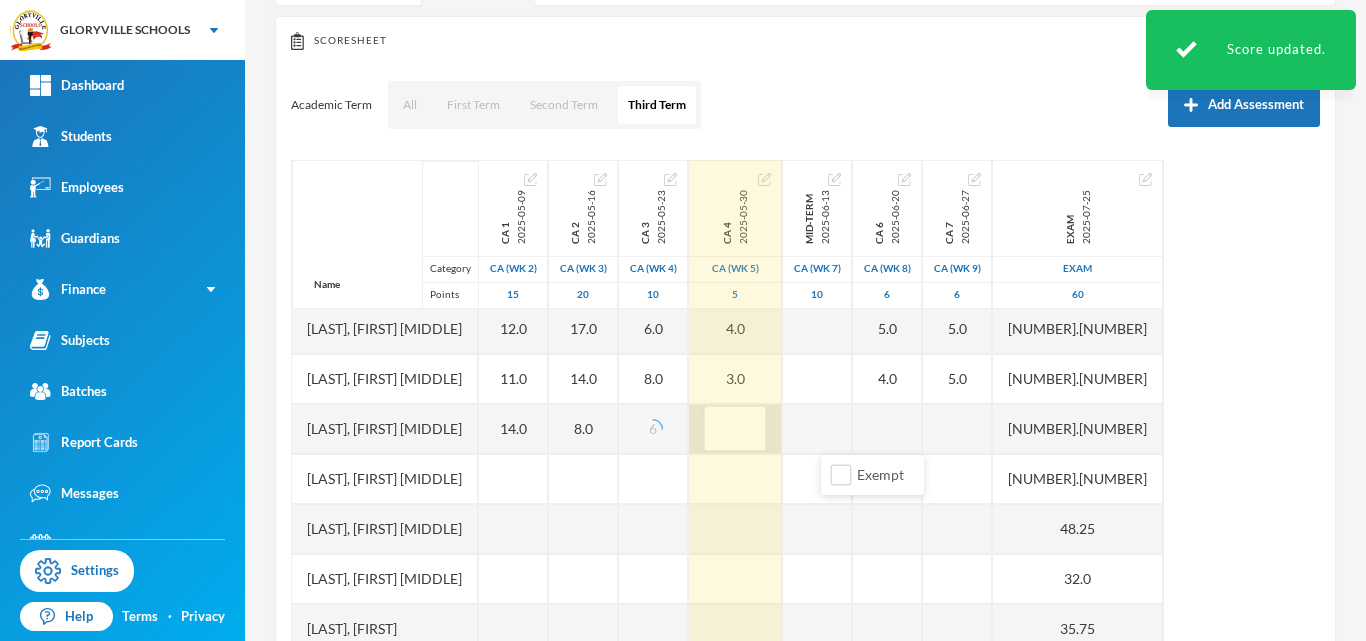 type on "4" 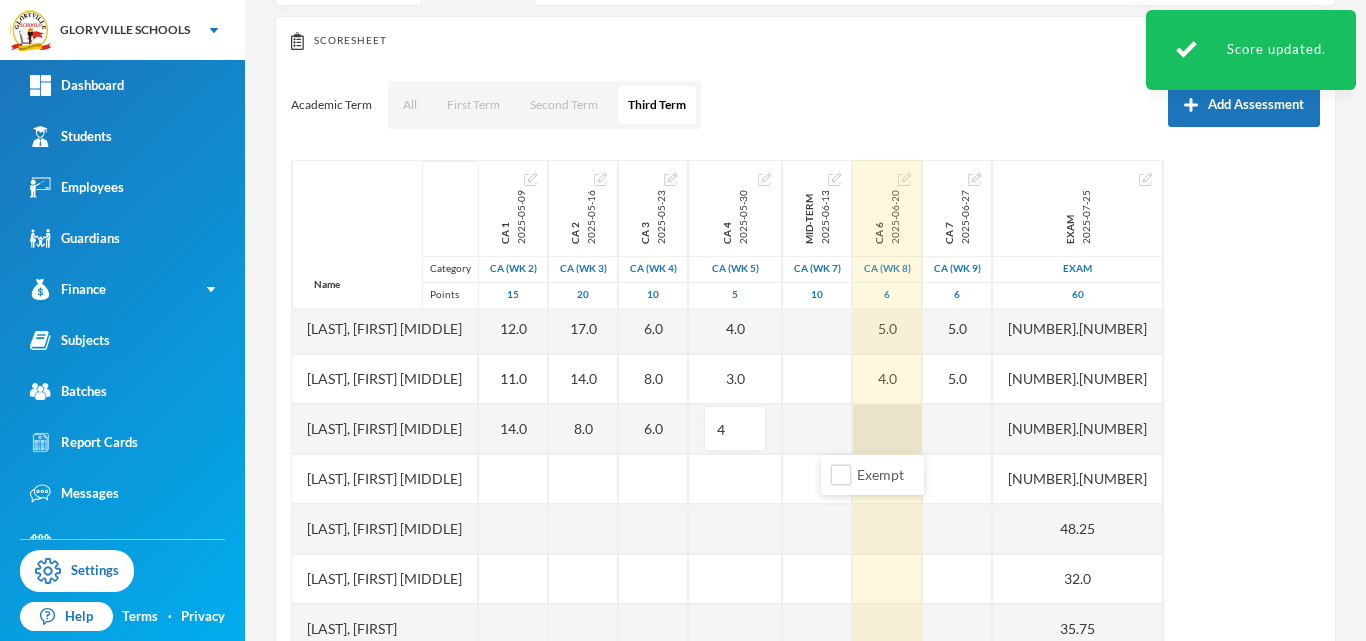 click at bounding box center [887, 429] 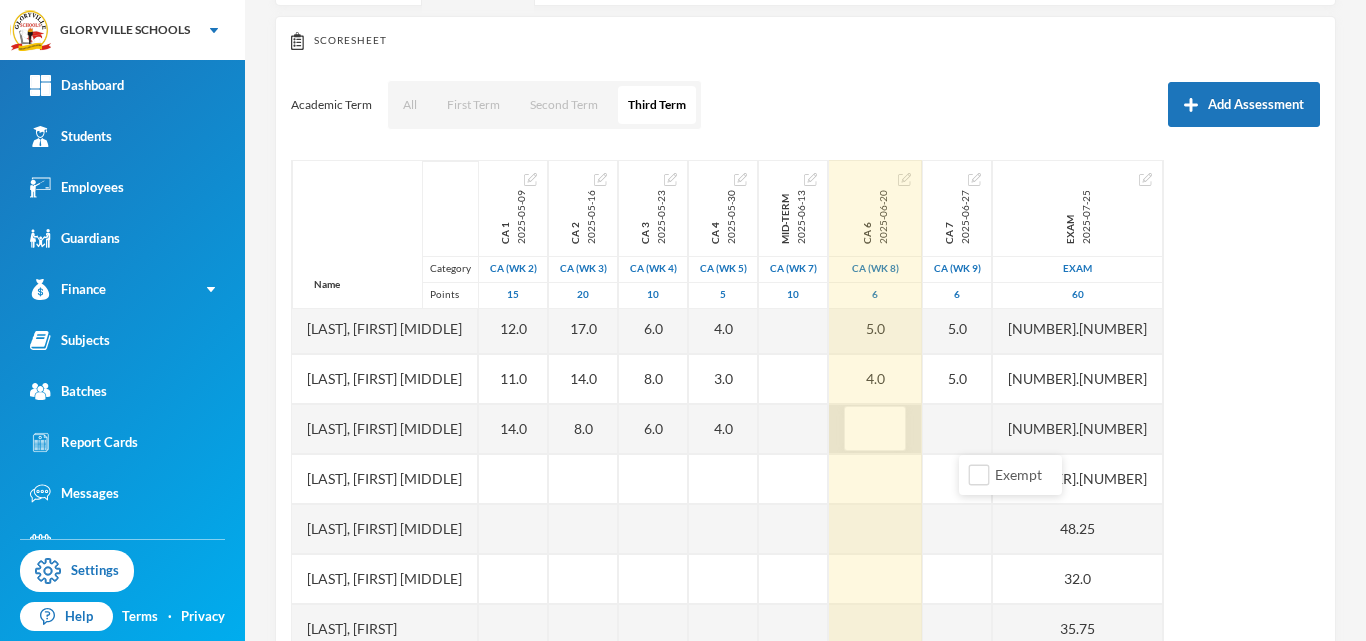 type on "5" 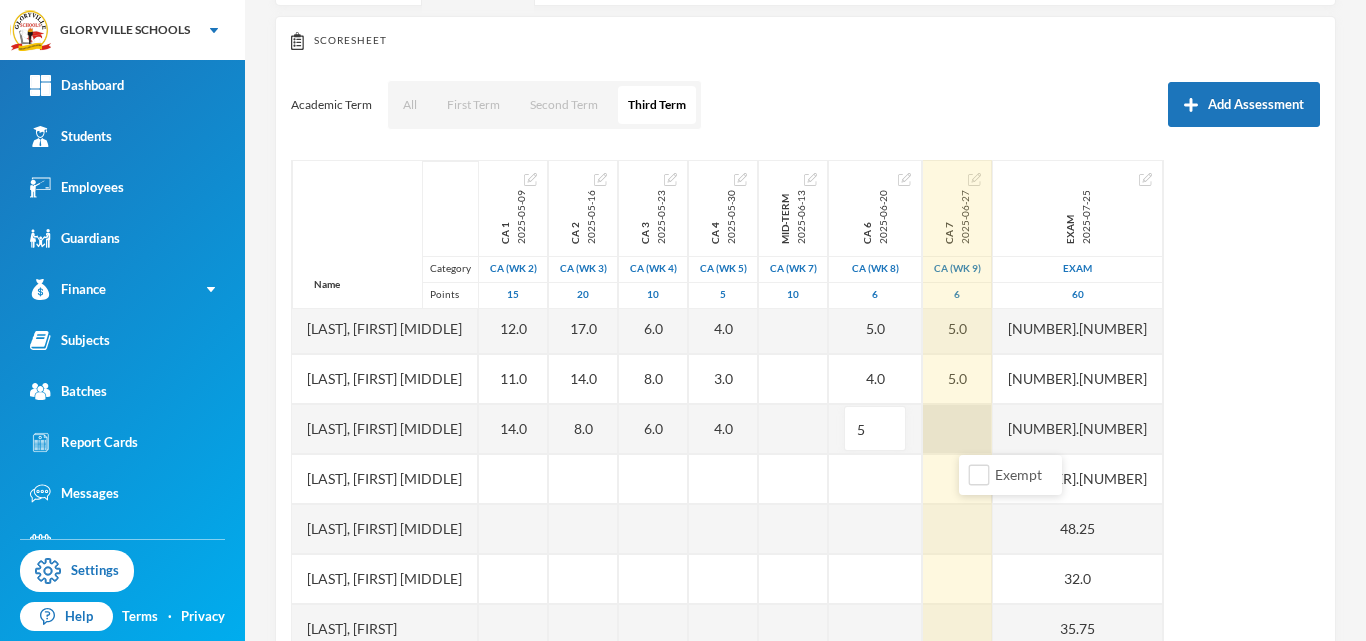 click at bounding box center (957, 429) 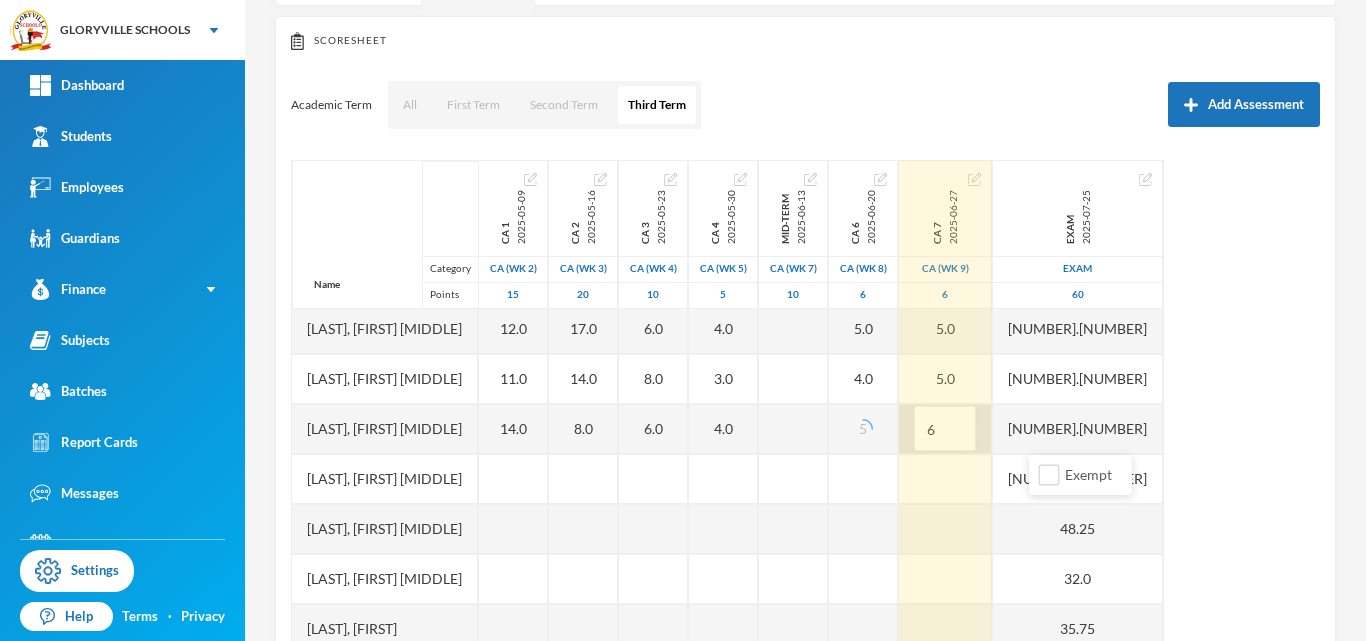 type on "6" 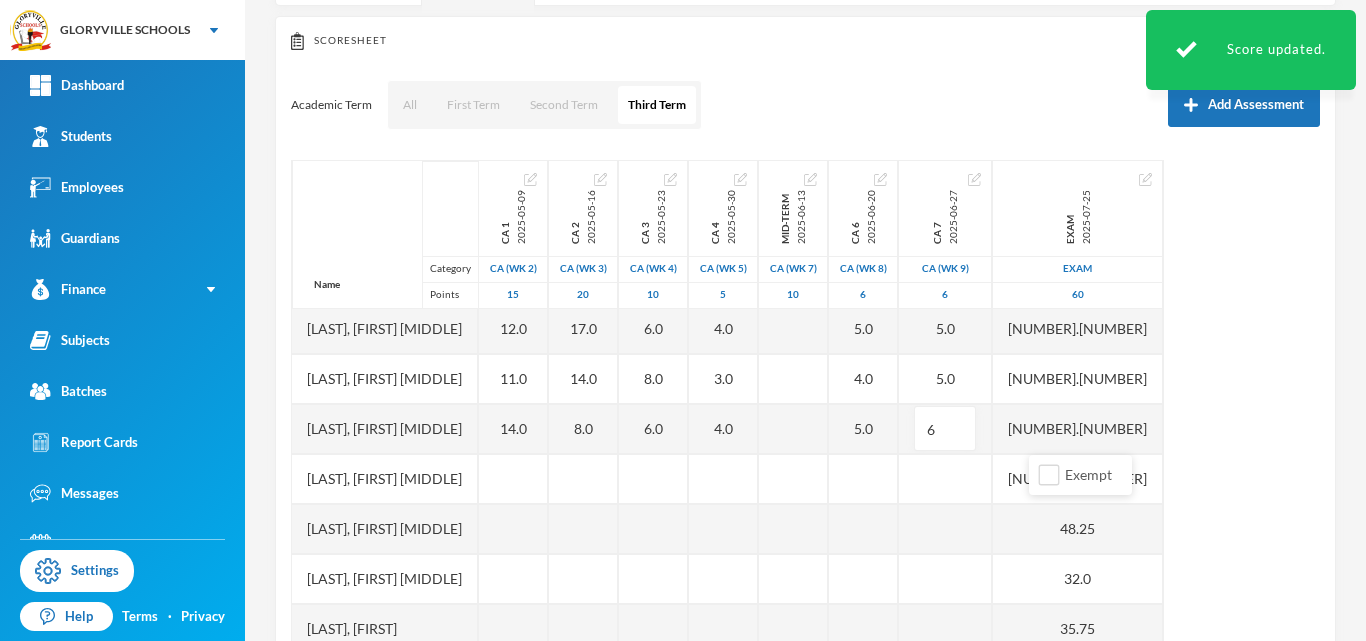click on "Name   Category Points Adelokiki, Olabode Kingsley Adenekan, Oluwatofunmi Quadri Akande, Oluwanifemi Beckly Jegbefumhen, Joan Modupe Obiekezie, Chimamanda Scholastica Ogbonna, Silas Uchenna Ojo, Emmanuel Oluwadabira Olagoke, Dorcas Oluwatosin Olanlokun, Micheal Ayomide Olusoga, Eniola Samuel Shotande, Omotola Taye, Blessing Oluwatobi CA 1 2025-05-09 CA (Wk 2) 15 13.0 14.0 13.0 12.0 12.0 11.0 14.0 CA 2 2025-05-16 CA (Wk 3) 20 EX 15.0 20.0 17.0 14.0 8.0 CA 3 2025-05-23 CA (Wk 4) 10 6.0 6.0 8.0 5.0 6.0 8.0 6.0 CA 4 2025-05-30 CA (Wk 5) 5 4.0 4.0 4.0 3.0 4.0 Mid-Term 2025-06-13 CA (Wk 7) 10 CA 6 2025-06-20 CA (Wk 8) 6 3.0 1.0 0.0 5.0 5.0 4.0 5.0 CA 7 2025-06-27 CA (Wk 9) 6 1.0 5.0 6.0 5.0 5.0 5.0 6 Exam 2025-07-25 Exam 60 46.75 44.5 48.25 48.2 36.55 49.7 36.5 39.55 48.25 32.0 35.75 31.95" at bounding box center (805, 410) 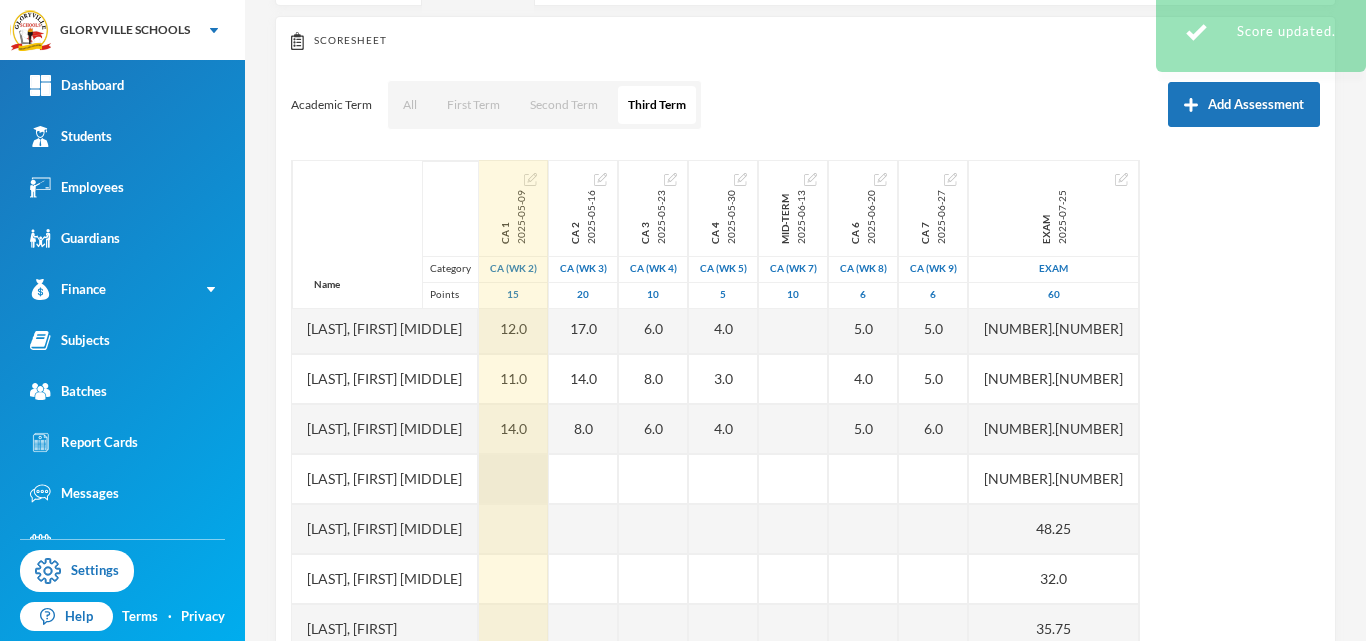 click at bounding box center [513, 479] 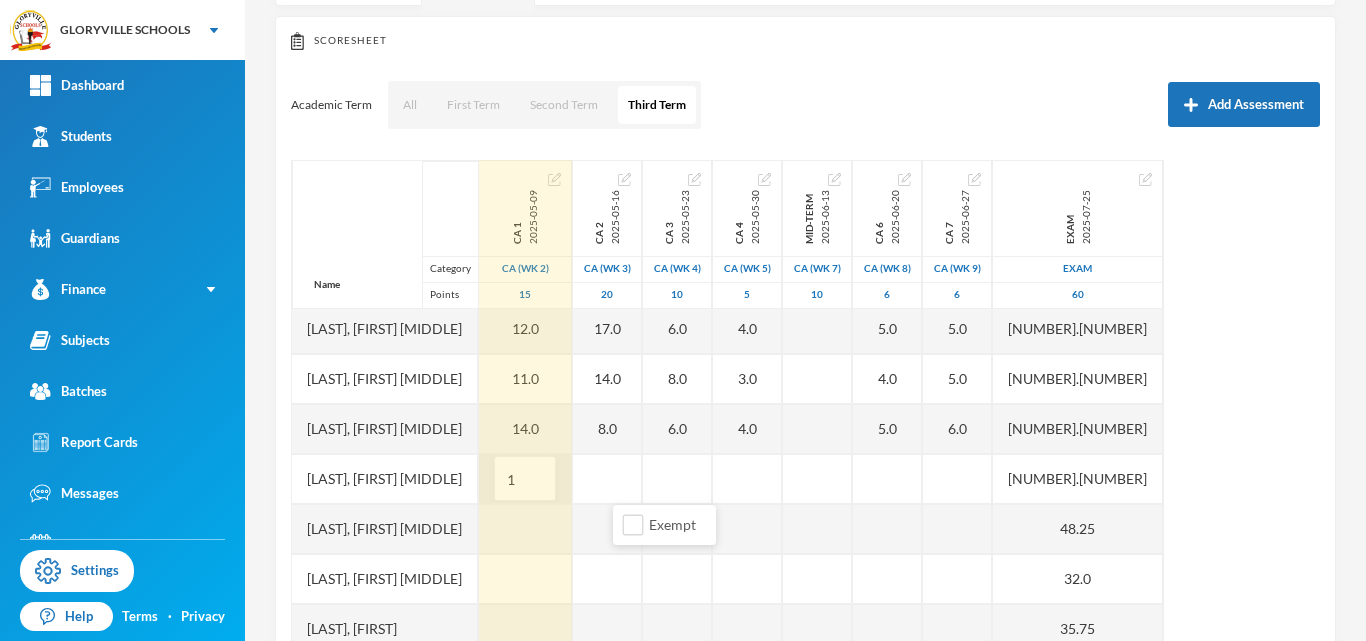 type on "13" 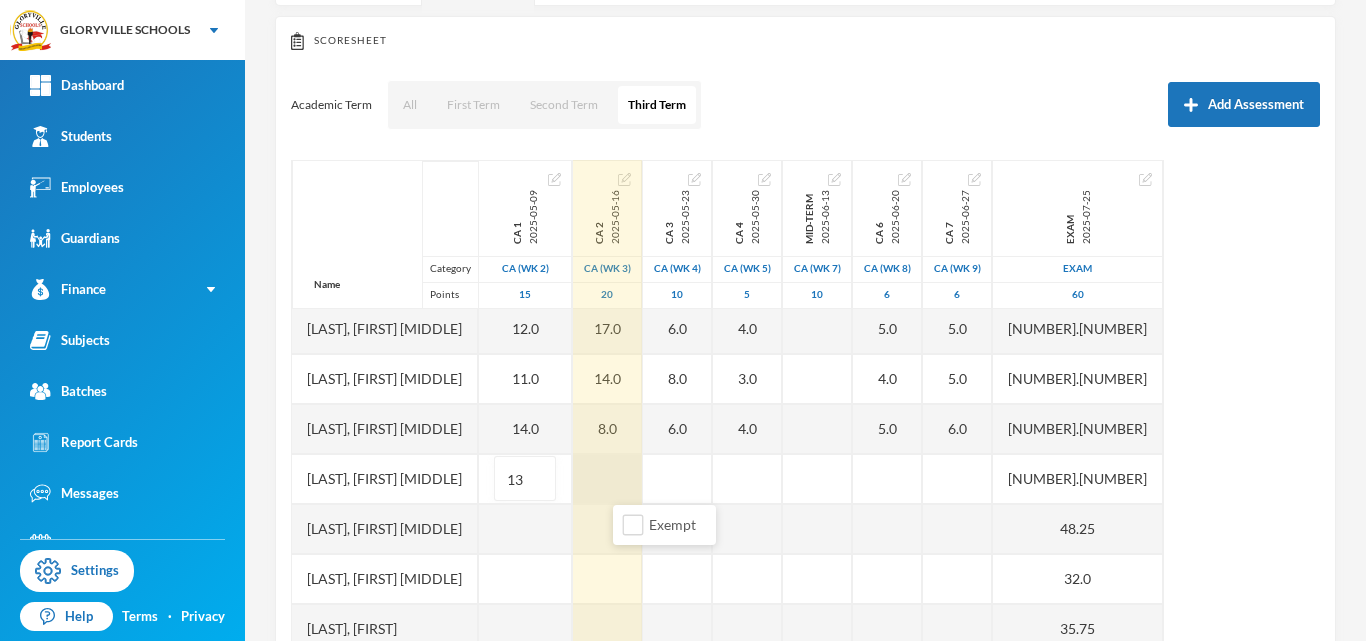 click at bounding box center (607, 479) 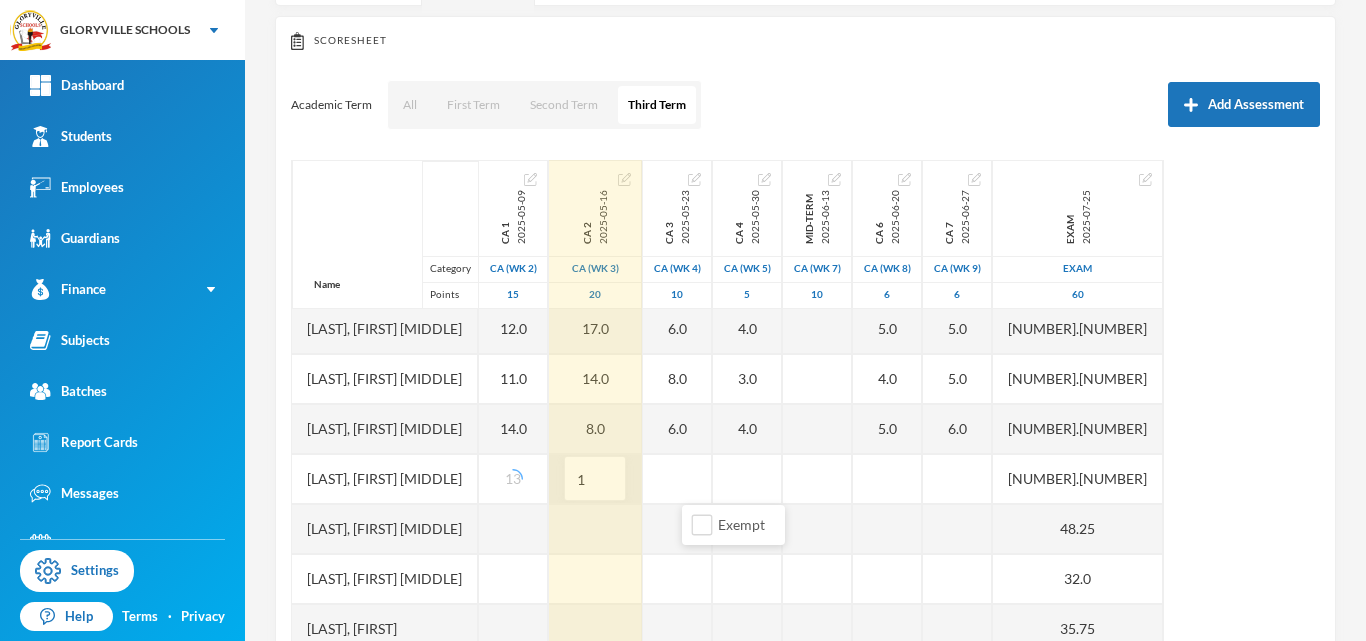 type on "19" 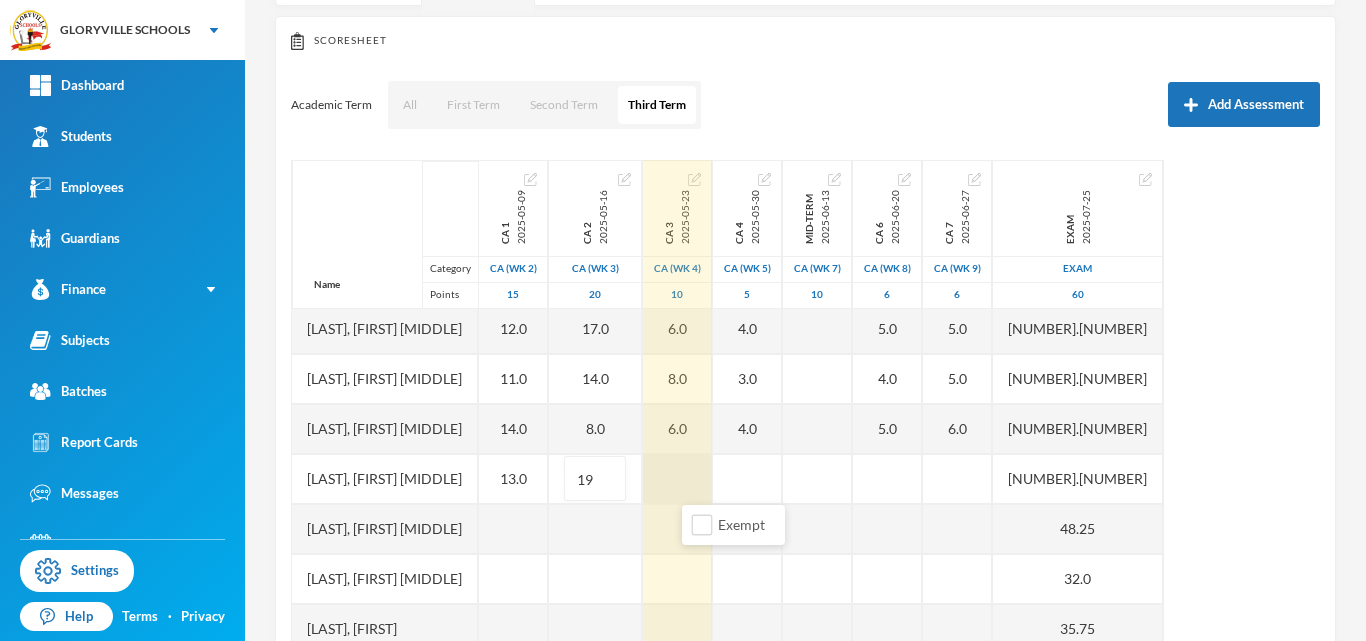 click at bounding box center [677, 479] 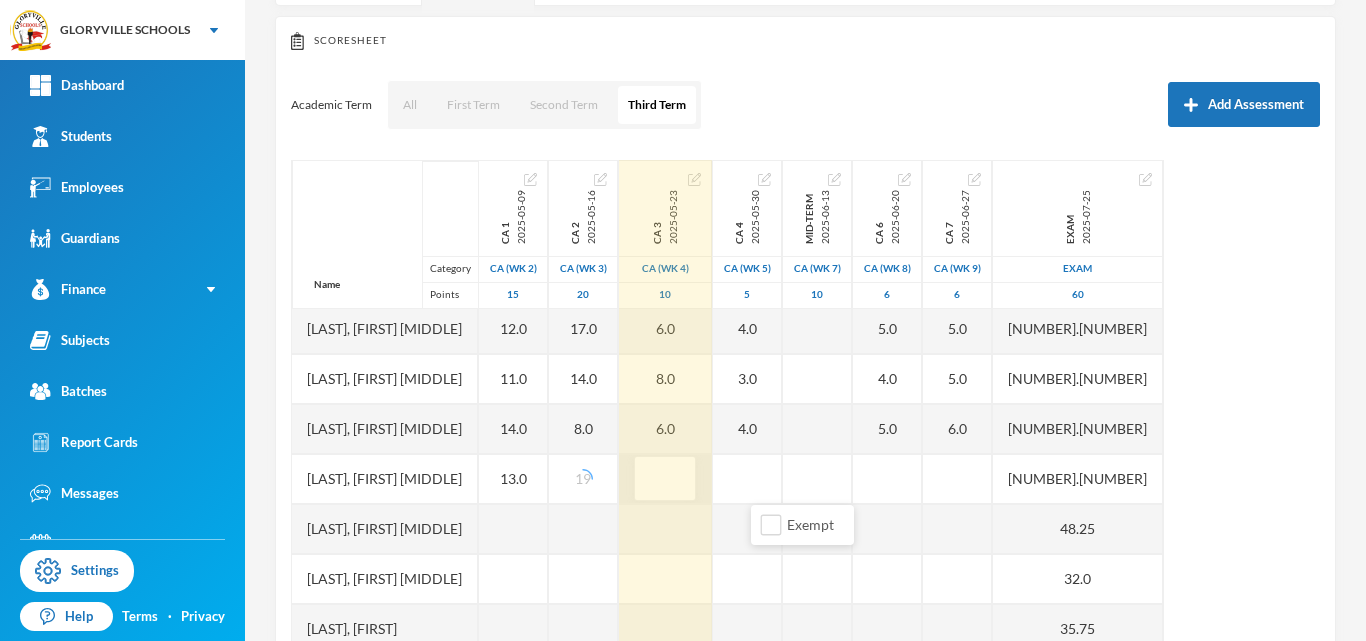 type on "9" 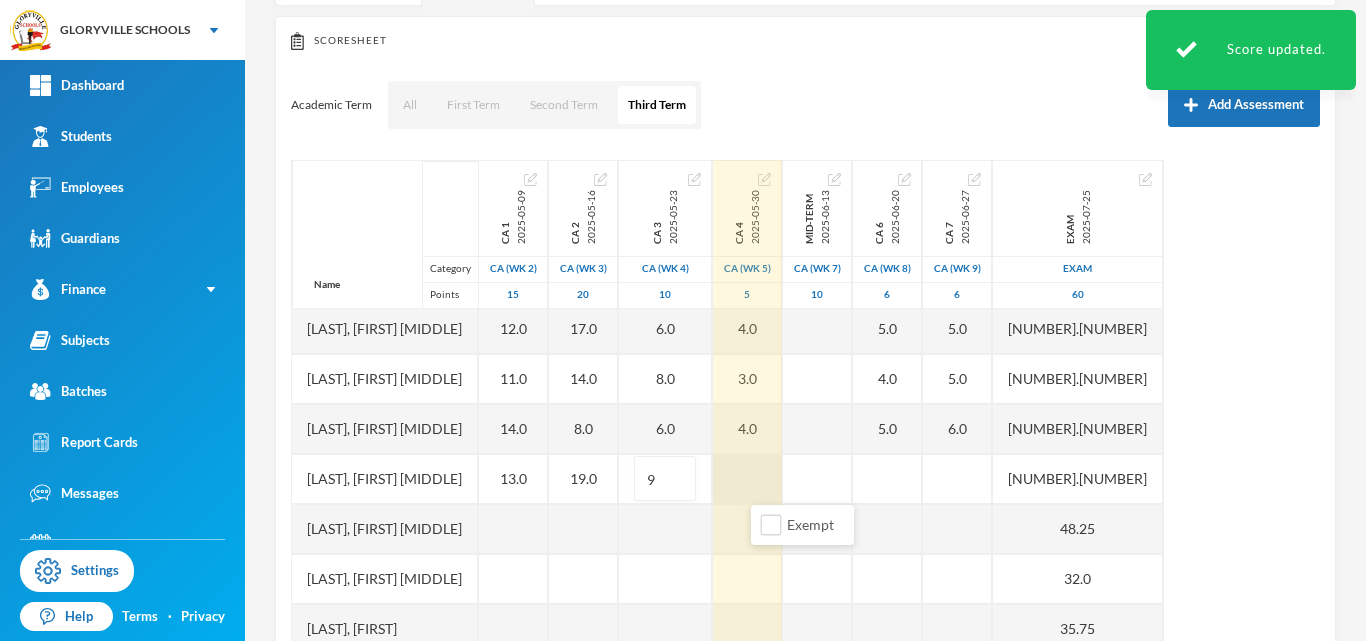 click at bounding box center (747, 479) 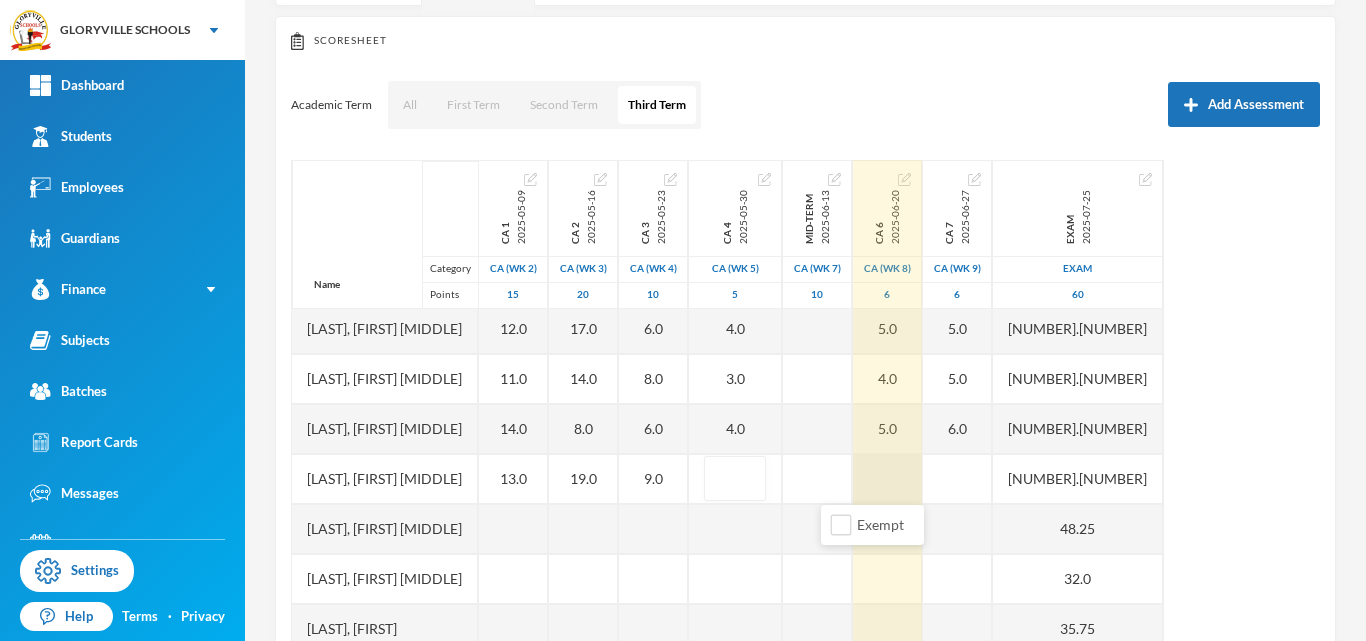 click at bounding box center (887, 479) 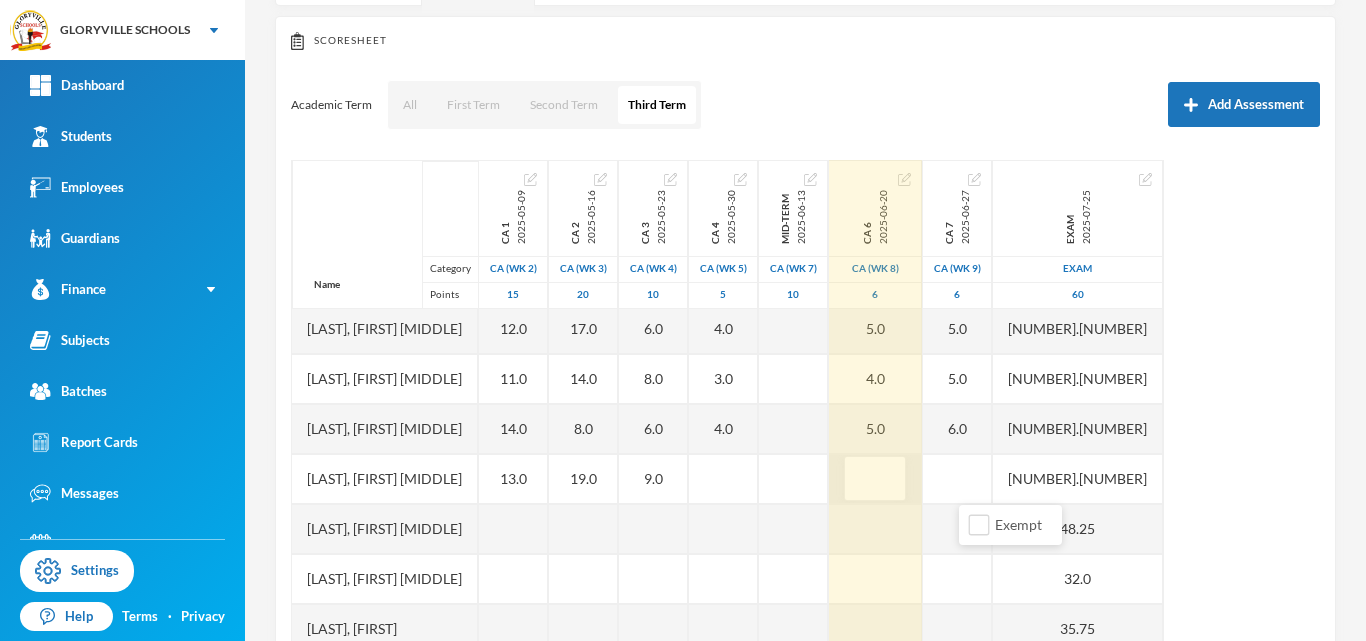 type on "5" 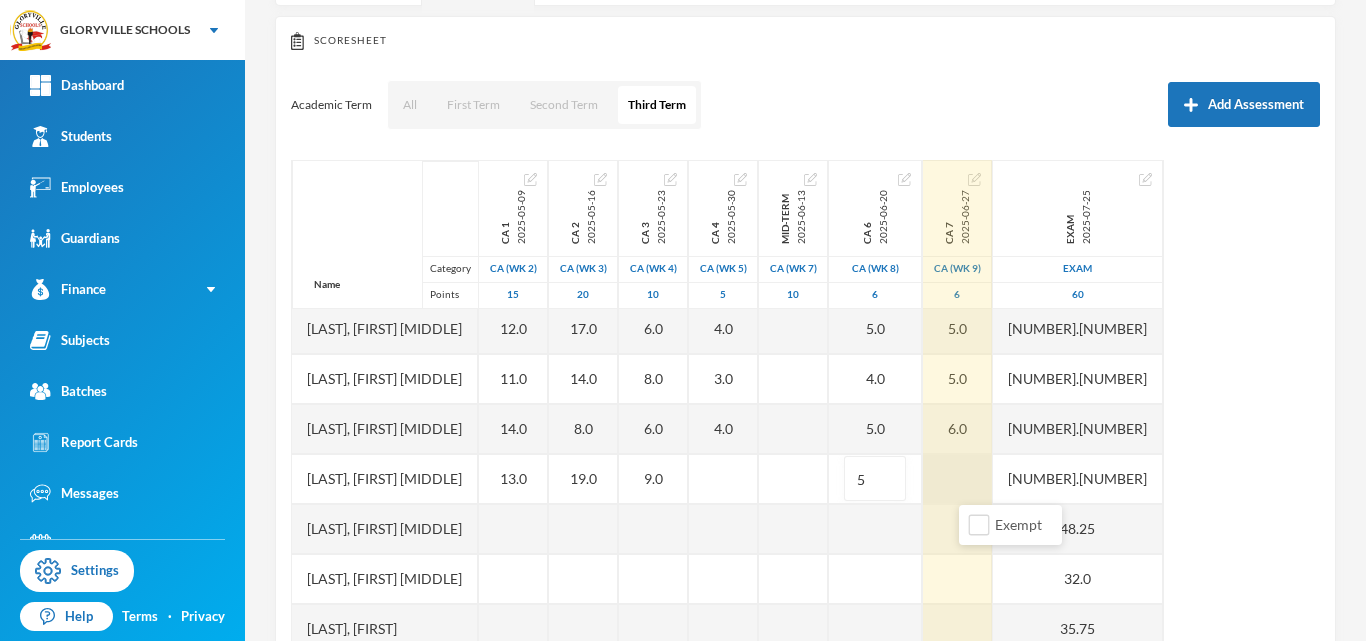 click at bounding box center [957, 479] 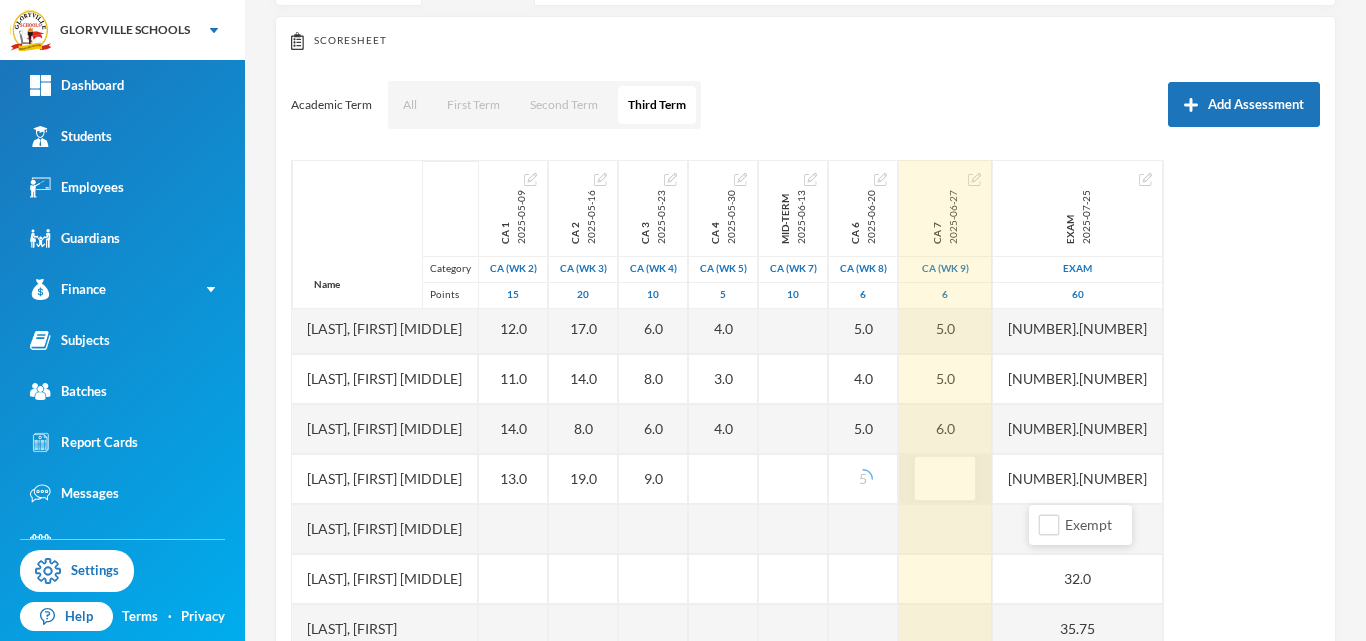 type on "5" 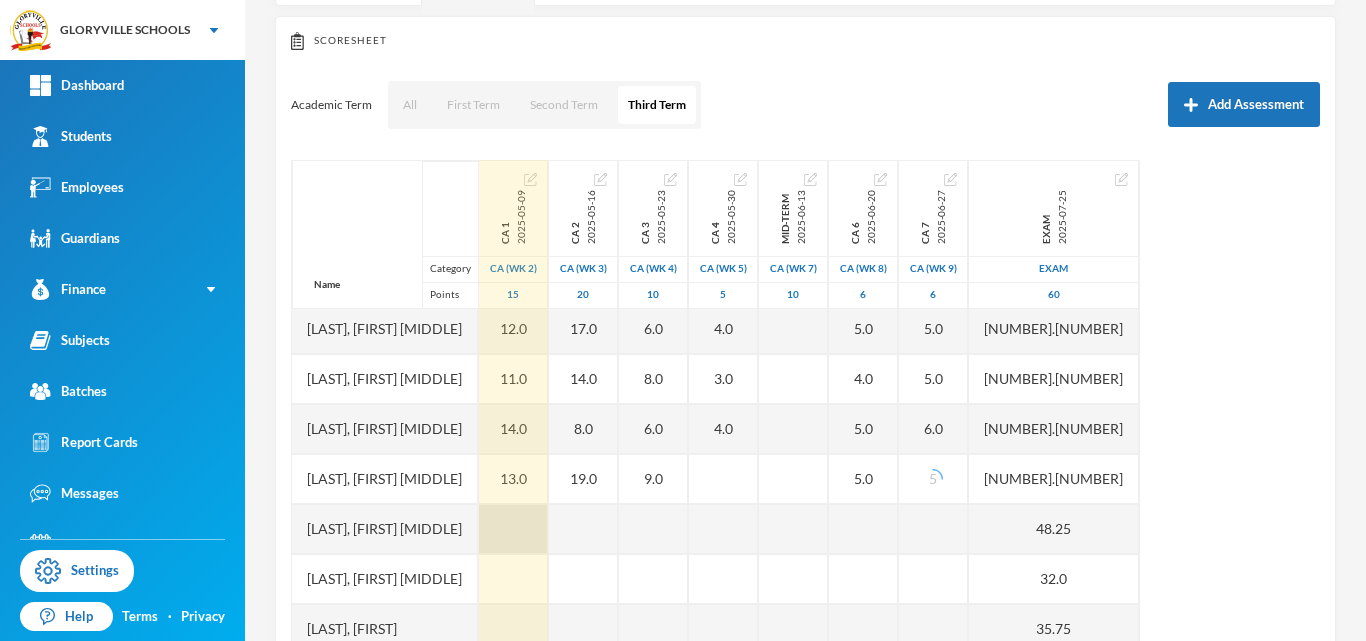 click at bounding box center [513, 529] 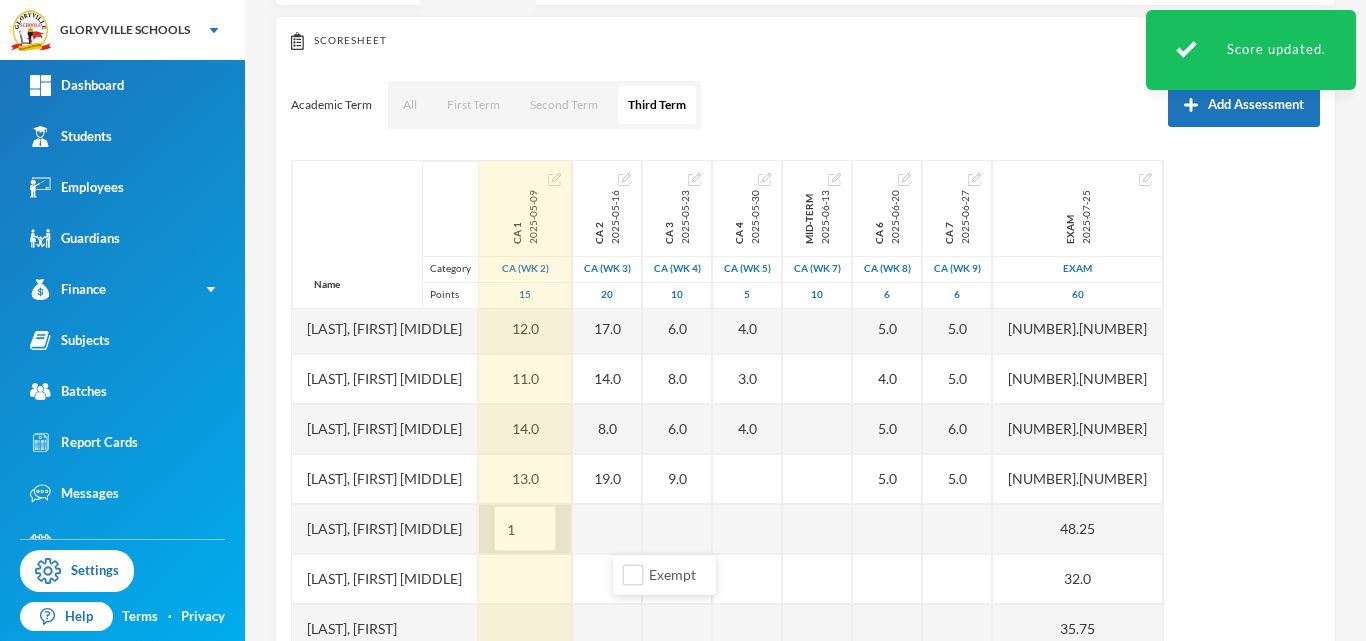 type on "13" 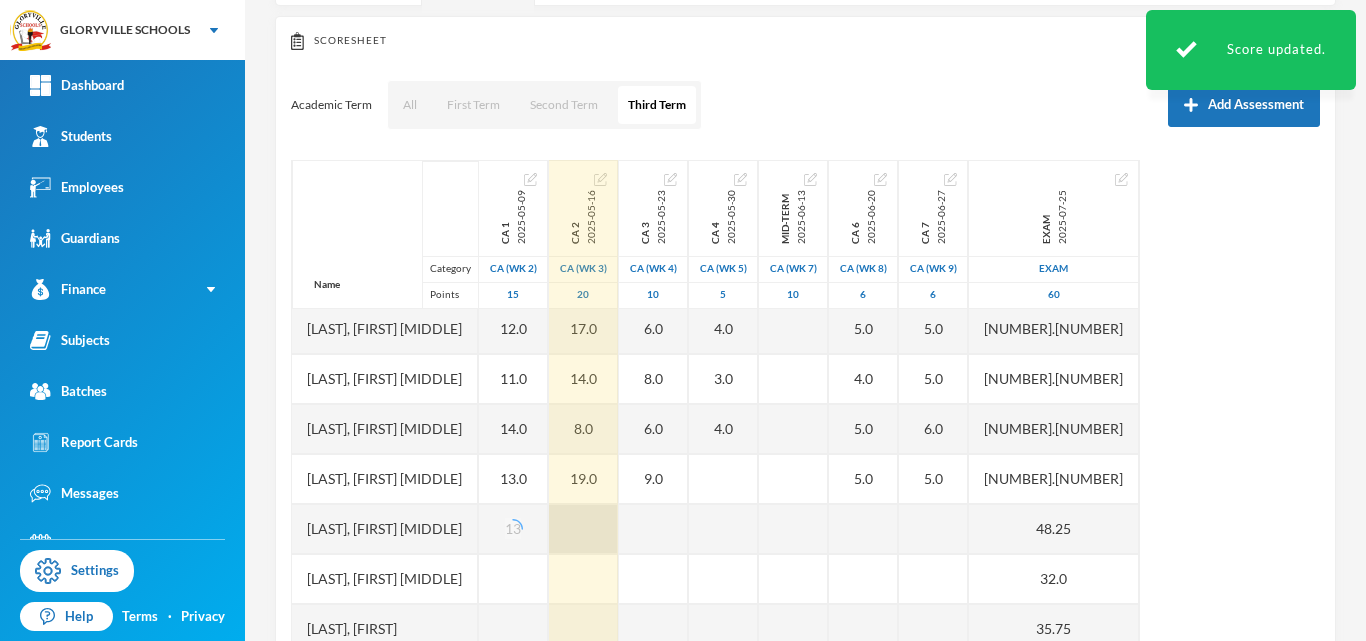 click at bounding box center (583, 529) 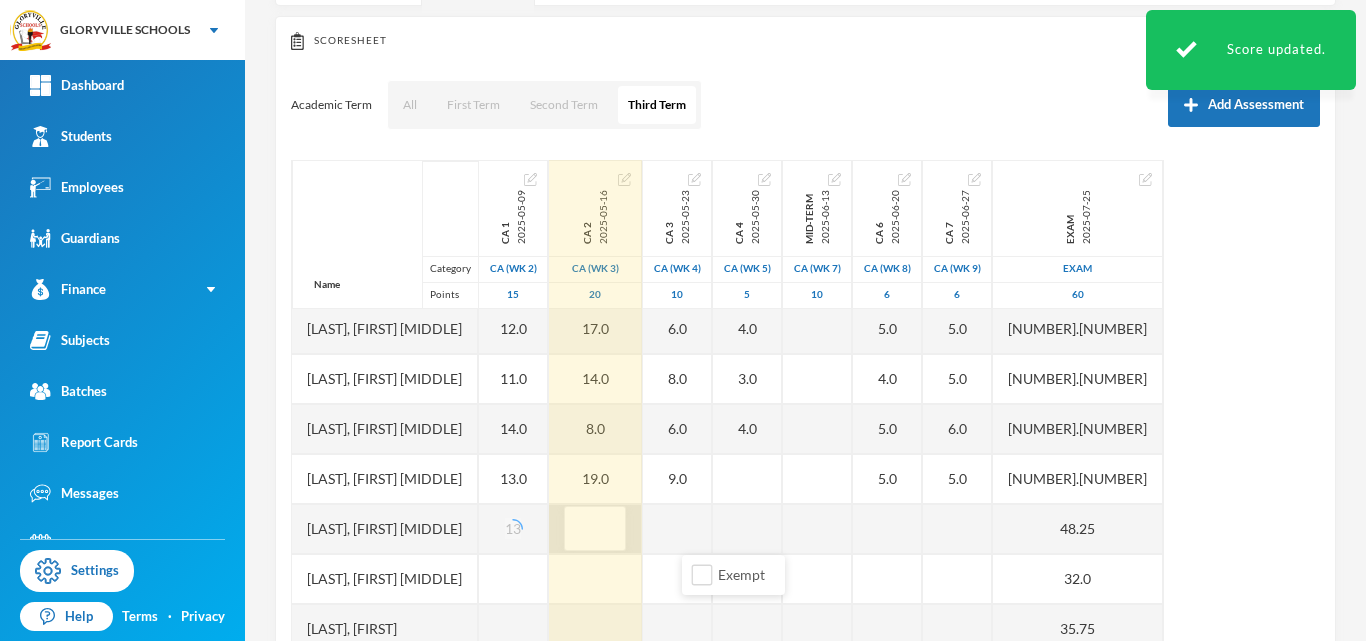 type on "6" 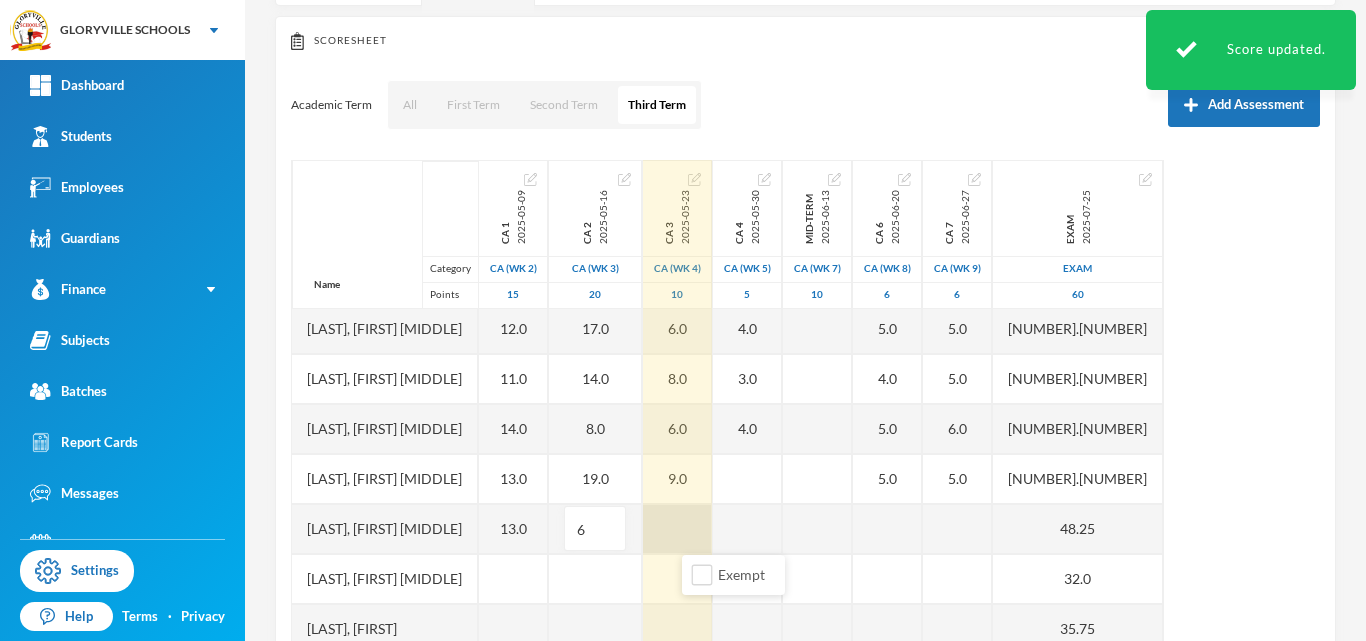 click at bounding box center (677, 529) 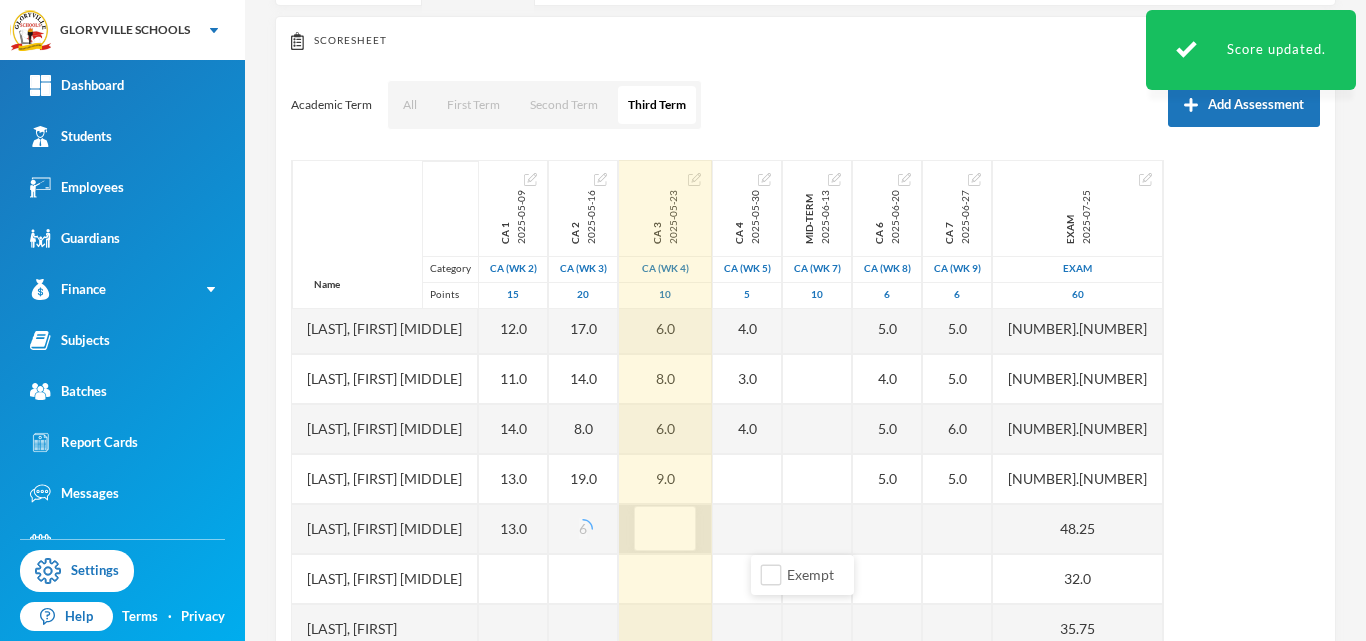 type on "6" 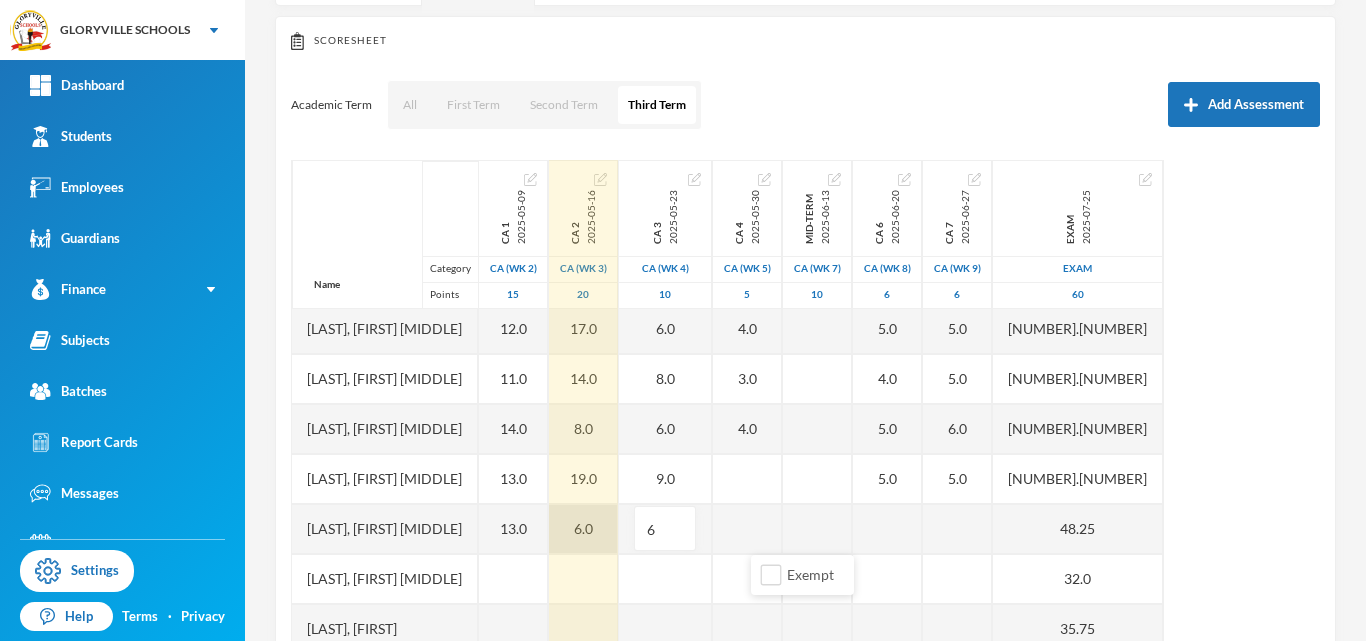 click on "6.0" at bounding box center (583, 529) 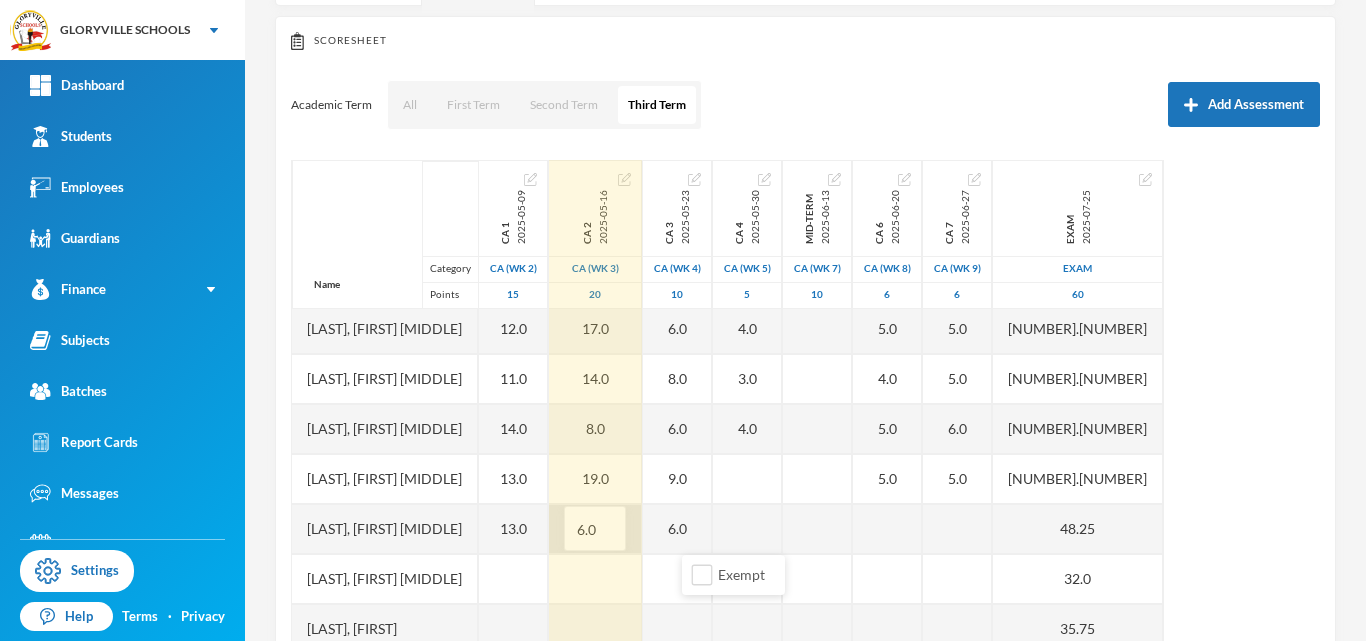click on "6.0" at bounding box center (595, 529) 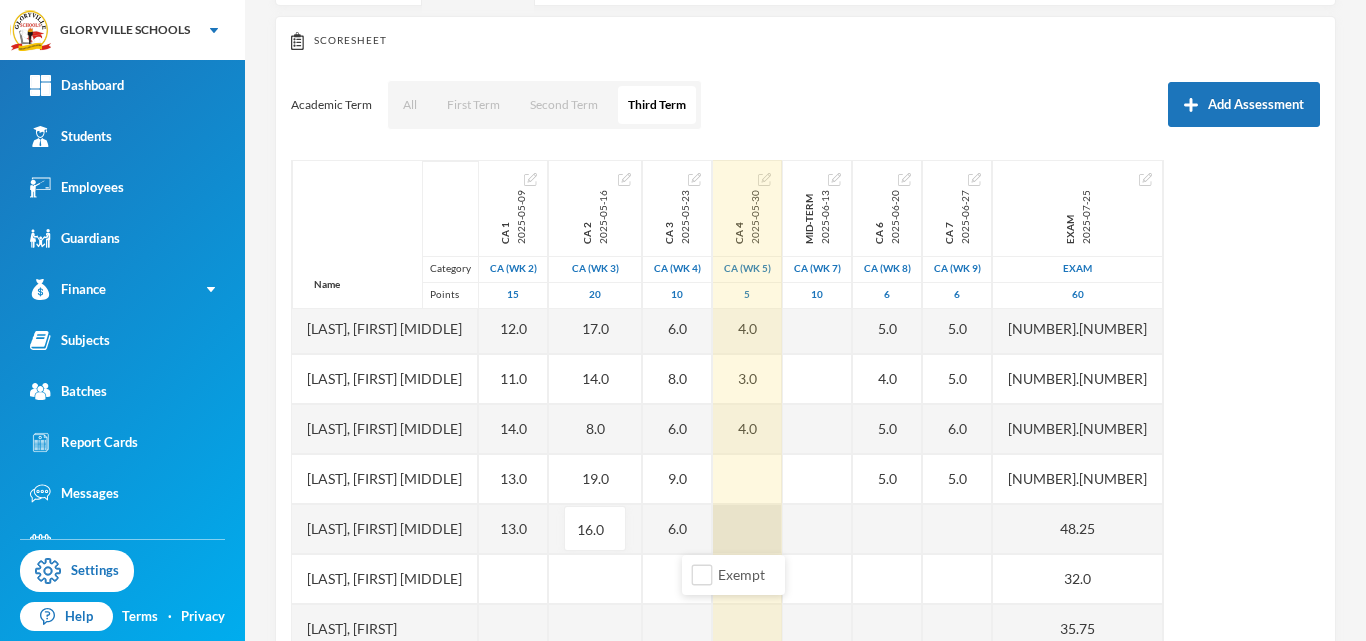 click at bounding box center [747, 529] 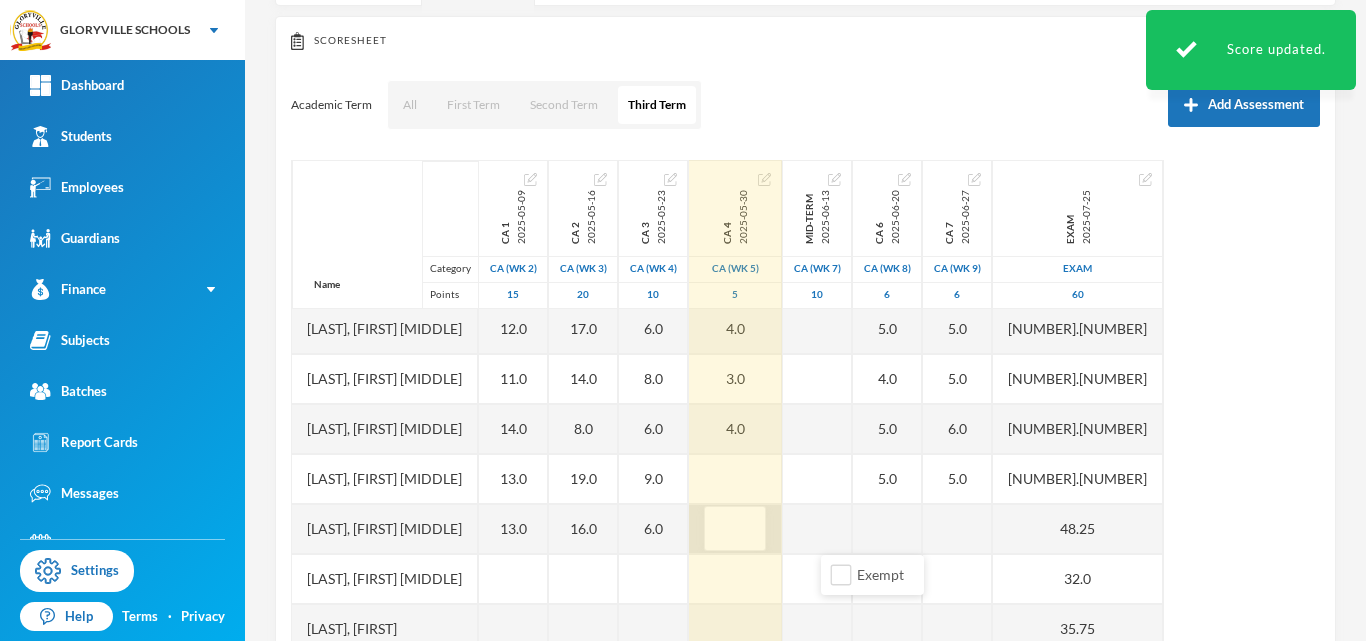type on "4" 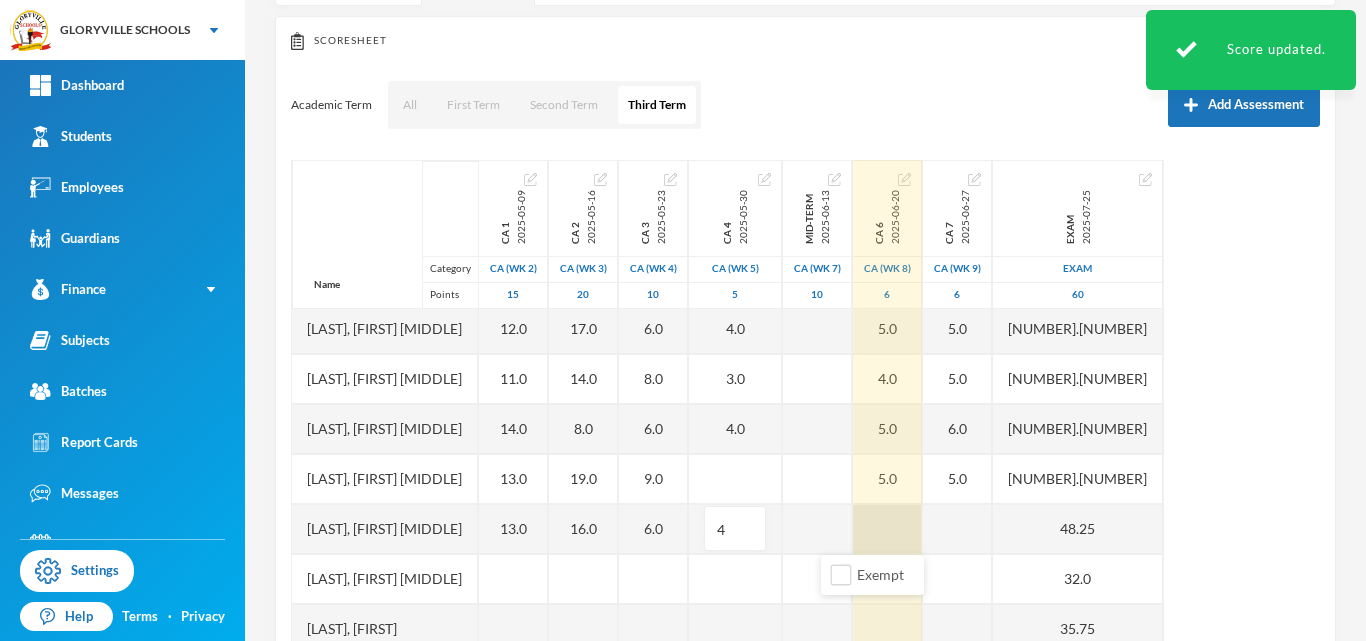 click at bounding box center (887, 529) 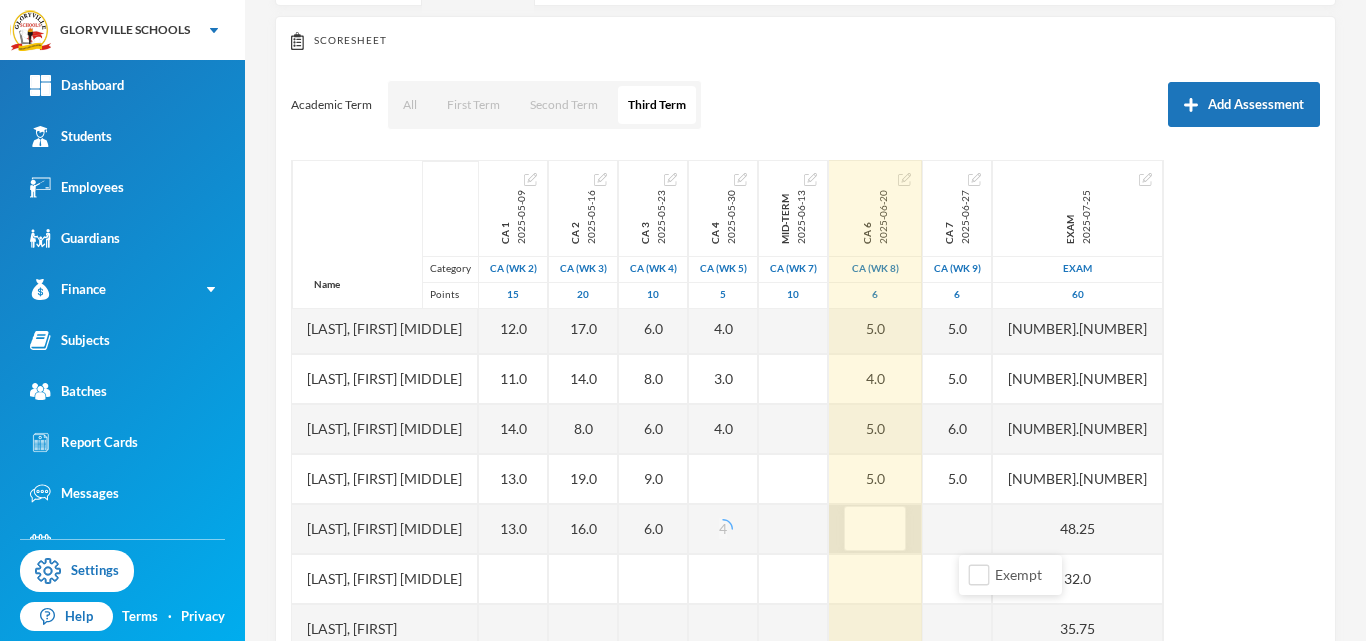 type on "2" 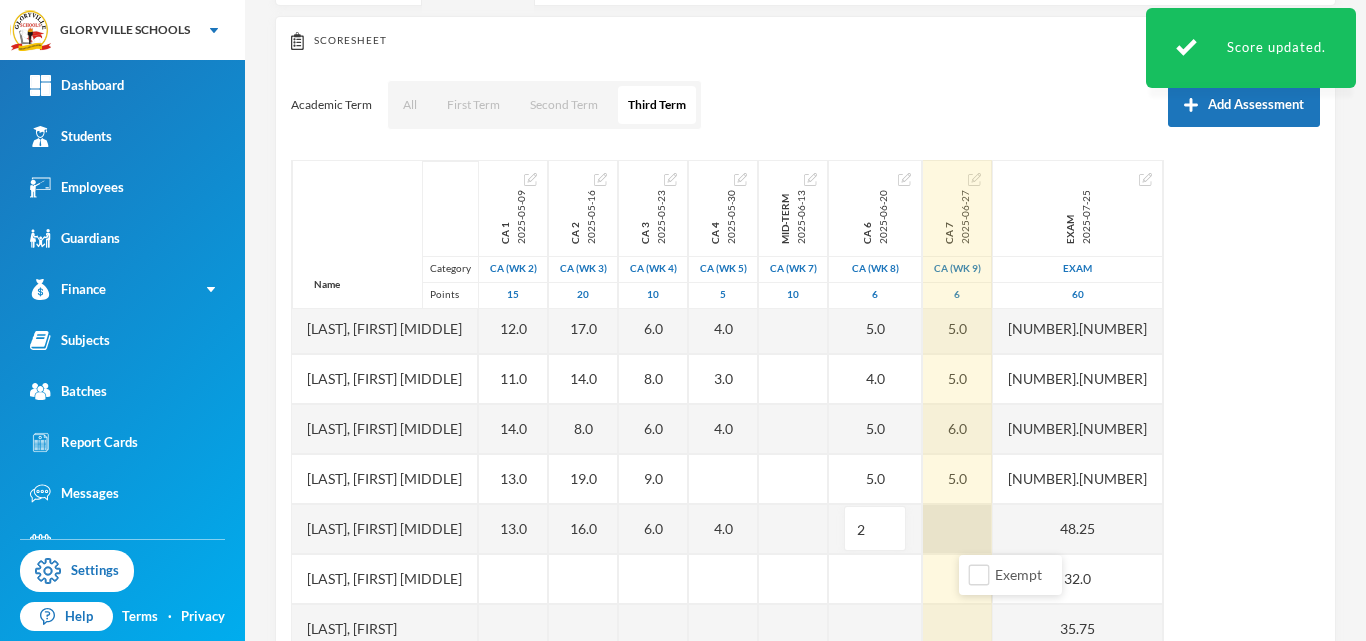 click at bounding box center [957, 529] 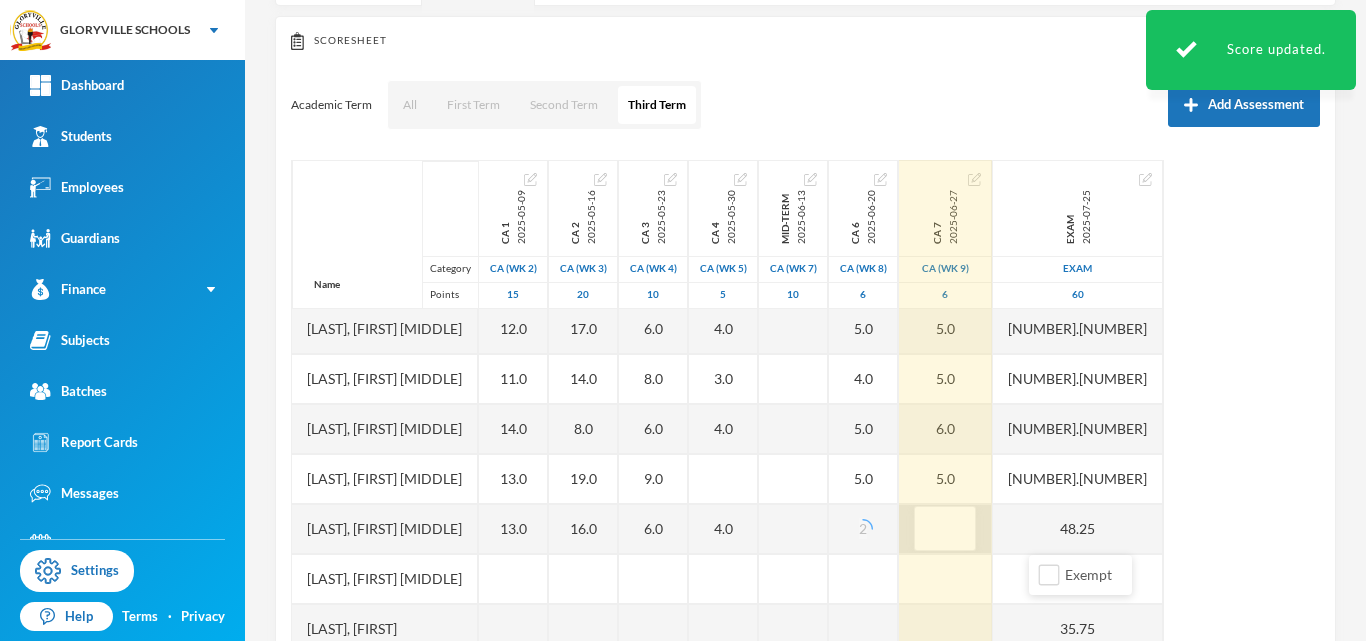 type on "4" 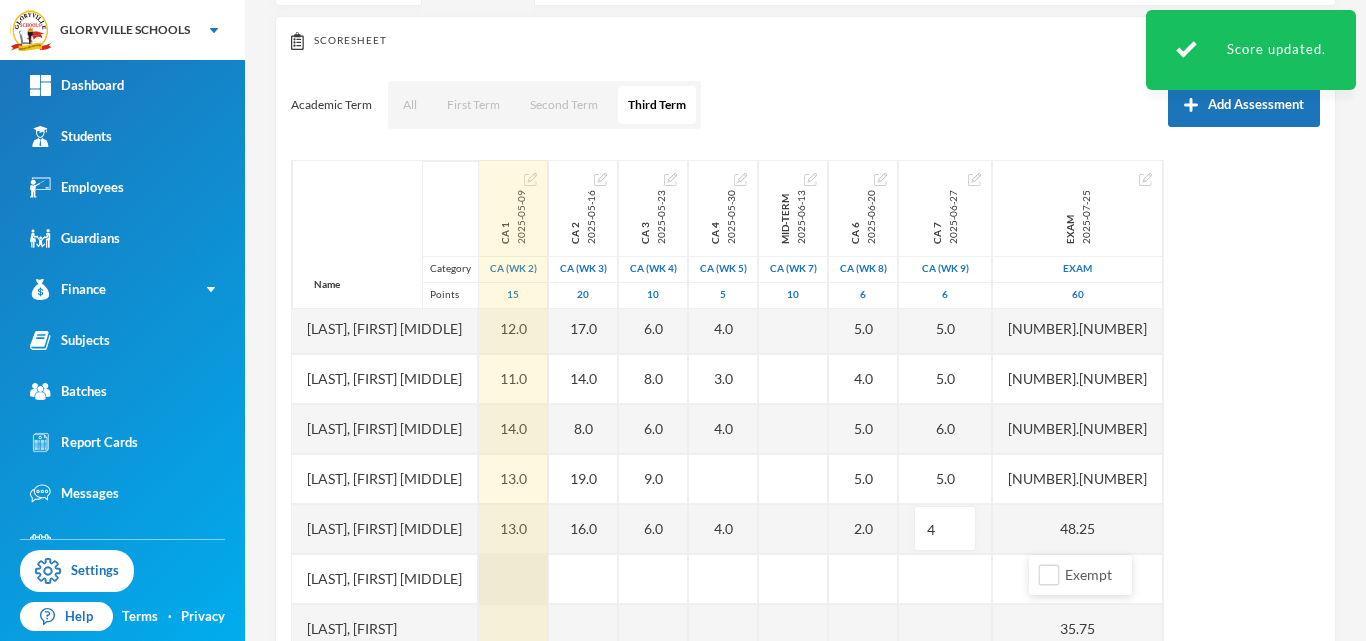 click at bounding box center (513, 579) 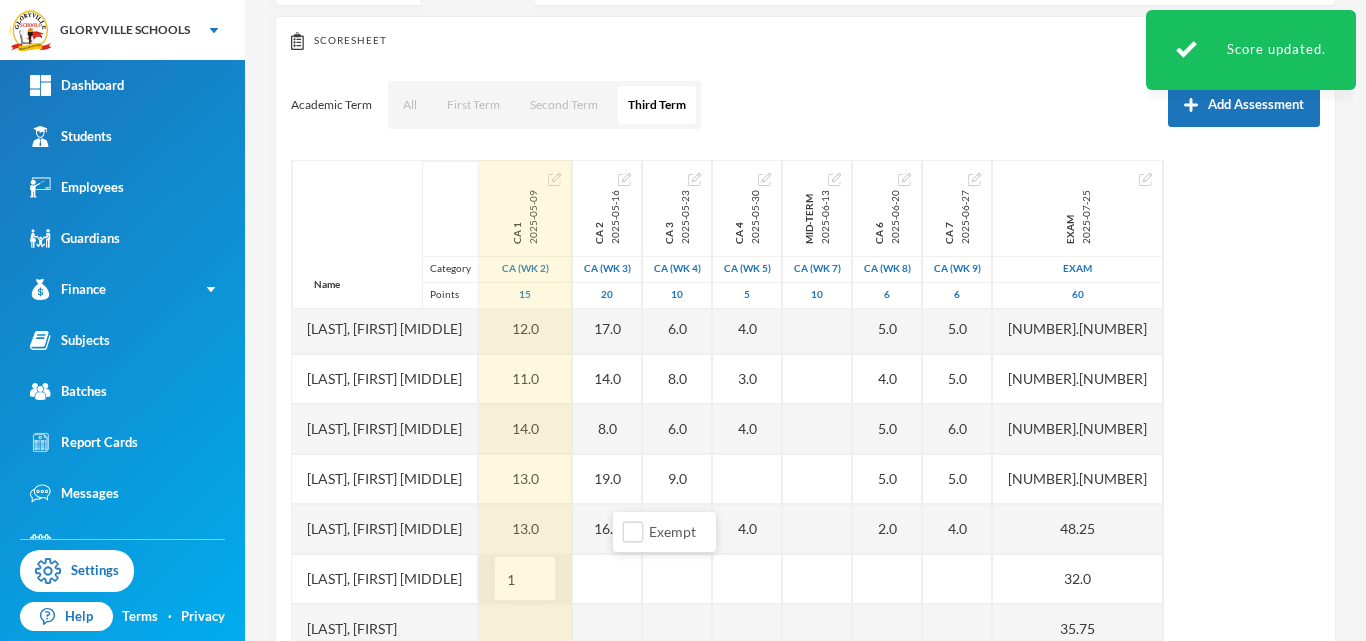 type on "11" 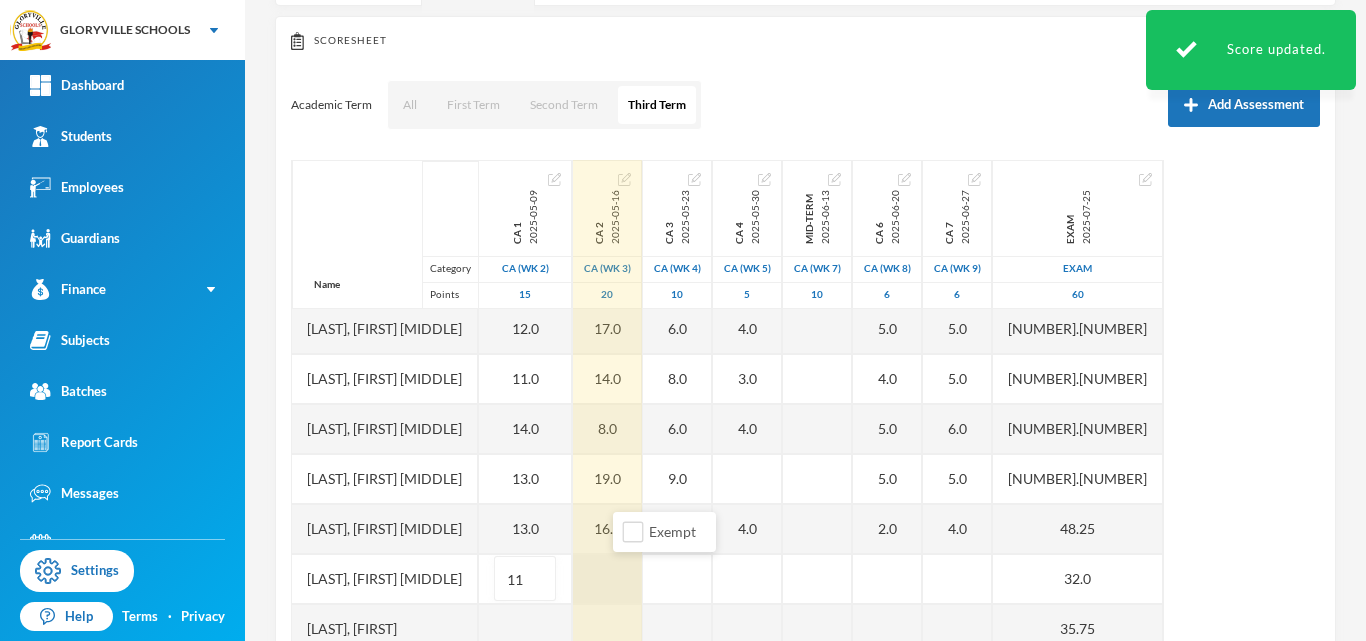 click at bounding box center [607, 579] 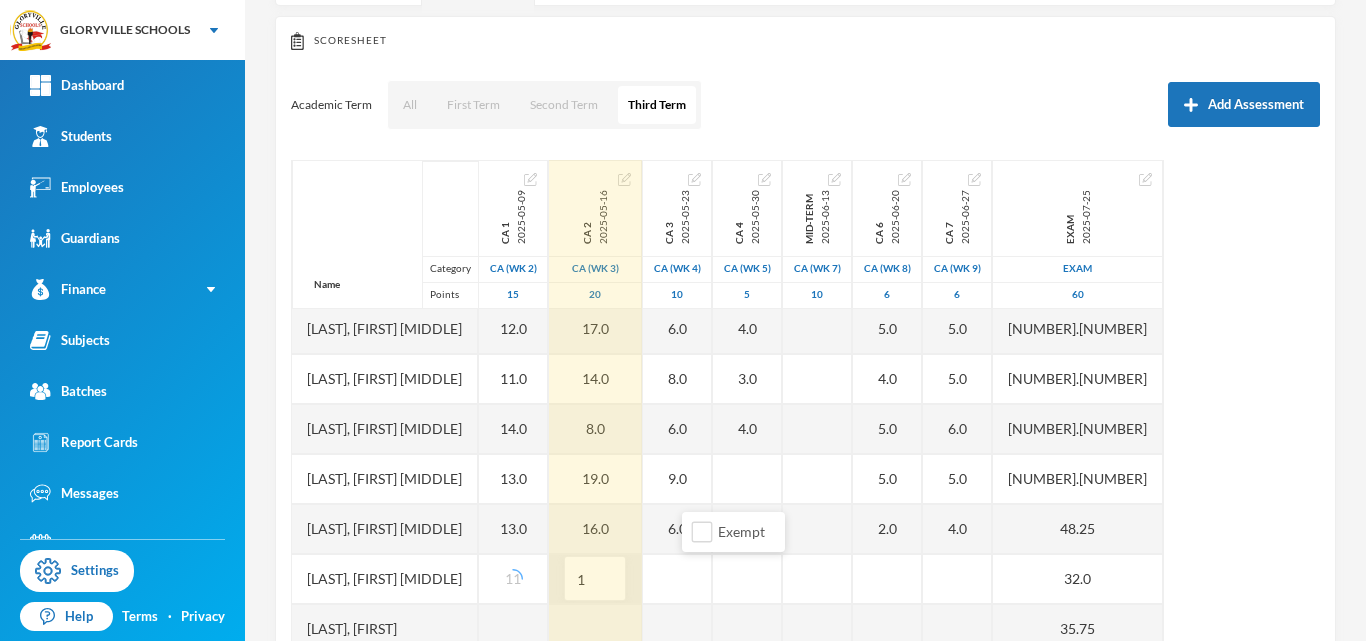 type on "18" 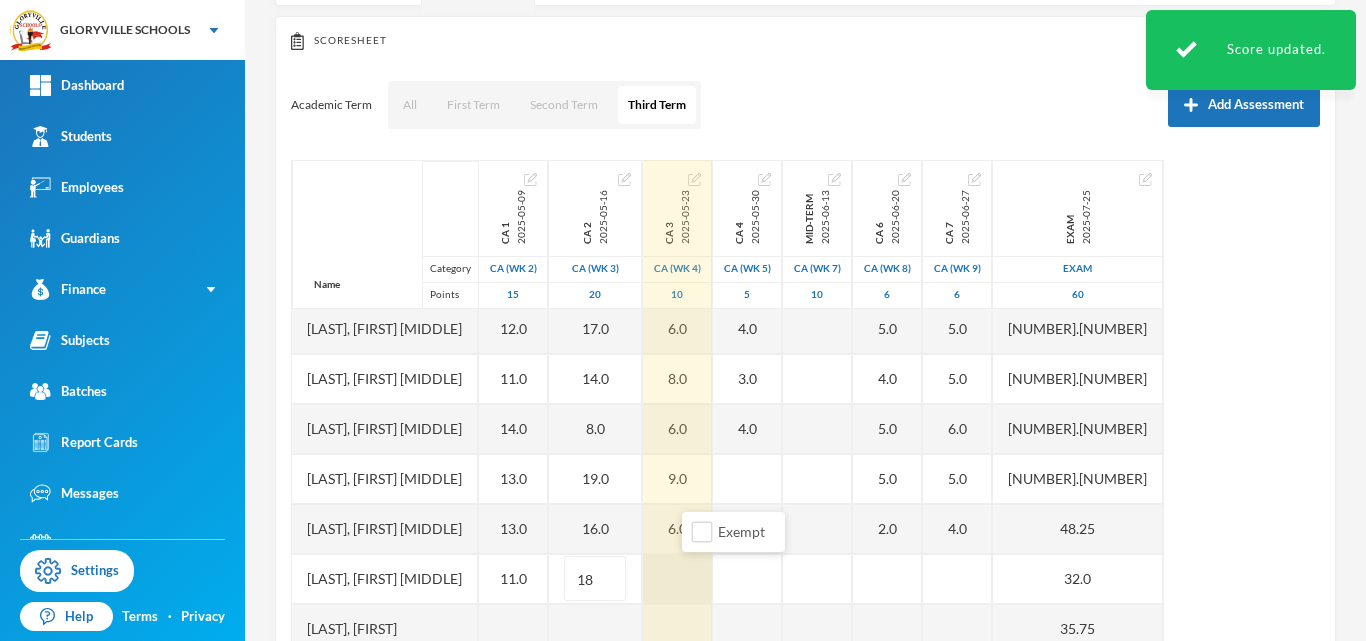 click at bounding box center (677, 579) 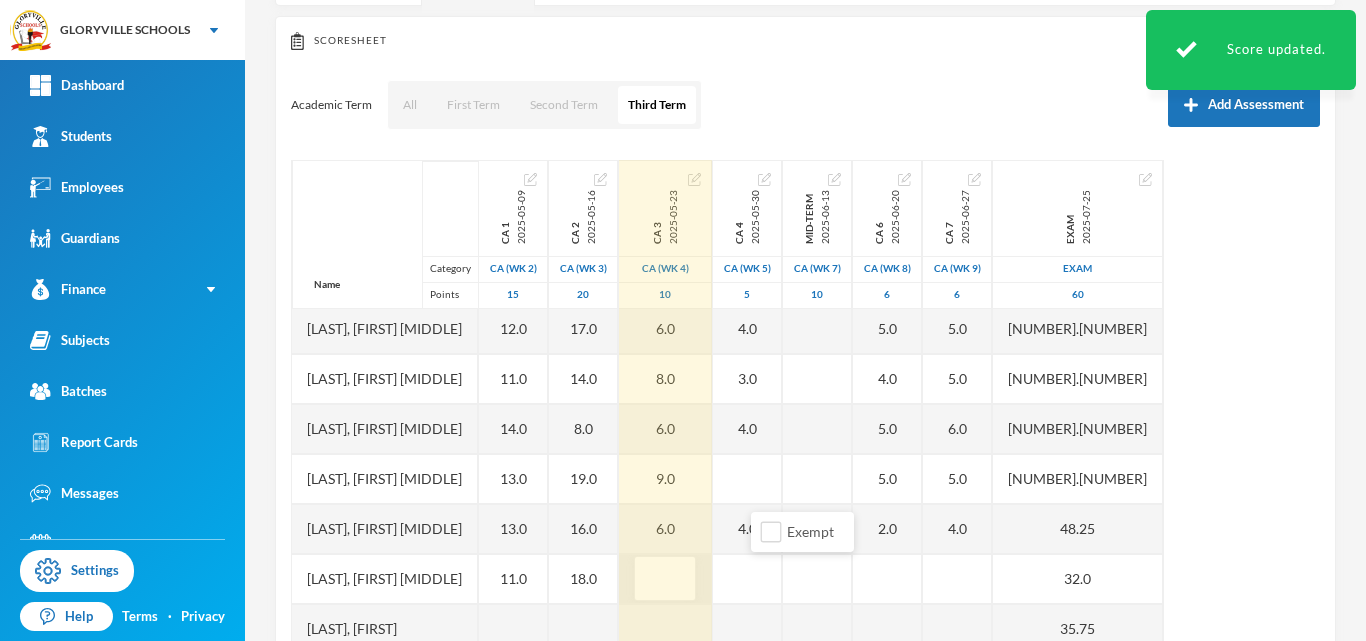 type on "6" 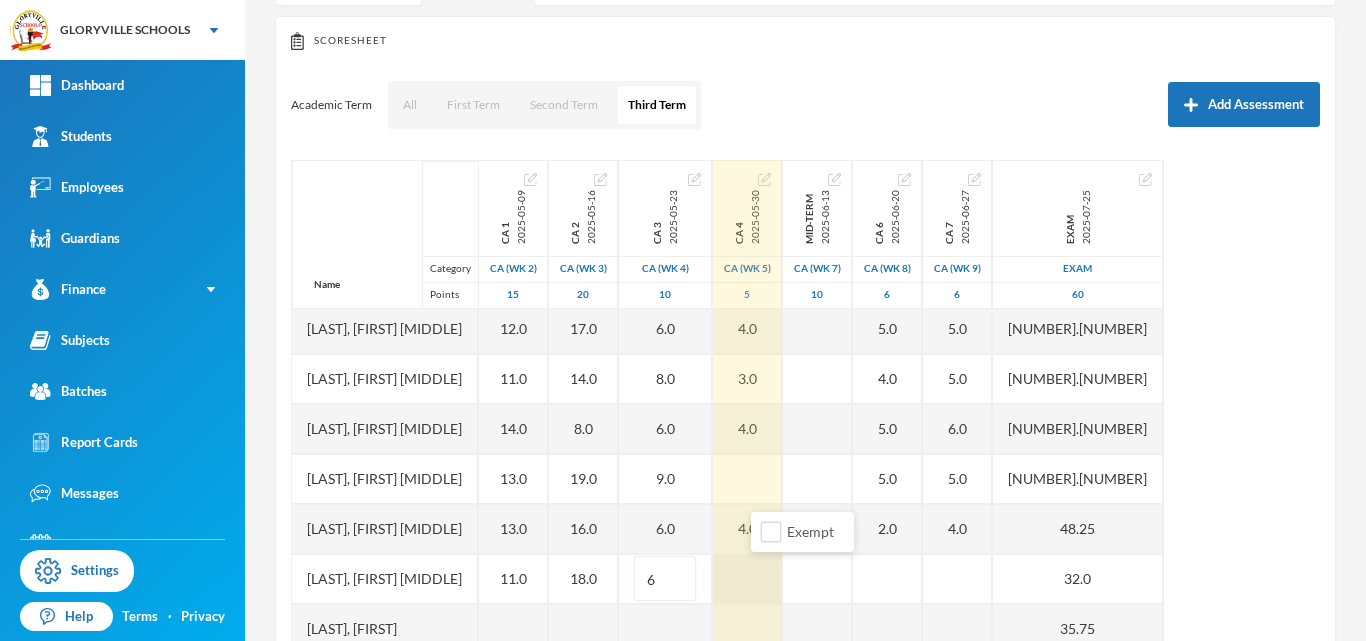 click at bounding box center [747, 579] 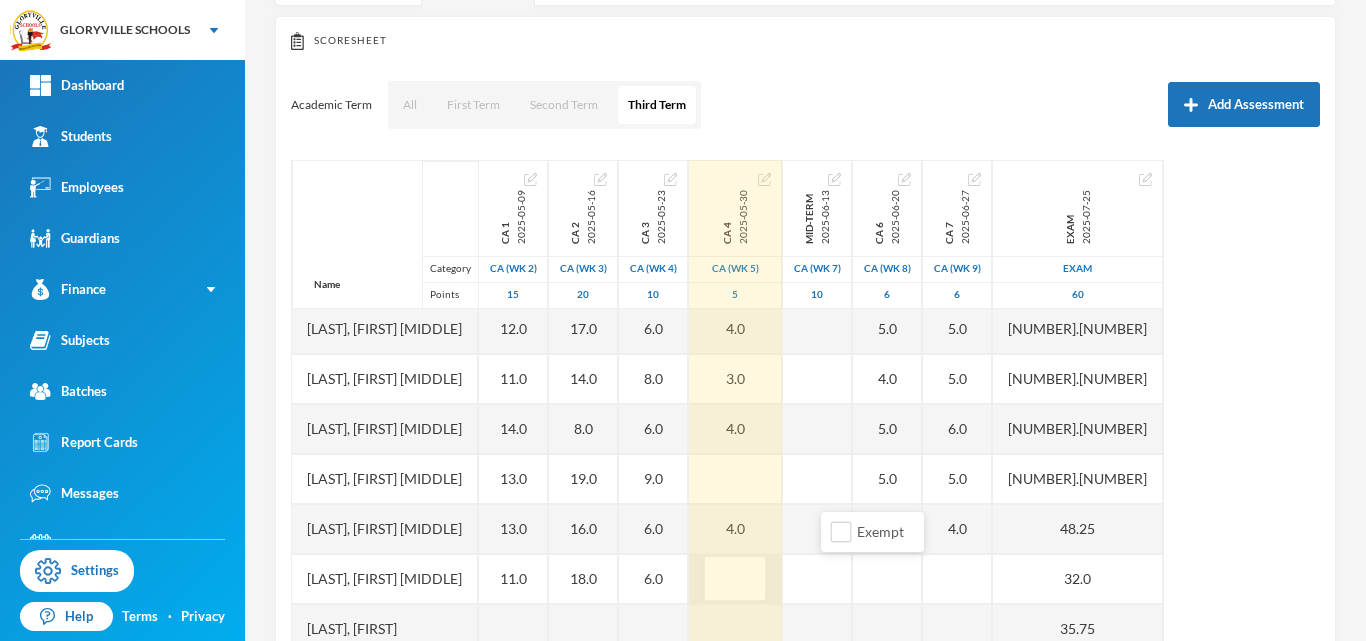 type on "4" 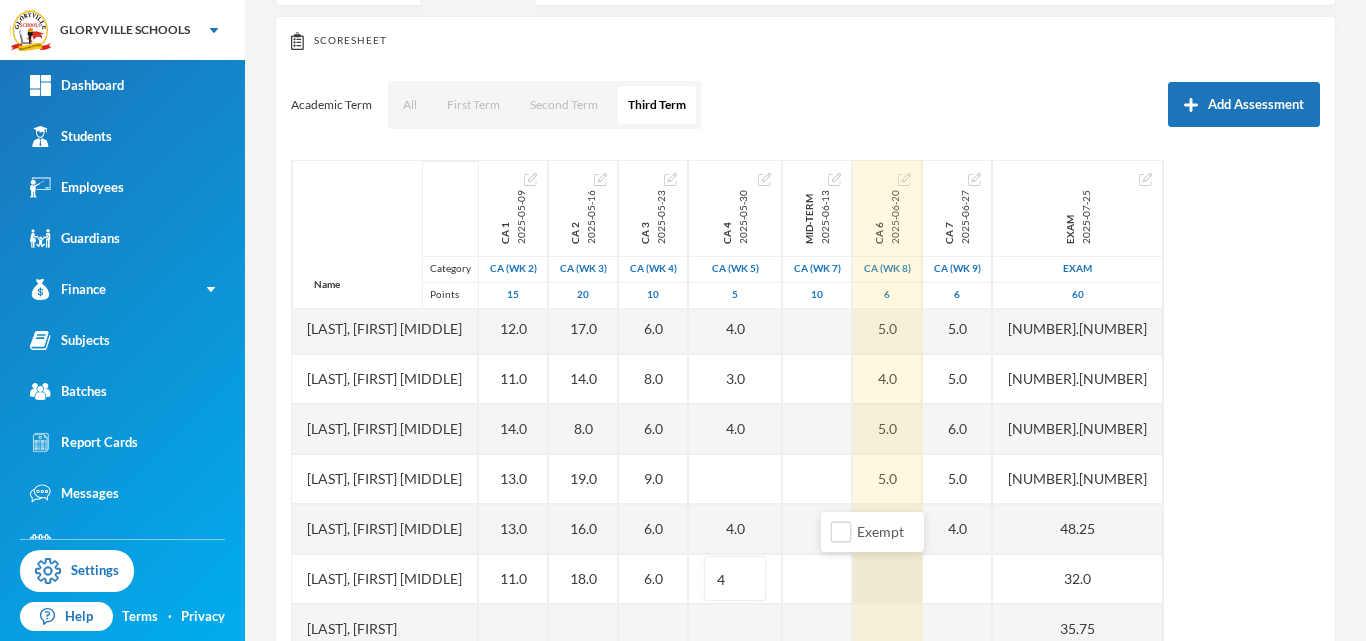 click at bounding box center (887, 579) 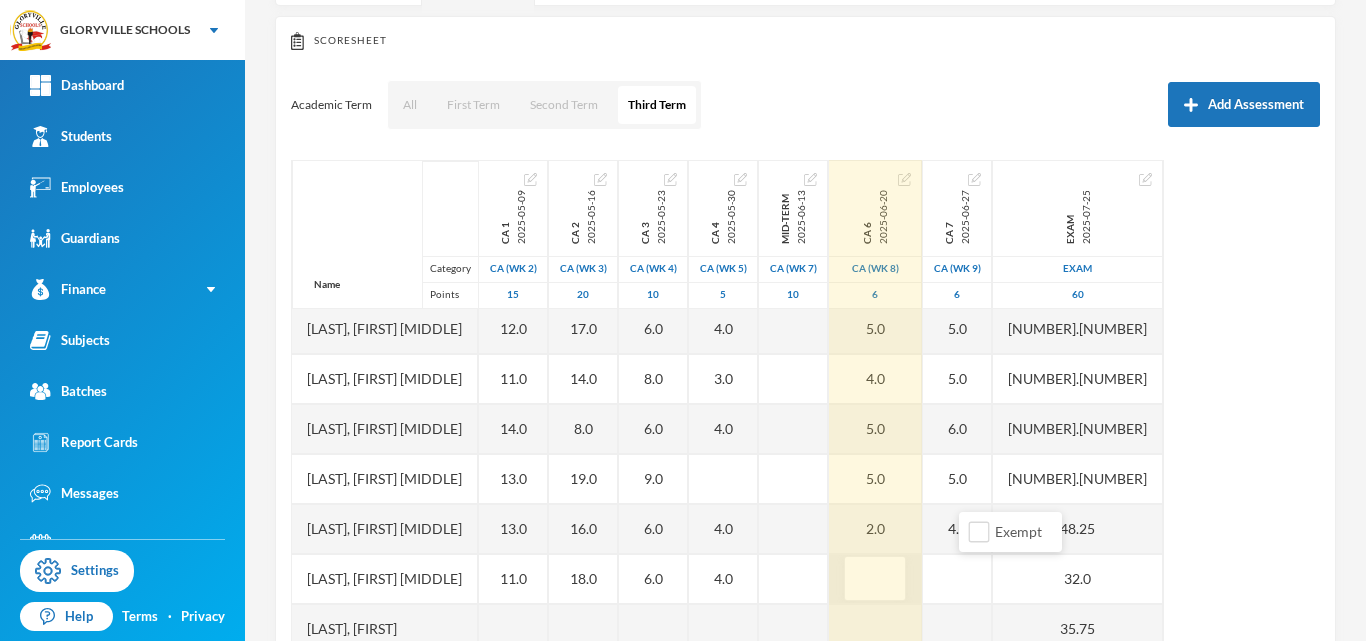 type on "4" 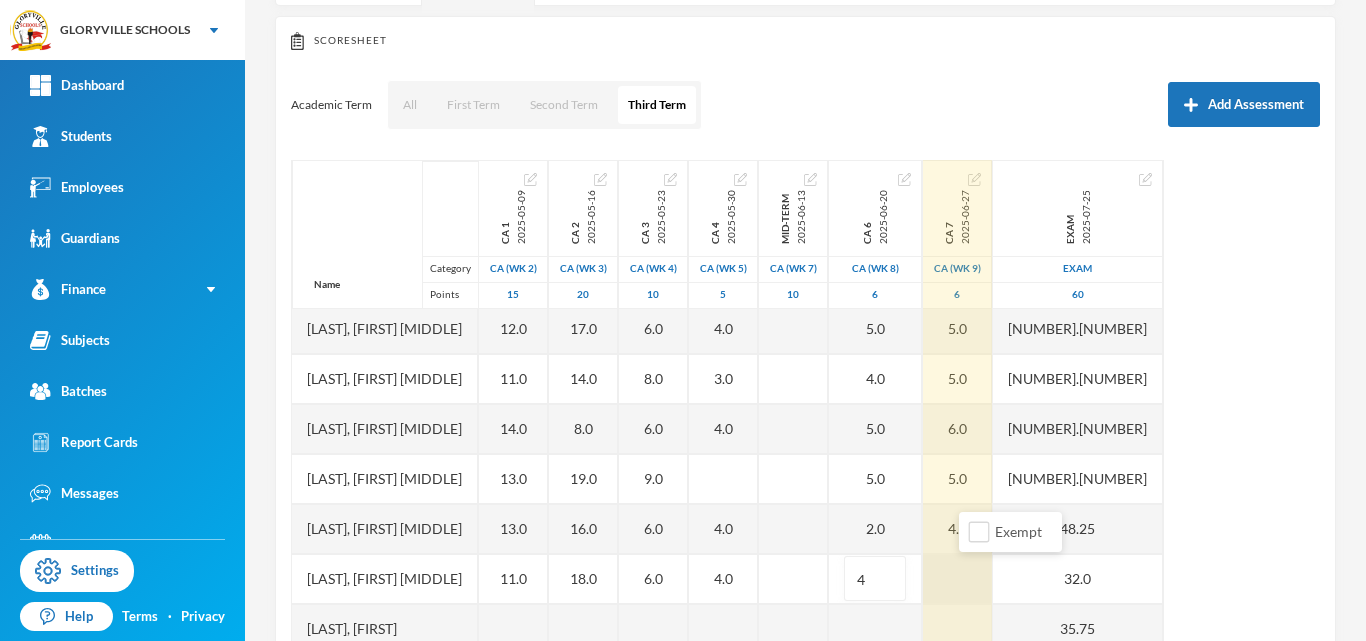 click at bounding box center (957, 579) 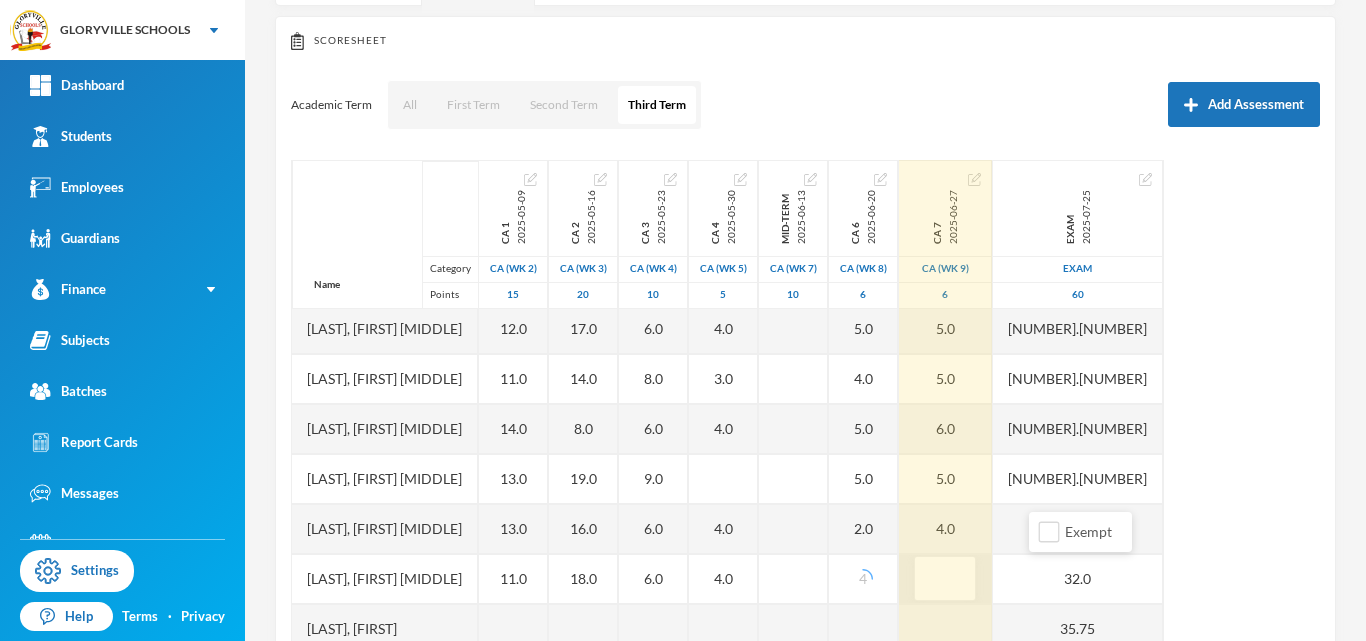 type on "3" 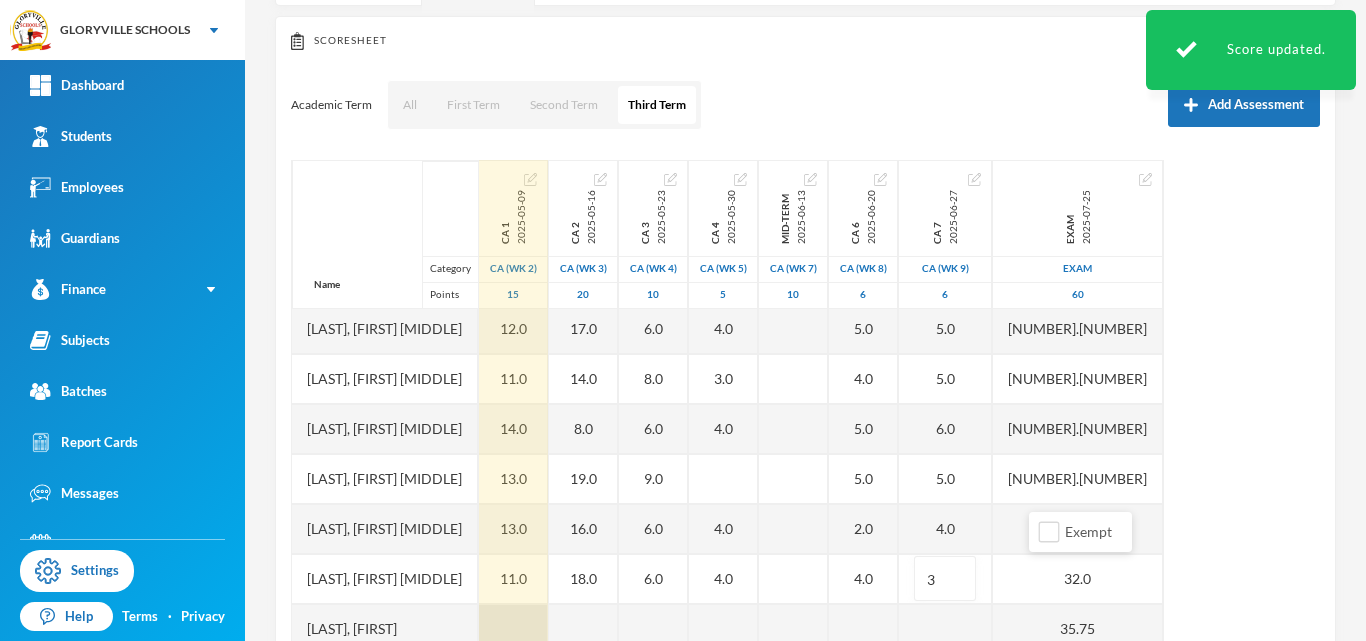 click at bounding box center [513, 629] 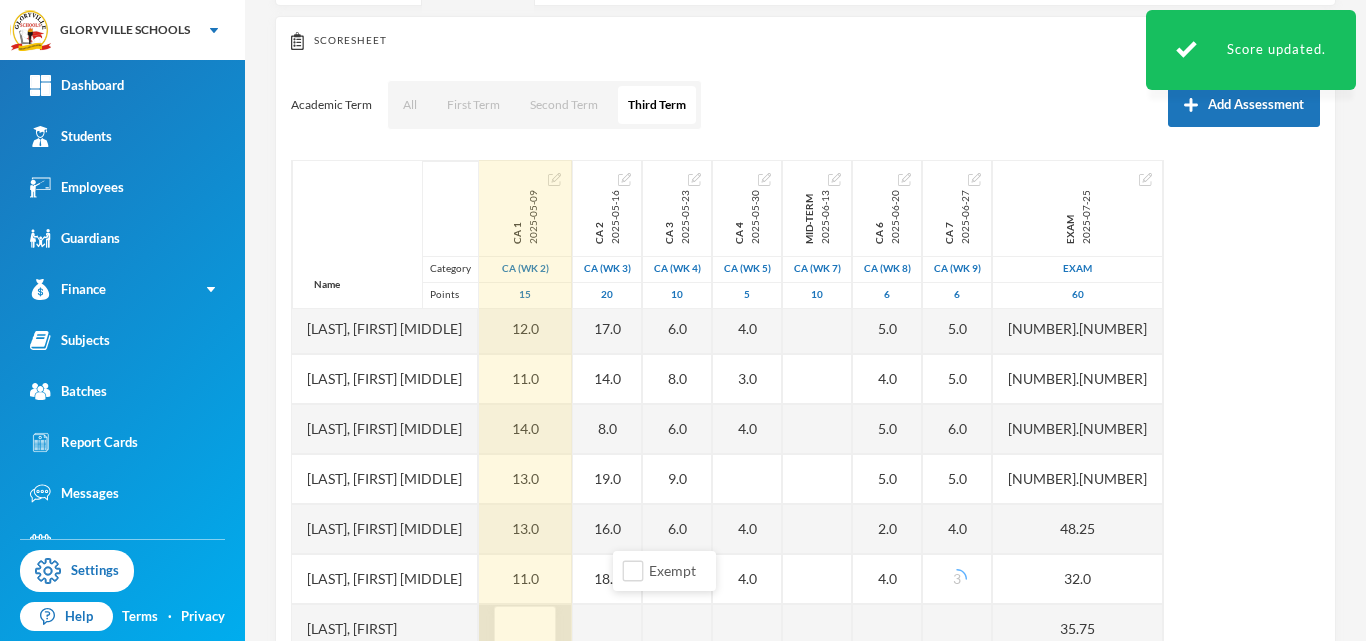 scroll, scrollTop: 217, scrollLeft: 0, axis: vertical 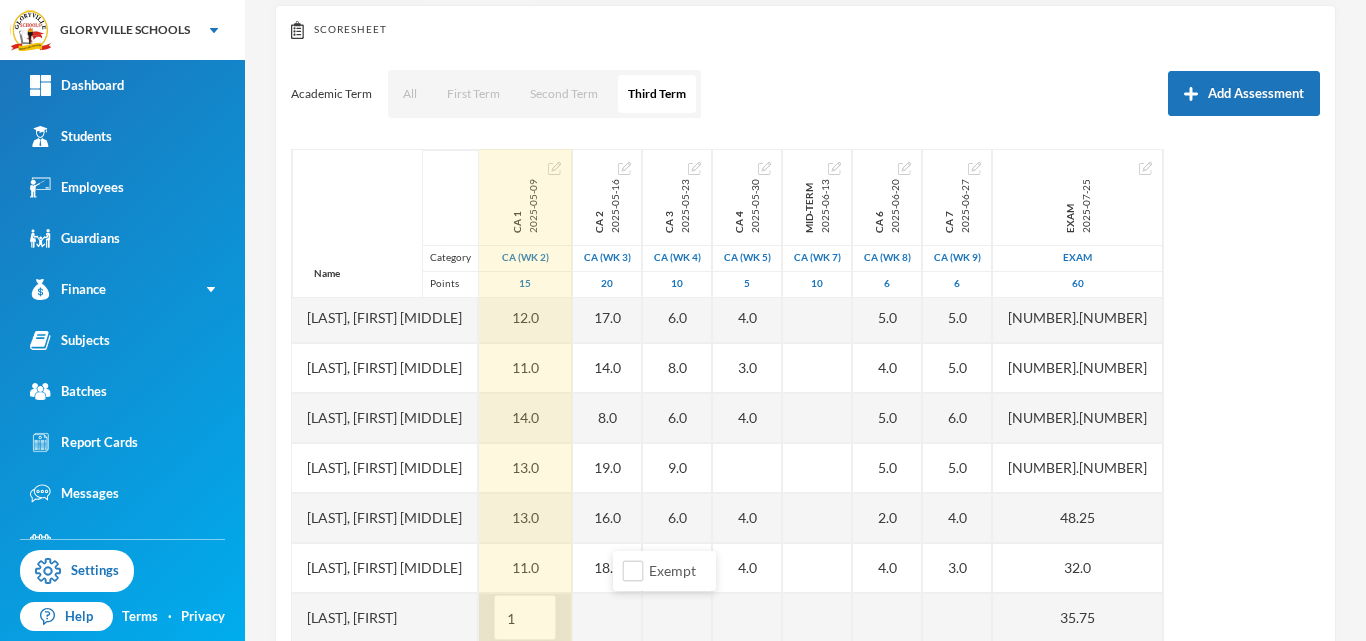 type on "12" 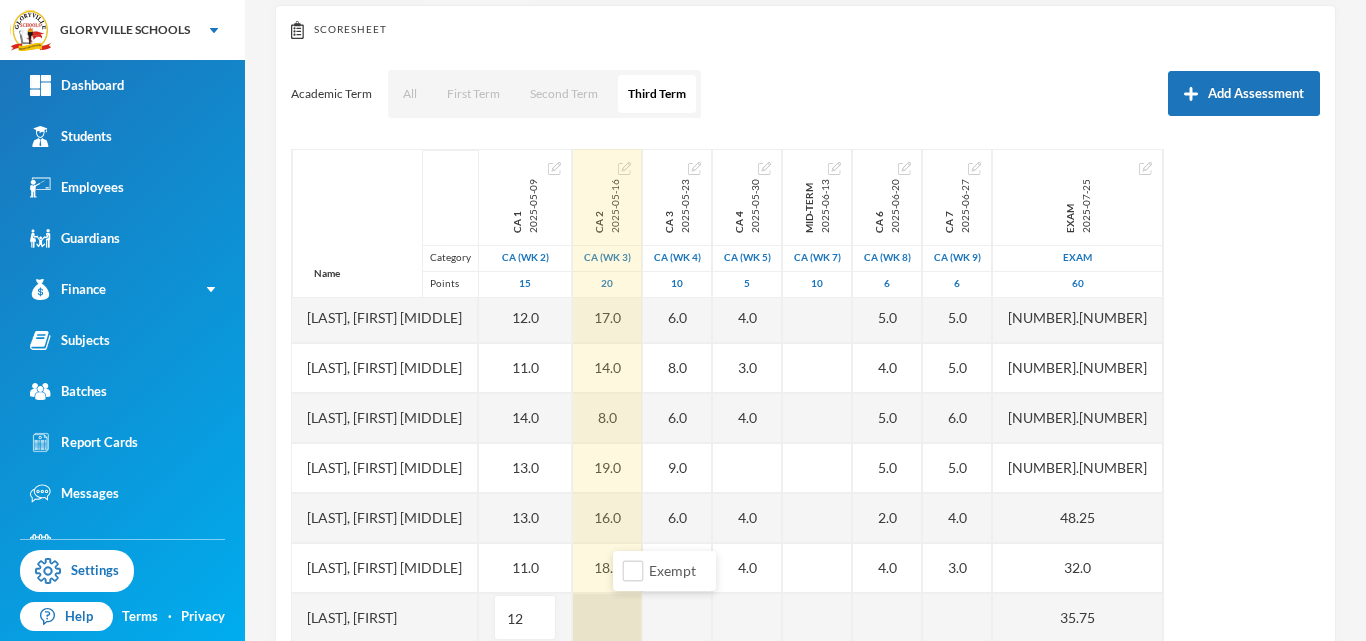 click at bounding box center (607, 618) 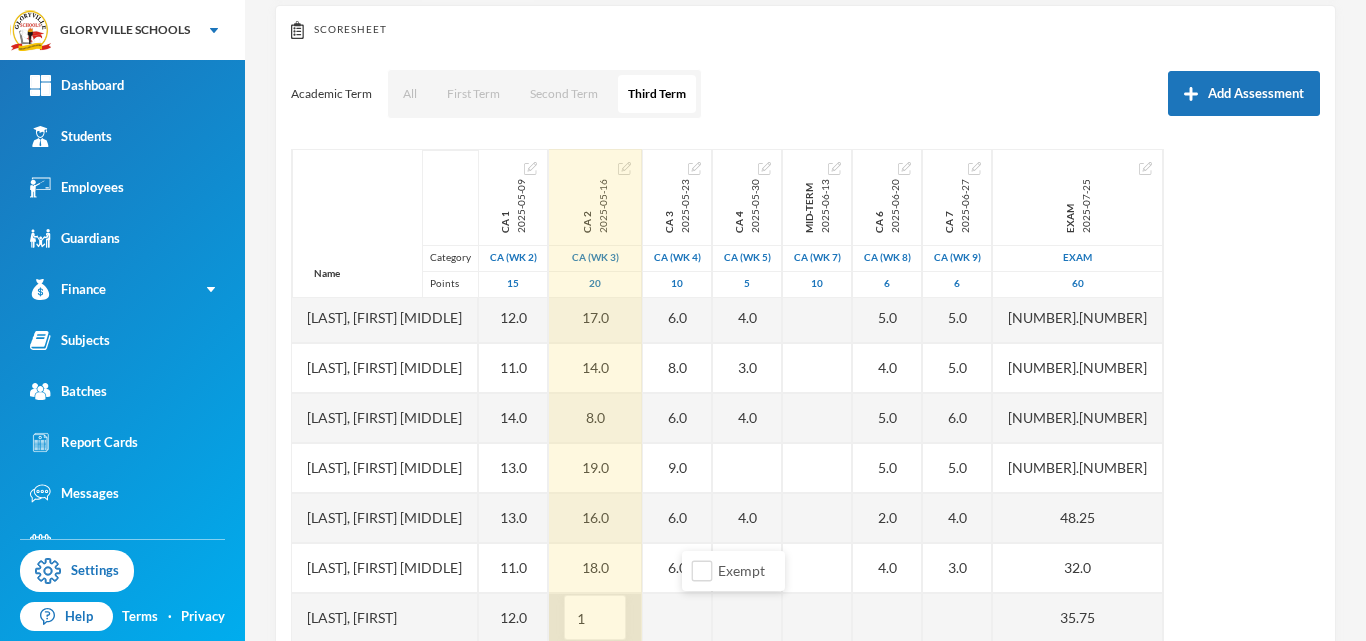type on "15" 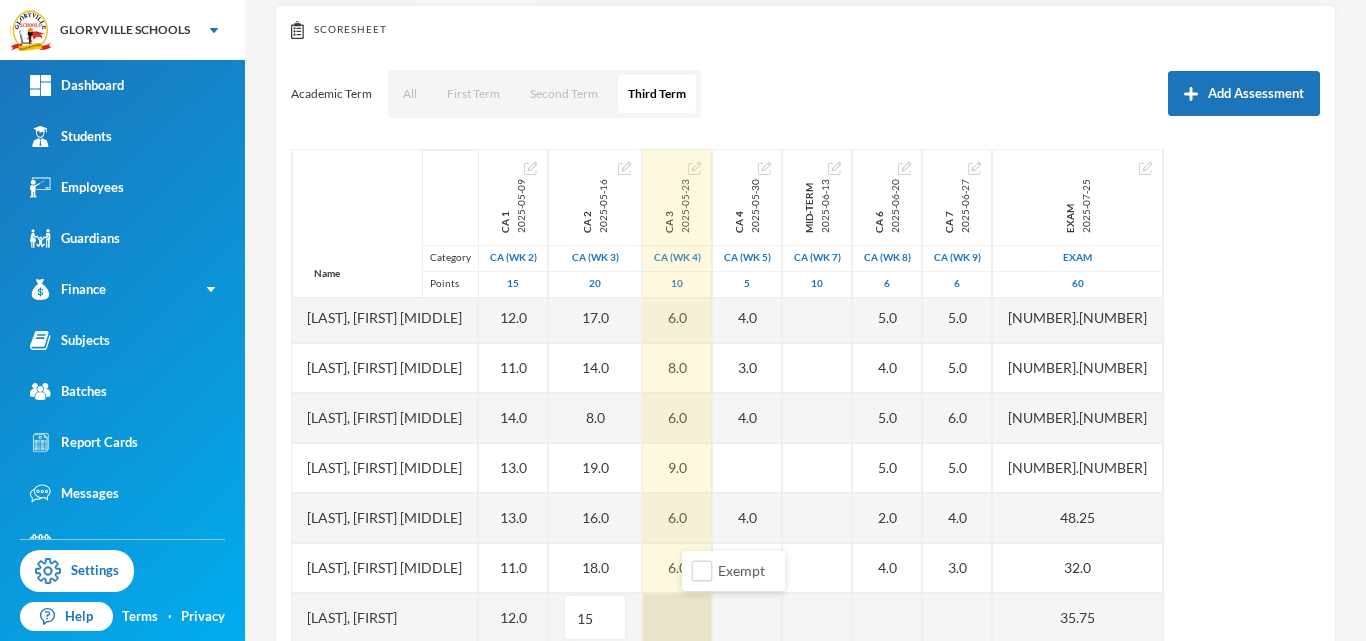 click at bounding box center (677, 618) 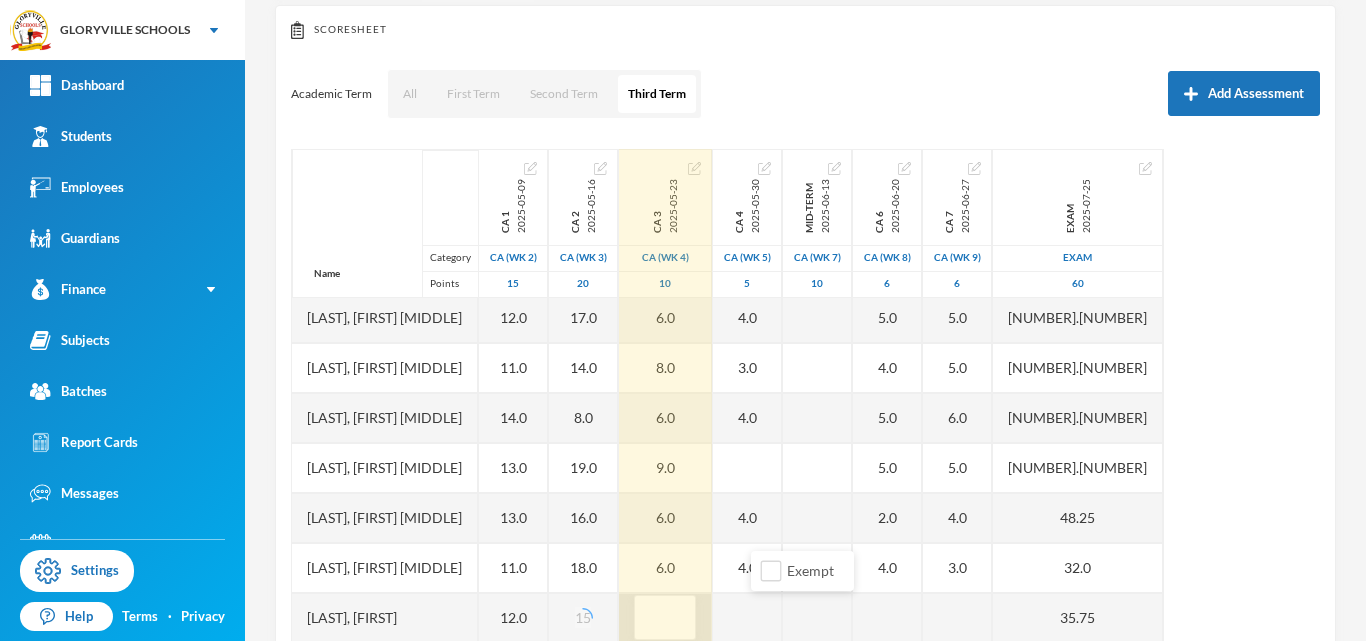 type on "7" 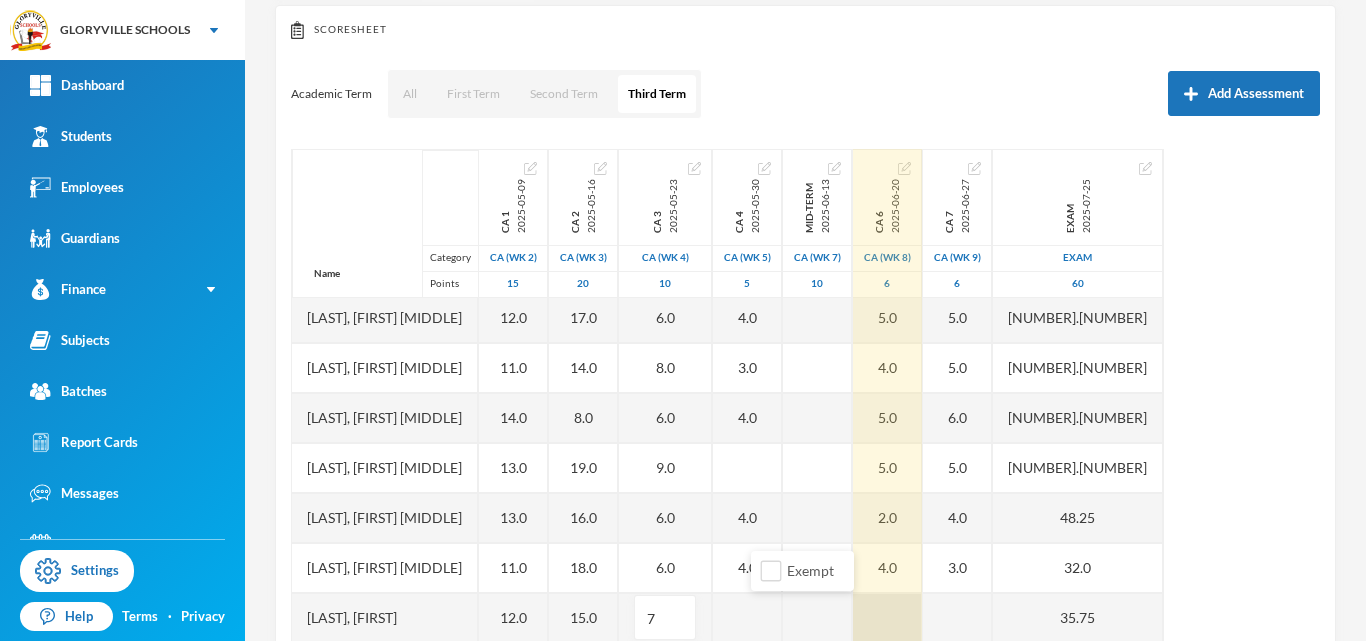 click at bounding box center (887, 618) 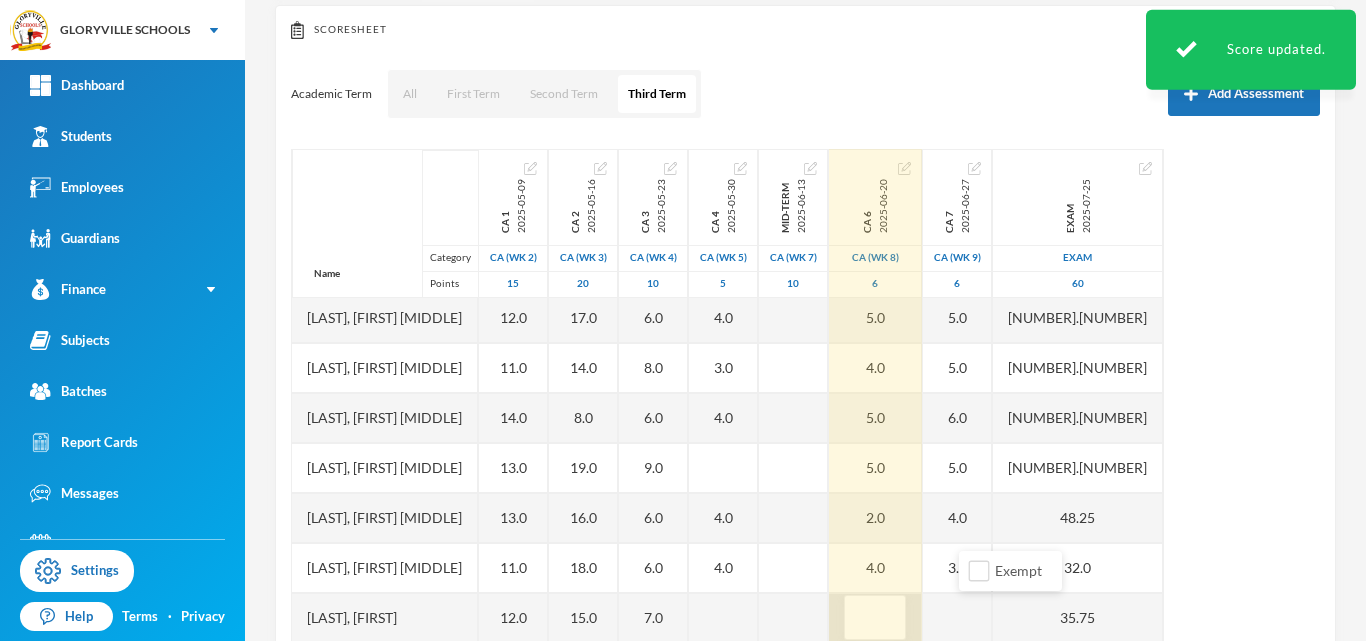 type on "4" 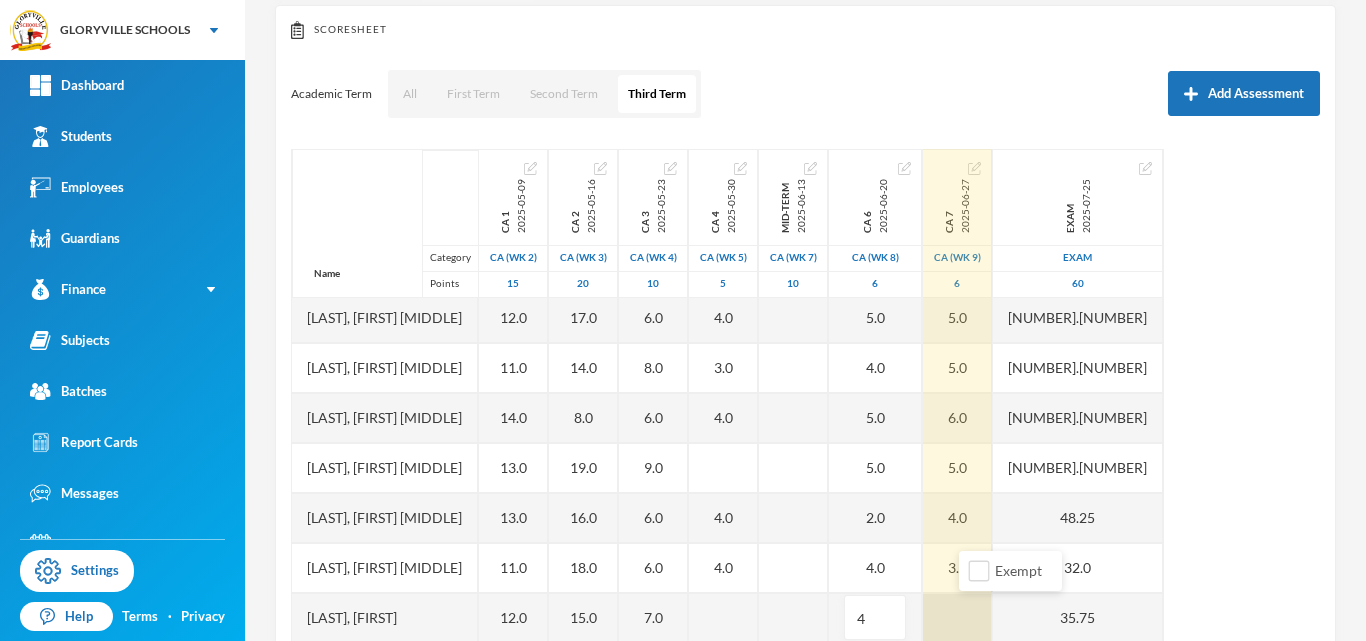 click at bounding box center [957, 618] 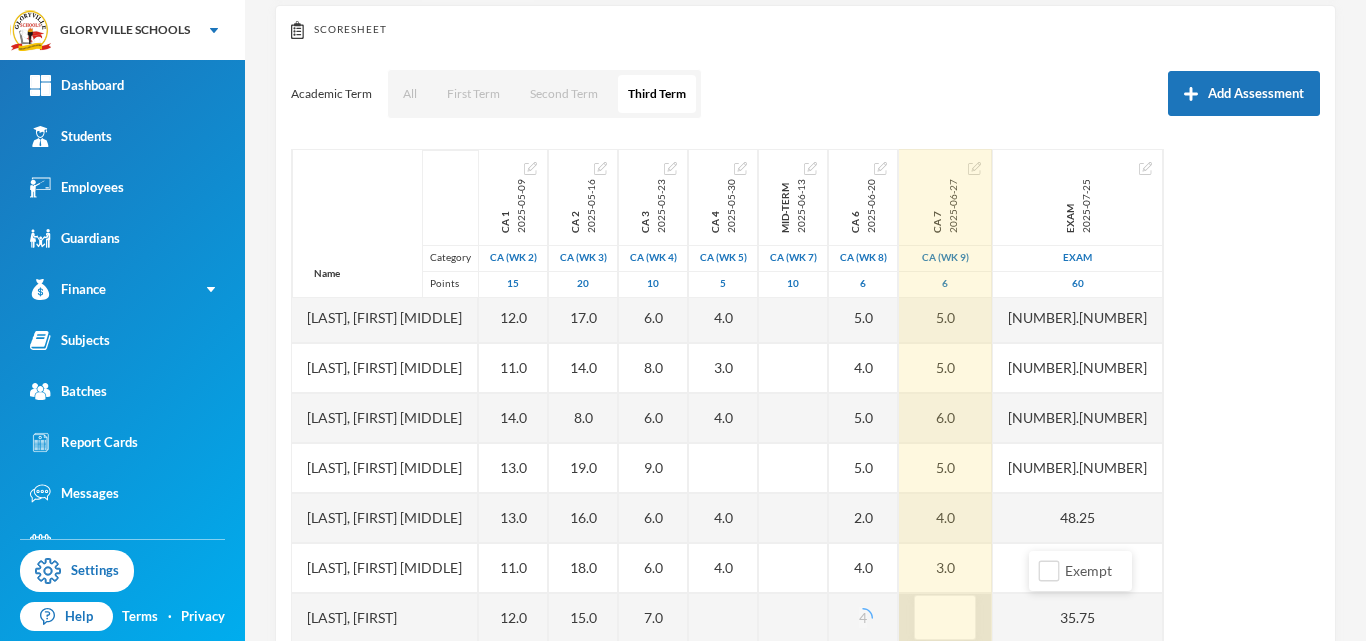 type on "6" 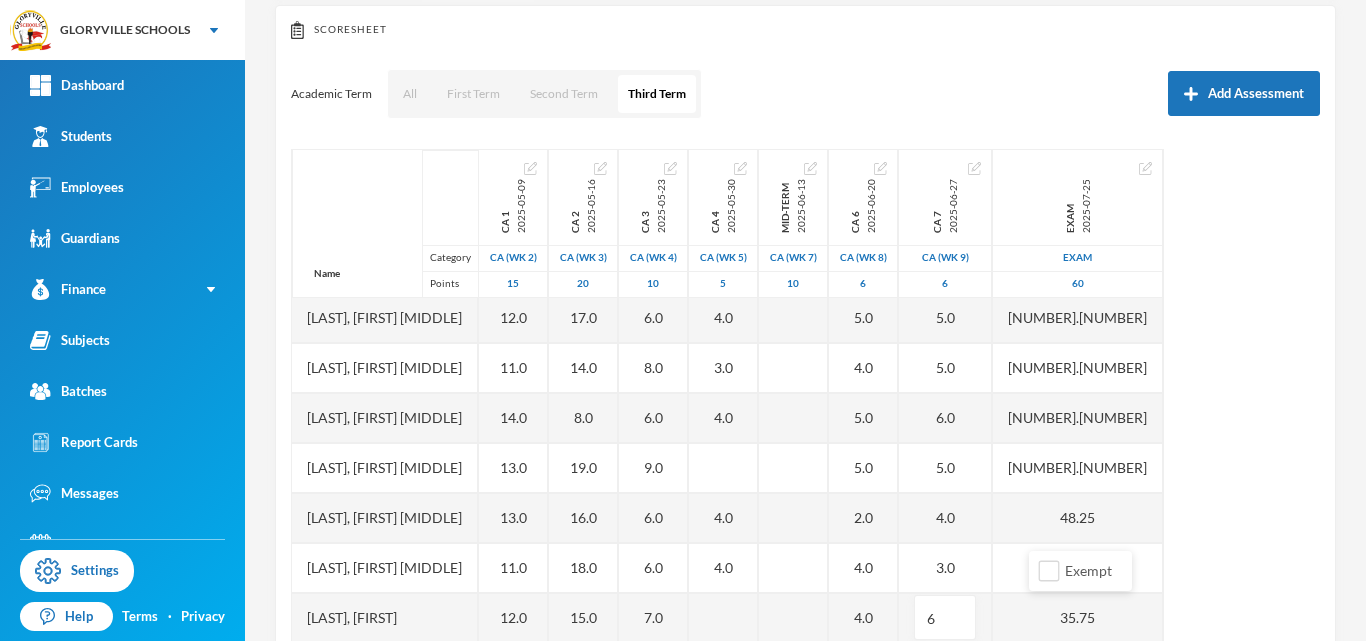 scroll, scrollTop: 251, scrollLeft: 0, axis: vertical 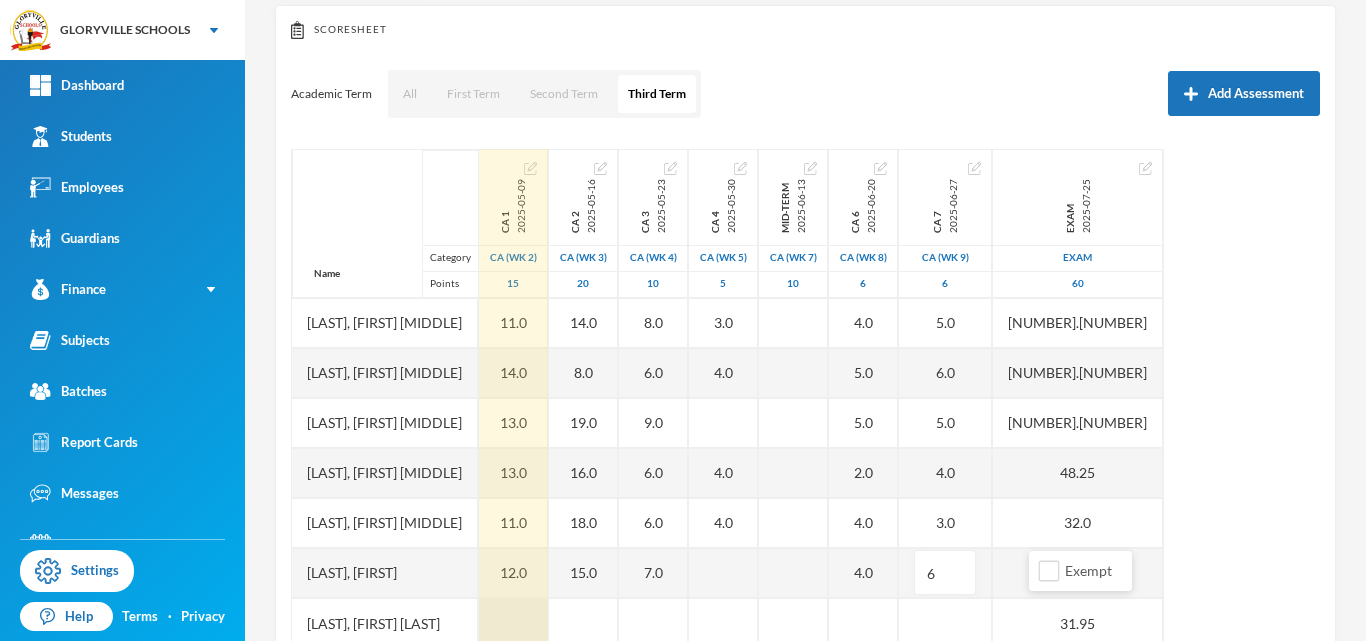 click at bounding box center [513, 623] 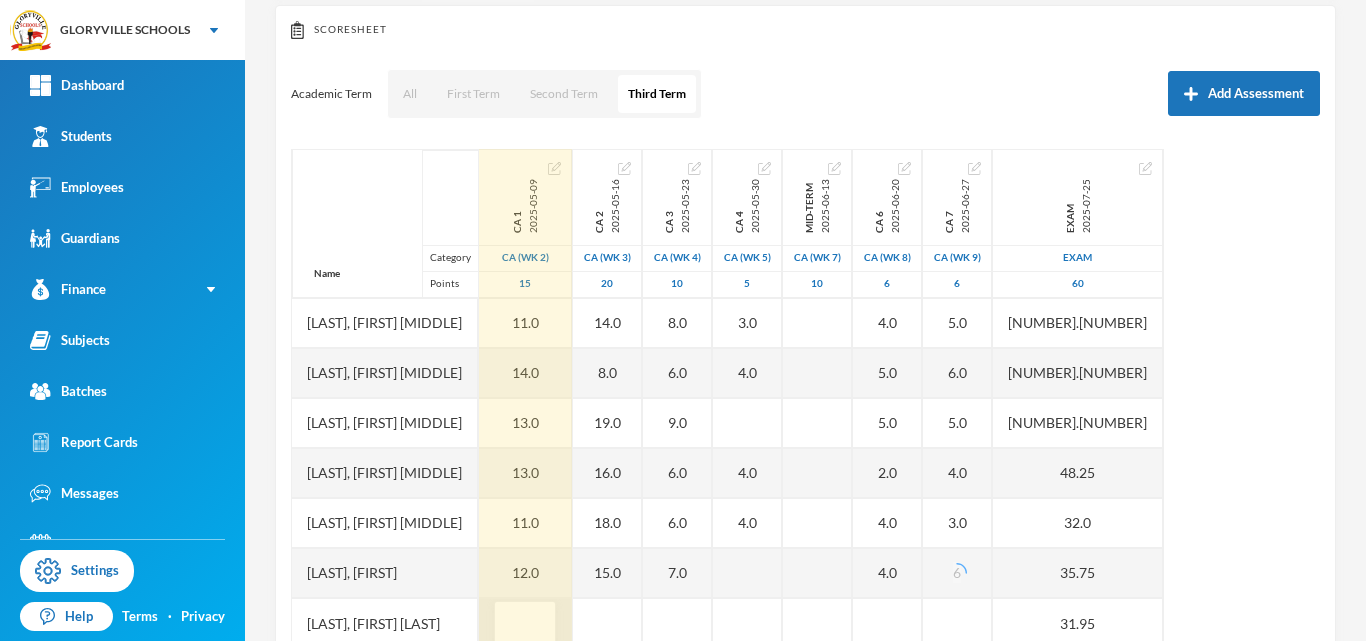 scroll, scrollTop: 223, scrollLeft: 0, axis: vertical 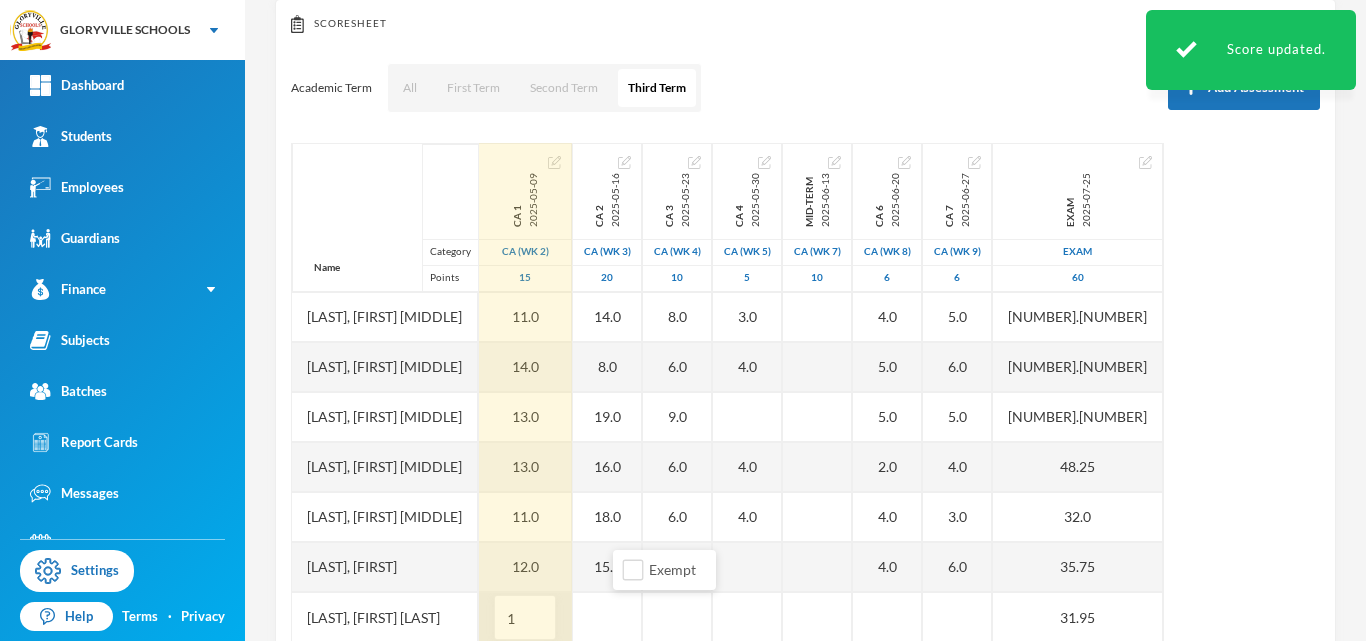 type on "14" 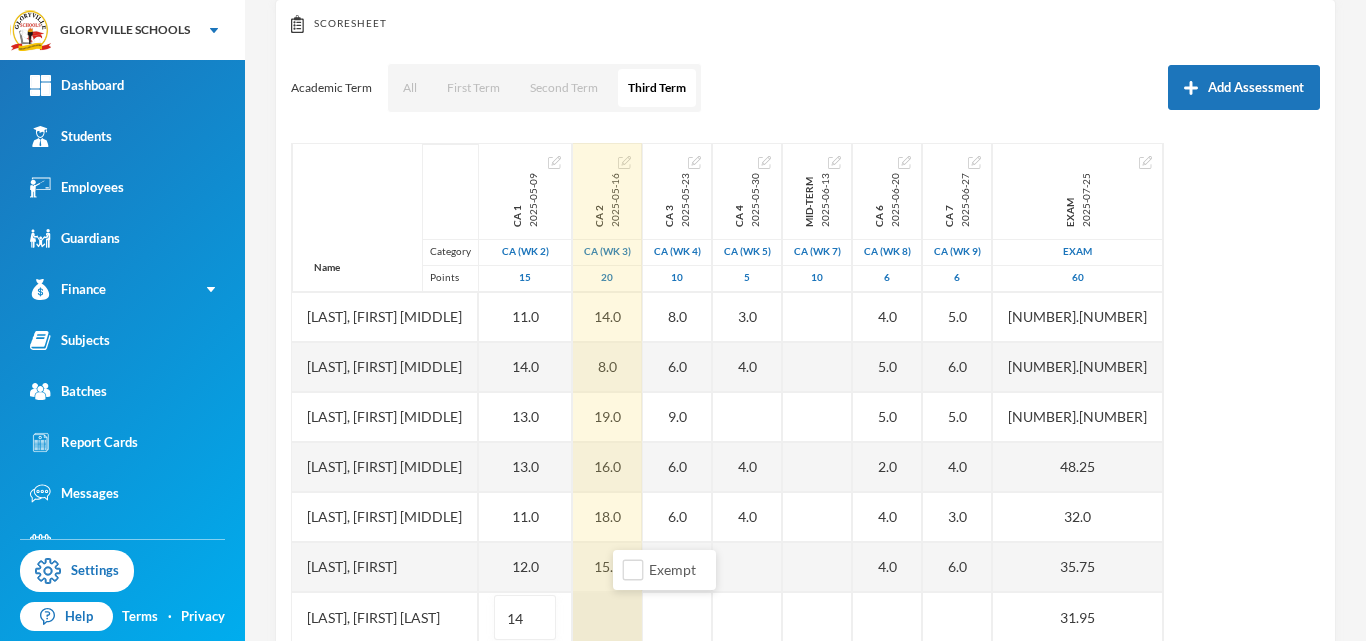 click at bounding box center [607, 617] 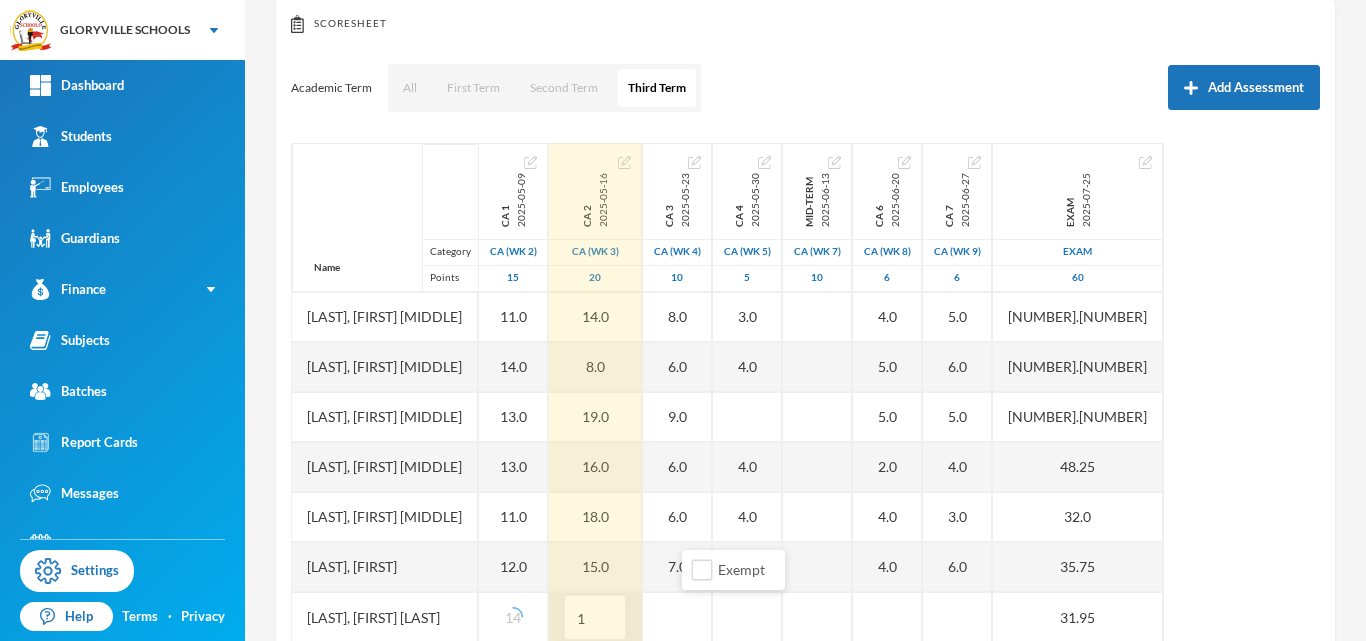 type on "14" 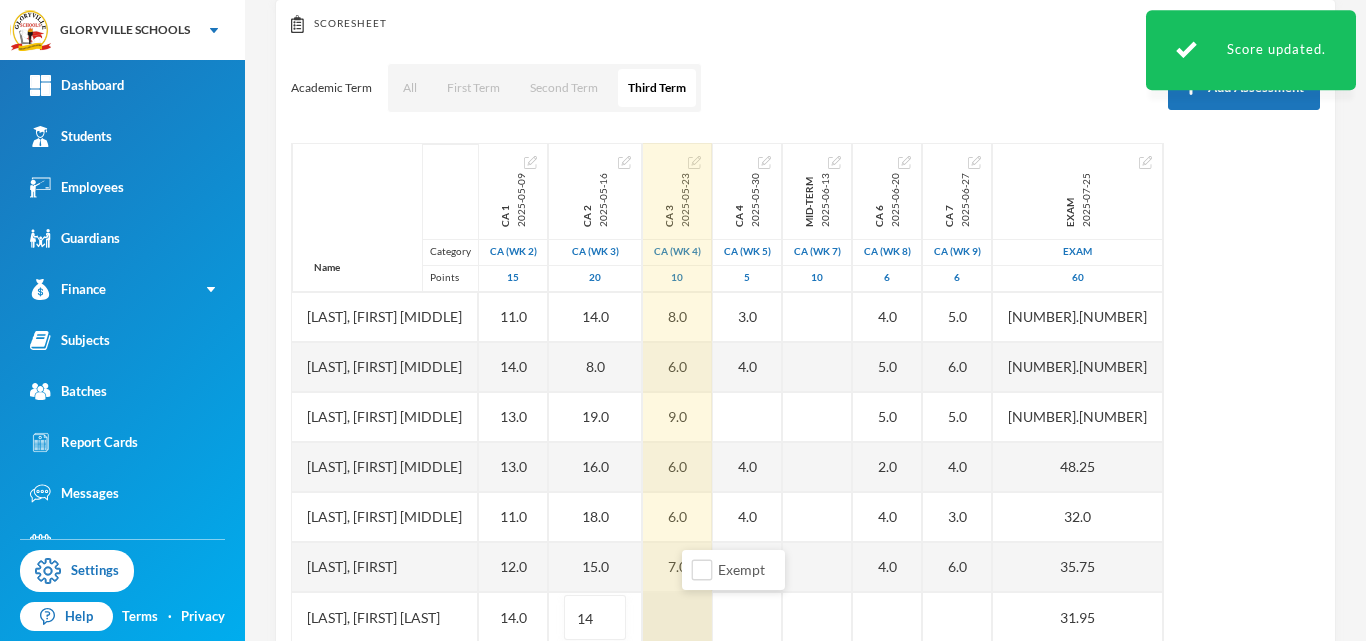 click at bounding box center (677, 617) 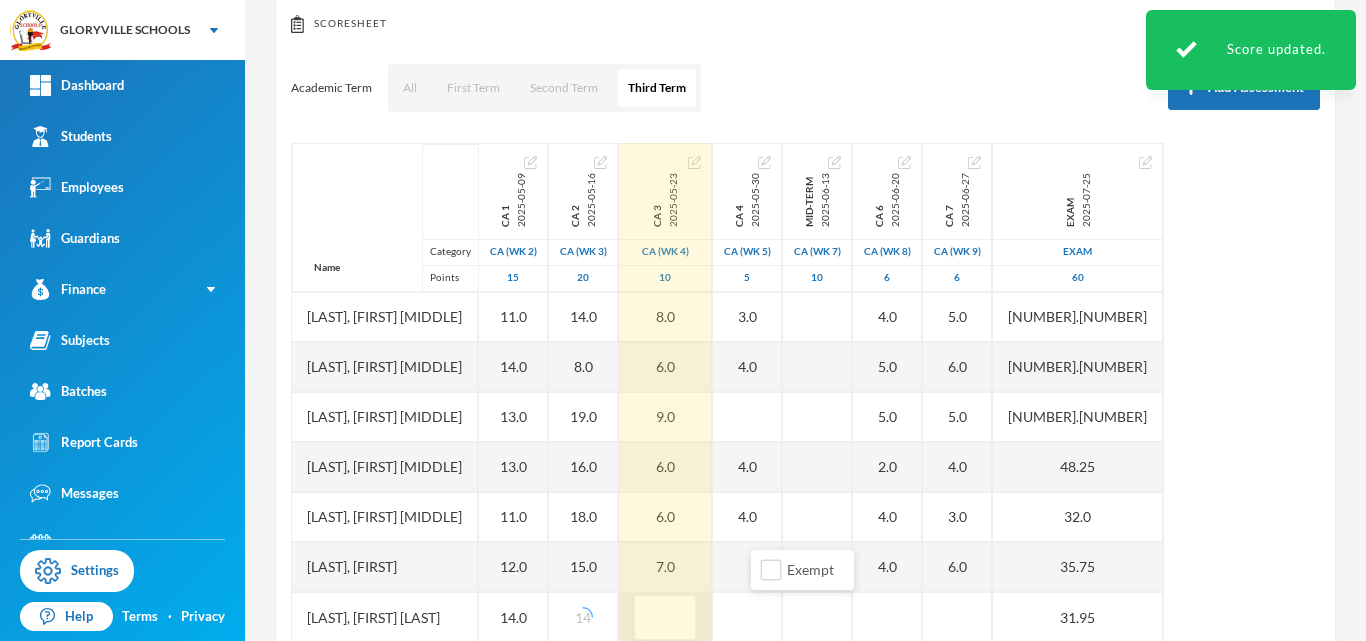 type on "7" 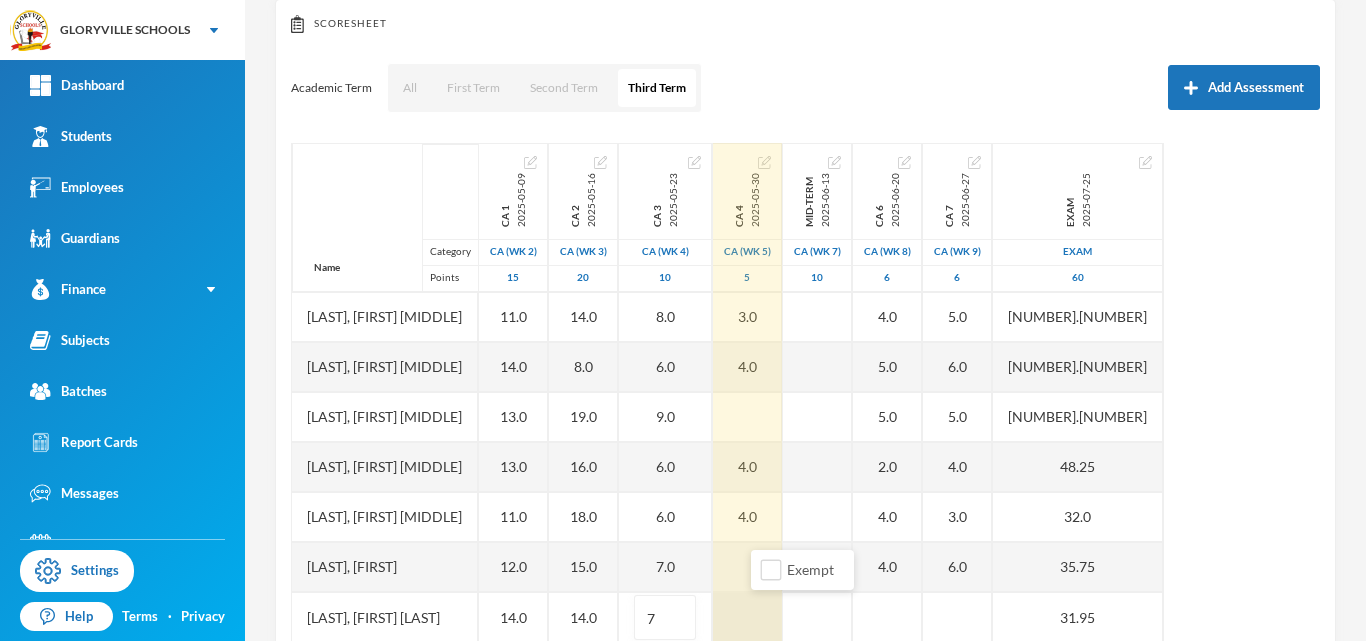 click at bounding box center (747, 617) 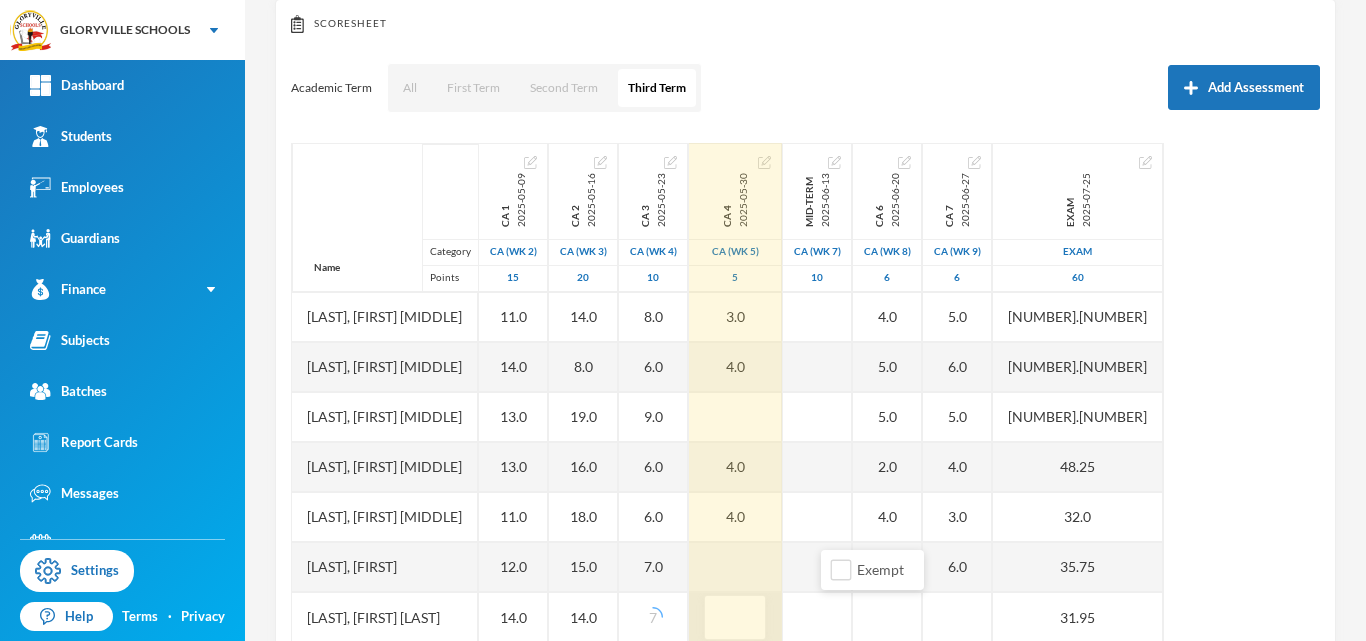 type on "4" 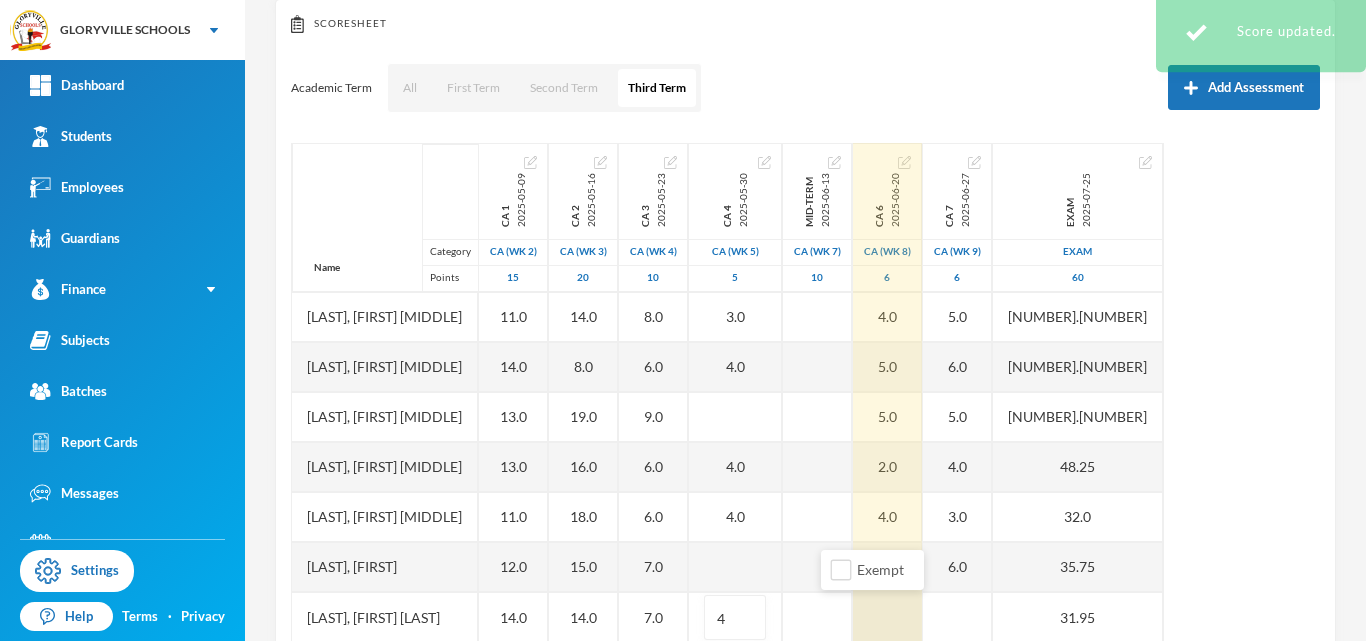 click at bounding box center [887, 617] 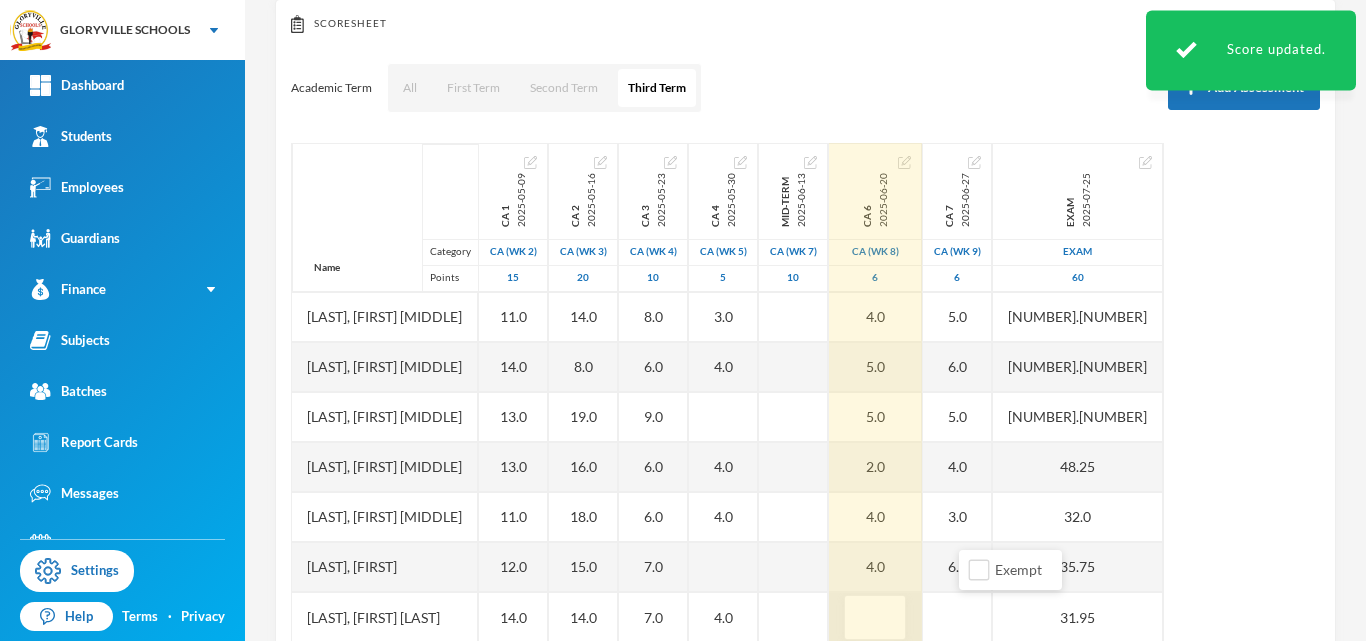 type on "5" 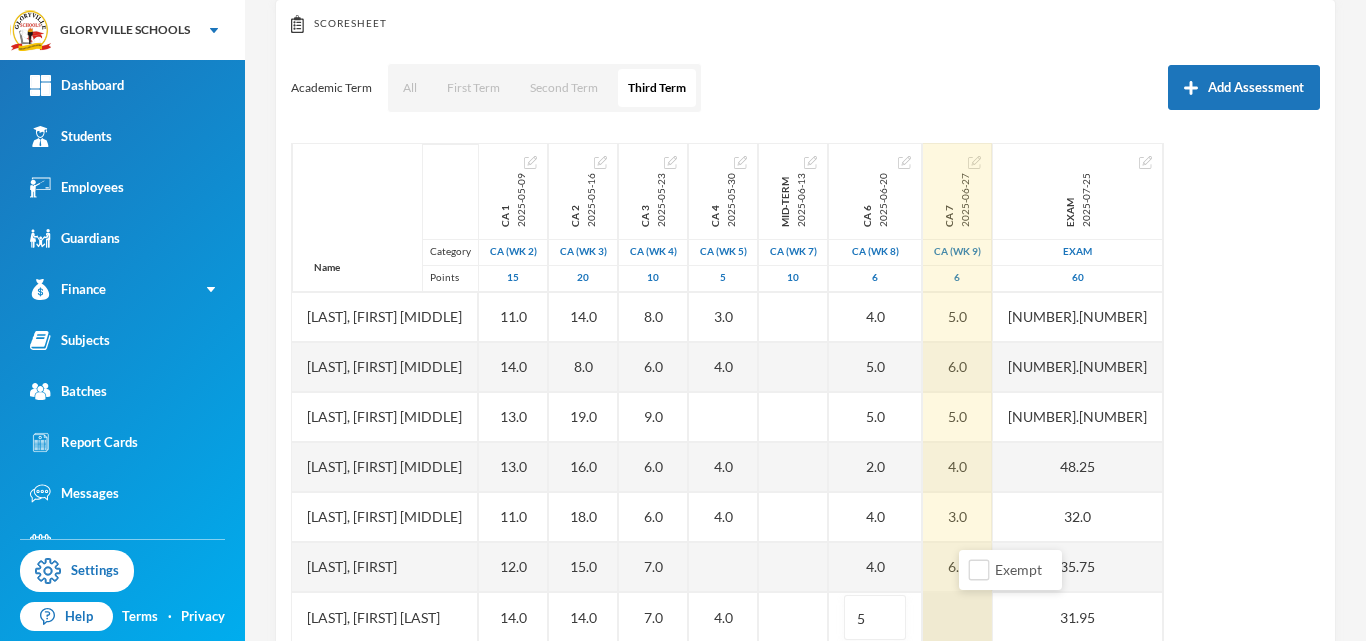 click at bounding box center (957, 617) 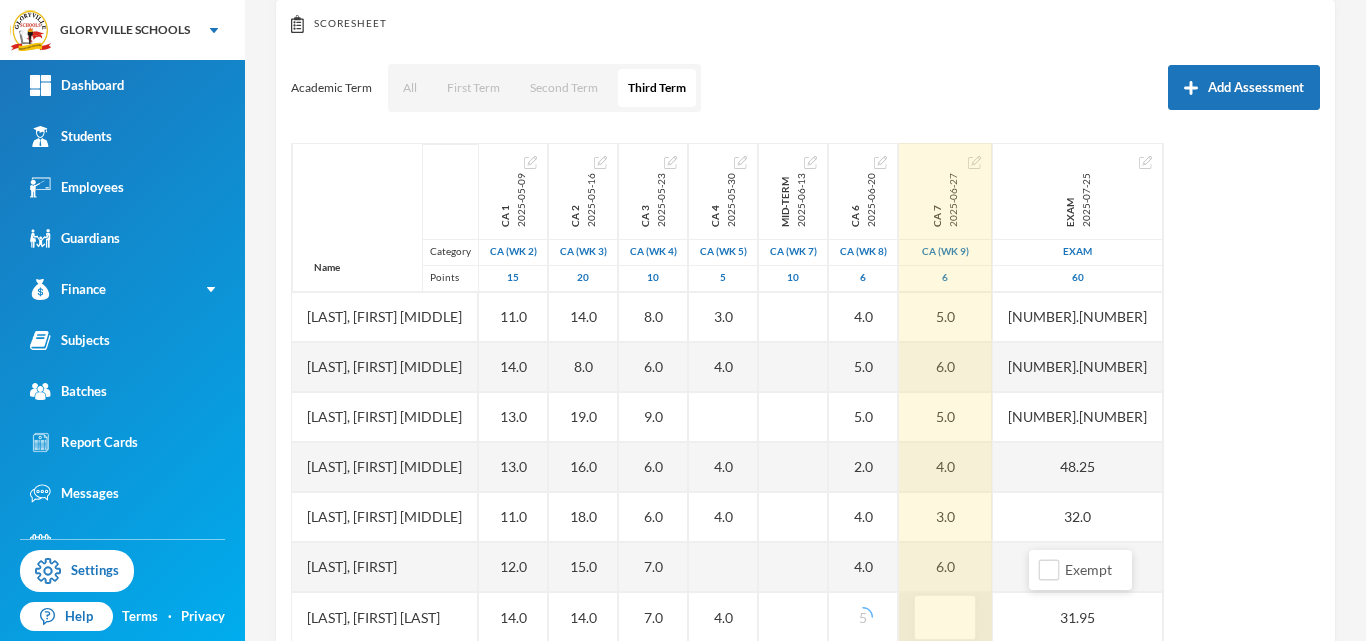 type on "5" 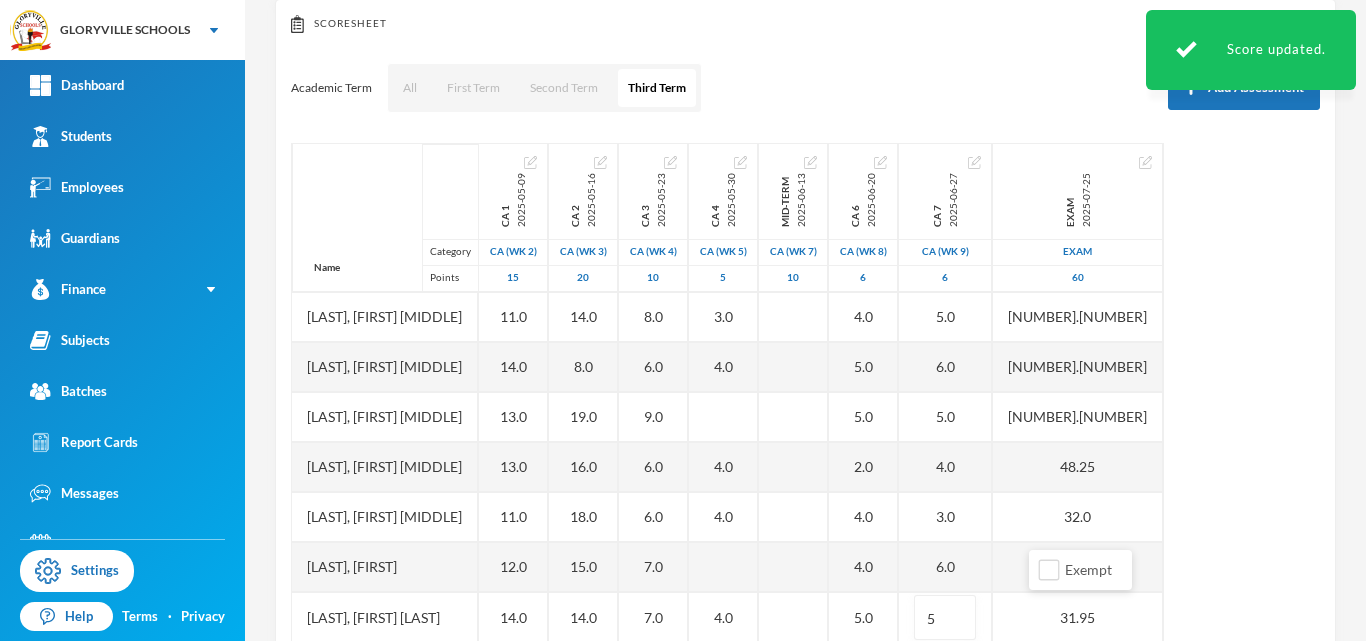 click on "Name   Category Points Adelokiki, Olabode Kingsley Adenekan, Oluwatofunmi Quadri Akande, Oluwanifemi Beckly Jegbefumhen, Joan Modupe Obiekezie, Chimamanda Scholastica Ogbonna, Silas Uchenna Ojo, Emmanuel Oluwadabira Olagoke, Dorcas Oluwatosin Olanlokun, Micheal Ayomide Olusoga, Eniola Samuel Shotande, Omotola Taye, Blessing Oluwatobi CA 1 2025-05-09 CA (Wk 2) 15 13.0 14.0 13.0 12.0 12.0 11.0 14.0 13.0 13.0 11.0 12.0 14.0 CA 2 2025-05-16 CA (Wk 3) 20 EX 15.0 20.0 17.0 14.0 8.0 19.0 16.0 18.0 15.0 14.0 CA 3 2025-05-23 CA (Wk 4) 10 6.0 6.0 8.0 5.0 6.0 8.0 6.0 9.0 6.0 6.0 7.0 7.0 CA 4 2025-05-30 CA (Wk 5) 5 4.0 4.0 4.0 3.0 4.0 4.0 4.0 4.0 Mid-Term 2025-06-13 CA (Wk 7) 10 CA 6 2025-06-20 CA (Wk 8) 6 3.0 1.0 0.0 5.0 5.0 4.0 5.0 5.0 2.0 4.0 4.0 5.0 CA 7 2025-06-27 CA (Wk 9) 6 1.0 5.0 6.0 5.0 5.0 5.0 6.0 5.0 4.0 3.0 6.0 5 Exam 2025-07-25 Exam 60 46.75 44.5 48.25 48.2 36.55 49.7 36.5 39.55 48.25 32.0 35.75 31.95" at bounding box center [805, 393] 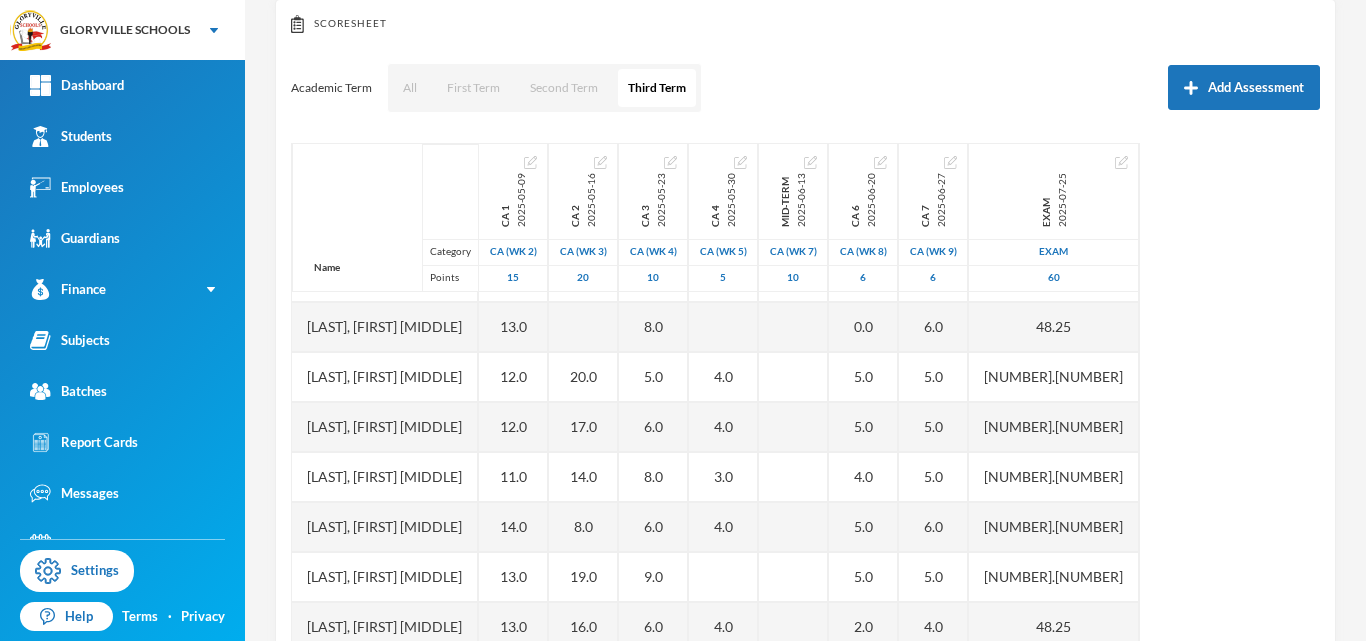 scroll, scrollTop: 0, scrollLeft: 0, axis: both 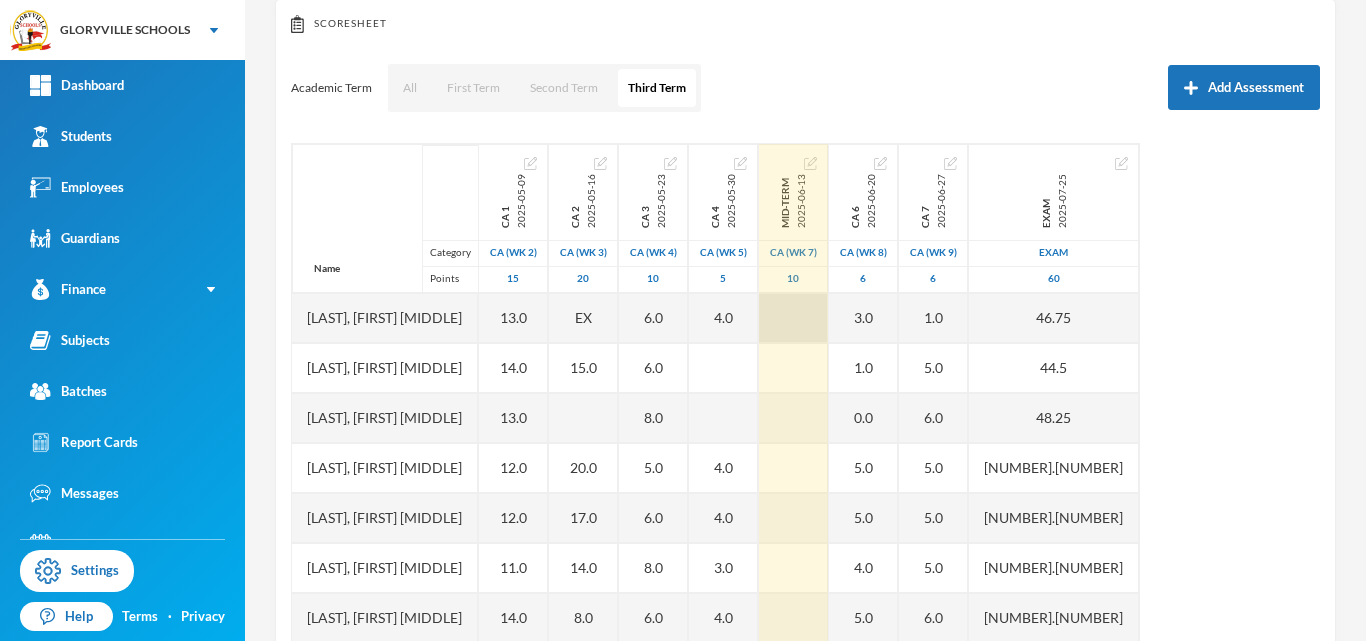 click at bounding box center [793, 318] 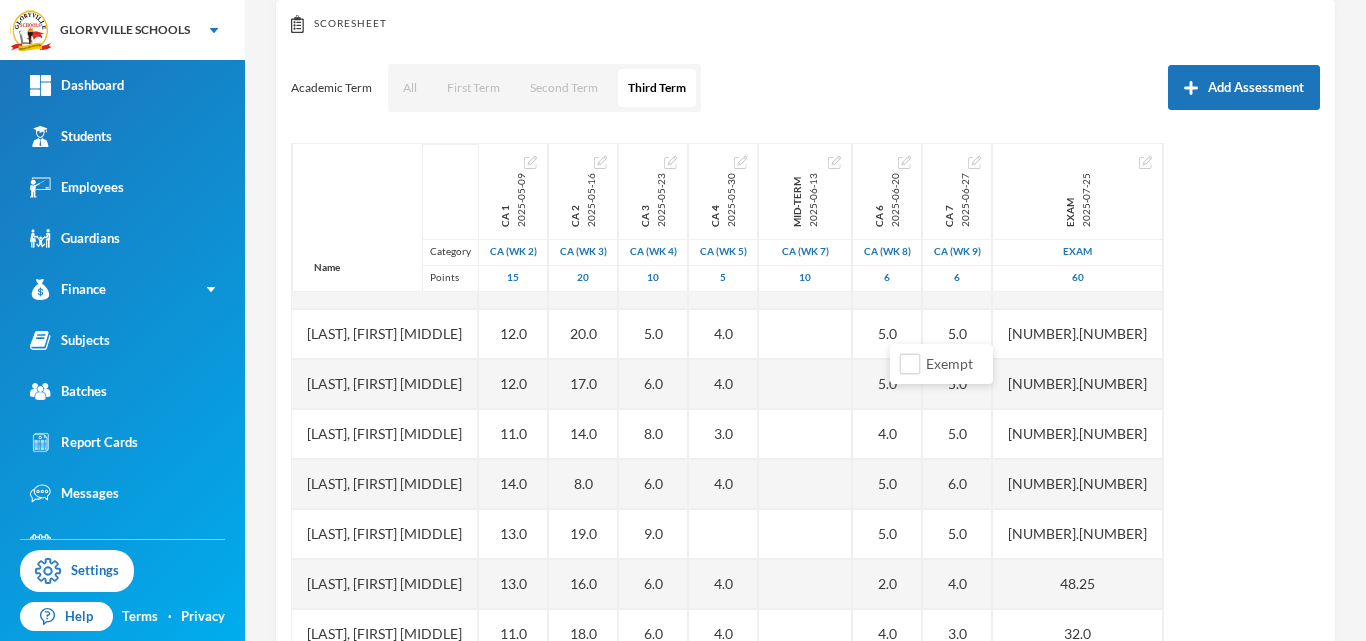 scroll, scrollTop: 154, scrollLeft: 0, axis: vertical 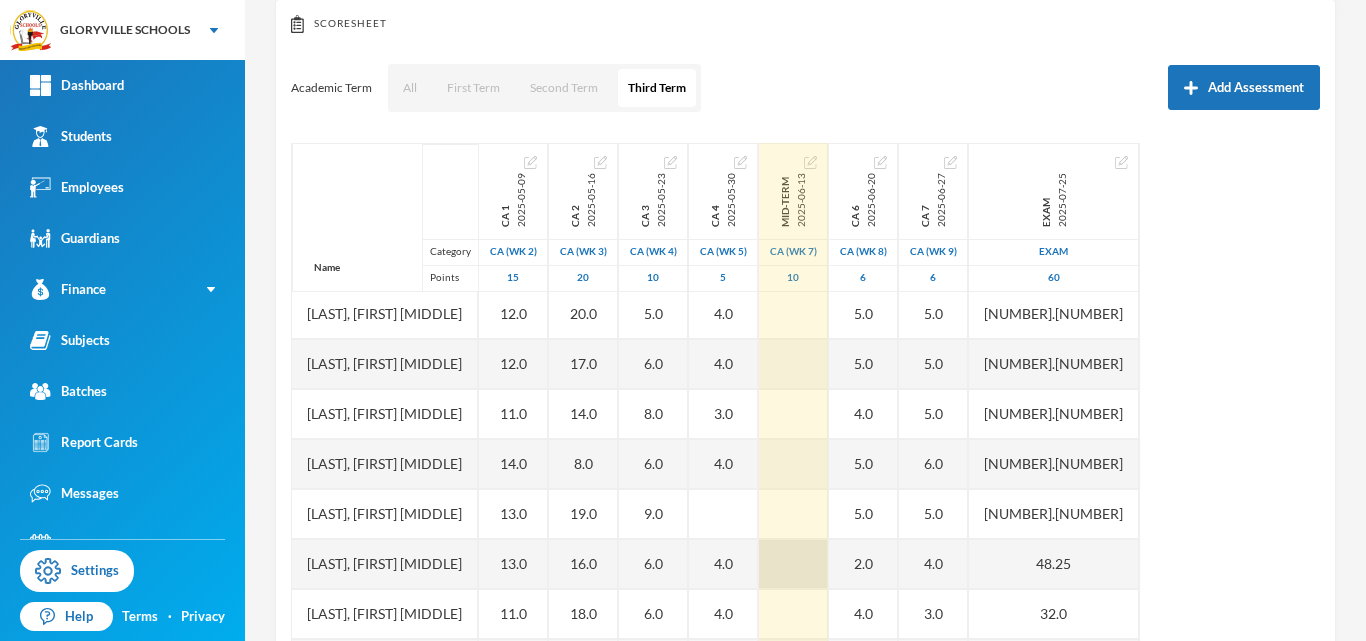 click at bounding box center [793, 564] 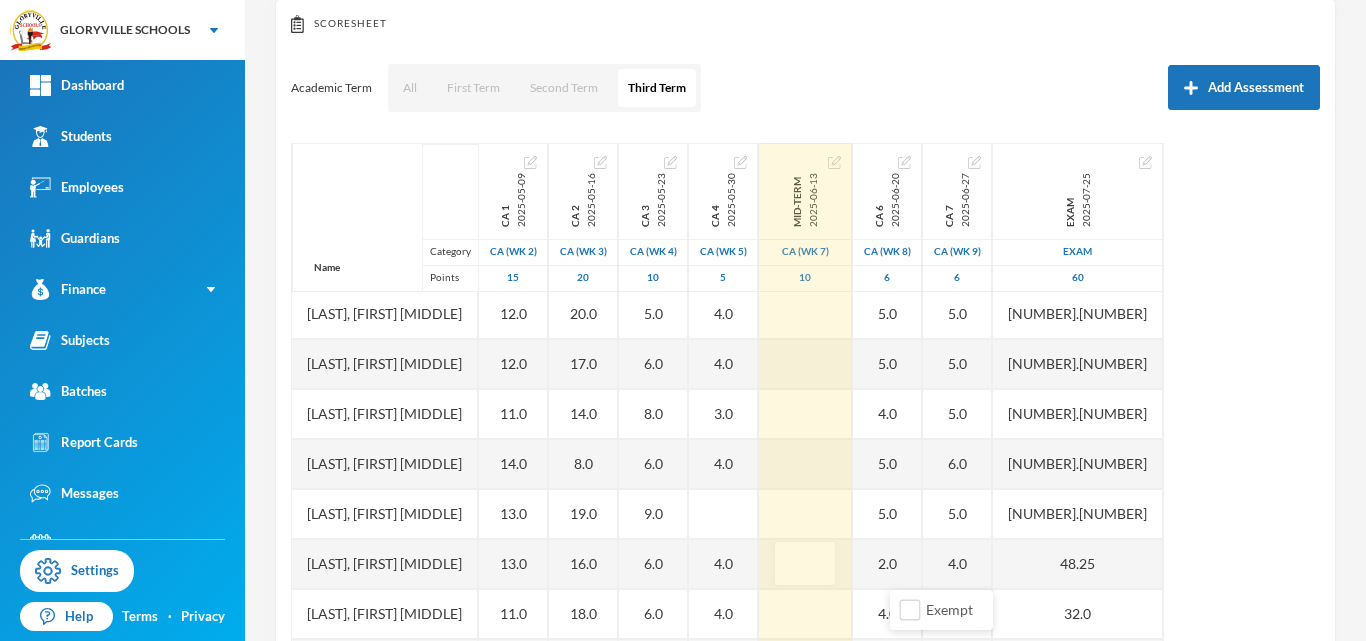 click on "Name   Category Points Adelokiki, Olabode Kingsley Adenekan, Oluwatofunmi Quadri Akande, Oluwanifemi Beckly Jegbefumhen, Joan Modupe Obiekezie, Chimamanda Scholastica Ogbonna, Silas Uchenna Ojo, Emmanuel Oluwadabira Olagoke, Dorcas Oluwatosin Olanlokun, Micheal Ayomide Olusoga, Eniola Samuel Shotande, Omotola Taye, Blessing Oluwatobi CA 1 2025-05-09 CA (Wk 2) 15 13.0 14.0 13.0 12.0 12.0 11.0 14.0 13.0 13.0 11.0 12.0 14.0 CA 2 2025-05-16 CA (Wk 3) 20 EX 15.0 20.0 17.0 14.0 8.0 19.0 16.0 18.0 15.0 14.0 CA 3 2025-05-23 CA (Wk 4) 10 6.0 6.0 8.0 5.0 6.0 8.0 6.0 9.0 6.0 6.0 7.0 7.0 CA 4 2025-05-30 CA (Wk 5) 5 4.0 4.0 4.0 3.0 4.0 4.0 4.0 4.0 Mid-Term 2025-06-13 CA (Wk 7) 10 CA 6 2025-06-20 CA (Wk 8) 6 3.0 1.0 0.0 5.0 5.0 4.0 5.0 5.0 2.0 4.0 4.0 5.0 CA 7 2025-06-27 CA (Wk 9) 6 1.0 5.0 6.0 5.0 5.0 5.0 6.0 5.0 4.0 3.0 6.0 5.0 Exam 2025-07-25 Exam 60 46.75 44.5 48.25 48.2 36.55 49.7 36.5 39.55 48.25 32.0 35.75 31.95" at bounding box center (805, 393) 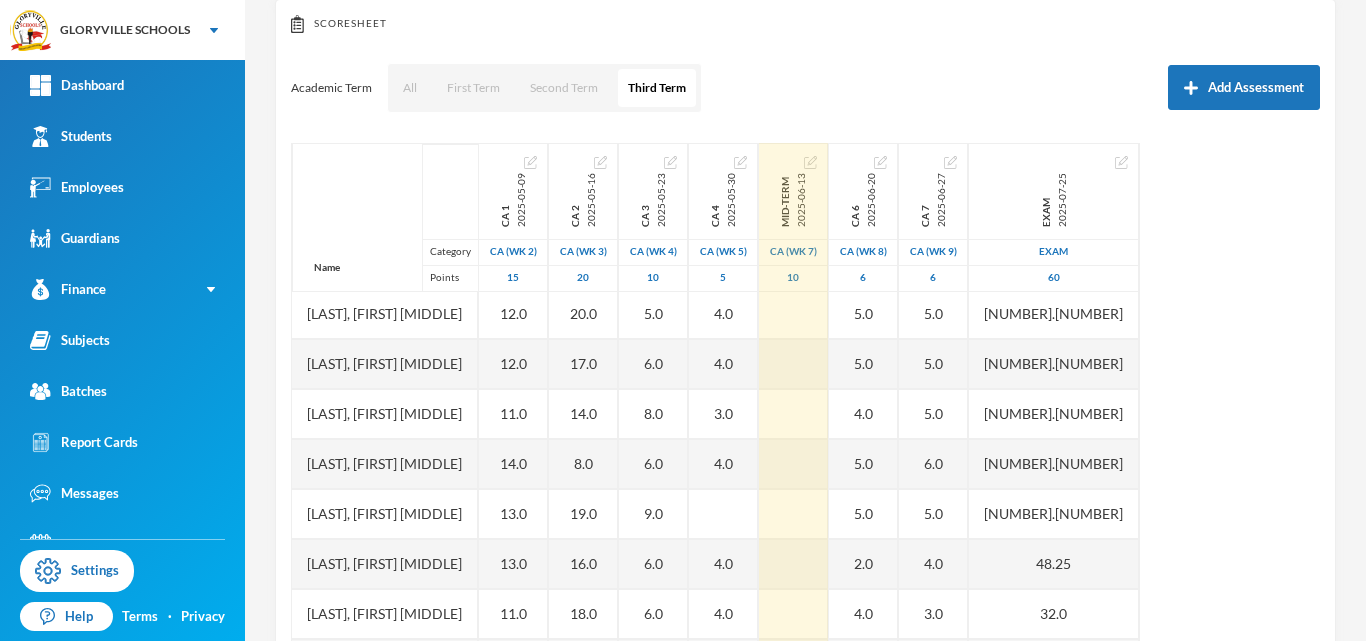click at bounding box center (810, 162) 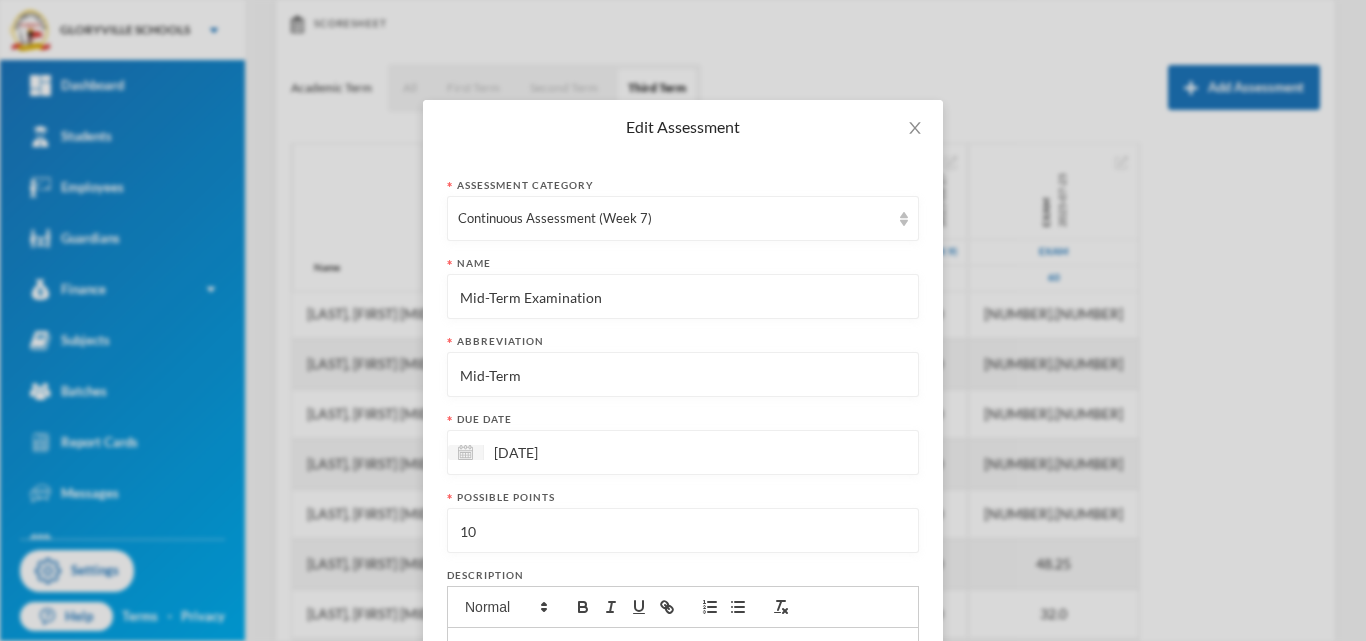 drag, startPoint x: 486, startPoint y: 535, endPoint x: 393, endPoint y: 535, distance: 93 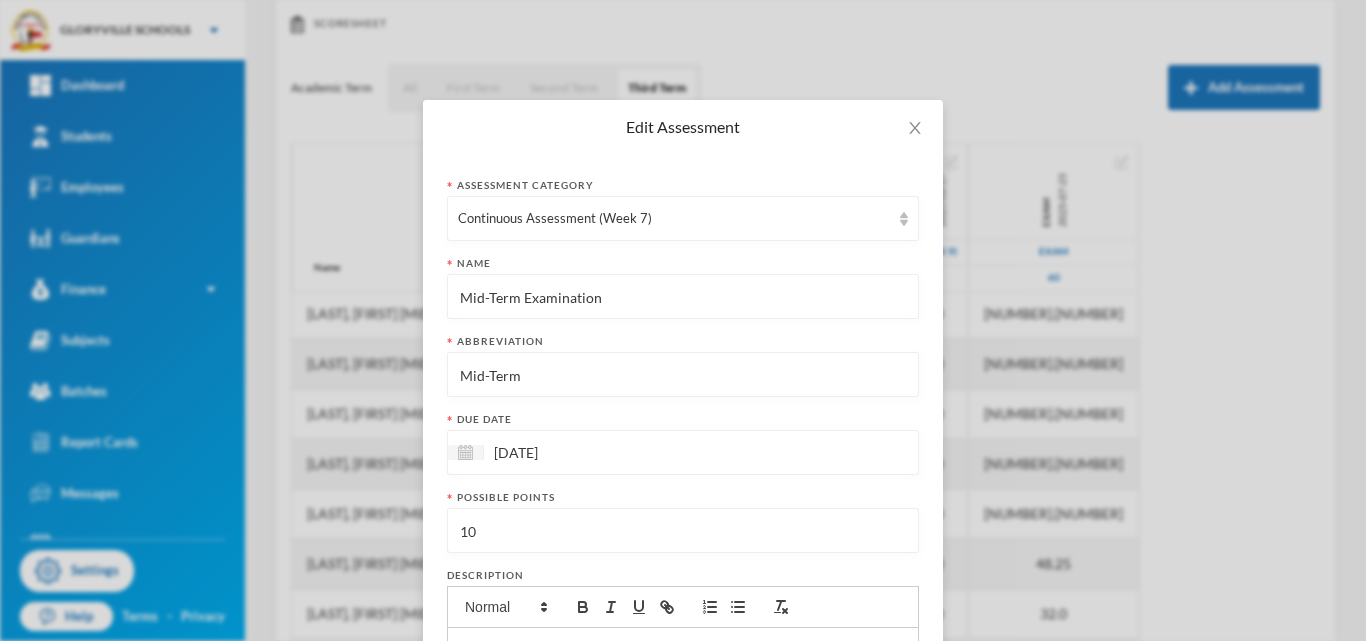 click on "Edit Assessment Assessment category Continuous Assessment (Week 7) Name Mid-Term Examination Abbreviation Mid-Term Due date 13/06/2025 Possible points 10 Description                                                                             Upload files You can also upload files by clicking here Show more Extra points Include in final grade Show To Students Immediately Show scores to students Display score as Points Cancel Save Assessment" at bounding box center (683, 320) 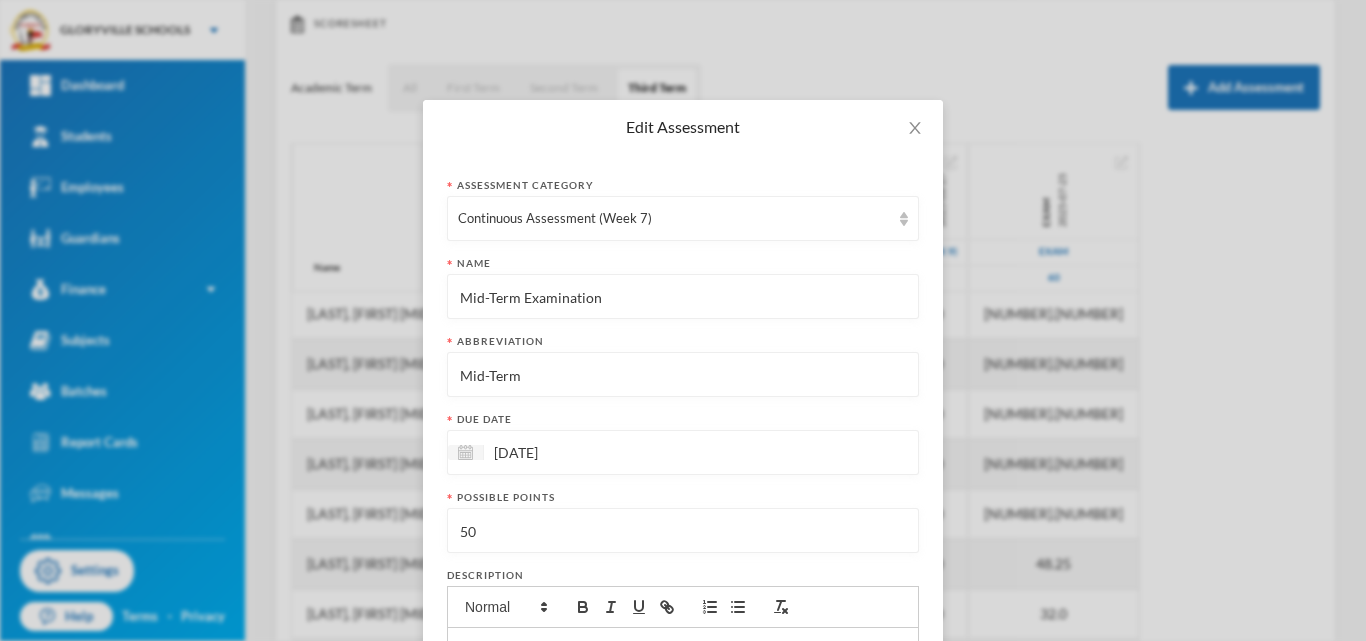 type on "50" 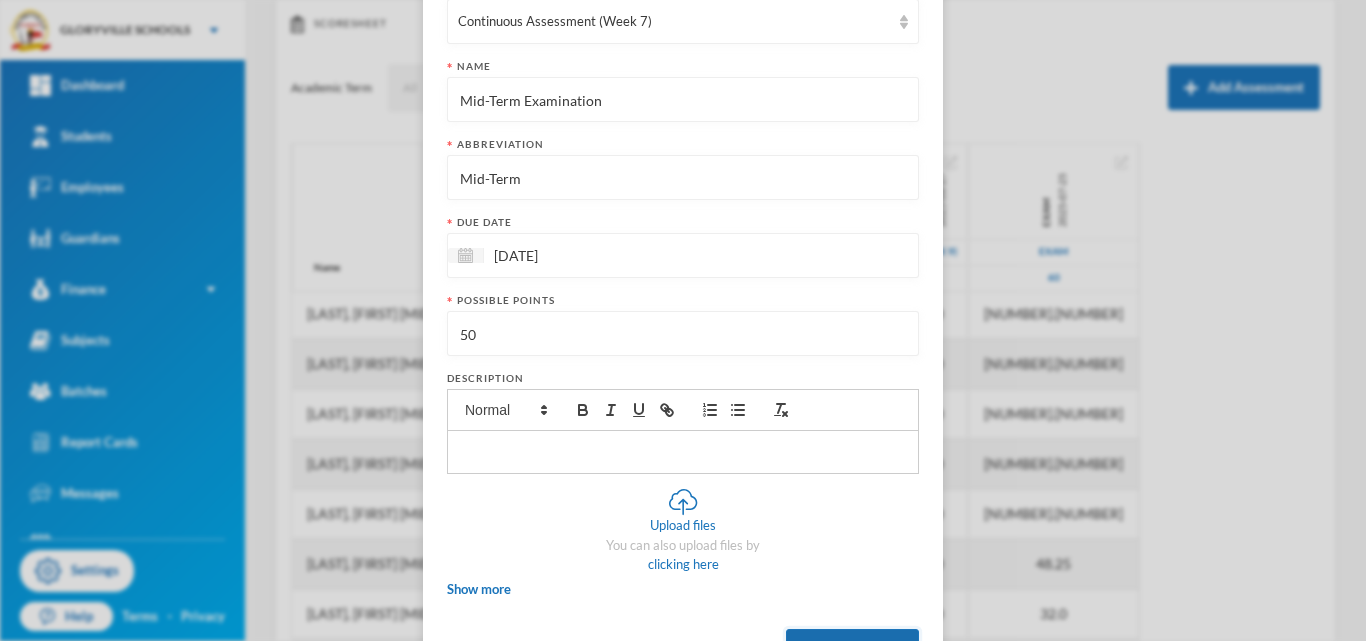 click on "Save Assessment" at bounding box center [852, 651] 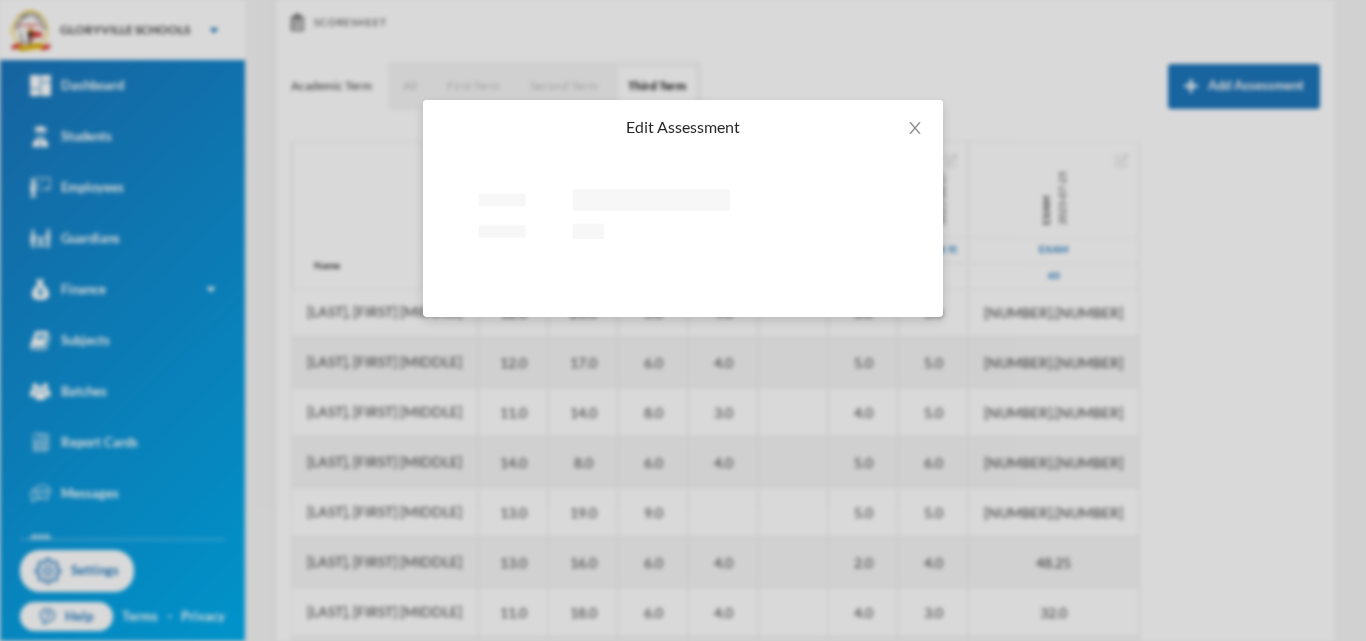 scroll, scrollTop: 0, scrollLeft: 0, axis: both 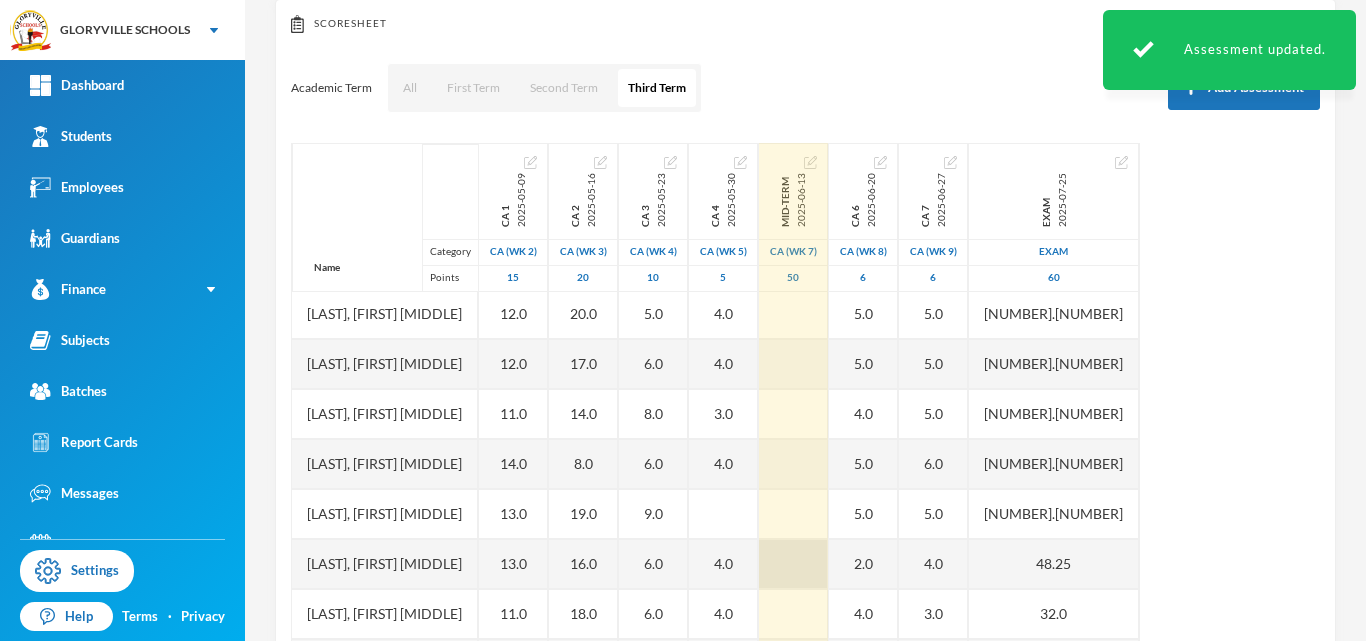 click at bounding box center (793, 564) 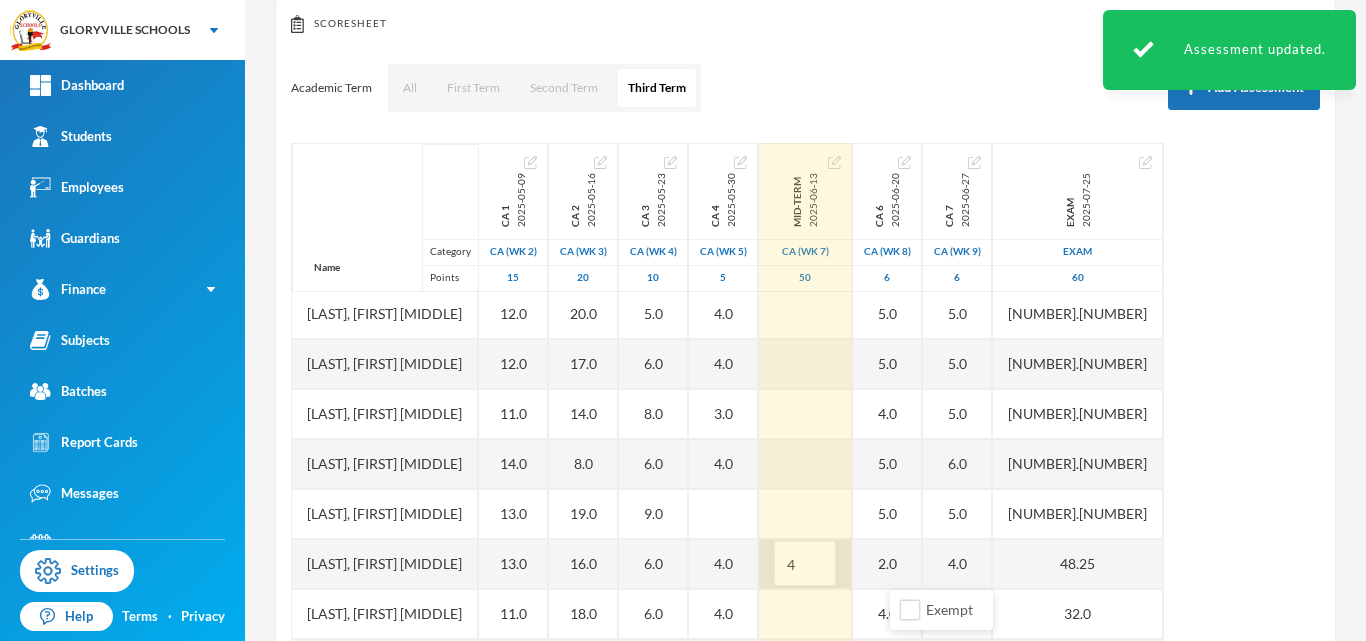 type on "44" 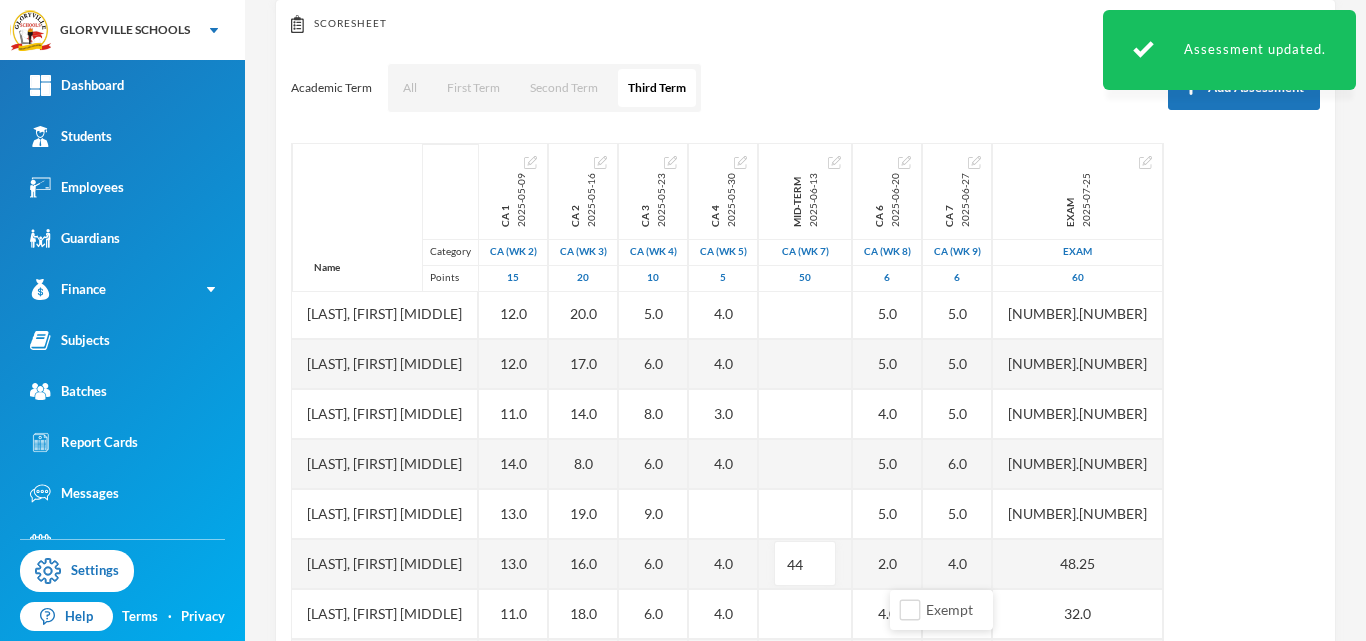 click on "Name   Category Points Adelokiki, Olabode Kingsley Adenekan, Oluwatofunmi Quadri Akande, Oluwanifemi Beckly Jegbefumhen, Joan Modupe Obiekezie, Chimamanda Scholastica Ogbonna, Silas Uchenna Ojo, Emmanuel Oluwadabira Olagoke, Dorcas Oluwatosin Olanlokun, Micheal Ayomide Olusoga, Eniola Samuel Shotande, Omotola Taye, Blessing Oluwatobi CA 1 2025-05-09 CA (Wk 2) 15 13.0 14.0 13.0 12.0 12.0 11.0 14.0 13.0 13.0 11.0 12.0 14.0 CA 2 2025-05-16 CA (Wk 3) 20 EX 15.0 20.0 17.0 14.0 8.0 19.0 16.0 18.0 15.0 14.0 CA 3 2025-05-23 CA (Wk 4) 10 6.0 6.0 8.0 5.0 6.0 8.0 6.0 9.0 6.0 6.0 7.0 7.0 CA 4 2025-05-30 CA (Wk 5) 5 4.0 4.0 4.0 3.0 4.0 4.0 4.0 4.0 Mid-Term 2025-06-13 CA (Wk 7) 50 44 CA 6 2025-06-20 CA (Wk 8) 6 3.0 1.0 0.0 5.0 5.0 4.0 5.0 5.0 2.0 4.0 4.0 5.0 CA 7 2025-06-27 CA (Wk 9) 6 1.0 5.0 6.0 5.0 5.0 5.0 6.0 5.0 4.0 3.0 6.0 5.0 Exam 2025-07-25 Exam 60 46.75 44.5 48.25 48.2 36.55 49.7 36.5 39.55 48.25 32.0 35.75 31.95" at bounding box center [805, 393] 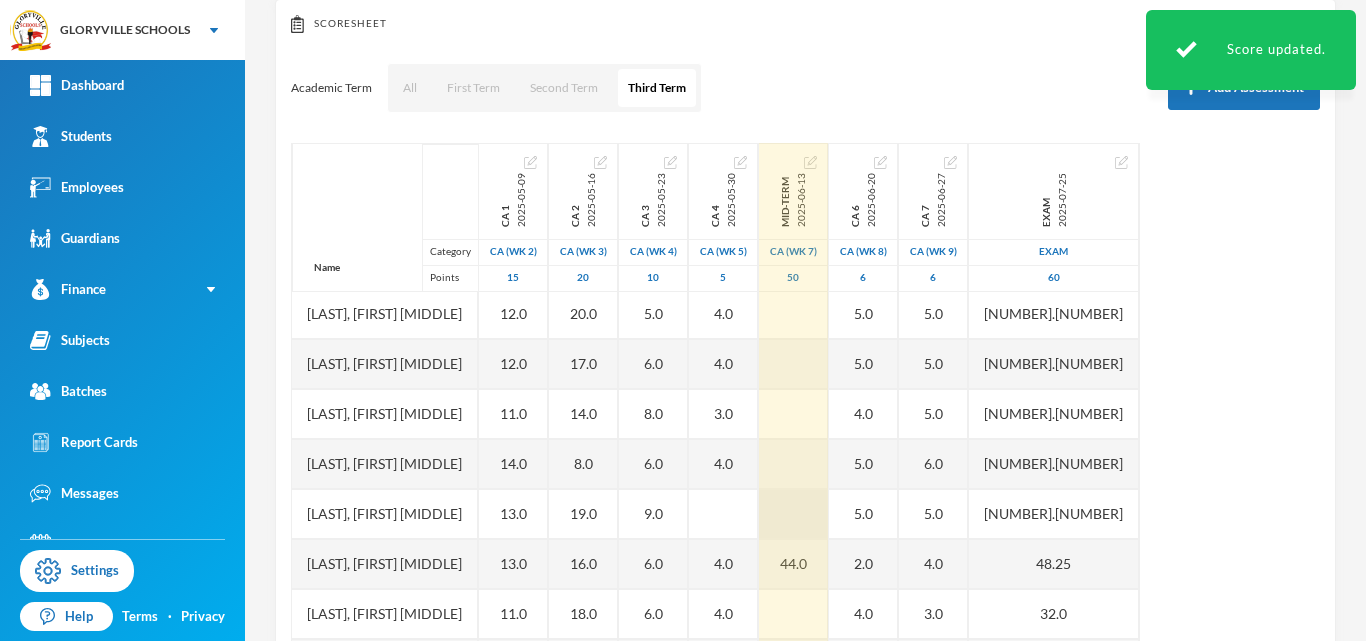 click at bounding box center (793, 514) 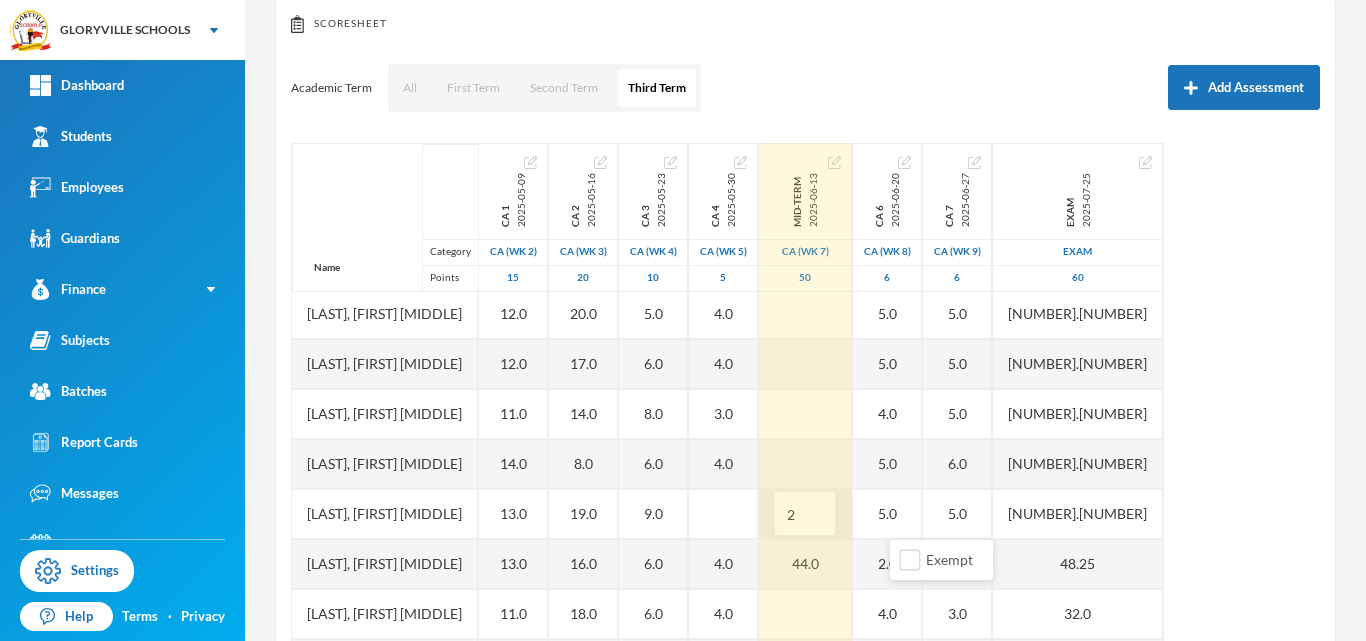 type on "26" 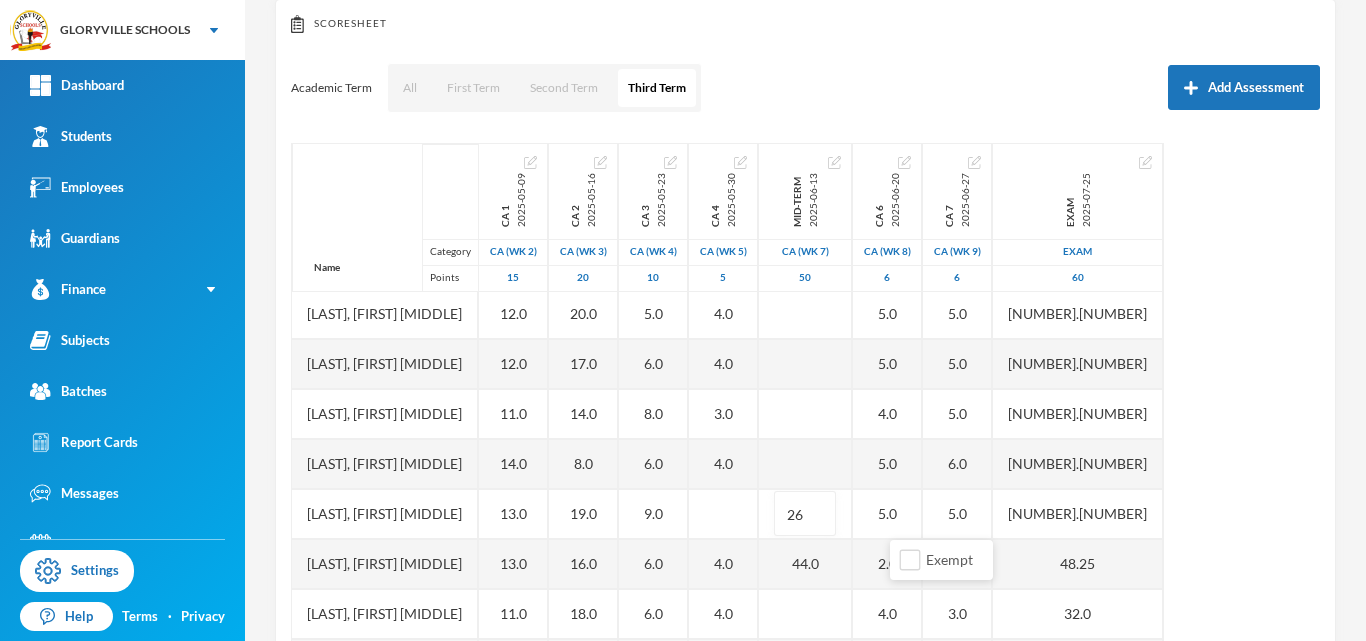 scroll, scrollTop: 0, scrollLeft: 0, axis: both 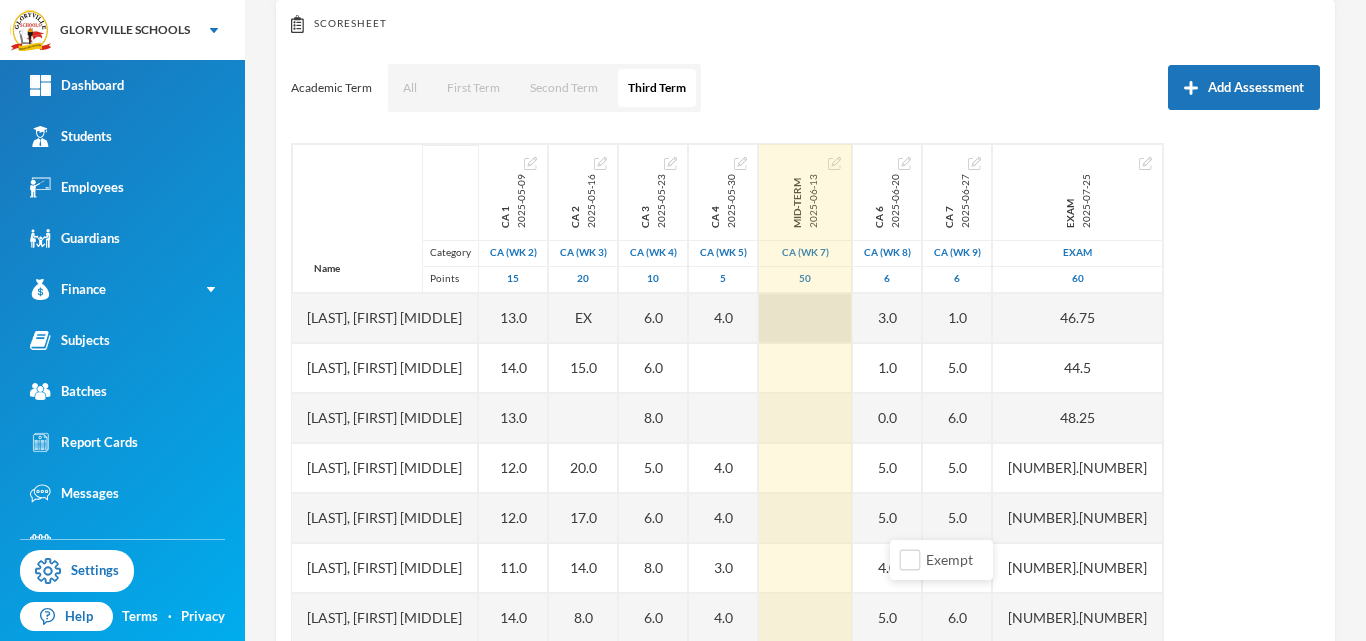 click at bounding box center (805, 318) 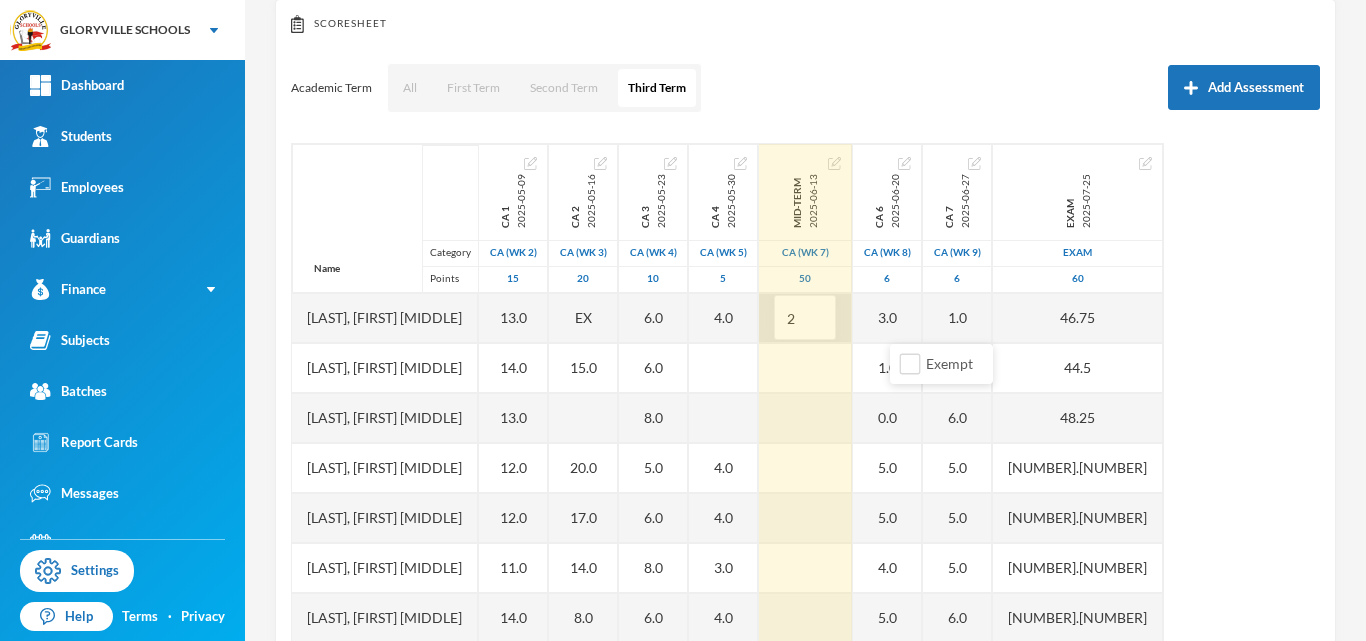 type on "26" 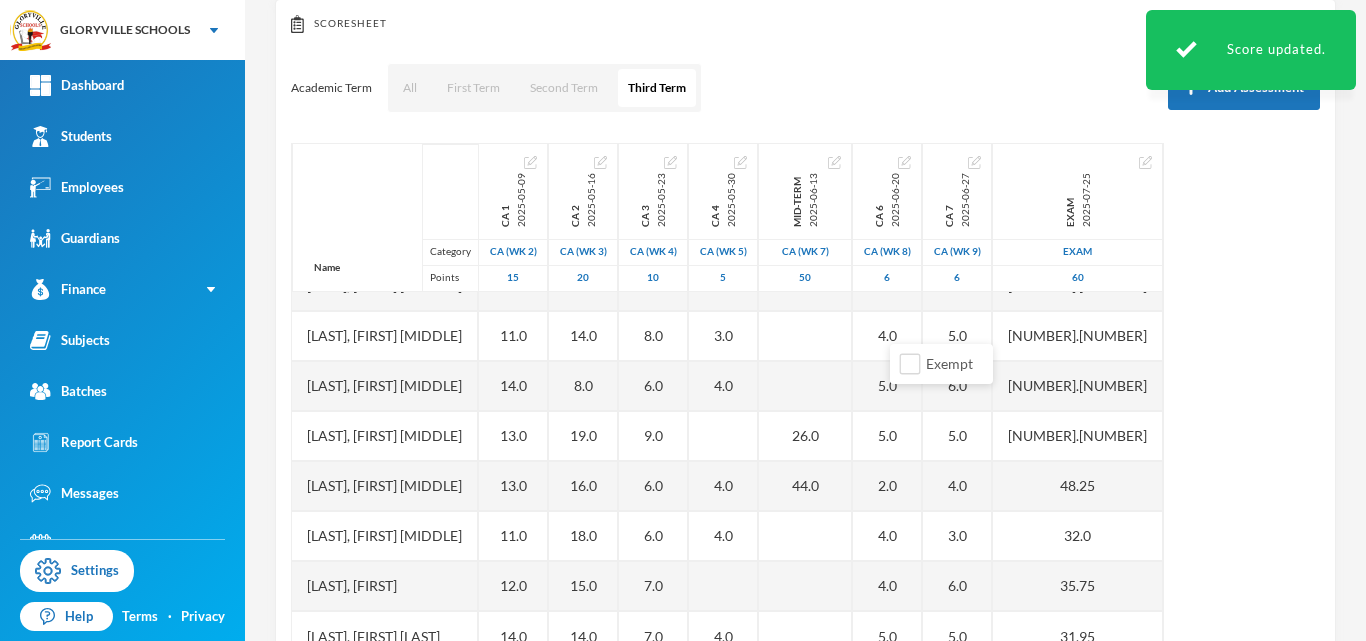 scroll, scrollTop: 251, scrollLeft: 0, axis: vertical 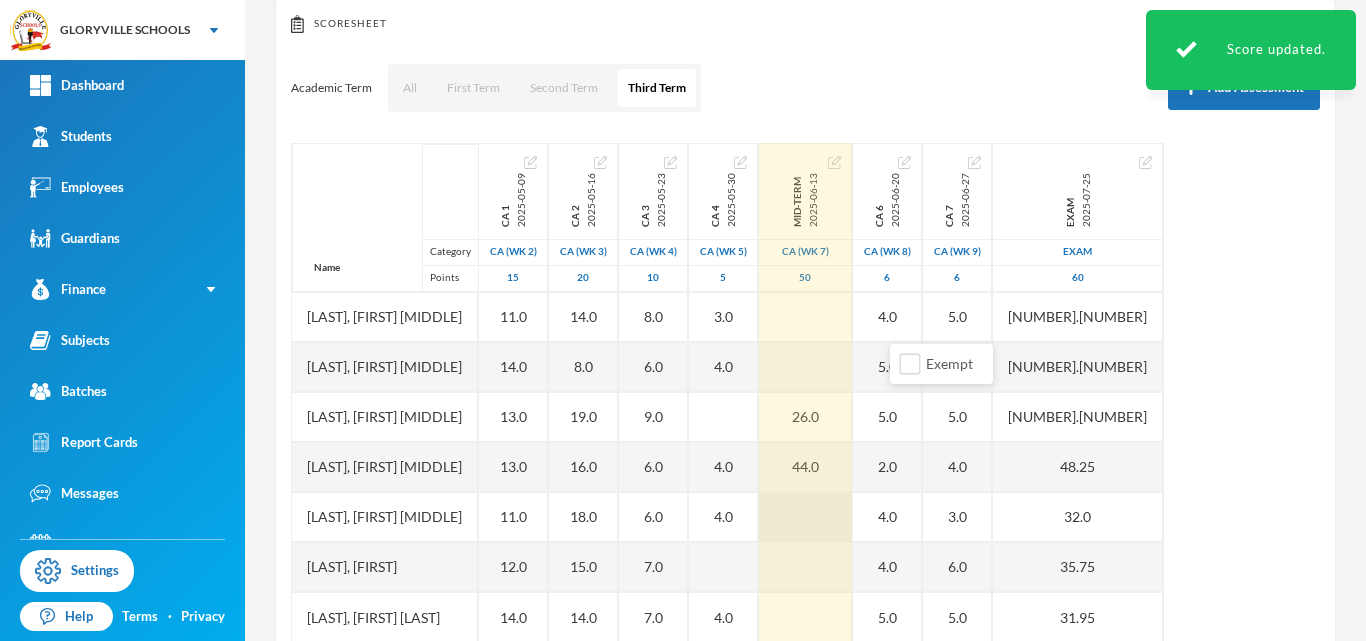 click at bounding box center (805, 517) 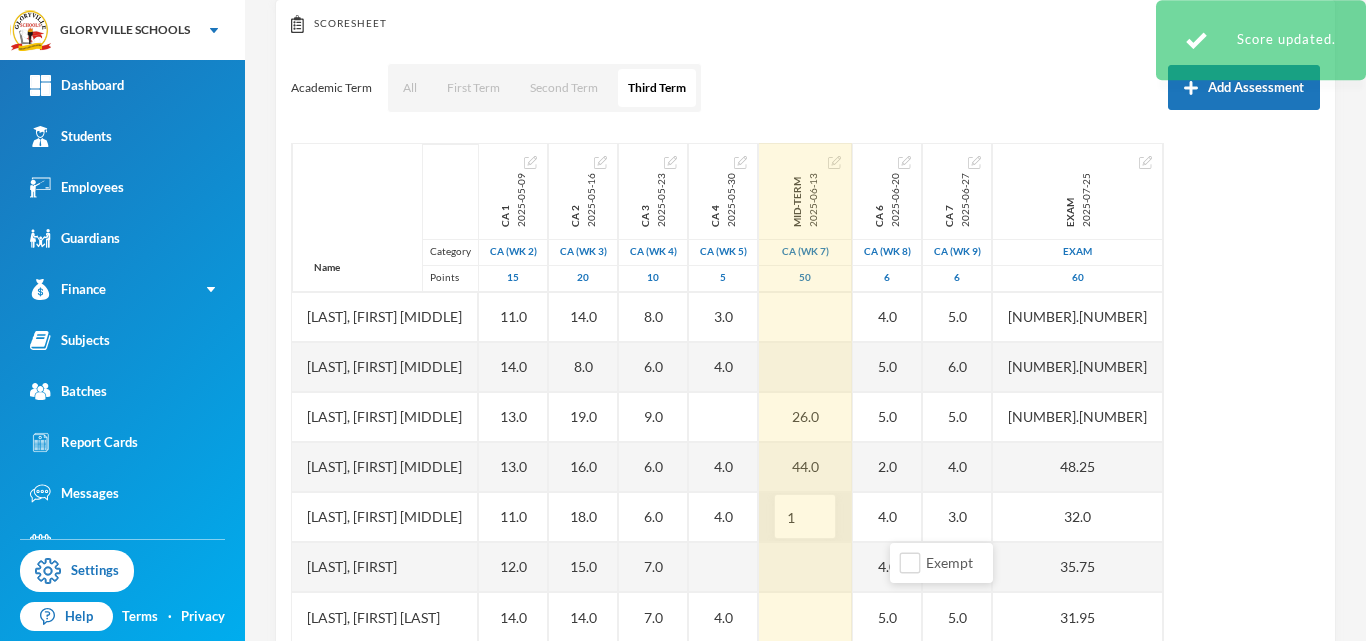 type on "15" 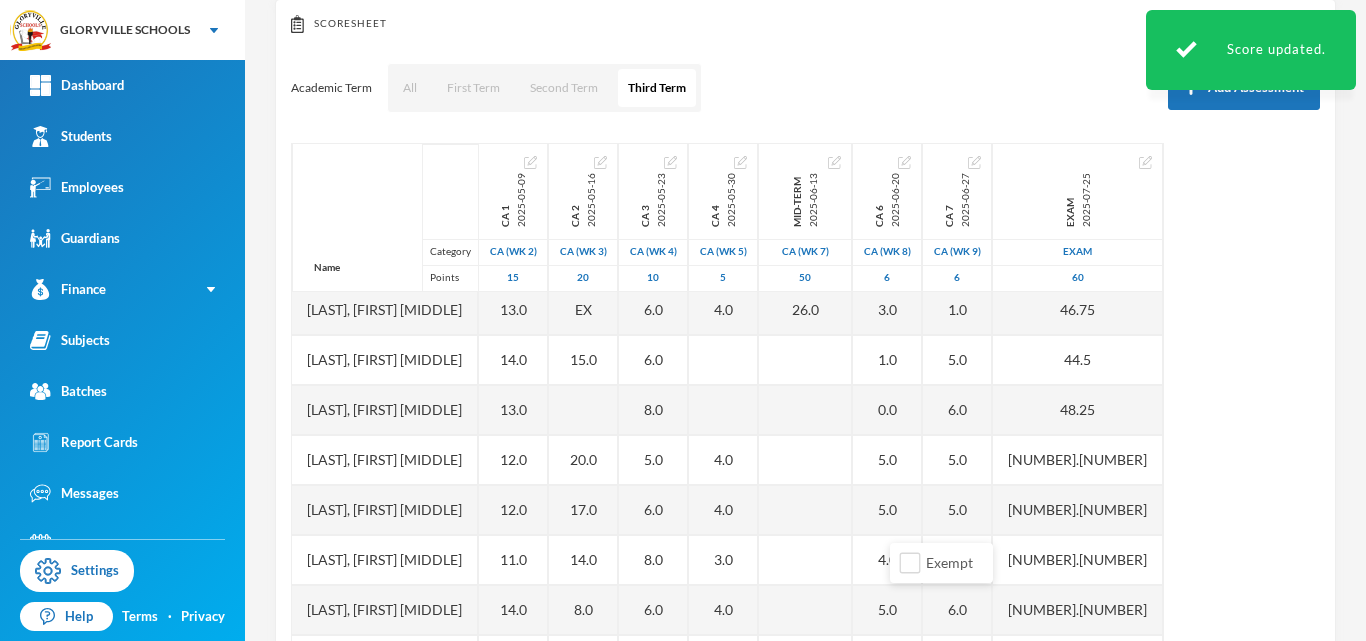 scroll, scrollTop: 0, scrollLeft: 0, axis: both 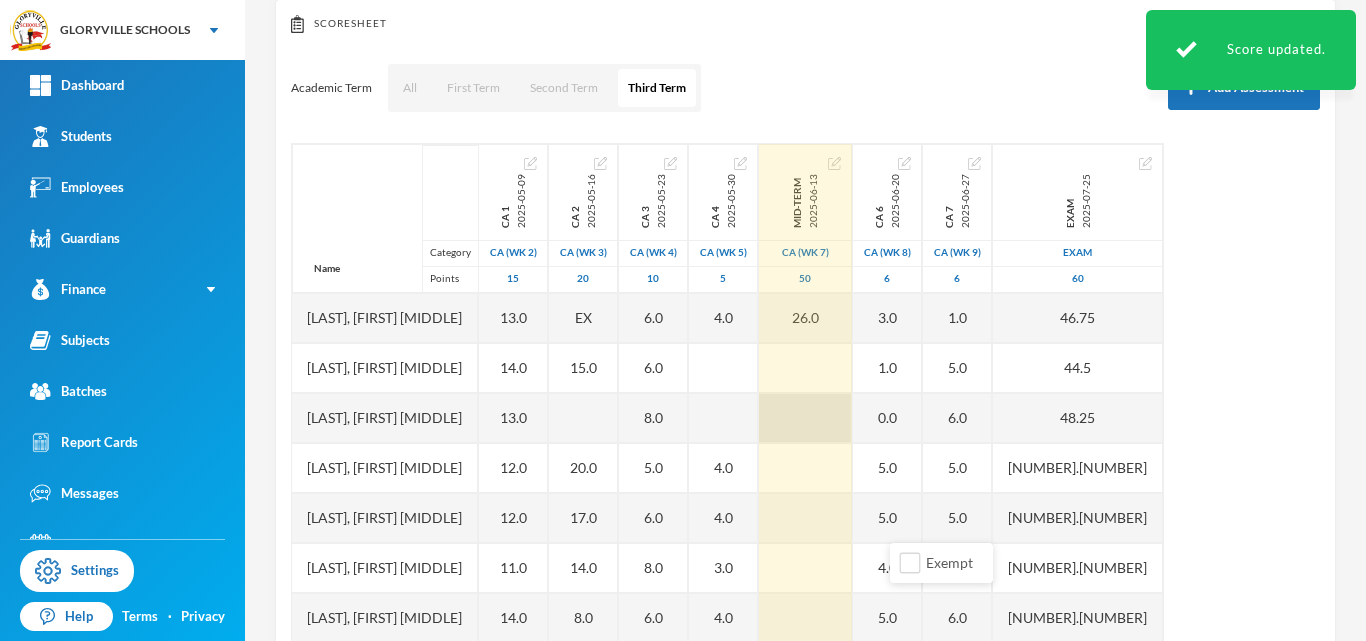 click at bounding box center (805, 418) 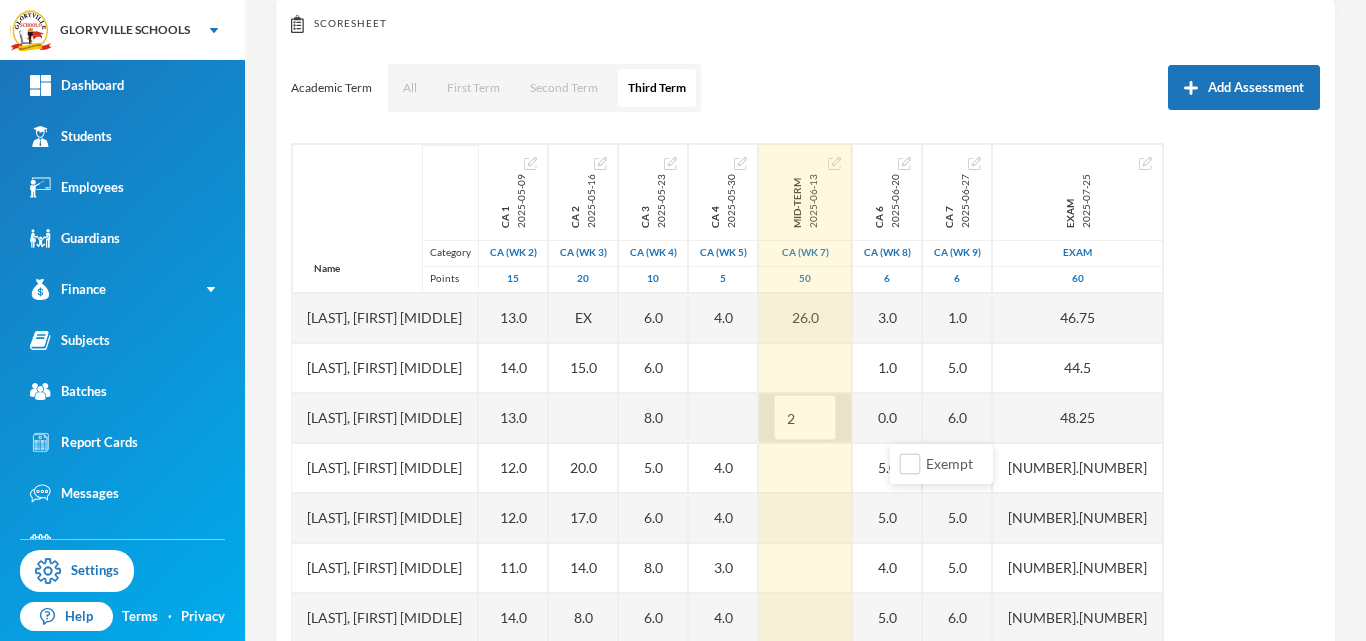 type on "25" 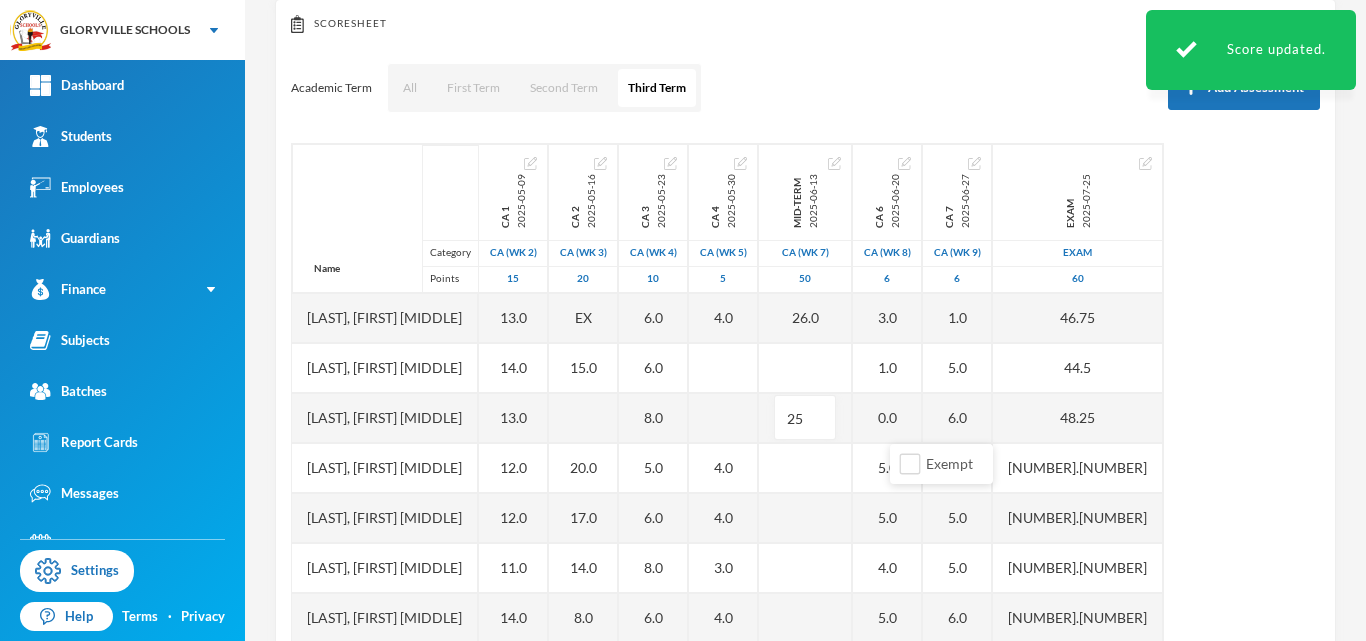 scroll, scrollTop: 251, scrollLeft: 0, axis: vertical 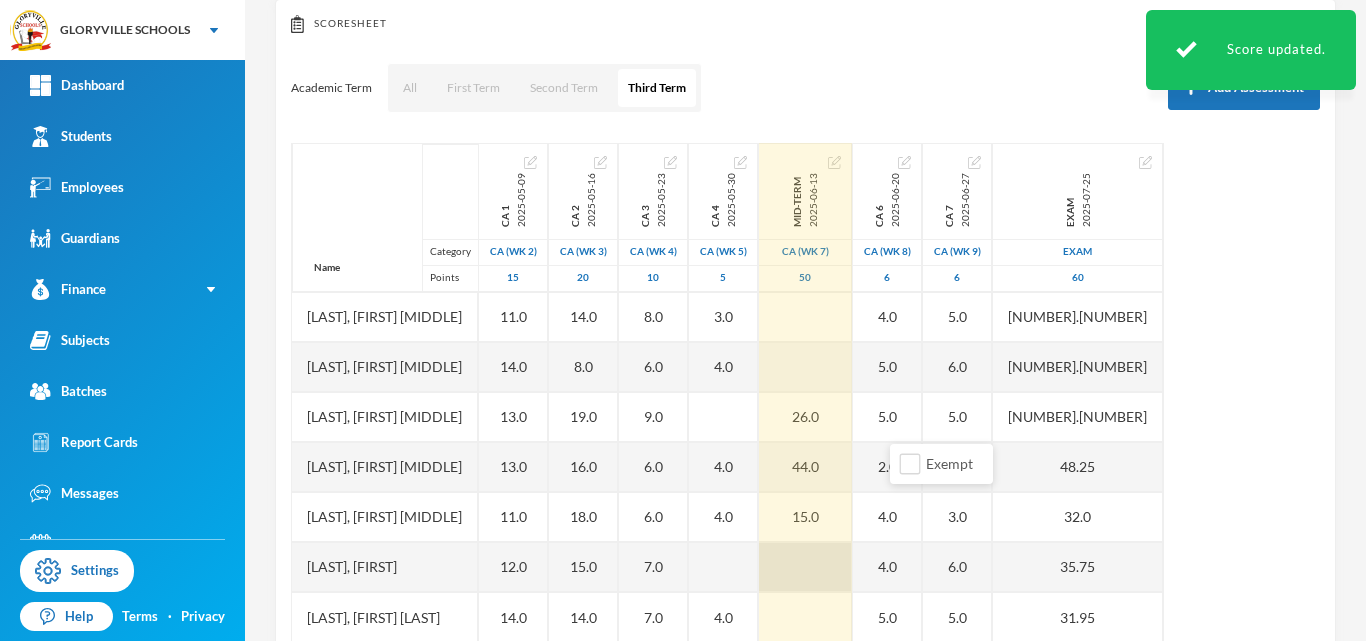 click at bounding box center (805, 567) 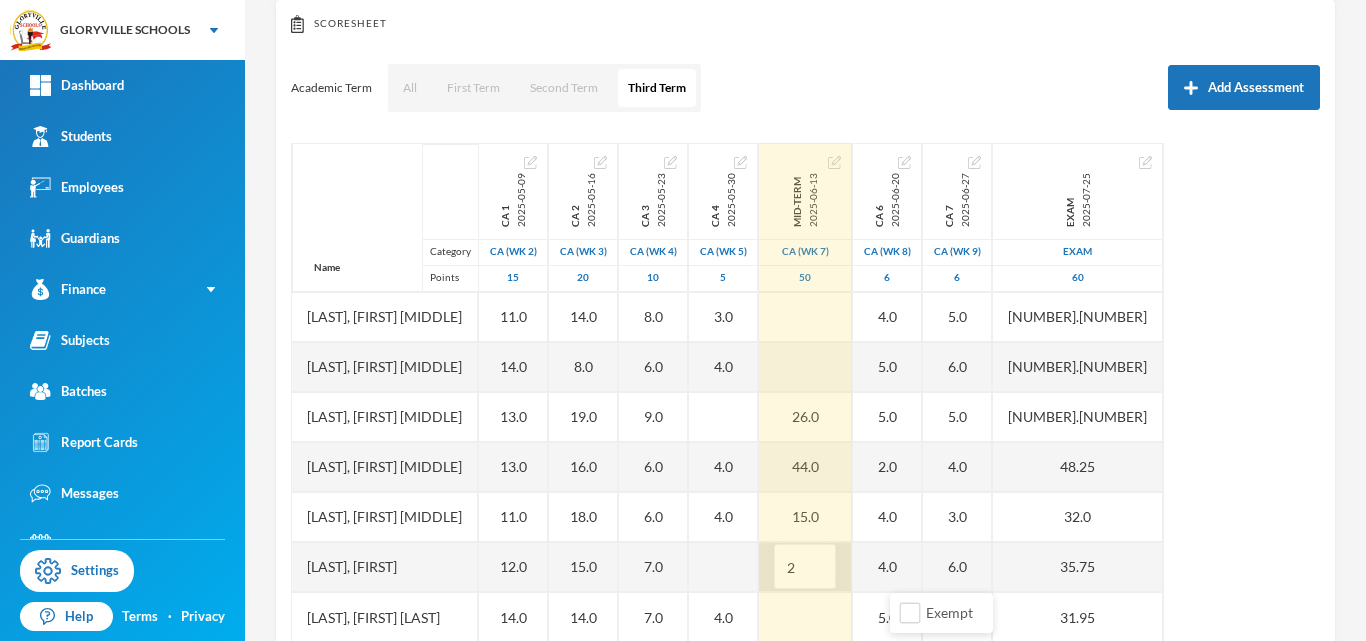 type on "24" 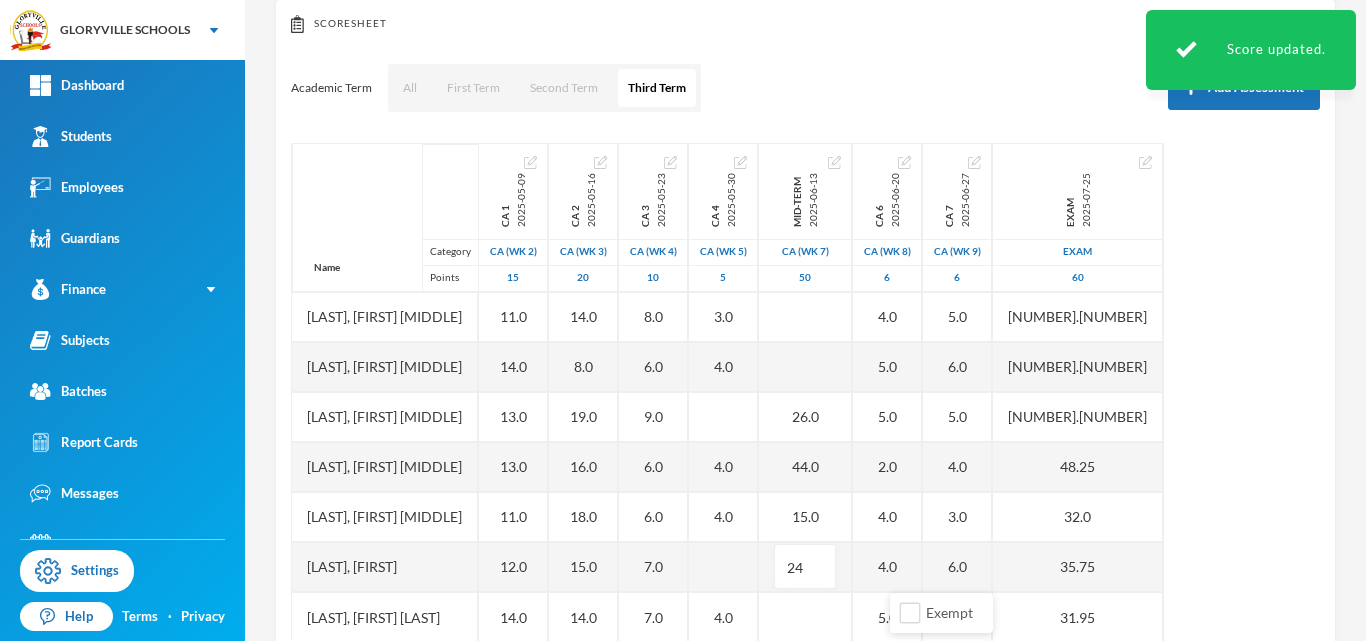 scroll, scrollTop: 94, scrollLeft: 0, axis: vertical 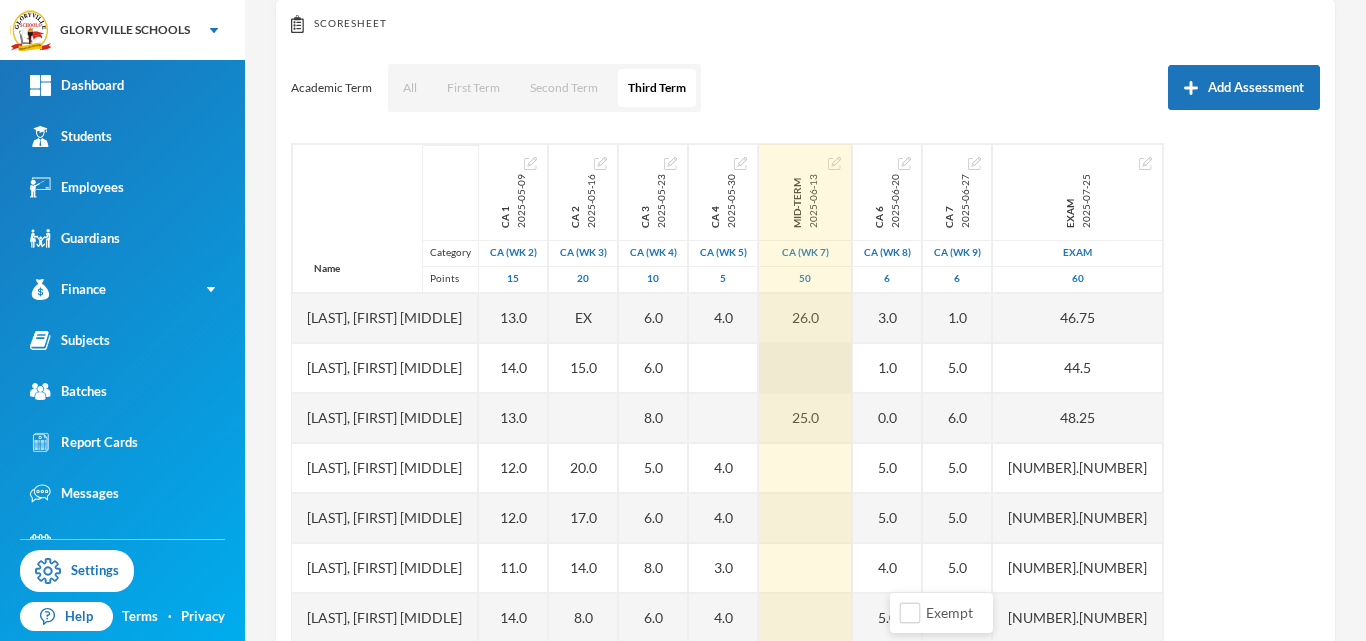 click at bounding box center [805, 368] 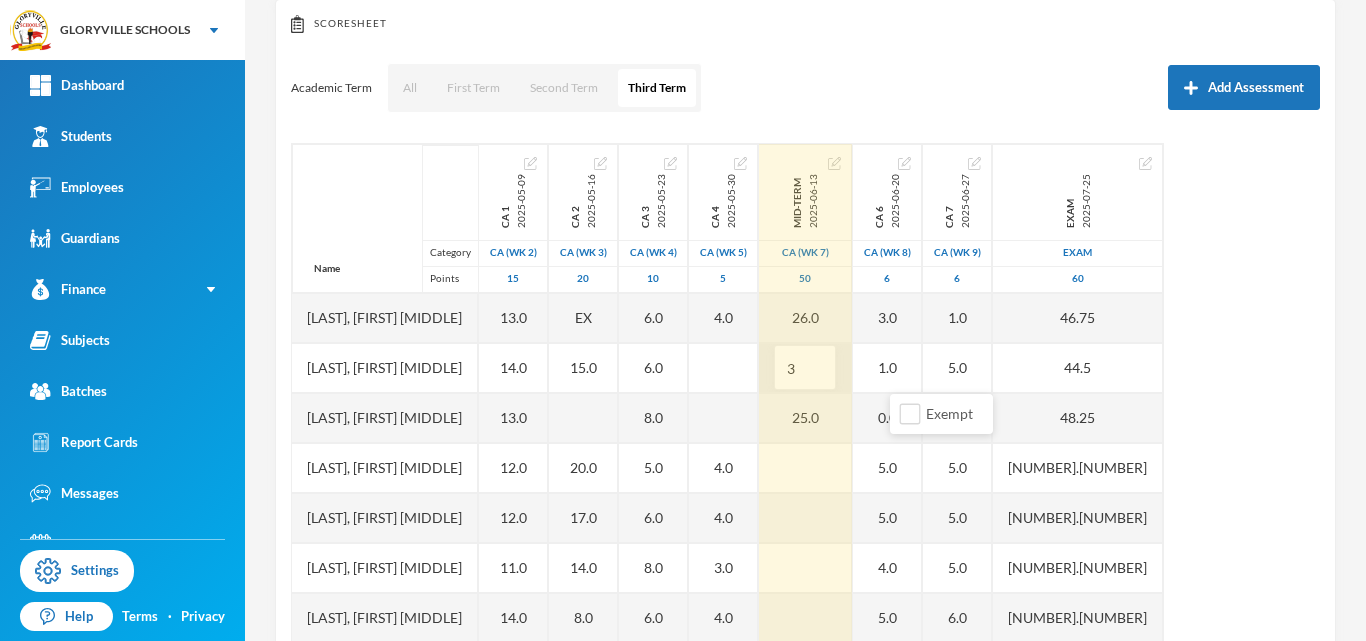 type on "30" 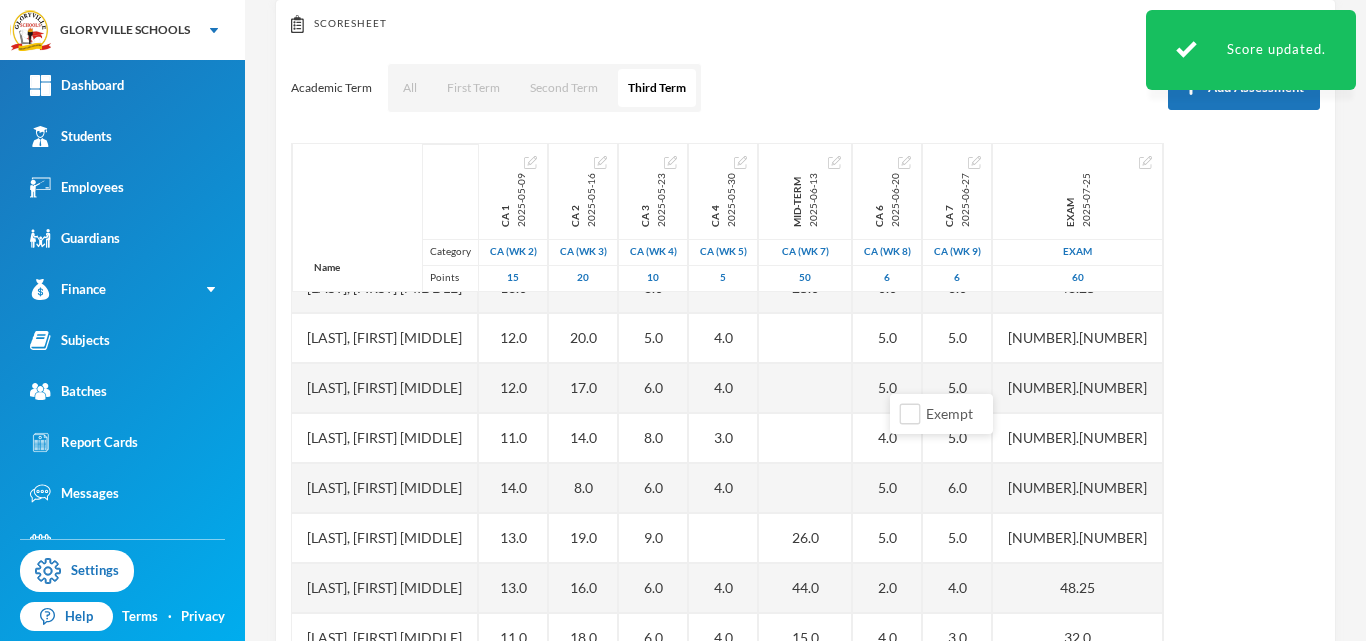 scroll, scrollTop: 251, scrollLeft: 0, axis: vertical 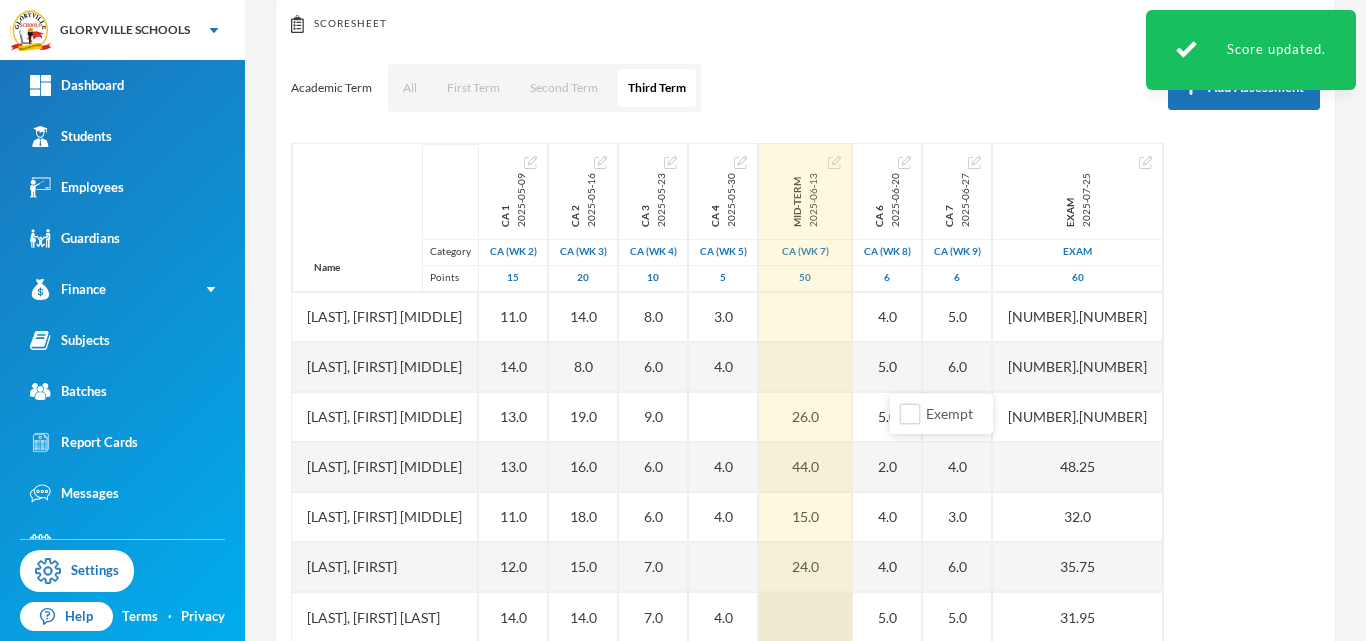 click at bounding box center [805, 617] 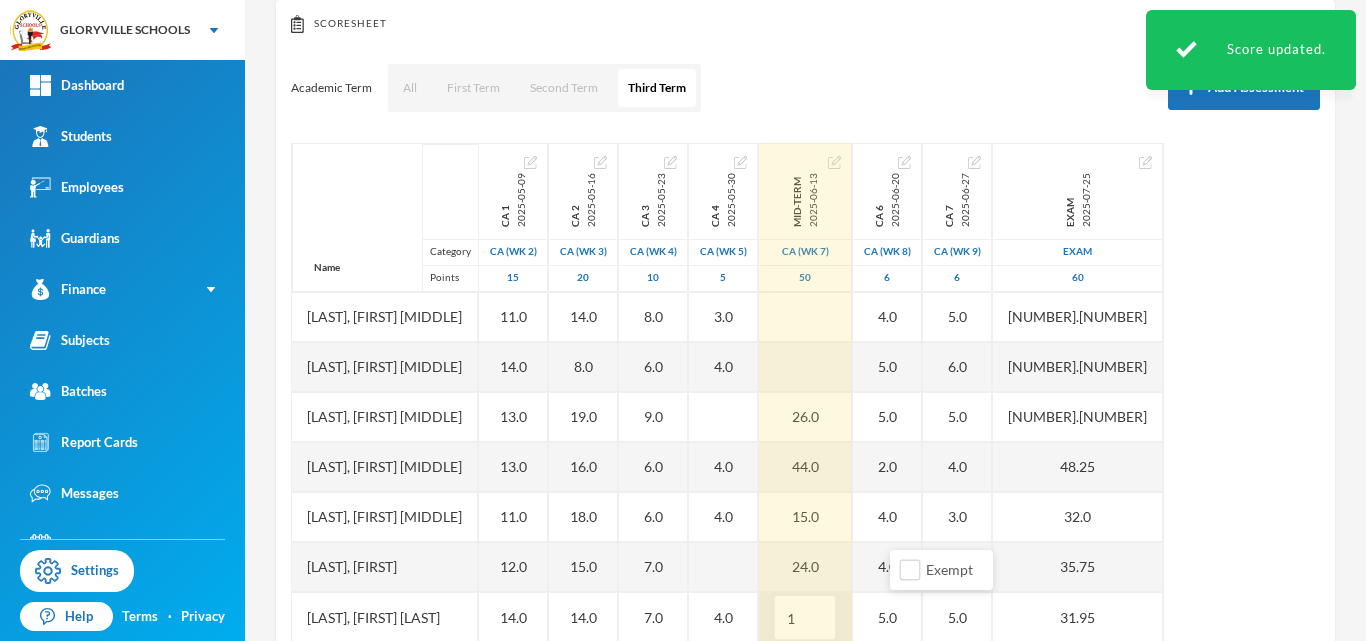 type on "15" 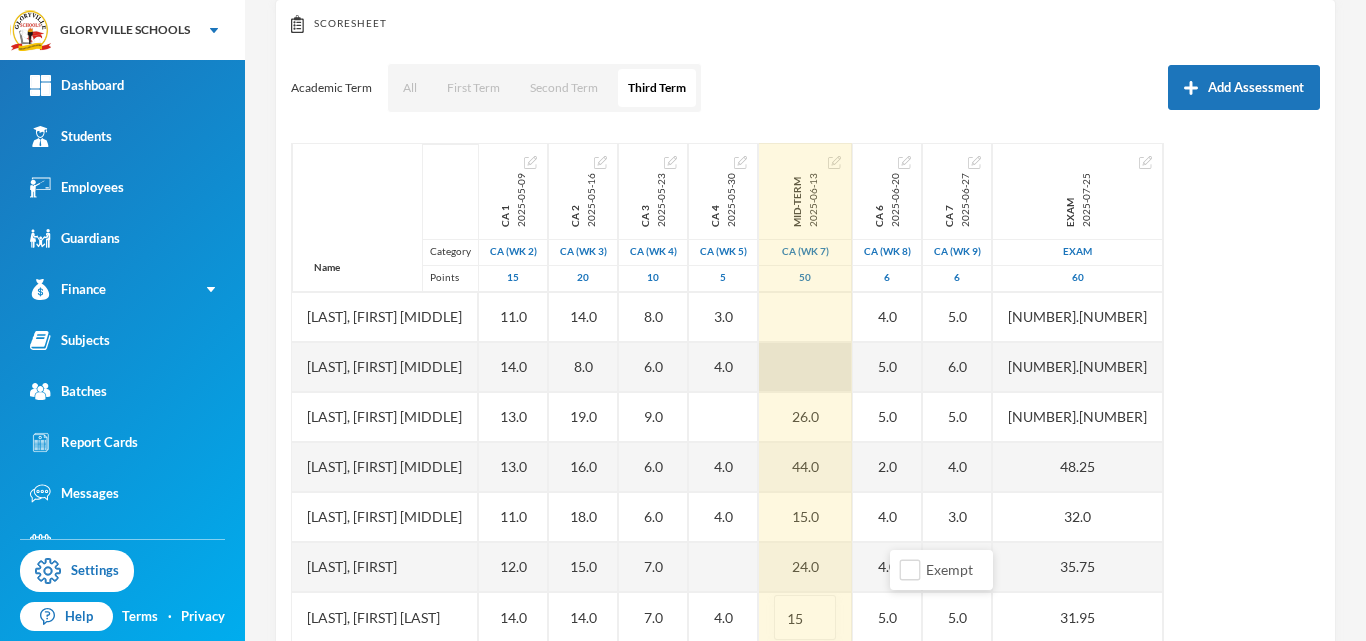 click at bounding box center (805, 367) 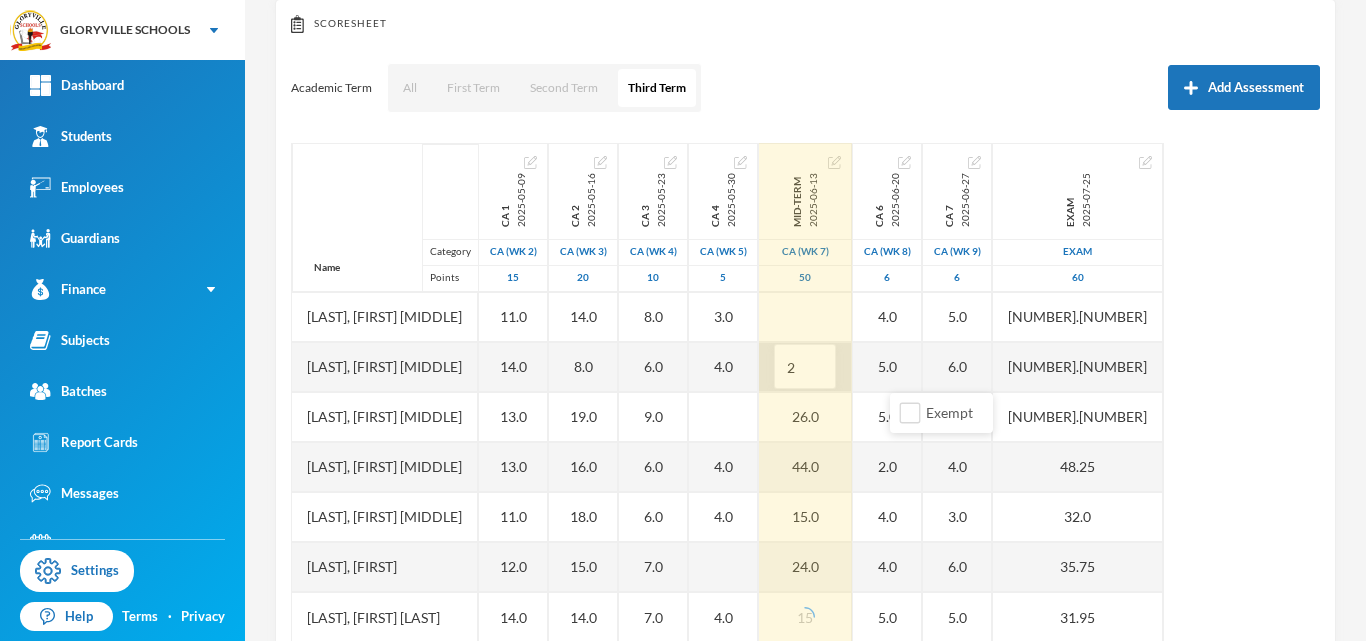 type on "25" 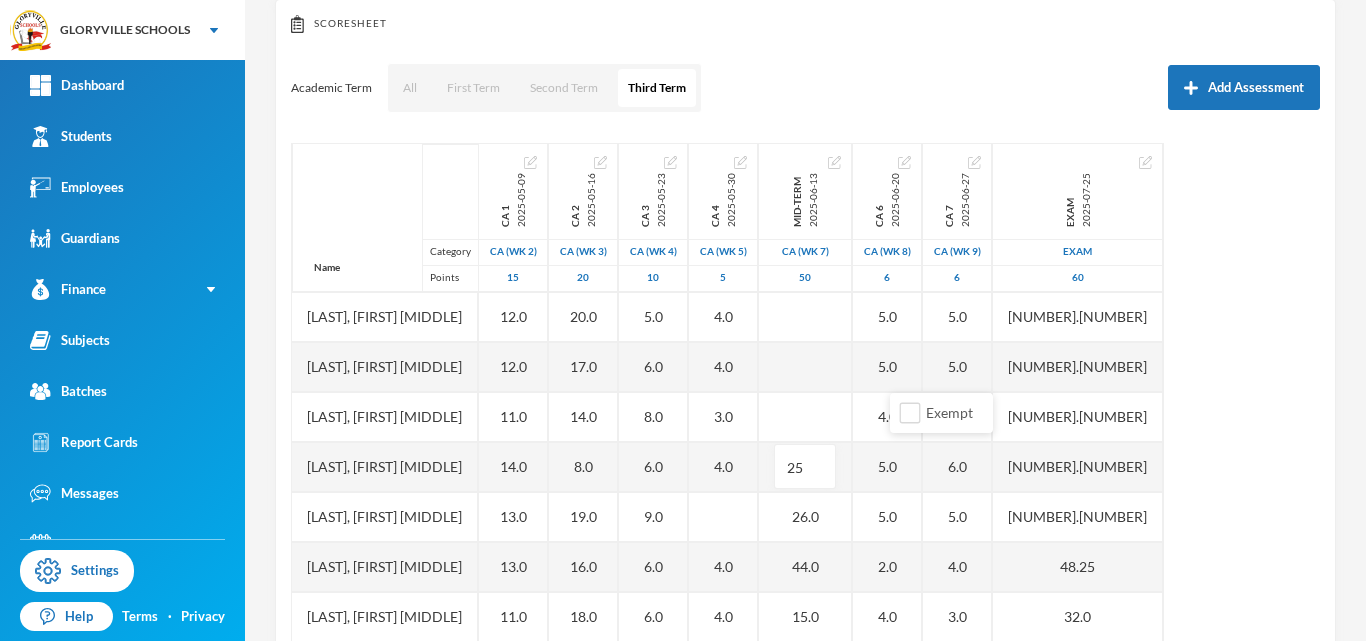 scroll, scrollTop: 149, scrollLeft: 0, axis: vertical 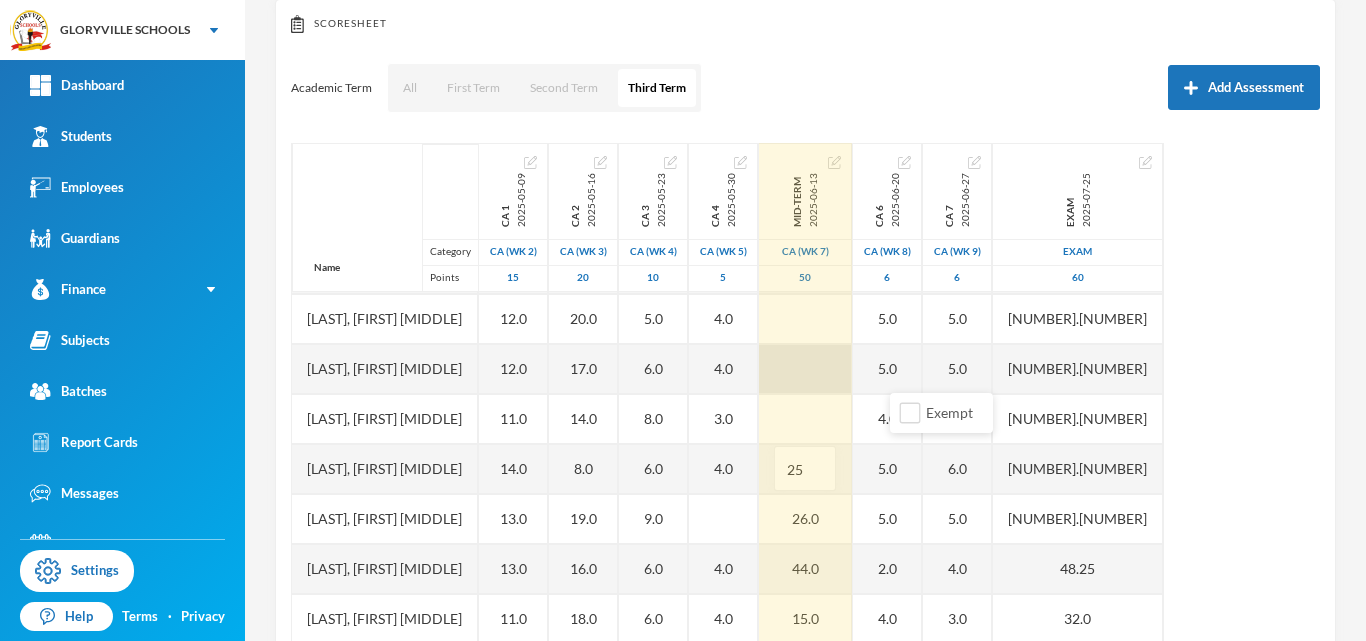 click at bounding box center [805, 369] 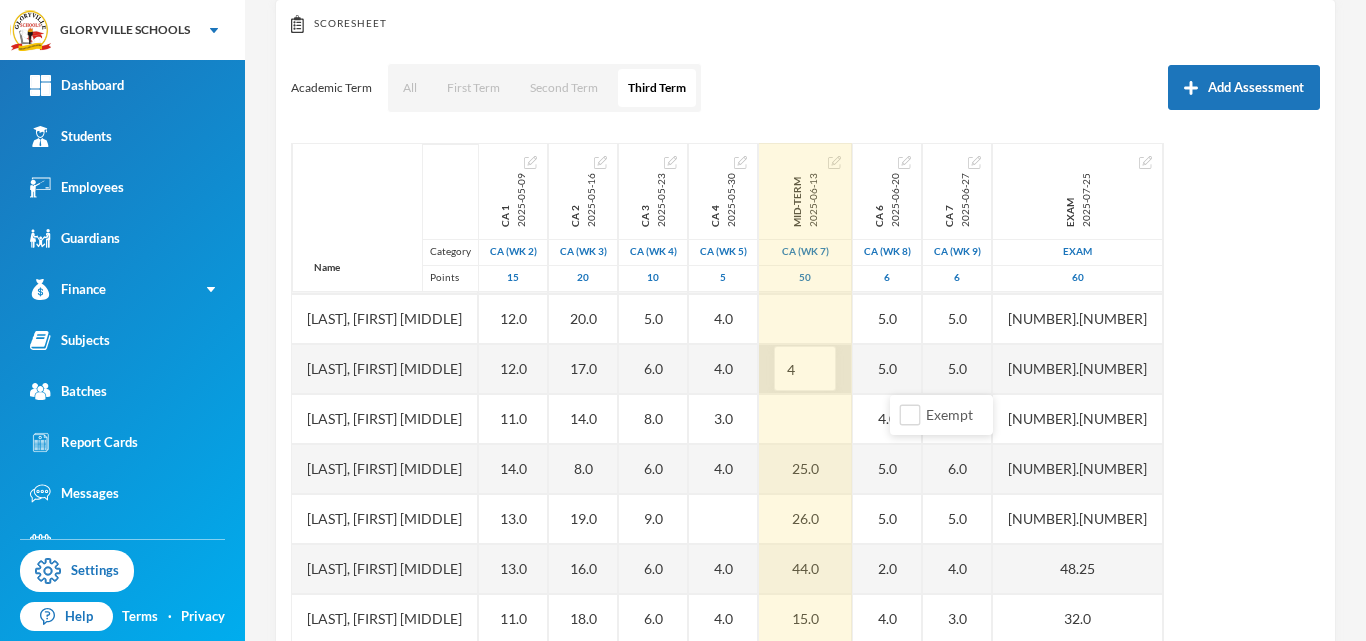 type on "40" 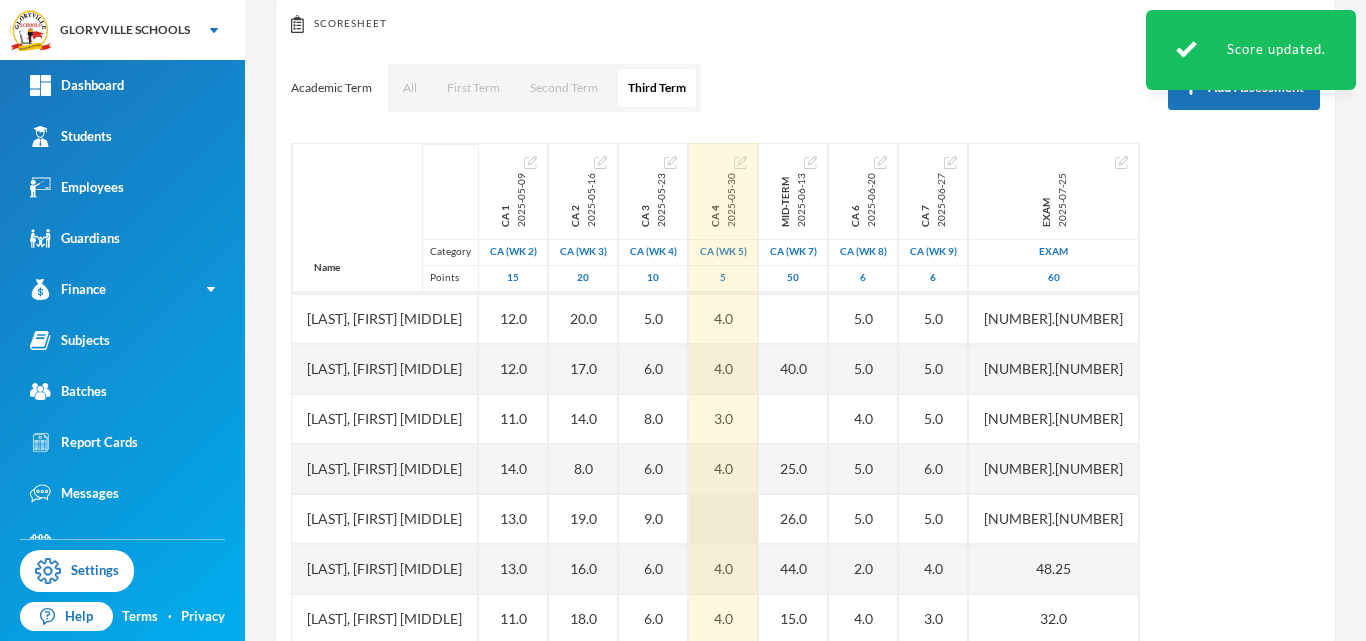drag, startPoint x: 876, startPoint y: 426, endPoint x: 852, endPoint y: 503, distance: 80.65358 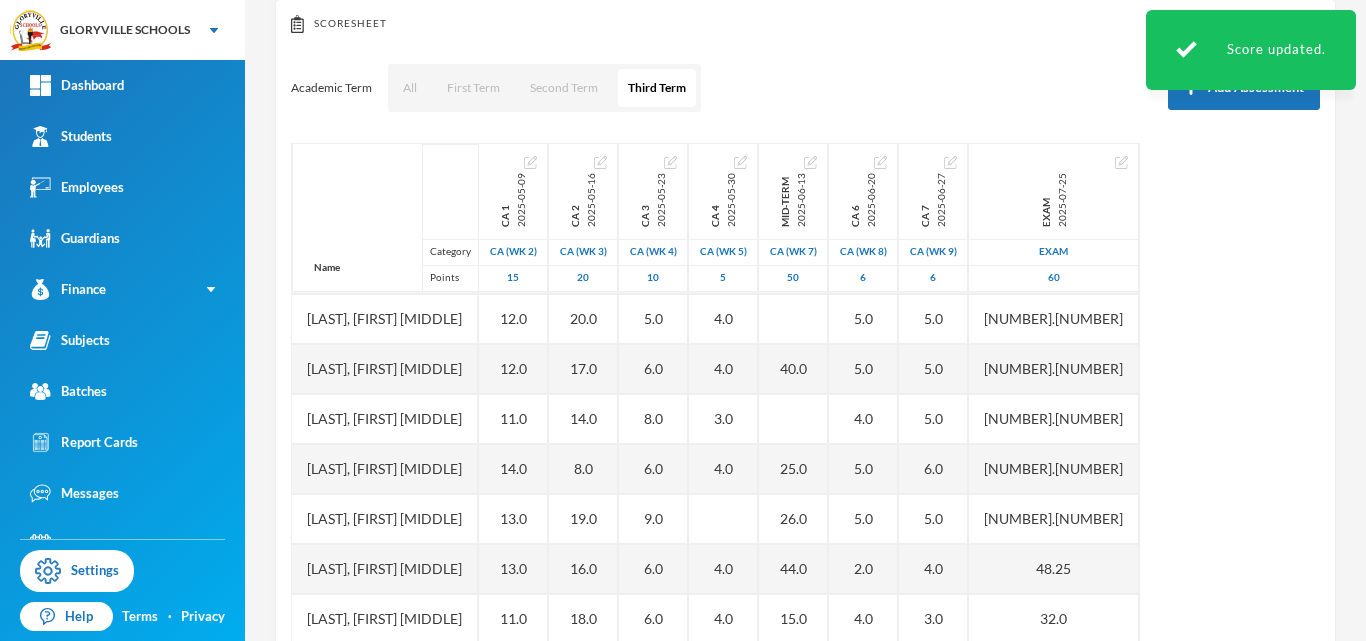 drag, startPoint x: 852, startPoint y: 503, endPoint x: 1264, endPoint y: 391, distance: 426.952 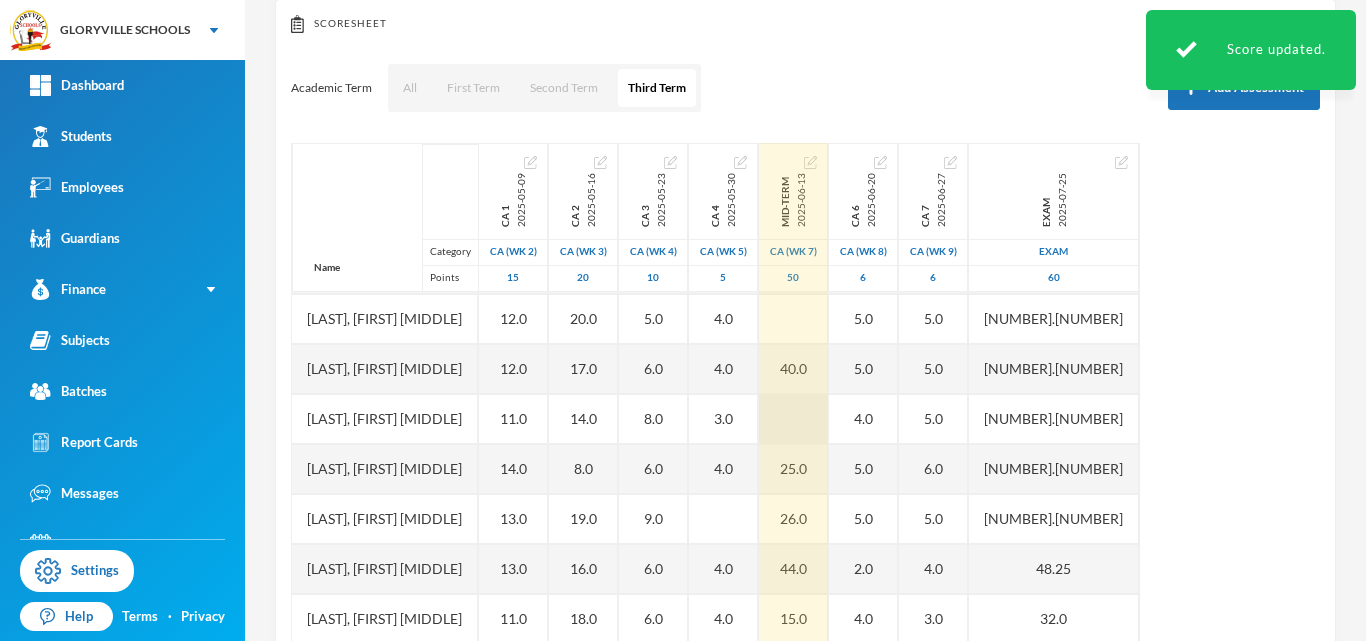 click at bounding box center (793, 419) 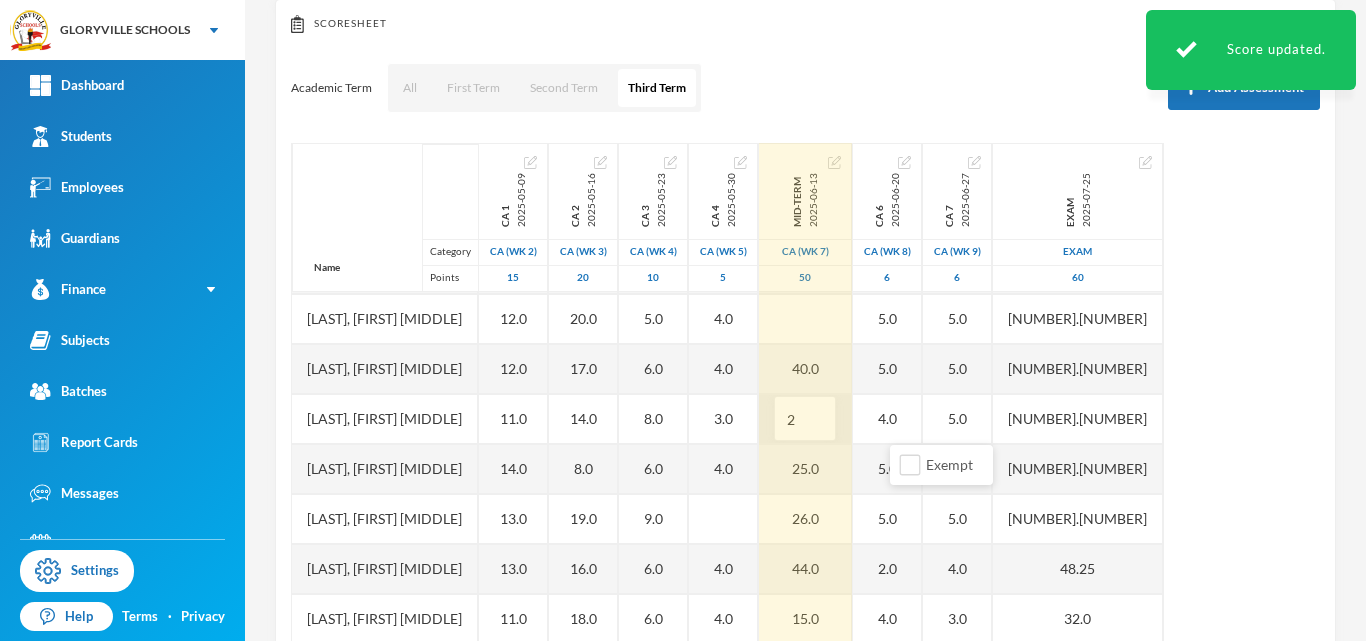 type on "27" 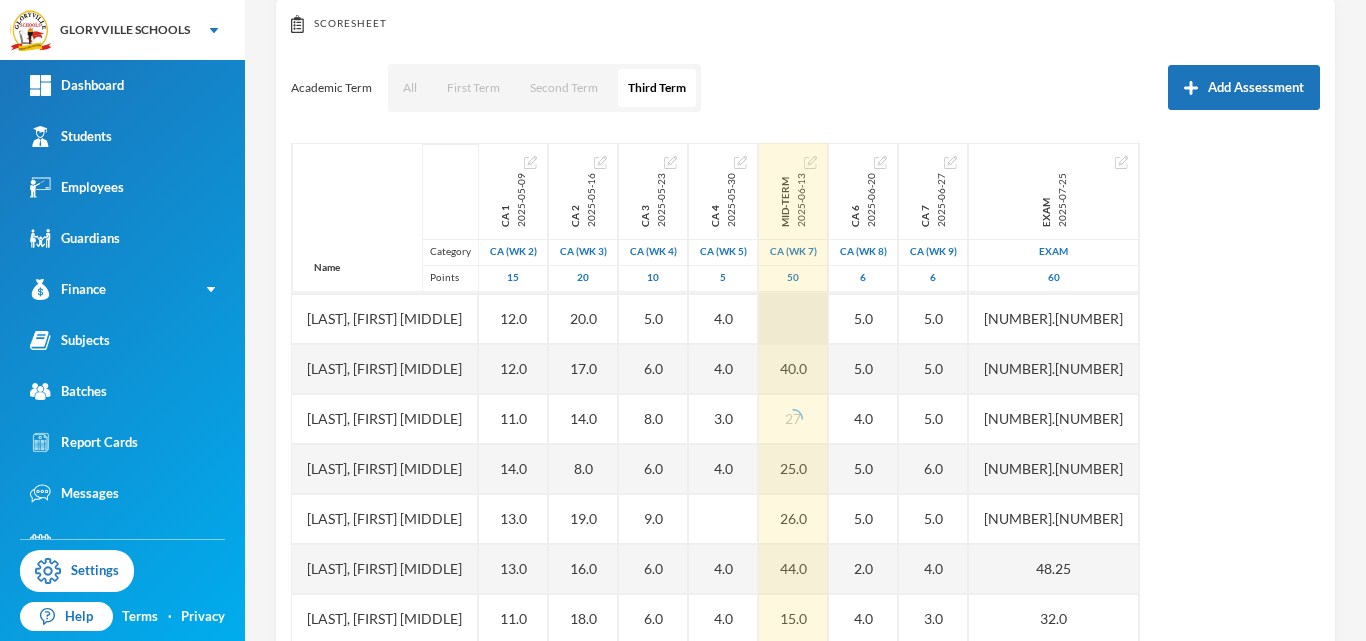click at bounding box center (793, 319) 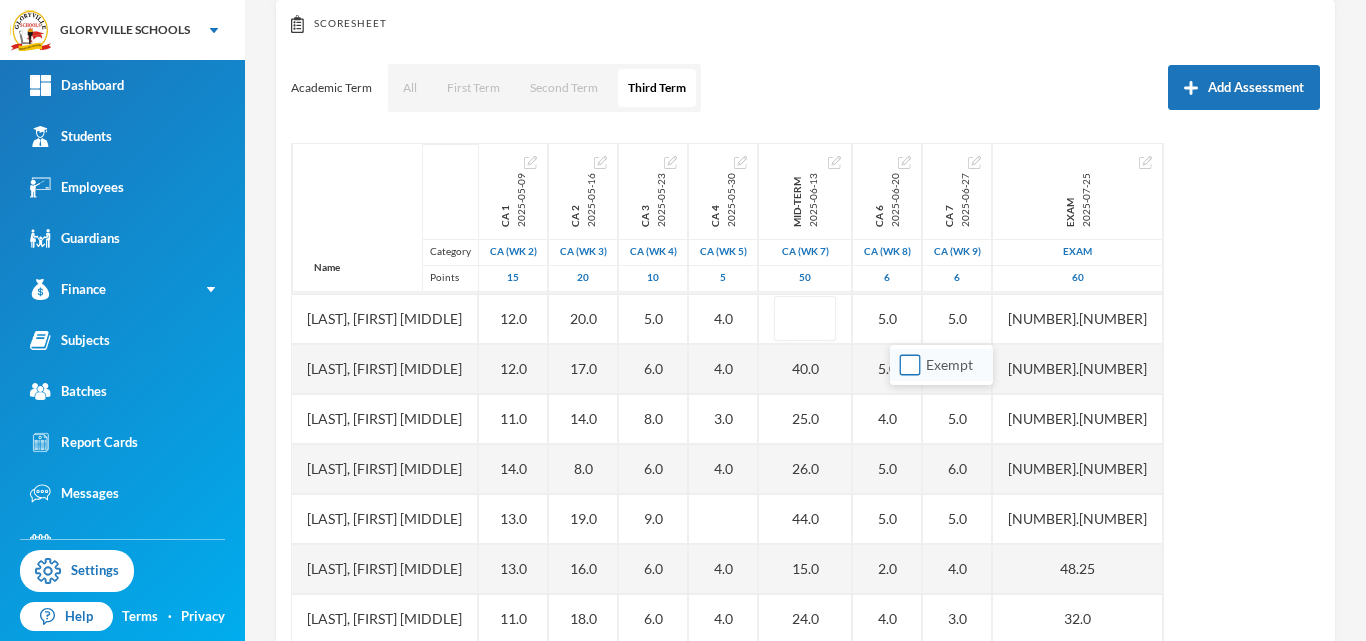 click on "Exempt" at bounding box center (910, 365) 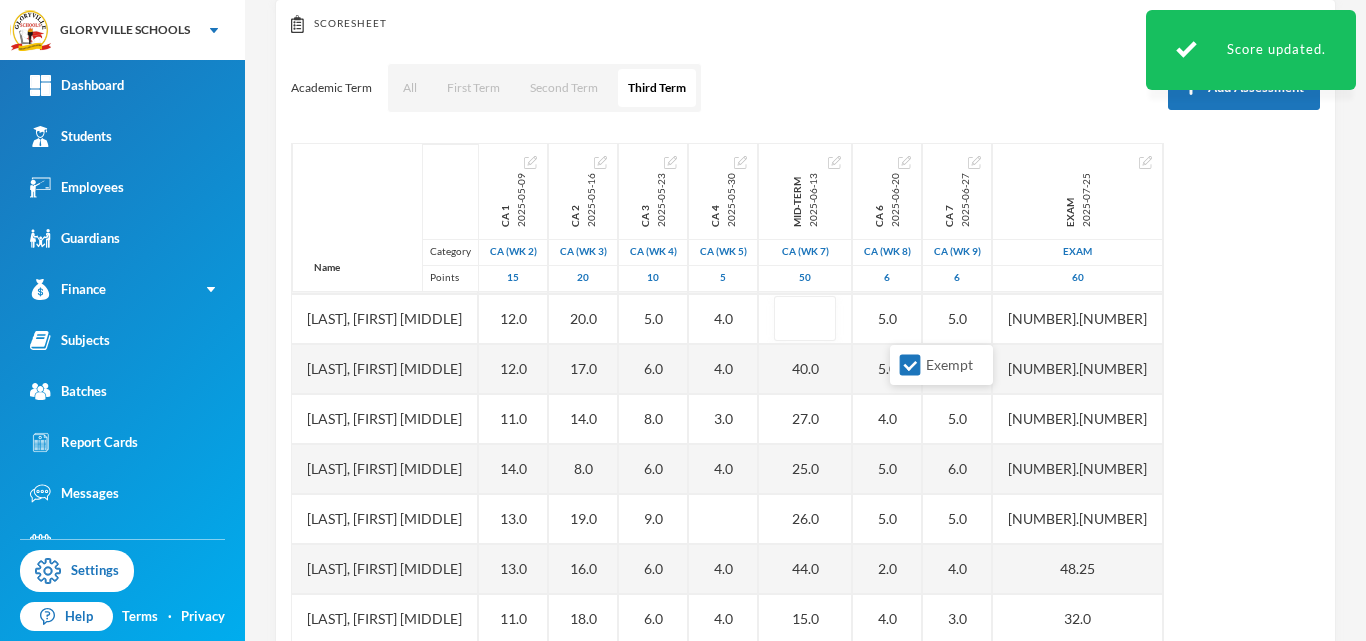 click on "Name   Category Points Adelokiki, Olabode Kingsley Adenekan, Oluwatofunmi Quadri Akande, Oluwanifemi Beckly Jegbefumhen, Joan Modupe Obiekezie, Chimamanda Scholastica Ogbonna, Silas Uchenna Ojo, Emmanuel Oluwadabira Olagoke, Dorcas Oluwatosin Olanlokun, Micheal Ayomide Olusoga, Eniola Samuel Shotande, Omotola Taye, Blessing Oluwatobi CA 1 2025-05-09 CA (Wk 2) 15 13.0 14.0 13.0 12.0 12.0 11.0 14.0 13.0 13.0 11.0 12.0 14.0 CA 2 2025-05-16 CA (Wk 3) 20 EX 15.0 20.0 17.0 14.0 8.0 19.0 16.0 18.0 15.0 14.0 CA 3 2025-05-23 CA (Wk 4) 10 6.0 6.0 8.0 5.0 6.0 8.0 6.0 9.0 6.0 6.0 7.0 7.0 CA 4 2025-05-30 CA (Wk 5) 5 4.0 4.0 4.0 3.0 4.0 4.0 4.0 4.0 Mid-Term 2025-06-13 CA (Wk 7) 50 26.0 30.0 25.0 40.0 27.0 25.0 26.0 44.0 15.0 24.0 15.0 CA 6 2025-06-20 CA (Wk 8) 6 3.0 1.0 0.0 5.0 5.0 4.0 5.0 5.0 2.0 4.0 4.0 5.0 CA 7 2025-06-27 CA (Wk 9) 6 1.0 5.0 6.0 5.0 5.0 5.0 6.0 5.0 4.0 3.0 6.0 5.0 Exam 2025-07-25 Exam 60 46.75 44.5 48.25 48.2 36.55 49.7 36.5 39.55 48.25 32.0 35.75 31.95" at bounding box center (805, 393) 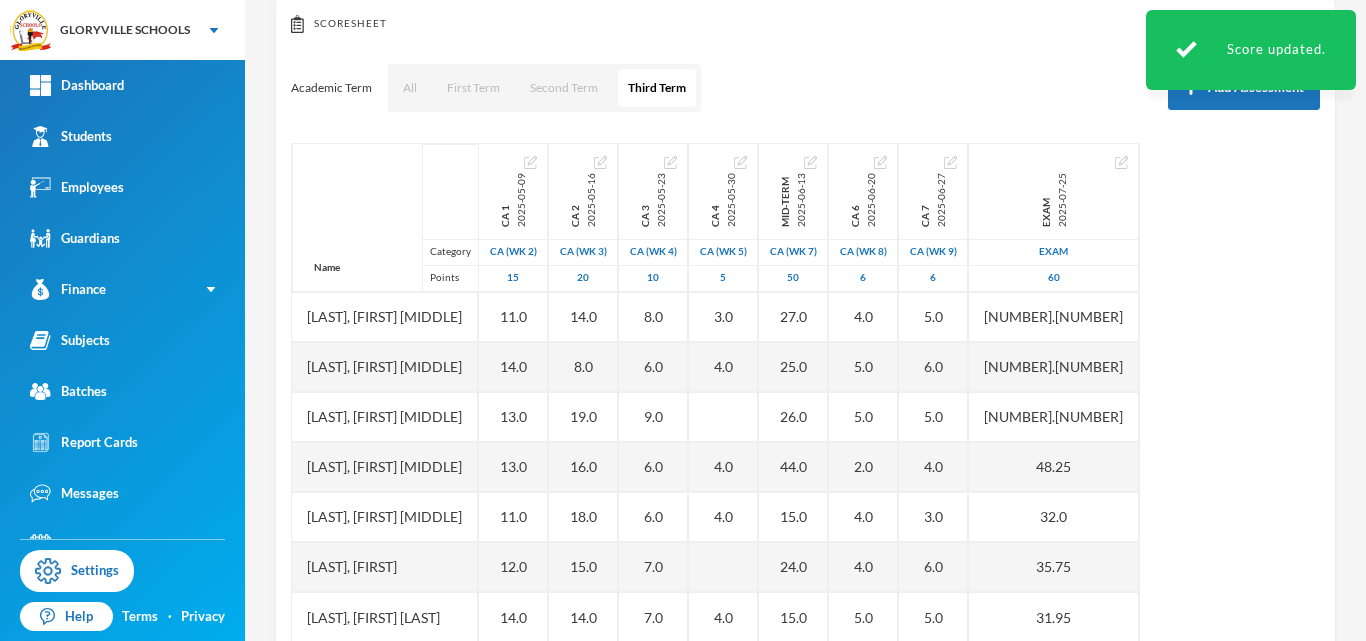 scroll, scrollTop: 0, scrollLeft: 0, axis: both 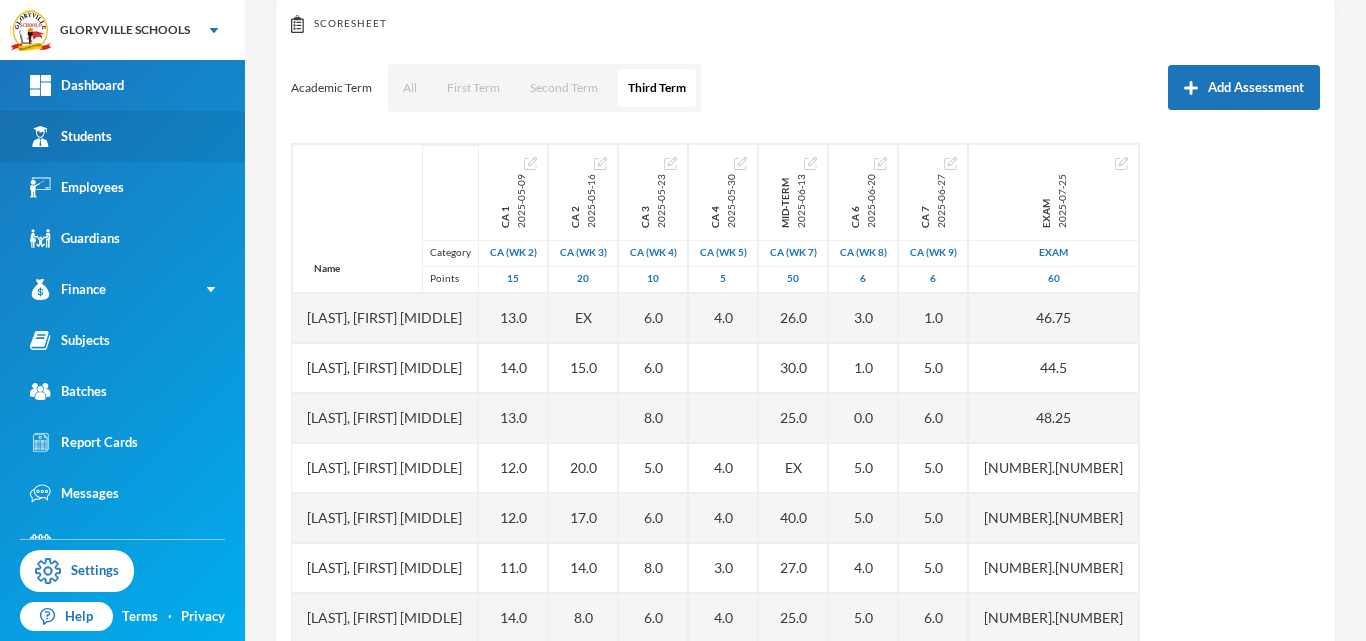click on "Students" at bounding box center [122, 136] 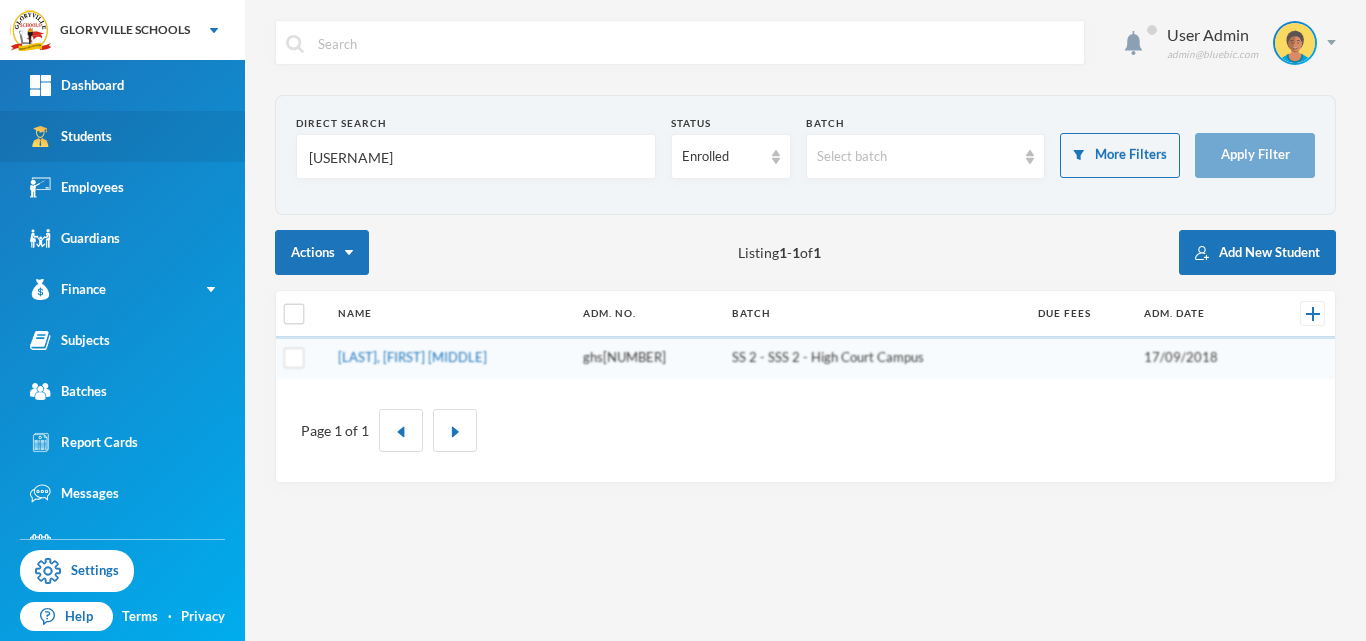 scroll, scrollTop: 0, scrollLeft: 0, axis: both 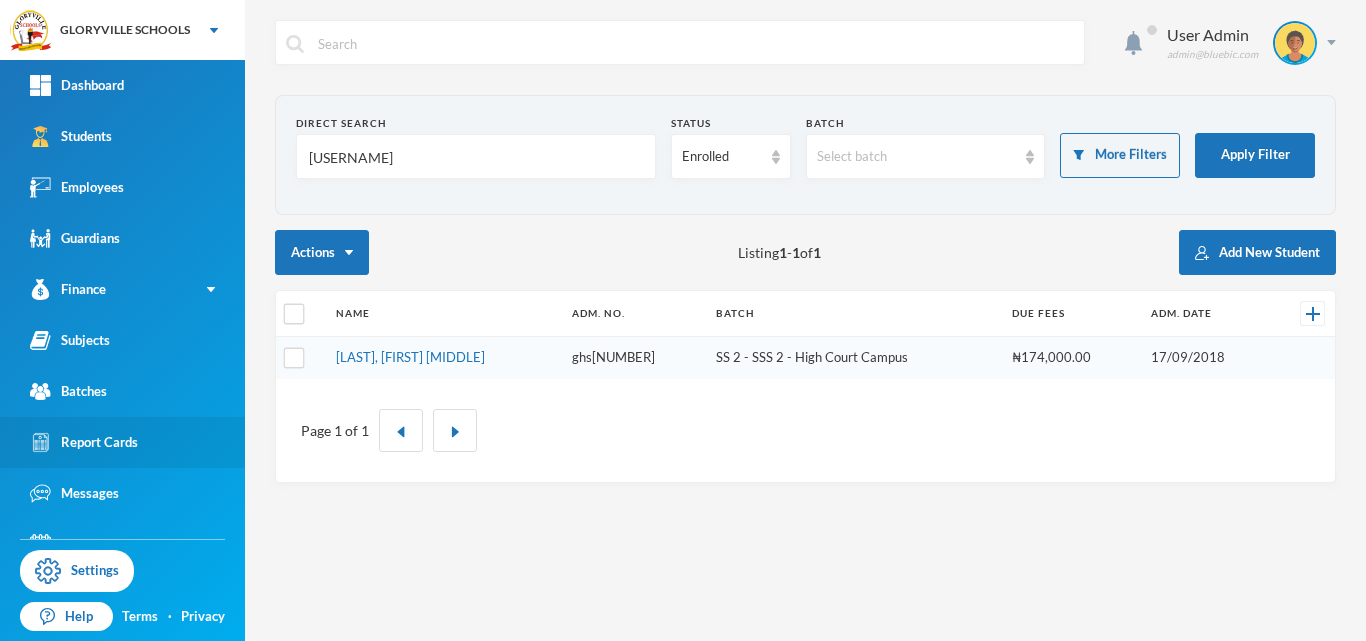 click on "Report Cards" at bounding box center [122, 442] 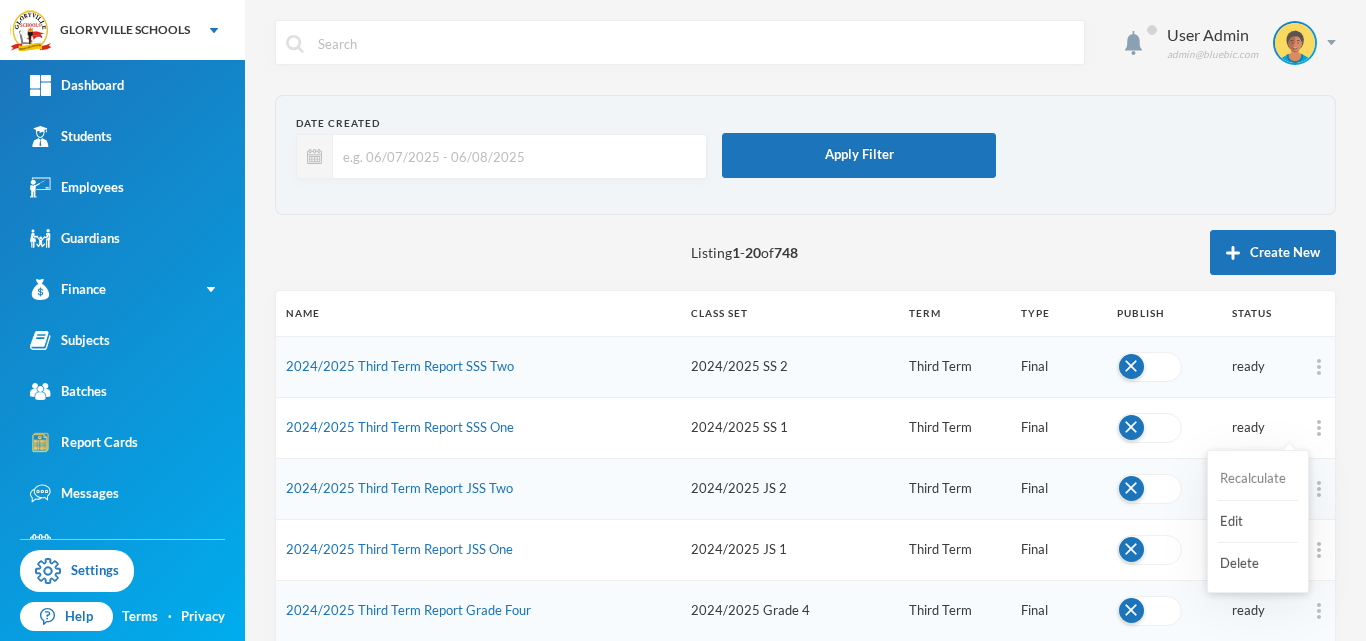 click on "Recalculate" at bounding box center [1258, 479] 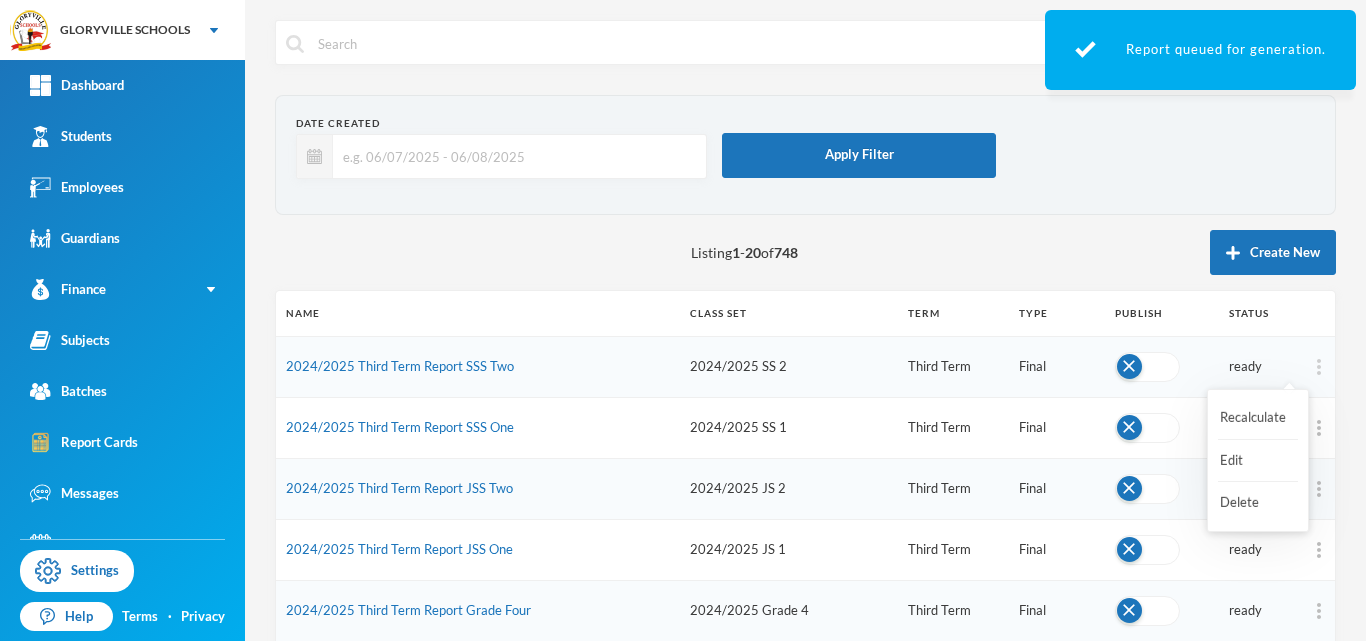 click at bounding box center (1319, 367) 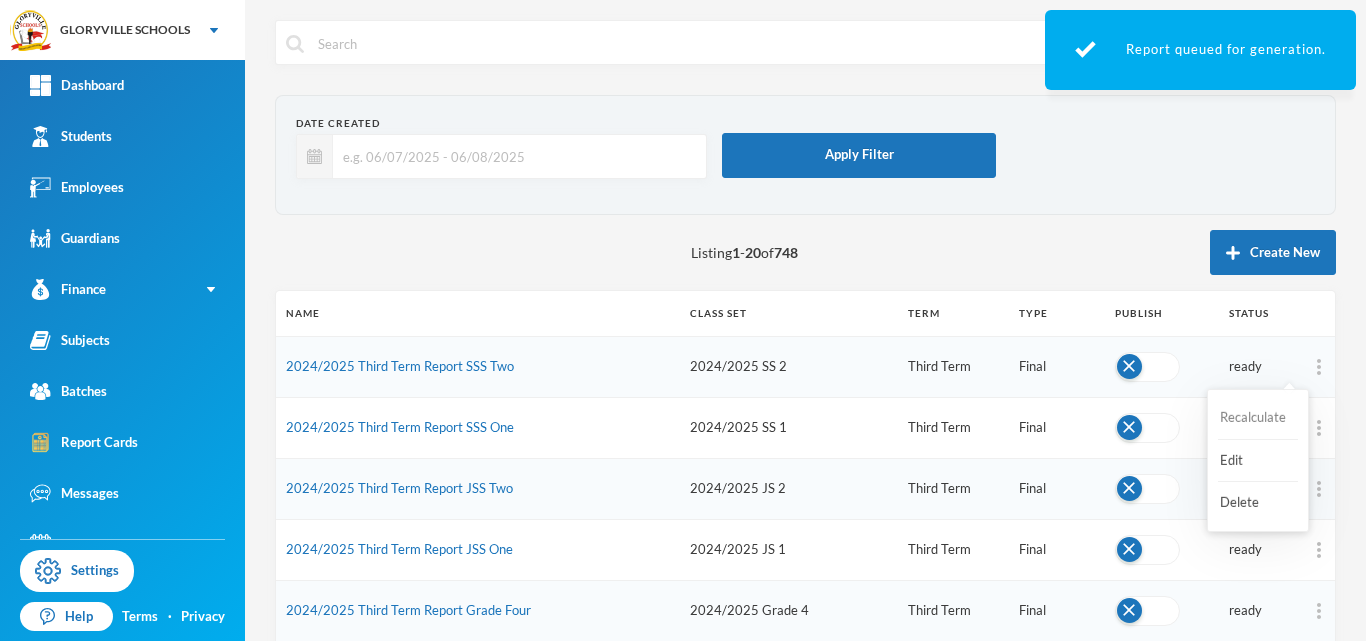 click on "Recalculate" at bounding box center (1258, 418) 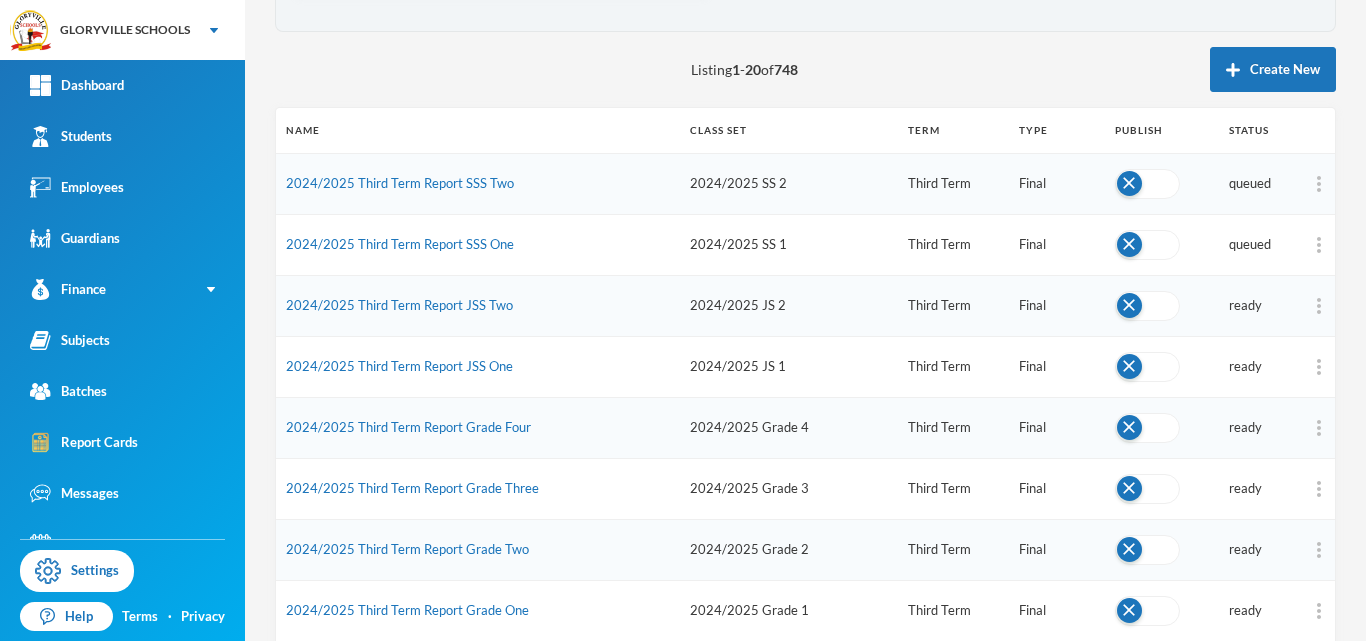 scroll, scrollTop: 364, scrollLeft: 0, axis: vertical 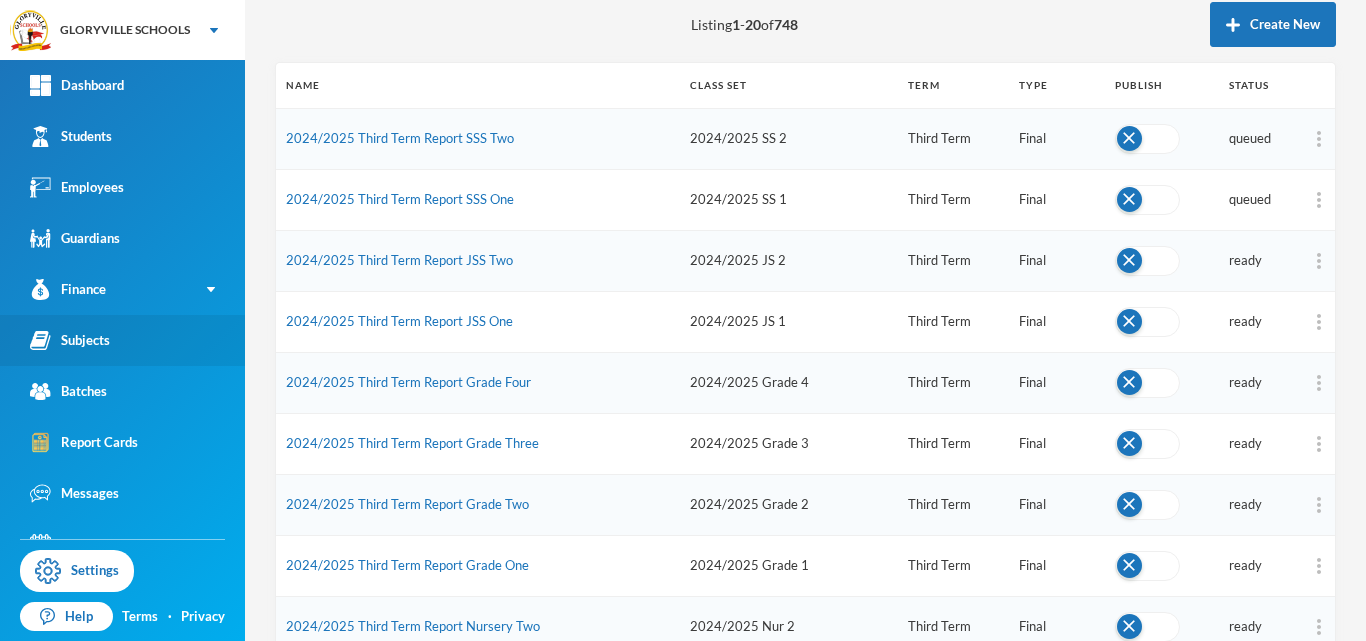 click on "Subjects" at bounding box center [122, 340] 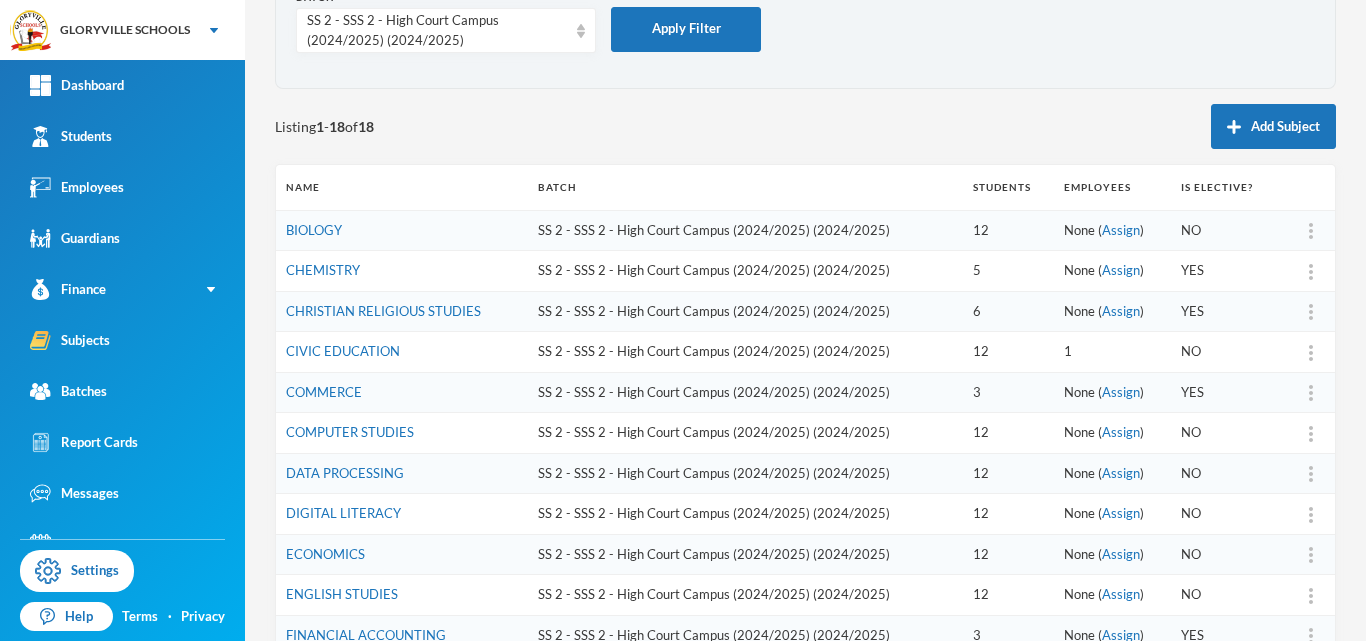 scroll, scrollTop: 0, scrollLeft: 0, axis: both 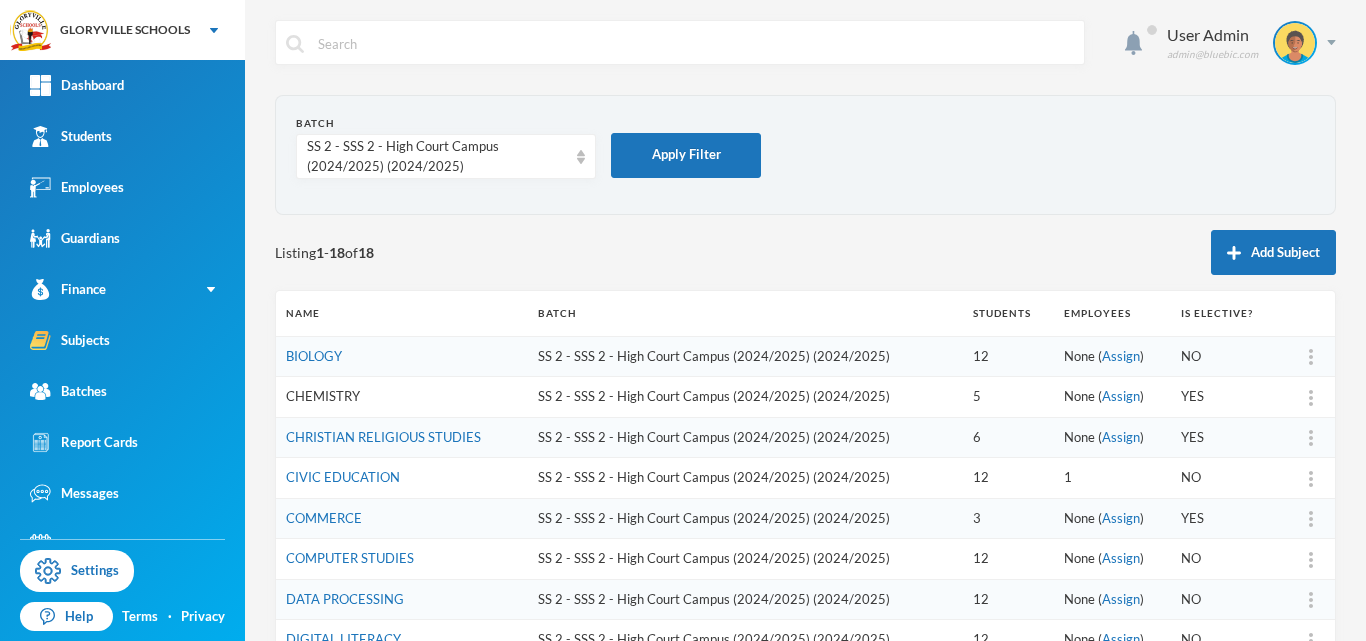 click on "CHEMISTRY" at bounding box center (323, 396) 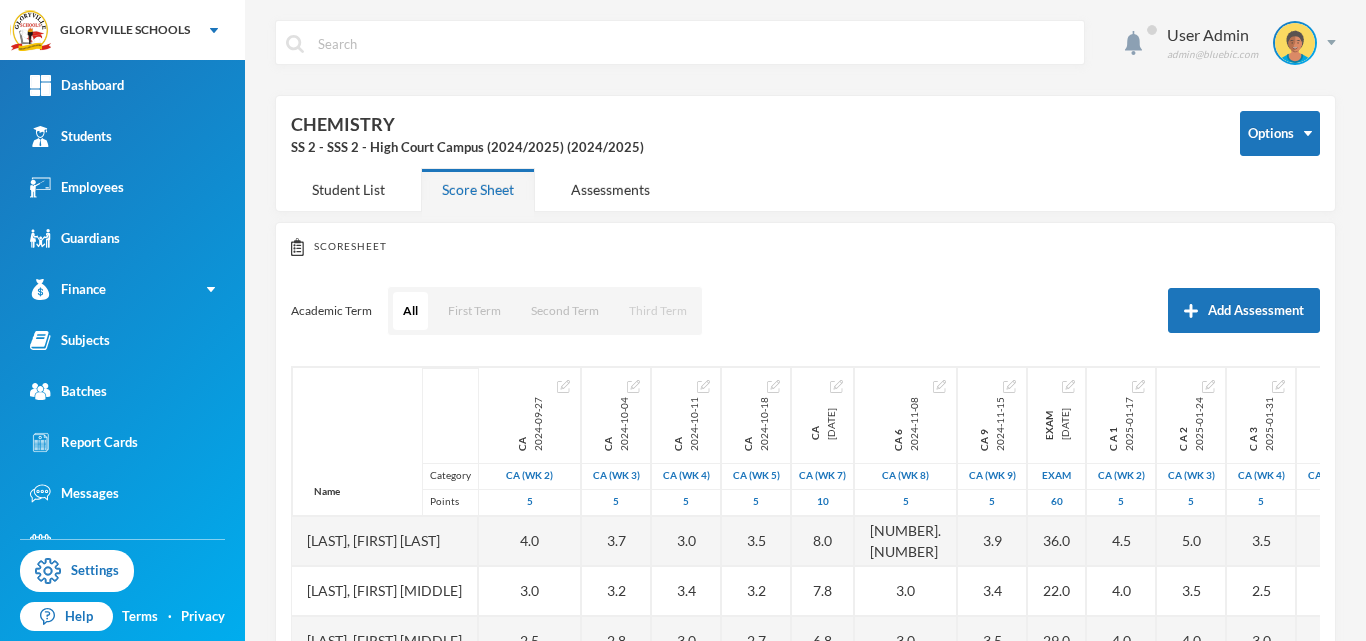 click on "Third Term" at bounding box center [658, 311] 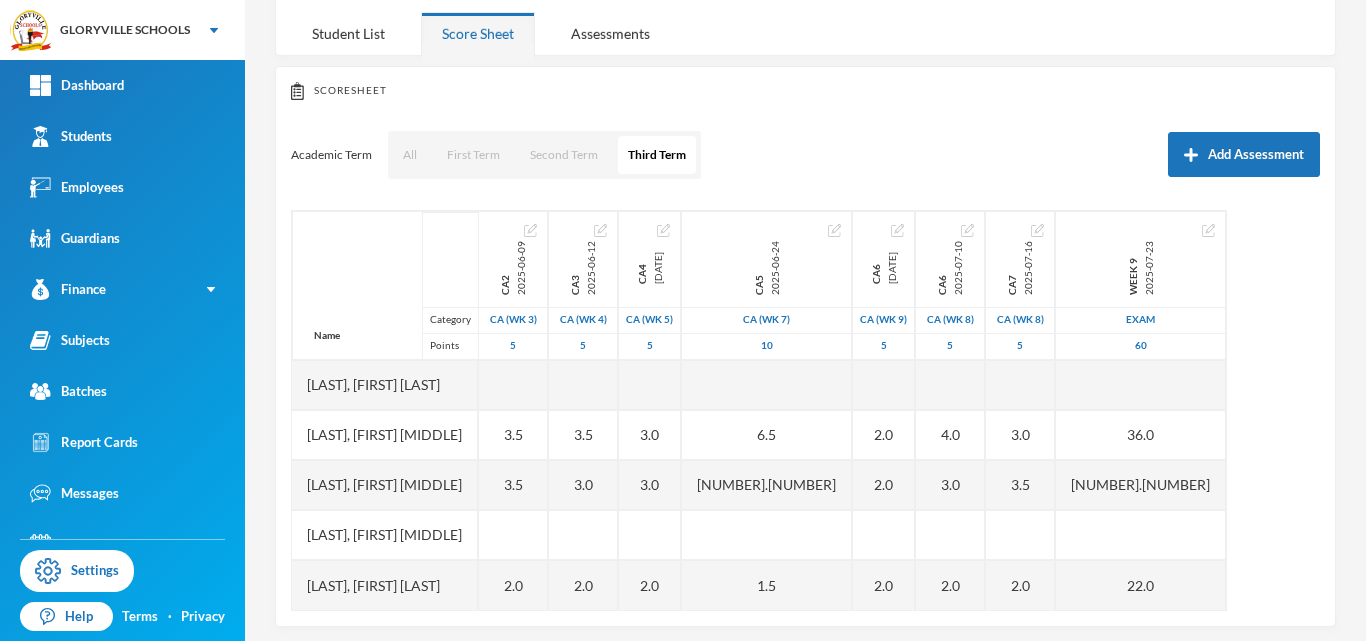 scroll, scrollTop: 161, scrollLeft: 0, axis: vertical 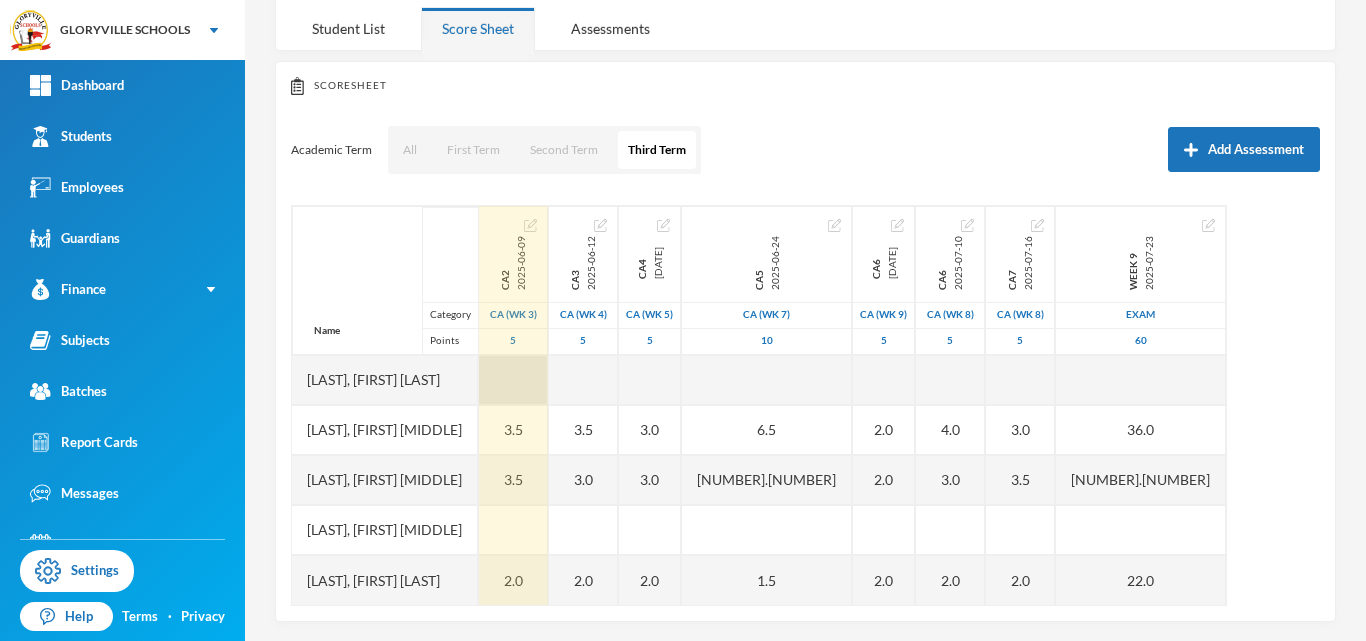 click at bounding box center (513, 380) 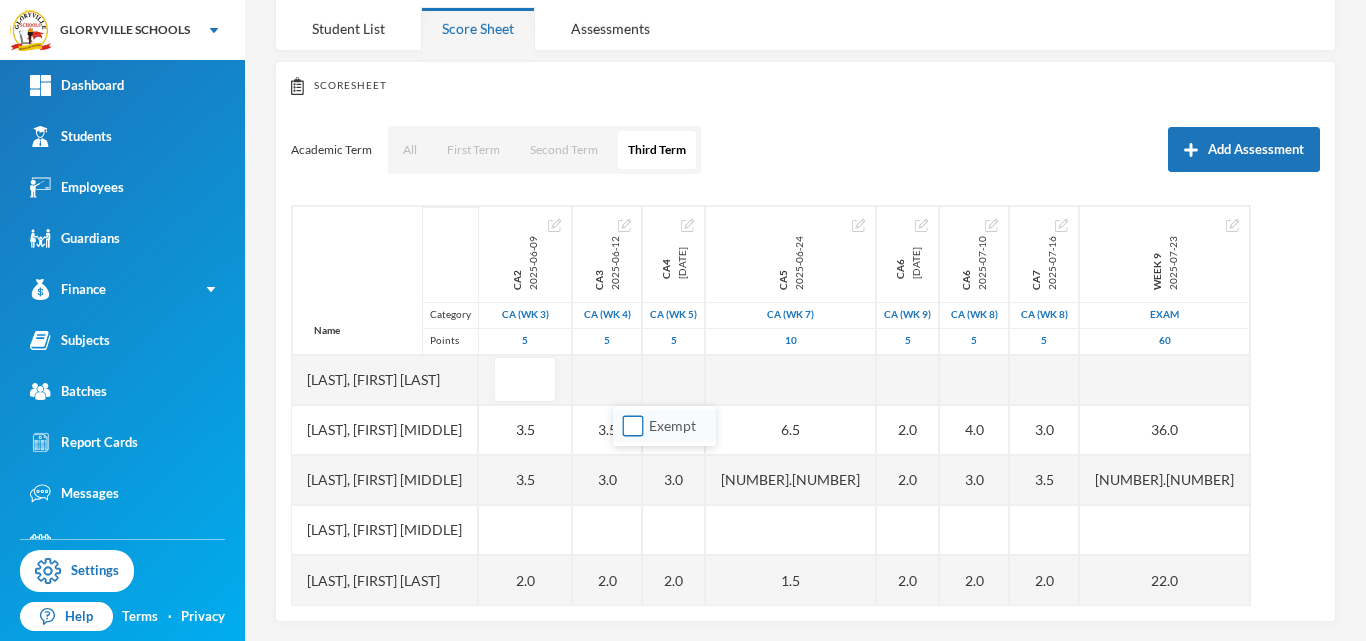 click on "Exempt" at bounding box center [633, 426] 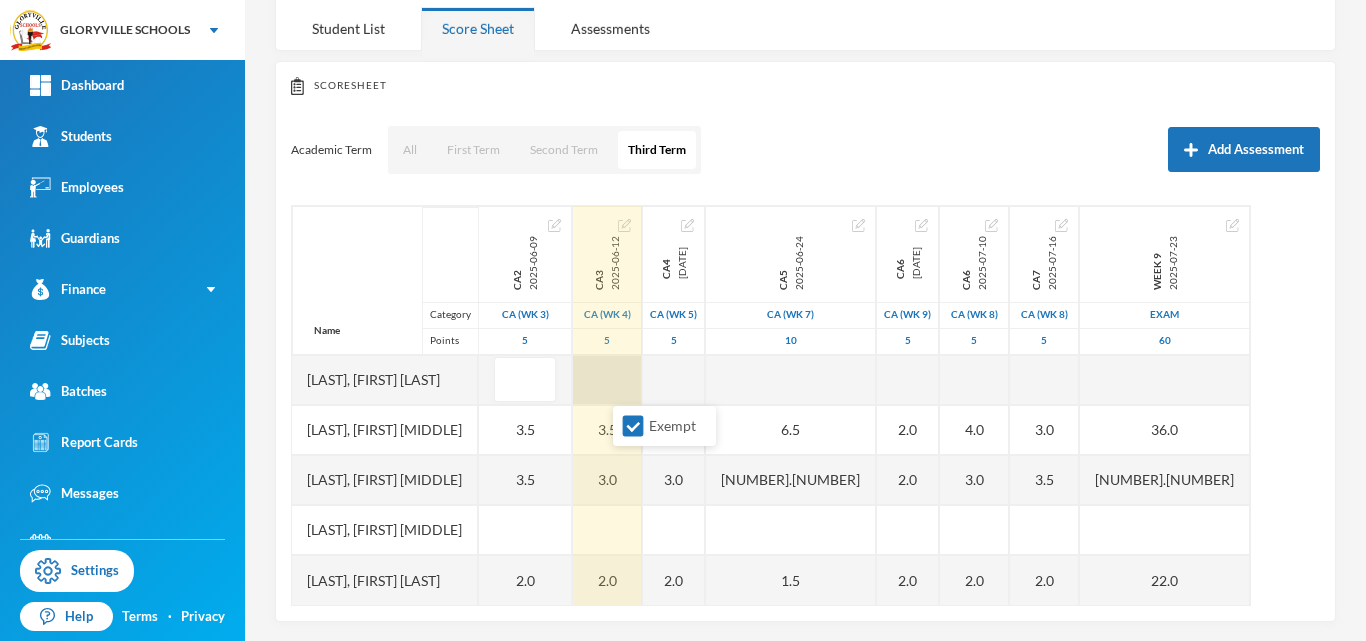 click at bounding box center (607, 380) 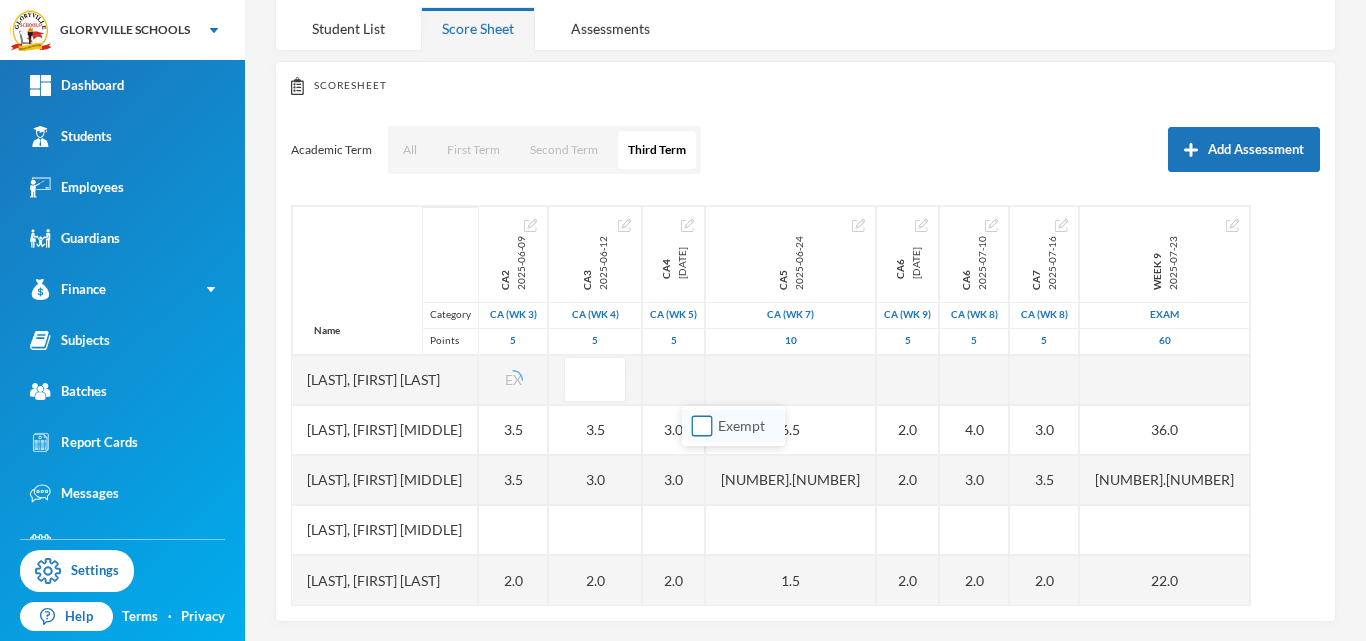 click on "Exempt" at bounding box center (702, 426) 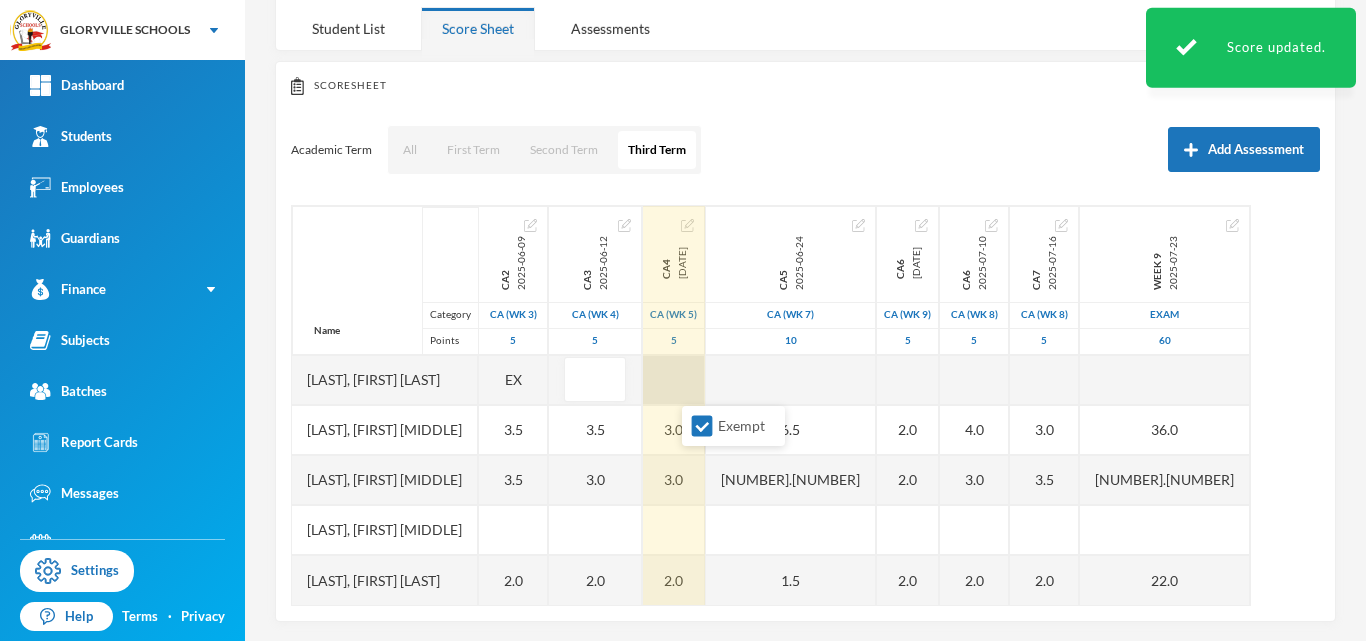 click at bounding box center (674, 380) 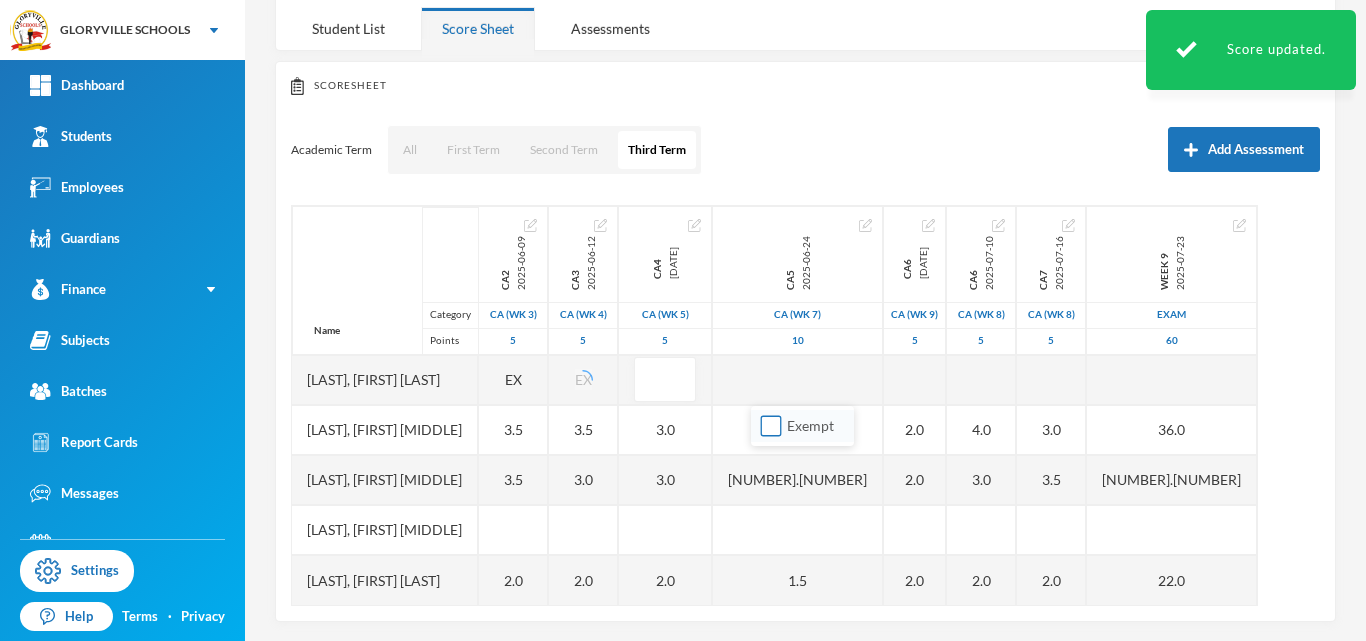 click on "Exempt" at bounding box center [771, 426] 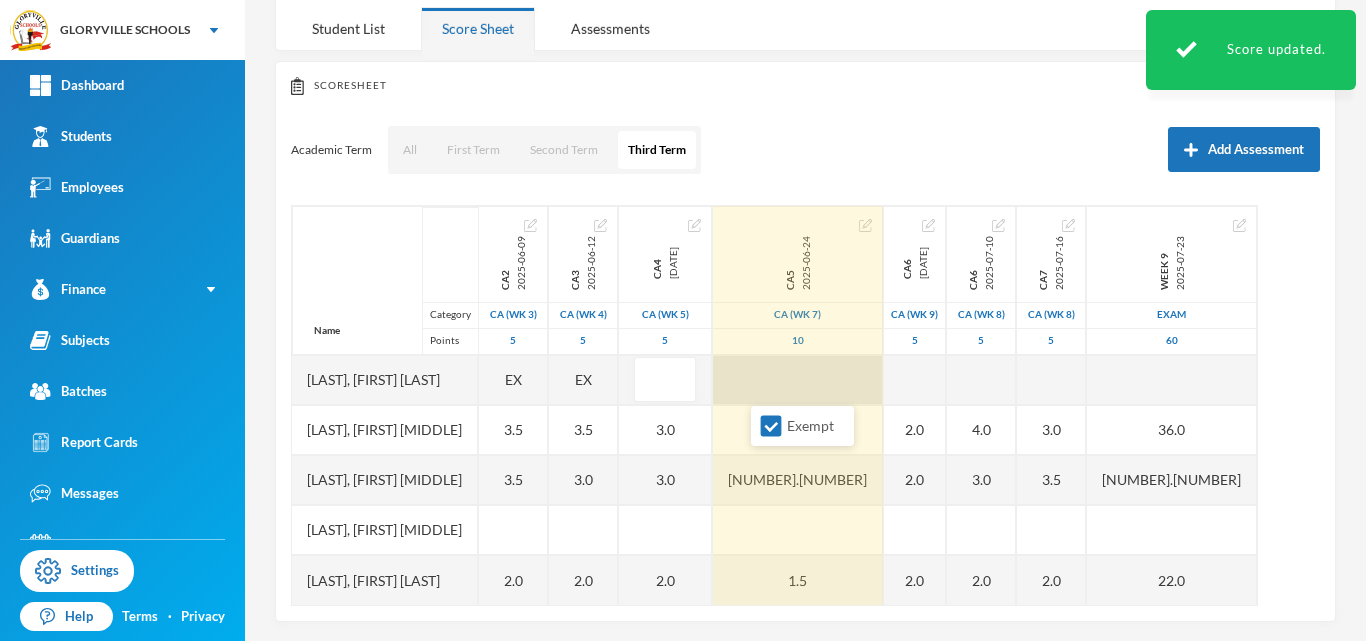 click at bounding box center [798, 380] 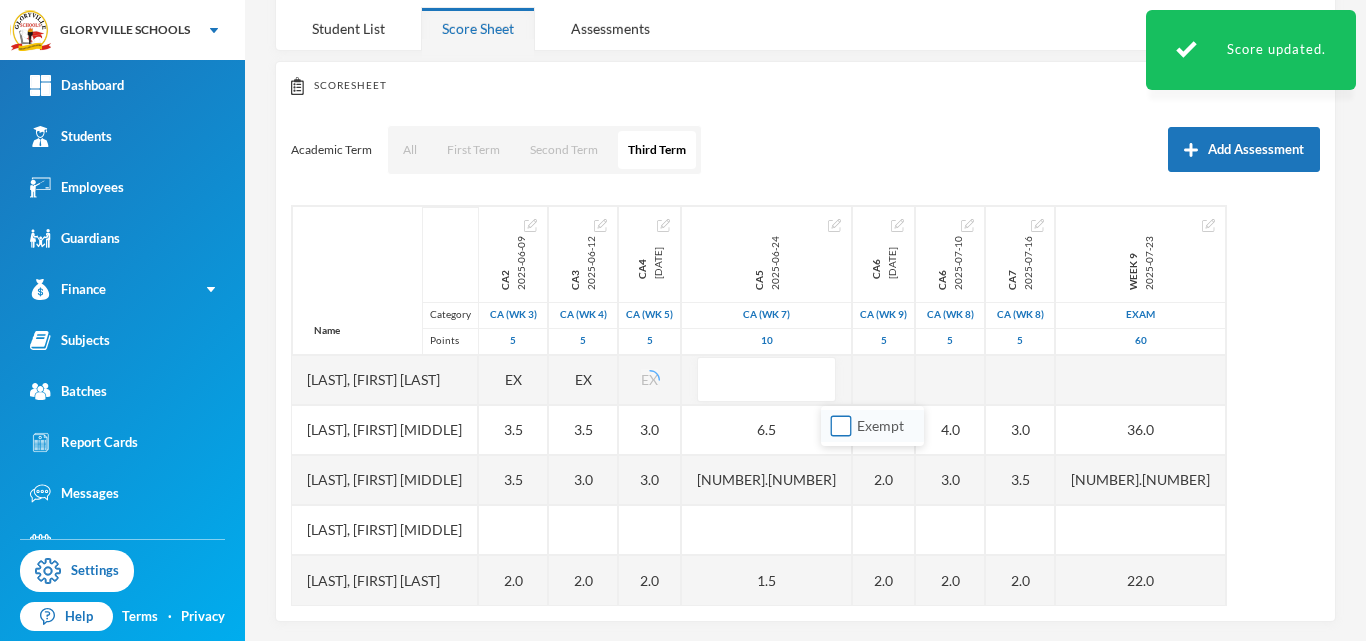 click on "Exempt" at bounding box center (841, 426) 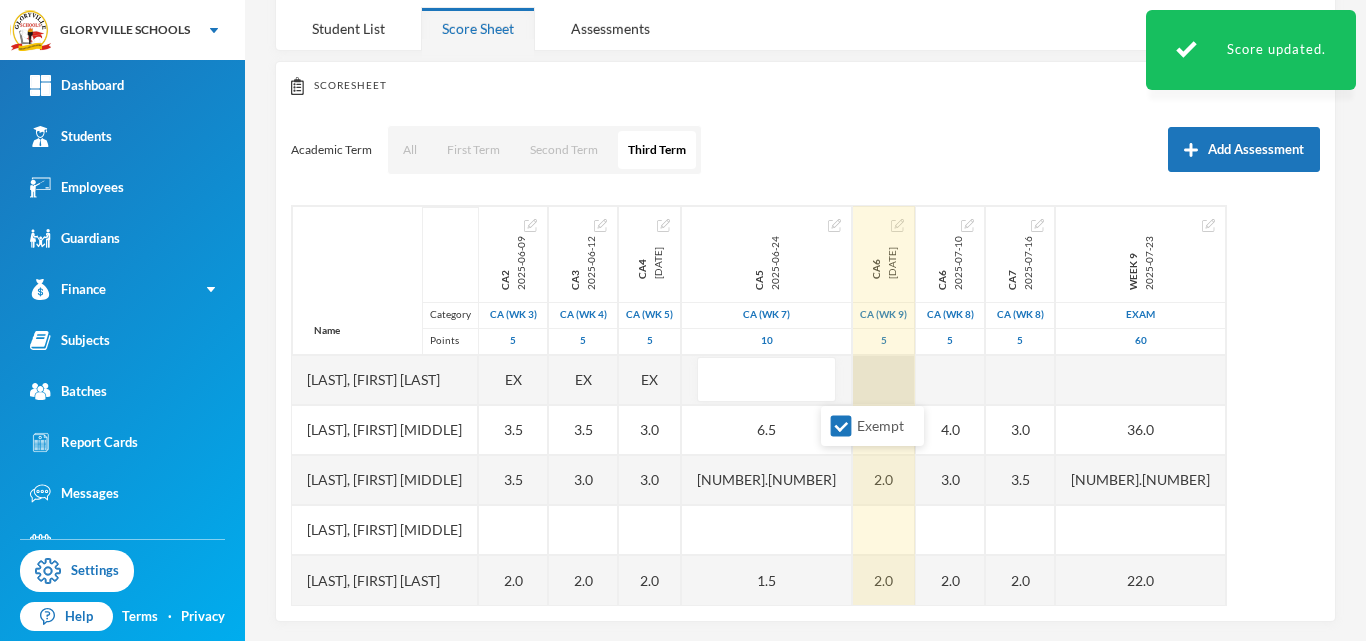 click at bounding box center (884, 380) 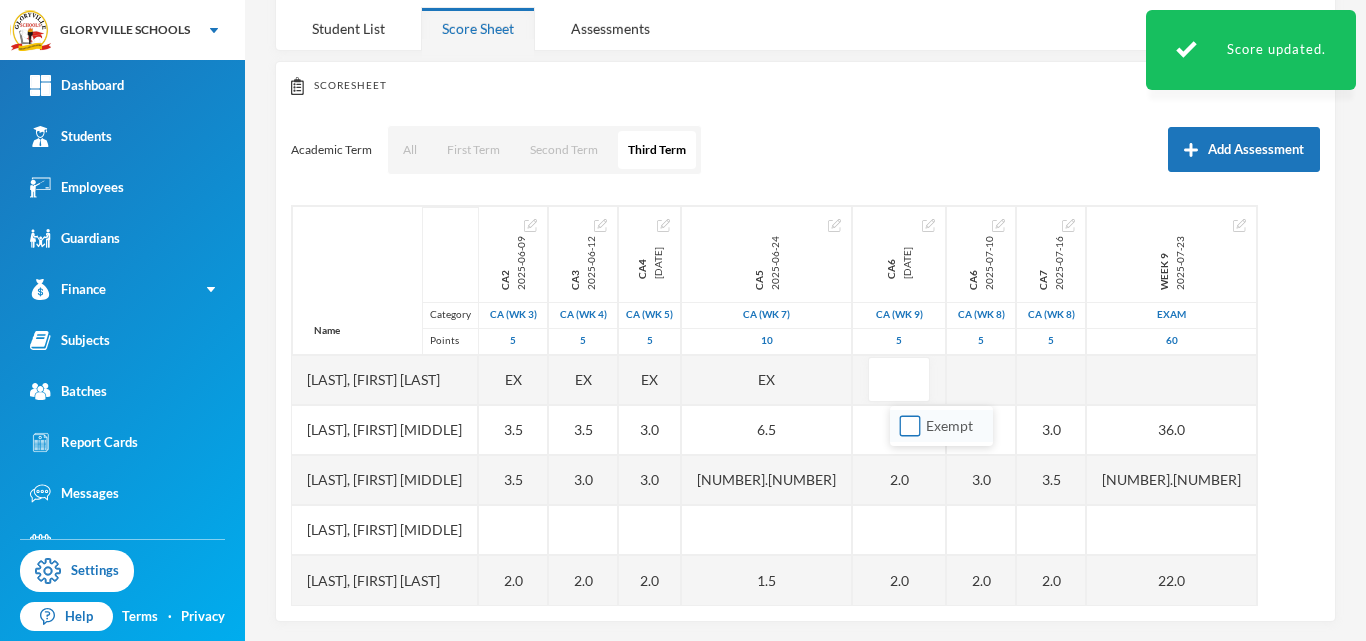click on "Exempt" at bounding box center (910, 426) 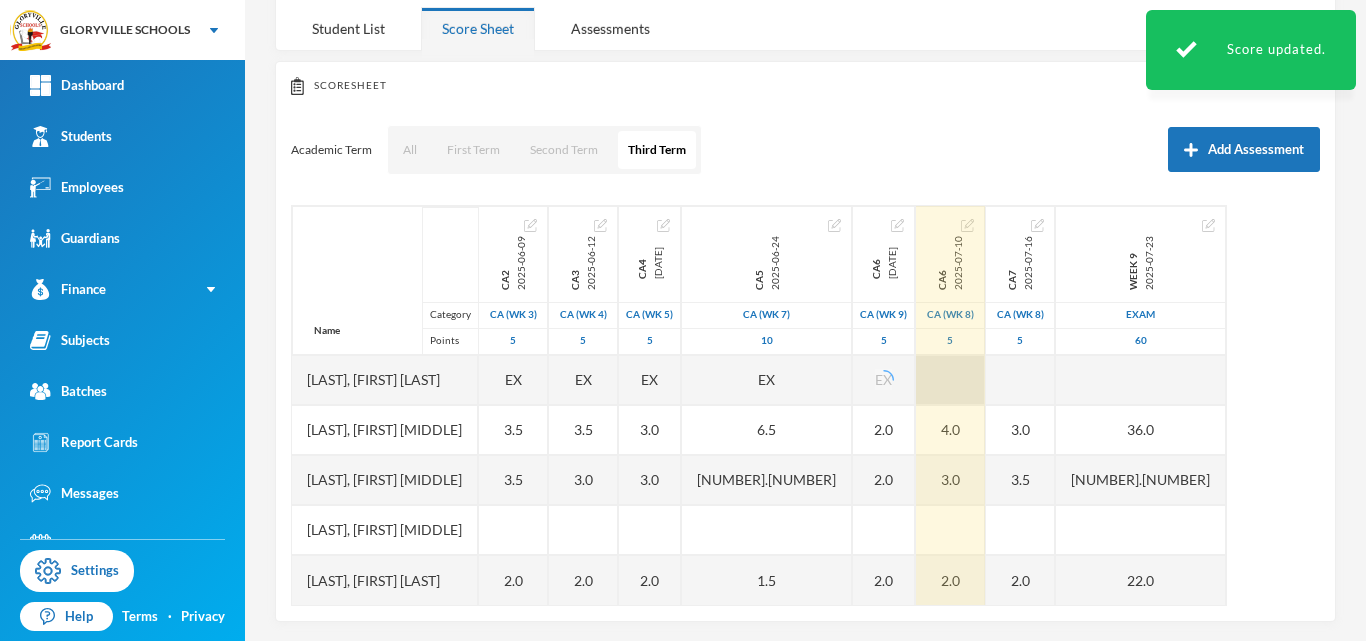 click at bounding box center [950, 380] 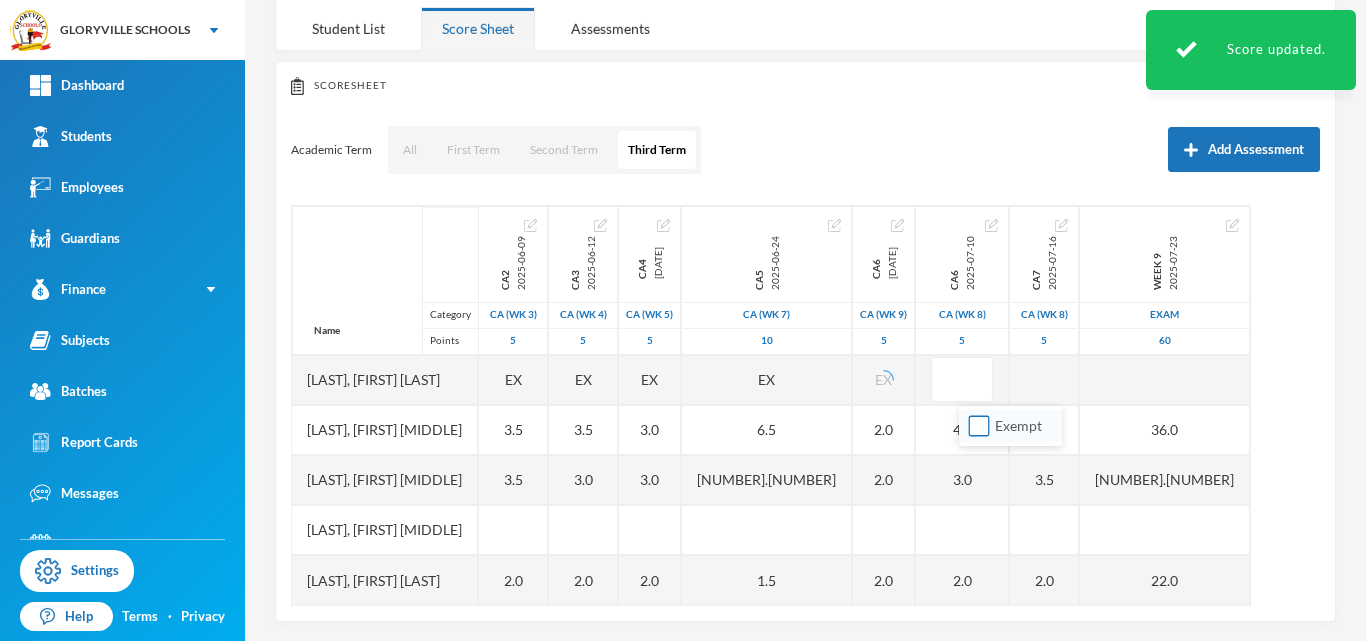 click on "Exempt" at bounding box center [979, 426] 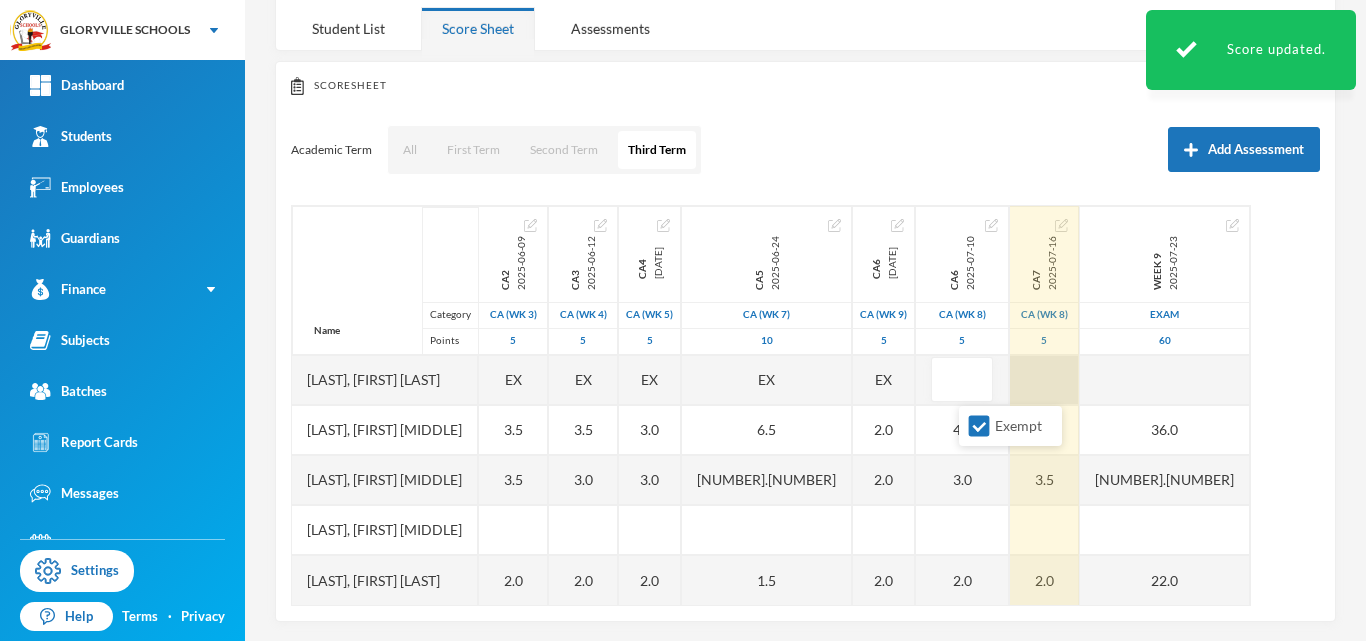 click at bounding box center (1044, 380) 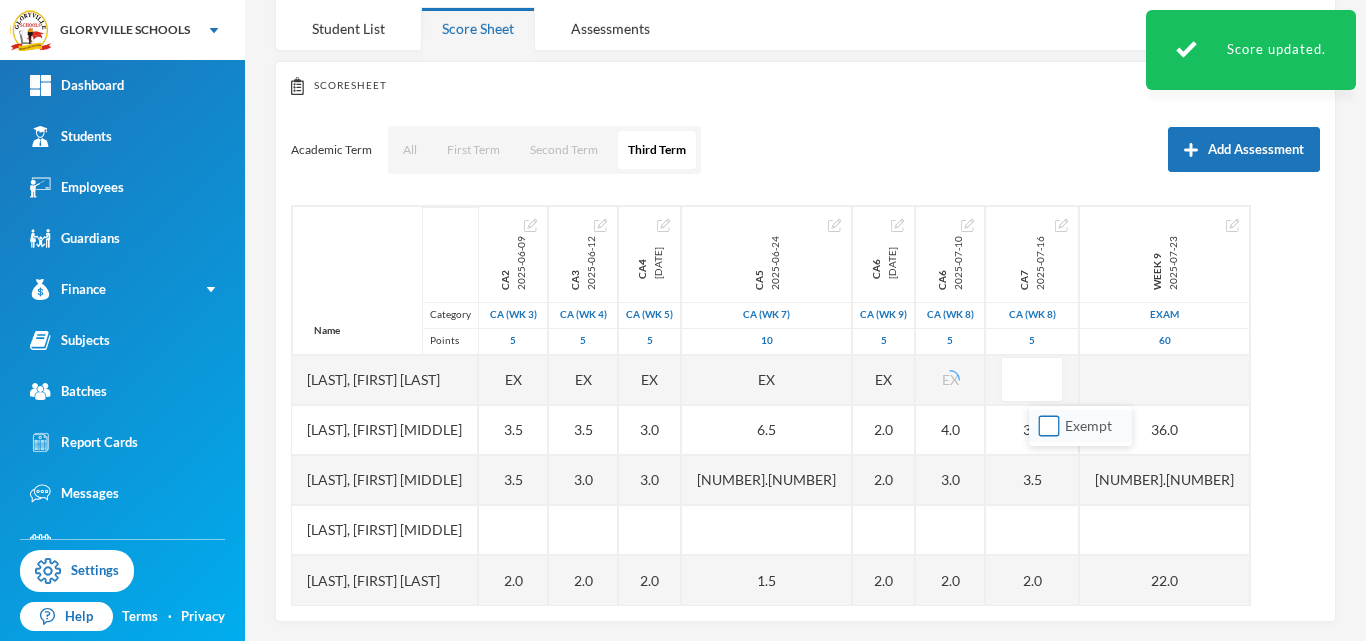 click on "Exempt" at bounding box center (1049, 426) 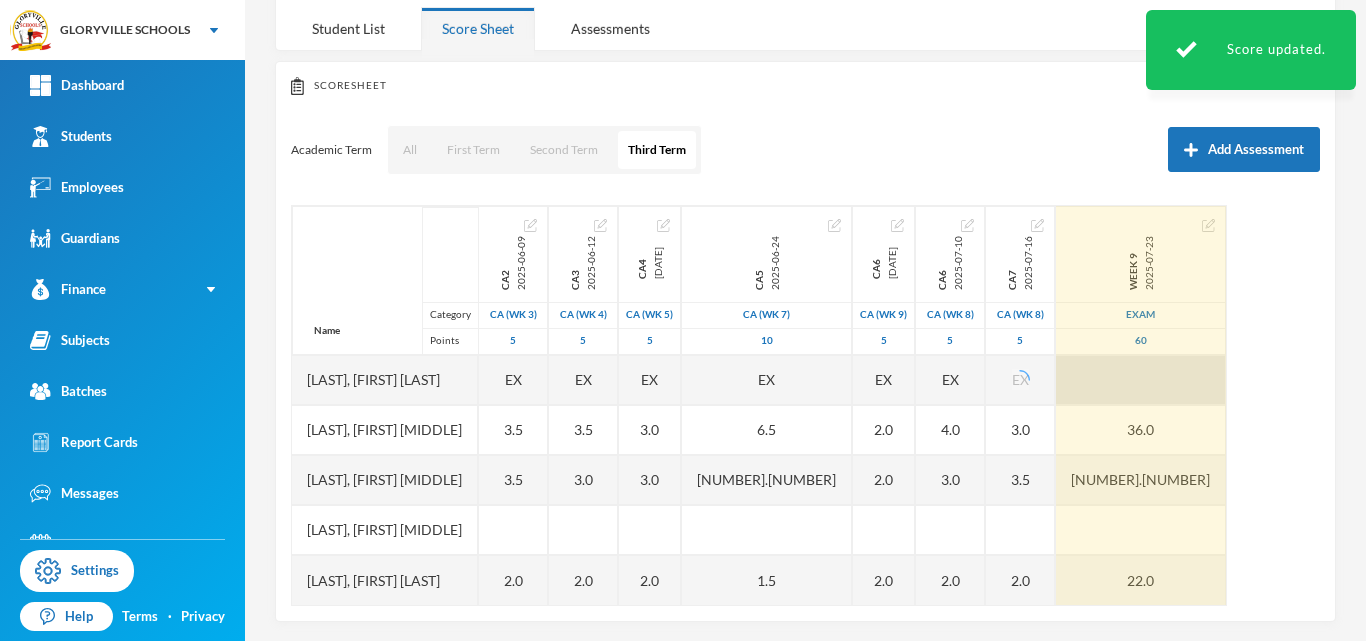 click at bounding box center [1141, 380] 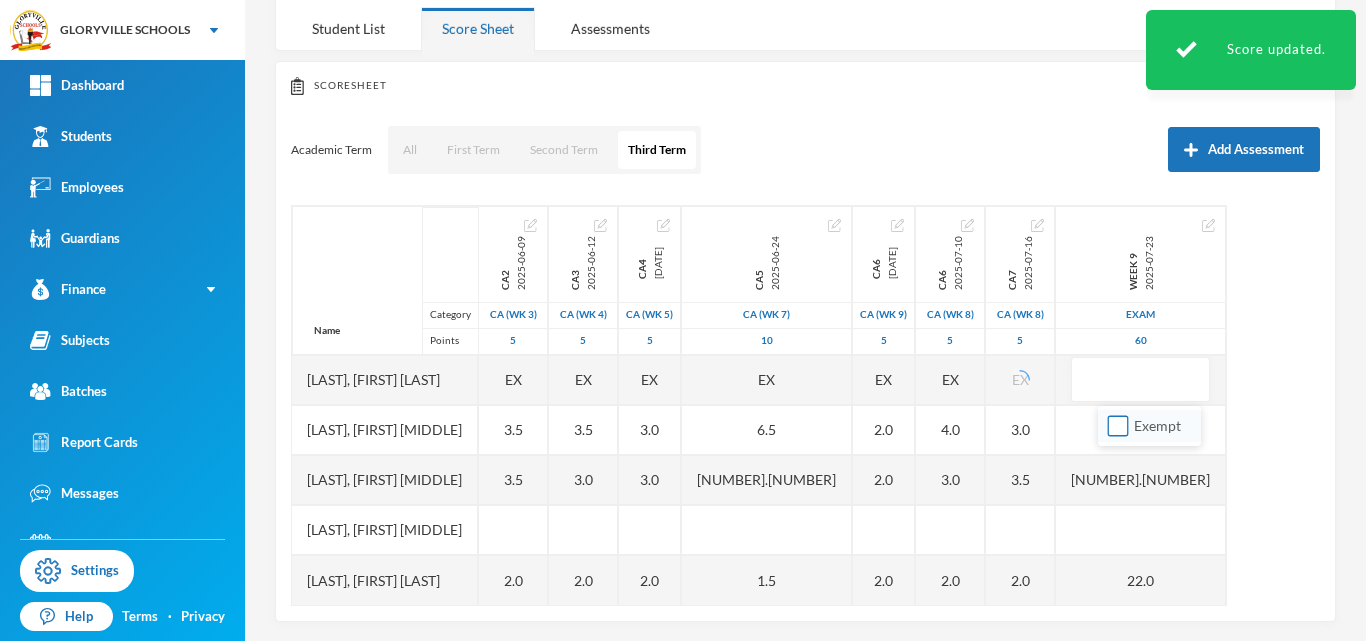 click on "Exempt" at bounding box center [1118, 426] 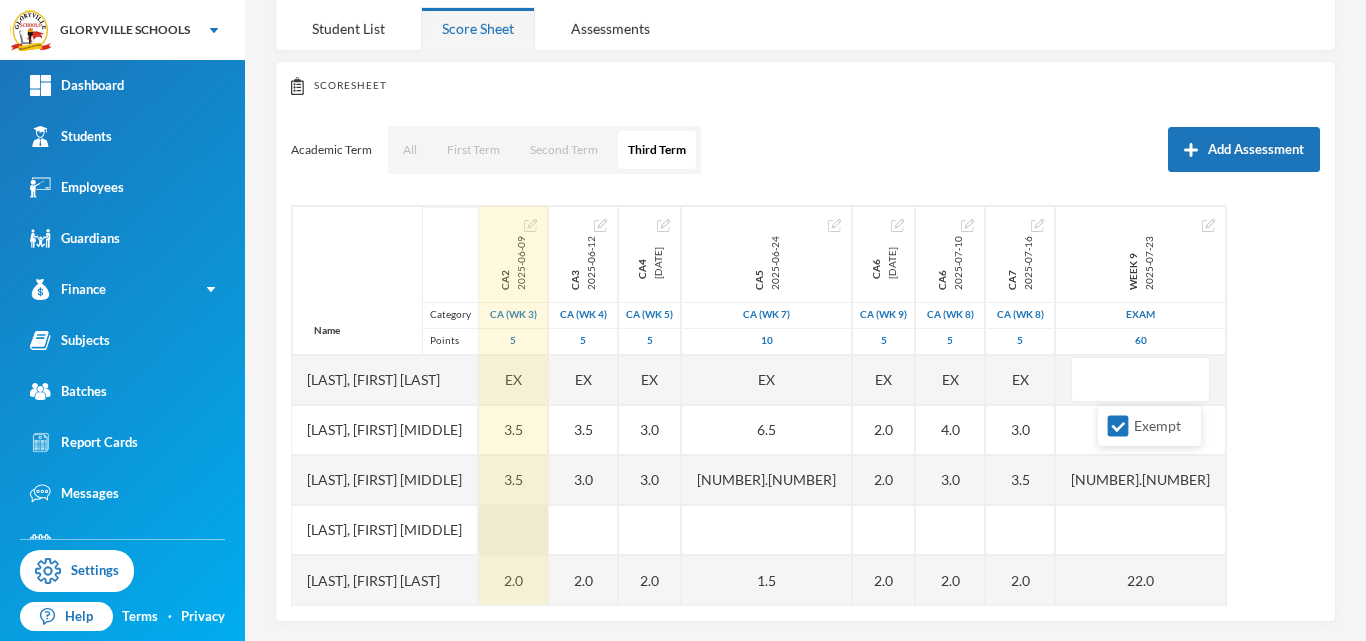 click at bounding box center [513, 530] 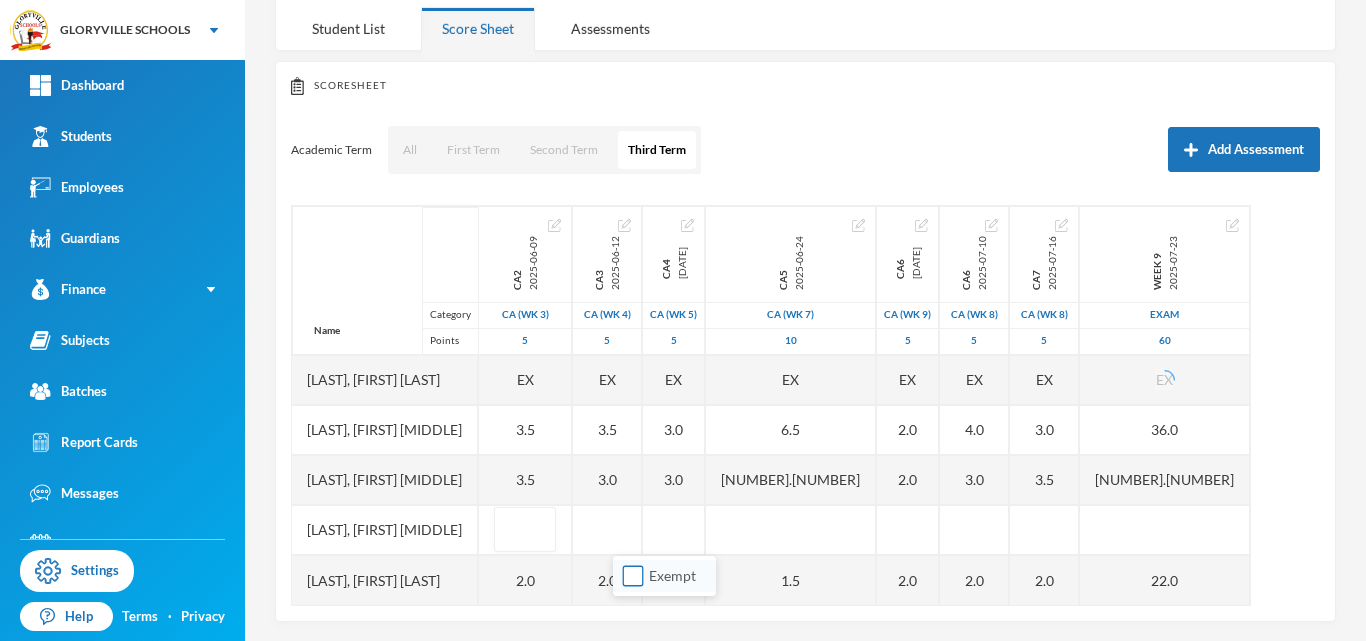 click on "Exempt" at bounding box center (633, 576) 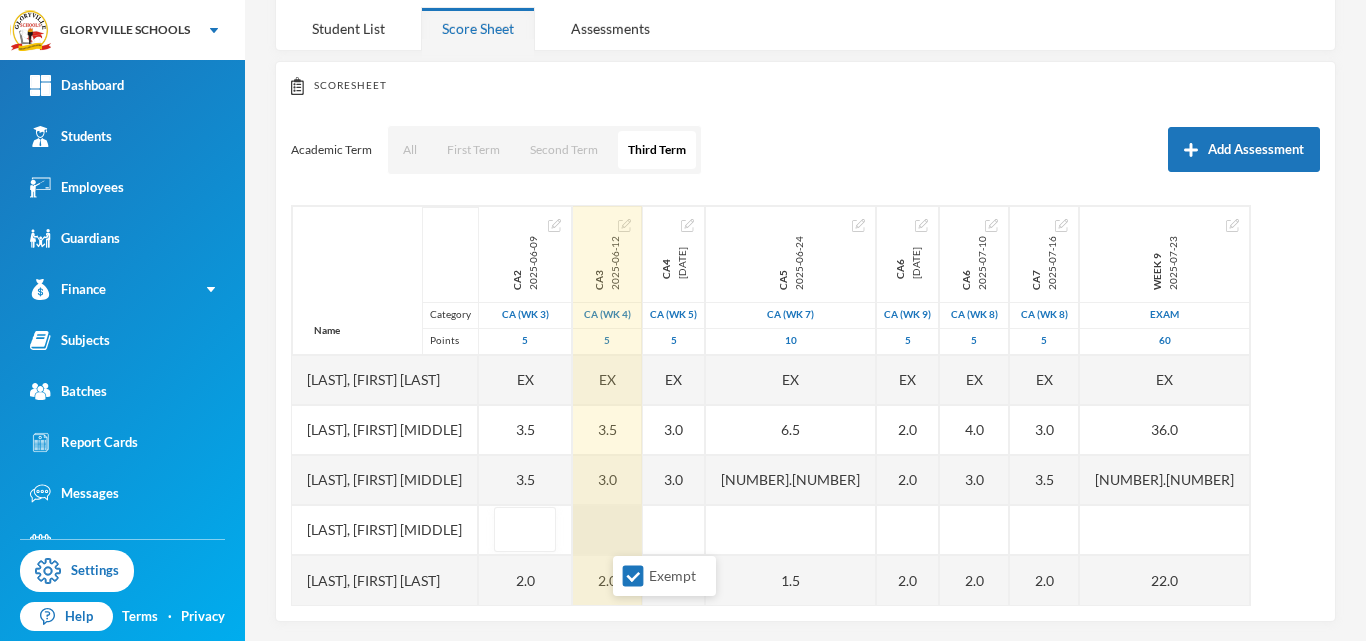 click at bounding box center [607, 530] 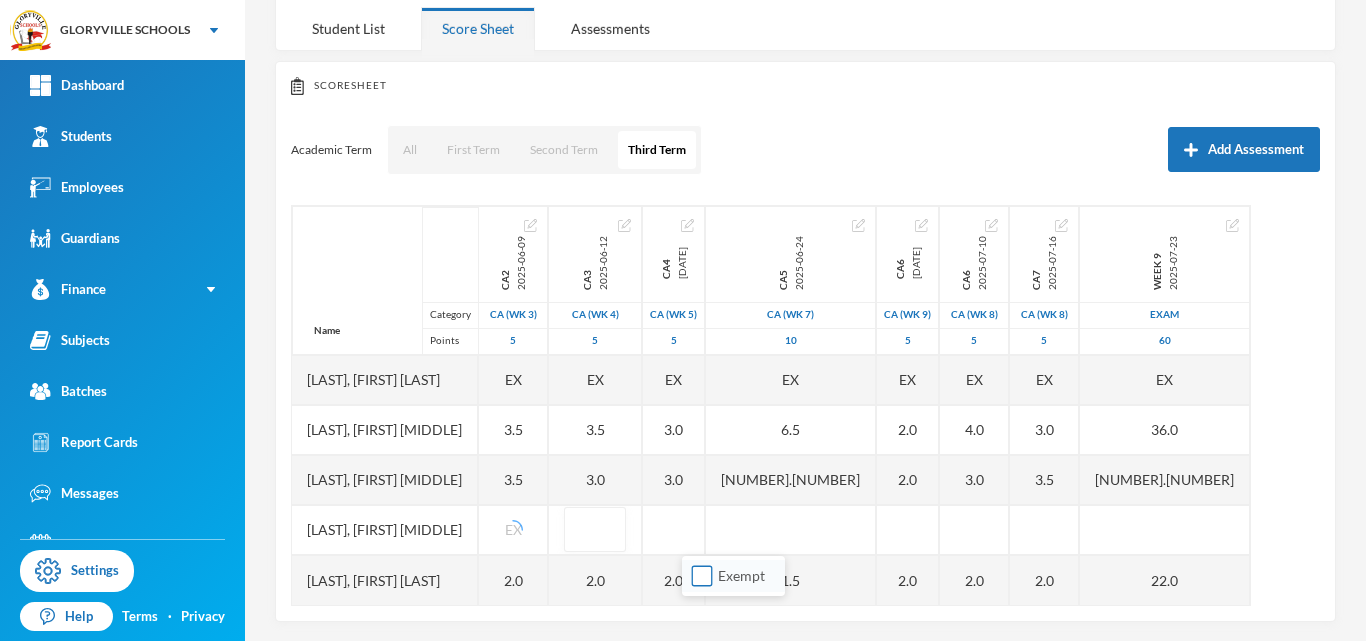 click on "Exempt" at bounding box center (702, 576) 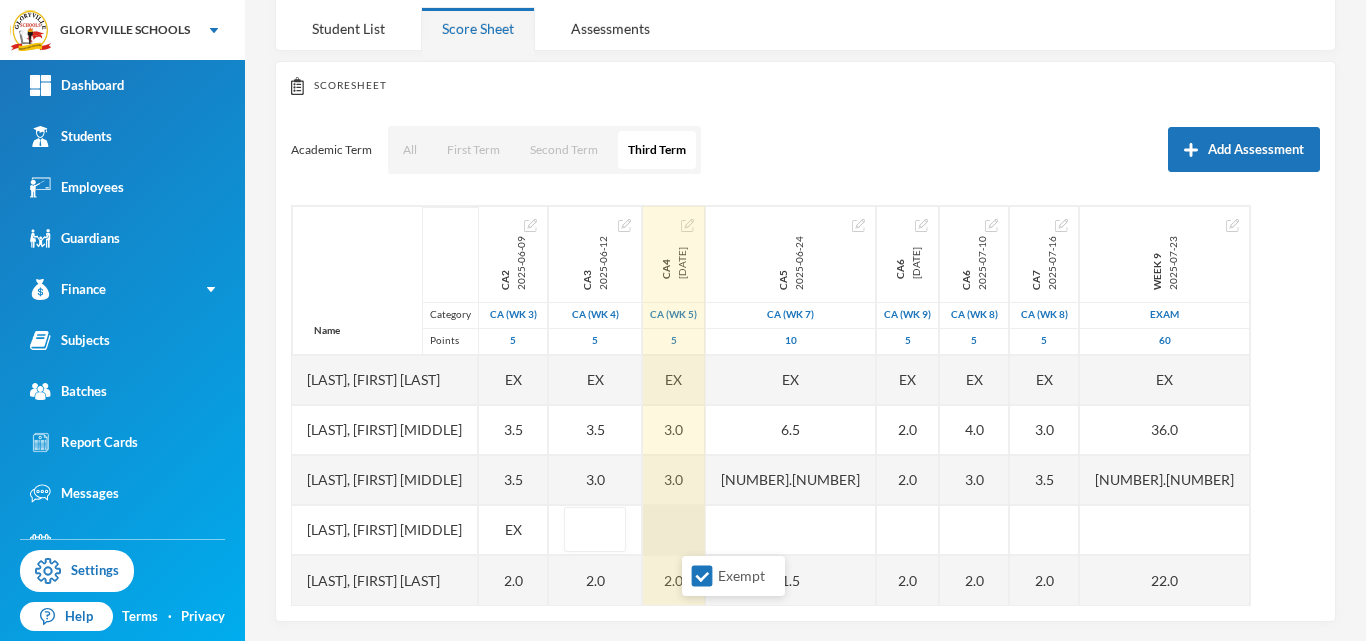 click at bounding box center (674, 530) 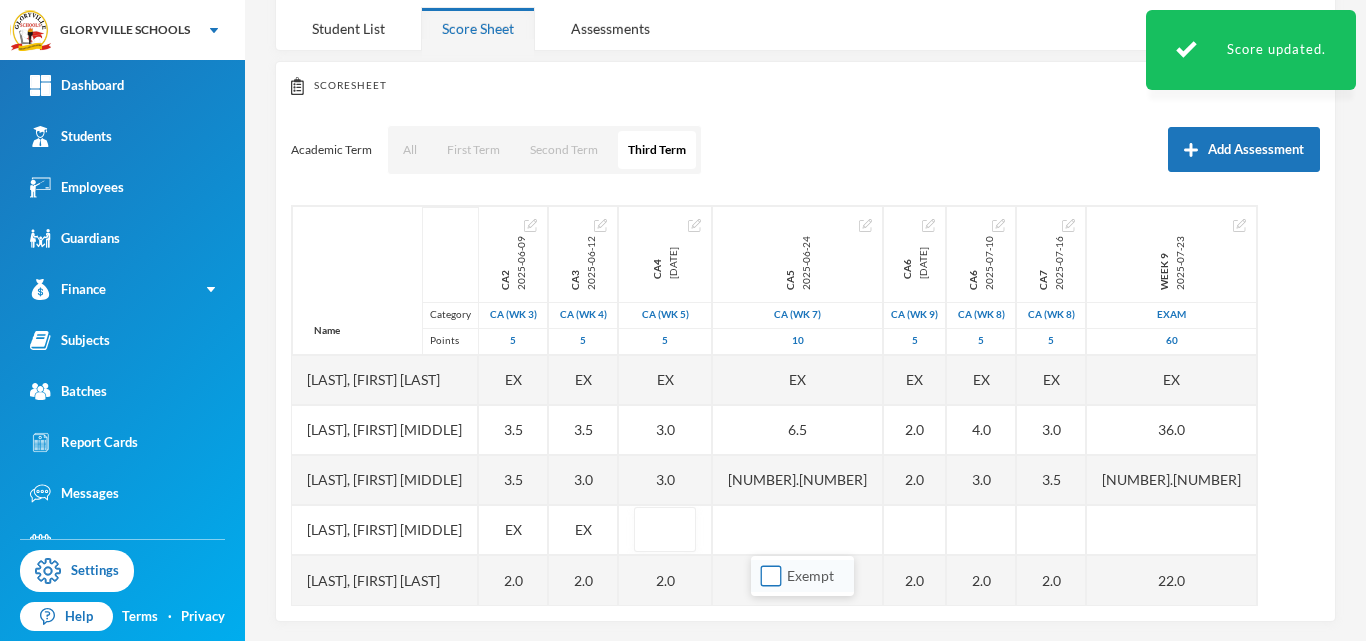 click on "Exempt" at bounding box center [771, 576] 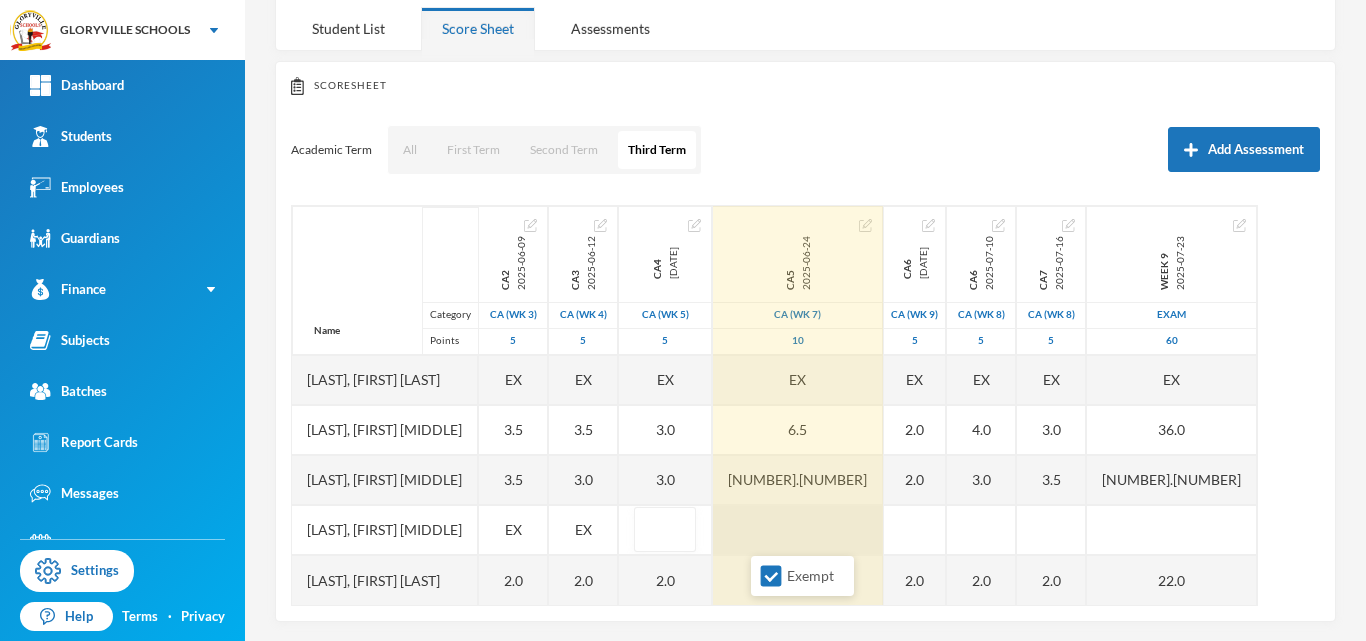 click at bounding box center (798, 530) 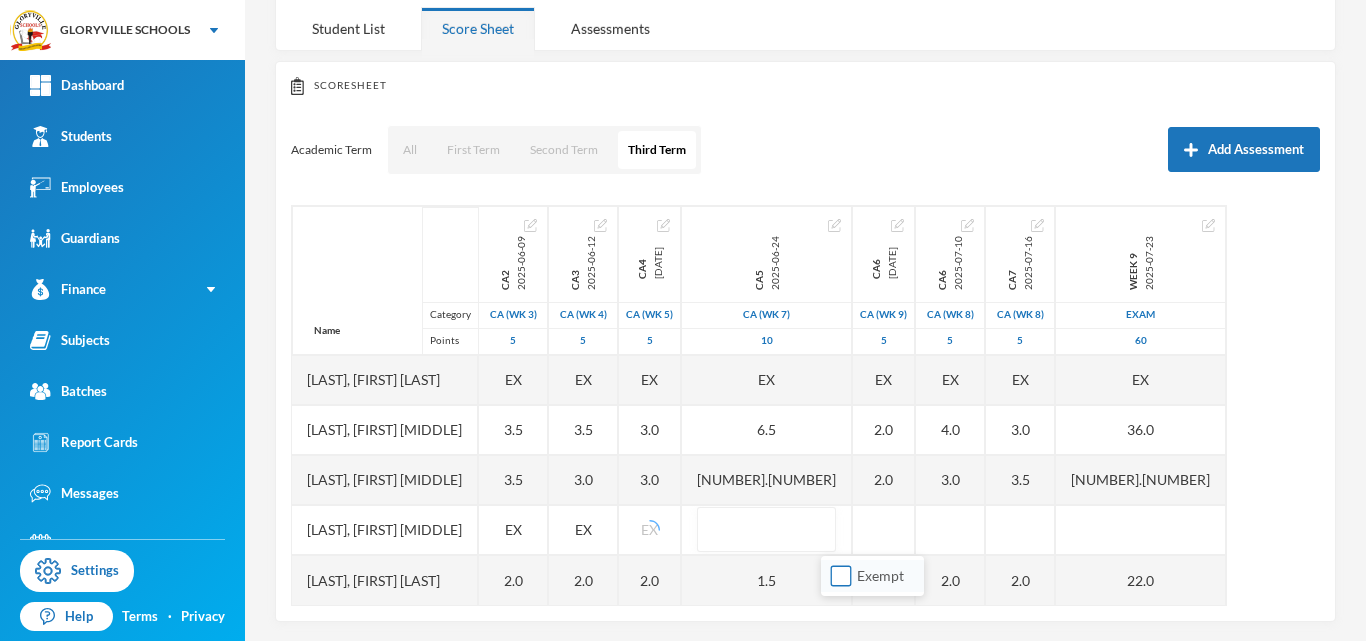 click on "Exempt" at bounding box center (841, 576) 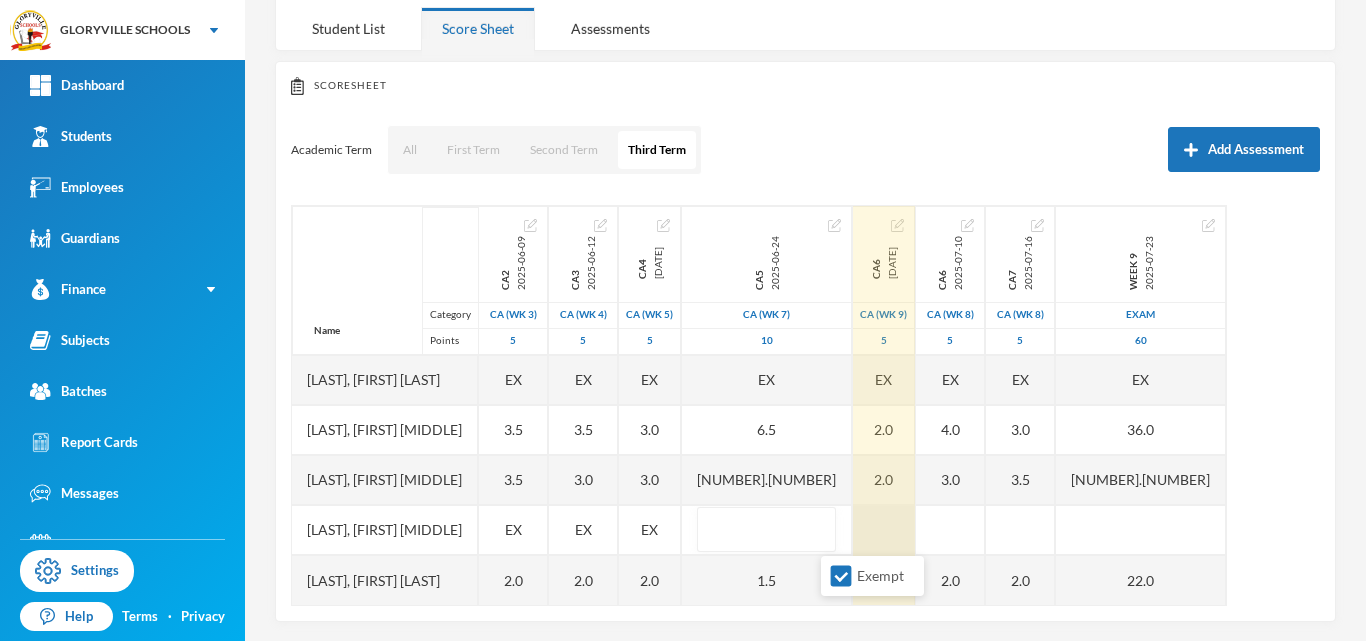 click at bounding box center (884, 530) 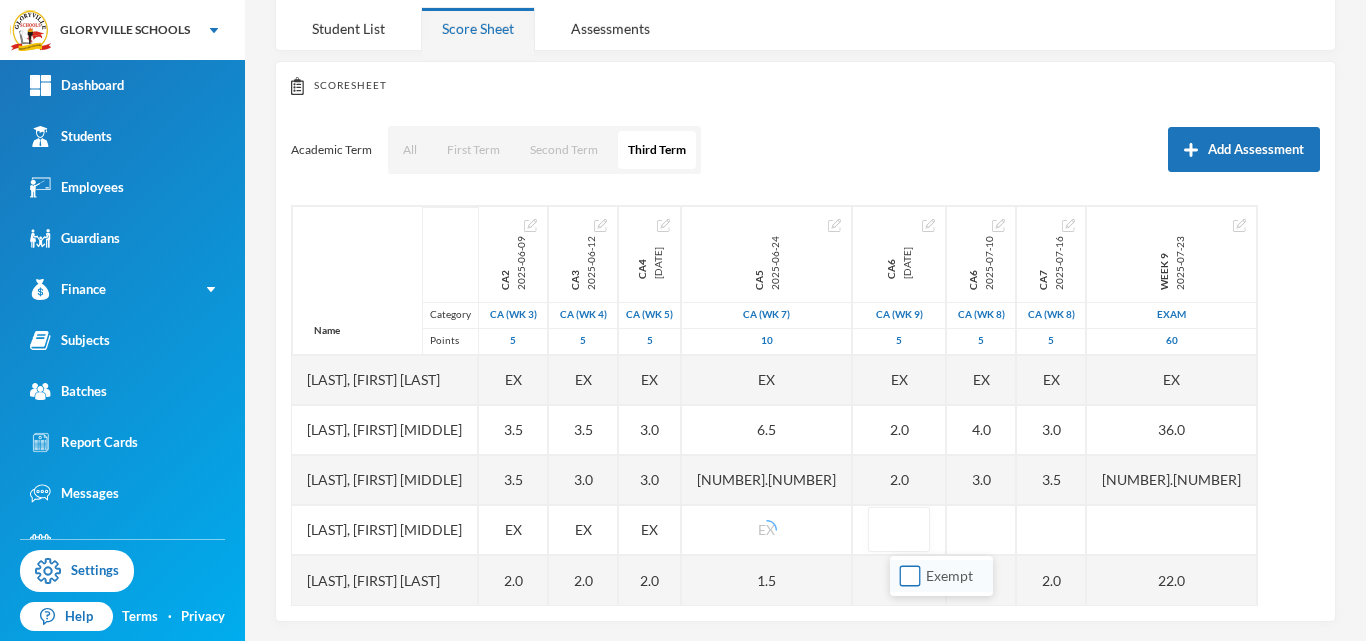 click on "Exempt" at bounding box center [910, 576] 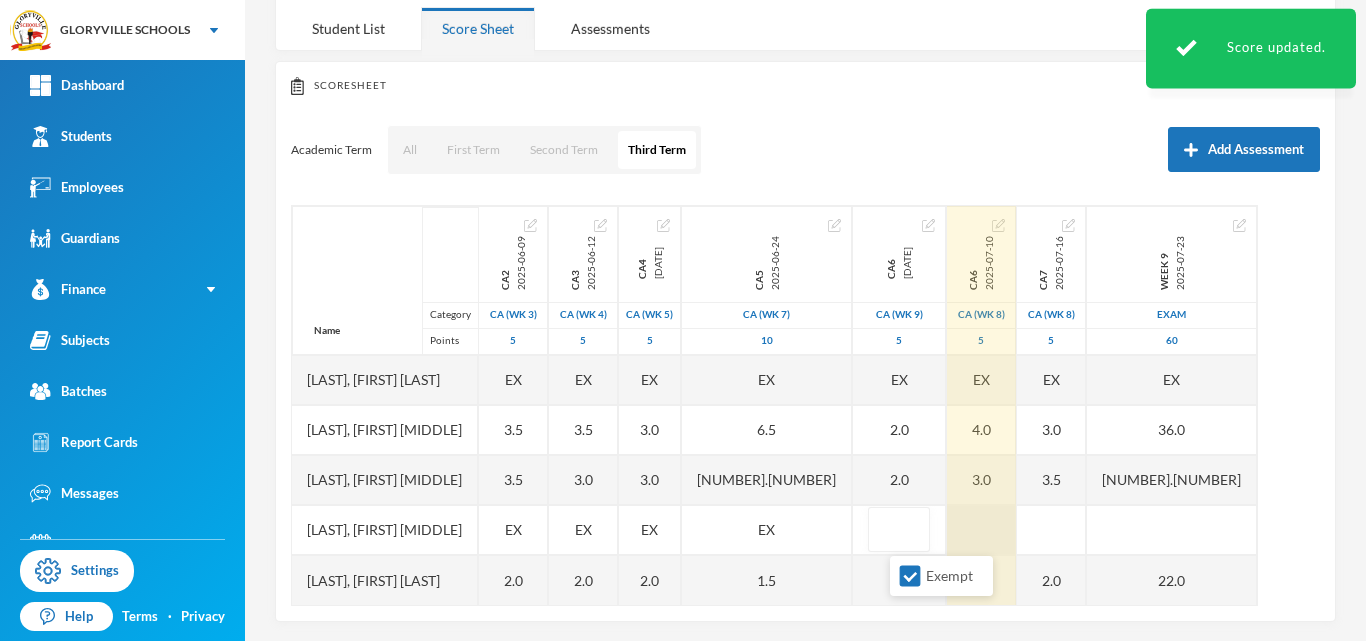 click at bounding box center [981, 530] 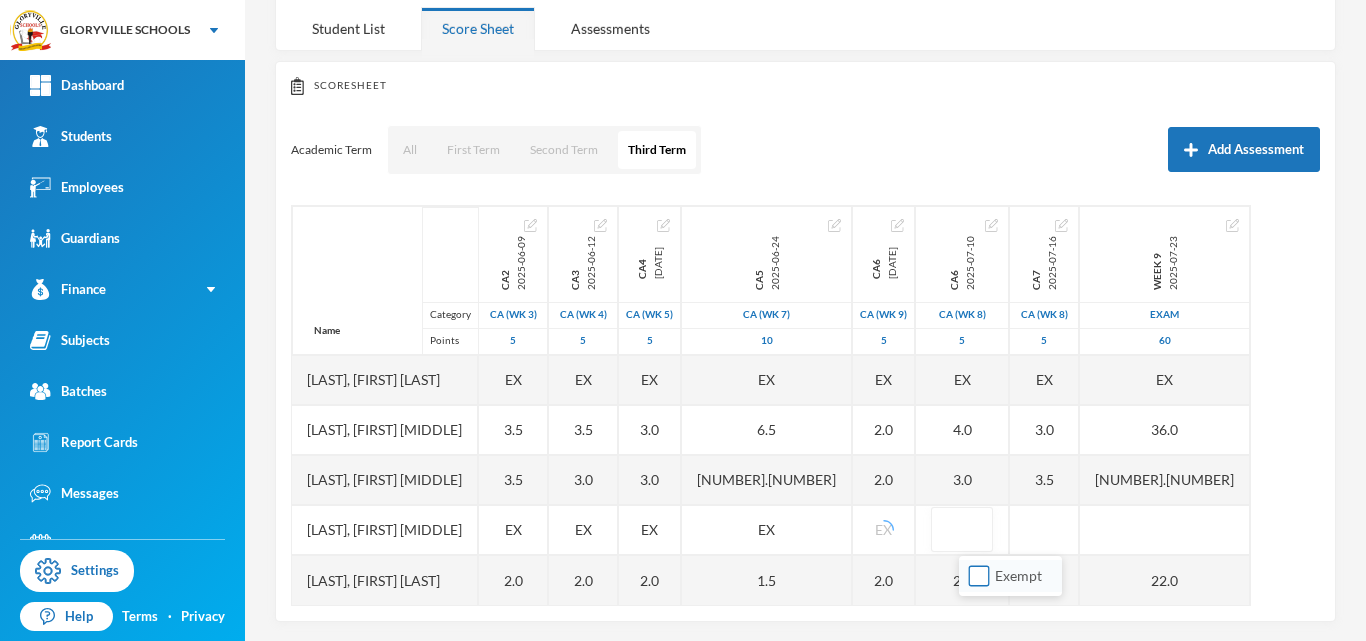 click on "Exempt" at bounding box center (979, 576) 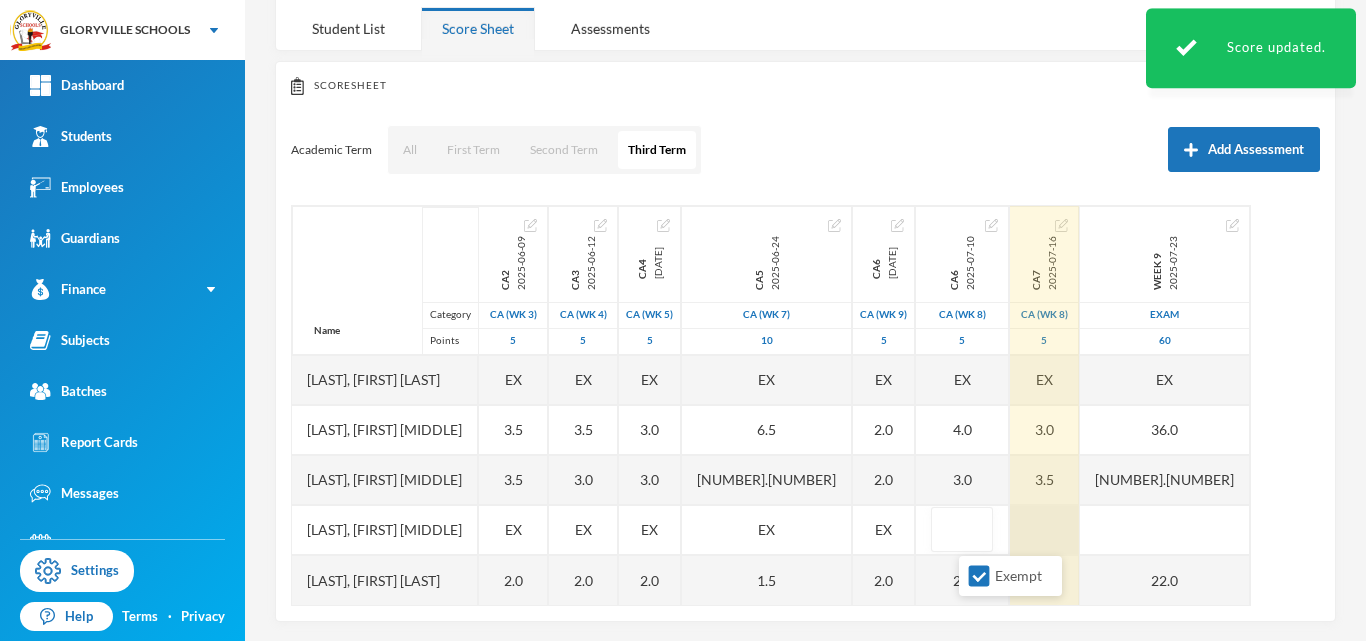 click at bounding box center (1044, 530) 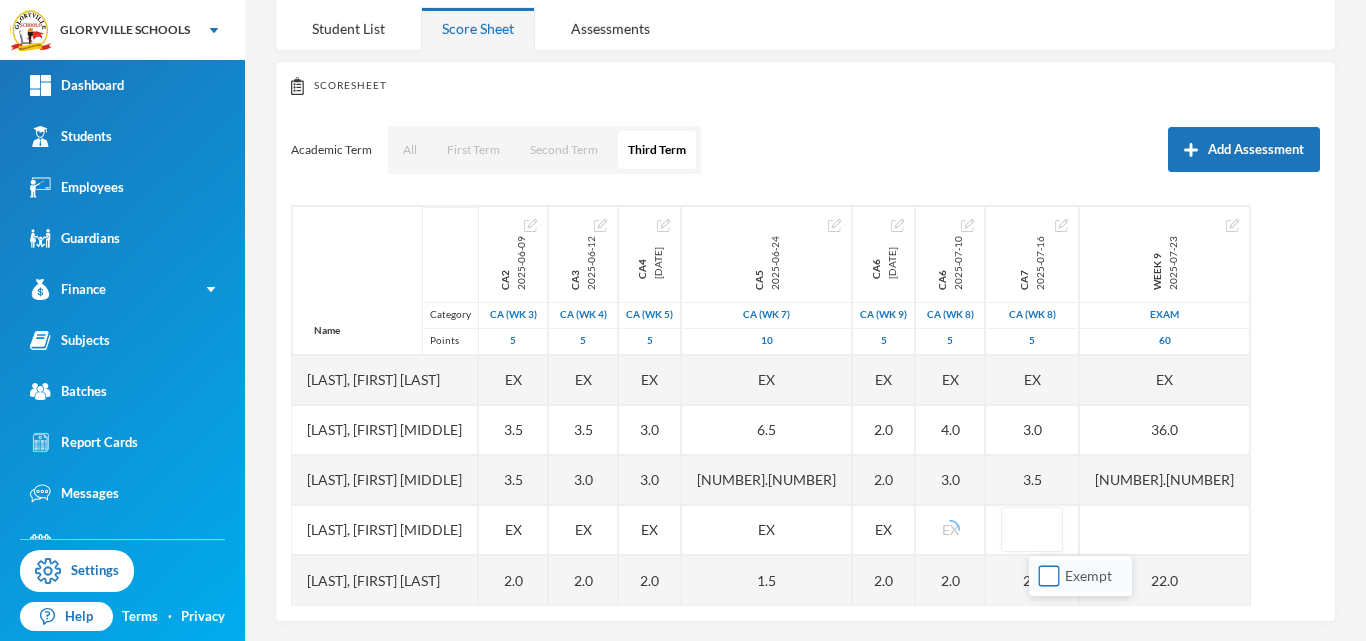 click on "Exempt" at bounding box center (1049, 576) 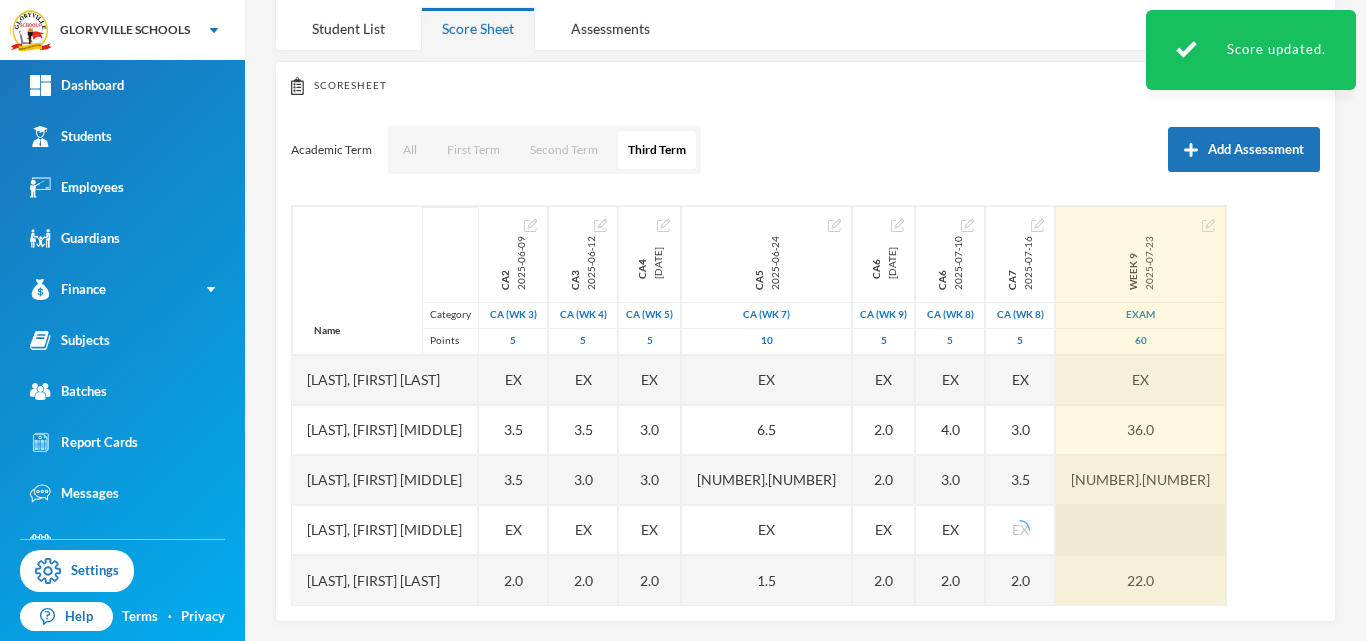 click at bounding box center (1141, 530) 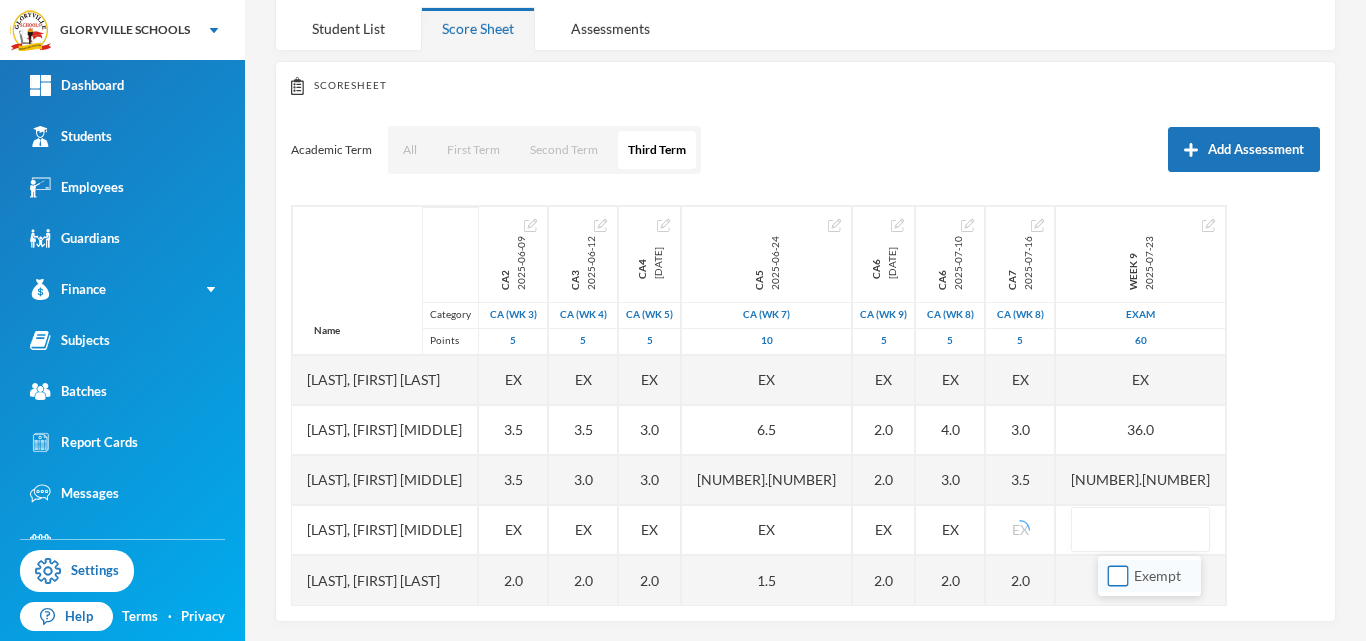 click on "Exempt" at bounding box center [1118, 576] 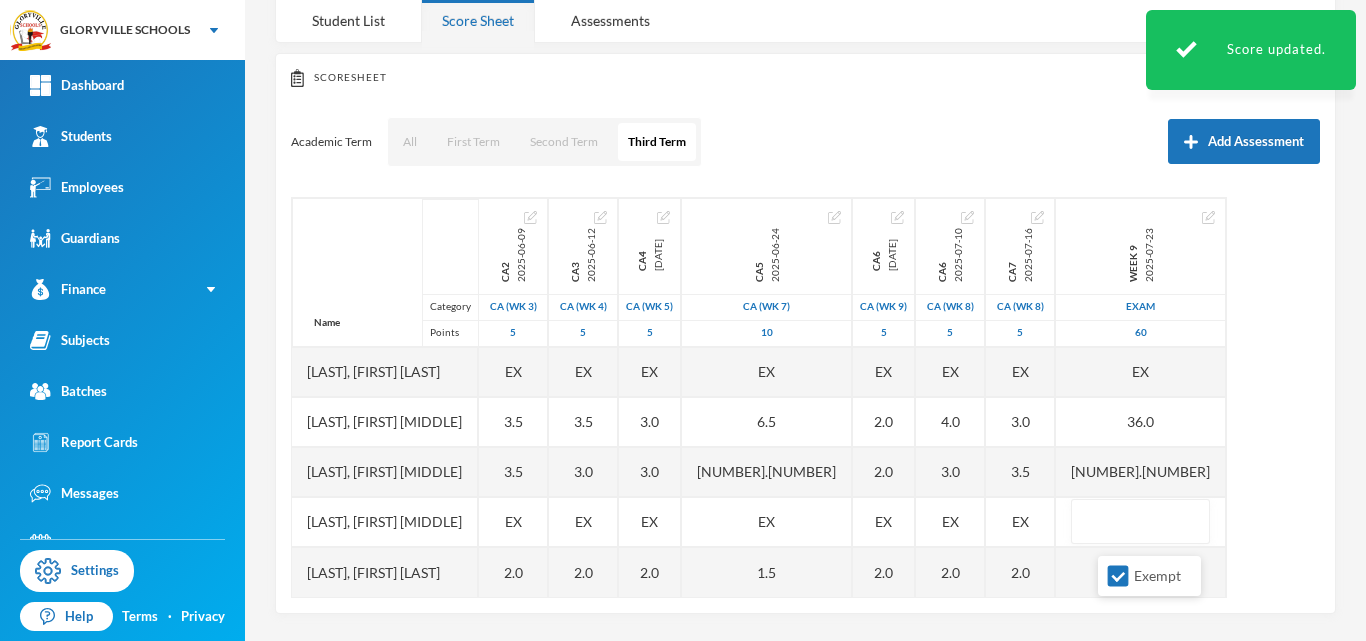 scroll, scrollTop: 172, scrollLeft: 0, axis: vertical 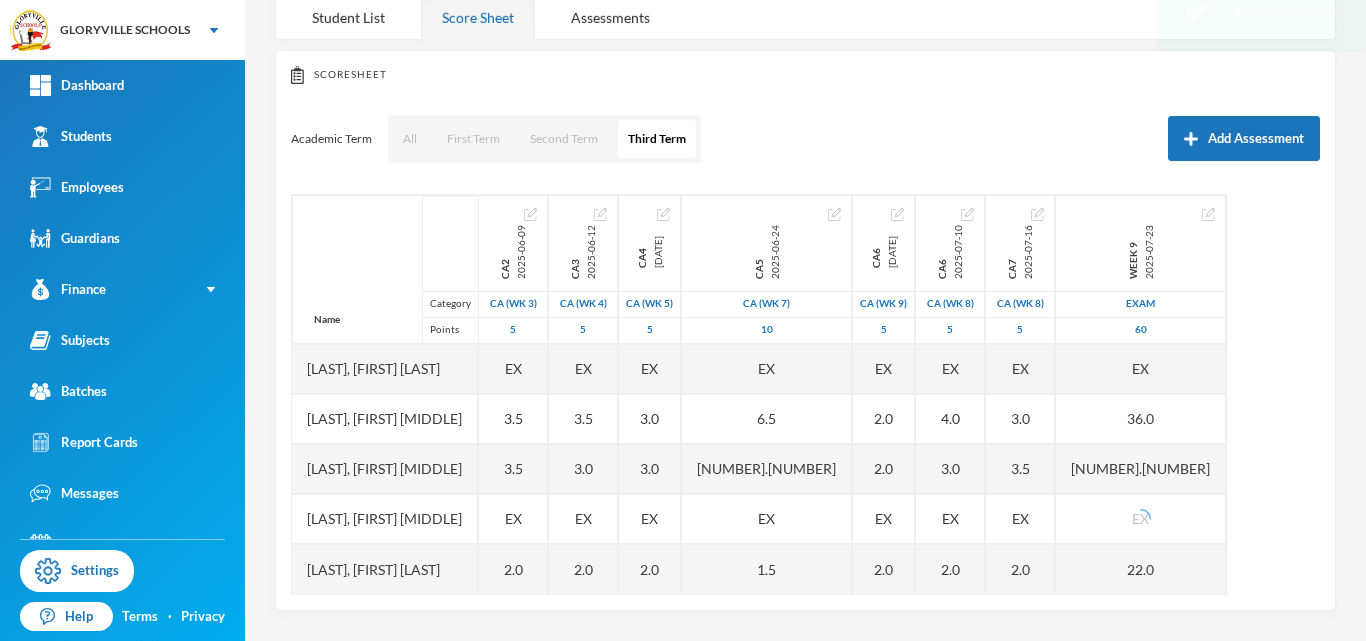 click on "Name   Category Points Aderemi, Oluwaferanmi Christiana Jegbefumhen, Joan Modupe Obiekezie, Chimamanda Scholastica Olusoga, Eniola Samuel Taye, Blessing Oluwatobi Ca2 2025-06-09 CA (Wk 3) 5 EX 3.5 3.5 EX 2.0 Ca3 2025-06-12 CA (Wk 4) 5 EX 3.5 3.0 EX 2.0 Ca4 2025-06-19 CA (Wk 5) 5 EX 3.0 3.0 EX 2.0 Ca5 2025-06-24 CA (Wk 7) 10 EX 6.5 5.5 EX 1.5 Ca6 2025-07-09 CA (Wk 9) 5 EX 2.0 2.0 EX 2.0 Ca6 2025-07-10 CA (Wk 8) 5 EX 4.0 3.0 EX 2.0 Ca7 2025-07-16 CA (Wk 8) 5 EX 3.0 3.5 EX 2.0 Week 9 2025-07-23 Exam 60 EX 36.0 31.5 EX 22.0" at bounding box center [805, 394] 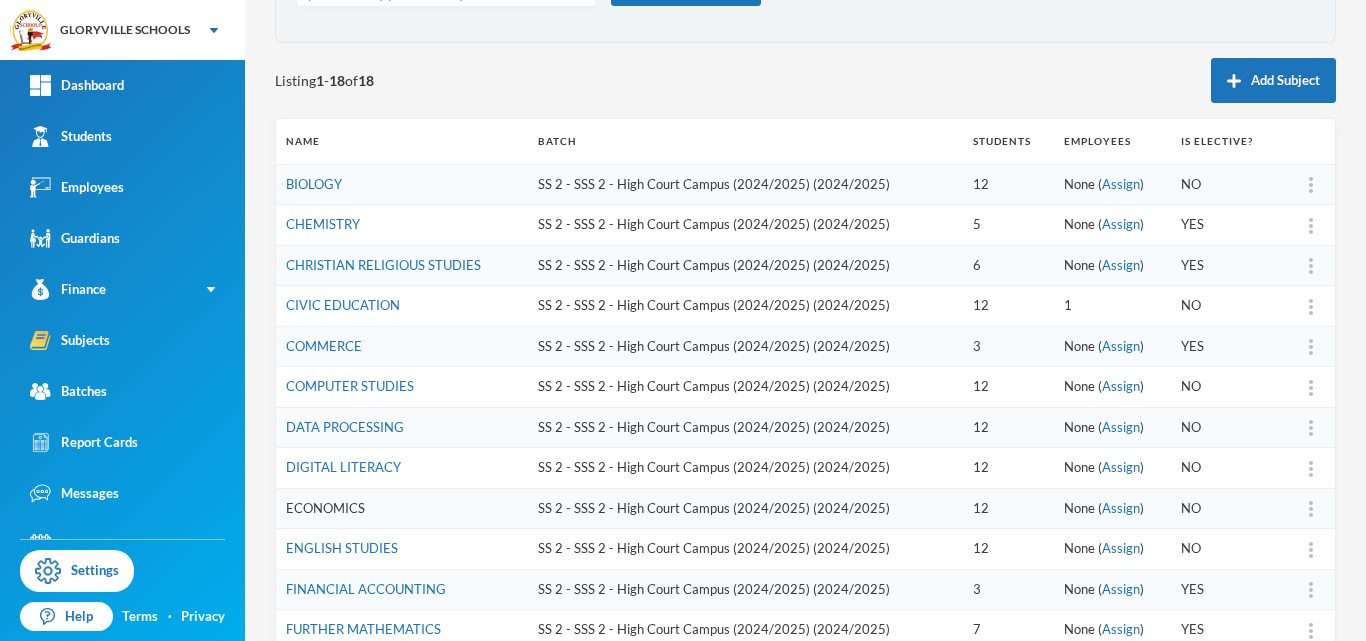 click on "ECONOMICS" at bounding box center [325, 508] 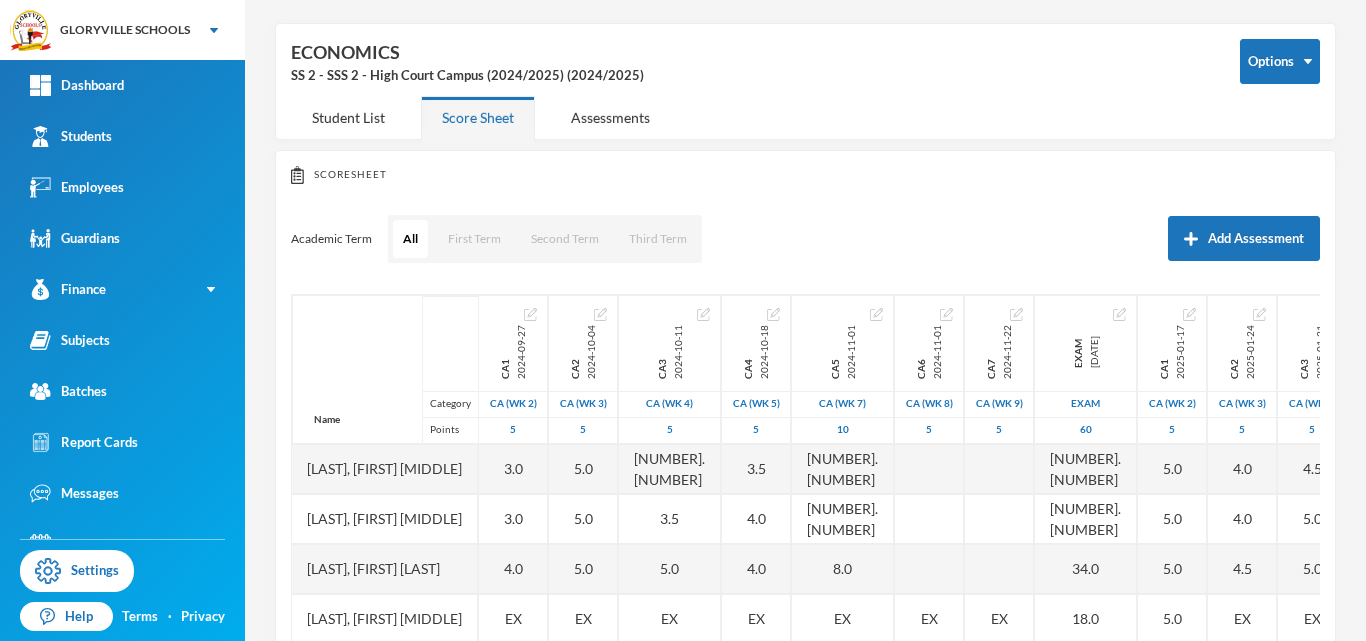 scroll, scrollTop: 172, scrollLeft: 0, axis: vertical 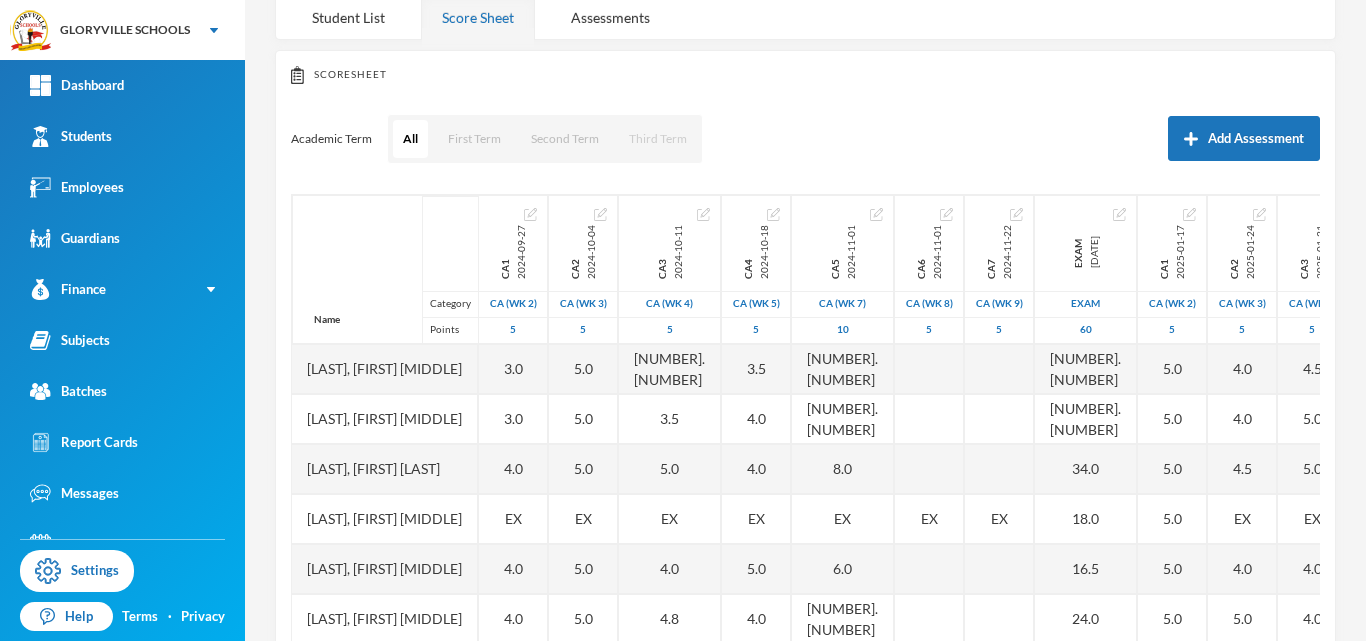 click on "Third Term" at bounding box center (658, 139) 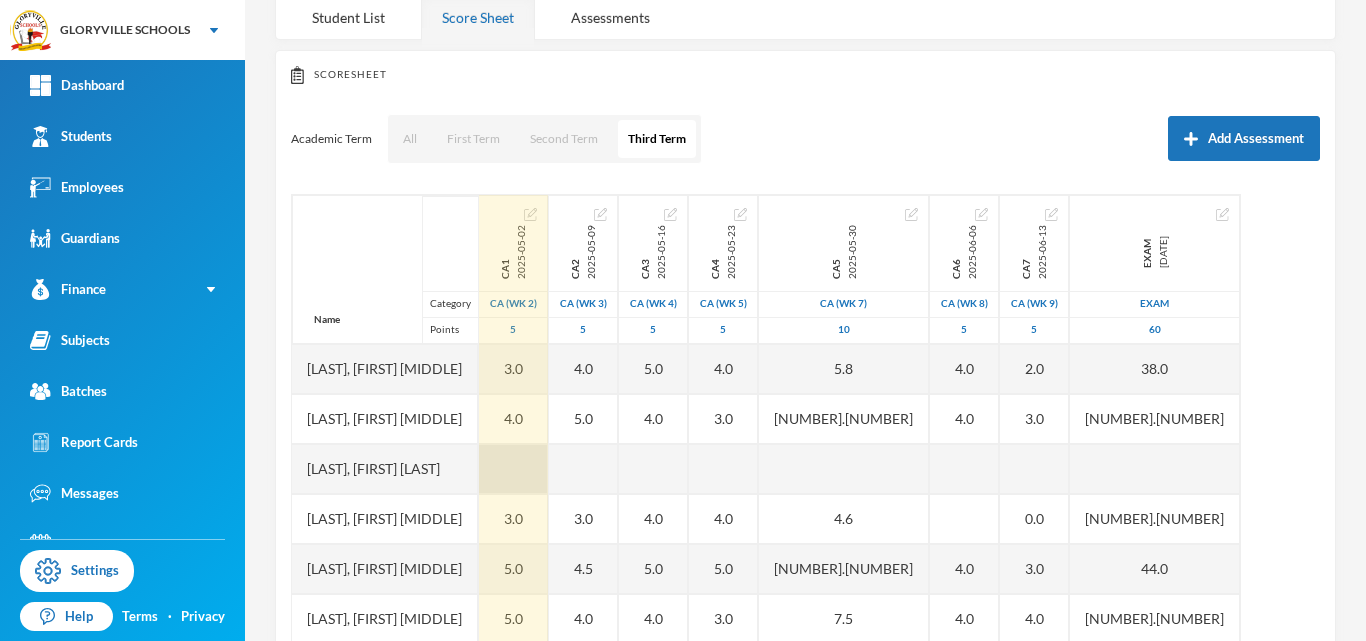 click at bounding box center (513, 469) 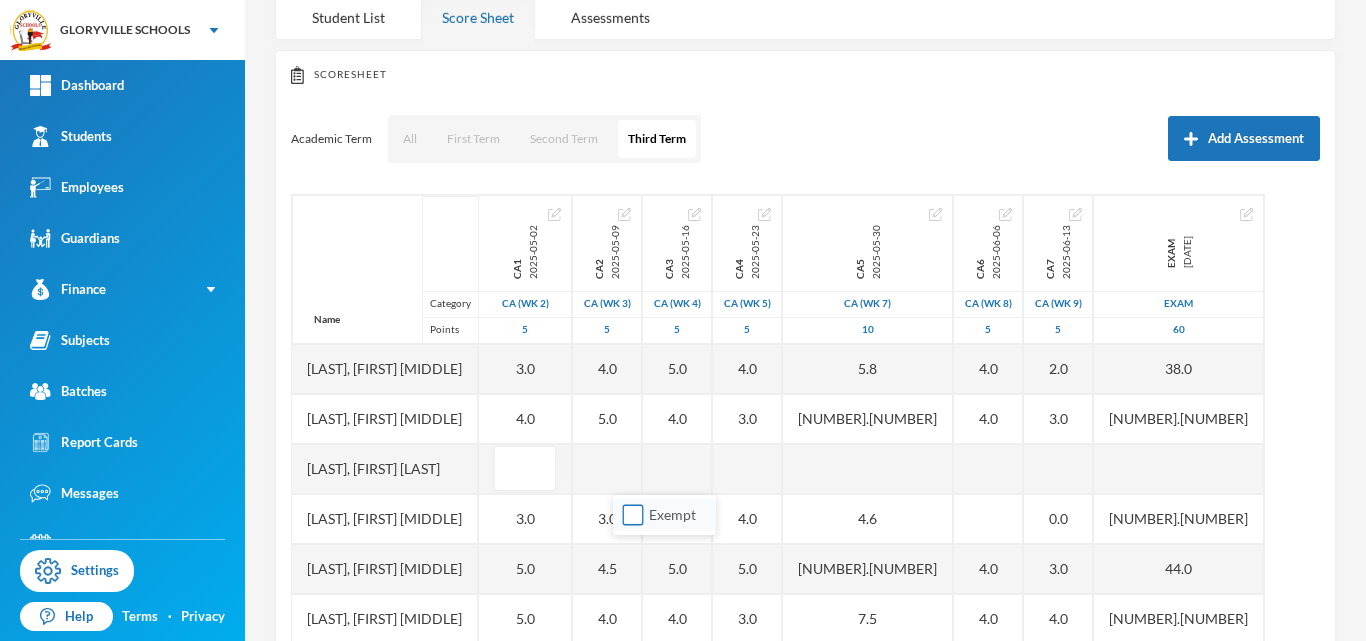 click on "Exempt" at bounding box center (633, 515) 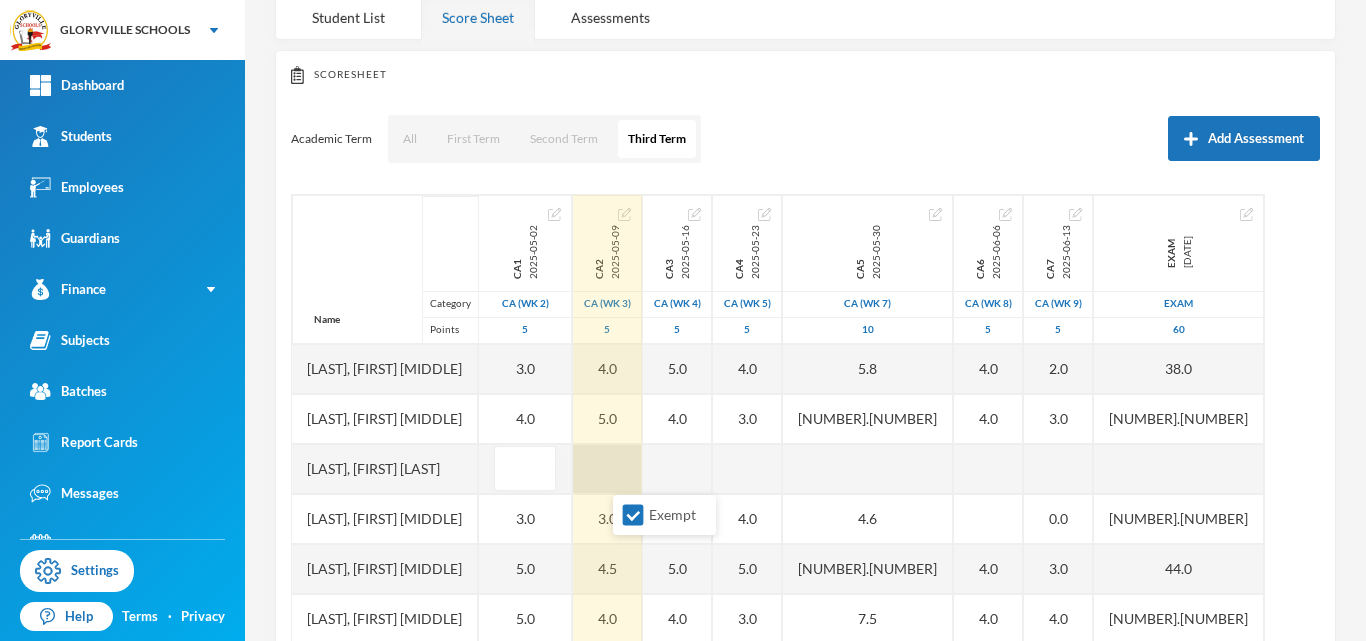 click at bounding box center [607, 469] 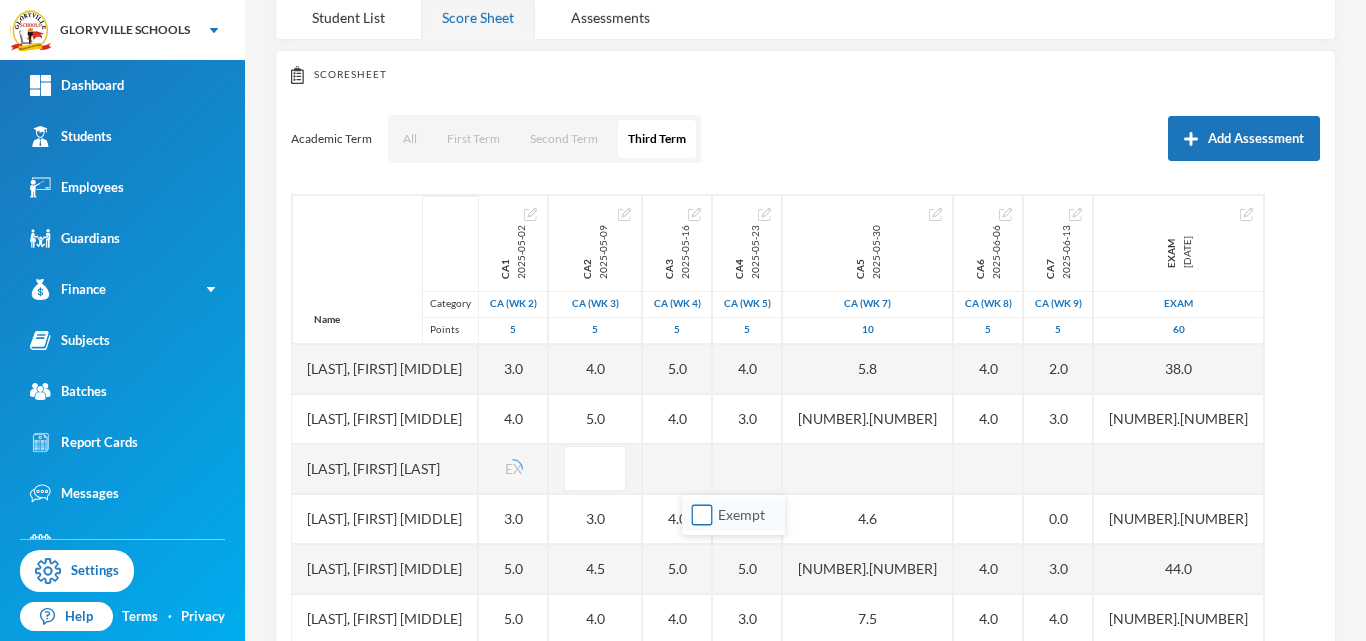 click on "Exempt" at bounding box center [702, 515] 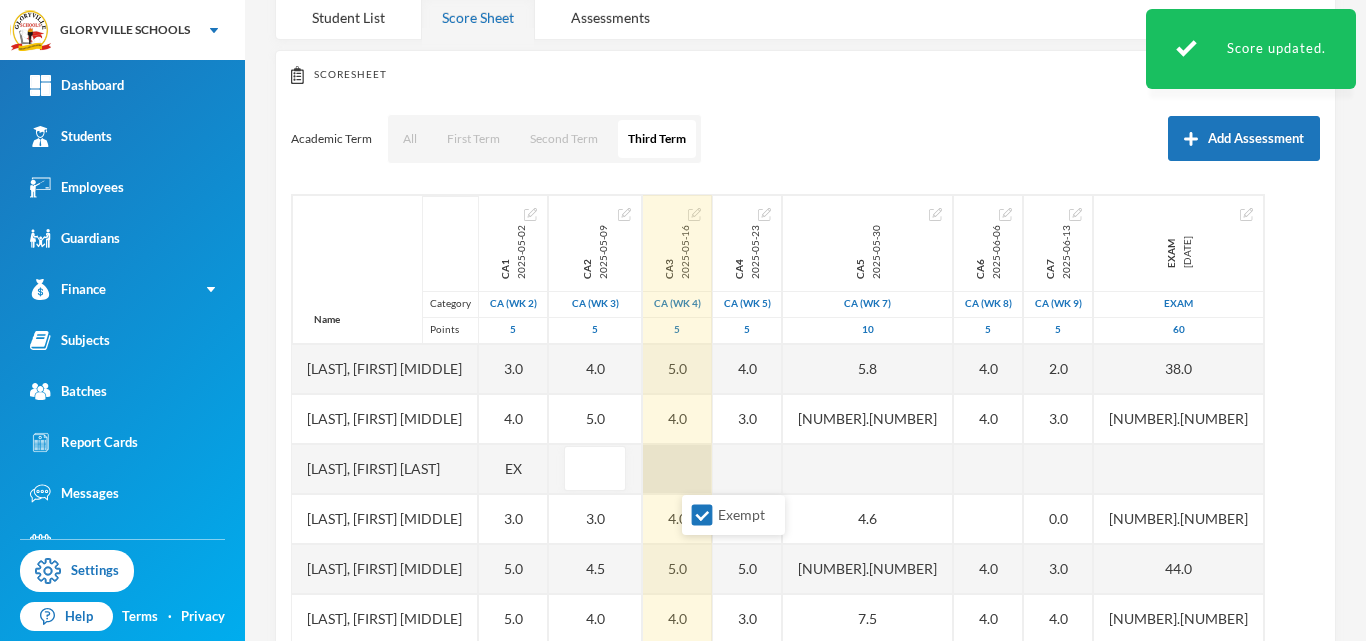 click at bounding box center [677, 469] 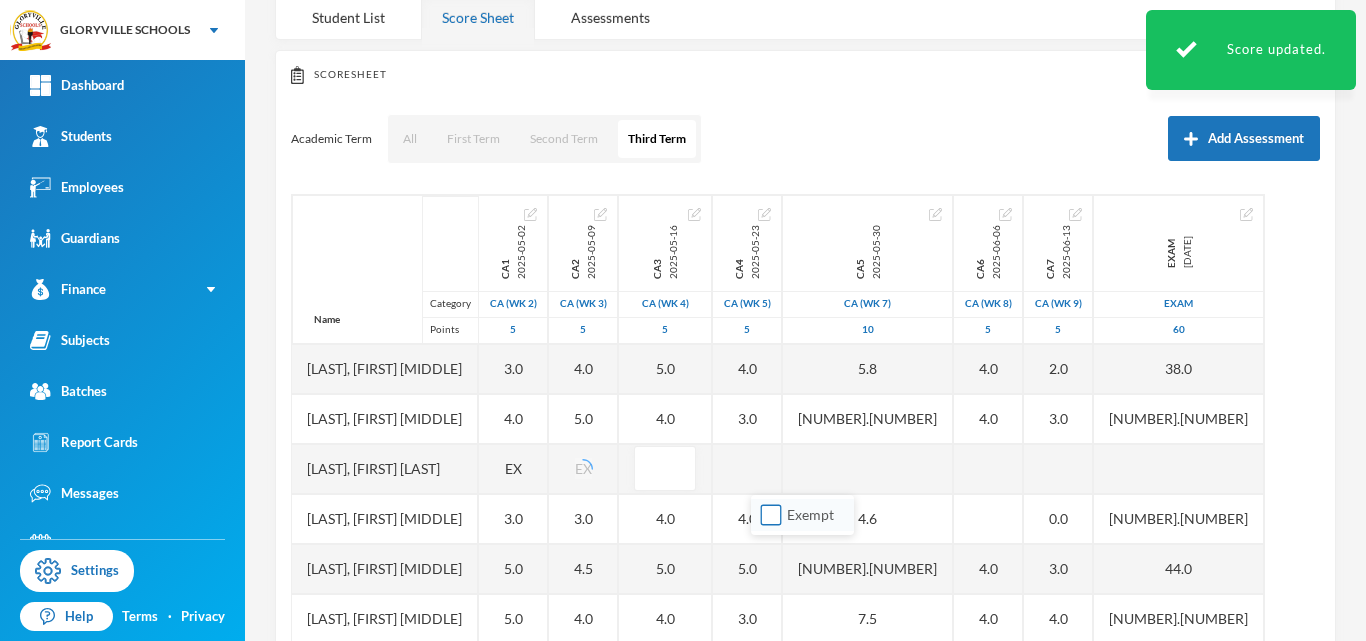 click on "Exempt" at bounding box center (771, 515) 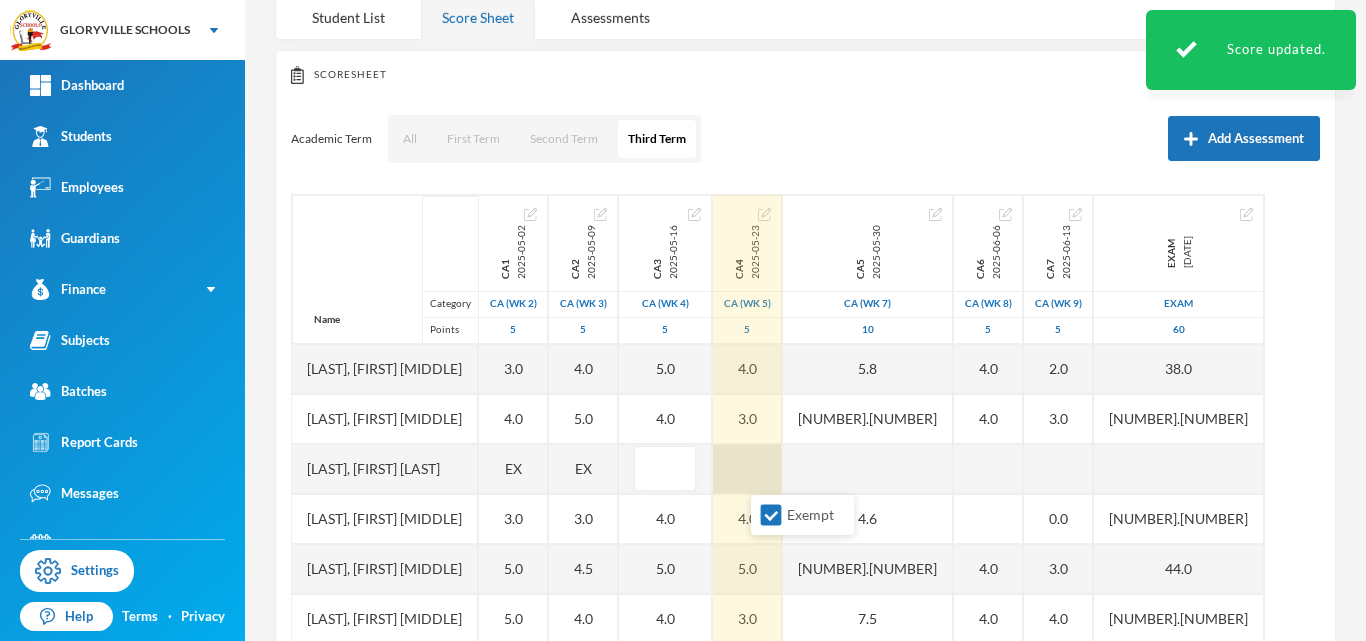click at bounding box center (747, 469) 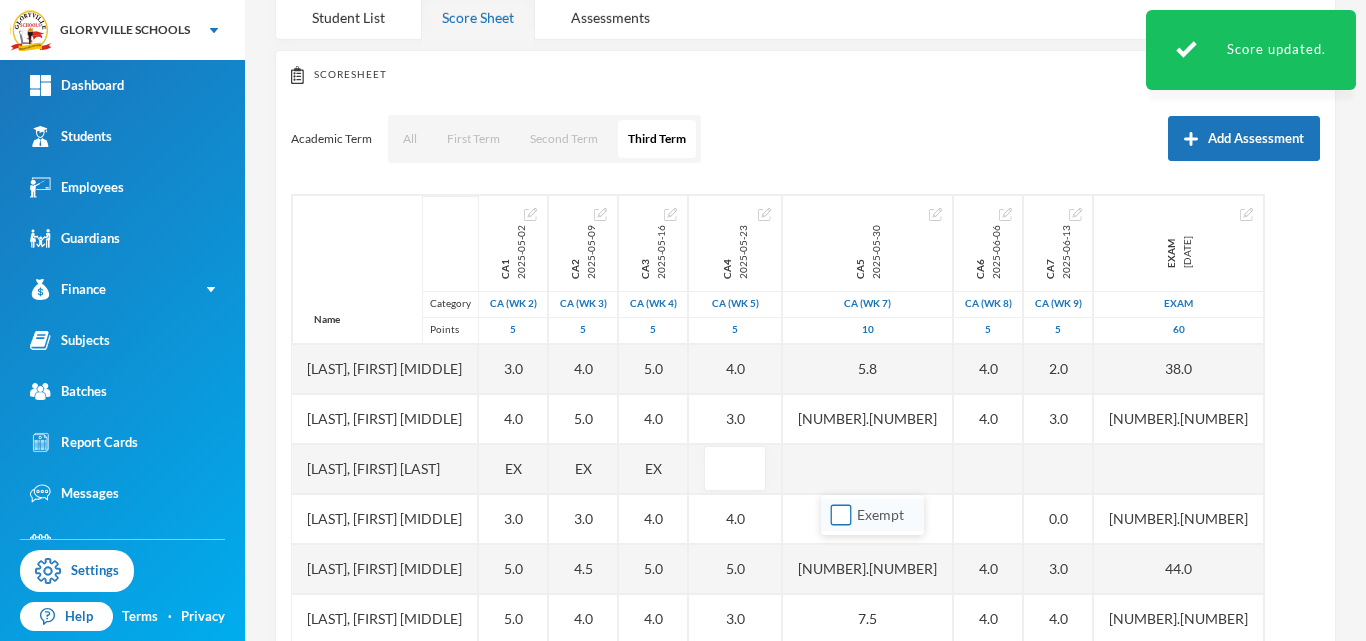 click on "Exempt" at bounding box center (841, 515) 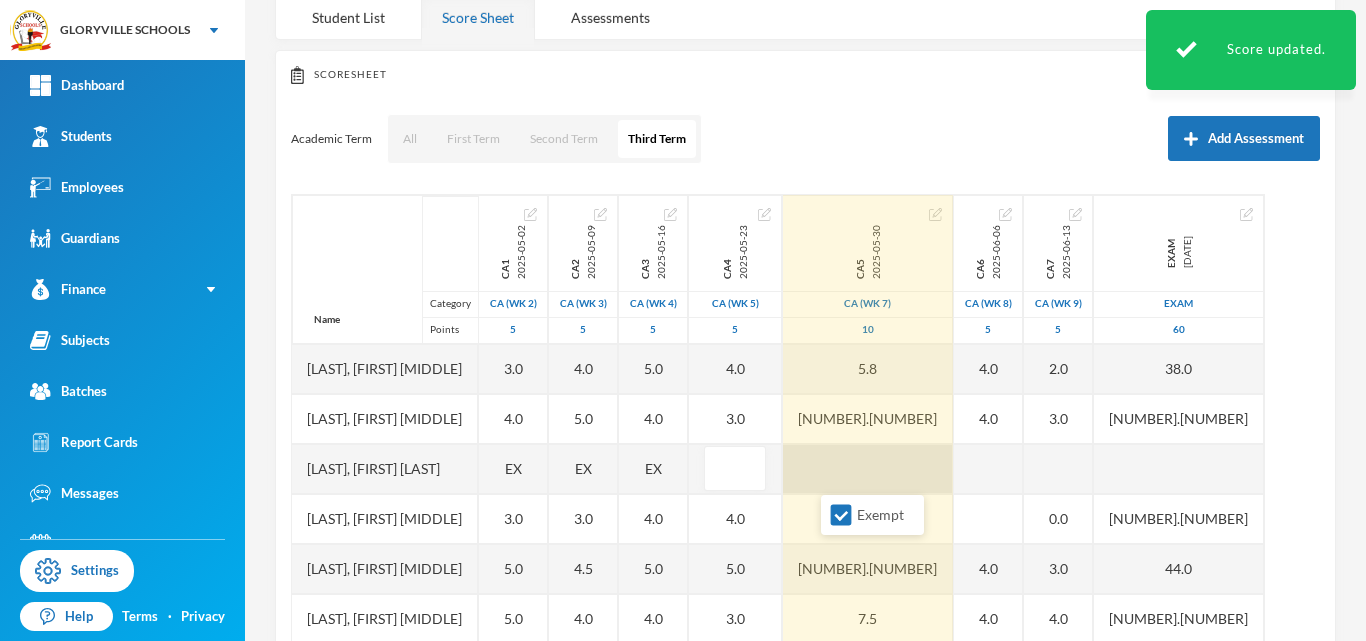 click at bounding box center [868, 469] 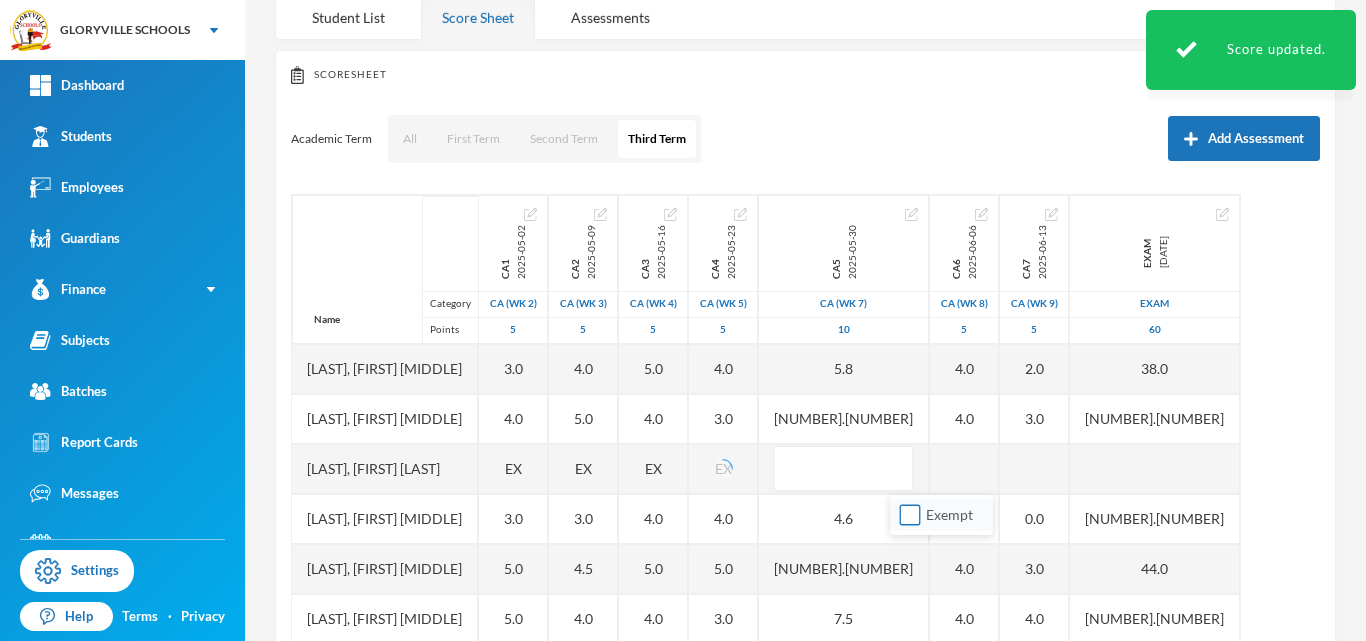 click on "Exempt" at bounding box center [910, 515] 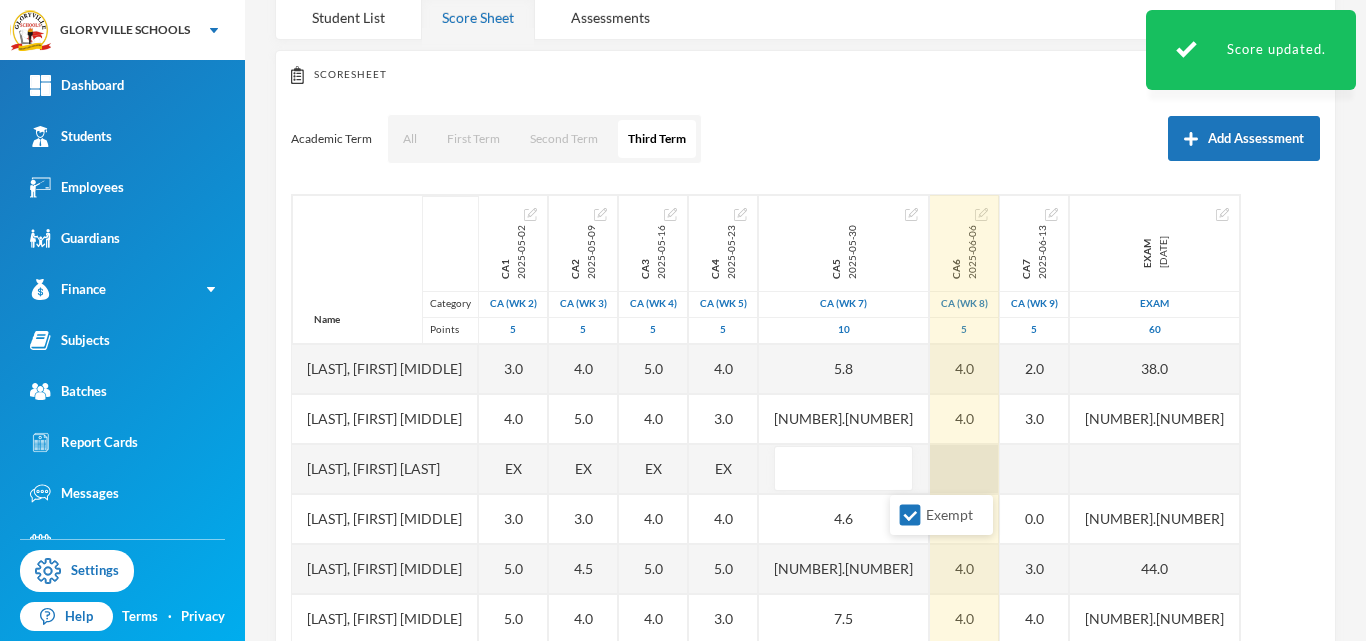 click at bounding box center [964, 469] 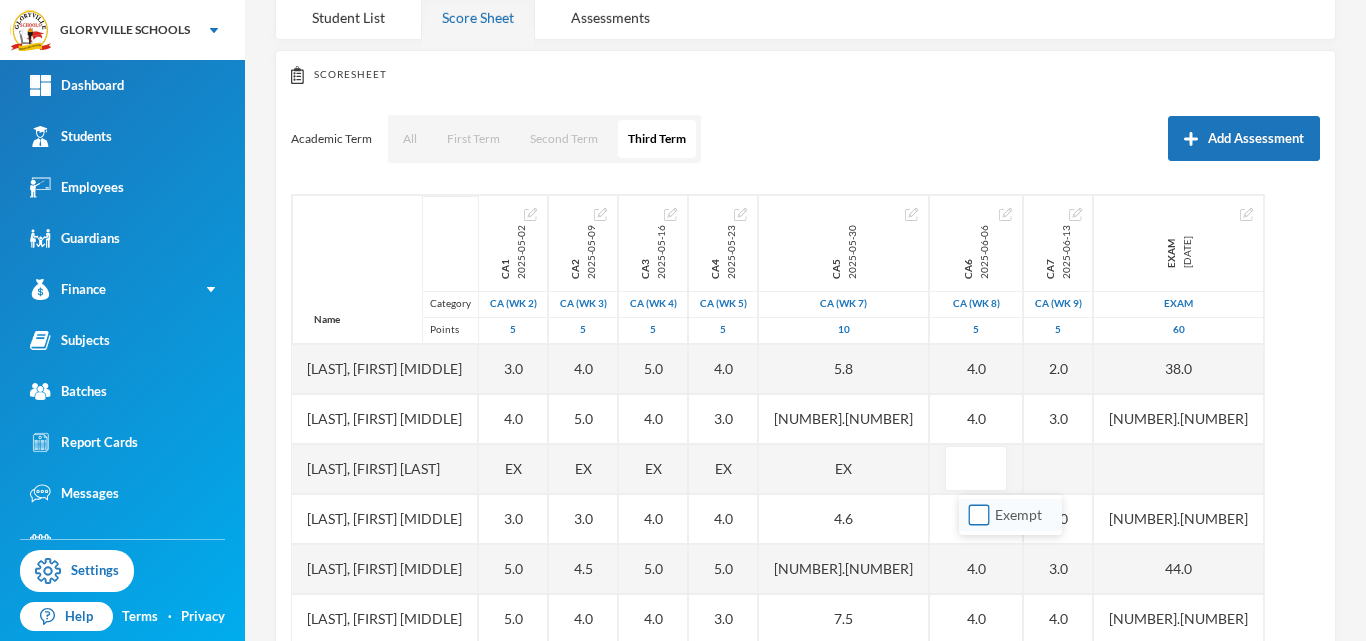 click on "Exempt" at bounding box center [979, 515] 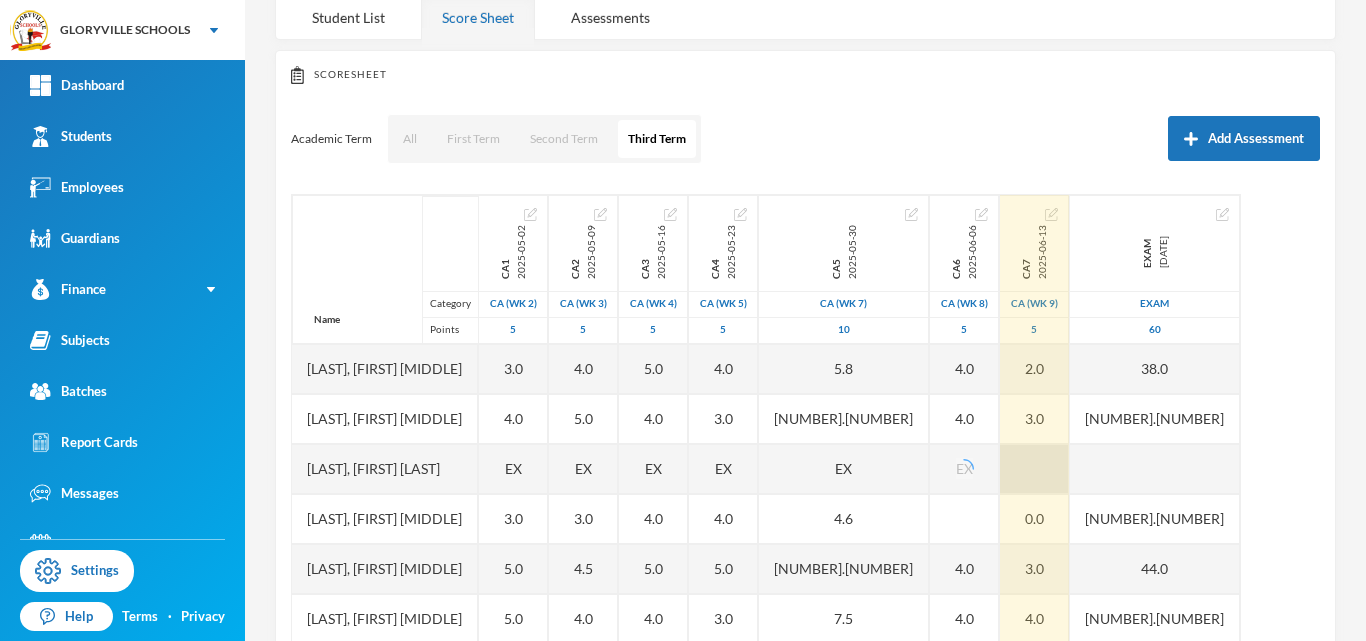 click at bounding box center (1034, 469) 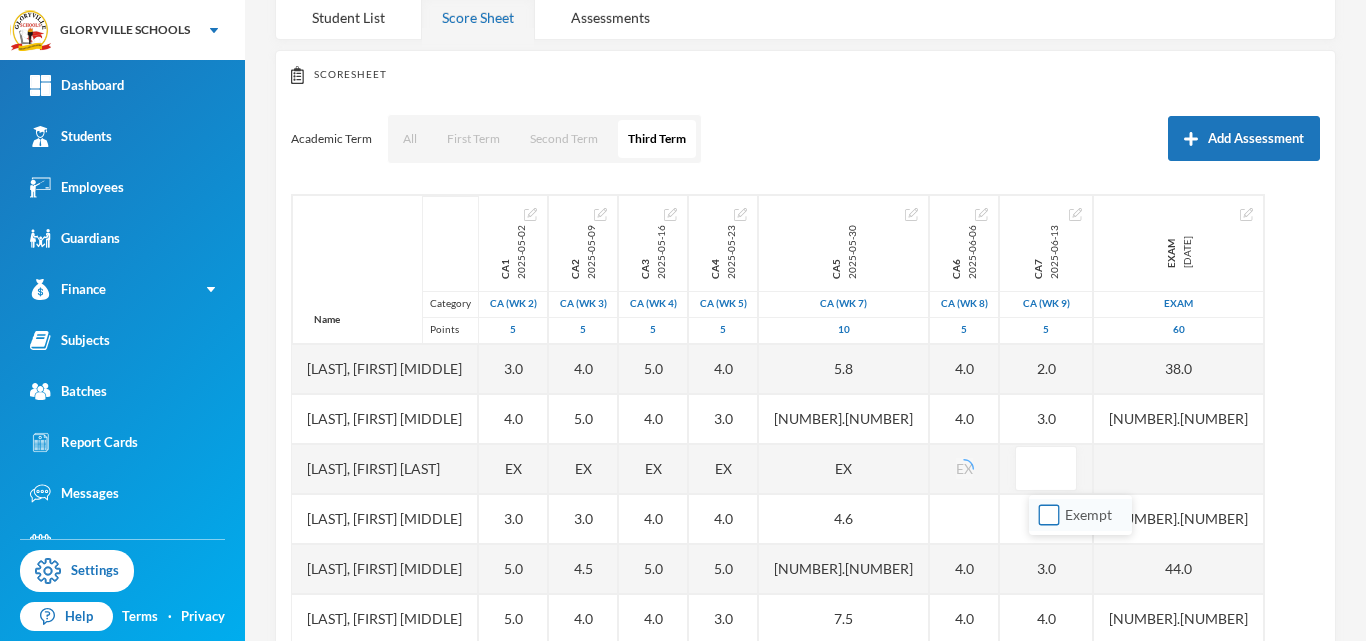 click on "Exempt" at bounding box center (1049, 515) 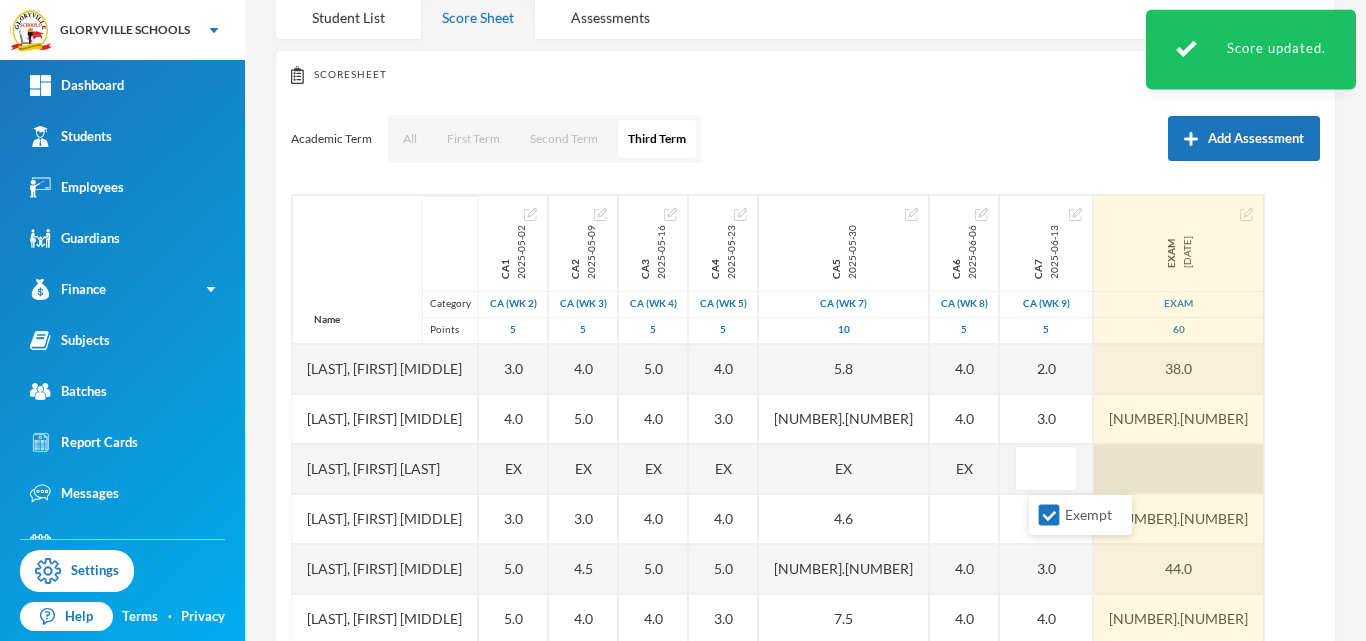 click at bounding box center [1179, 469] 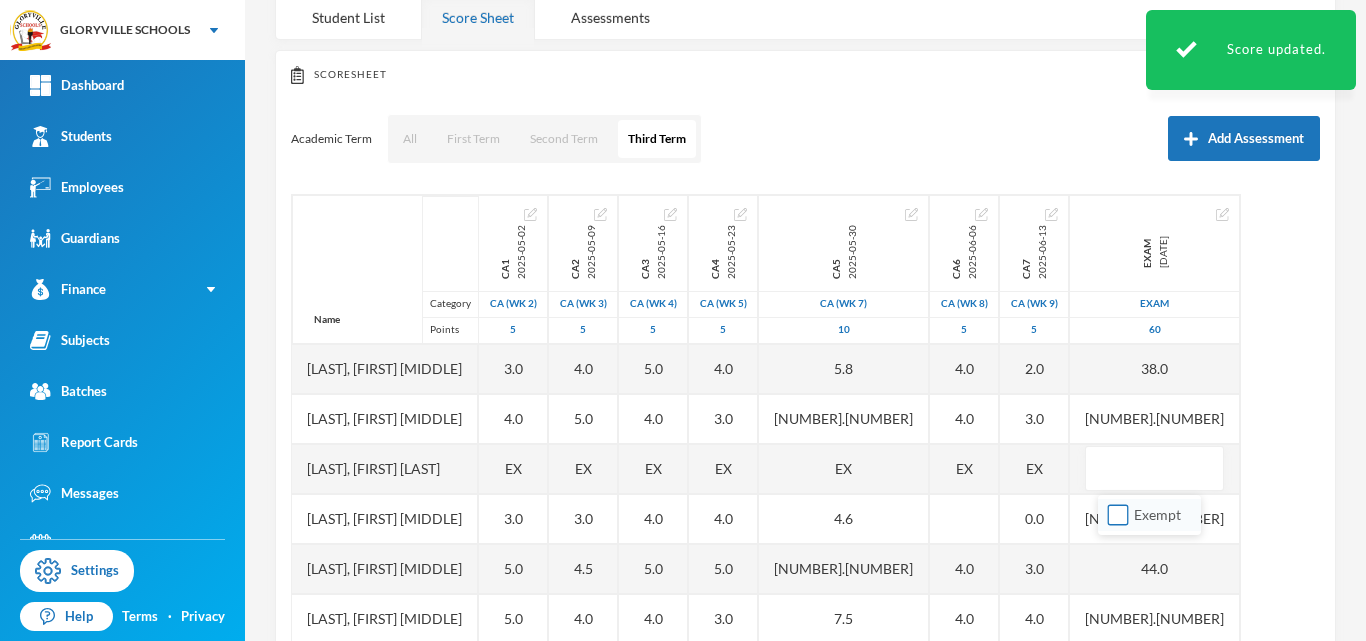 click on "Exempt" at bounding box center [1118, 515] 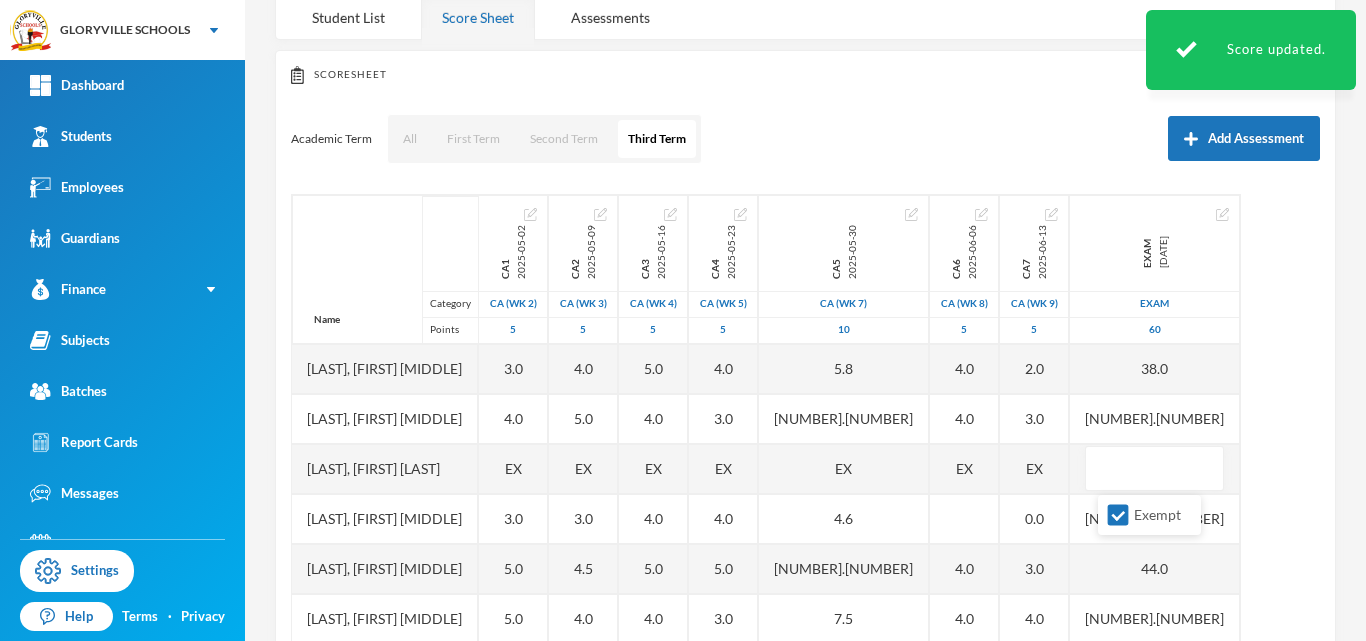 click on "Name   Category Points Adelokiki, Olabode Kingsley Adenekan, Oluwatofunmi Quadri Aderemi, Oluwaferanmi Christiana Akande, Oluwanifemi Beckly Jegbefumhen, Joan Modupe Obiekezie, Chimamanda Scholastica Ogbonna, Silas Uchenna Ojo, Emmanuel Oluwadabira Olagoke, Dorcas Oluwatosin Olanlokun, Micheal Ayomide Olusoga, Eniola Samuel Shotande, Omotola Taye, Blessing Oluwatobi CA1 2025-05-02 CA (Wk 2) 5 3.0 4.0 EX 3.0 5.0 5.0 0.0 4.0 4.0 5.0 4.0 0.0 4.0 CA2 2025-05-09 CA (Wk 3) 5 4.0 5.0 EX 3.0 4.5 4.0 3.0 4.0 4.0 3.0 2.0 4.0 3.0 CA3 2025-05-16 CA (Wk 4) 5 5.0 4.0 EX 4.0 5.0 4.0 4.0 4.0 4.0 4.0 3.0 4.5 4.5 CA4 2025-05-23 CA (Wk 5) 5 4.0 3.0 EX 4.0 5.0 3.0 3.0 3.0 5.0 4.0 3.0 3.0 3.0 CA5 2025-05-30 CA (Wk 7) 10 5.8 5.3 EX 4.6 7.6 7.5 6.5 5.6 8.3 5.3 3.6 6.3 5.0 CA6 2025-06-06 CA (Wk 8) 5 4.0 4.0 EX 4.0 4.0 4.0 5.0 4.0 4.0 4.0 4.0 4.0 CA7 2025-06-13 CA (Wk 9) 5 2.0 3.0 EX 0.0 3.0 4.0 3.0 3.0 3.0 1.0 3.0 4.0 4.0 Exam 2025-07-07 Exam 60 38.0 31.1 24.3 44.0 40.1 33.8 29.0 33.6 26.8 18.8 31.8 24.6" at bounding box center (805, 444) 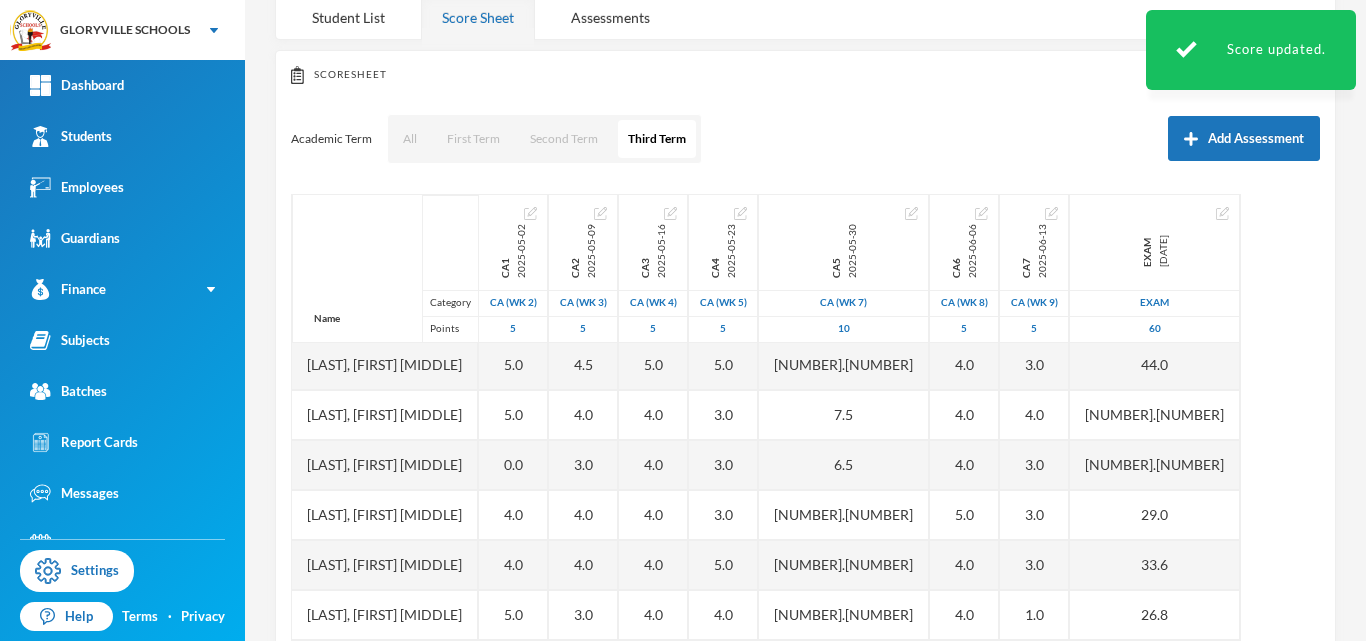 scroll, scrollTop: 301, scrollLeft: 0, axis: vertical 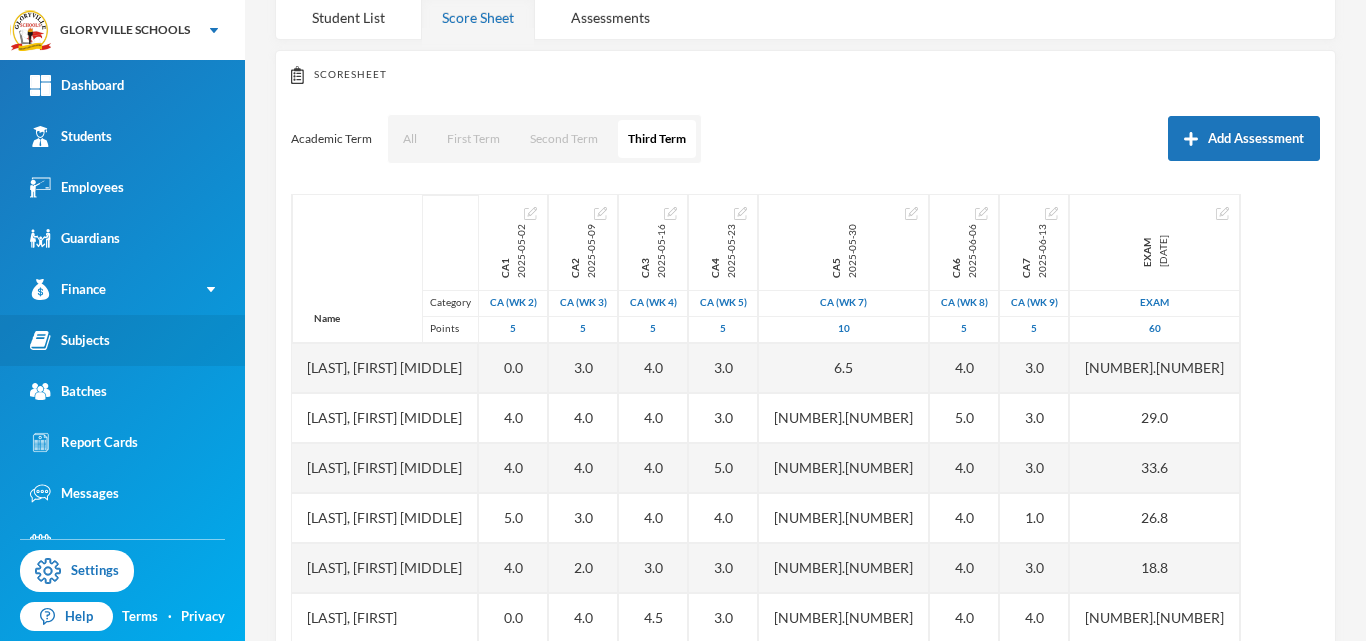 click on "Subjects" at bounding box center [70, 340] 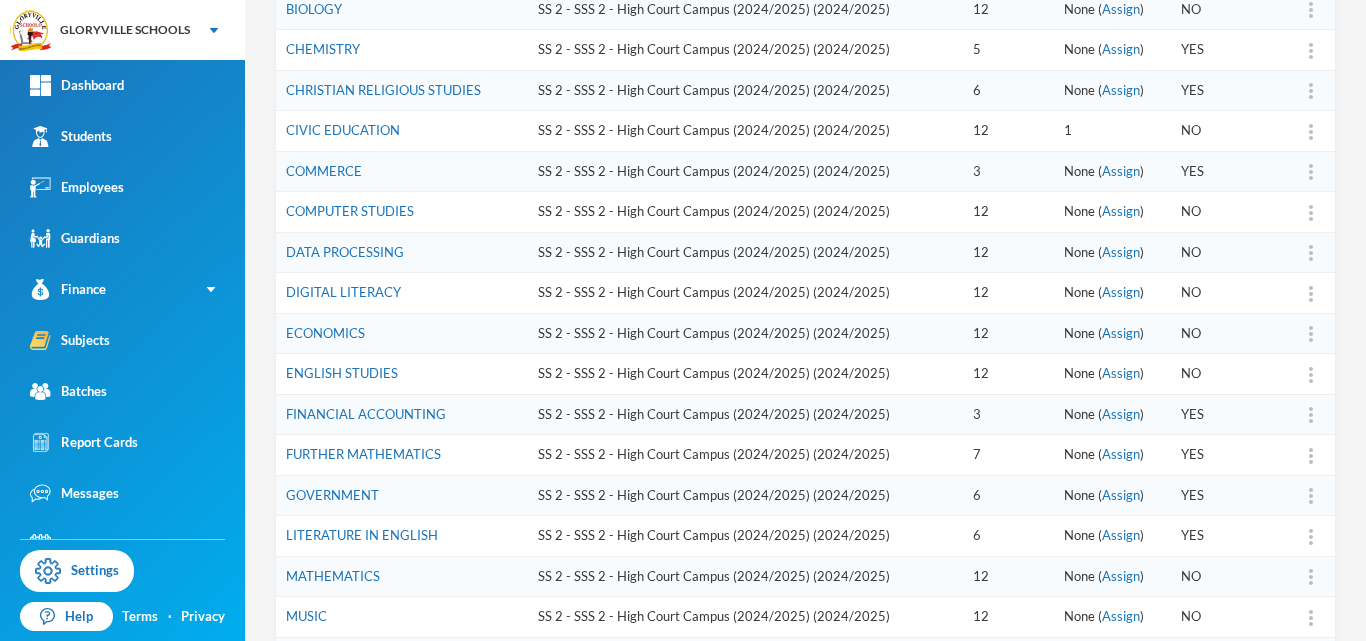scroll, scrollTop: 548, scrollLeft: 0, axis: vertical 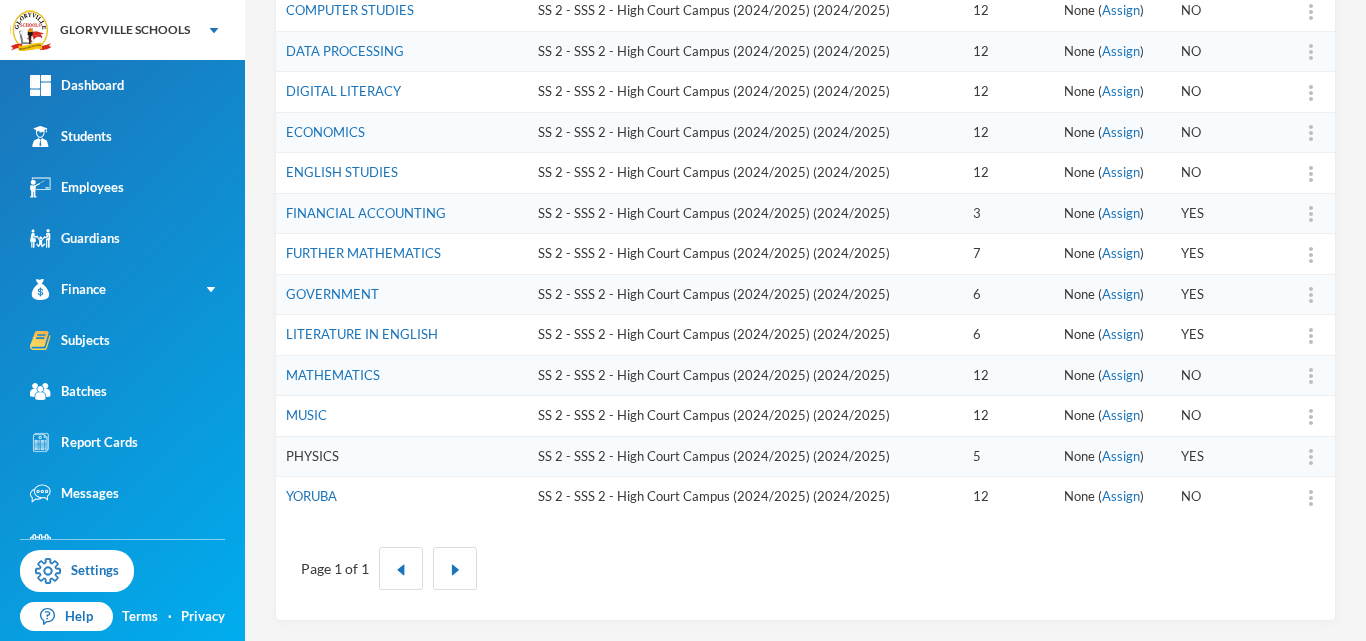 click on "PHYSICS" at bounding box center (312, 456) 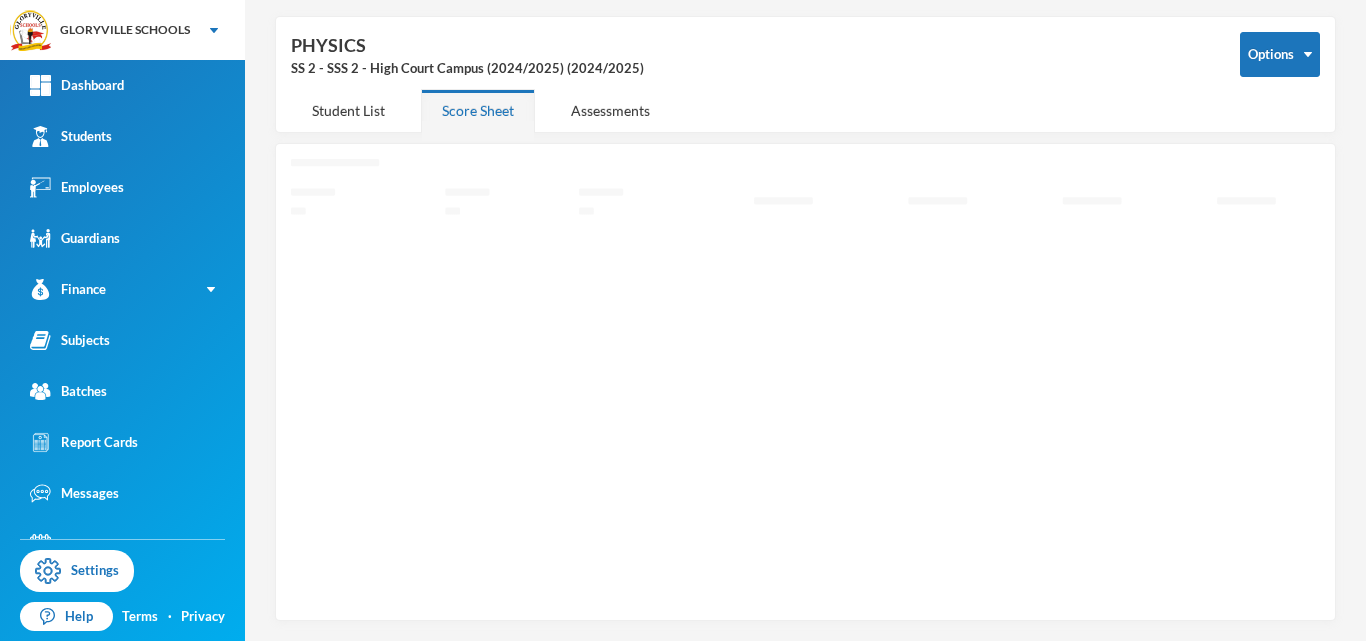 scroll, scrollTop: 72, scrollLeft: 0, axis: vertical 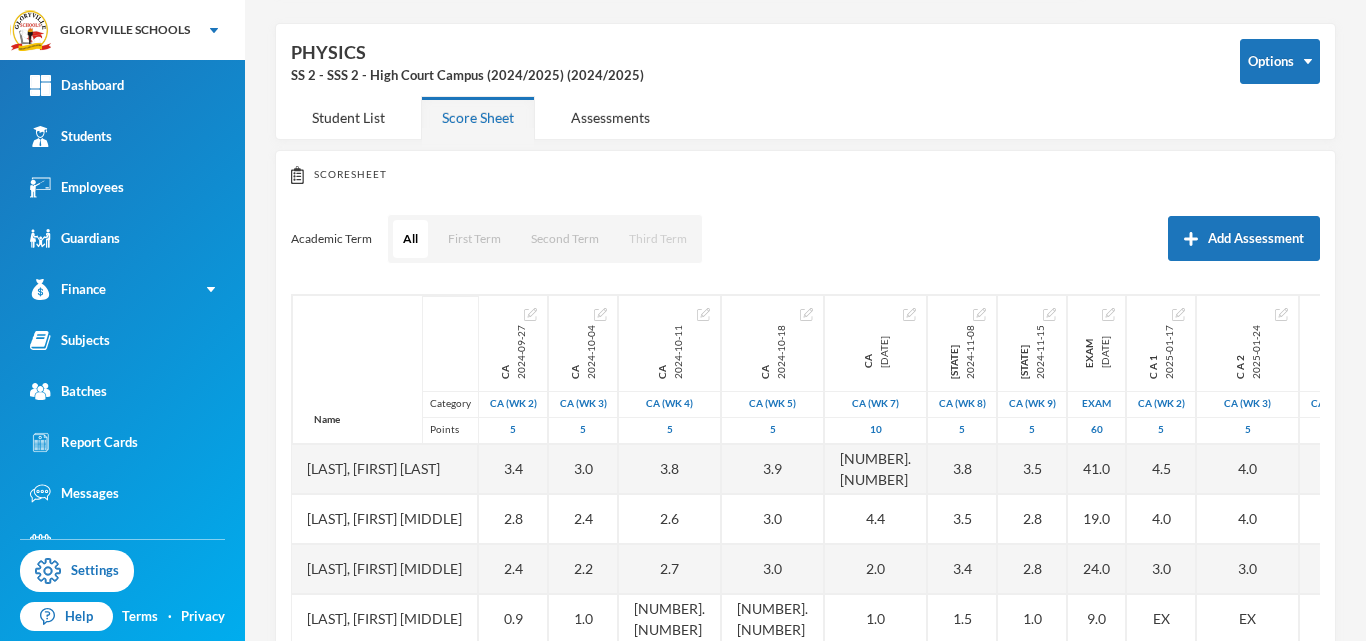 click on "Third Term" at bounding box center (658, 239) 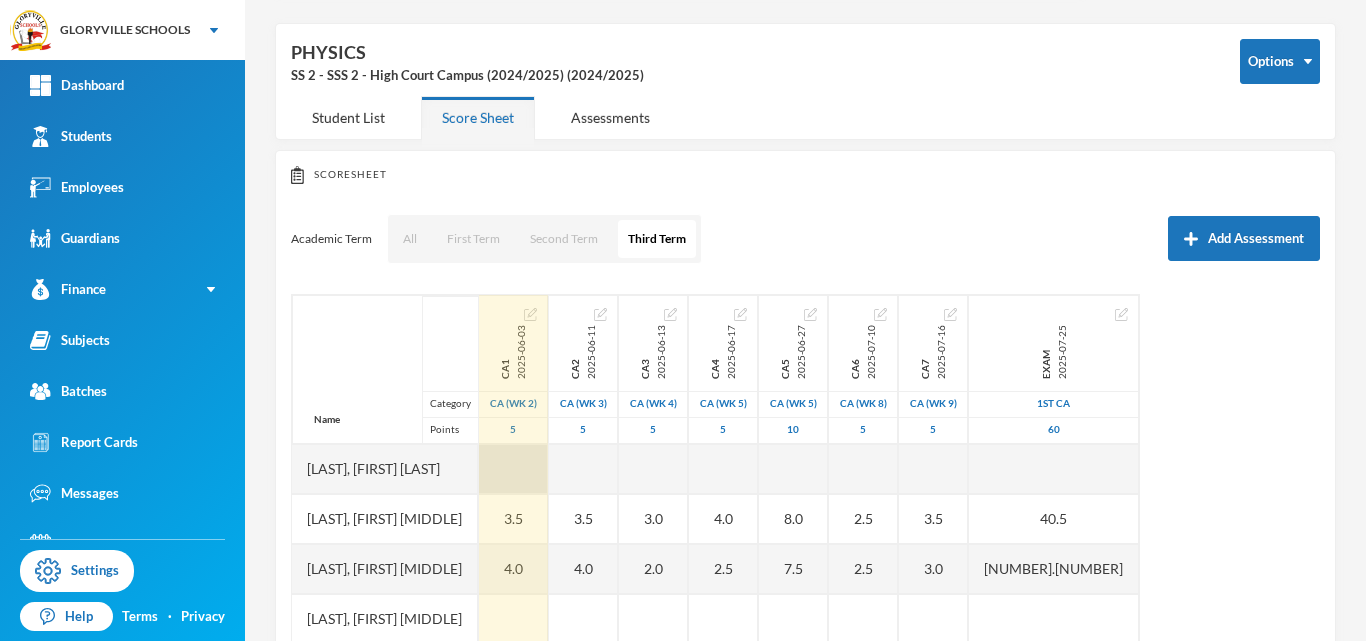 click at bounding box center (513, 469) 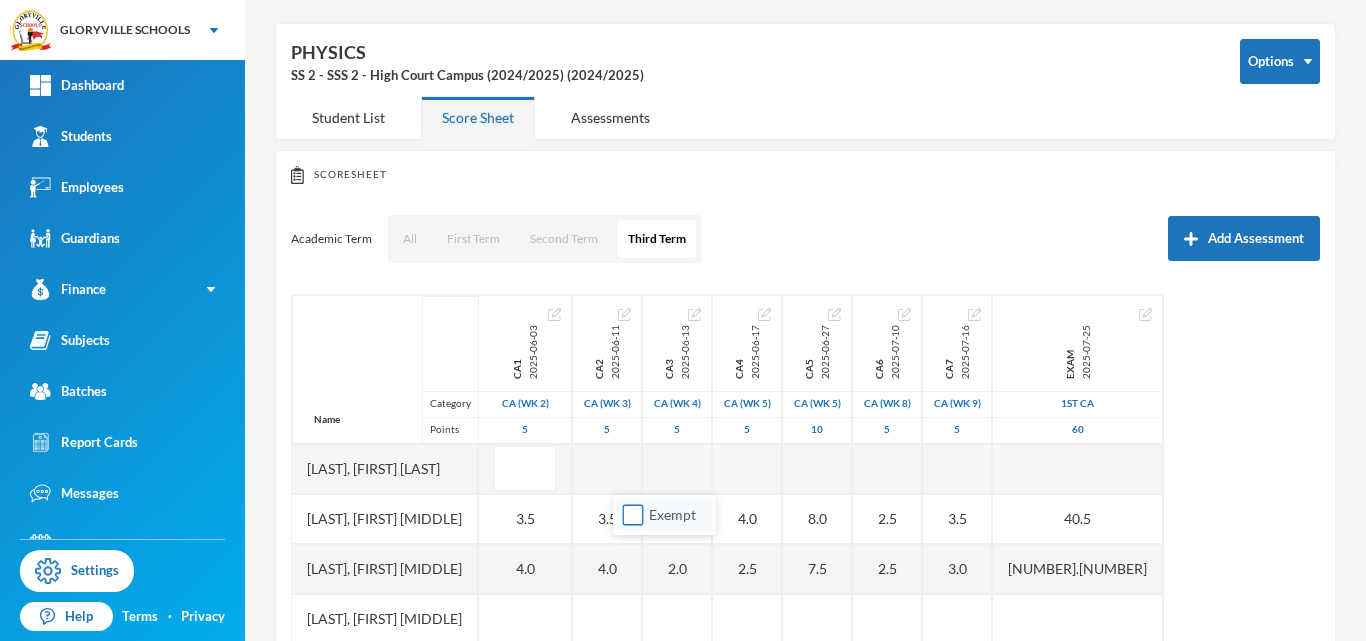 click on "Exempt" at bounding box center (633, 515) 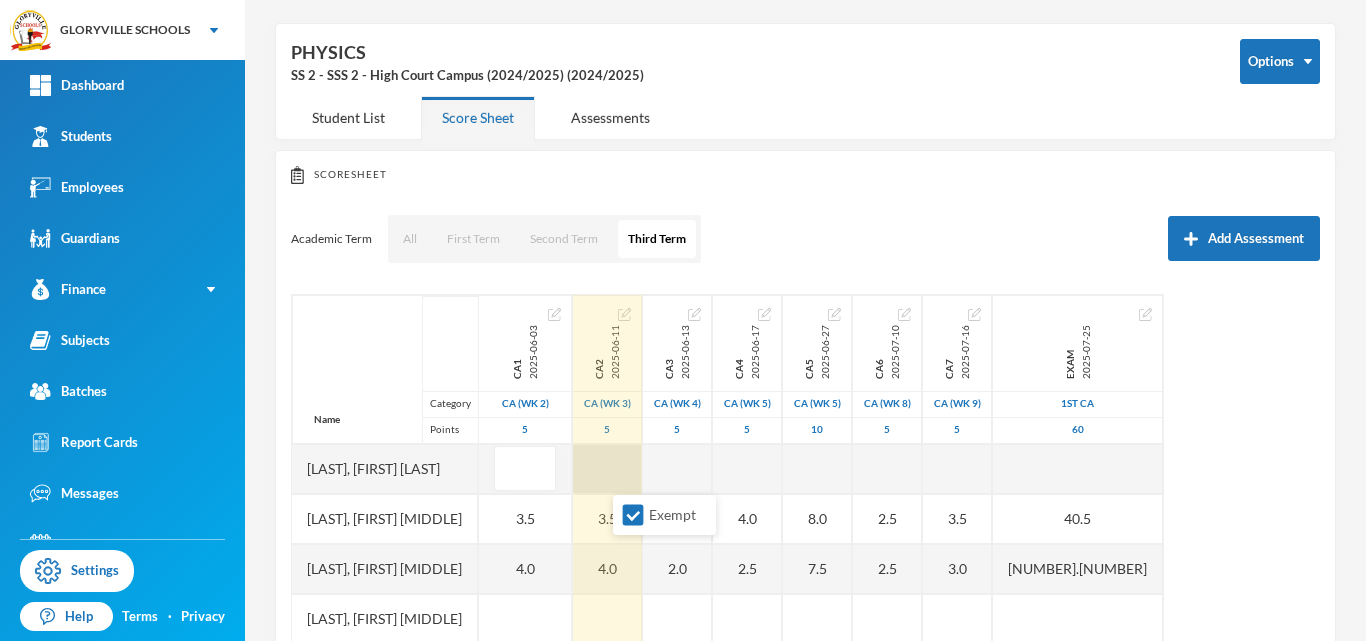 click at bounding box center (607, 469) 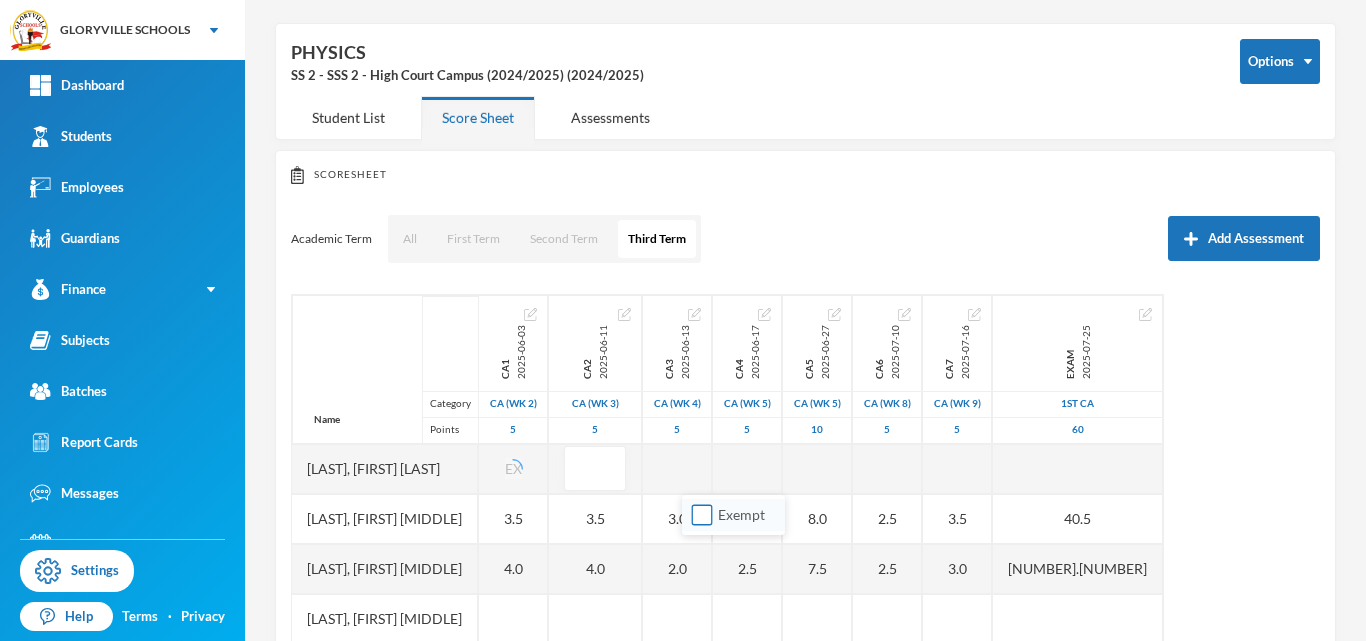 click on "Exempt" at bounding box center [702, 515] 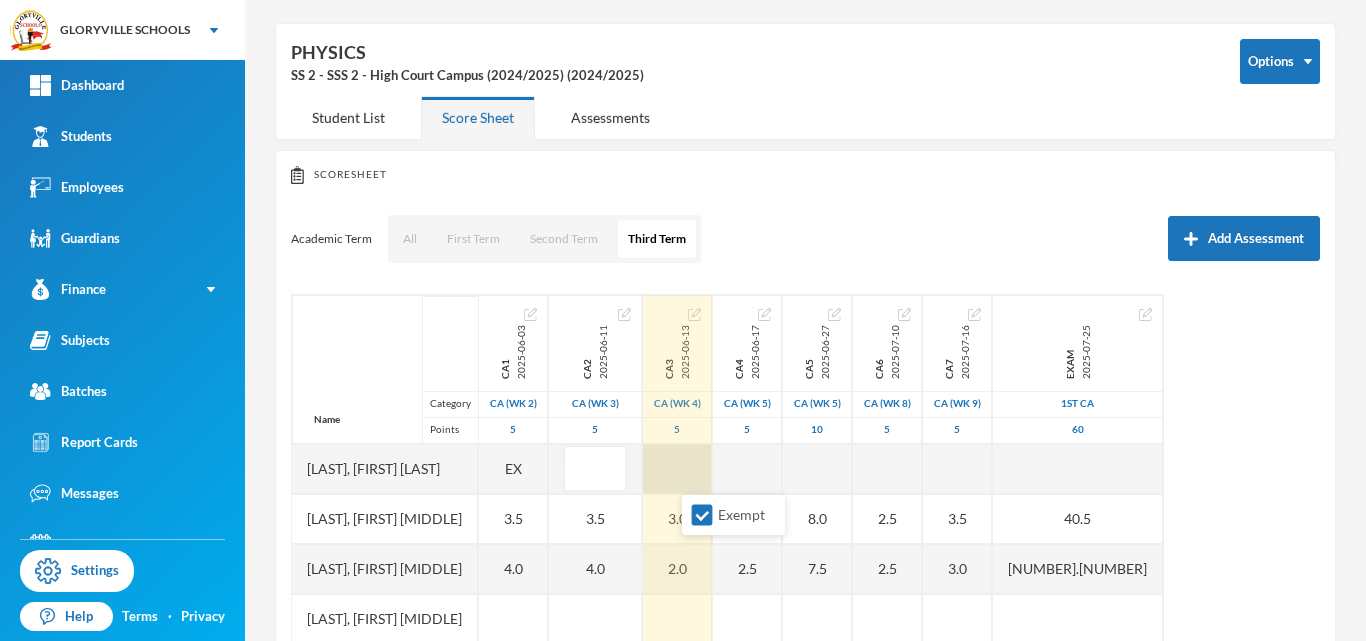 click at bounding box center [677, 469] 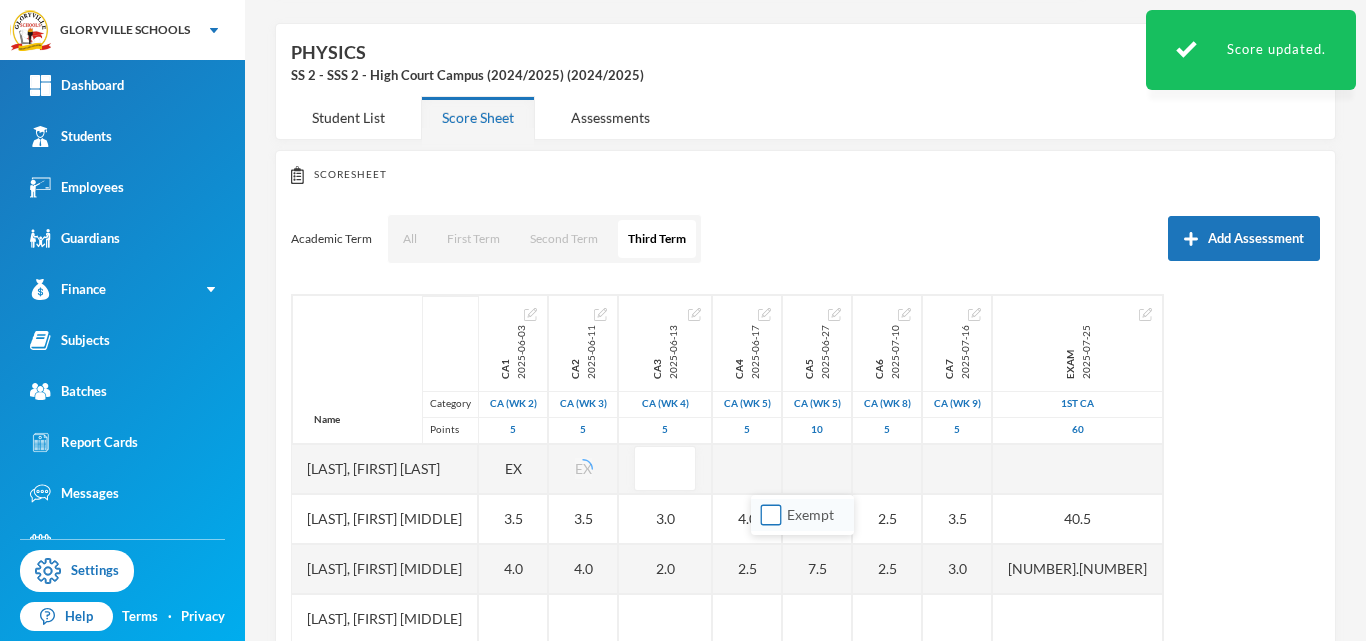 click on "Exempt" at bounding box center [771, 515] 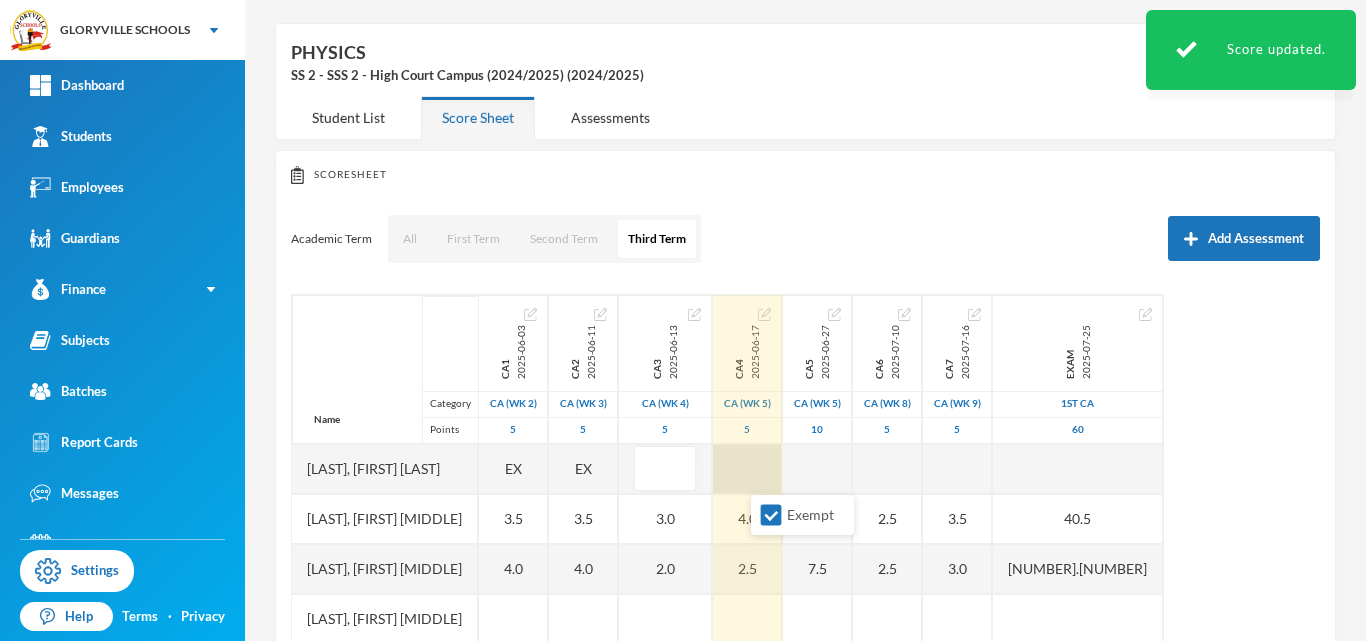 click at bounding box center [747, 469] 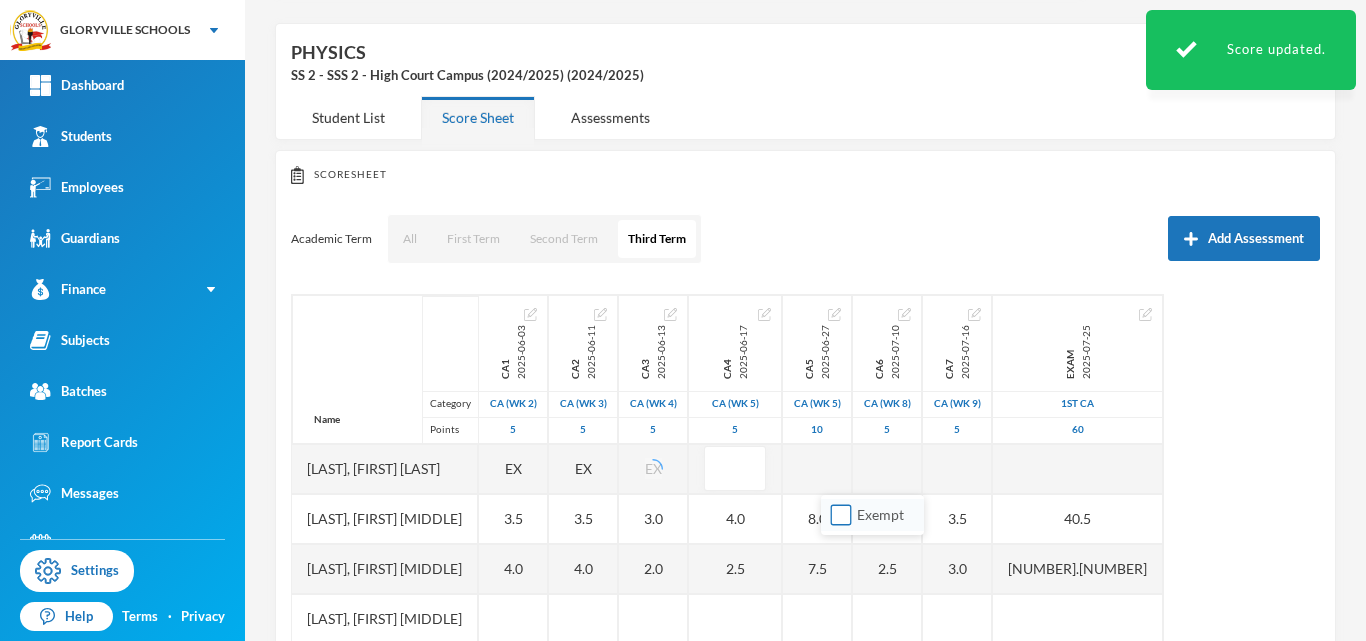 click on "Exempt" at bounding box center [841, 515] 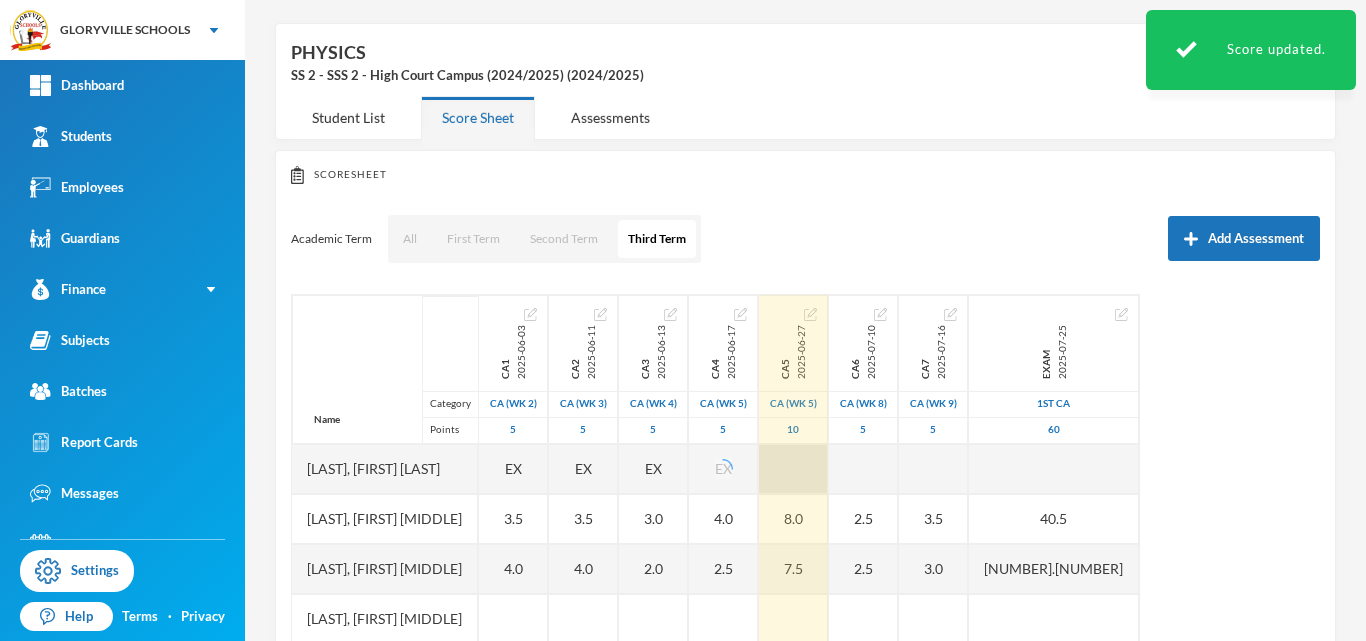 click at bounding box center [793, 469] 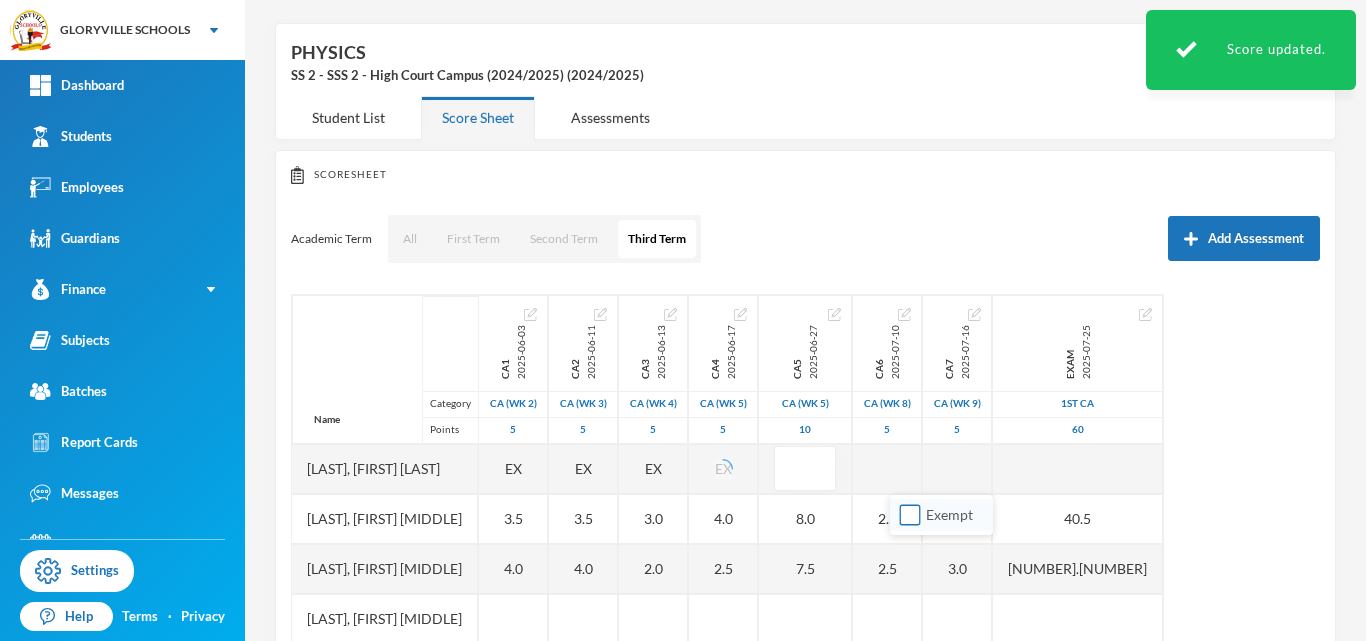 click on "Exempt" at bounding box center (910, 515) 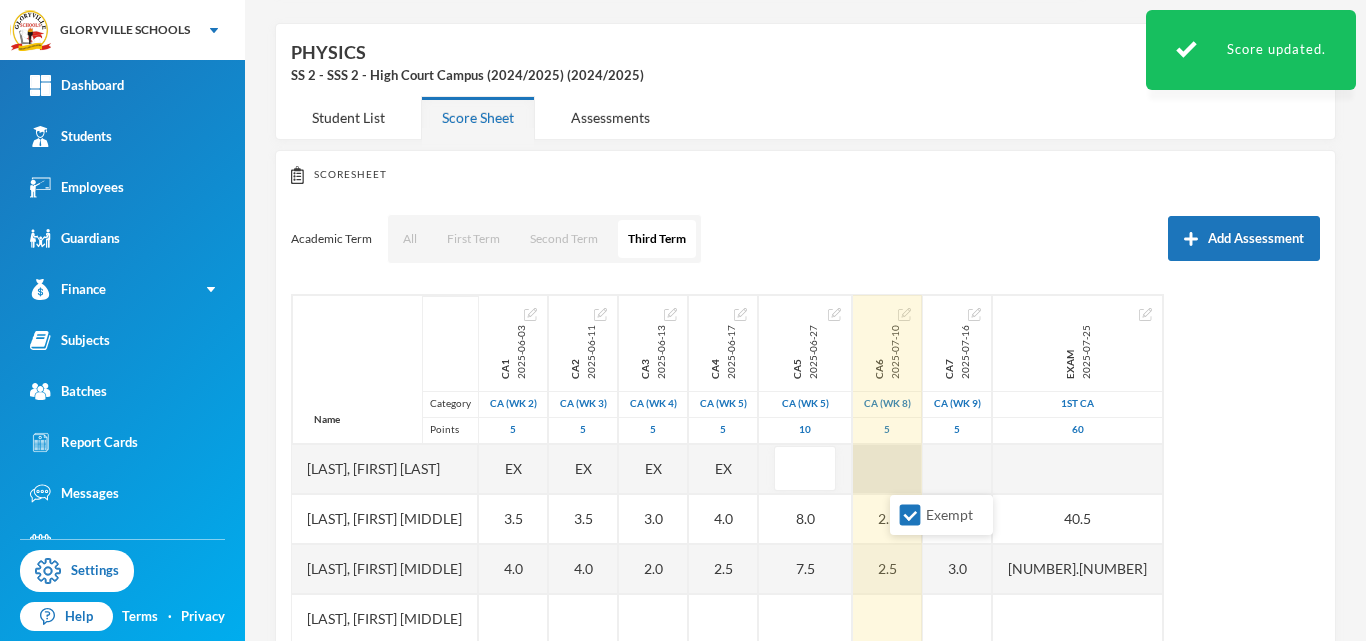 click at bounding box center (887, 469) 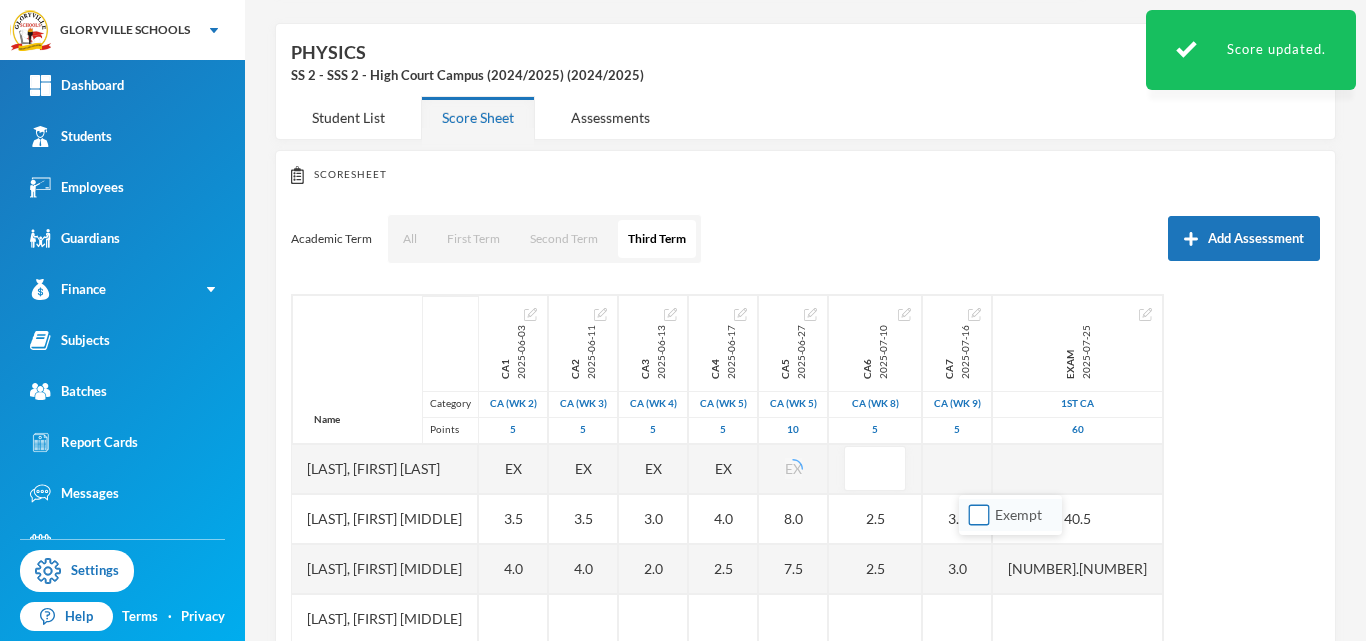 click on "Exempt" at bounding box center [979, 515] 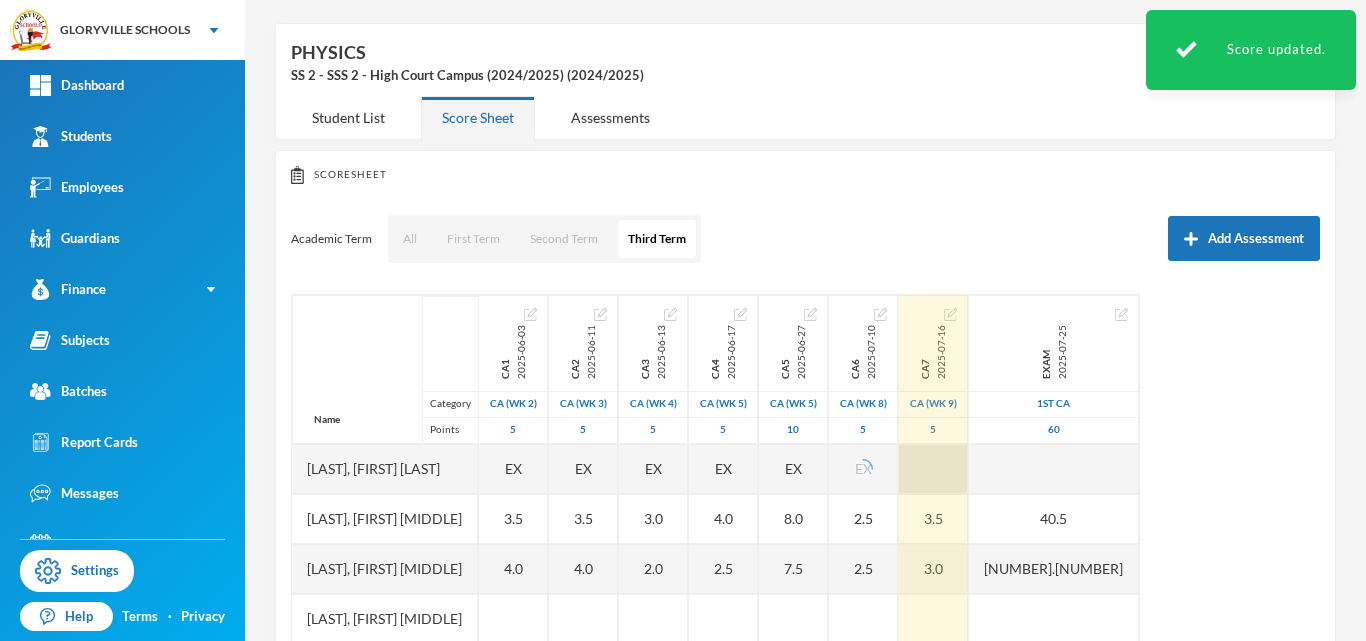 click at bounding box center [933, 469] 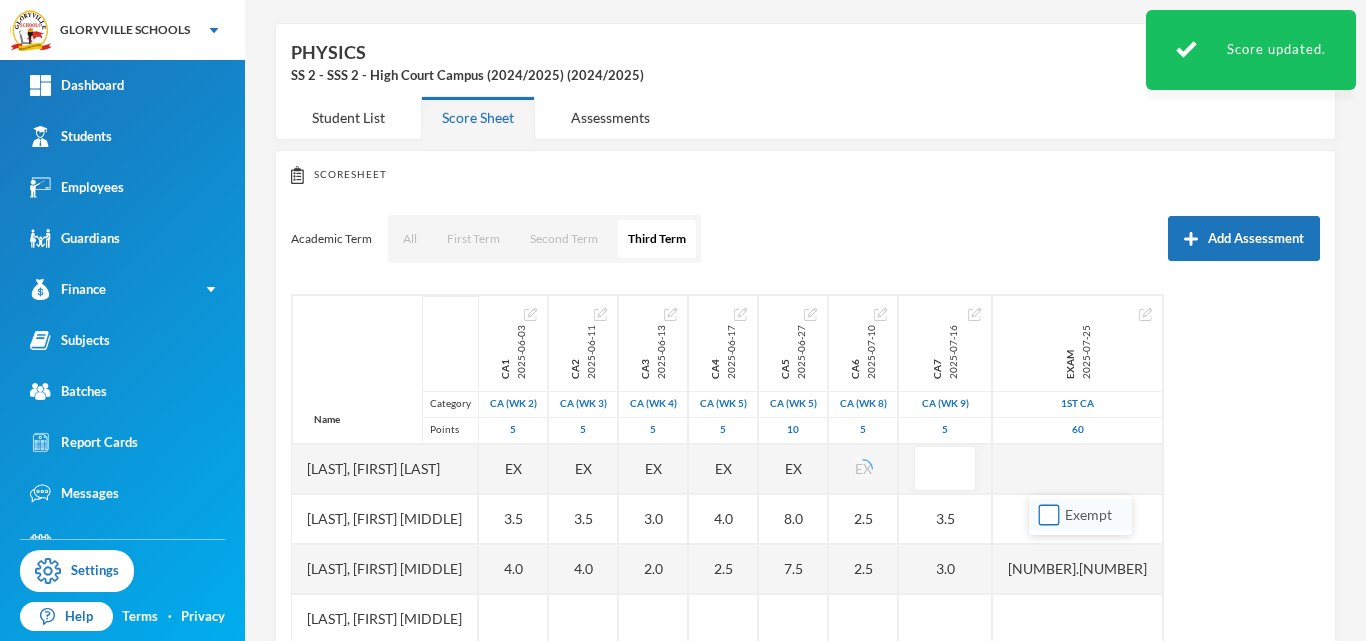 click on "Exempt" at bounding box center (1049, 515) 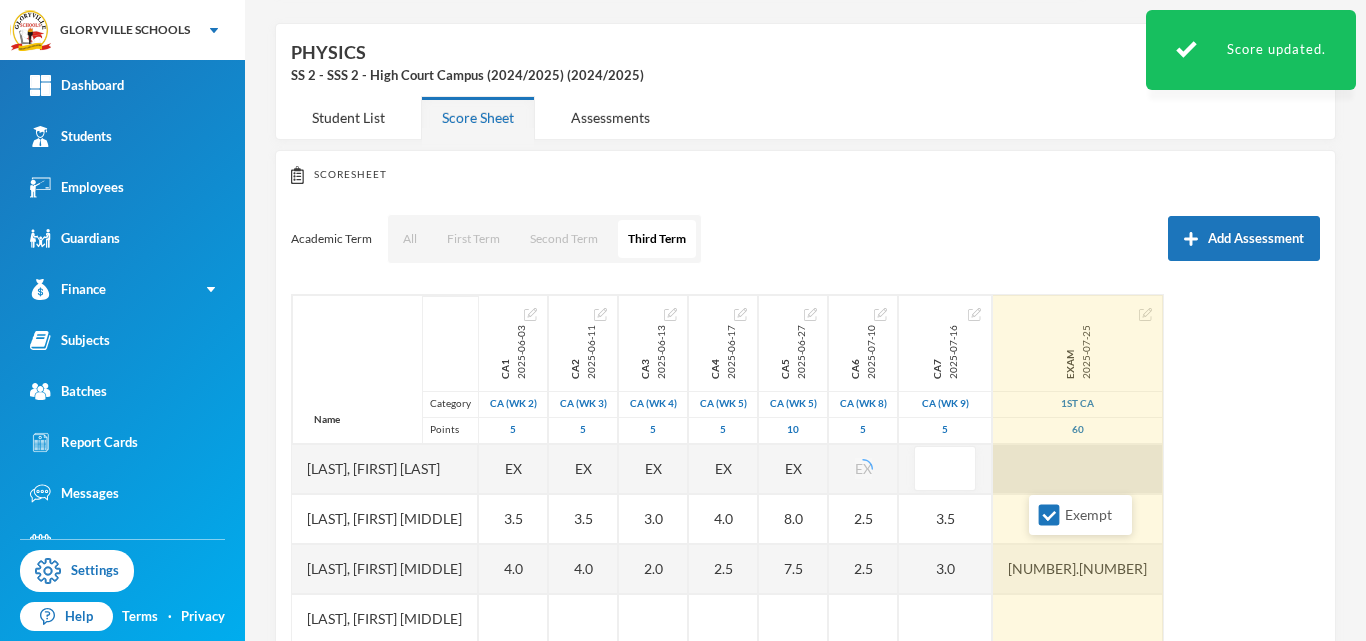 click at bounding box center (1078, 469) 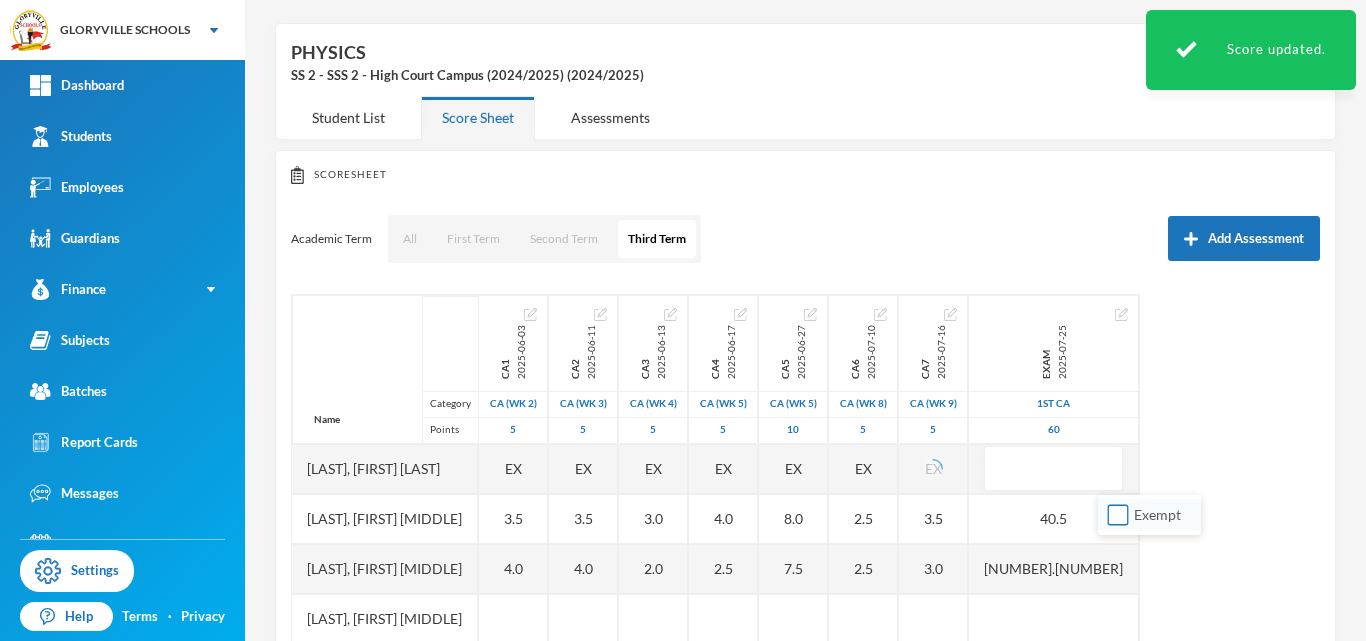 click on "Exempt" at bounding box center (1118, 515) 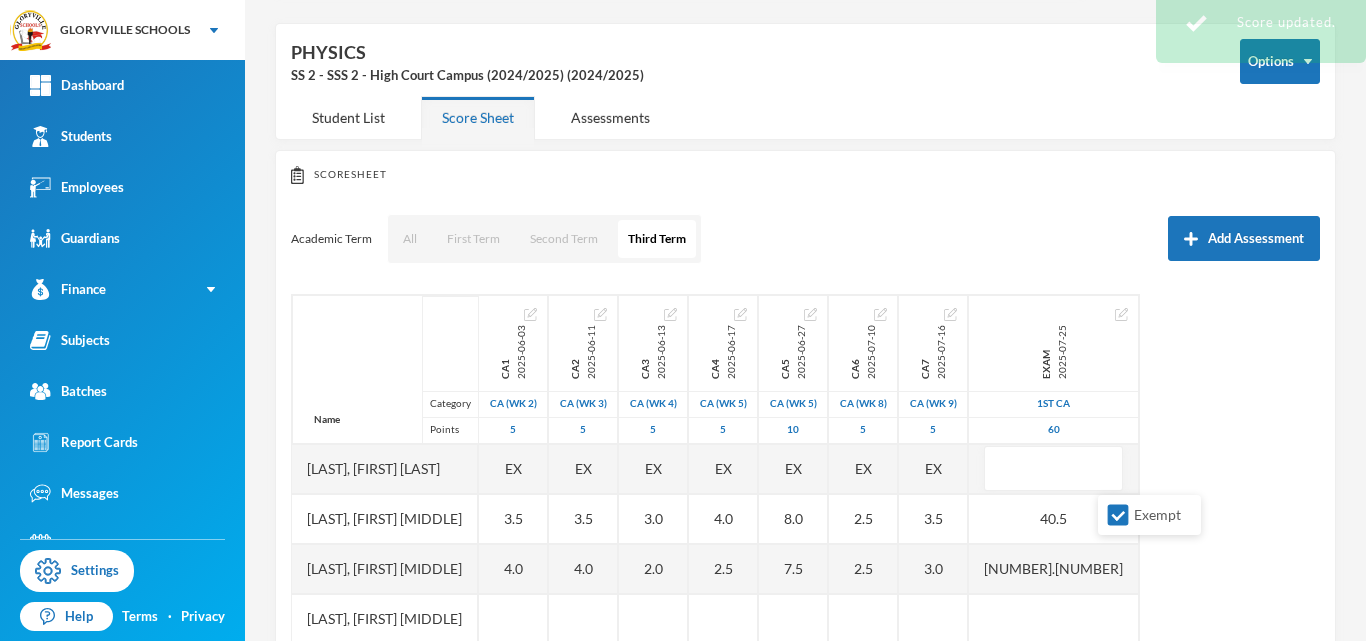 click on "Name   Category Points Aderemi, Oluwaferanmi Christiana Jegbefumhen, Joan Modupe Obiekezie, Chimamanda Scholastica Olusoga, Eniola Samuel Taye, Blessing Oluwatobi Ca1 2025-06-03 CA (Wk 2) 5 EX 3.5 4.0 2.5 Ca2 2025-06-11 CA (Wk 3) 5 EX 3.5 4.0 1.0 Ca3 2025-06-13 CA (Wk 4) 5 EX 3.0 2.0 1.5 Ca4 2025-06-17 CA (Wk 5) 5 EX 4.0 2.5 1.0 Ca5 2025-06-27 CA (Wk 5) 10 EX 8.0 7.5 5.0 Ca6 2025-07-10 CA (Wk 8) 5 EX 2.5 2.5 2.0 Ca7 2025-07-16 CA (Wk 9) 5 EX 3.5 3.0 2.5 Exam 2025-07-25 1st CA 60 40.5 38.5 27.0" at bounding box center (805, 494) 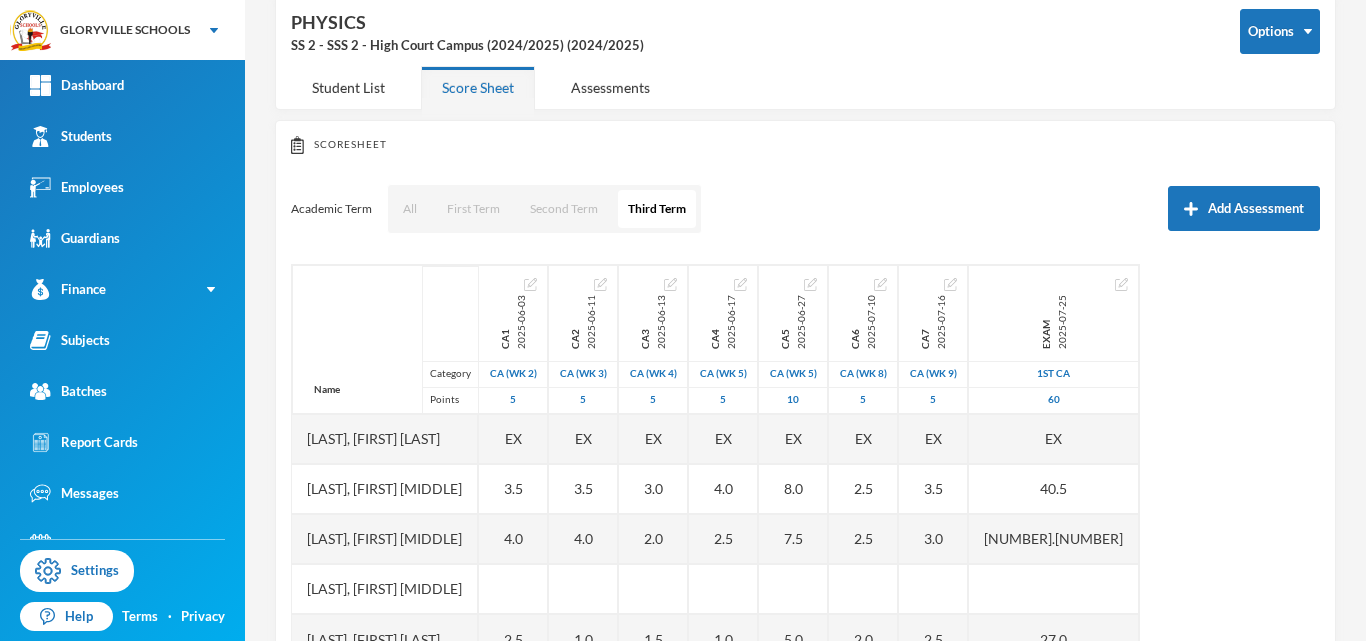 scroll, scrollTop: 0, scrollLeft: 0, axis: both 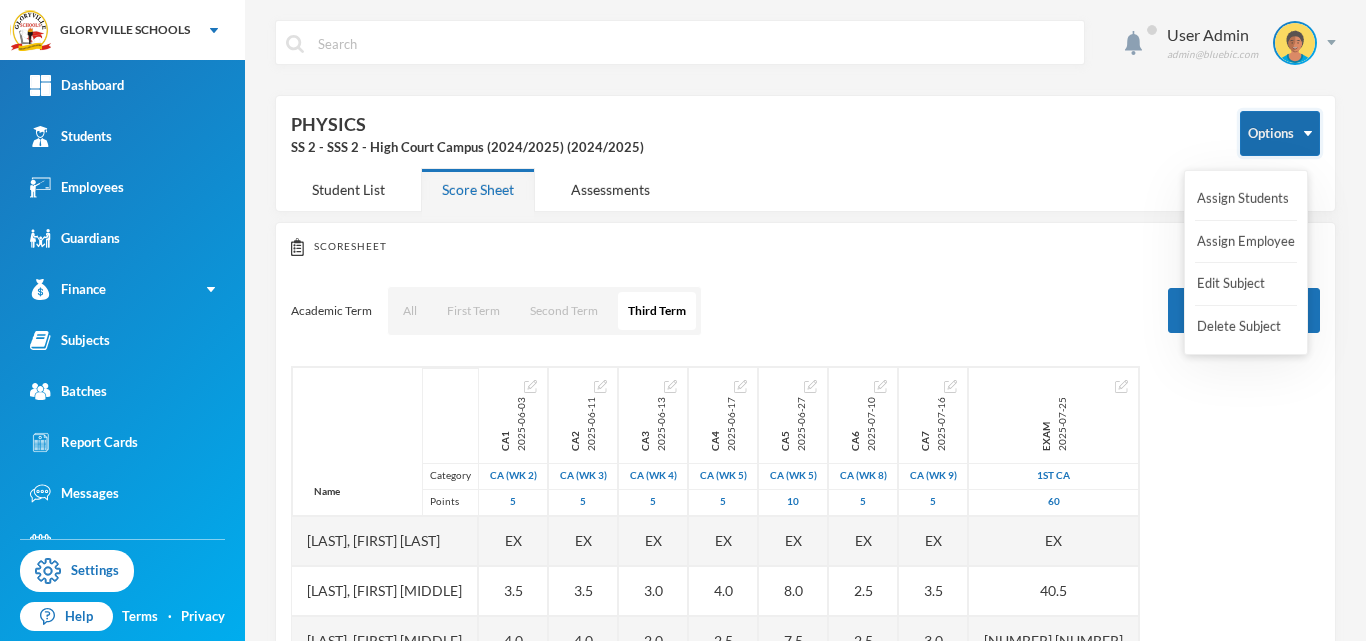click on "Options" at bounding box center (1280, 133) 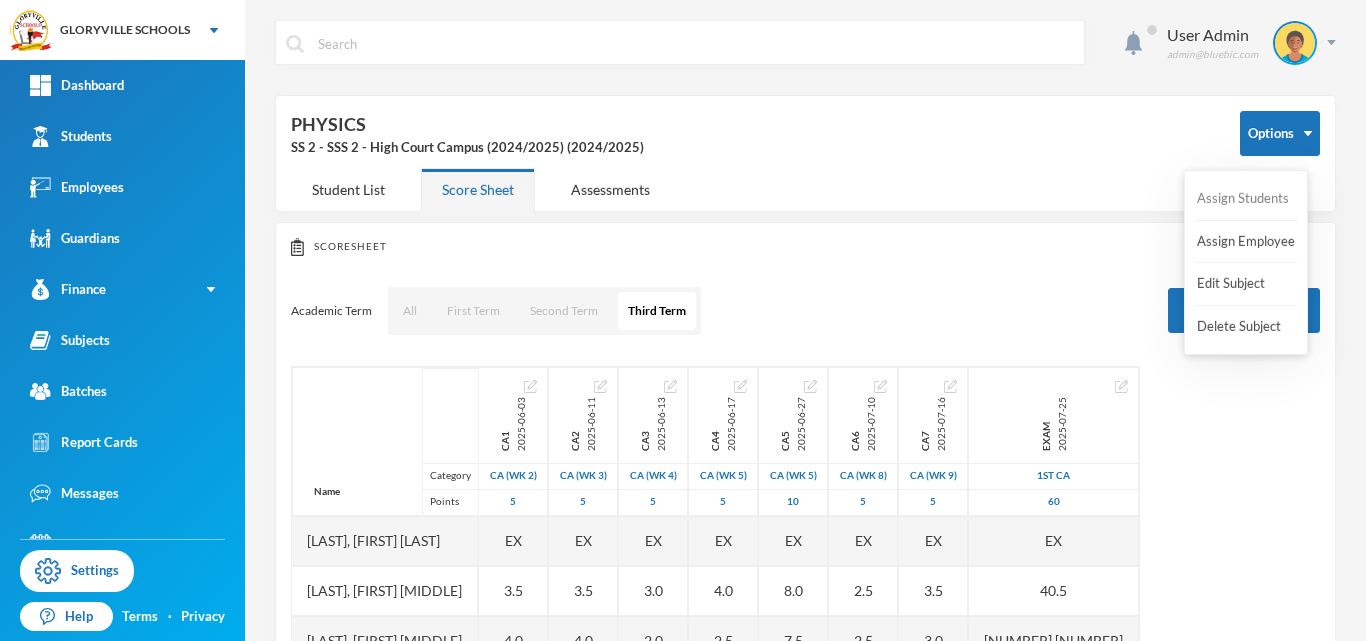 click on "Assign Students" at bounding box center (1243, 199) 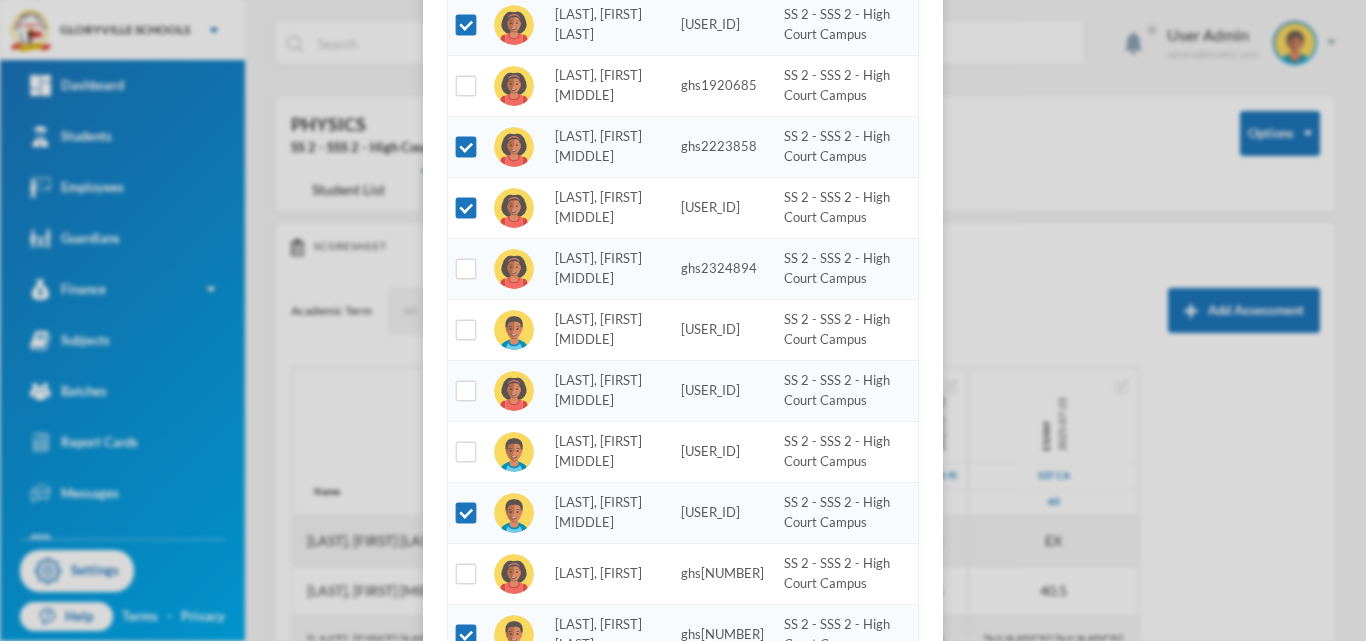 scroll, scrollTop: 373, scrollLeft: 0, axis: vertical 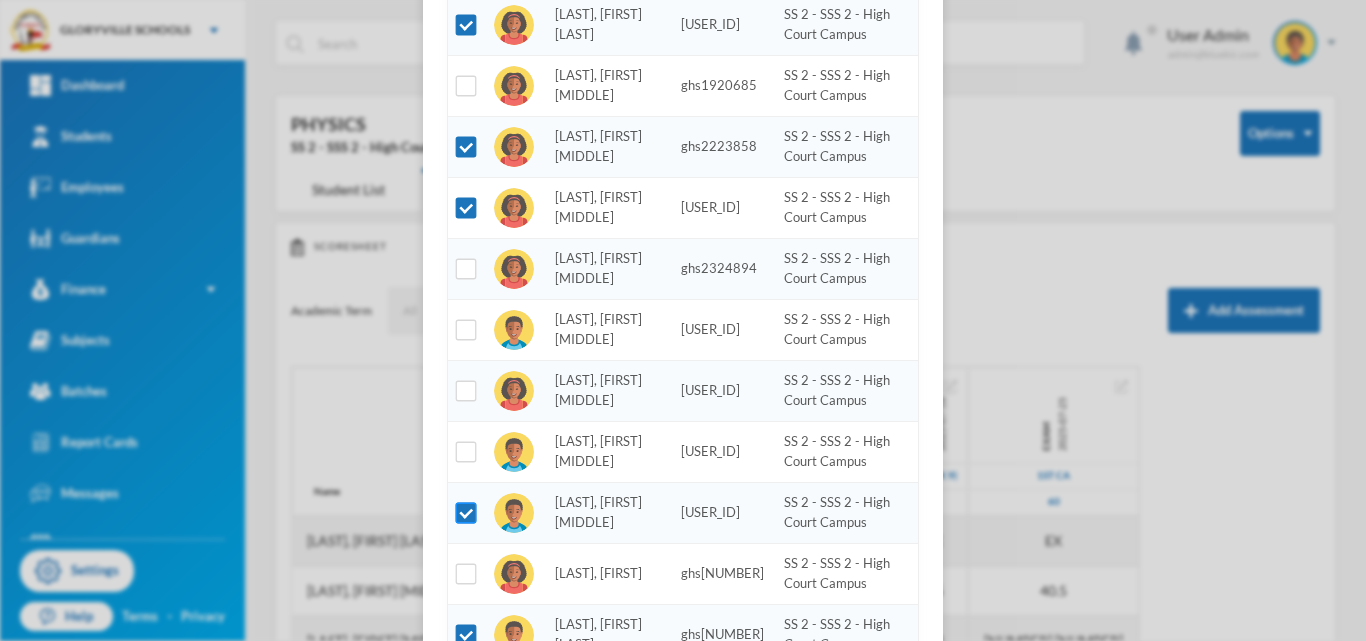 click at bounding box center (466, 513) 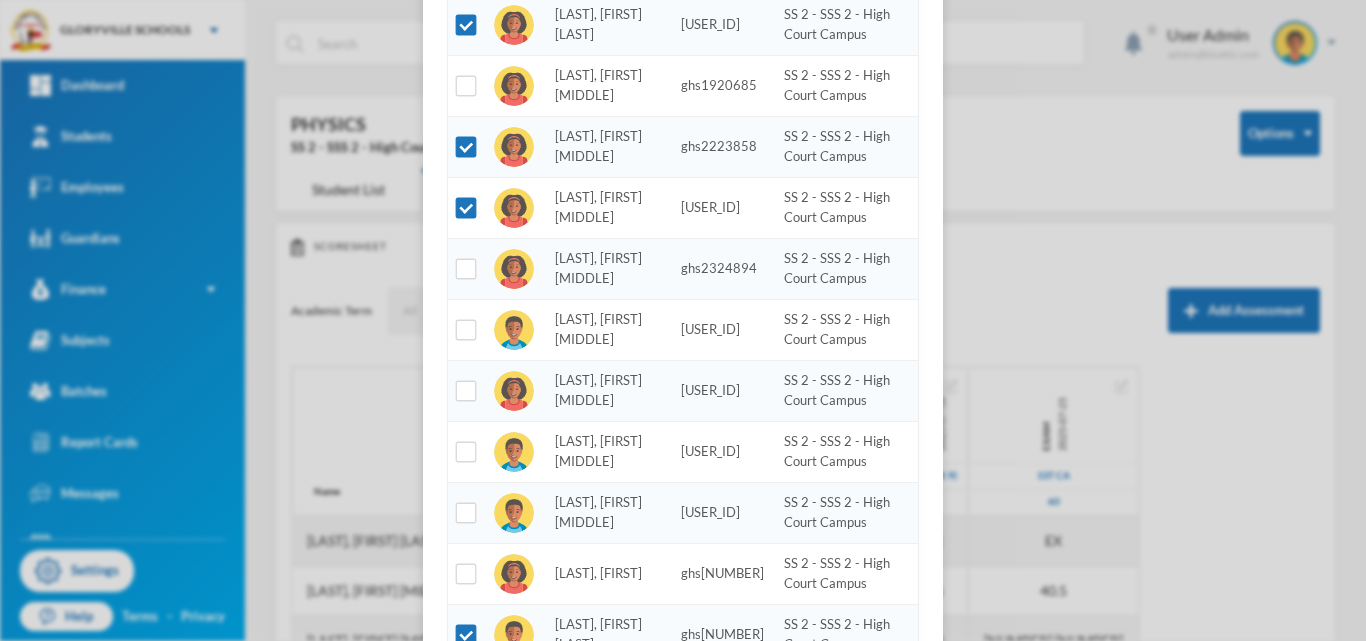 scroll, scrollTop: 560, scrollLeft: 0, axis: vertical 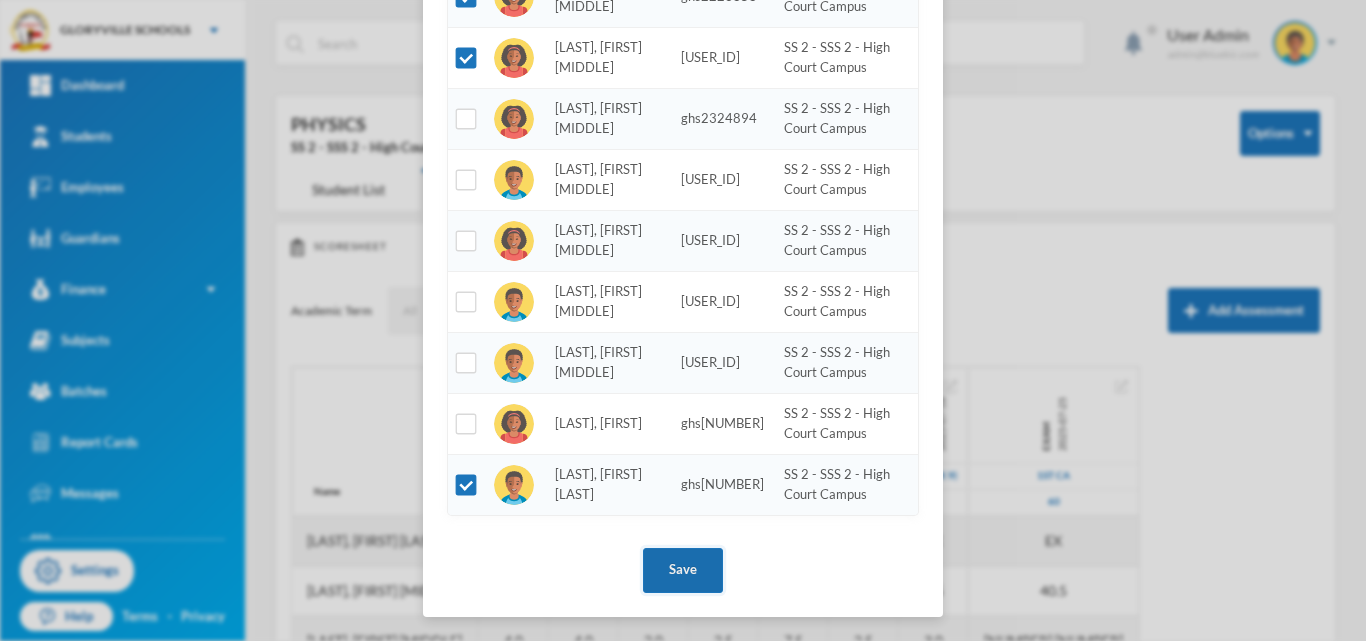 click on "Save" at bounding box center [683, 570] 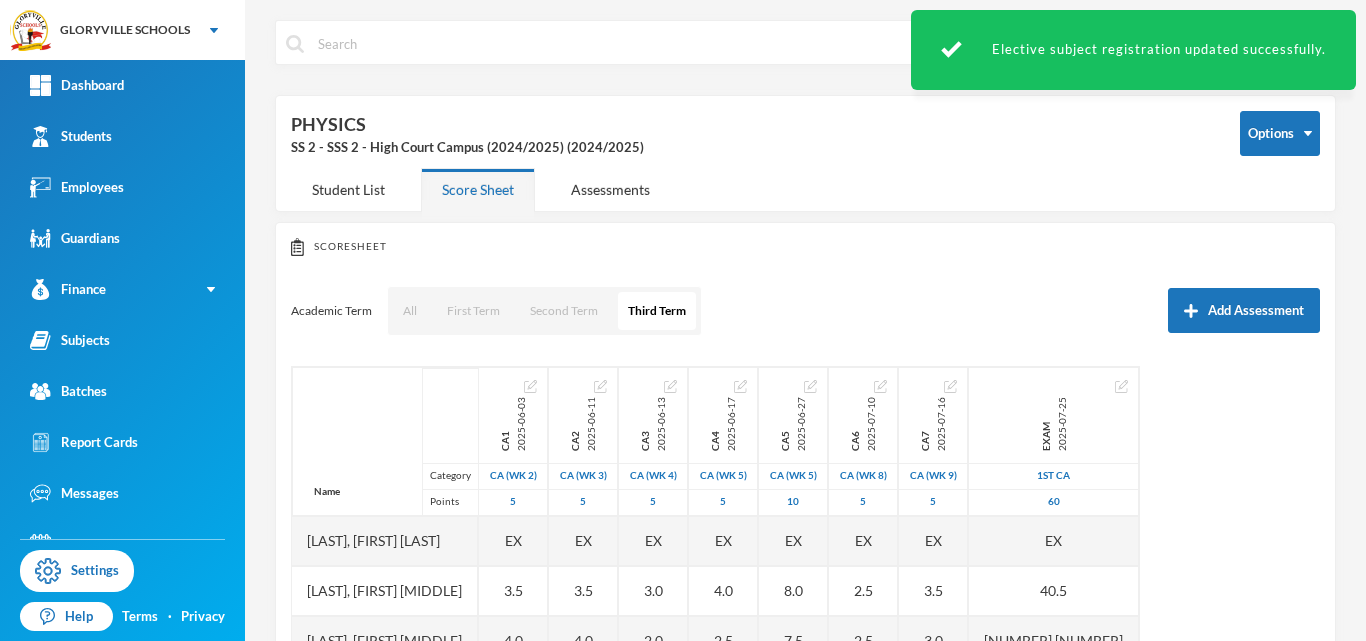 scroll, scrollTop: 172, scrollLeft: 0, axis: vertical 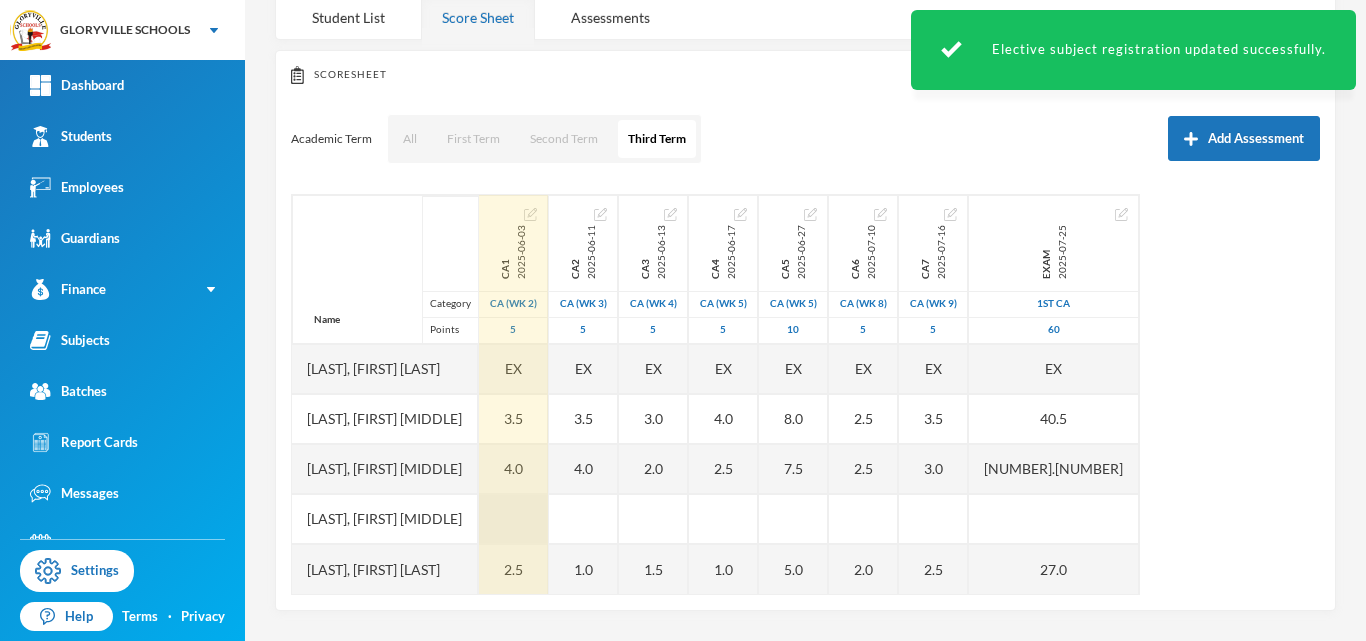click at bounding box center (513, 519) 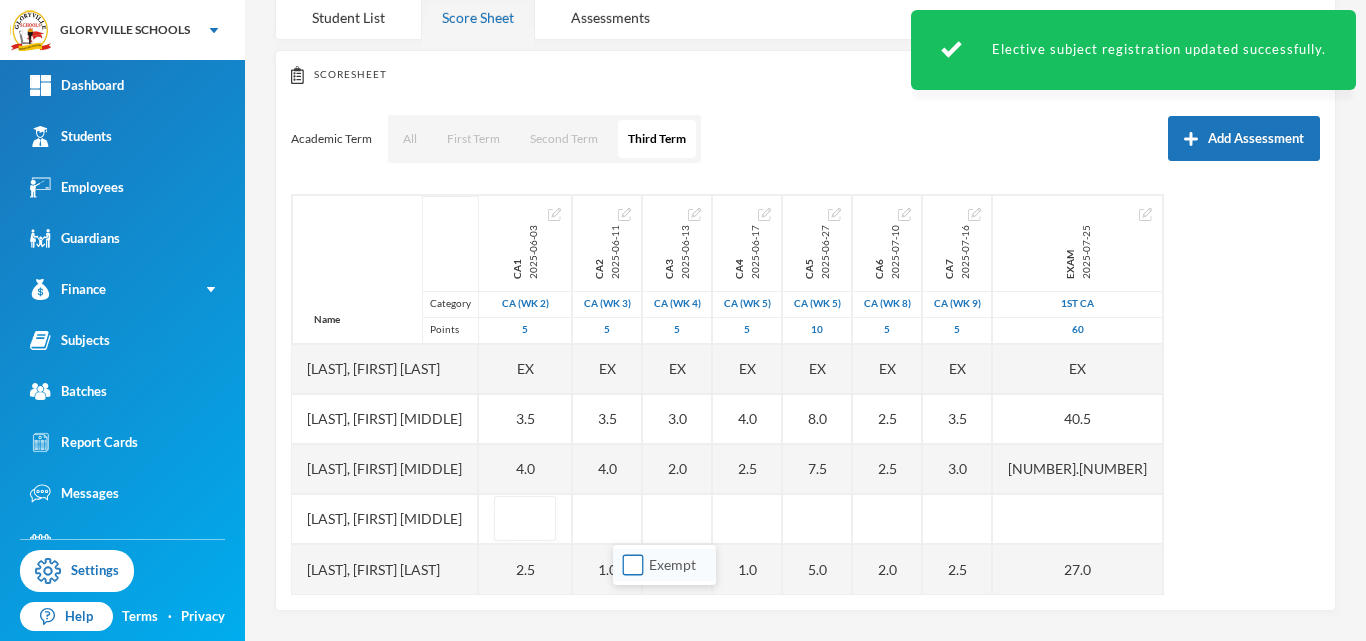 click on "Exempt" at bounding box center [633, 565] 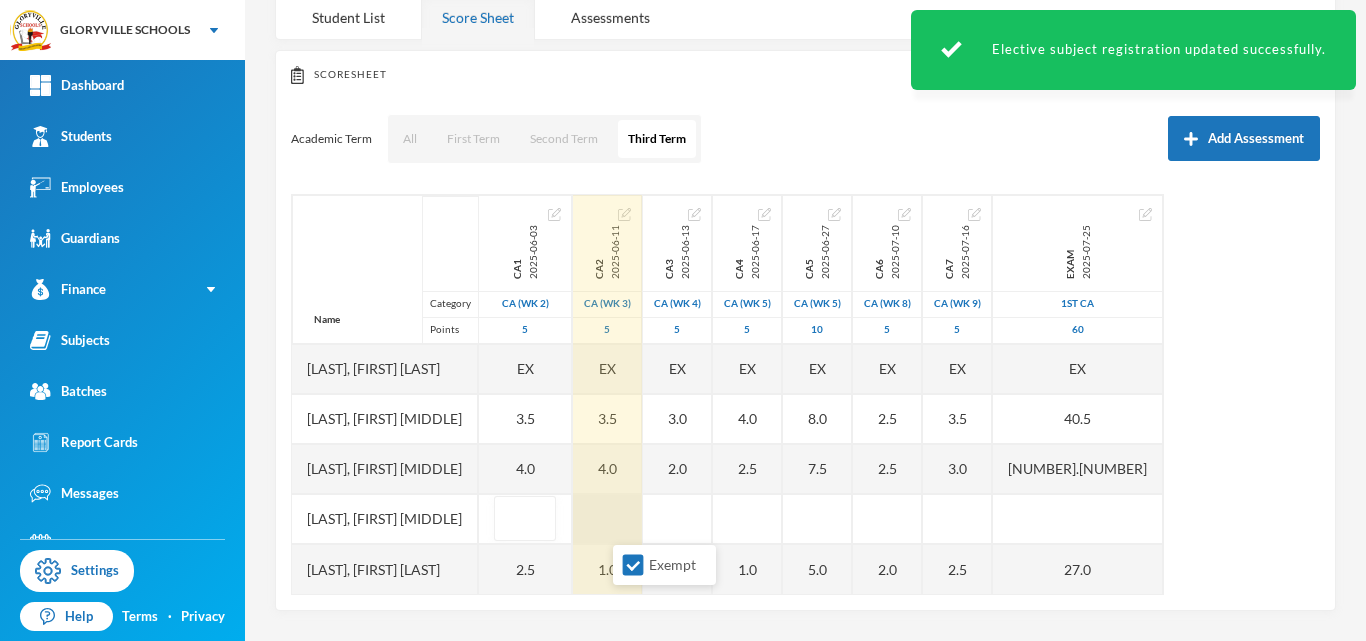 click at bounding box center (607, 519) 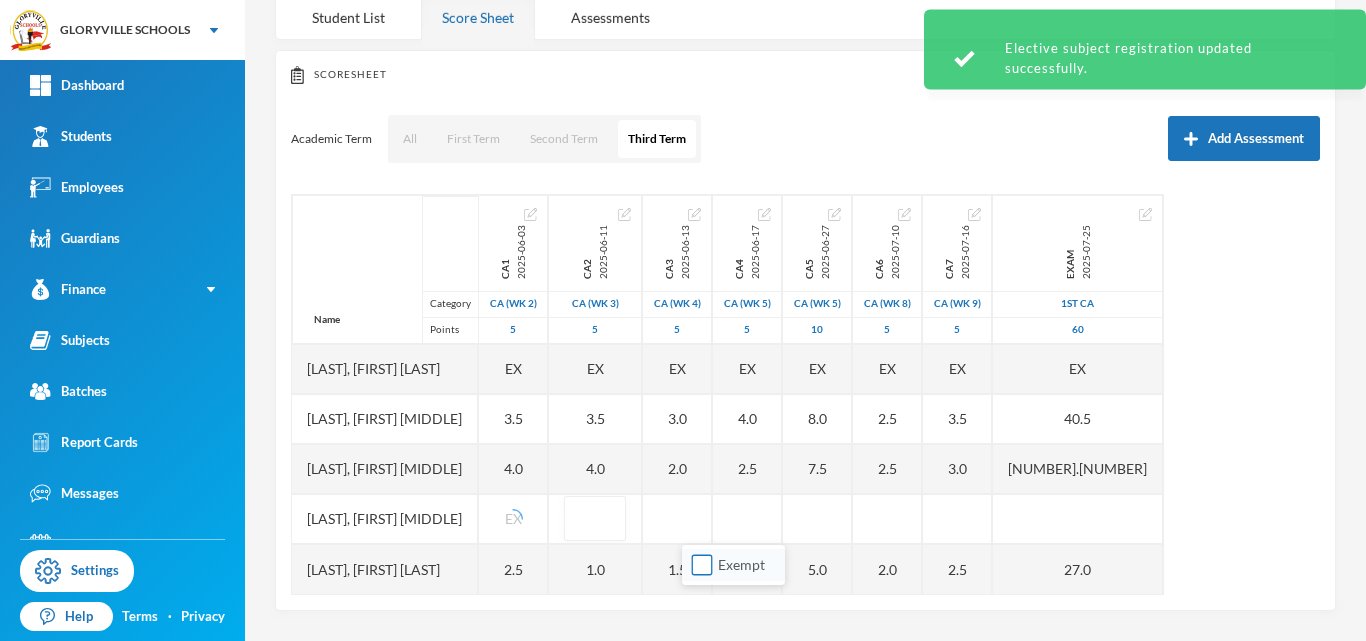 click on "Exempt" at bounding box center [702, 565] 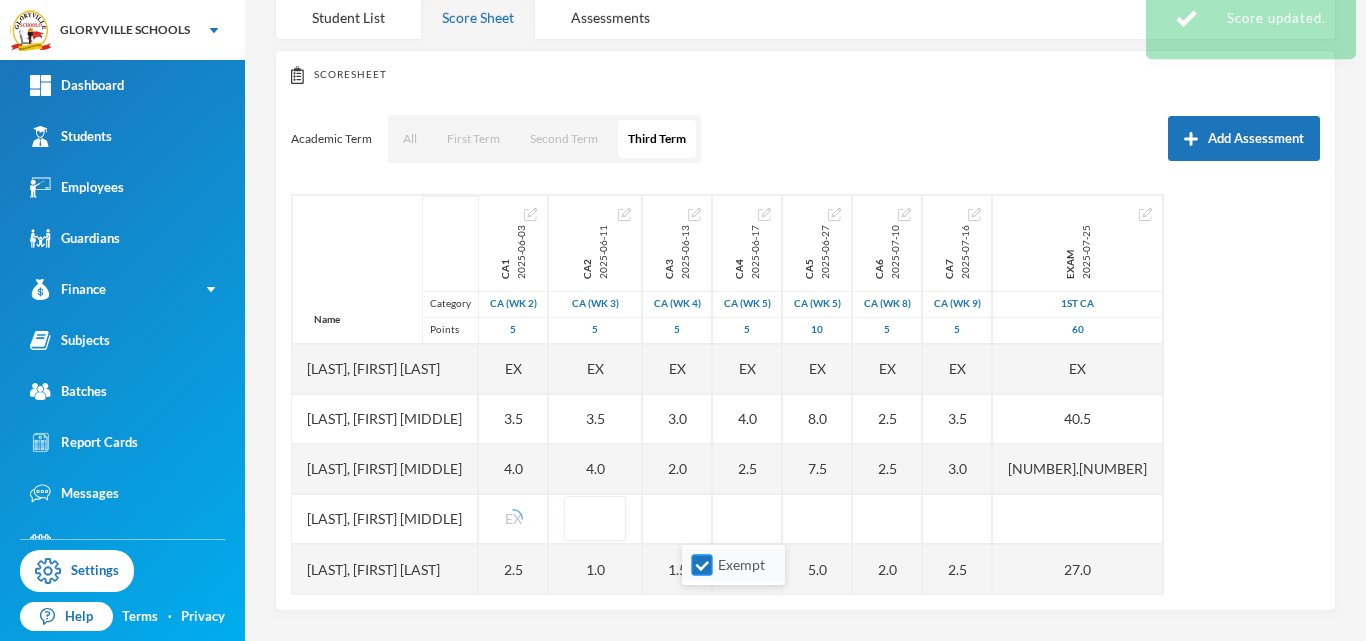 click on "Exempt" at bounding box center (702, 565) 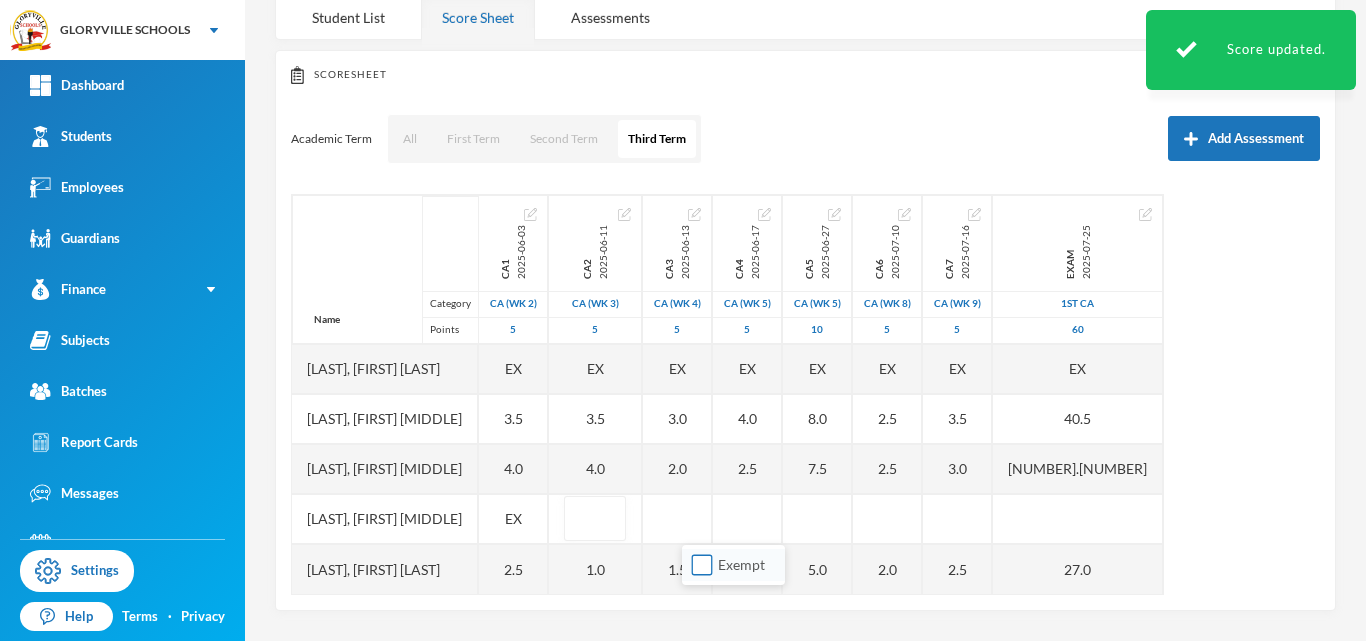 click on "Exempt" at bounding box center [702, 565] 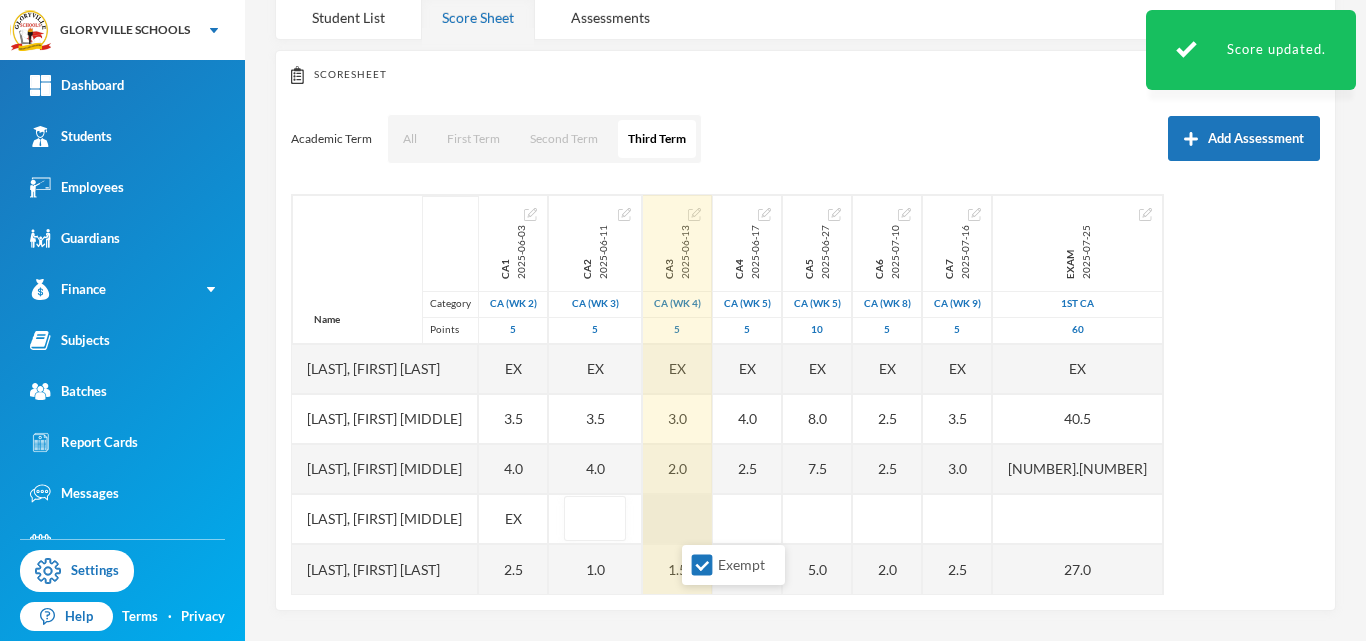click at bounding box center [677, 519] 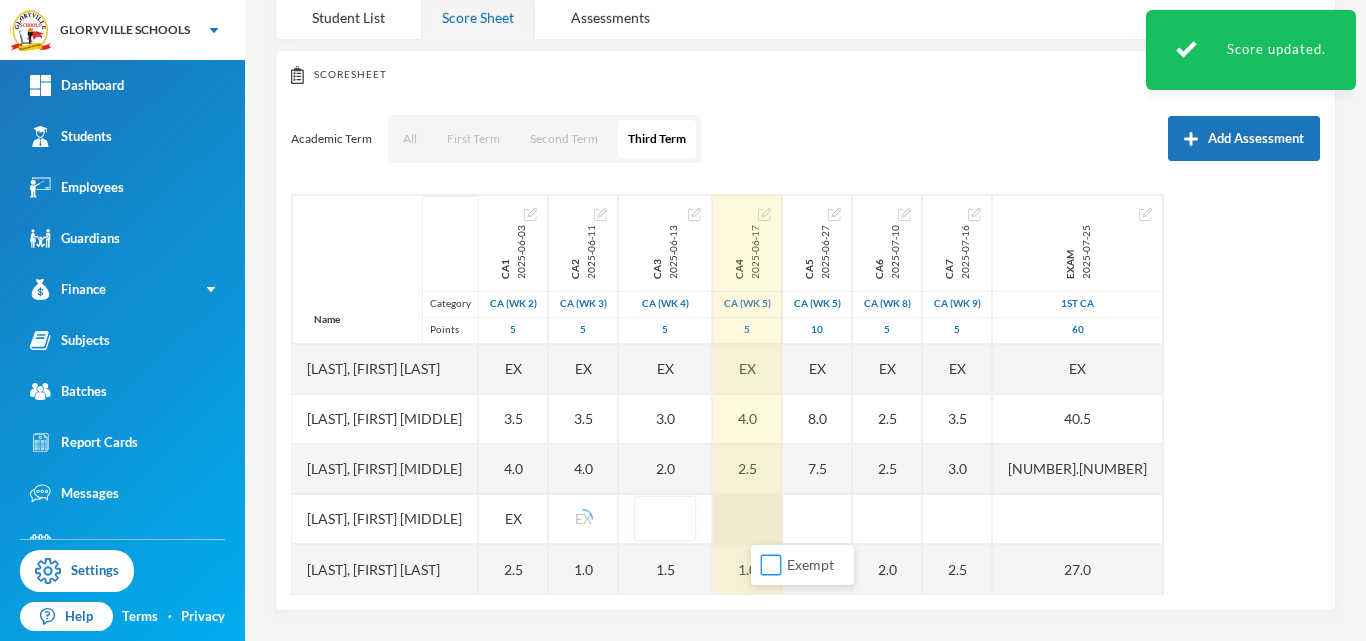 click on "Exempt" at bounding box center (771, 565) 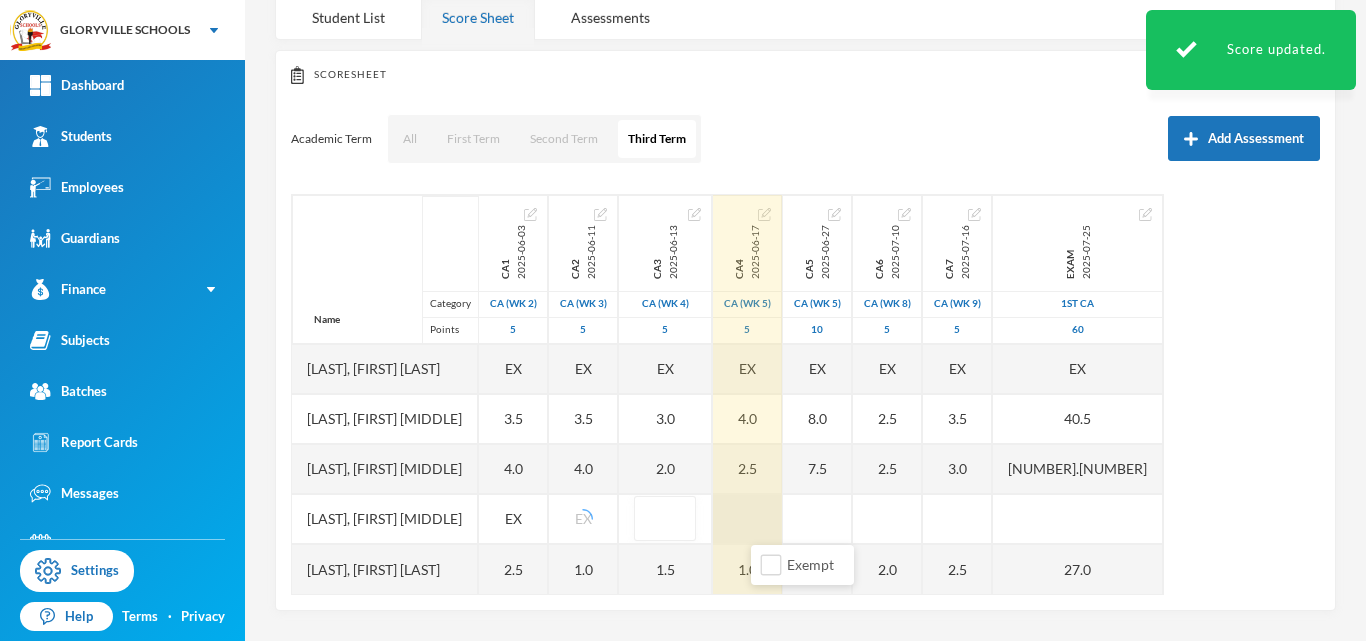 click at bounding box center [747, 519] 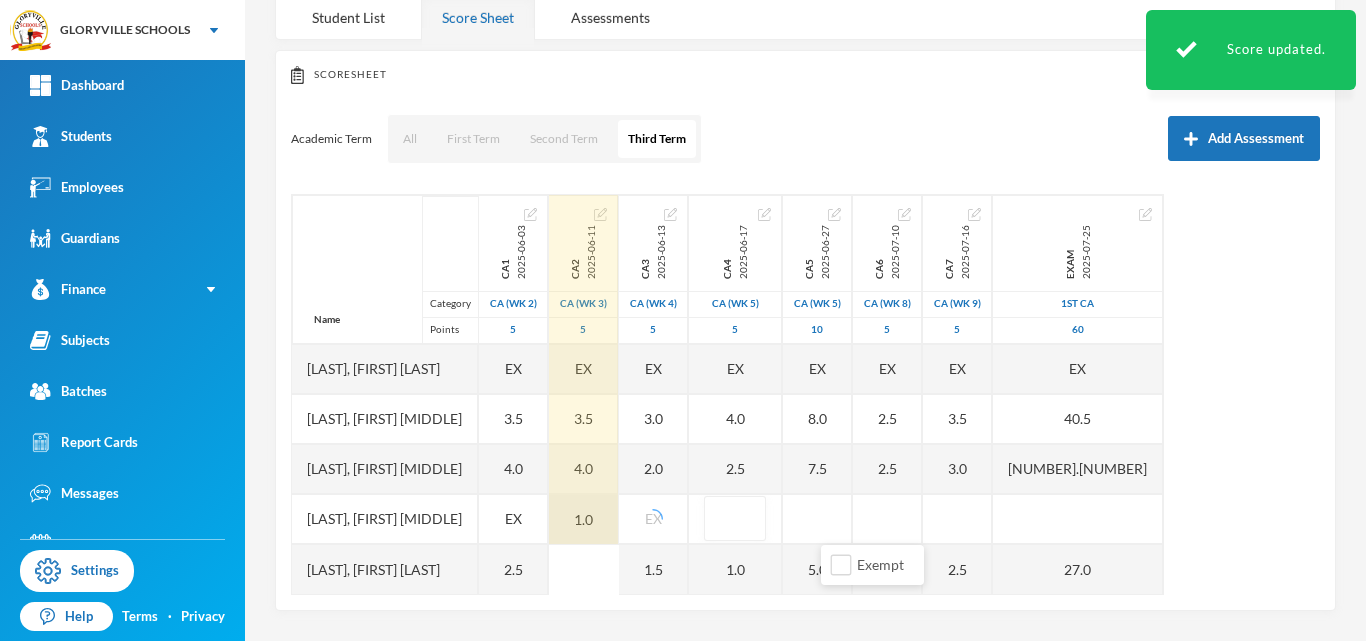 click on "1.0" at bounding box center [583, 519] 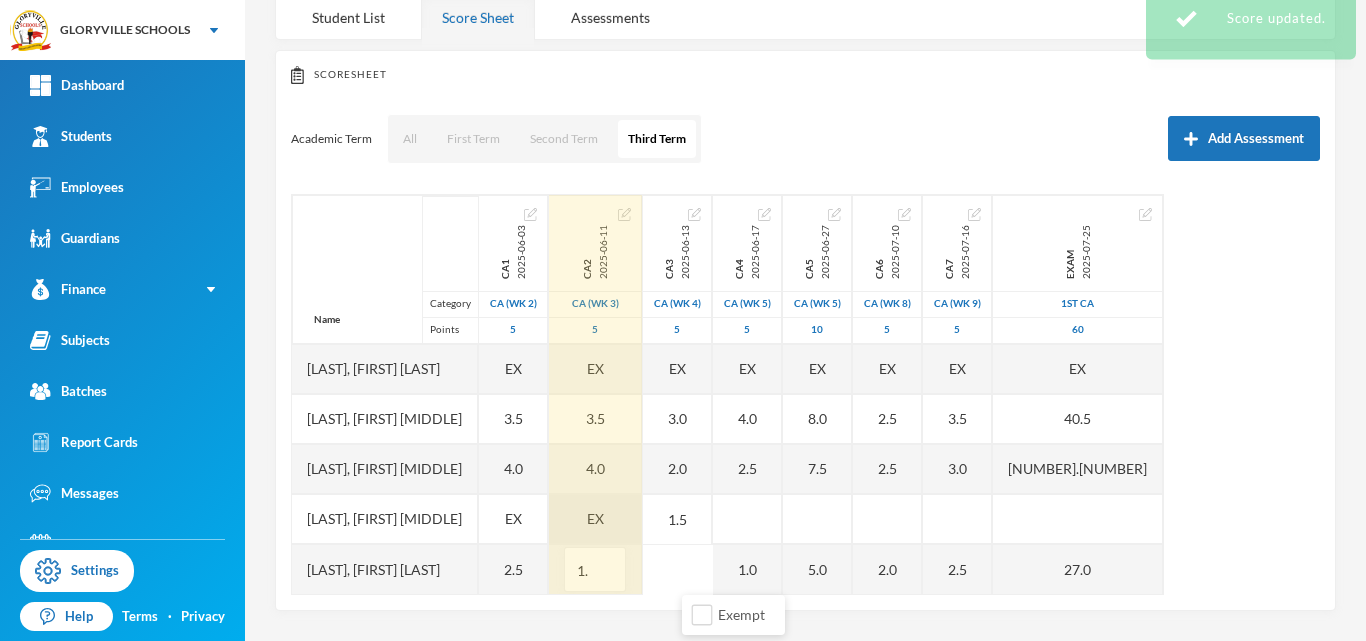 type on "1" 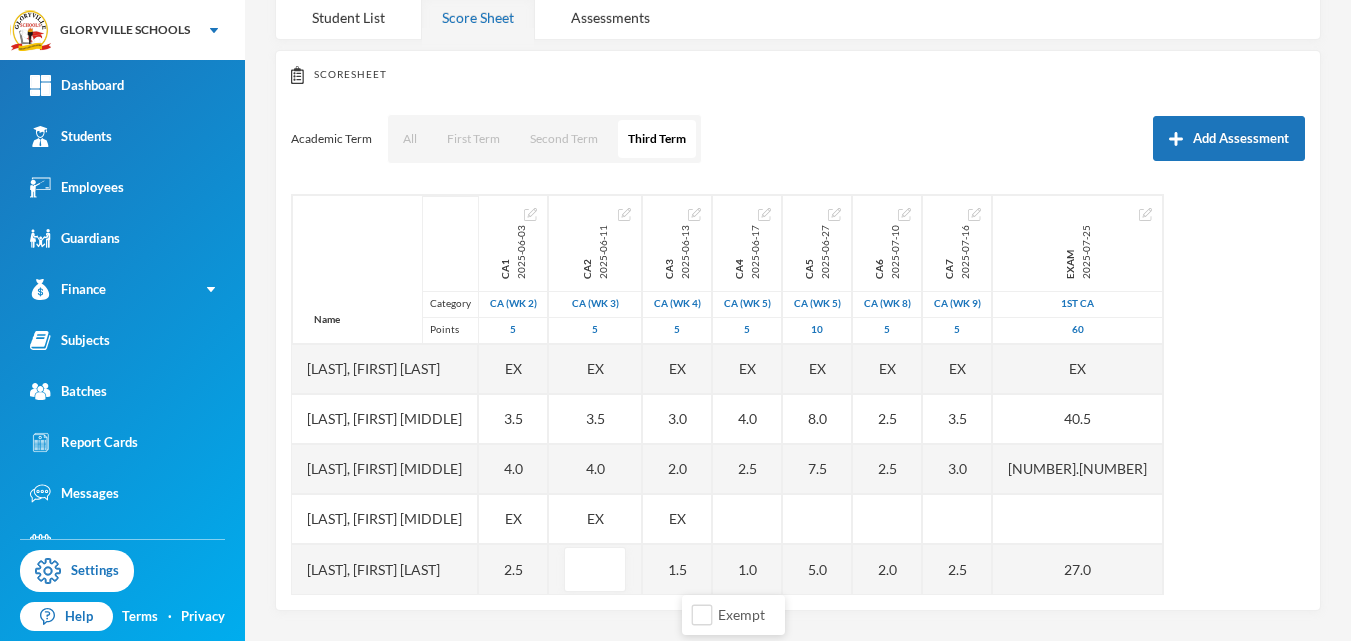 type on "1.0" 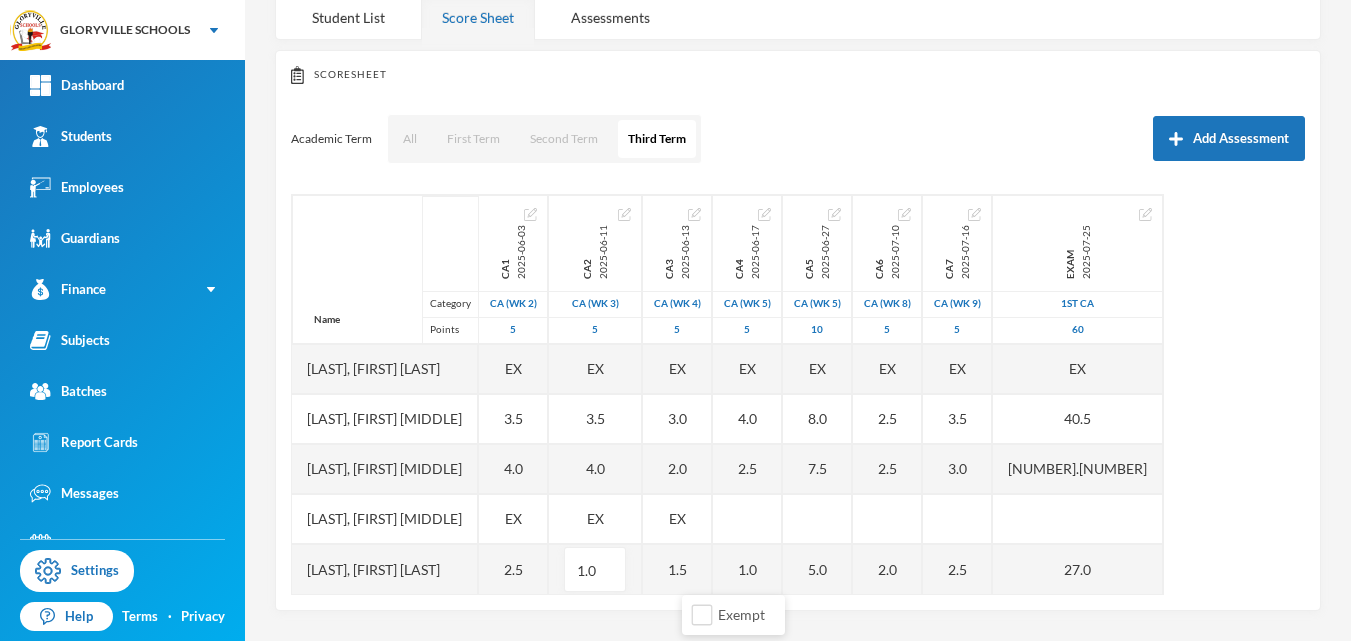 click on "Name   Category Points Aderemi, Oluwaferanmi Christiana Jegbefumhen, Joan Modupe Obiekezie, Chimamanda Scholastica Olusoga, Eniola Samuel Taye, Blessing Oluwatobi Ca1 2025-06-03 CA (Wk 2) 5 EX 3.5 4.0 EX 2.5 Ca2 2025-06-11 CA (Wk 3) 5 EX 3.5 4.0 EX 1.0 Ca3 2025-06-13 CA (Wk 4) 5 EX 3.0 2.0 EX 1.5 Ca4 2025-06-17 CA (Wk 5) 5 EX 4.0 2.5 1.0 Ca5 2025-06-27 CA (Wk 5) 10 EX 8.0 7.5 5.0 Ca6 2025-07-10 CA (Wk 8) 5 EX 2.5 2.5 2.0 Ca7 2025-07-16 CA (Wk 9) 5 EX 3.5 3.0 2.5 Exam 2025-07-25 1st CA 60 EX 40.5 38.5 27.0" at bounding box center (798, 394) 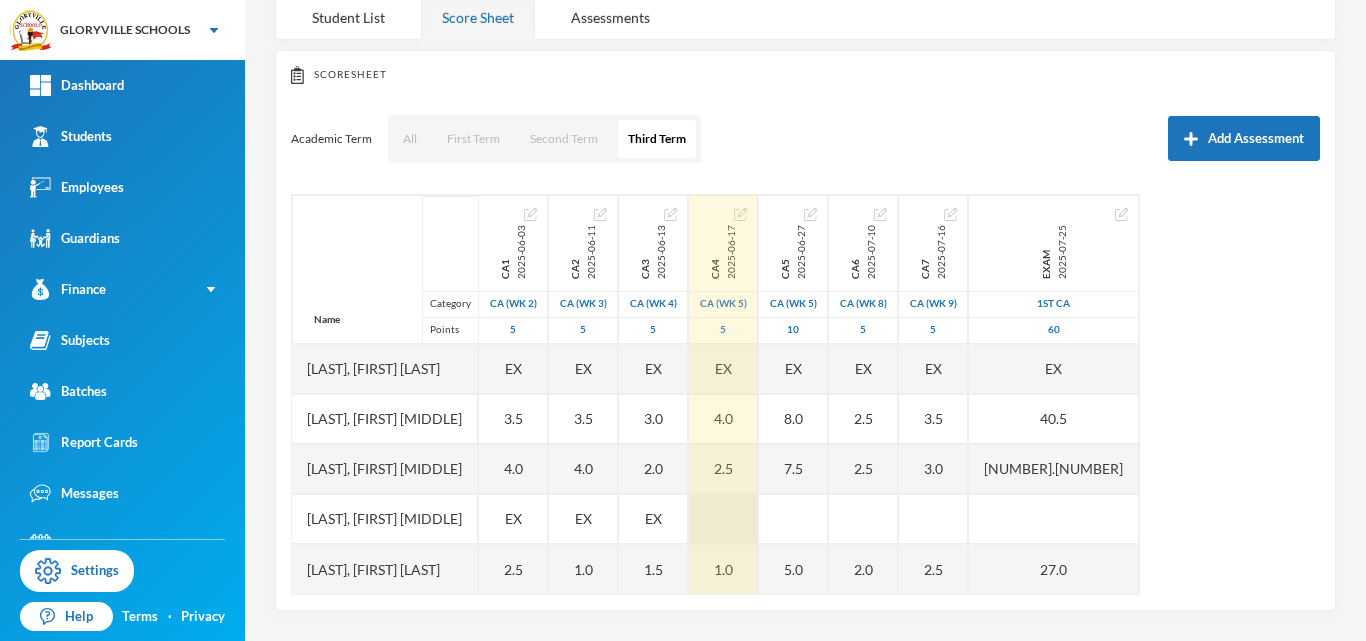 click at bounding box center (723, 519) 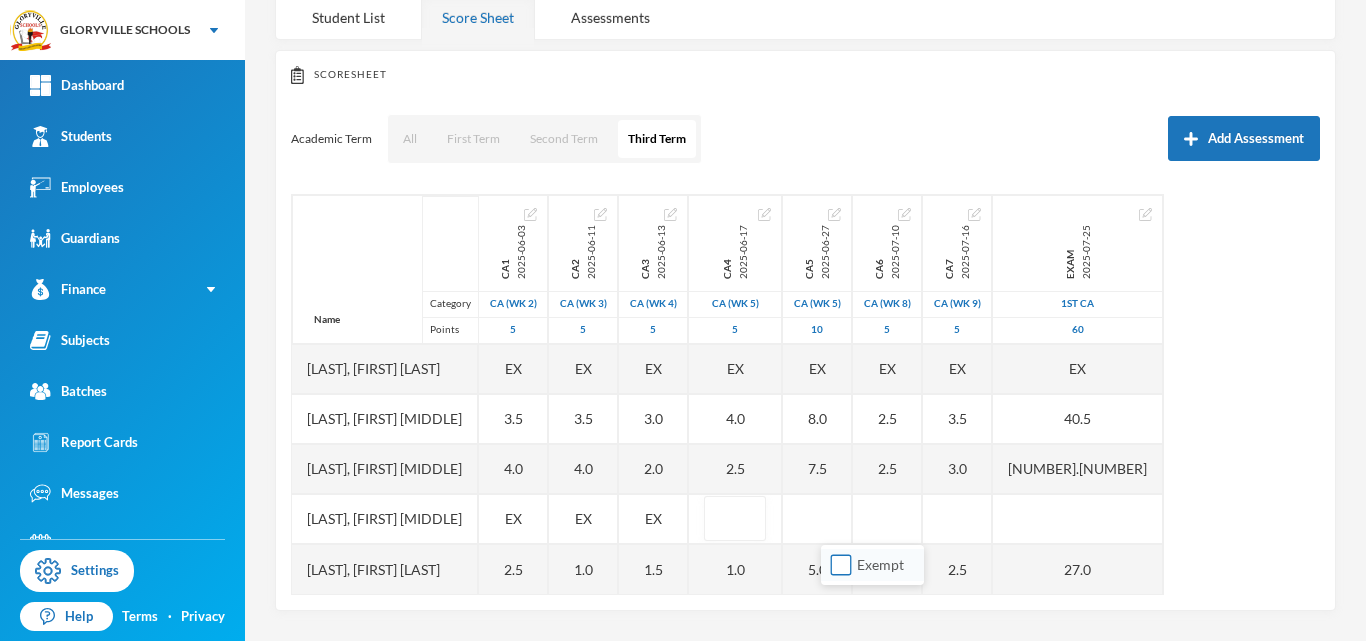 click on "Exempt" at bounding box center [841, 565] 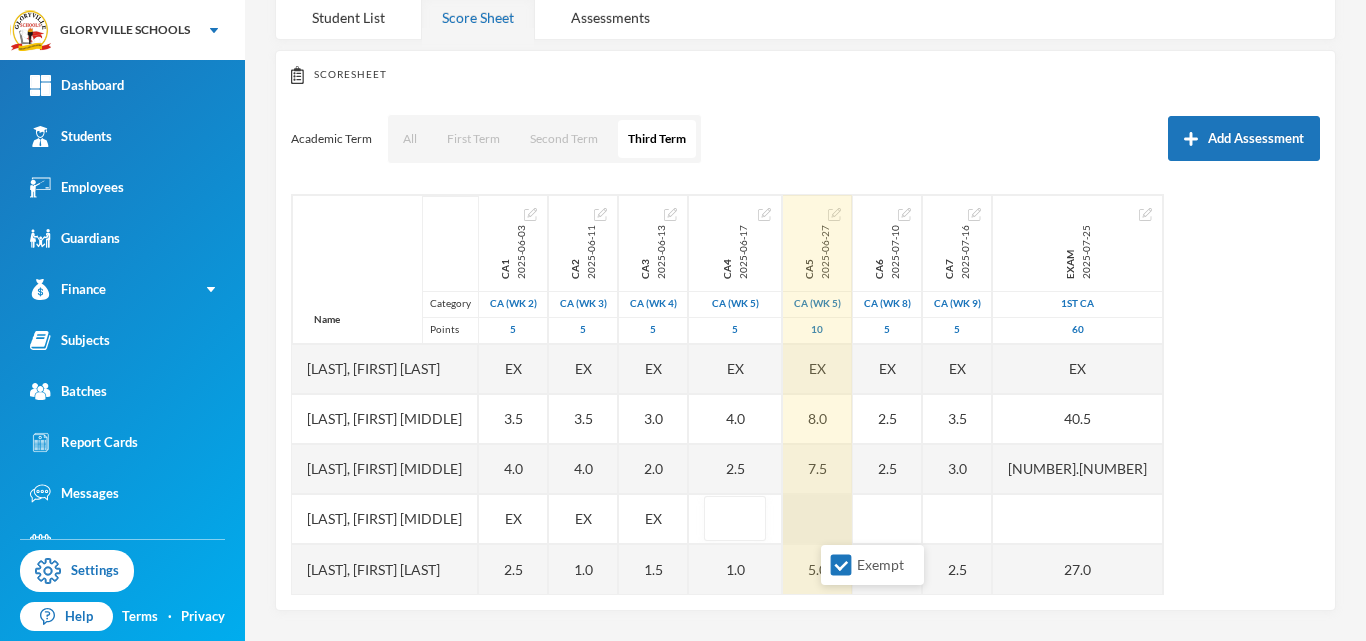 click at bounding box center [817, 519] 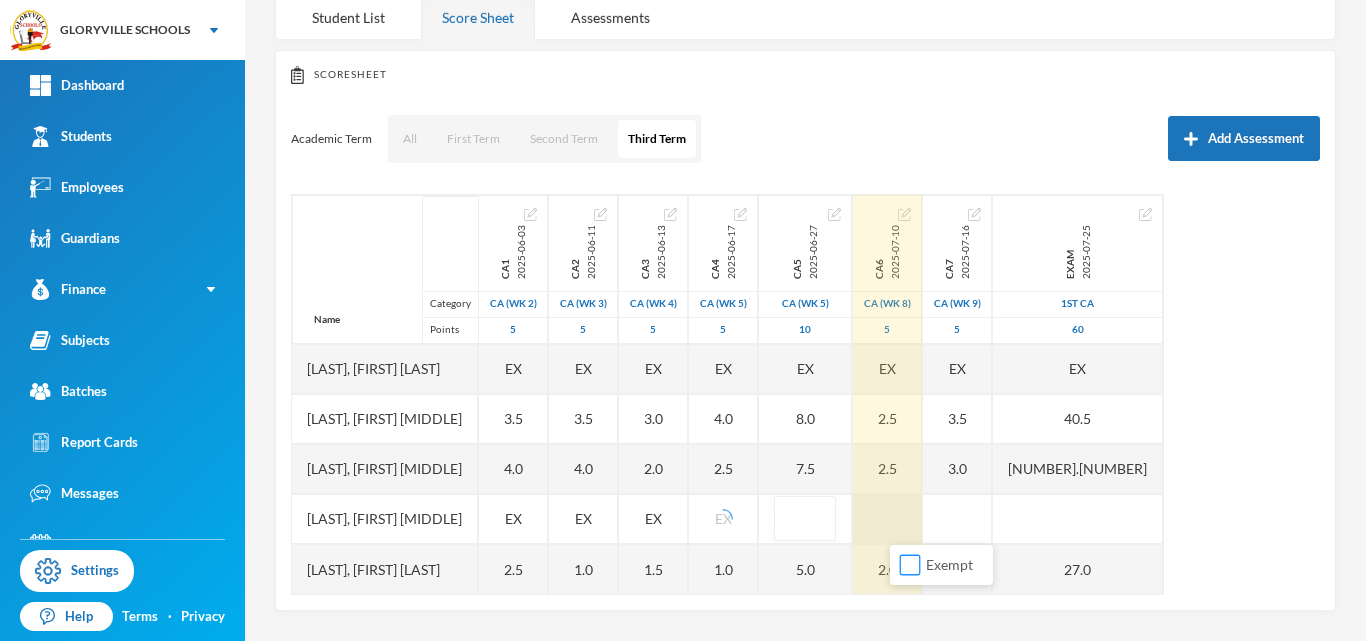 click on "Exempt" at bounding box center [910, 565] 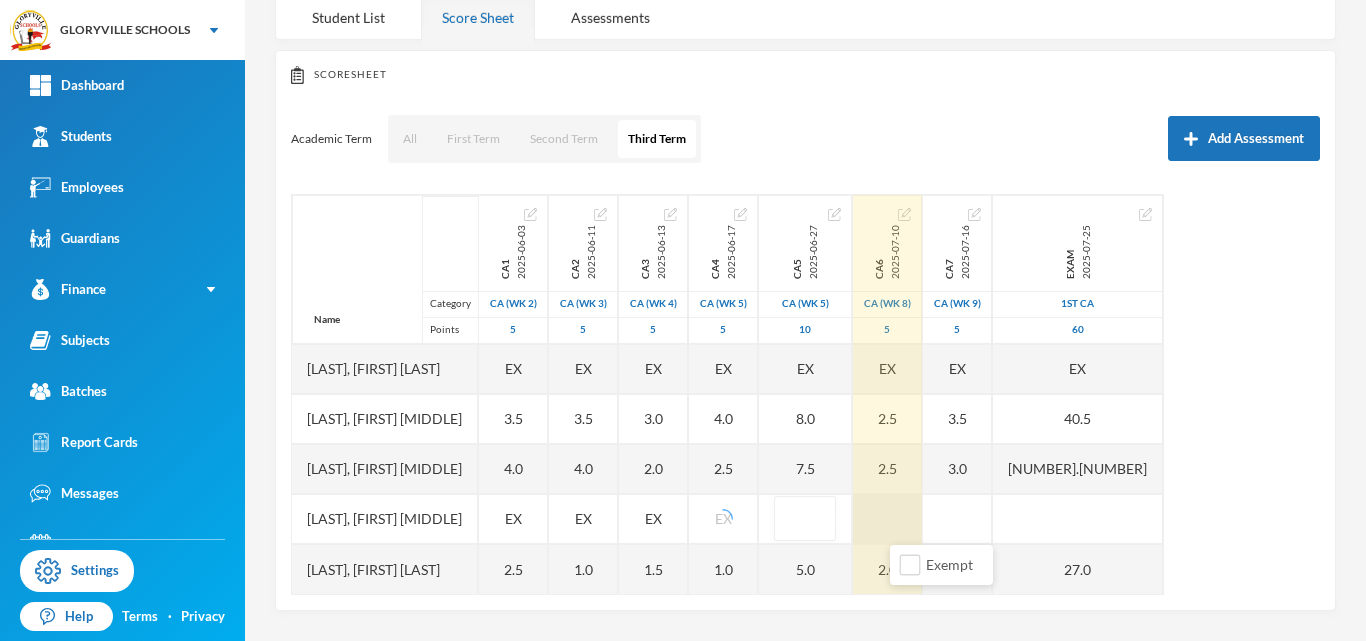 click at bounding box center (887, 519) 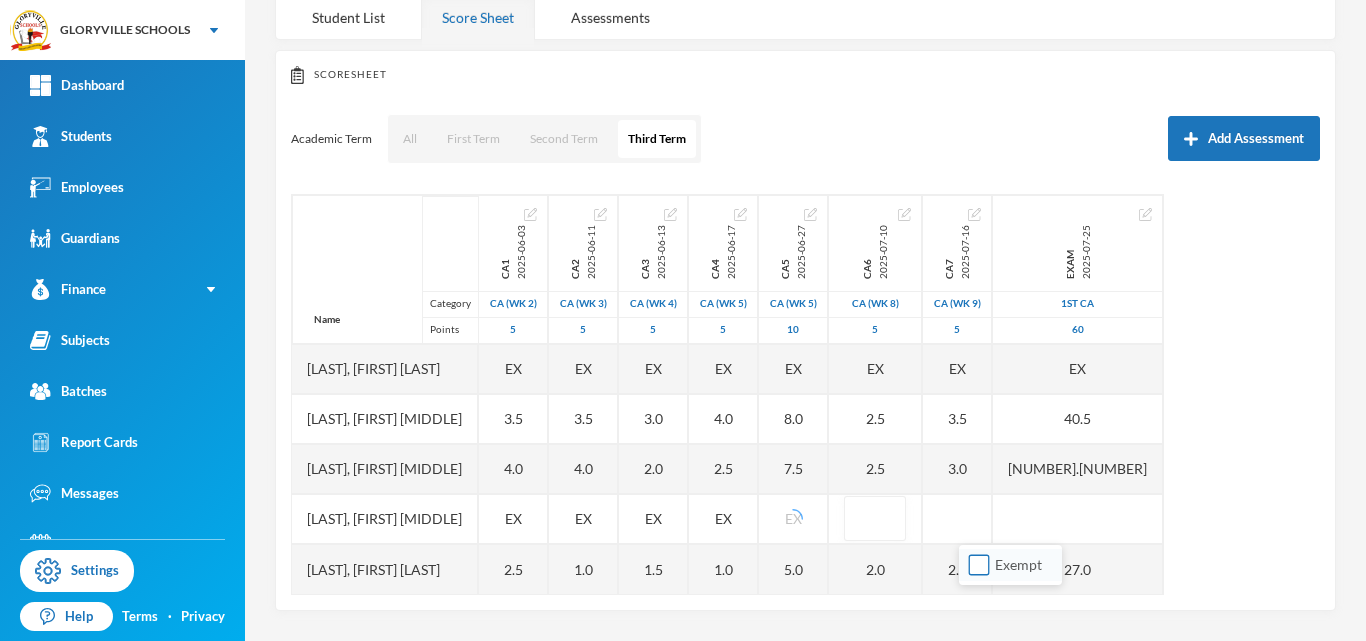 click on "Exempt" at bounding box center (979, 565) 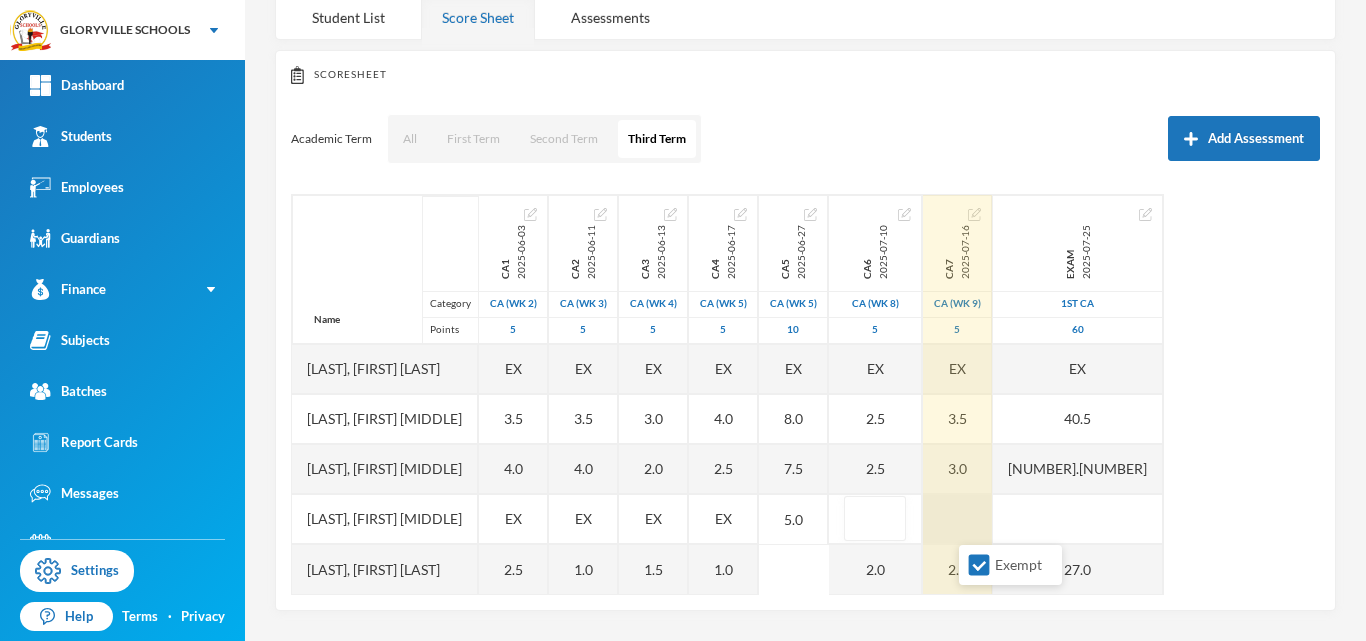 click at bounding box center (957, 519) 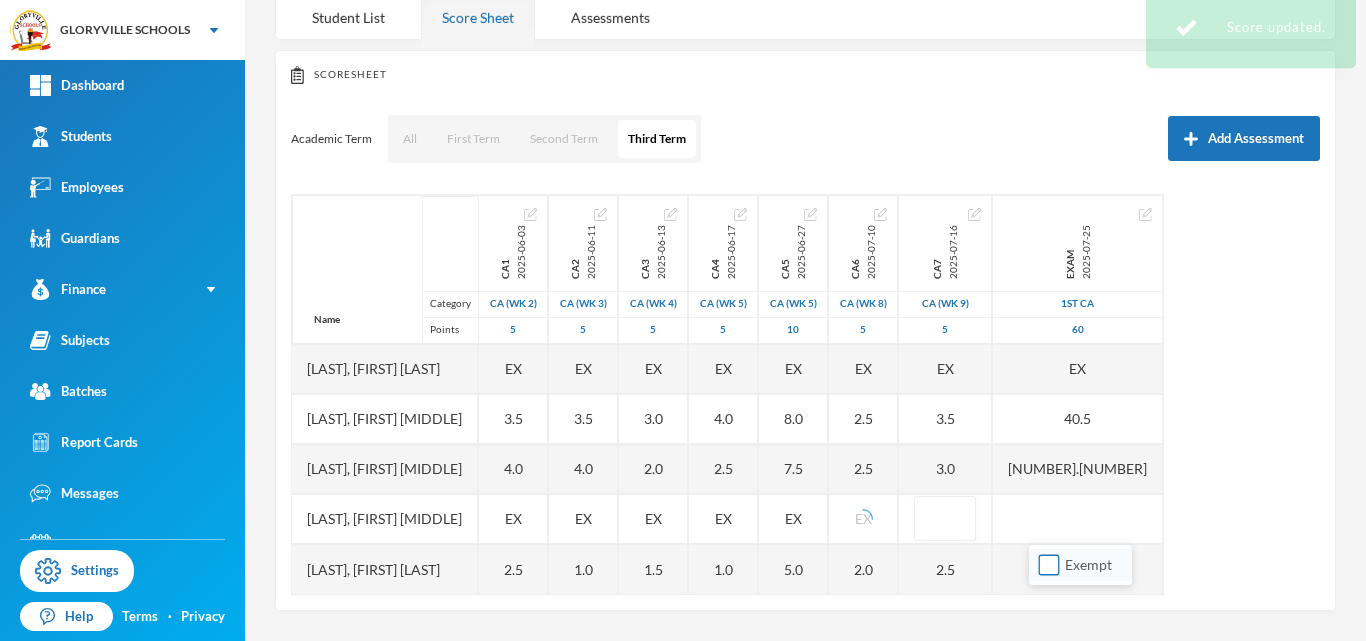 click on "Exempt" at bounding box center (1049, 565) 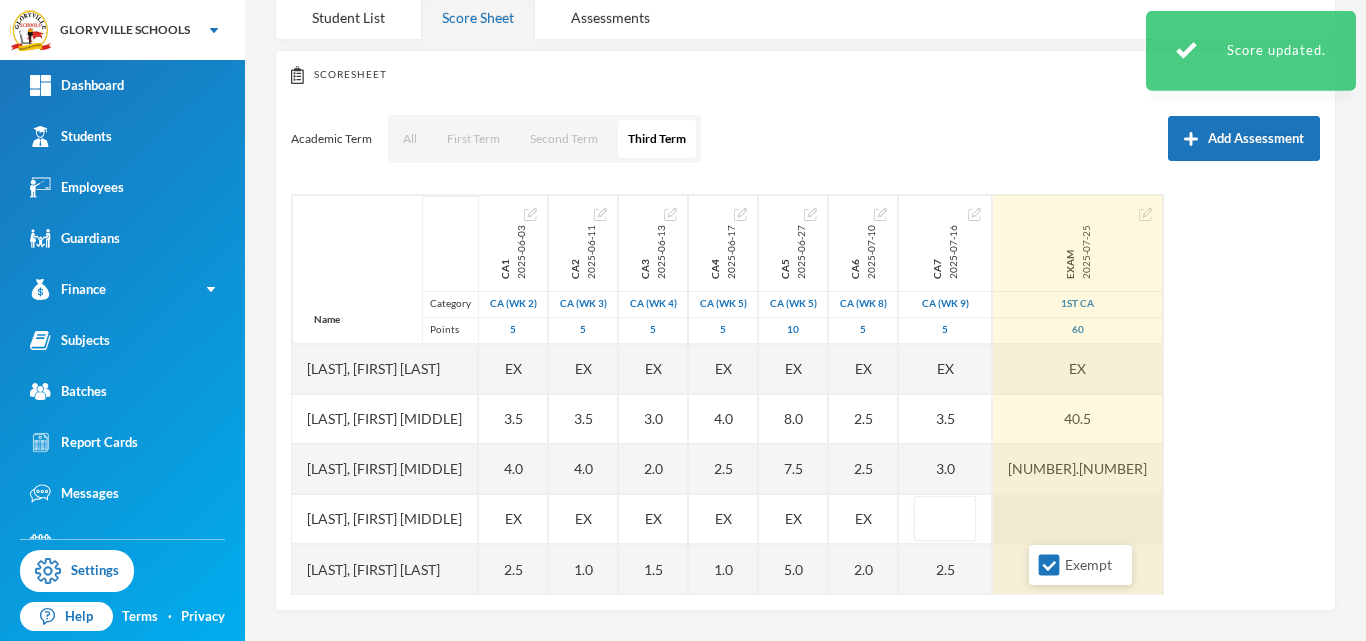 click at bounding box center (1078, 519) 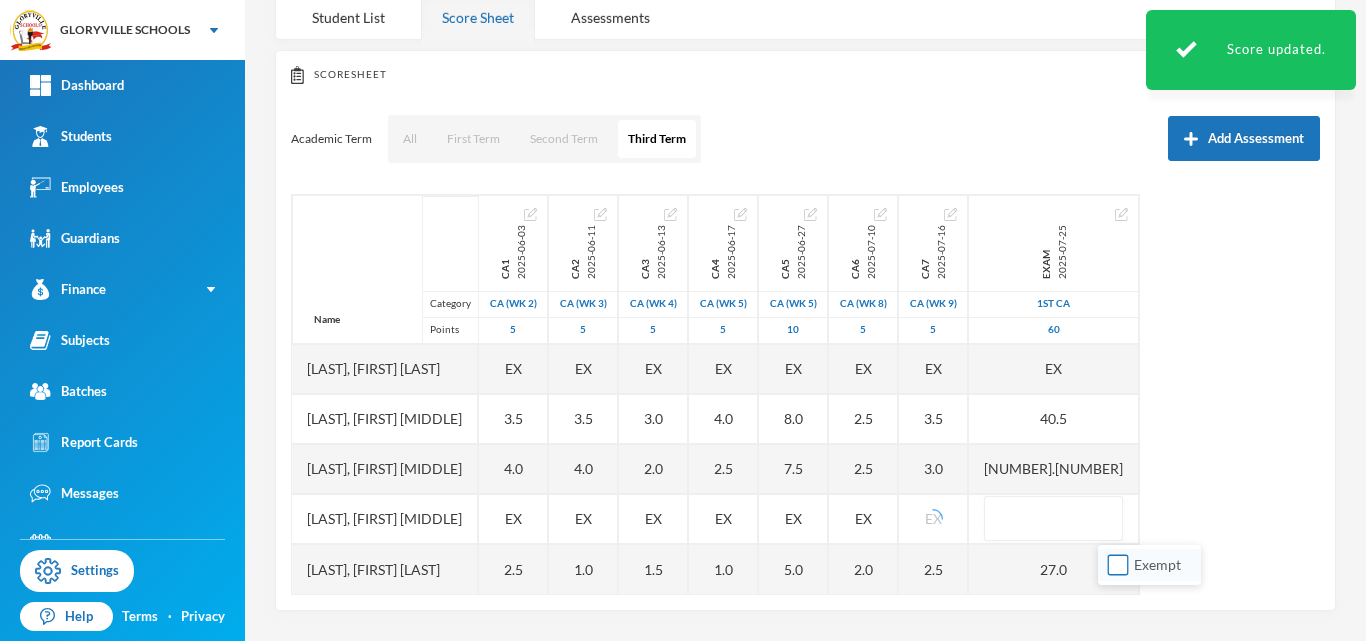 click on "Exempt" at bounding box center (1118, 565) 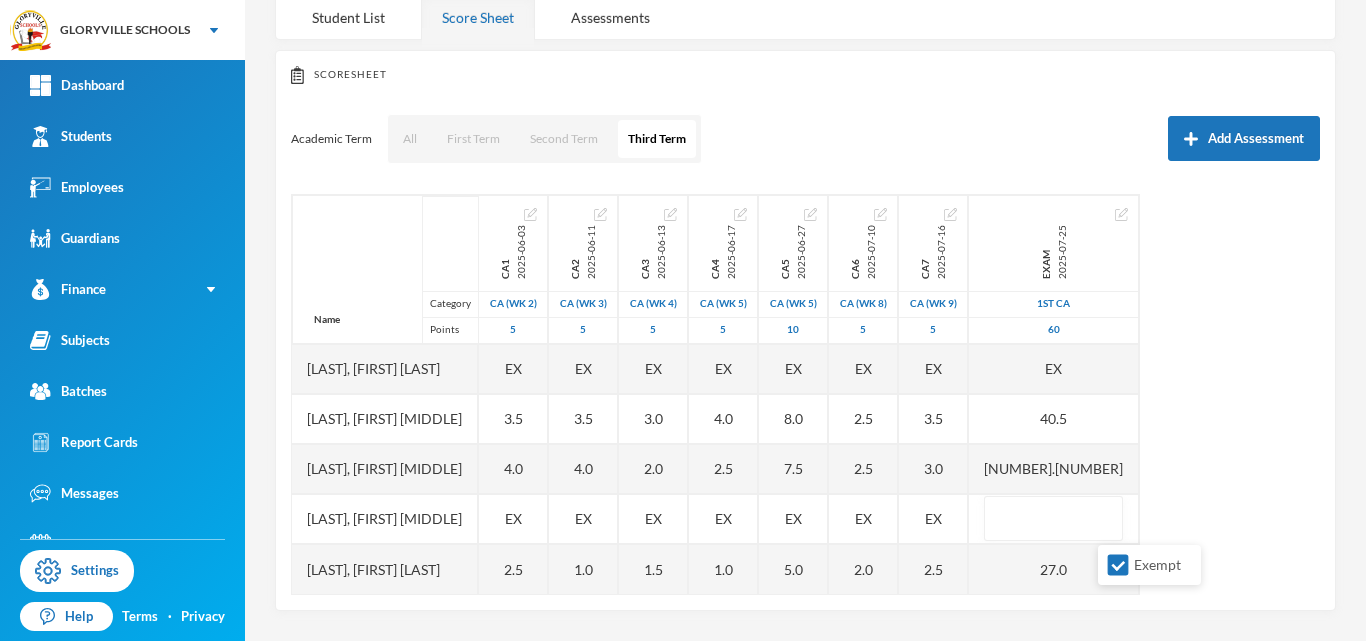 click on "Name   Category Points Aderemi, Oluwaferanmi Christiana Jegbefumhen, Joan Modupe Obiekezie, Chimamanda Scholastica Olusoga, Eniola Samuel Taye, Blessing Oluwatobi Ca1 2025-06-03 CA (Wk 2) 5 EX 3.5 4.0 EX 2.5 Ca2 2025-06-11 CA (Wk 3) 5 EX 3.5 4.0 EX 1.0 Ca3 2025-06-13 CA (Wk 4) 5 EX 3.0 2.0 EX 1.5 Ca4 2025-06-17 CA (Wk 5) 5 EX 4.0 2.5 EX 1.0 Ca5 2025-06-27 CA (Wk 5) 10 EX 8.0 7.5 EX 5.0 Ca6 2025-07-10 CA (Wk 8) 5 EX 2.5 2.5 EX 2.0 Ca7 2025-07-16 CA (Wk 9) 5 EX 3.5 3.0 EX 2.5 Exam 2025-07-25 1st CA 60 EX 40.5 38.5 27.0" at bounding box center [805, 394] 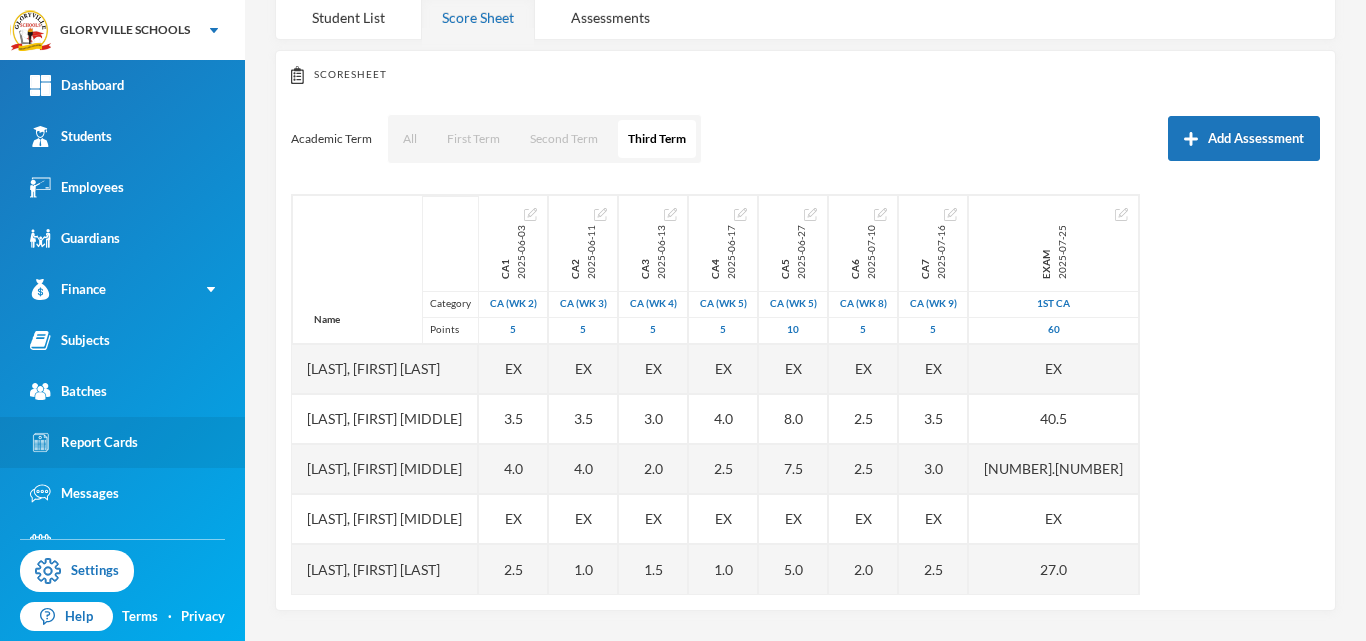 click on "Report Cards" at bounding box center (122, 442) 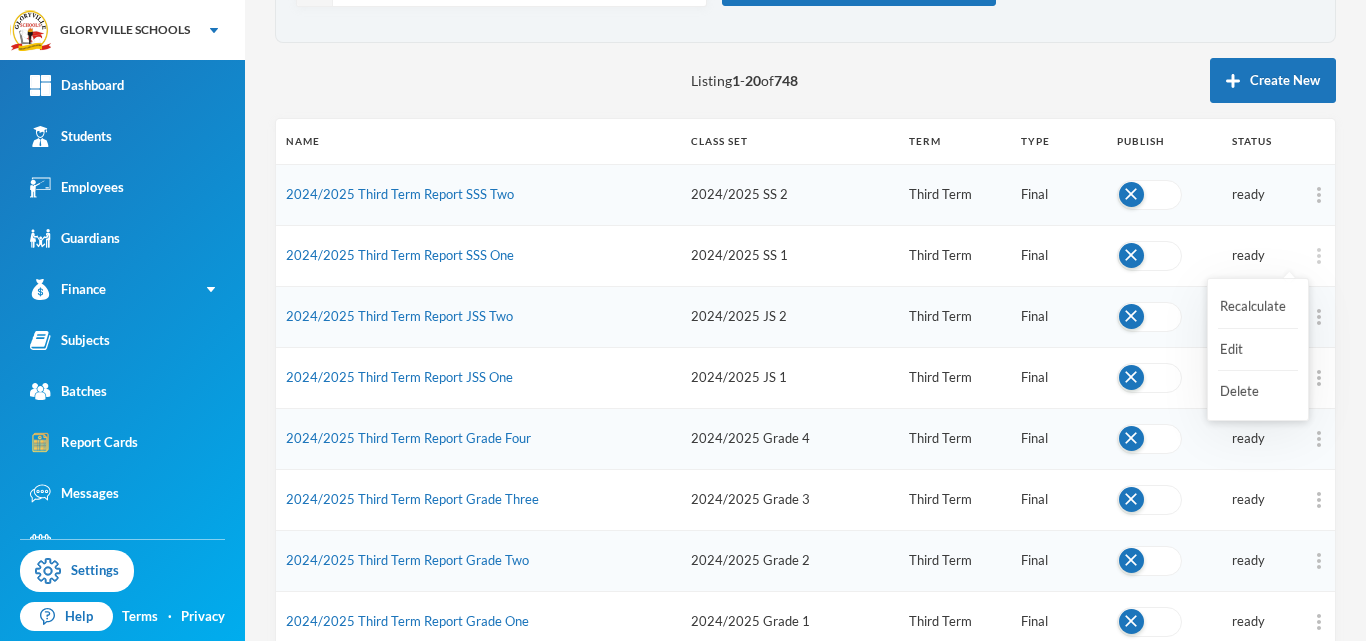 click at bounding box center (1319, 256) 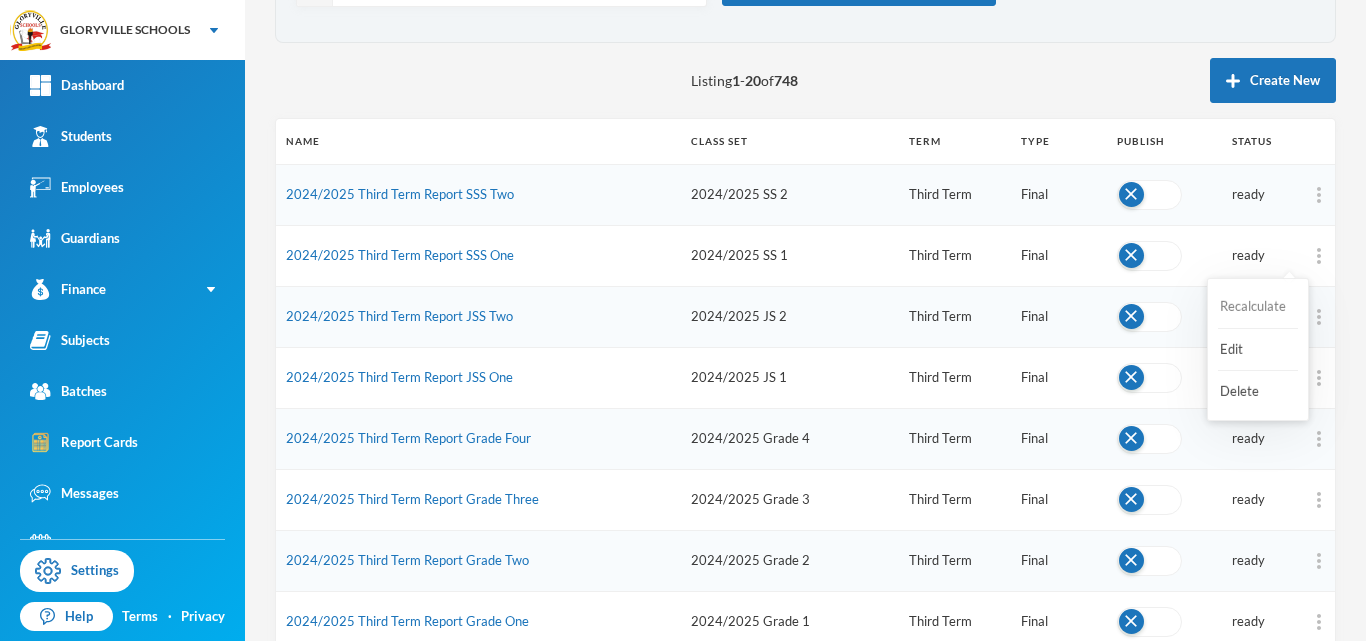 click on "Recalculate" at bounding box center (1258, 307) 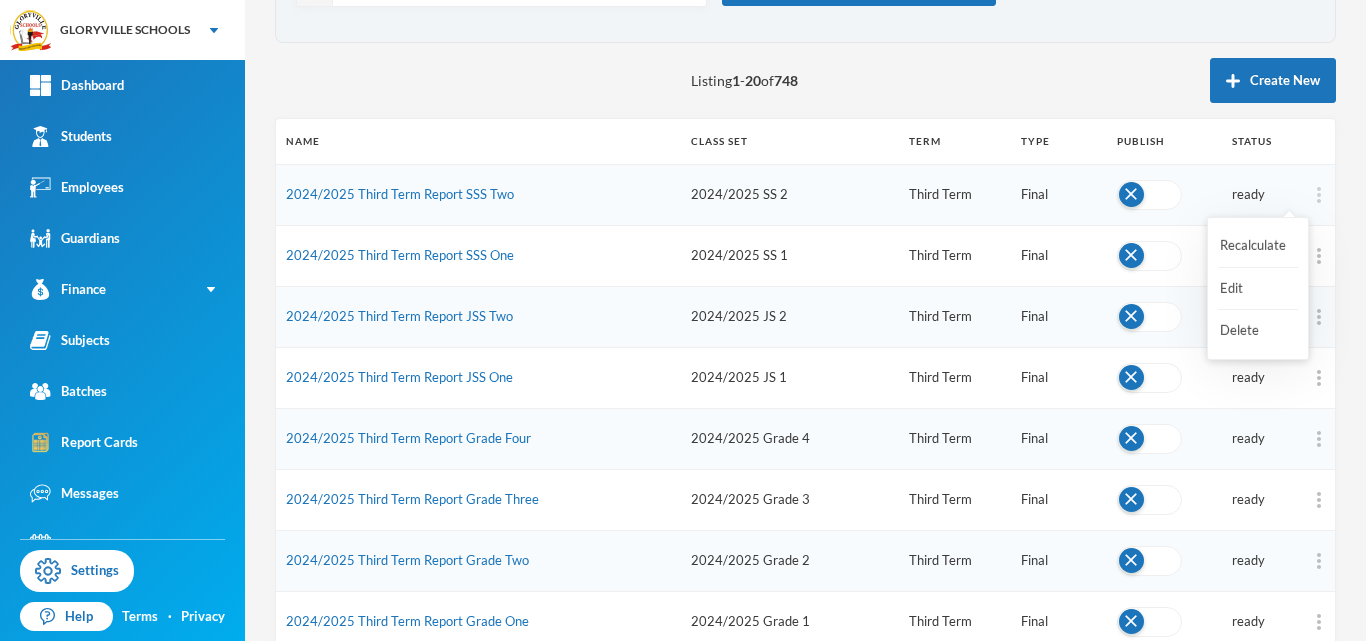 click at bounding box center (1319, 195) 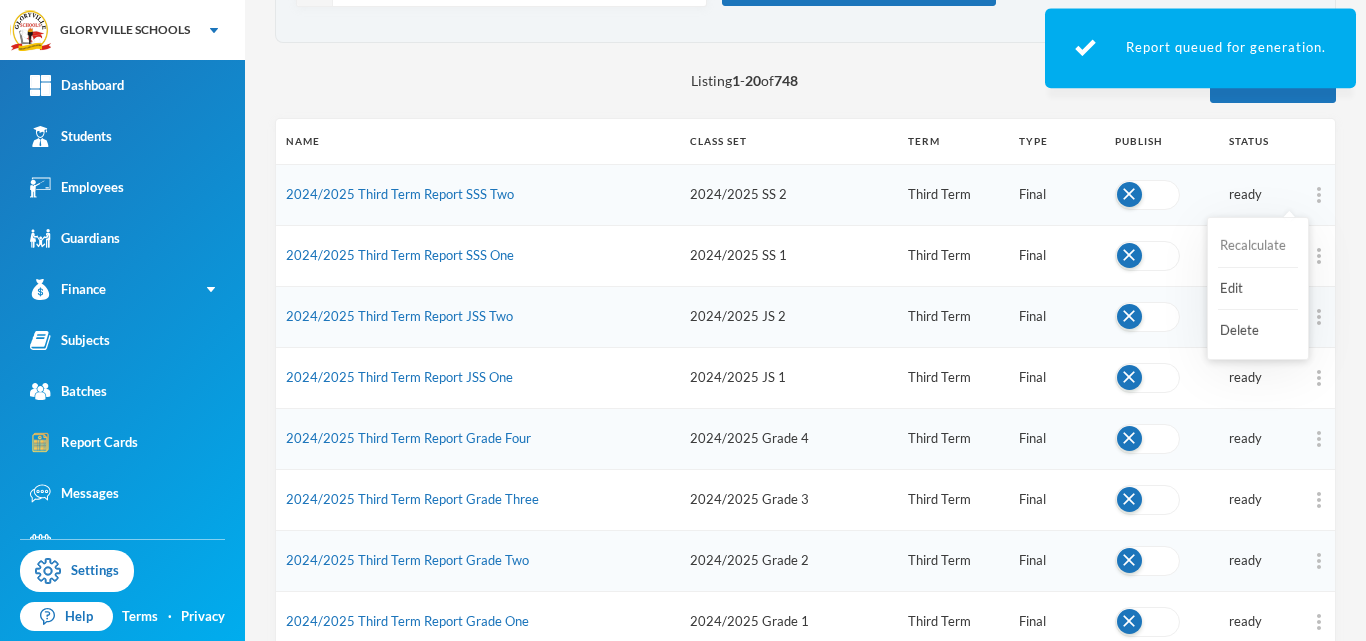click on "Recalculate" at bounding box center [1258, 246] 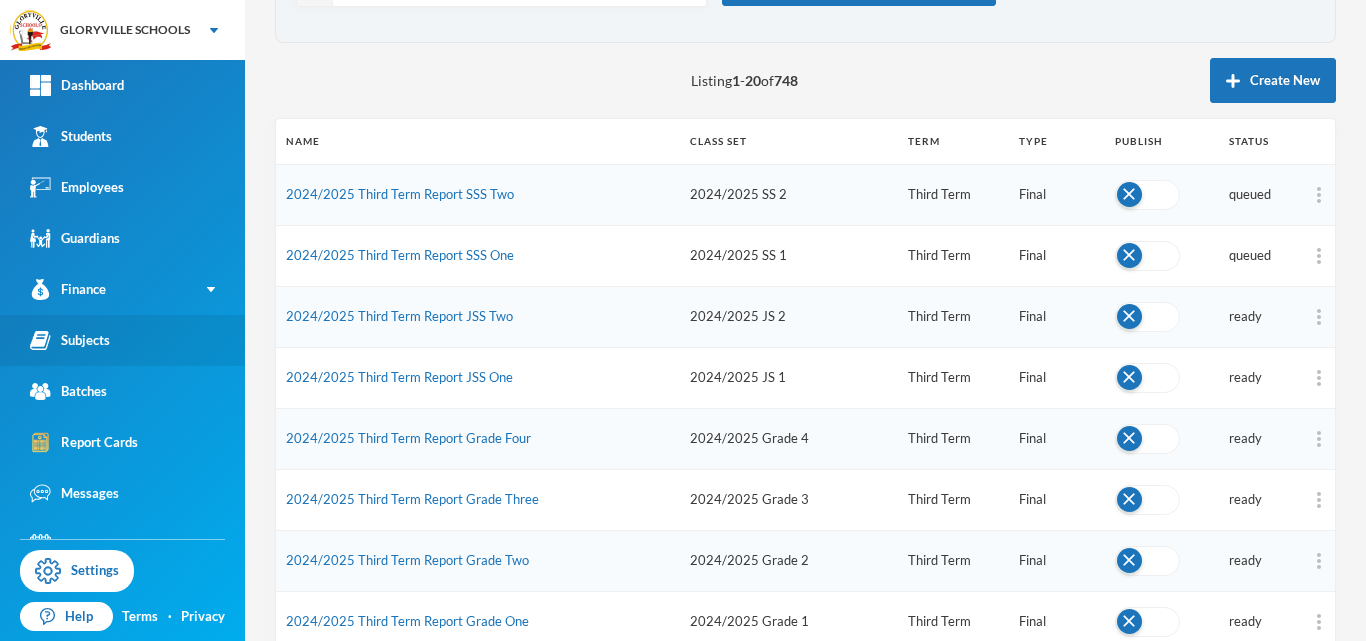 click on "Subjects" at bounding box center [70, 340] 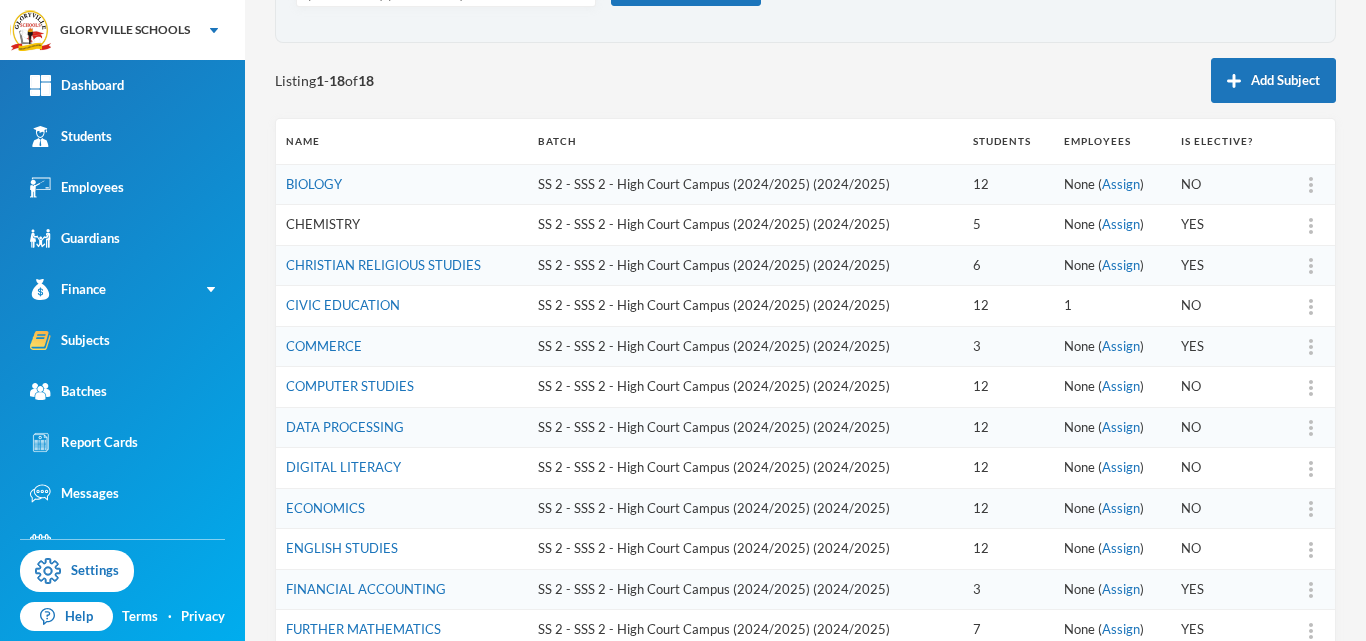 click on "CHEMISTRY" at bounding box center (323, 224) 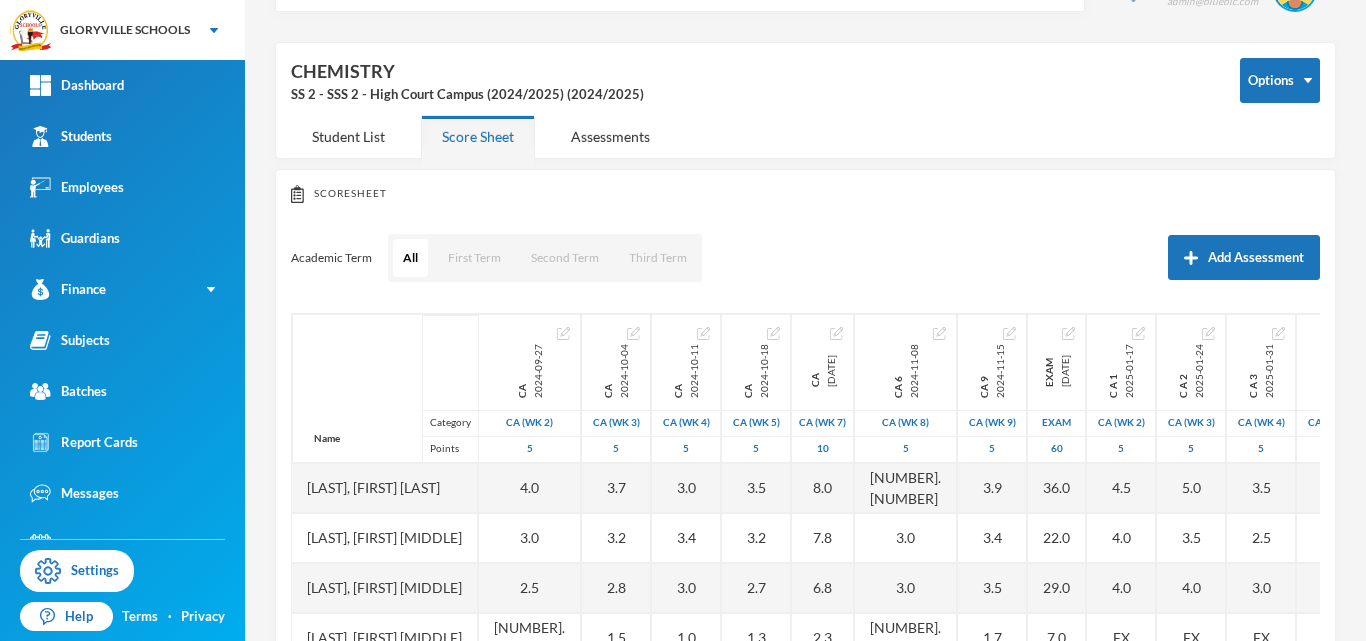scroll, scrollTop: 0, scrollLeft: 0, axis: both 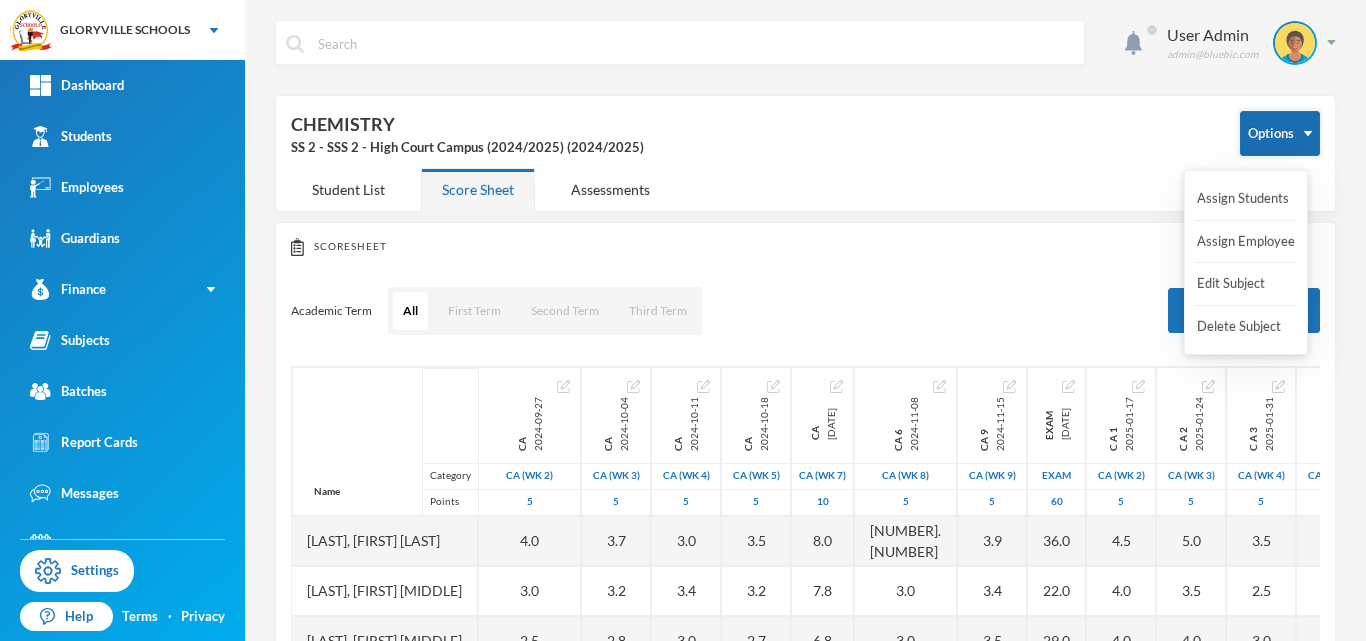 click on "Options" at bounding box center [1280, 133] 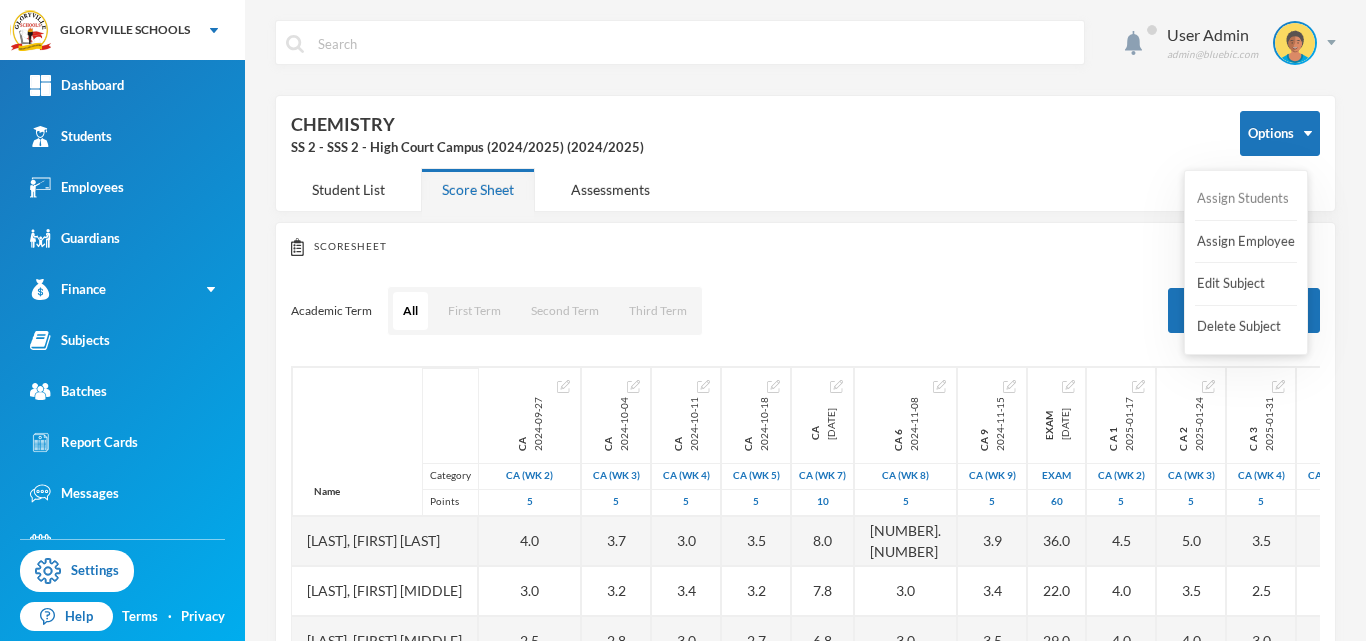 click on "Assign Students" at bounding box center [1243, 199] 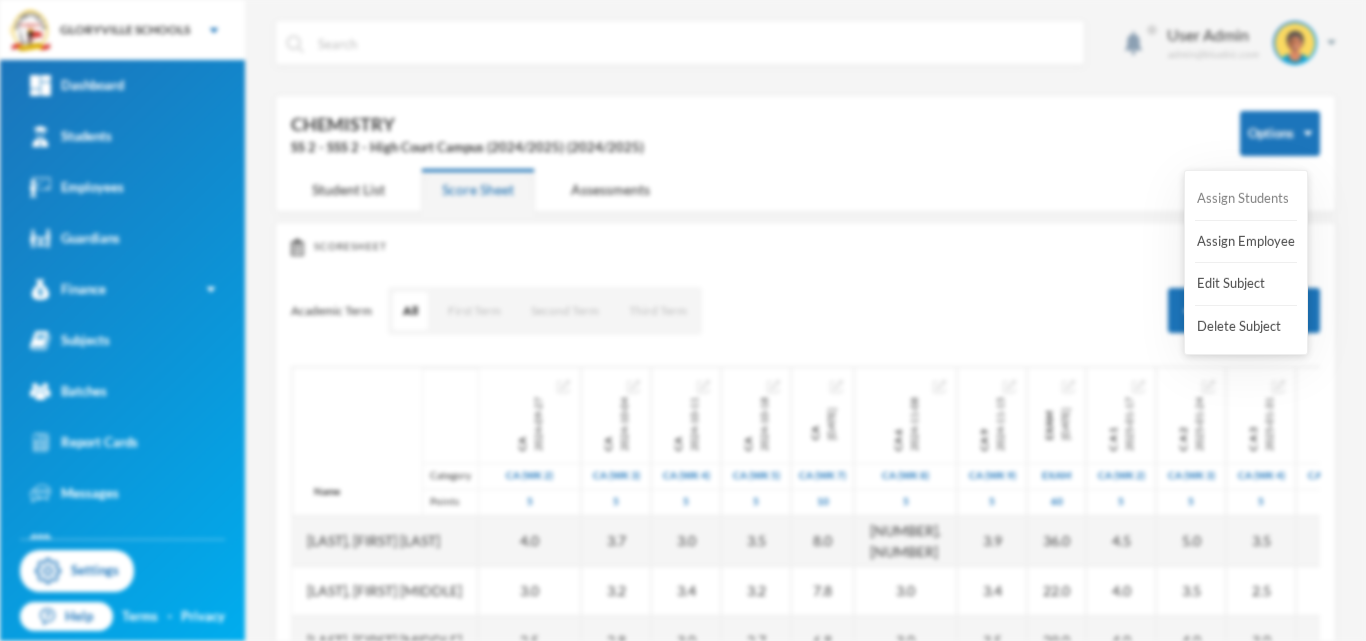 scroll, scrollTop: 0, scrollLeft: 0, axis: both 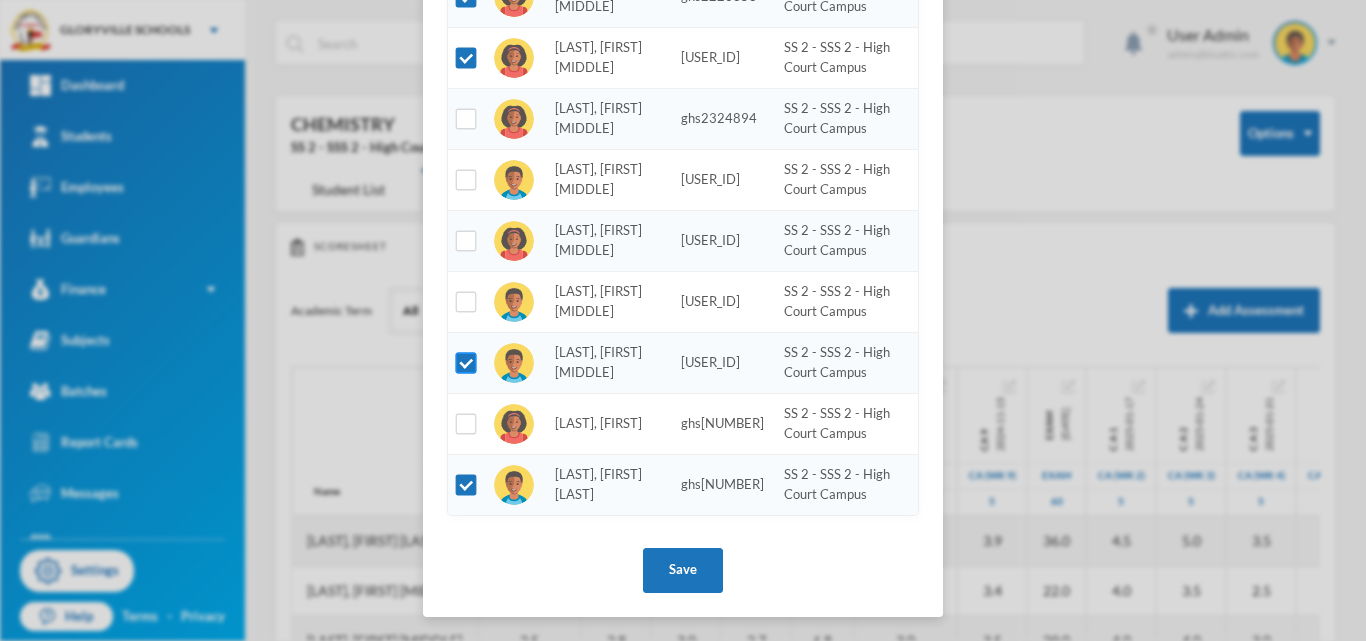 click at bounding box center [466, 363] 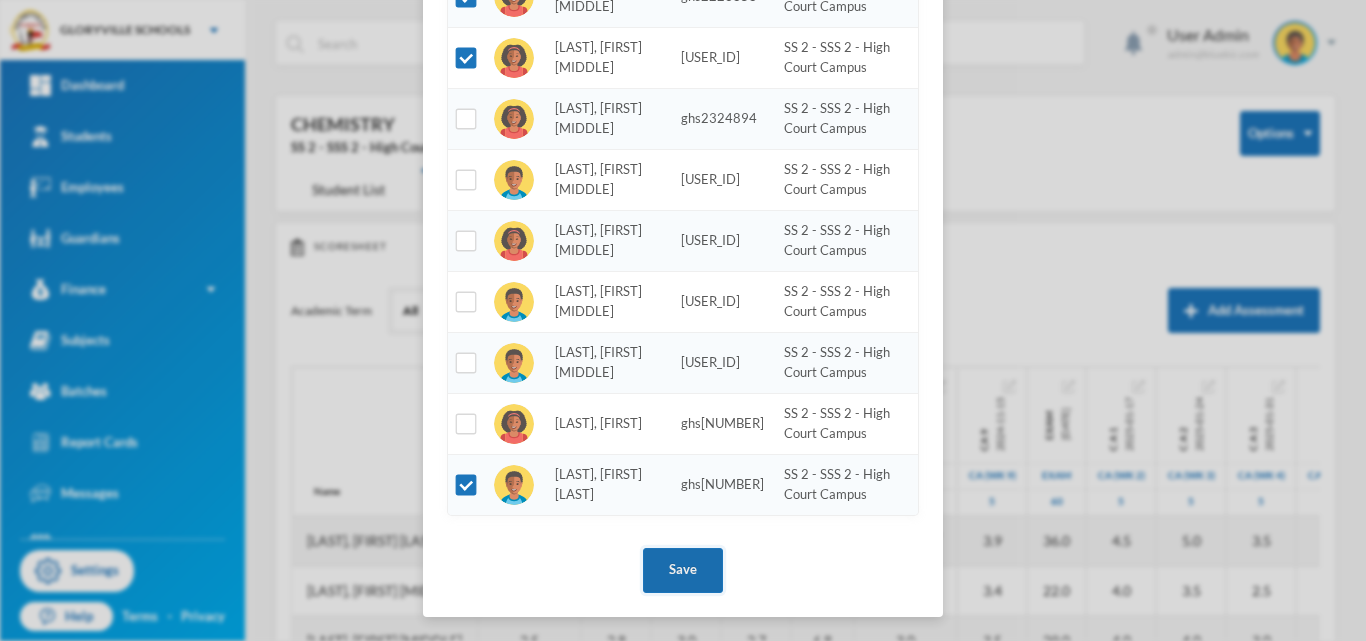 click on "Save" at bounding box center (683, 570) 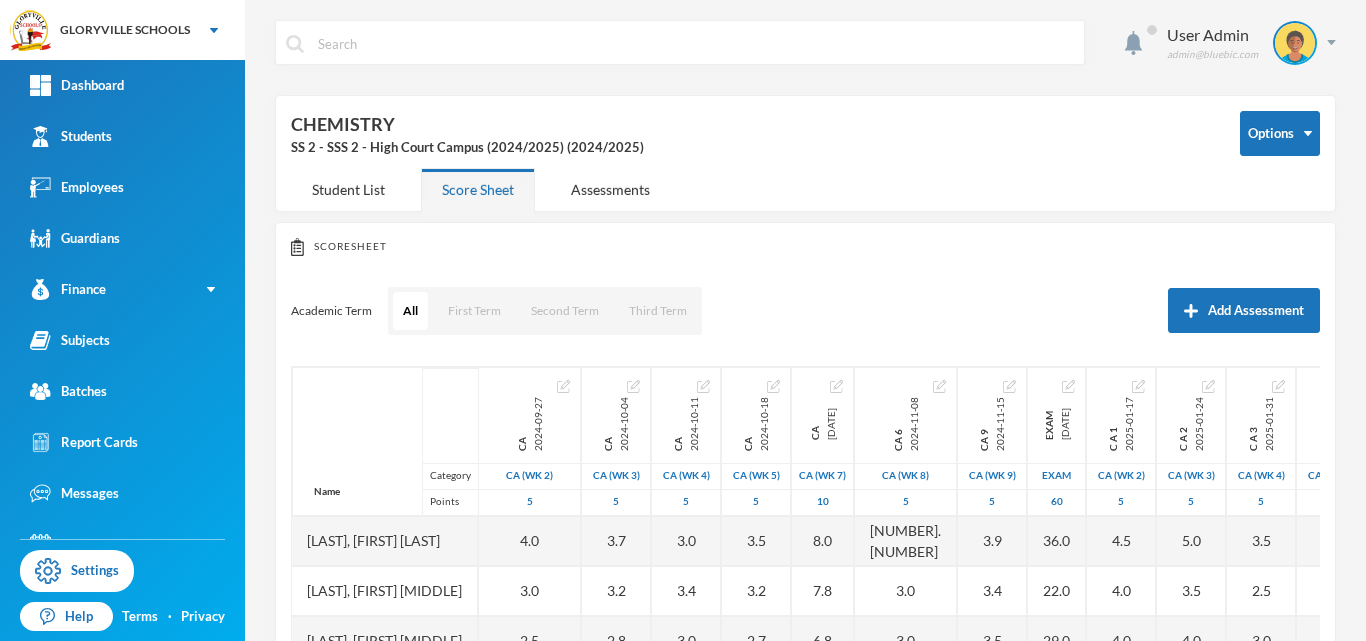 scroll, scrollTop: 460, scrollLeft: 0, axis: vertical 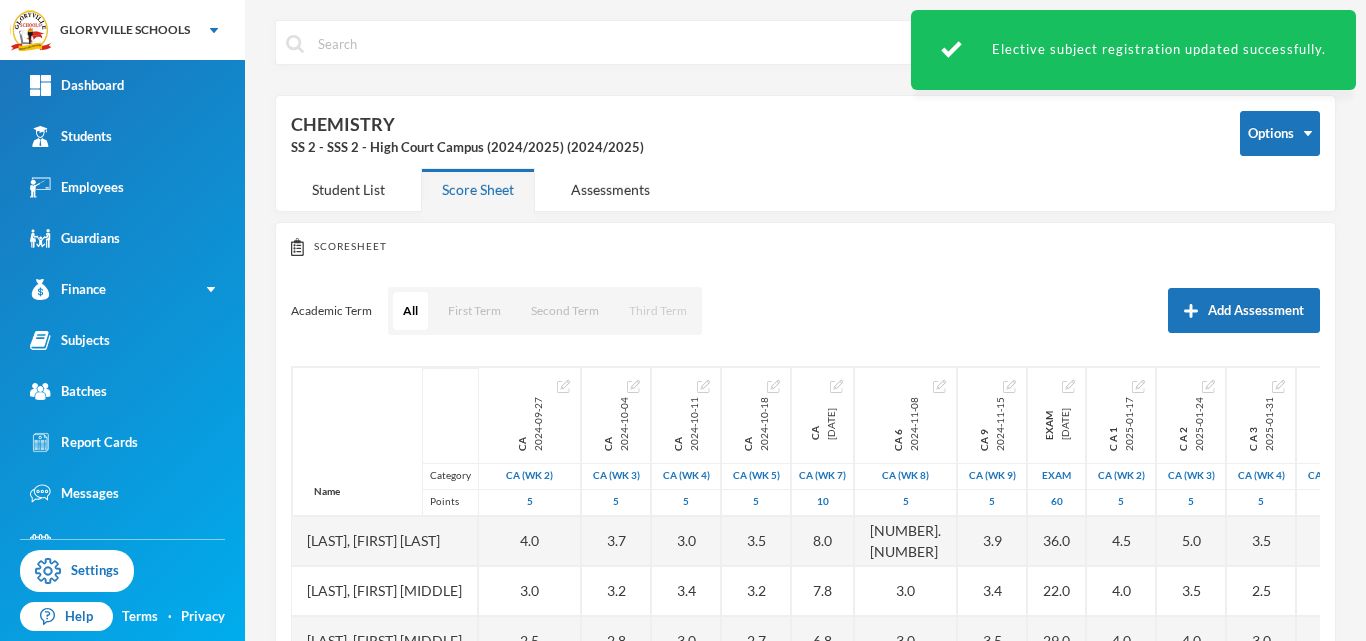 click on "Third Term" at bounding box center (658, 311) 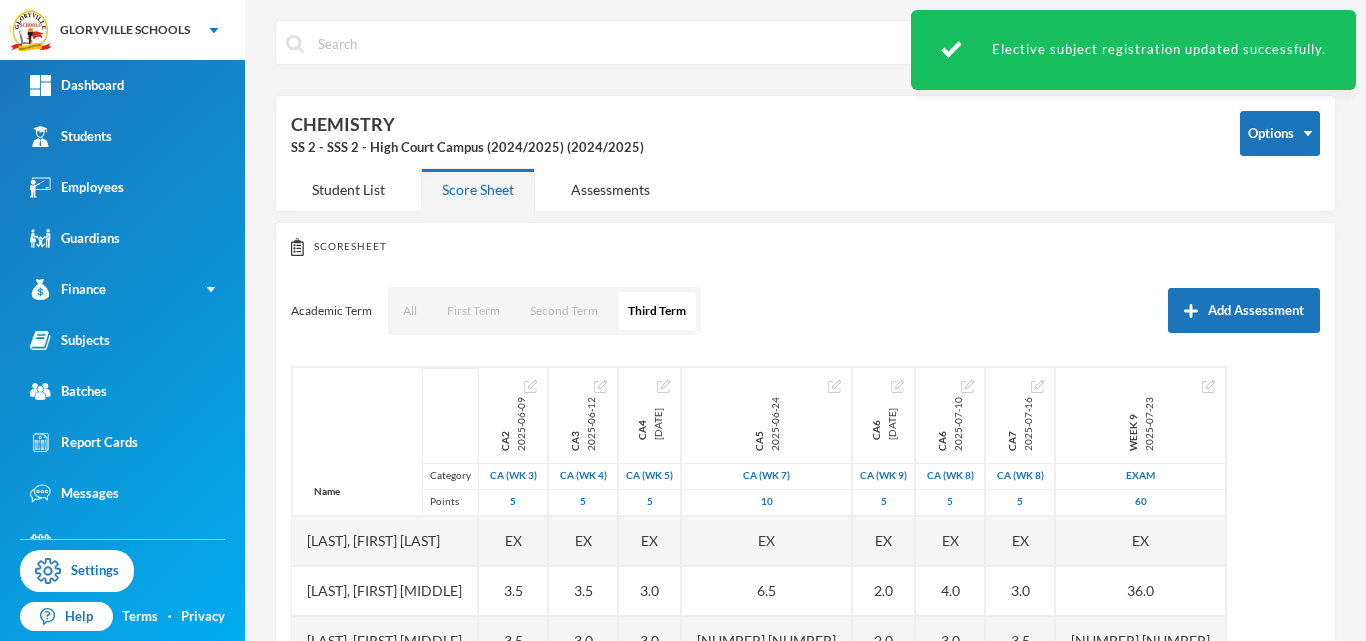 scroll, scrollTop: 172, scrollLeft: 0, axis: vertical 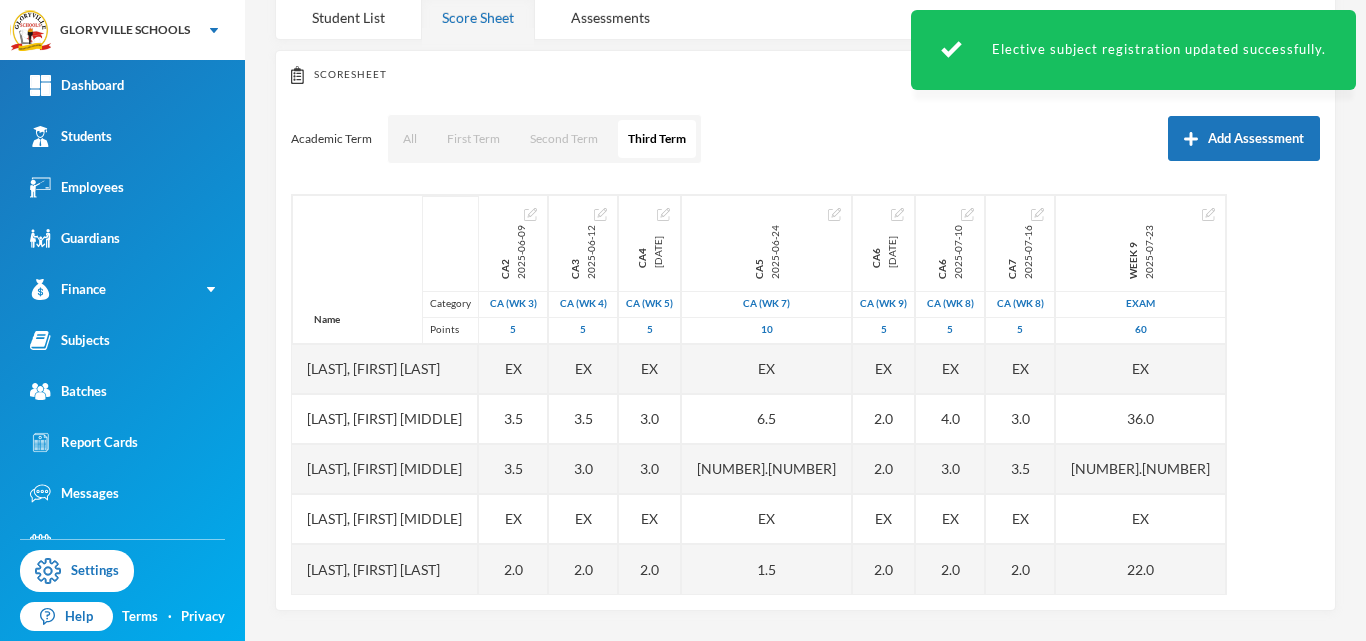 click on "User Admin admin@bluebic.com Options CHEMISTRY SS 2 - SSS 2 - High Court Campus (2024/2025) (2024/2025) Student List Score Sheet Assessments  Scoresheet Academic Term All First Term Second Term Third Term Add Assessment Name   Category Points Aderemi, Oluwaferanmi Christiana Jegbefumhen, Joan Modupe Obiekezie, Chimamanda Scholastica Olusoga, Eniola Samuel Taye, Blessing Oluwatobi Ca2 2025-06-09 CA (Wk 3) 5 EX 3.5 3.5 EX 2.0 Ca3 2025-06-12 CA (Wk 4) 5 EX 3.5 3.0 EX 2.0 Ca4 2025-06-19 CA (Wk 5) 5 EX 3.0 3.0 EX 2.0 Ca5 2025-06-24 CA (Wk 7) 10 EX 6.5 5.5 EX 1.5 Ca6 2025-07-09 CA (Wk 9) 5 EX 2.0 2.0 EX 2.0 Ca6 2025-07-10 CA (Wk 8) 5 EX 4.0 3.0 EX 2.0 Ca7 2025-07-16 CA (Wk 8) 5 EX 3.0 3.5 EX 2.0 Week 9 2025-07-23 Exam 60 EX 36.0 31.5 EX 22.0" at bounding box center (805, 320) 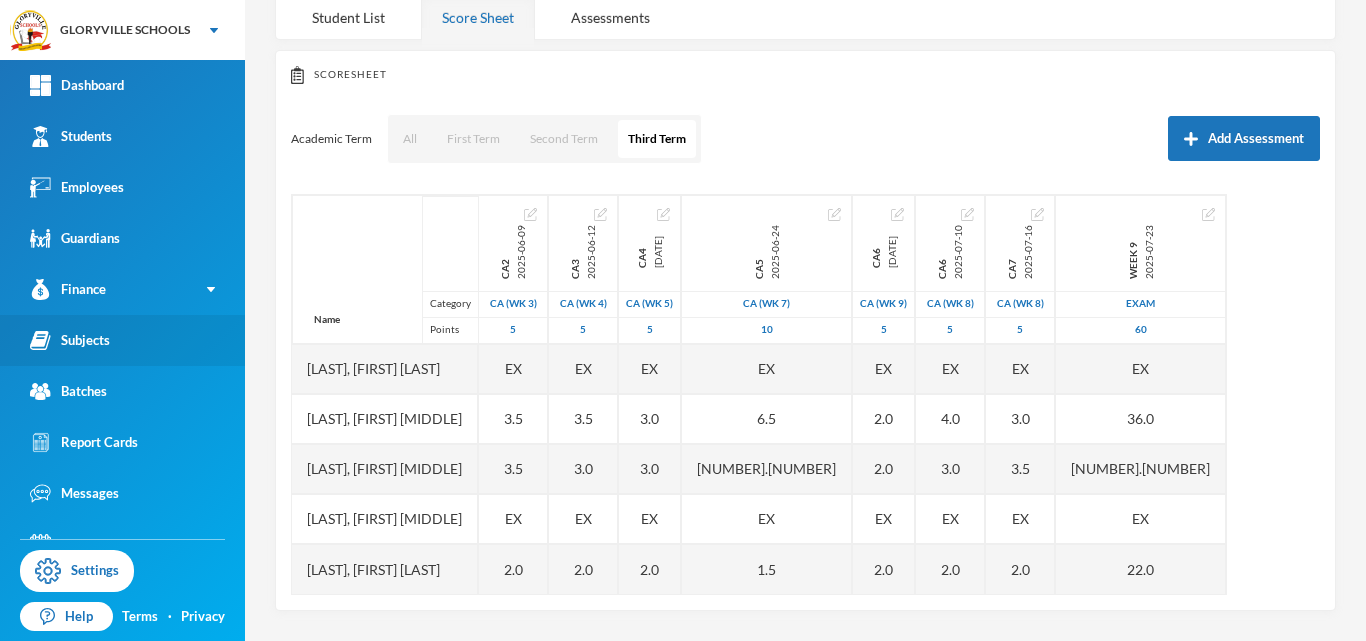 click on "Subjects" at bounding box center [70, 340] 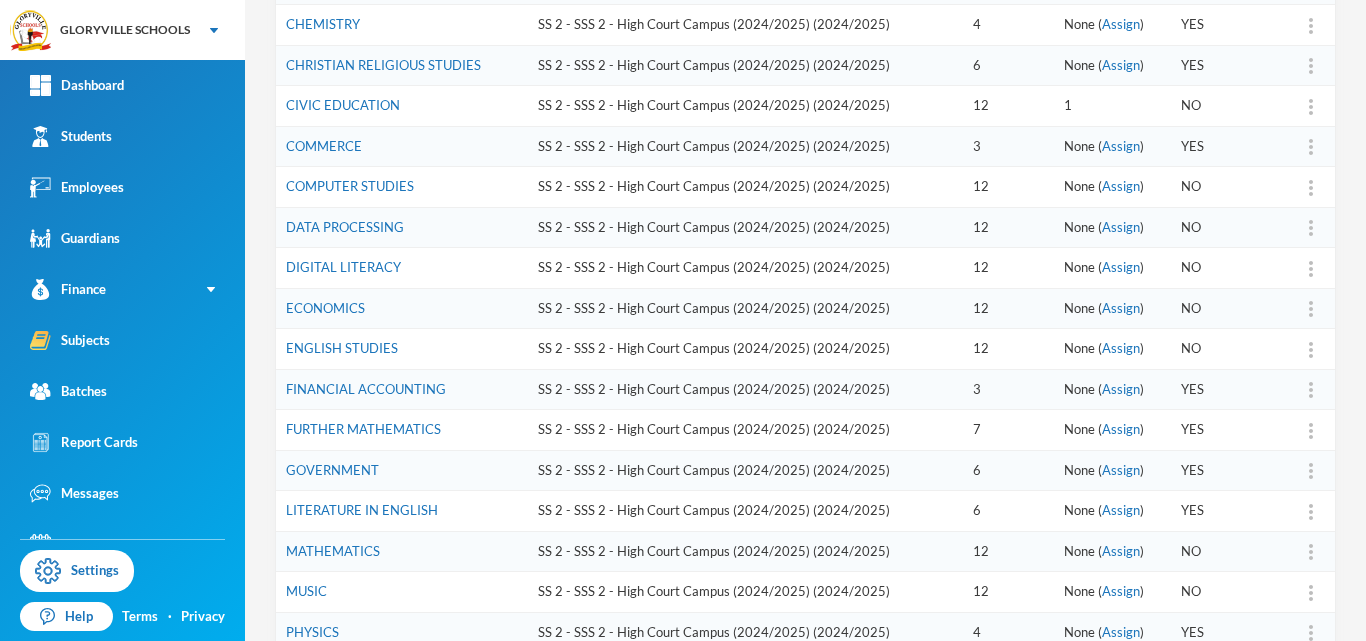 scroll, scrollTop: 457, scrollLeft: 0, axis: vertical 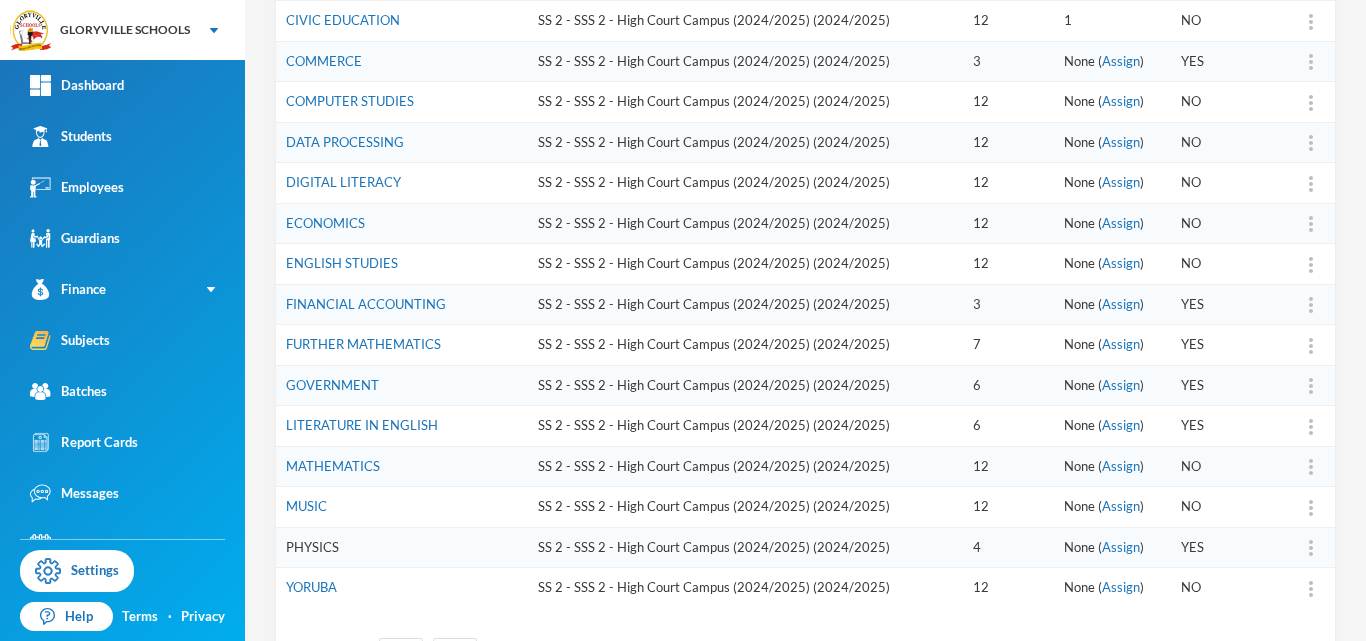 click on "PHYSICS" at bounding box center [312, 547] 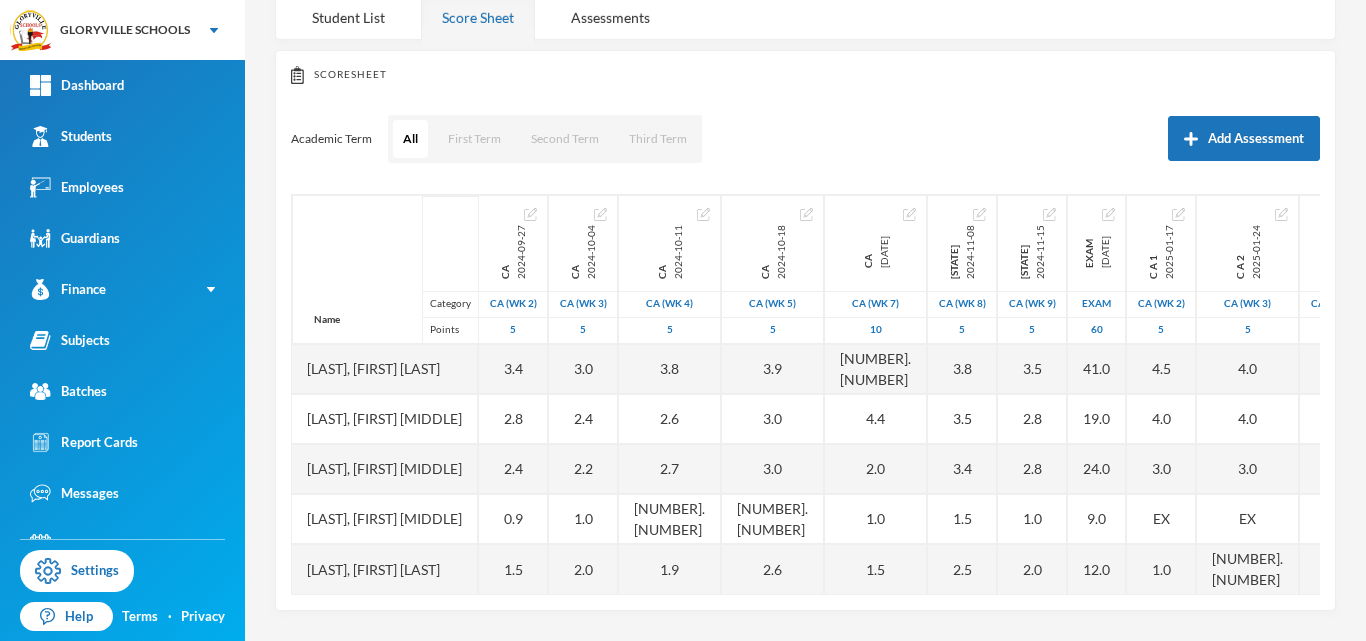 scroll, scrollTop: 187, scrollLeft: 0, axis: vertical 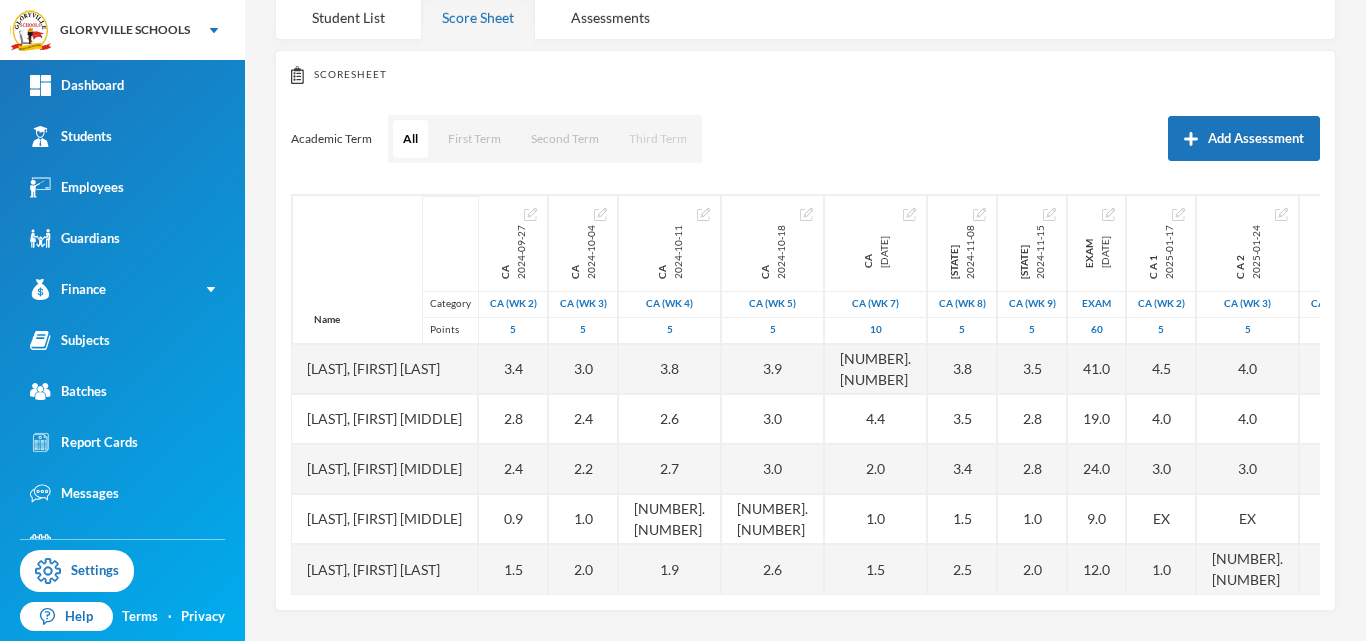 click on "Third Term" at bounding box center [658, 139] 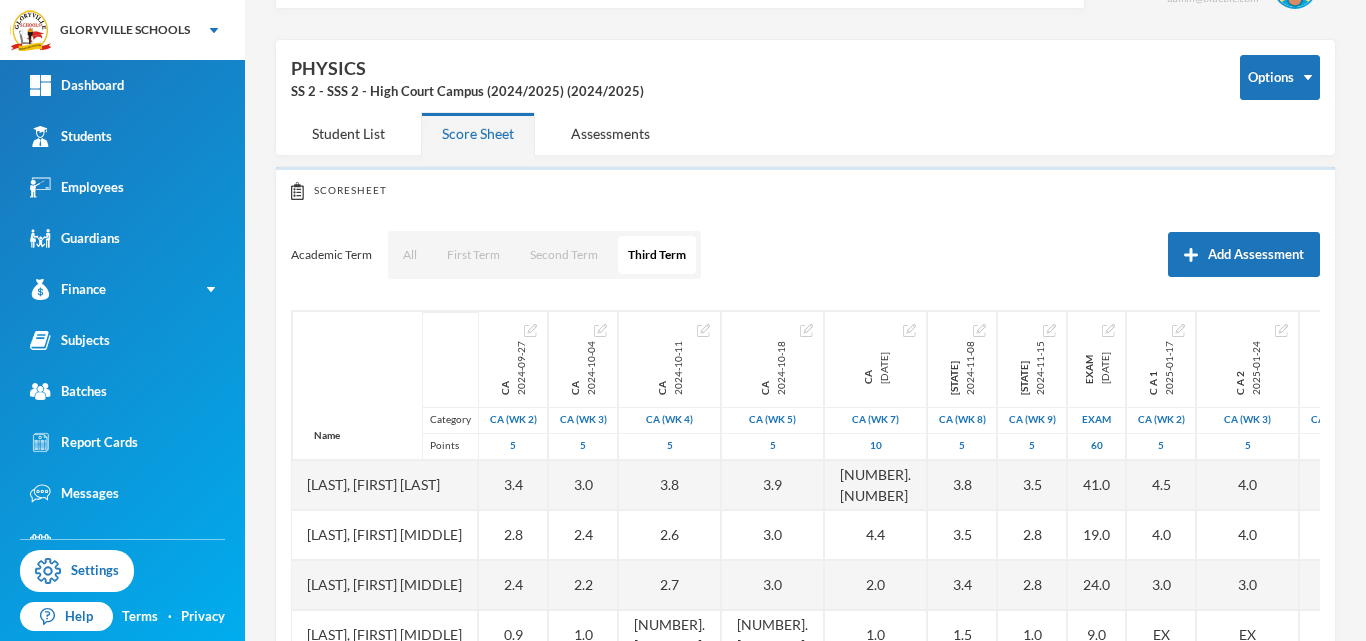 scroll, scrollTop: 0, scrollLeft: 0, axis: both 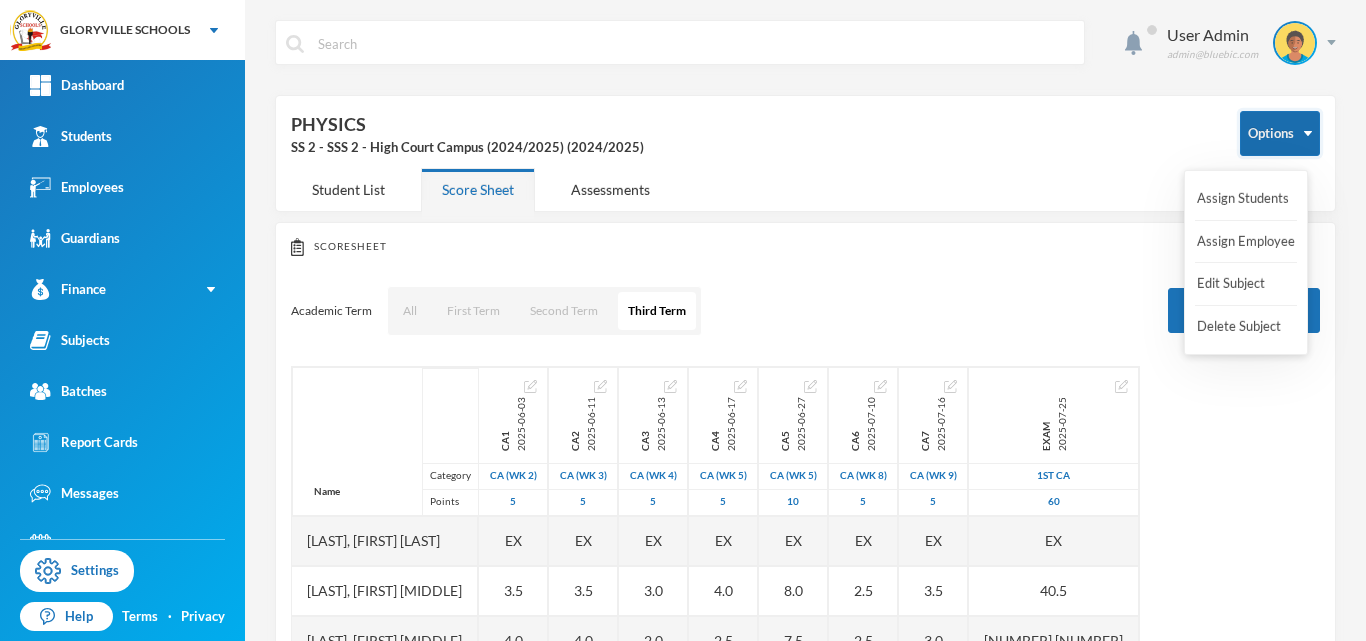 click on "Options" at bounding box center [1280, 133] 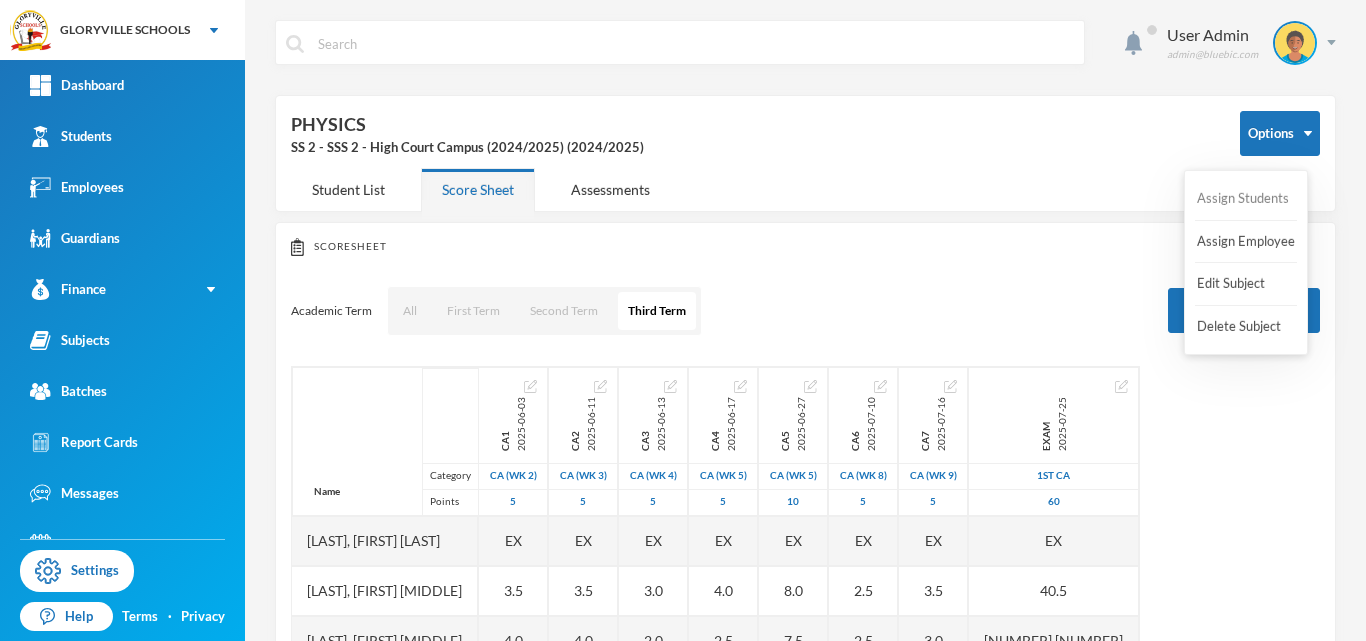 click on "Assign Students" at bounding box center [1243, 199] 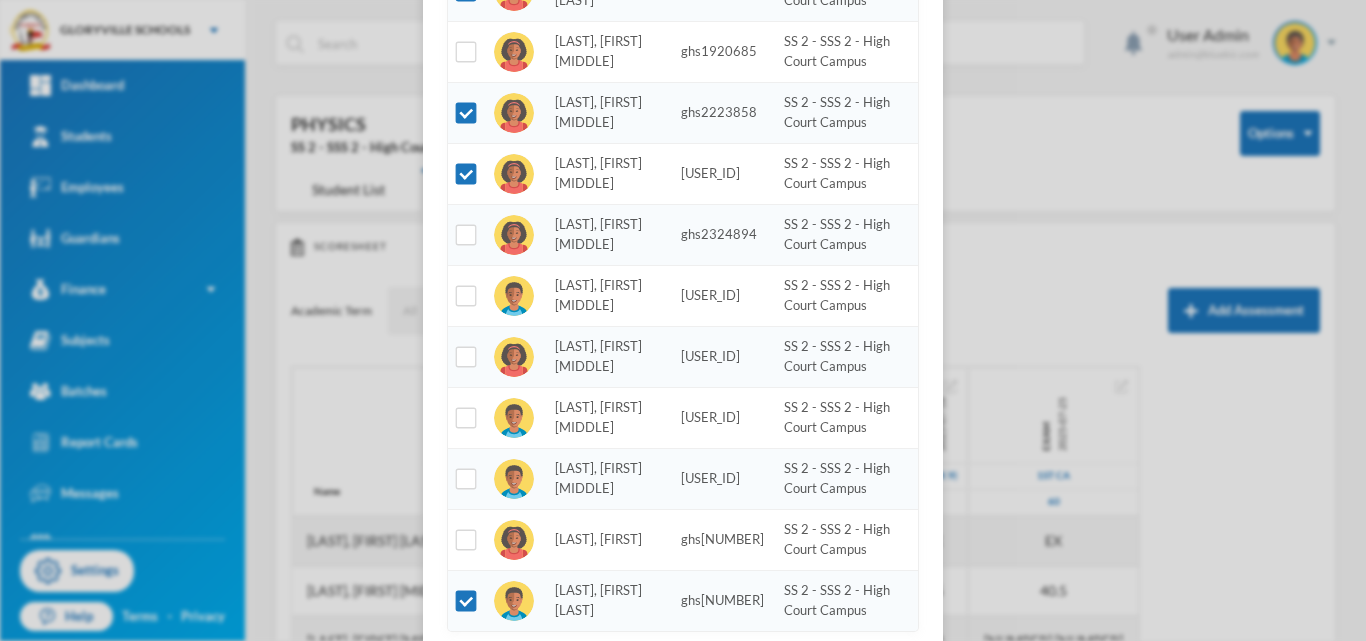 scroll, scrollTop: 560, scrollLeft: 0, axis: vertical 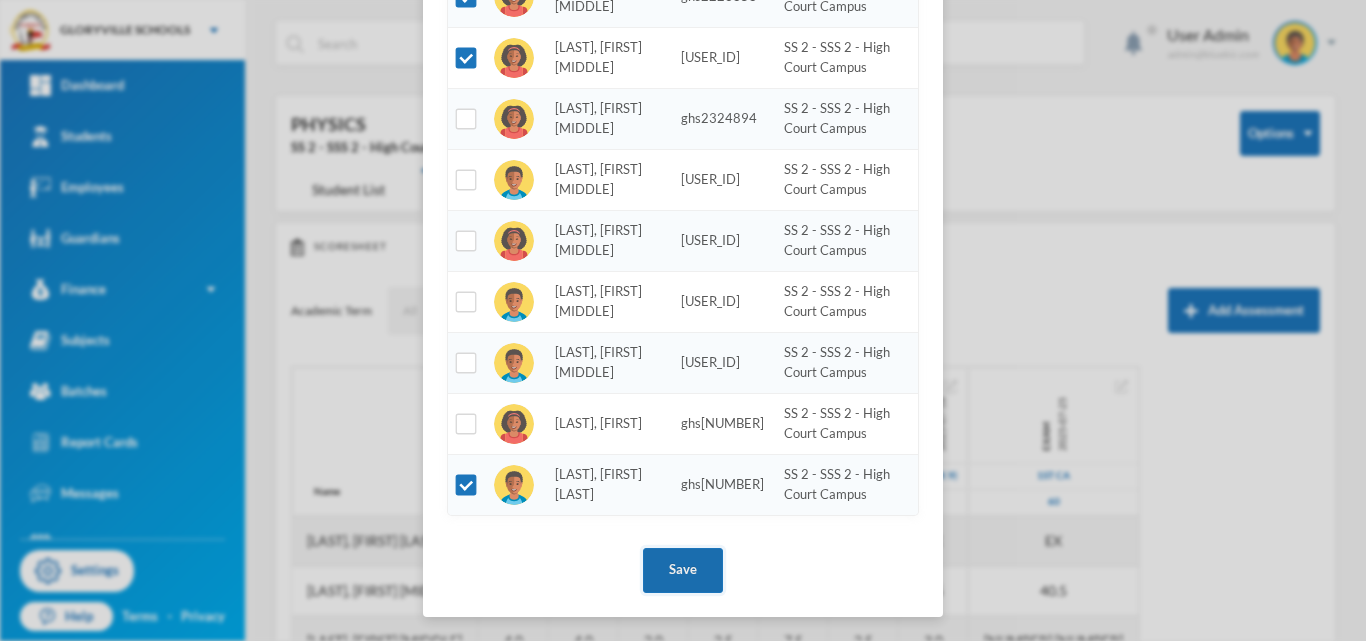 click on "Save" at bounding box center (683, 570) 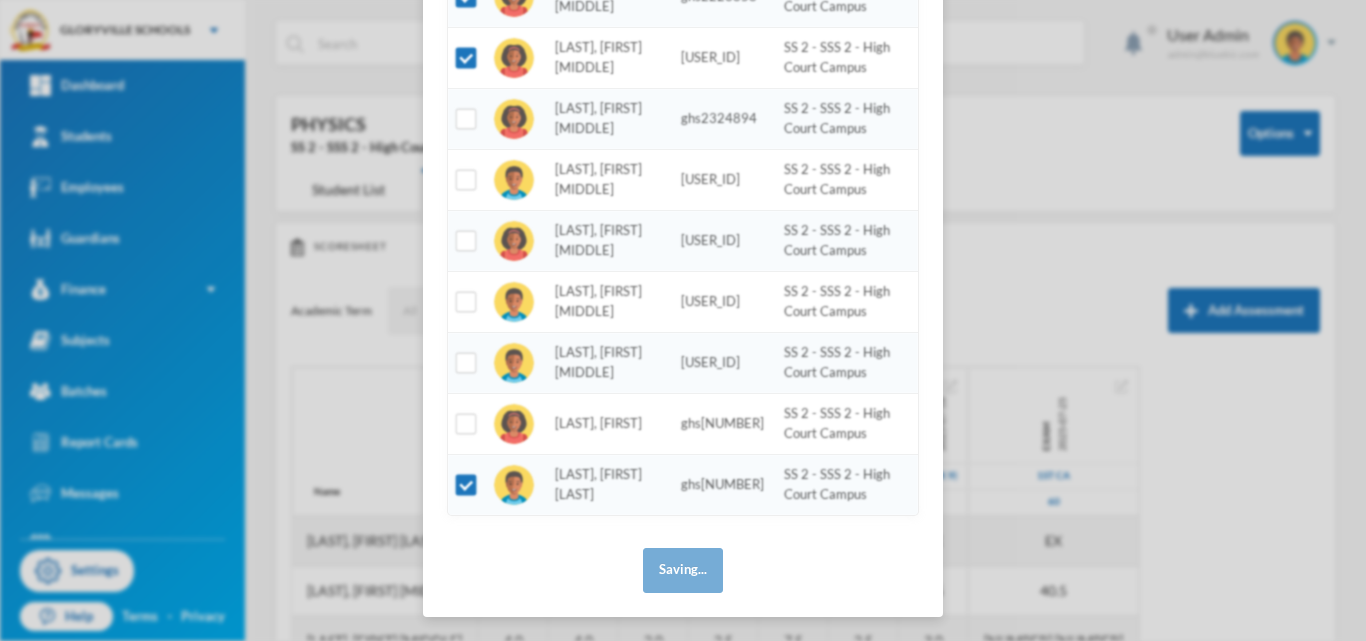 click on "Assign Students 4 selected Photo Name Adm. No. Batch Adelokiki, Olabode Kingsley gcs1819645 SS 2 - SSS 2 - High Court Campus Adenekan, Oluwatofunmi Quadri gcs1516545 SS 2 - SSS 2 - High Court Campus Aderemi, Oluwaferanmi Christiana ghs2324891 SS 2 - SSS 2 - High Court Campus Akande, Oluwanifemi Beckly ghs1920685 SS 2 - SSS 2 - High Court Campus Jegbefumhen, Joan Modupe ghs2223858 SS 2 - SSS 2 - High Court Campus Obiekezie, Chimamanda Scholastica gcs1415473 SS 2 - SSS 2 - High Court Campus Ogbonna, Silas Uchenna ghs2324894 SS 2 - SSS 2 - High Court Campus Ojo, Emmanuel Oluwadabira ghs2223843 SS 2 - SSS 2 - High Court Campus Olagoke, Dorcas Oluwatosin ghs2021711 SS 2 - SSS 2 - High Court Campus Olanlokun, Micheal Ayomide gcs1213402 SS 2 - SSS 2 - High Court Campus Olusoga, Eniola Samuel ghs2425926 SS 2 - SSS 2 - High Court Campus Shotande, Omotola ghs1920667 SS 2 - SSS 2 - High Court Campus Taye, Blessing Oluwatobi ghs2324892 SS 2 - SSS 2 - High Court Campus Saving..." at bounding box center (683, 320) 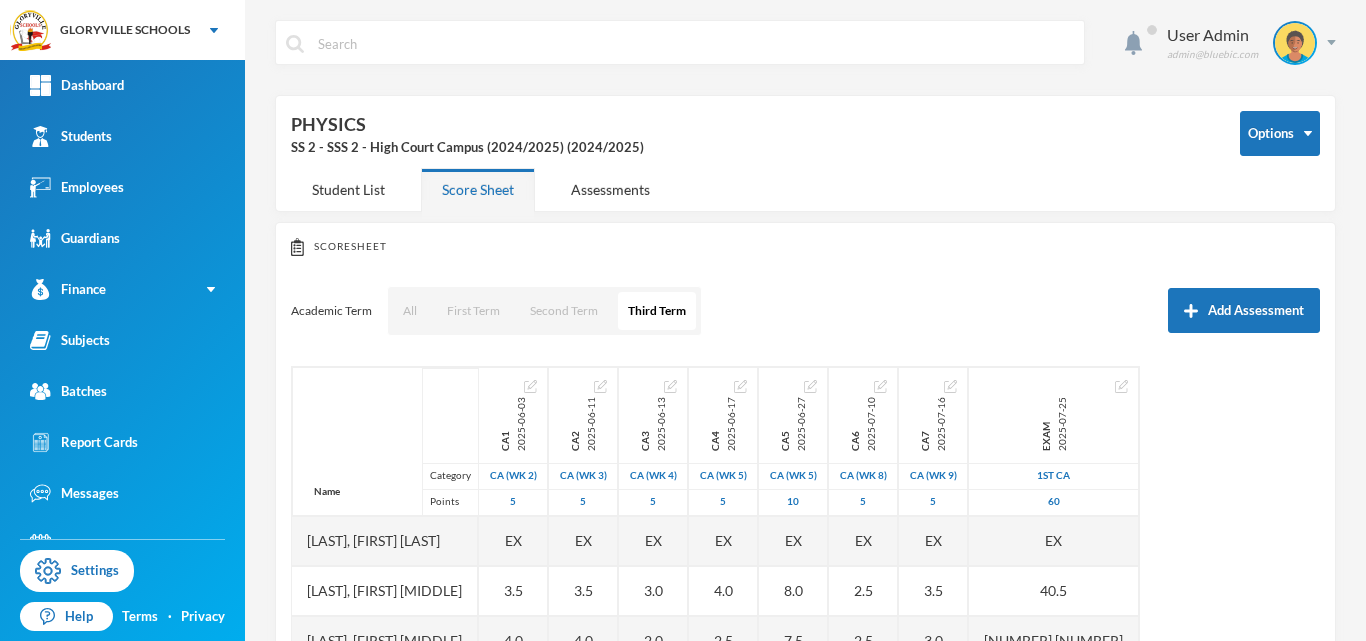 scroll, scrollTop: 460, scrollLeft: 0, axis: vertical 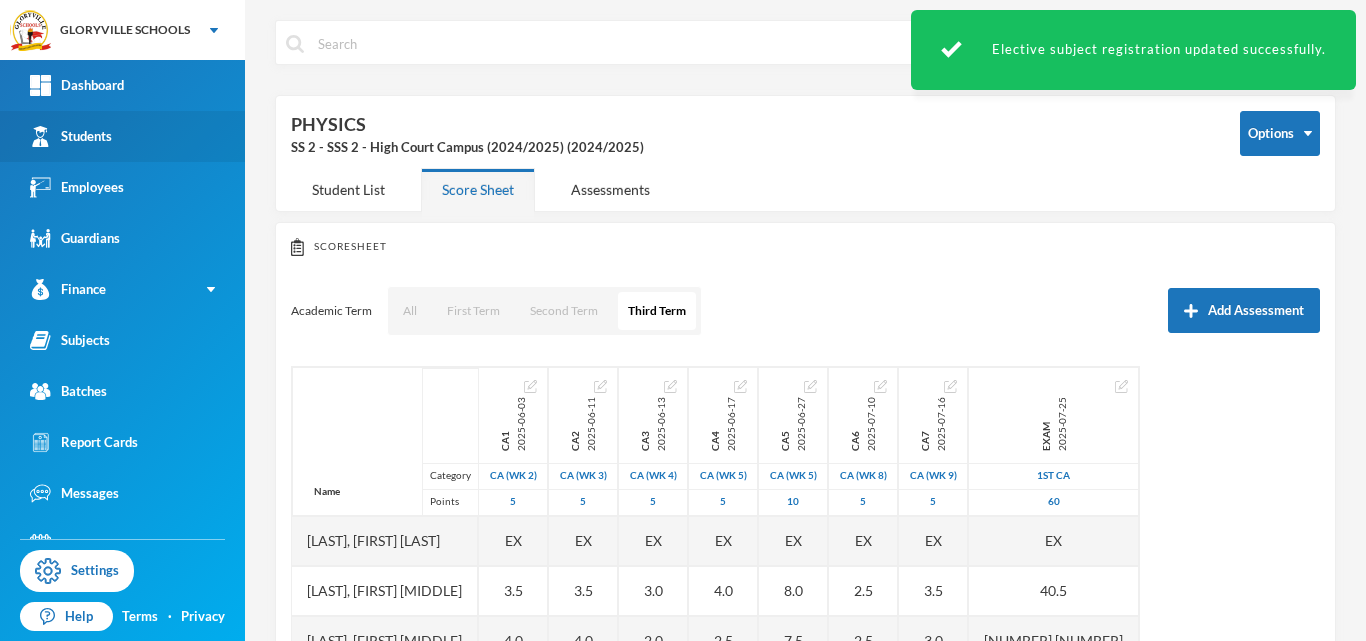 click on "Students" at bounding box center (122, 136) 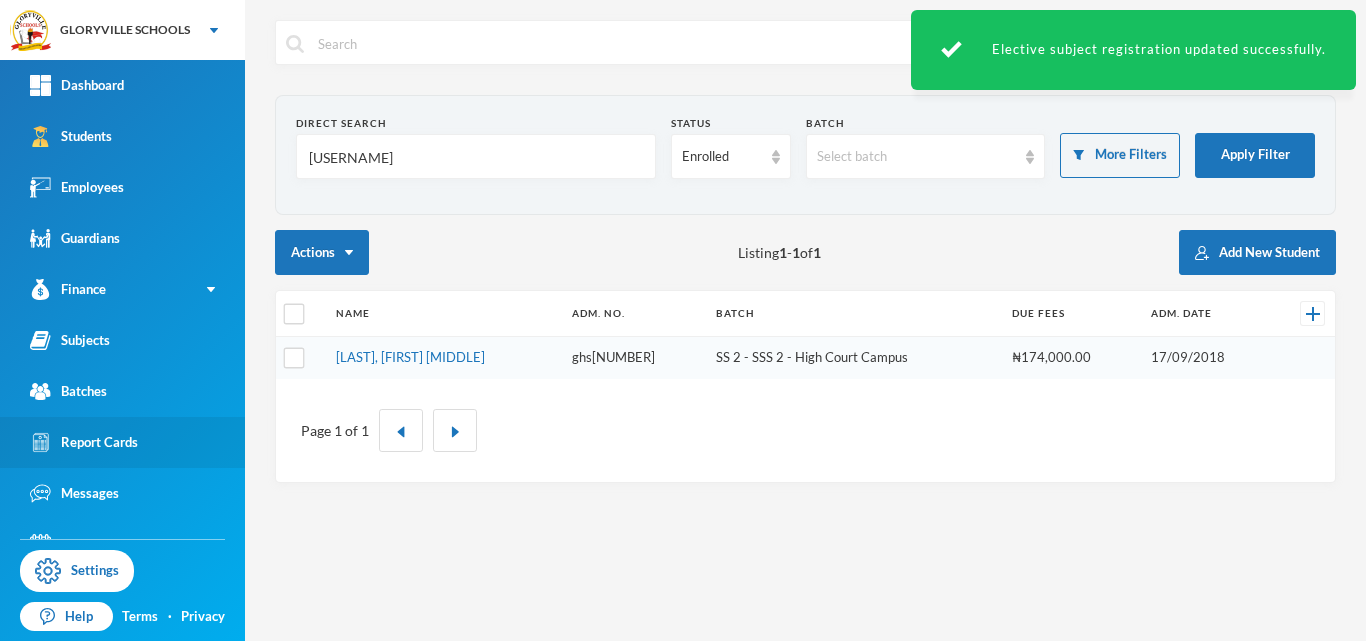 click on "Report Cards" at bounding box center [122, 442] 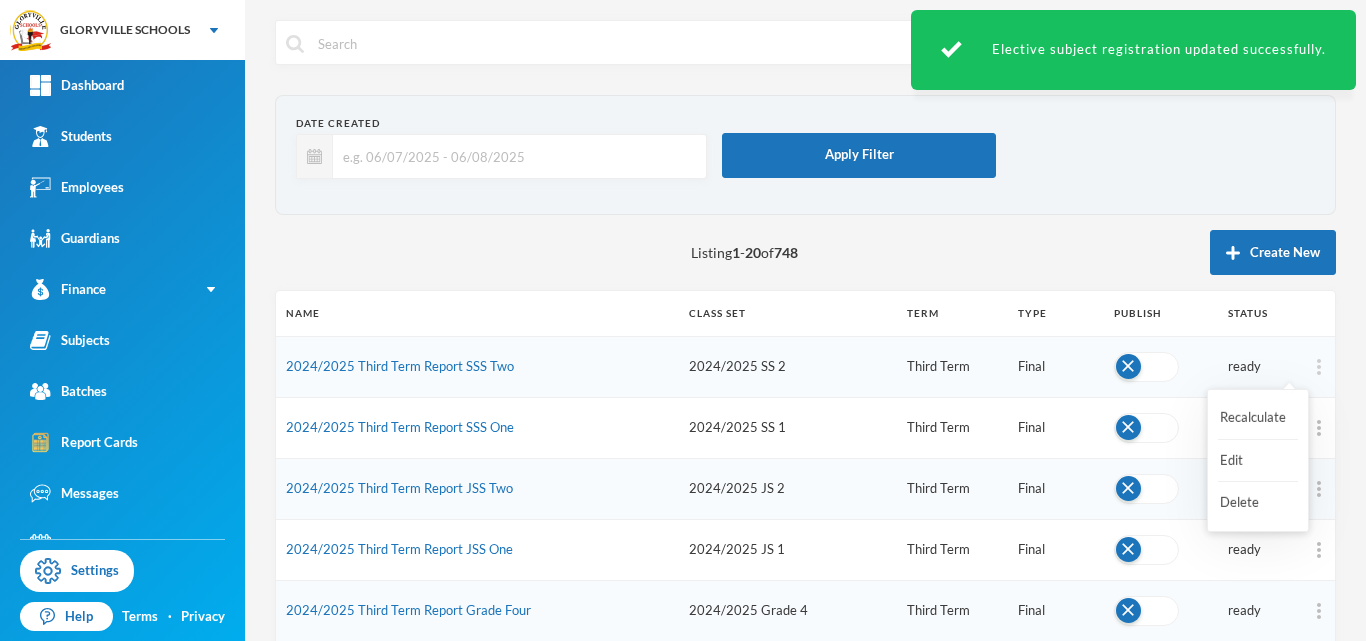 click at bounding box center (1319, 367) 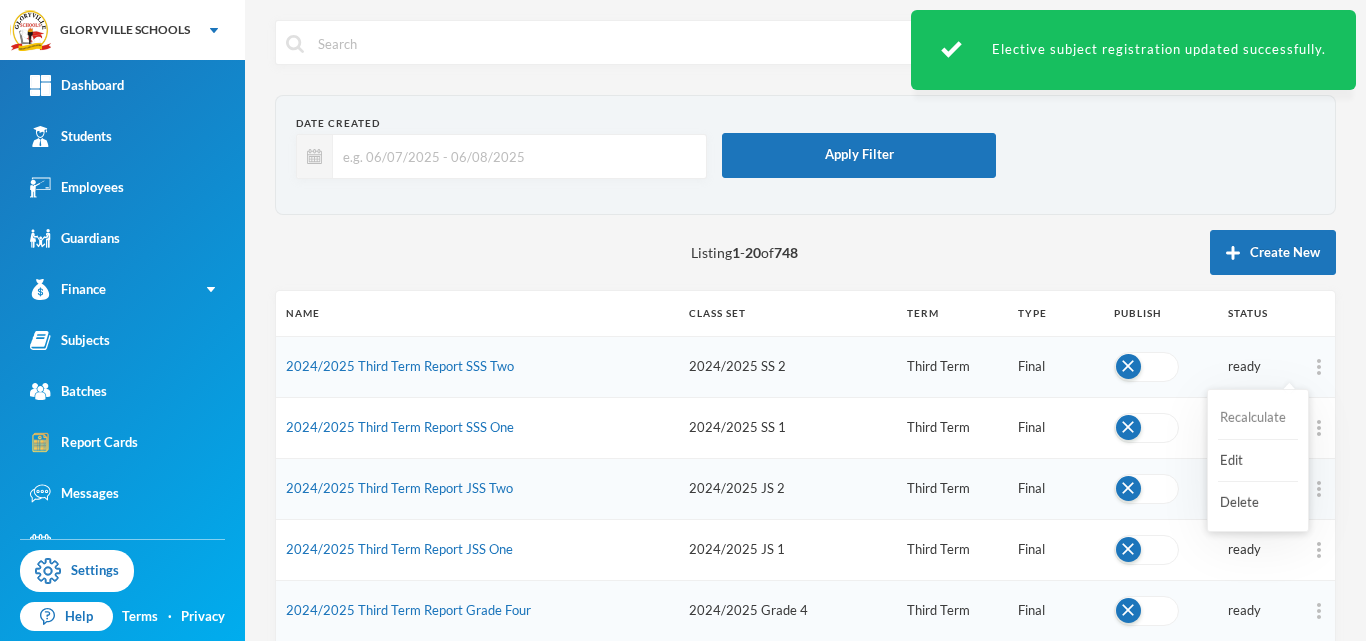 click on "Recalculate" at bounding box center [1258, 418] 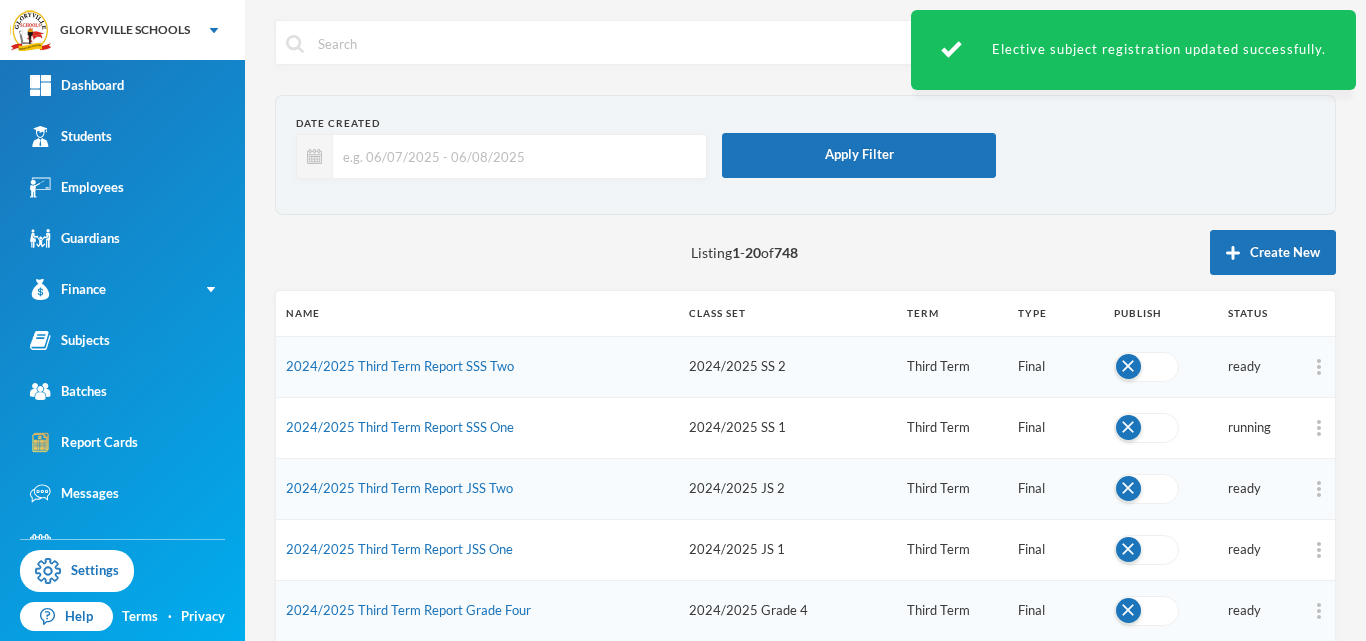 click on "User Admin admin@bluebic.com Date Created Apply Filter   Listing  1  -  20  of  748 Create New Name Class Set Term Type Publish Status 2024/2025 Third Term Report SSS Two 2024/2025 SS 2 Third Term Final ready 2024/2025 Third Term Report SSS One 2024/2025 SS 1 Third Term Final running 2024/2025 Third Term Report JSS Two 2024/2025 JS 2 Third Term Final ready 2024/2025 Third Term Report JSS One 2024/2025 JS 1 Third Term Final ready 2024/2025 Third Term Report Grade Four 2024/2025 Grade 4 Third Term Final ready 2024/2025 Third Term Report Grade Three 2024/2025 Grade 3 Third Term Final ready 2024/2025 Third Term Report Grade Two 2024/2025 Grade 2 Third Term Final ready 2024/2025 Third Term Report Grade One 2024/2025 Grade 1 Third Term Final ready 2024/2025 Third Term Report Nursery Two 2024/2025 Nur 2 Third Term Final ready 2024/2025 Third Term Report Nursery One 2024/2025 Nur 1 Third Term Final ready 2024/2025 Third Term Report Upper KG 2024/2025 KG 2 Third Term Final ready 2024/2025 Third Term Report Lower KG" at bounding box center [805, 320] 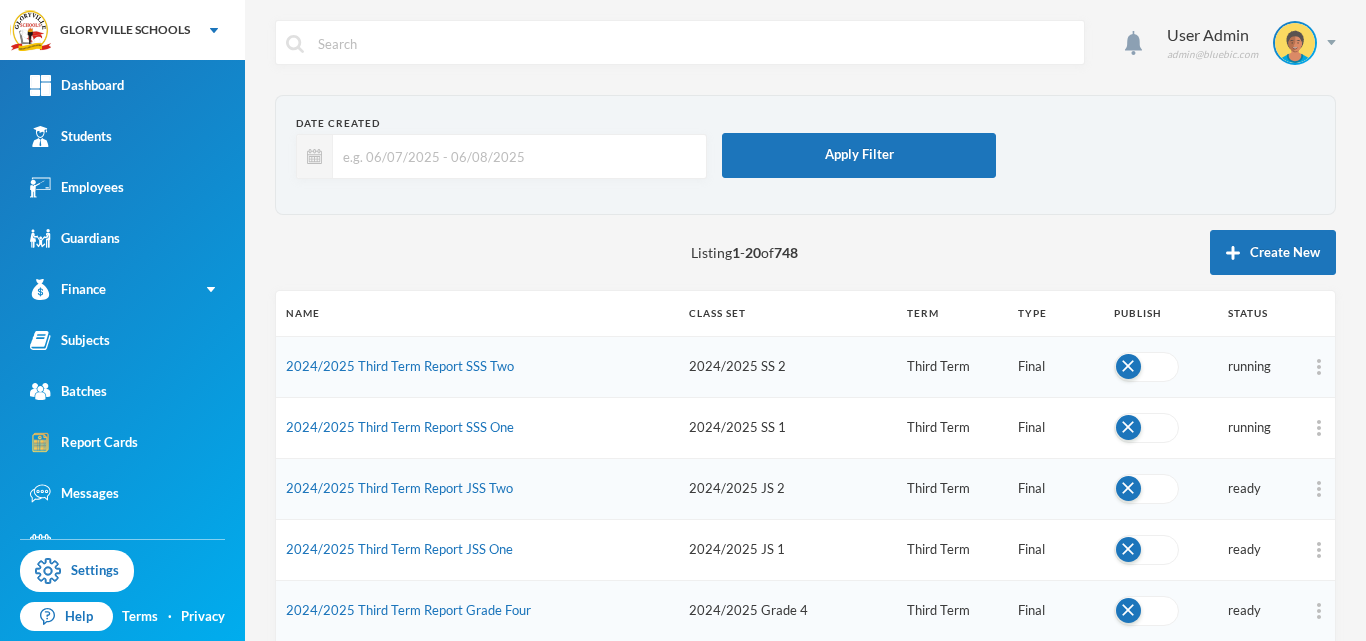 scroll, scrollTop: 0, scrollLeft: 0, axis: both 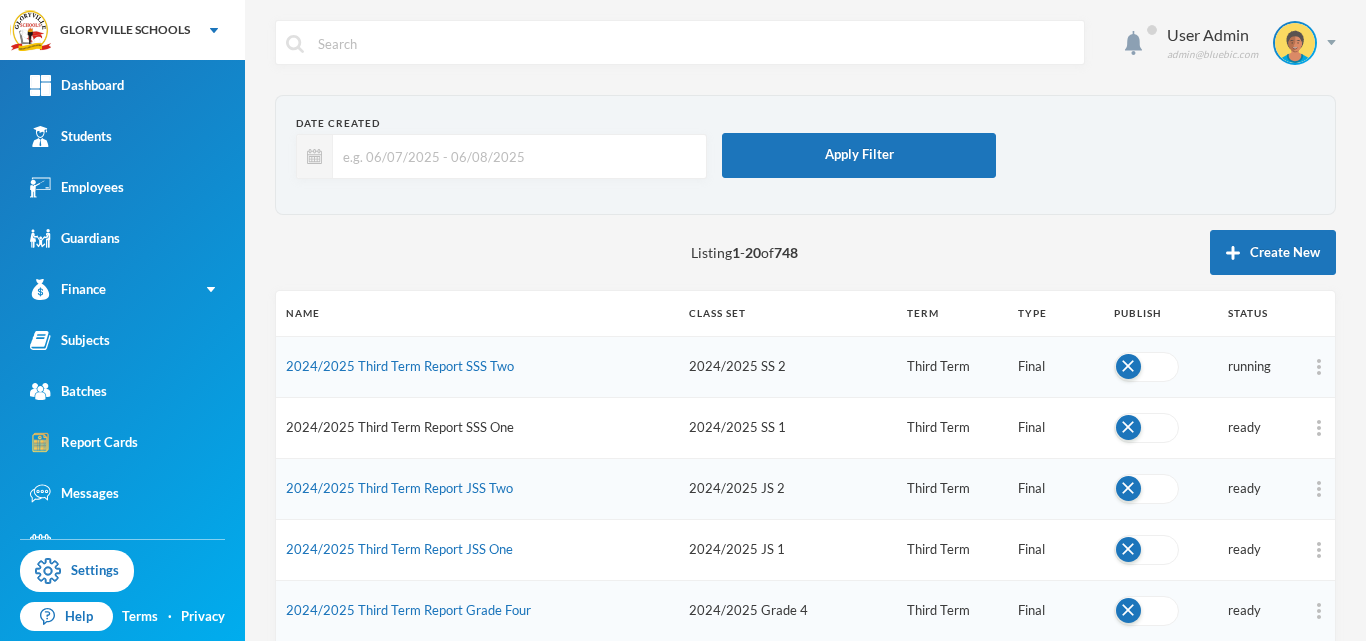 click on "2024/2025 Third Term Report SSS One" at bounding box center [400, 427] 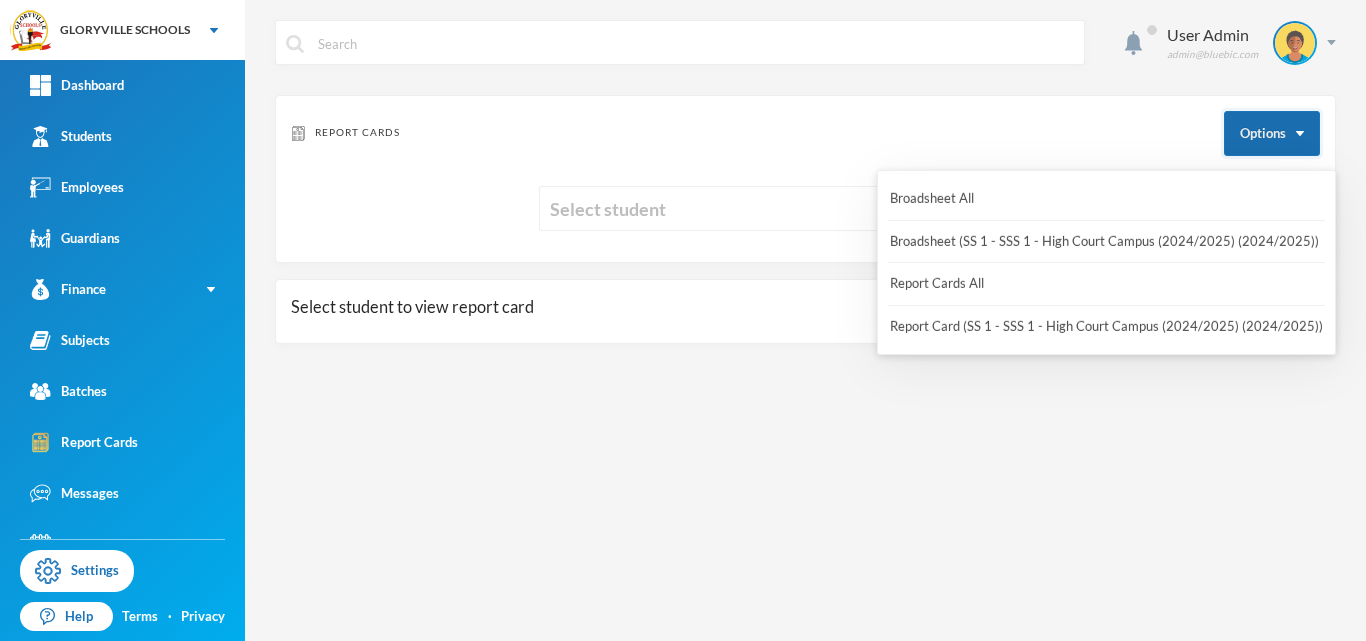 click on "Options" at bounding box center [1272, 133] 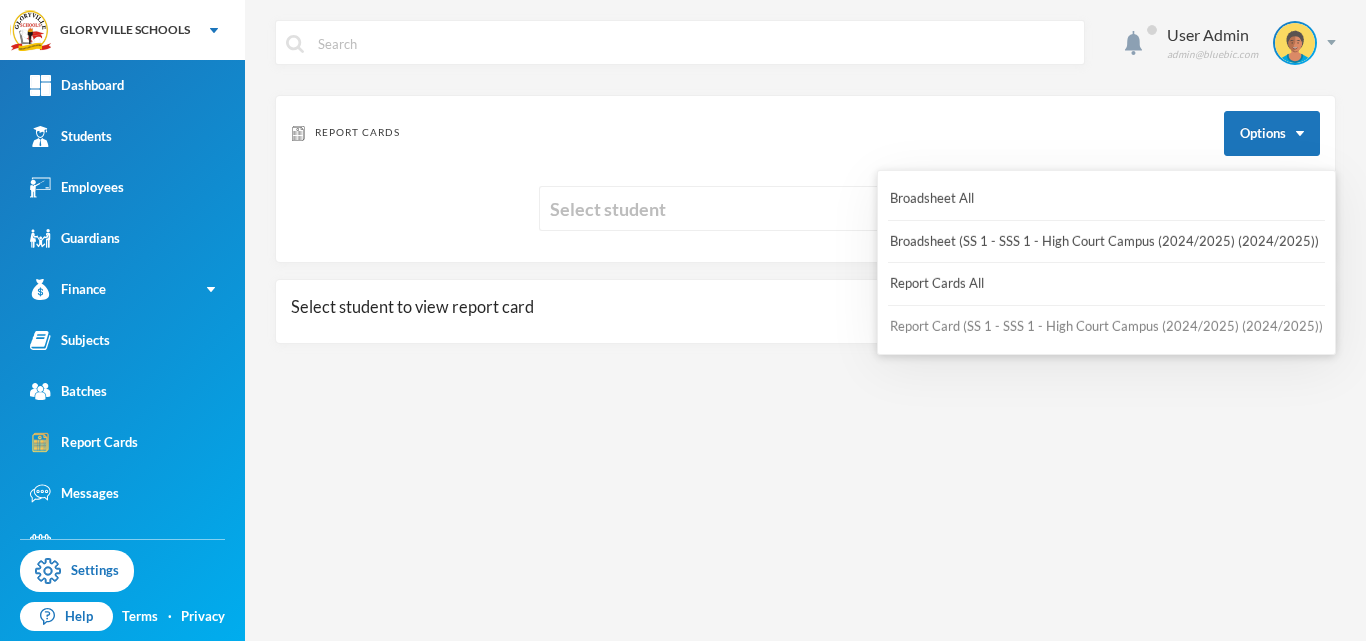 click on "Report Card (SS 1 - SSS 1 - High Court Campus (2024/2025) (2024/2025))" at bounding box center [1106, 327] 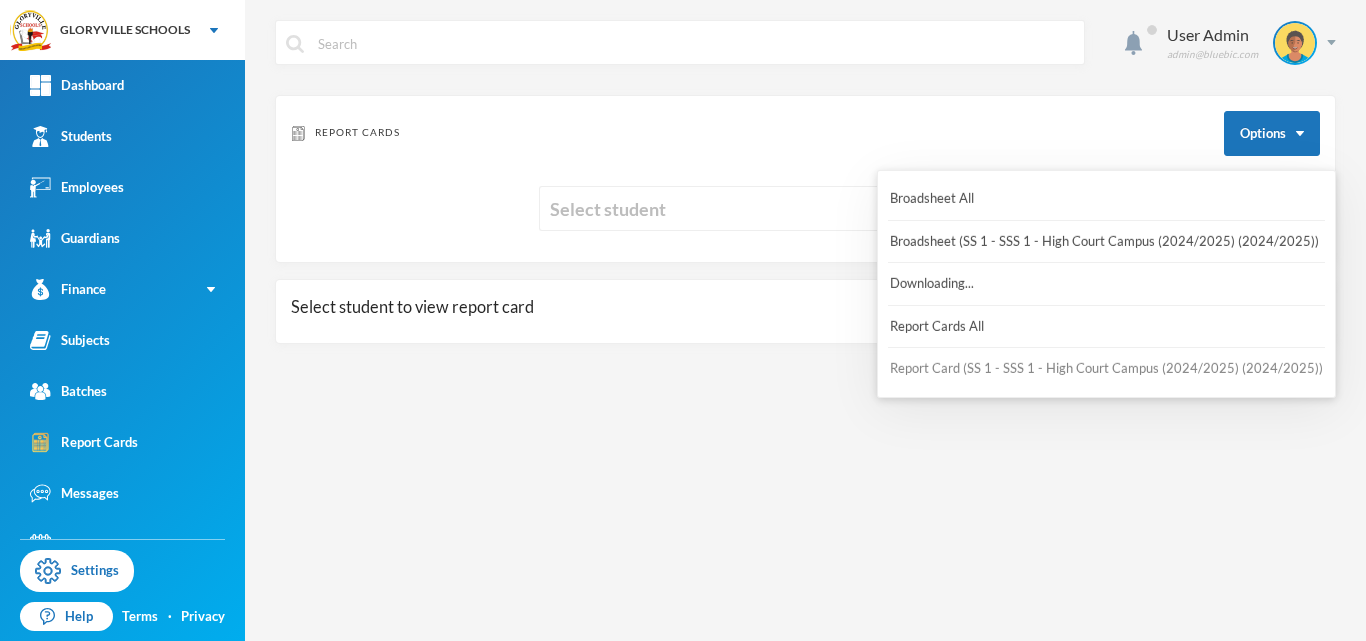 click on "Report Card (SS 1 - SSS 1 - High Court Campus (2024/2025) (2024/2025))" at bounding box center [1106, 369] 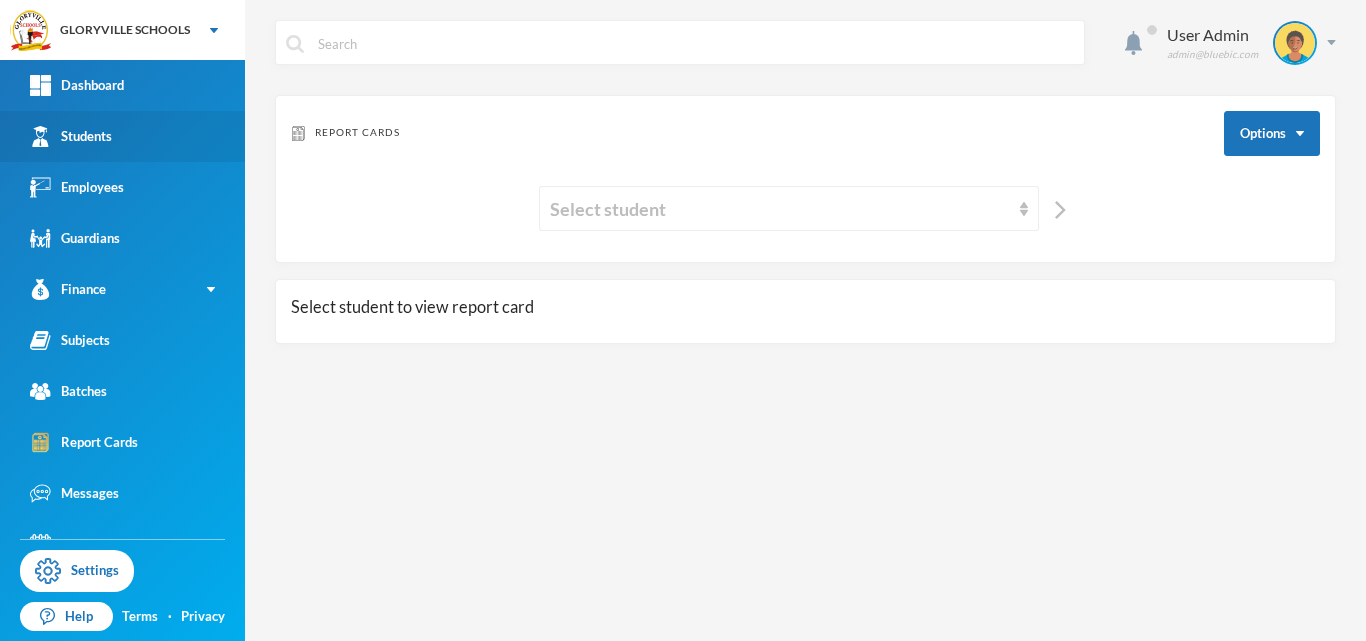 click on "Students" at bounding box center [71, 136] 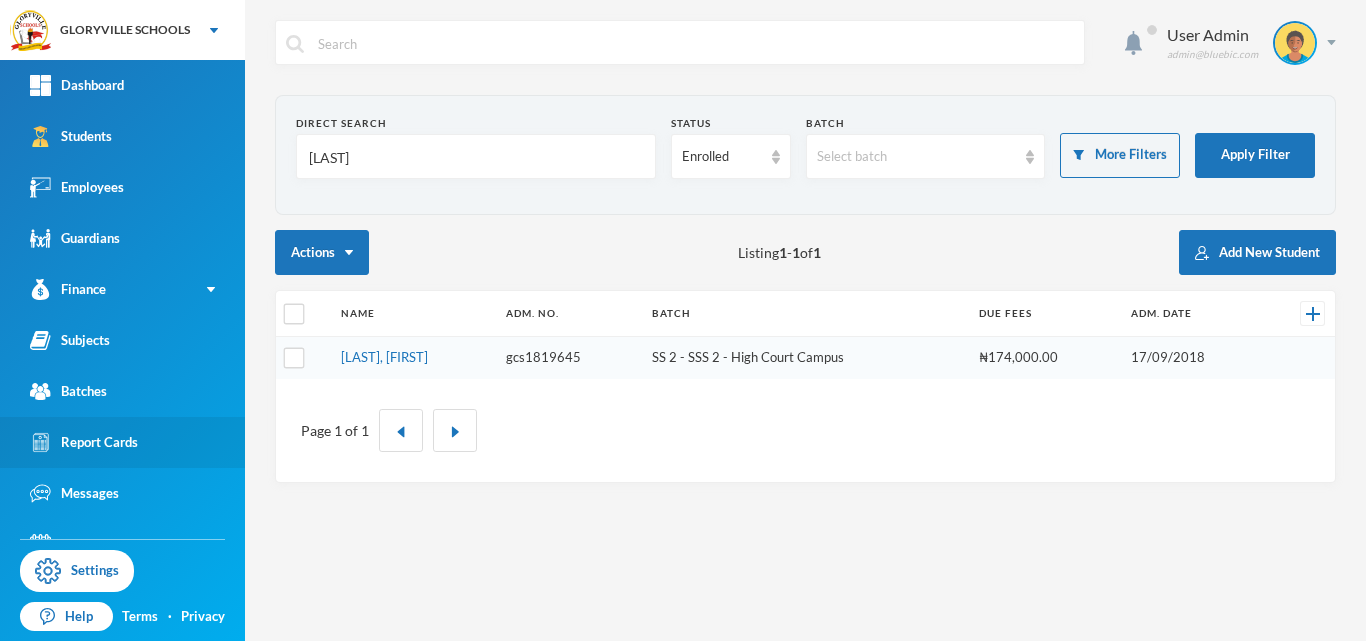 click on "Report Cards" at bounding box center (84, 442) 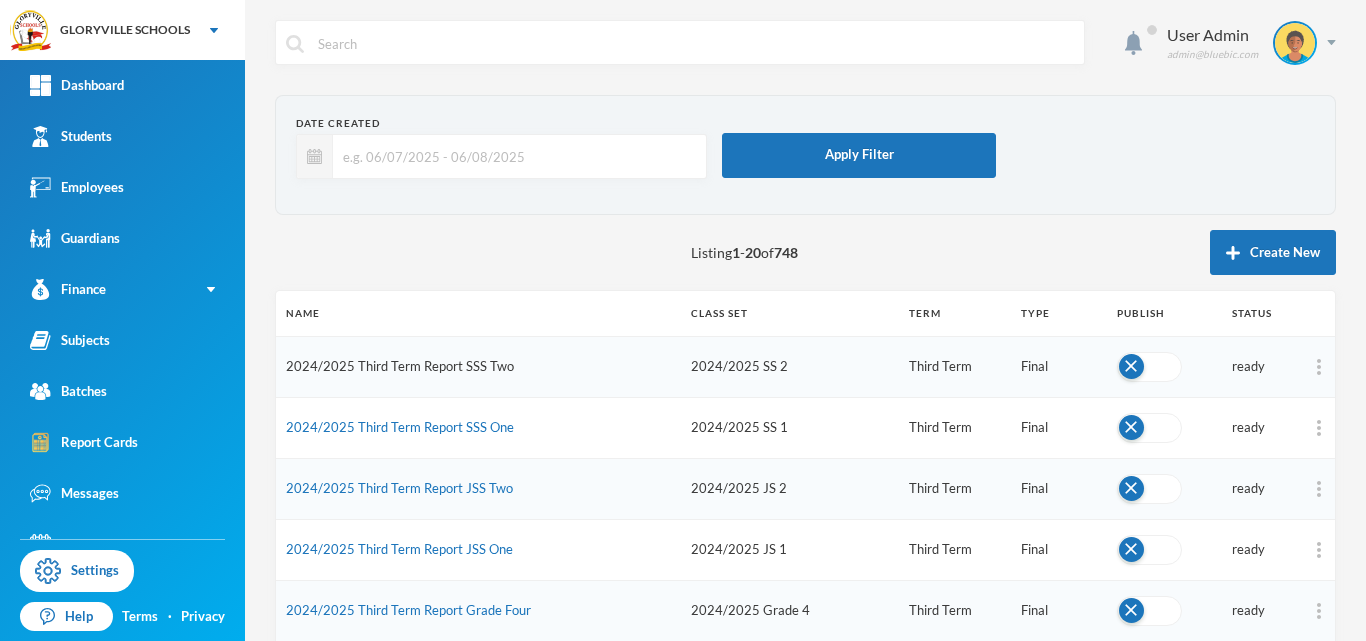 click on "2024/2025 Third Term Report SSS Two" at bounding box center (400, 366) 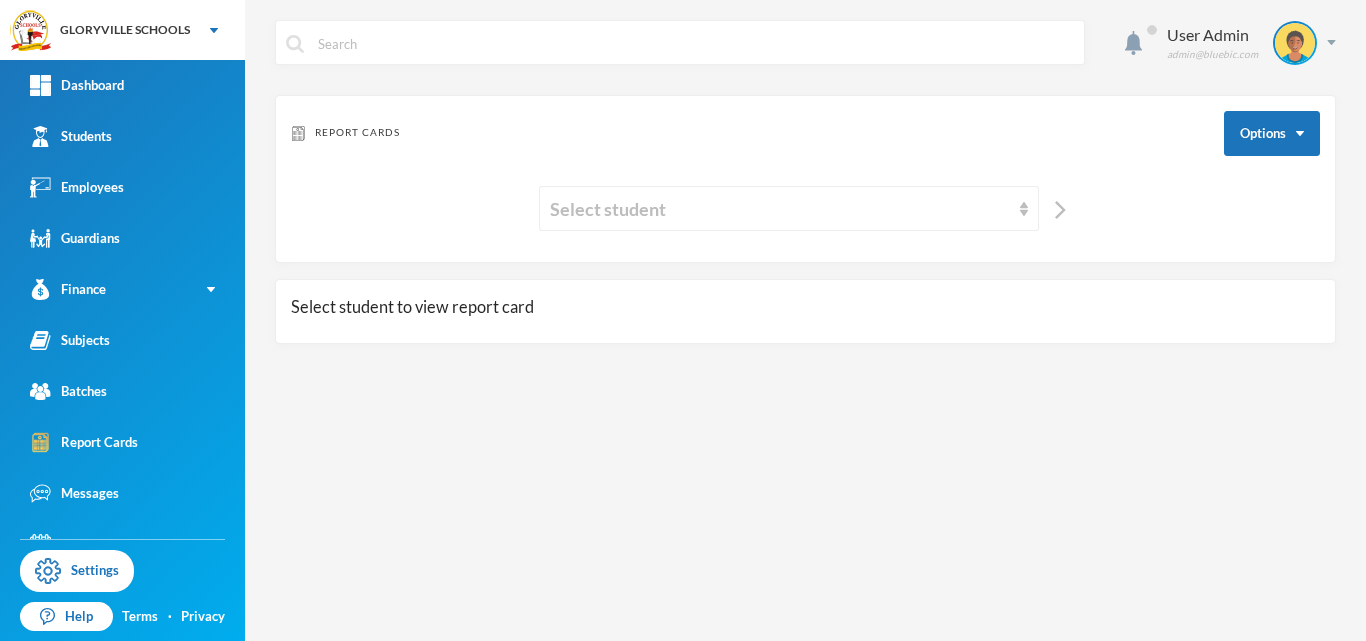 click on "User Admin admin@example.com Batch SS 2 - SSS 2 - High Court Campus (2024/2025) (2024/2025) Apply Filter Listing  1  -  18  of  18 Add Subject Name Batch Students Employees Is Elective? BIOLOGY SS 2 - SSS 2 - High Court Campus (2024/2025) (2024/2025) 12 None ( Assign ) NO CHEMISTRY SS 2 - SSS 2 - High Court Campus (2024/2025) (2024/2025) 4 None ( Assign ) YES CHRISTIAN RELIGIOUS STUDIES SS 2 - SSS 2 - High Court Campus (2024/2025) (2024/2025) 6 None ( Assign ) YES CIVIC EDUCATION SS 2 - SSS 2 - High Court Campus (2024/2025) (2024/2025) 12 1 NO COMMERCE SS 2 - SSS 2 - High Court Campus (2024/2025) (2024/2025) 3 None ( Assign ) YES COMPUTER STUDIES SS 2 - SSS 2 - High Court Campus (2024/2025) (2024/2025) 12 None ( Assign ) NO DATA PROCESSING SS 2 - SSS 2 - High Court Campus (2024/2025) (2024/2025) 12 None ( Assign ) NO DIGITAL LITERACY SS 2 - SSS 2 - High Court Campus (2024/2025) (2024/2025) 12 None ( Assign ) NO ECONOMICS SS 2 - SSS 2 - High Court Campus (2024/2025) (2024/2025) 12 None ( Assign ) NO 12 None (" at bounding box center (805, 320) 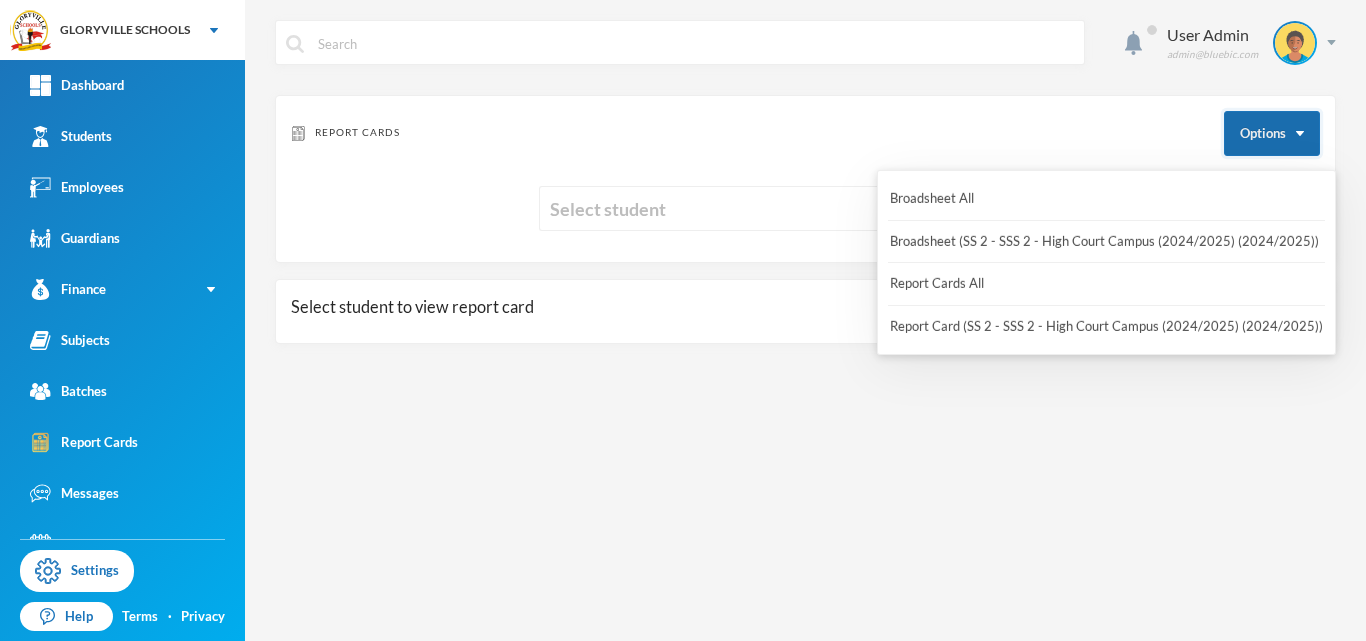 click on "Options" at bounding box center (1272, 133) 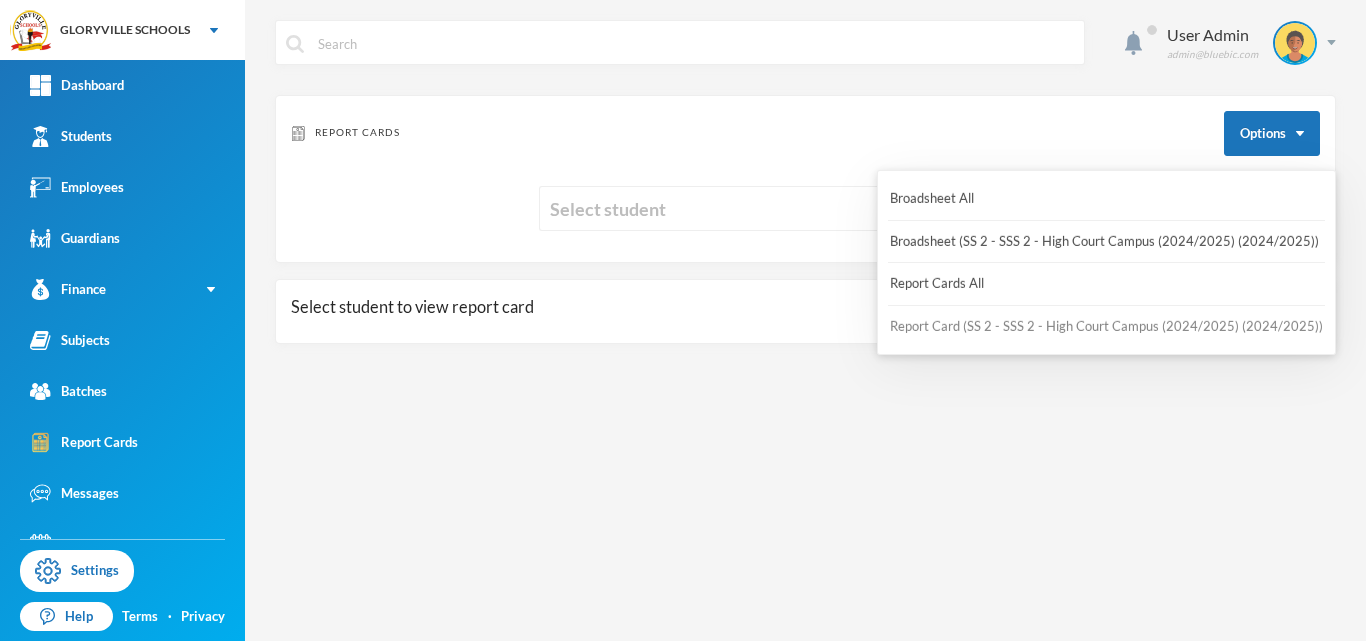 click on "Report Card (SS 2 - SSS 2 - High Court Campus (2024/2025) (2024/2025))" at bounding box center (1106, 327) 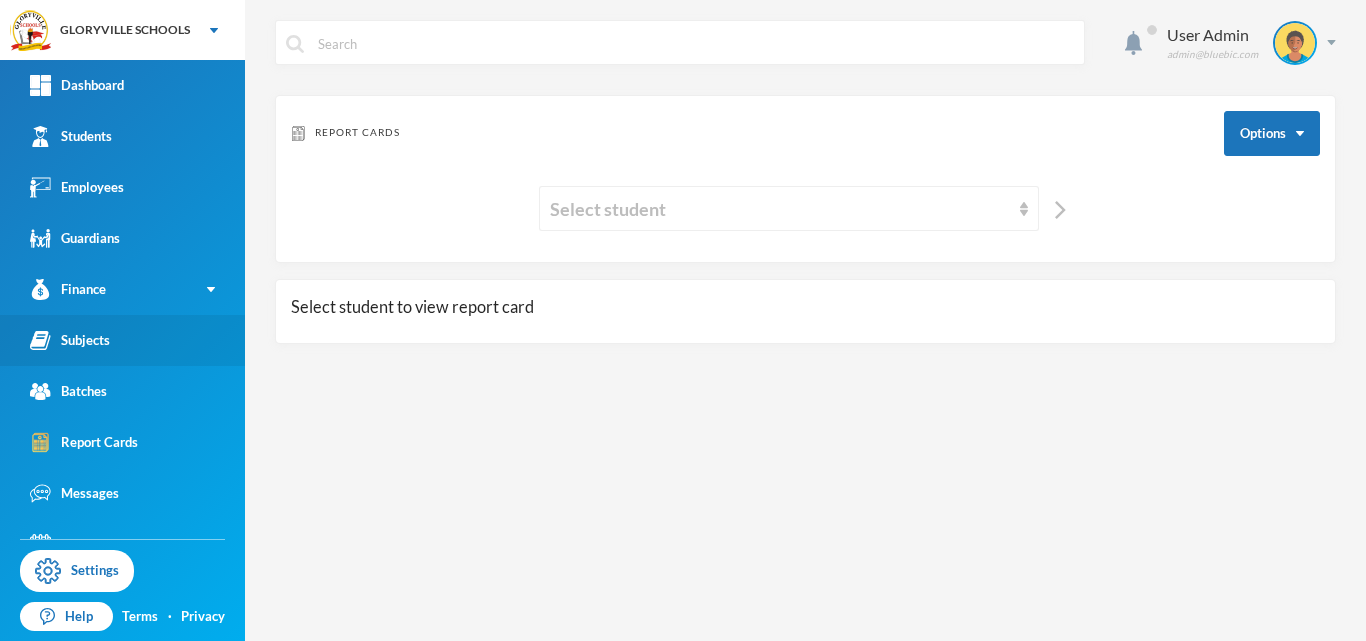 click on "Subjects" at bounding box center [70, 340] 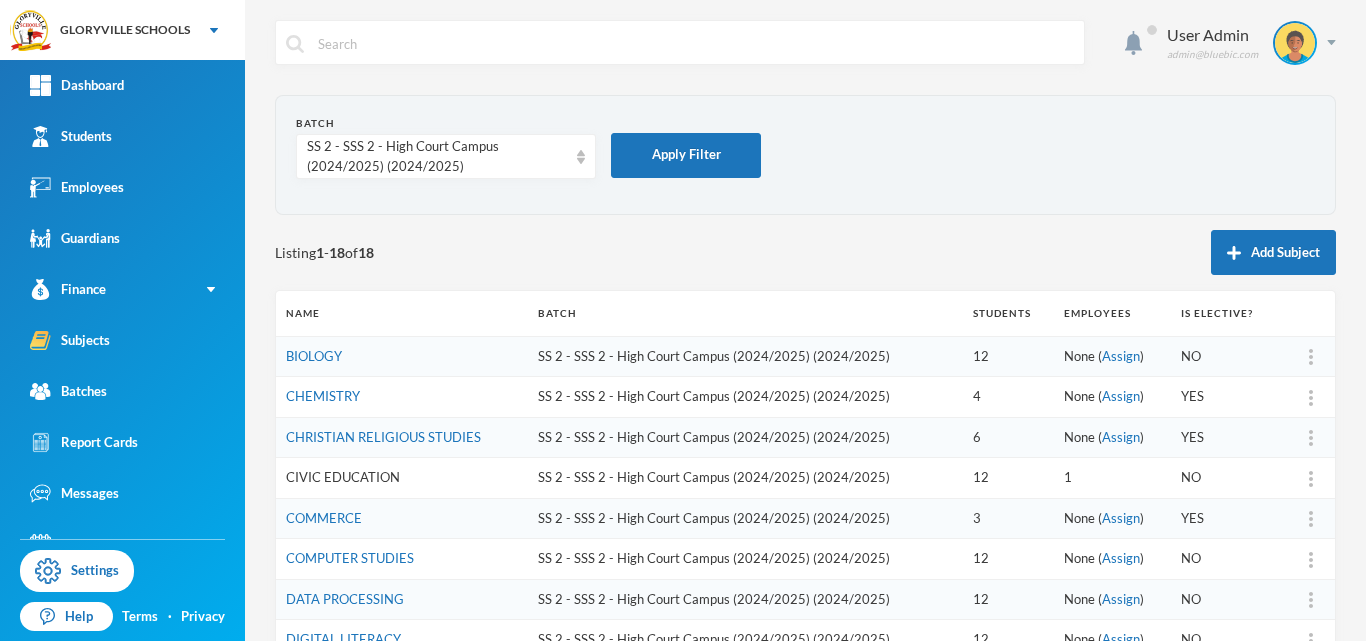 click on "CIVIC EDUCATION" at bounding box center [343, 477] 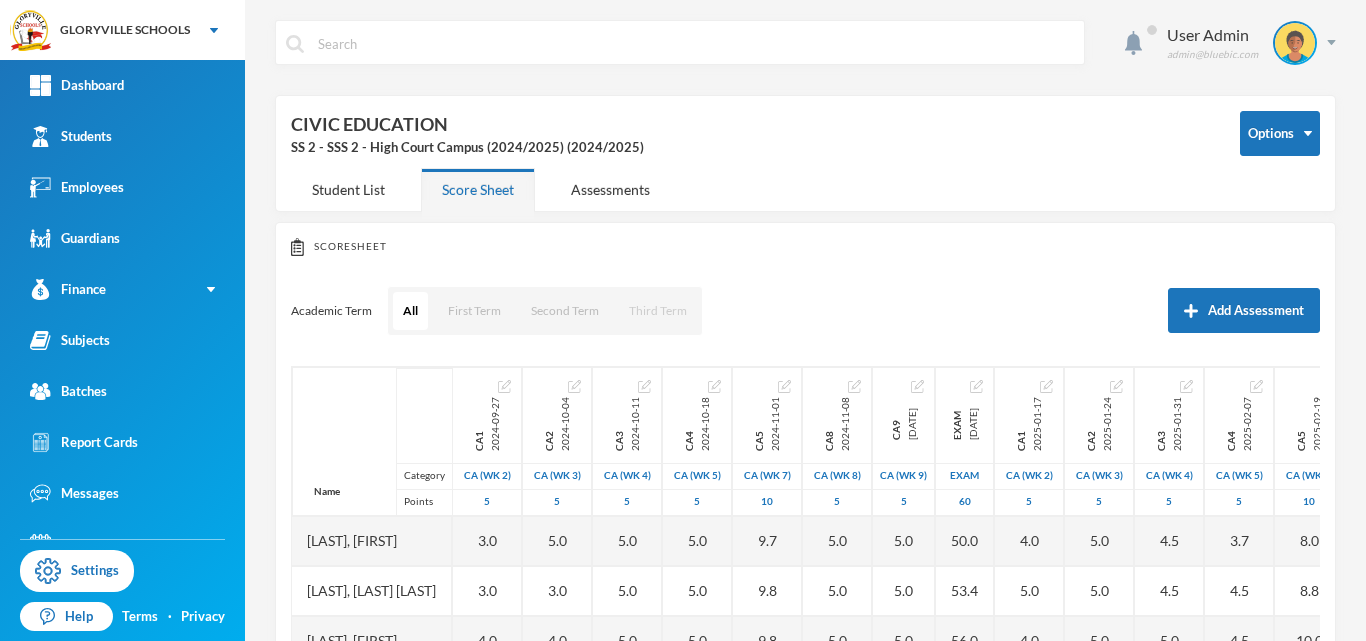 click on "Third Term" at bounding box center [658, 311] 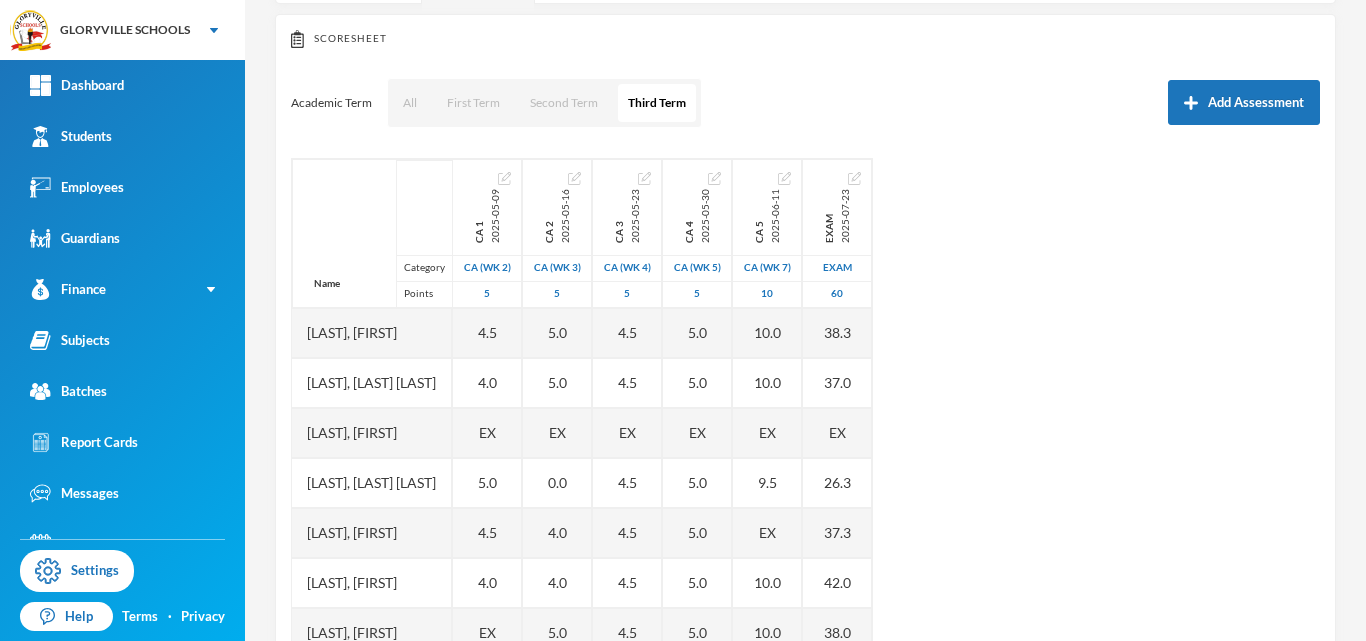 scroll, scrollTop: 271, scrollLeft: 0, axis: vertical 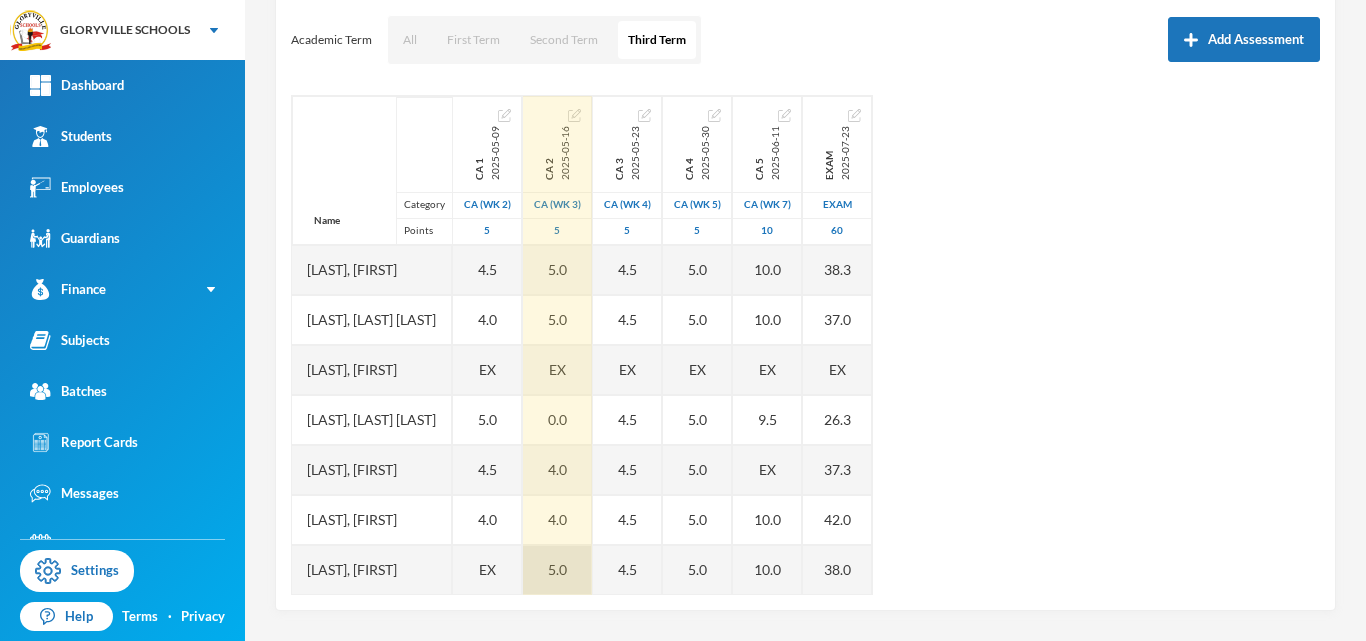 click on "5.0" at bounding box center [557, 570] 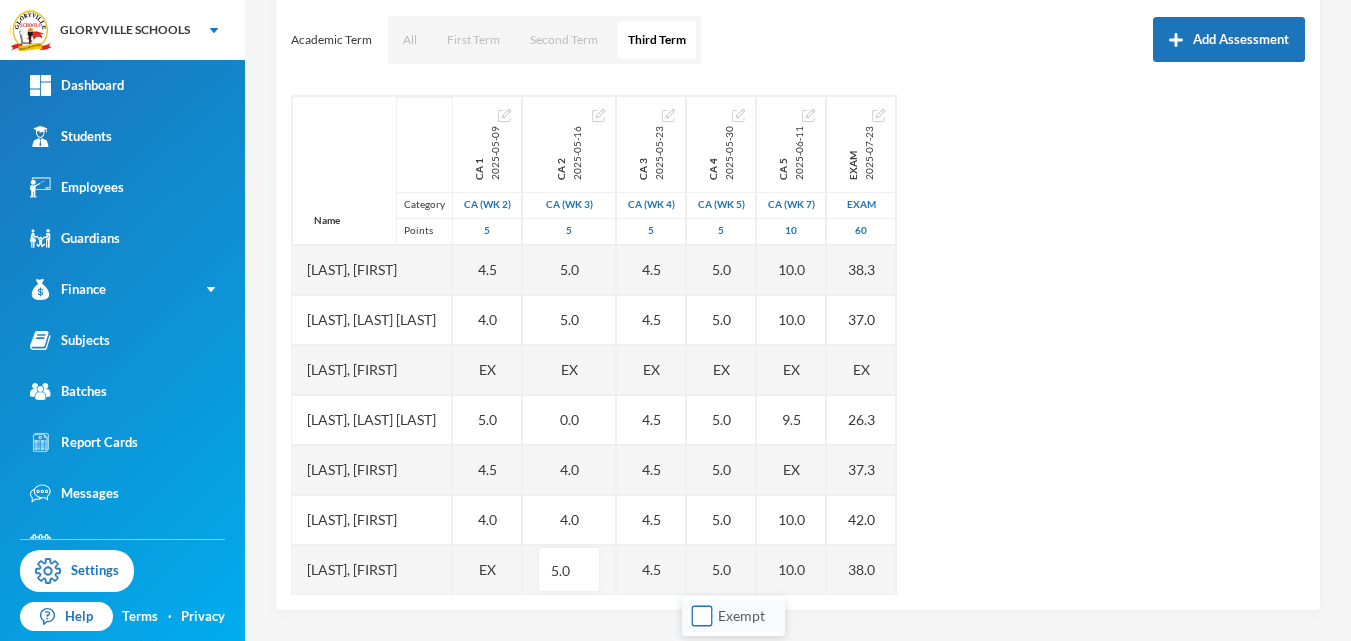 click on "Exempt" at bounding box center [702, 616] 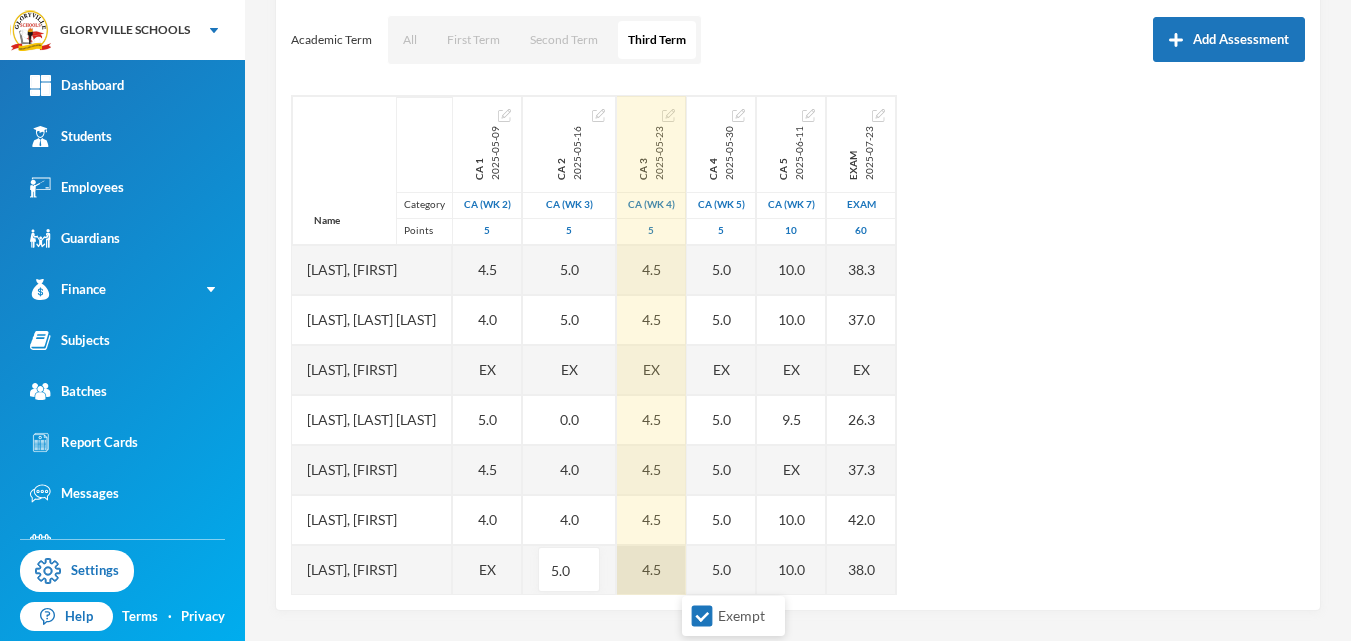 click on "4.5" at bounding box center [651, 570] 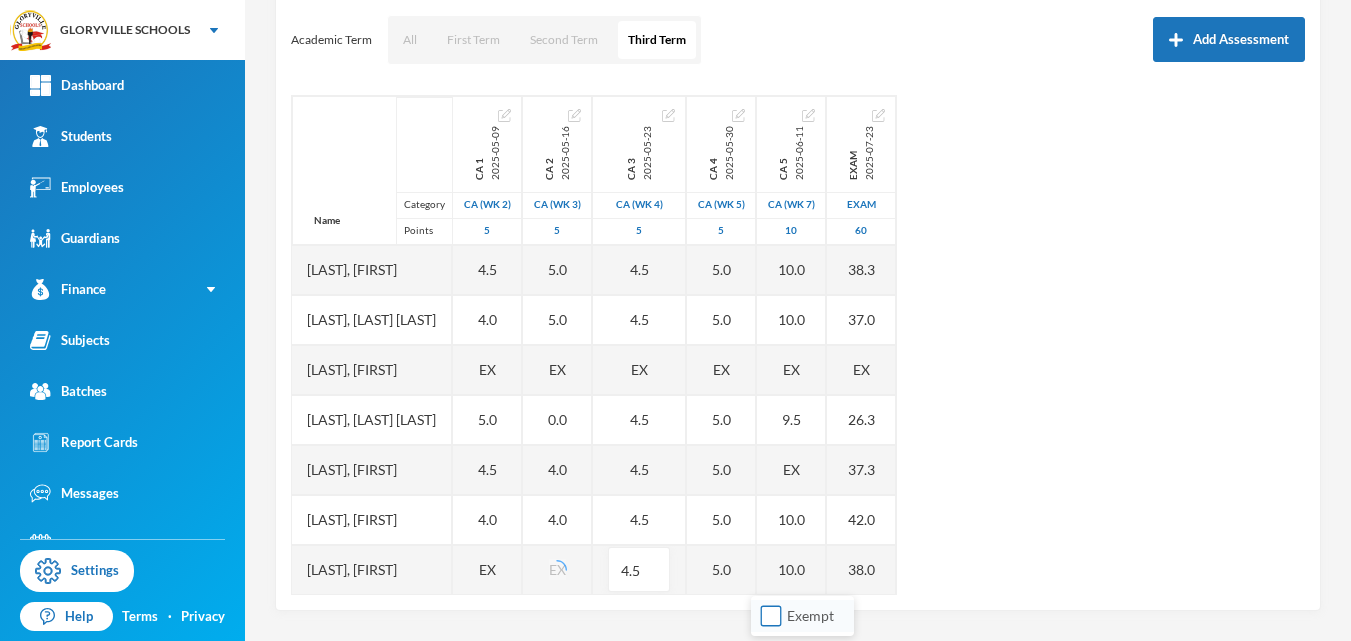 click on "Exempt" at bounding box center [771, 616] 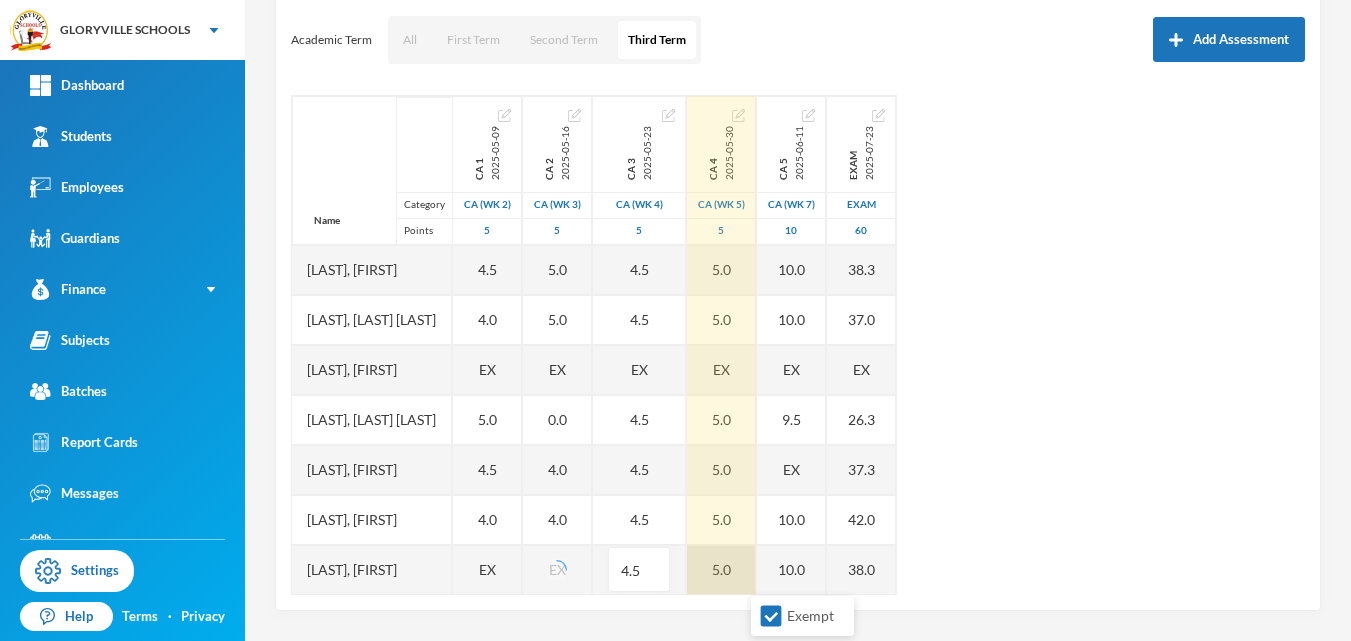 click on "5.0" at bounding box center [721, 570] 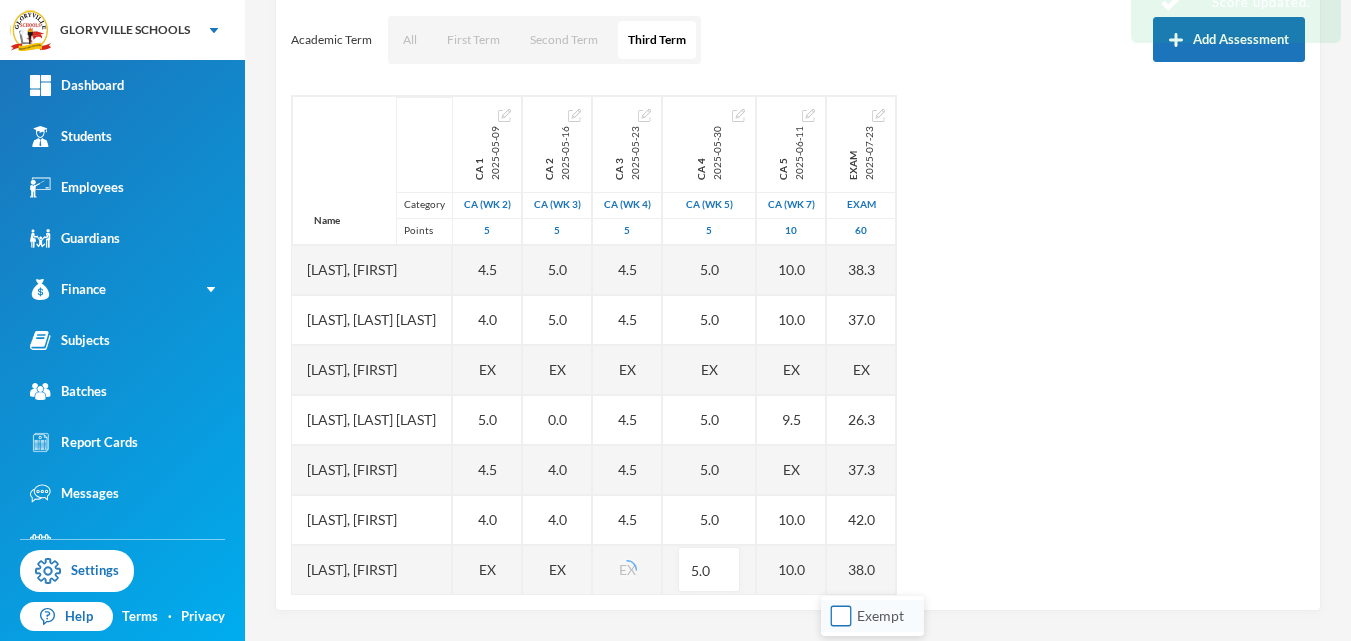 click on "Exempt" at bounding box center (841, 616) 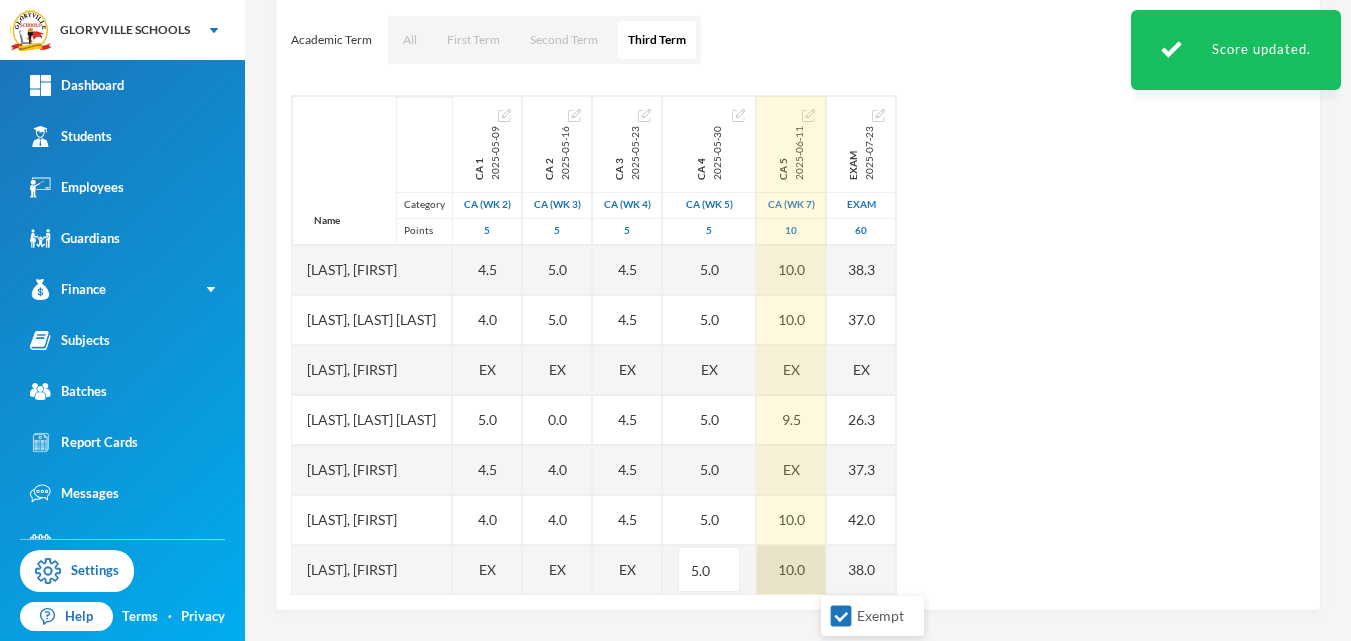 click on "10.0" at bounding box center (791, 570) 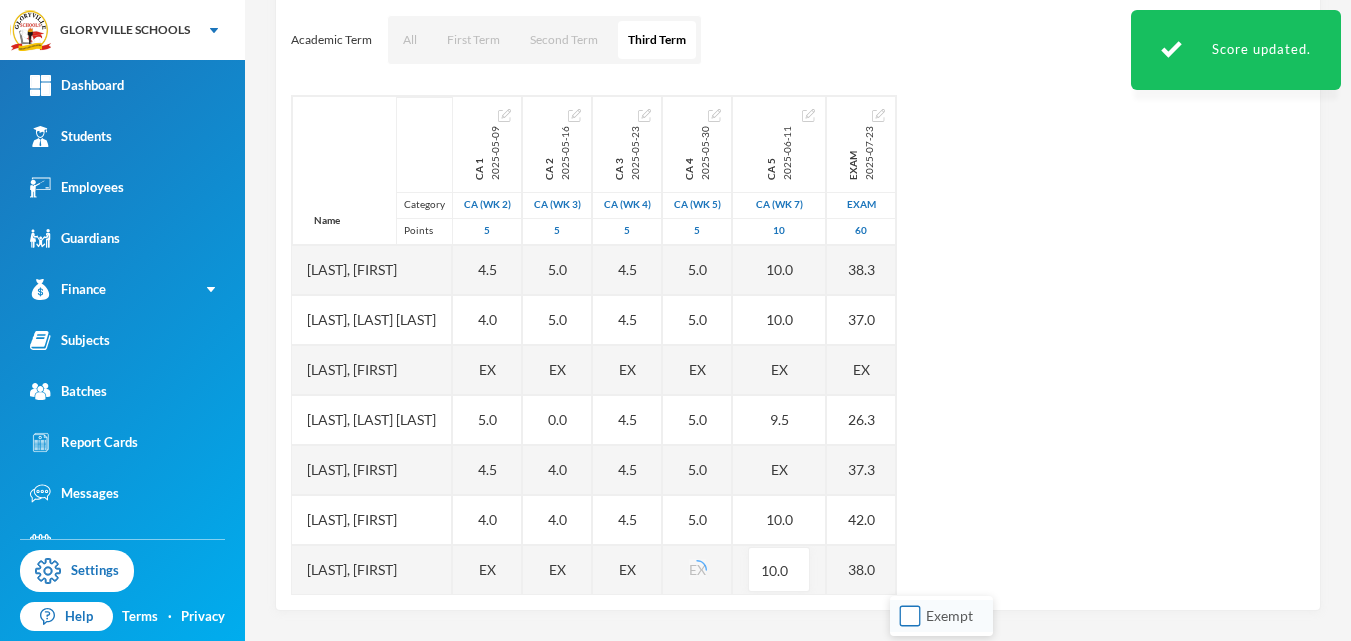 click on "Exempt" at bounding box center [910, 616] 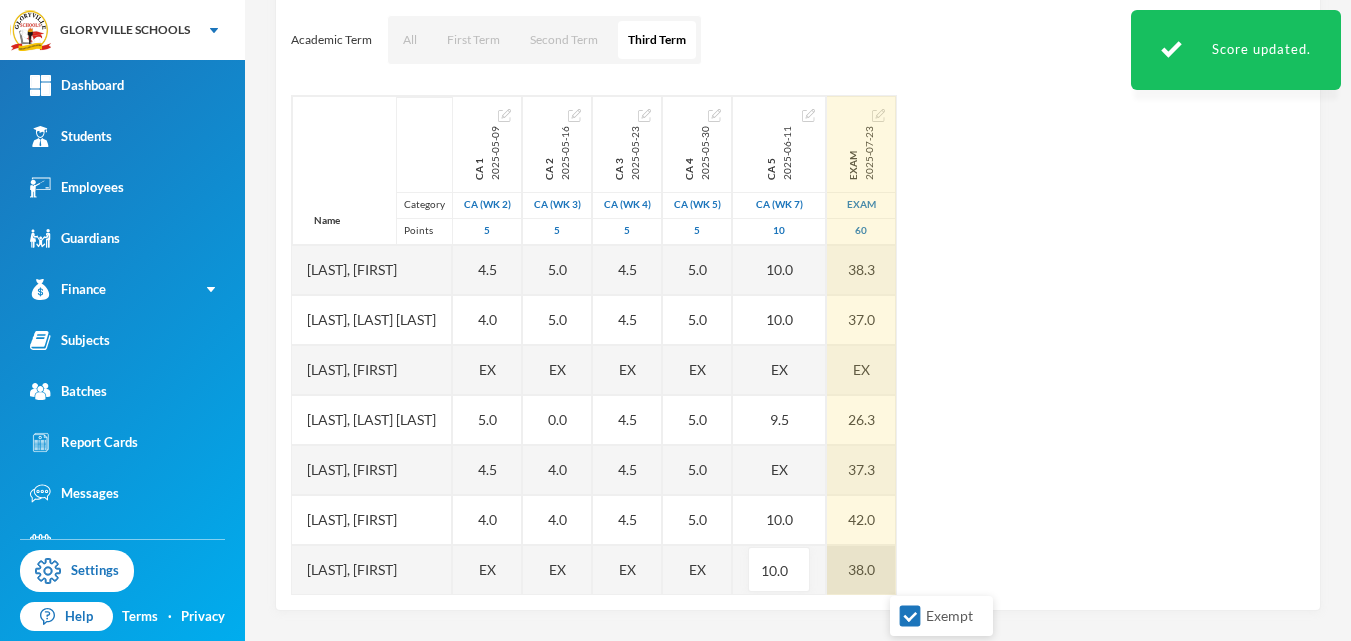 click on "38.0" at bounding box center [861, 570] 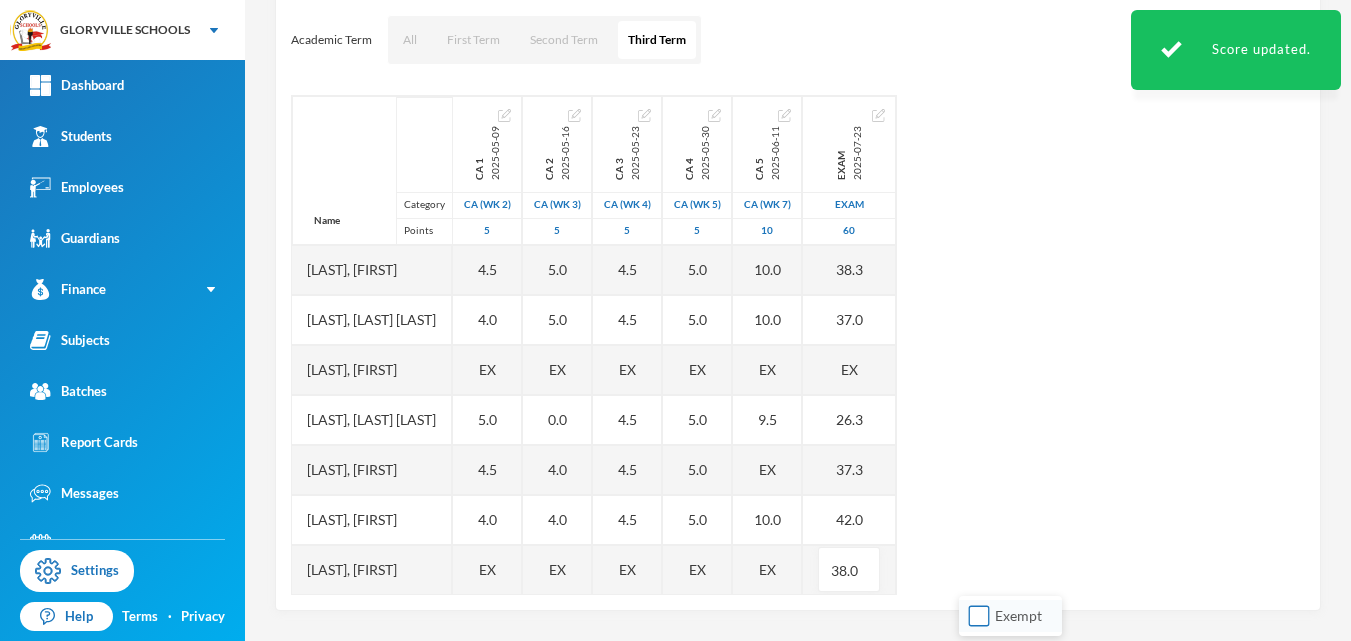 click on "Exempt" at bounding box center (979, 616) 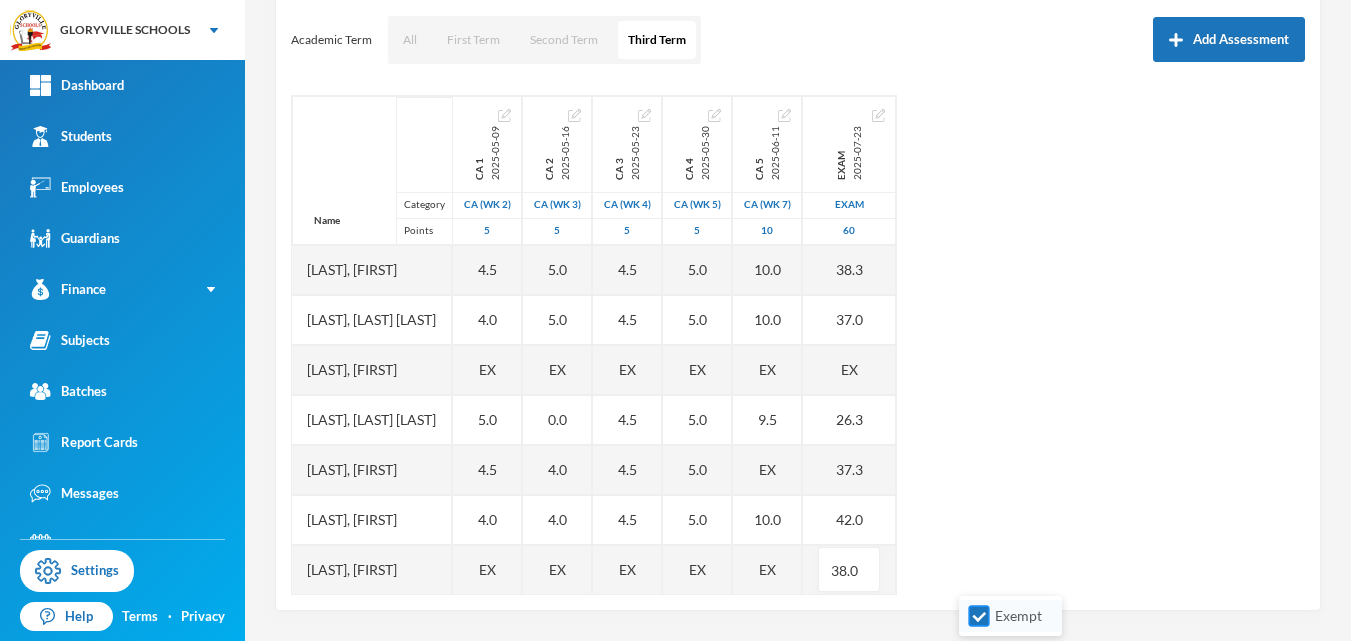 click on "Exempt" at bounding box center (979, 616) 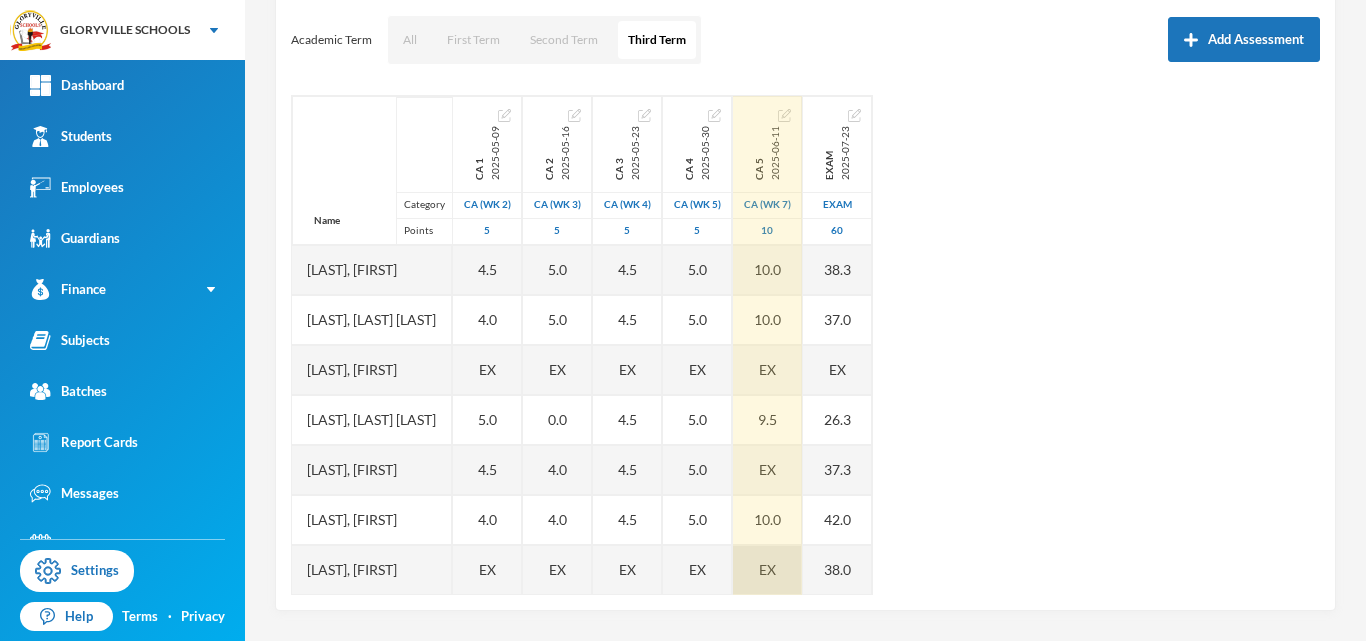 click on "EX" at bounding box center (767, 569) 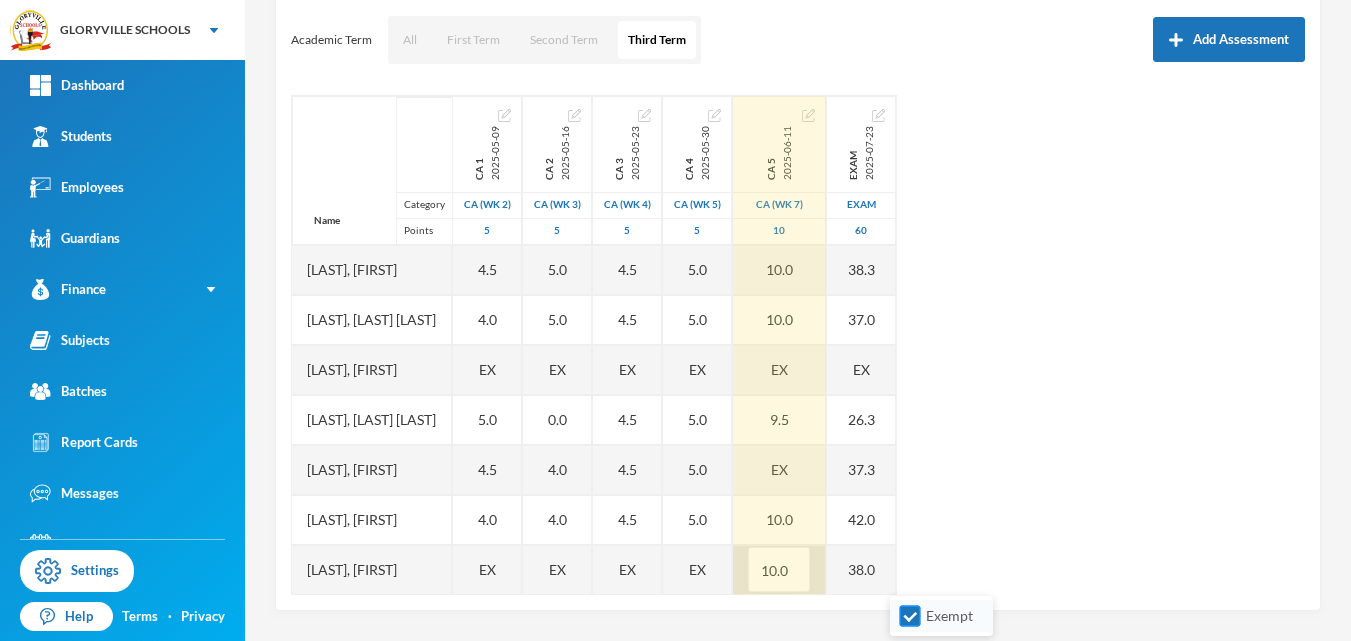 click on "Exempt" at bounding box center (910, 616) 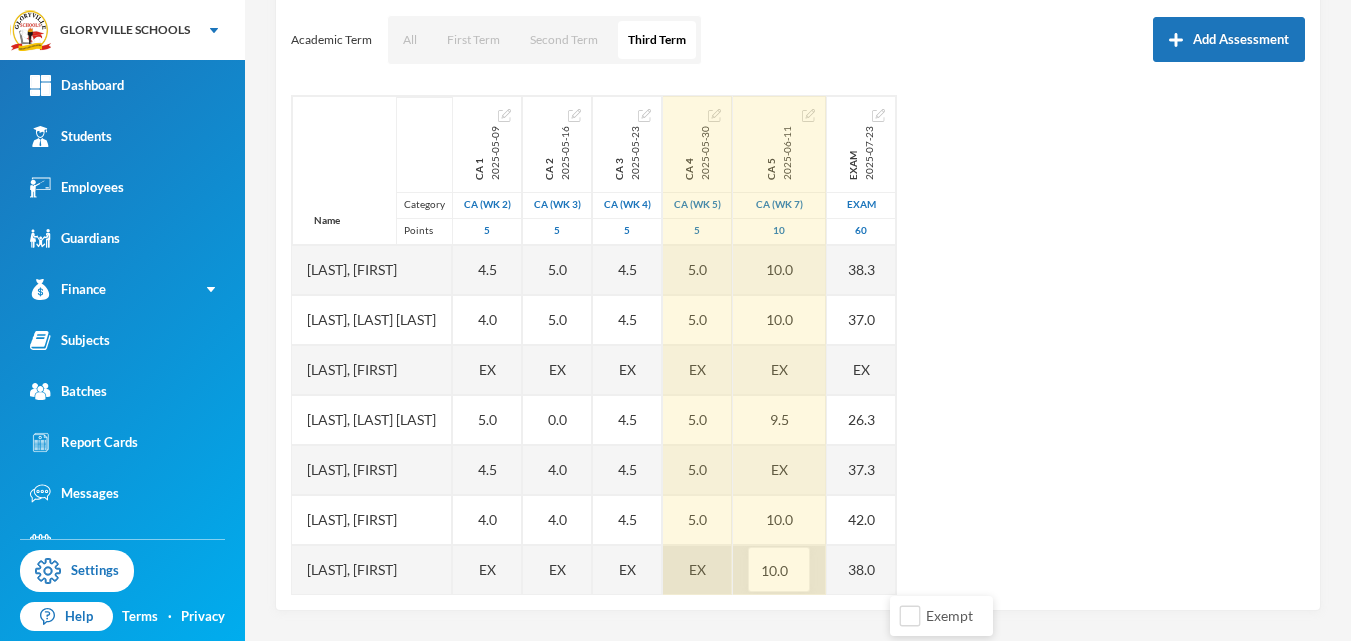 click on "EX" at bounding box center (697, 569) 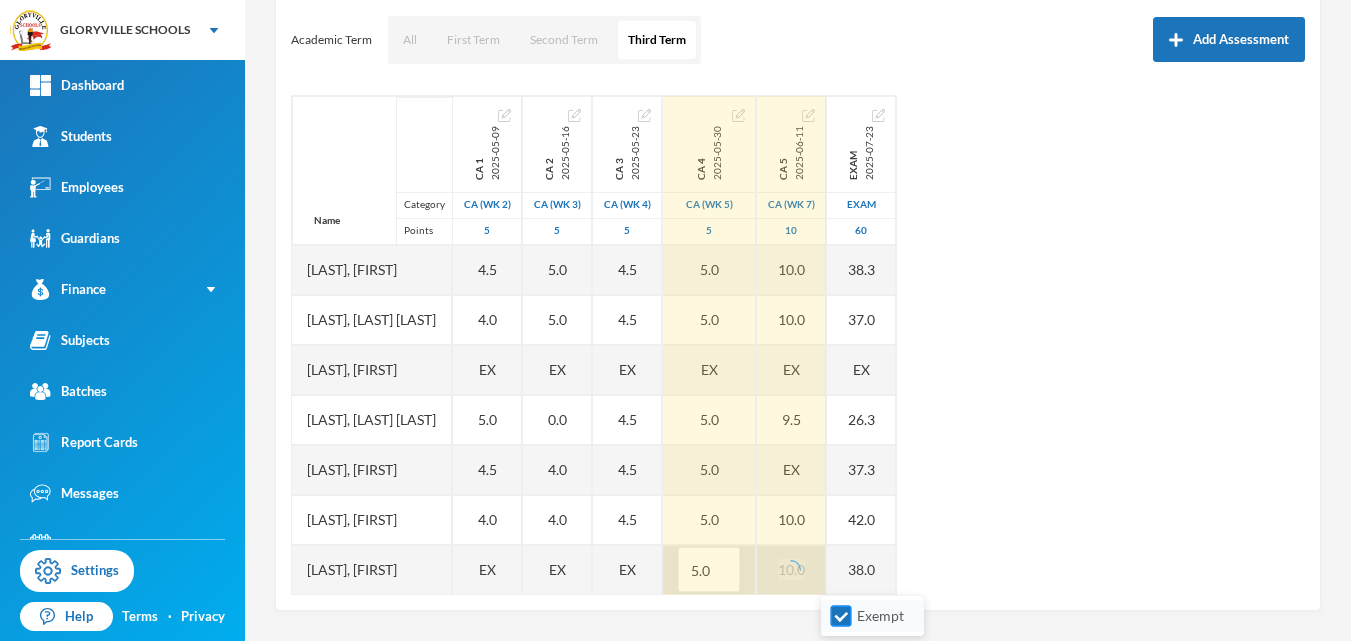 click on "Exempt" at bounding box center [841, 616] 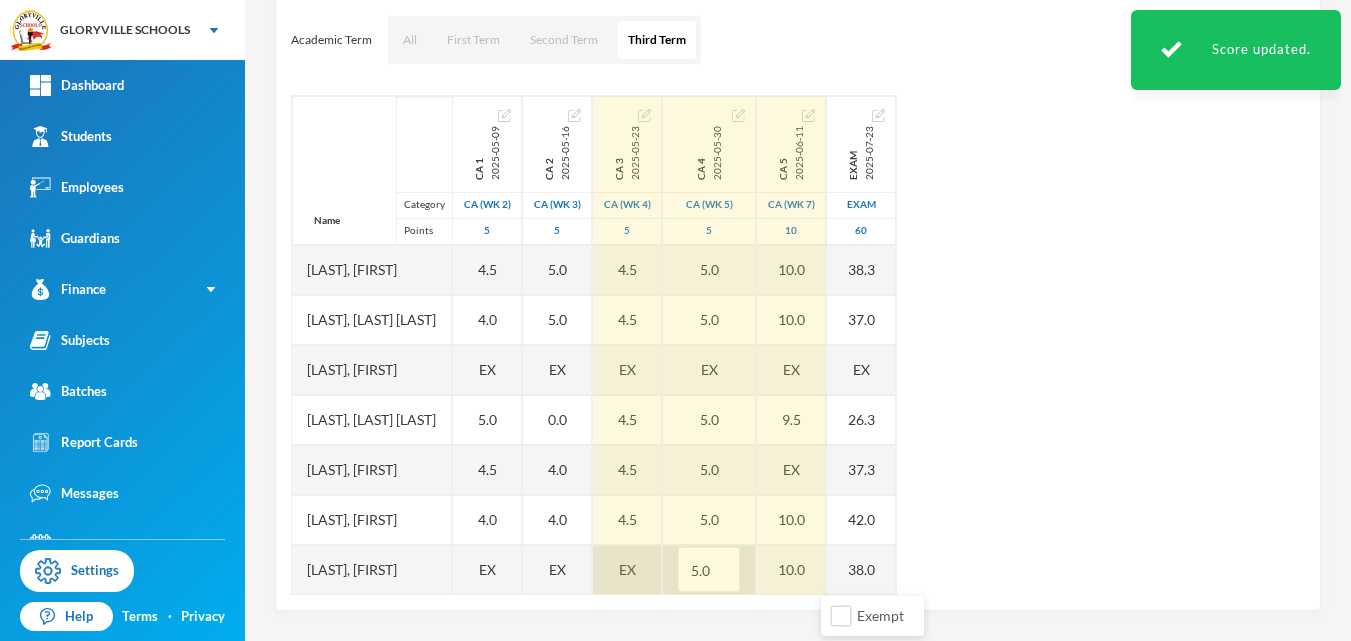 click on "EX" at bounding box center (627, 569) 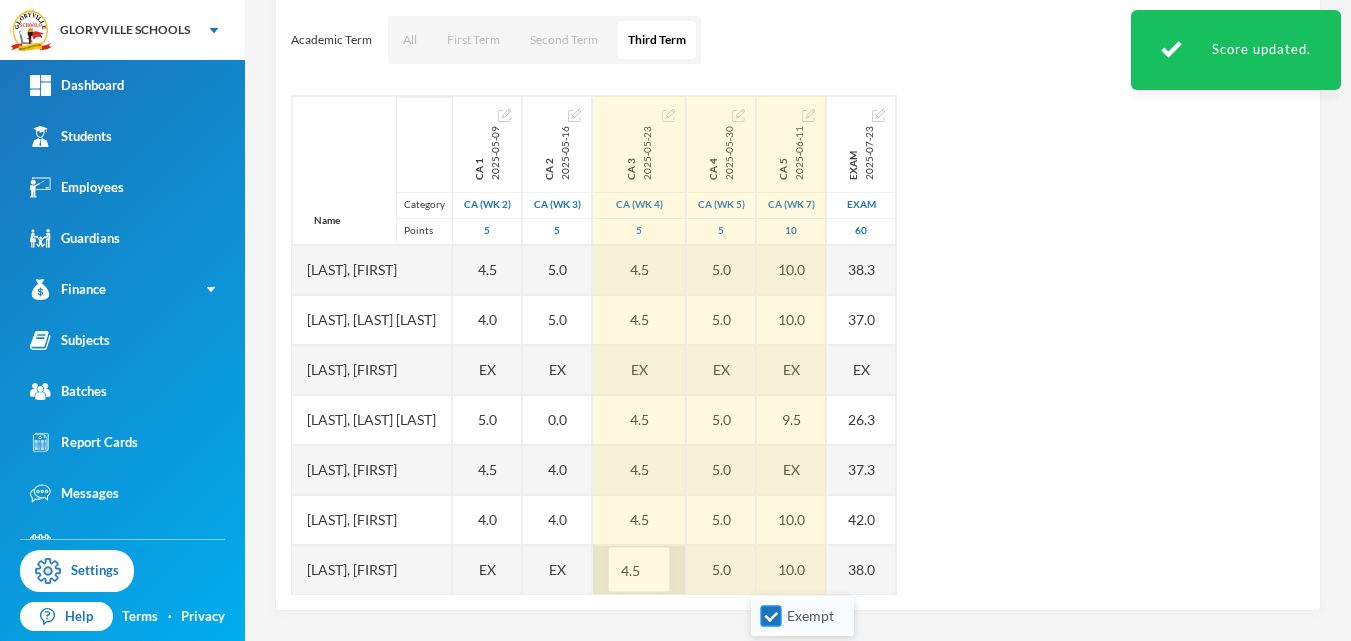 click on "Exempt" at bounding box center (771, 616) 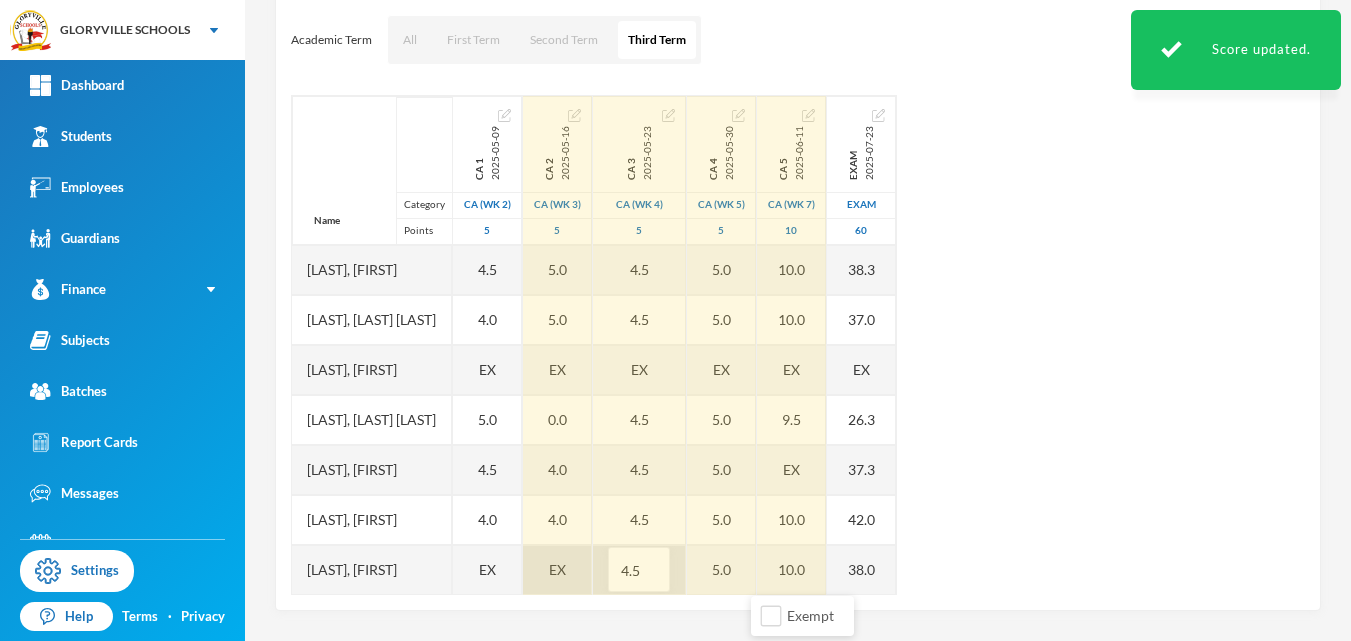 click on "EX" at bounding box center (557, 569) 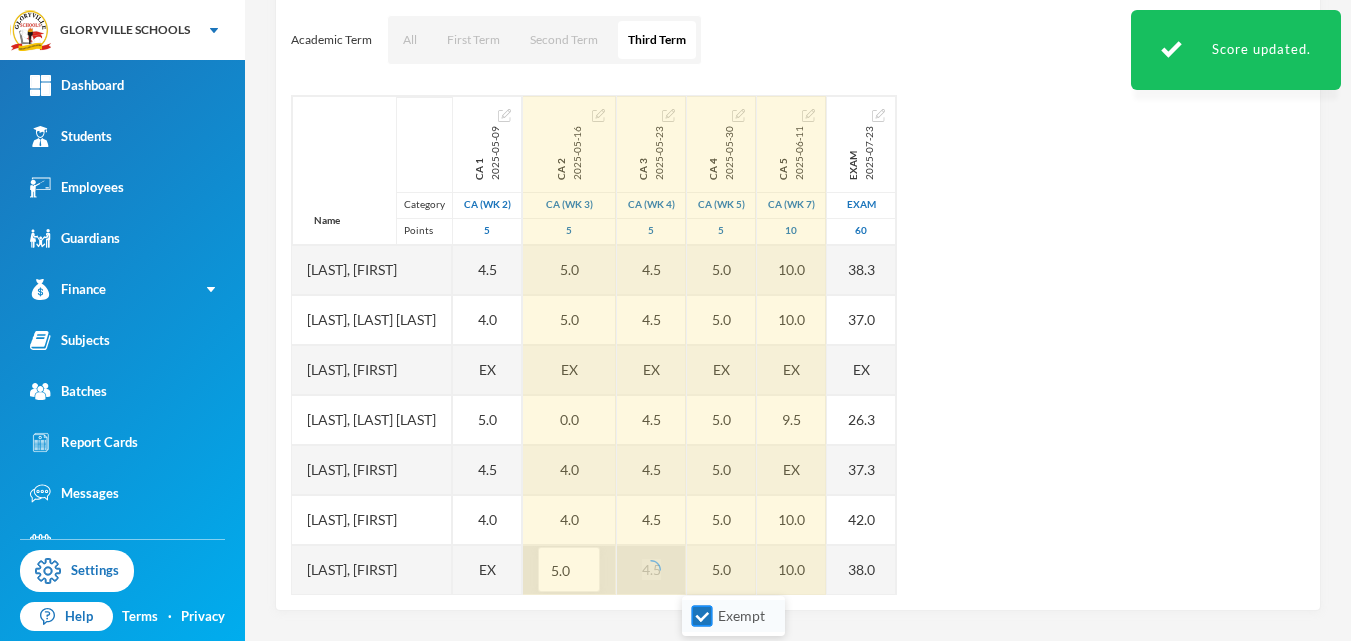 click on "Exempt" at bounding box center (702, 616) 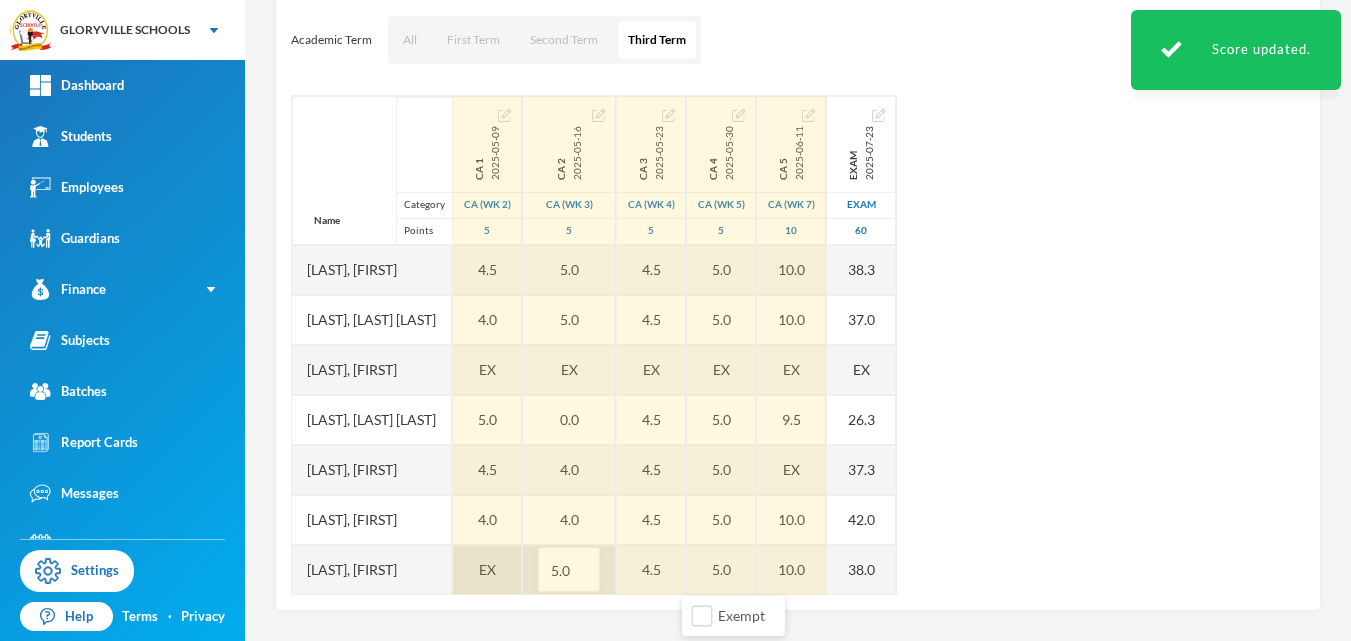 click on "EX" at bounding box center (487, 569) 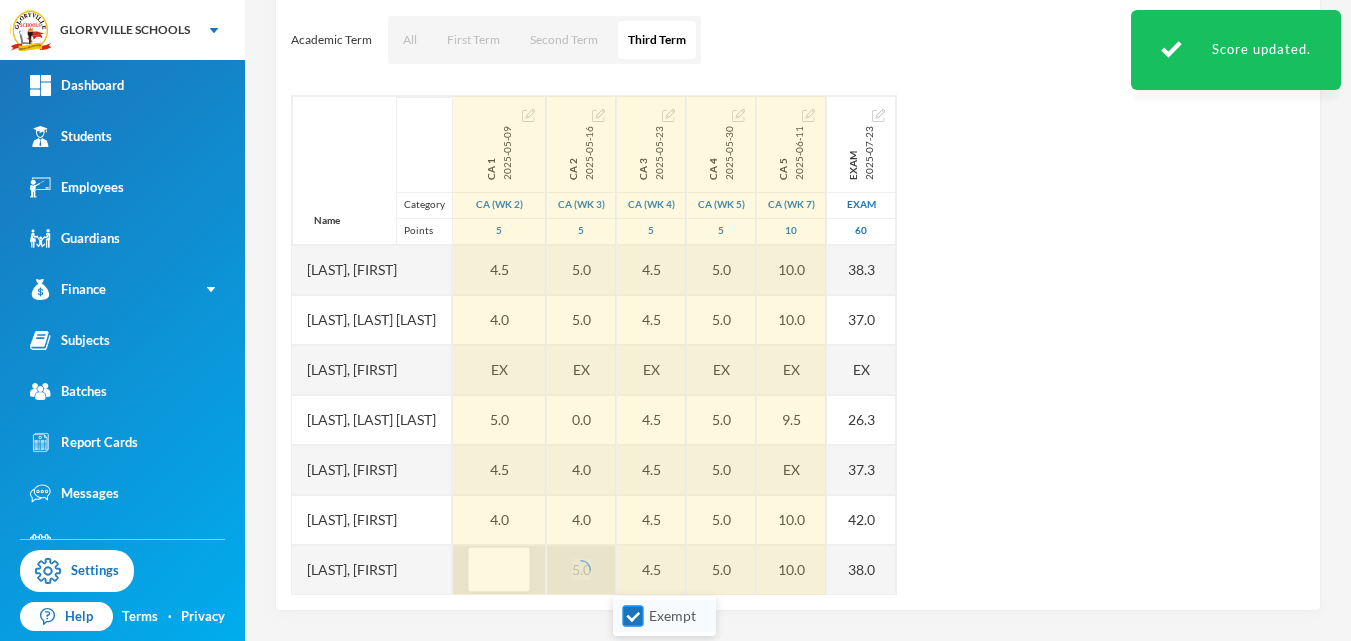 click on "Exempt" at bounding box center (633, 616) 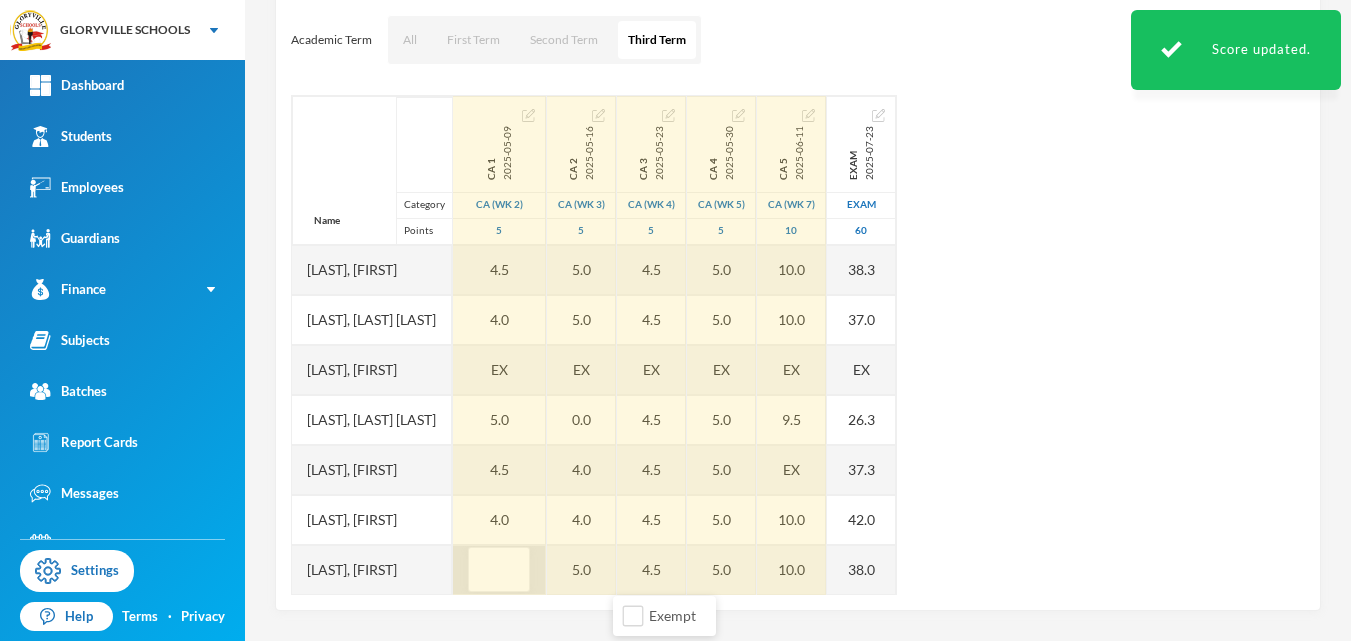 click on "Name   Category Points Adelokiki, Olabode Kingsley Adenekan, Oluwatofunmi Quadri Aderemi, Oluwaferanmi Christiana Akande, Oluwanifemi Beckly Jegbefumhen, Joan Modupe Obiekezie, Chimamanda Scholastica Ogbonna, Silas Uchenna Ojo, Emmanuel Oluwadabira Olagoke, Dorcas Oluwatosin Olanlokun, Micheal Ayomide Olusoga, Eniola Samuel Shotande, Omotola Taye, Blessing Oluwatobi CA 1 2025-05-09 CA (Wk 2) 5 4.5 4.0 EX 5.0 4.5 4.0 4.5 3.5 4.0 3.5 4.0 3.5 CA 2 2025-05-16 CA (Wk 3) 5 5.0 5.0 EX 0.0 4.0 4.0 5.0 4.0 5.0 5.0 5.0 5.0 3.0 CA 3 2025-05-23 CA (Wk 4) 5 4.5 4.5 EX 4.5 4.5 4.5 4.5 4.5 4.5 4.5 4.5 4.0 4.0 CA 4 2025-05-30 CA (Wk 5) 5 5.0 5.0 EX 5.0 5.0 5.0 5.0 5.0 5.0 5.0 5.0 5.0 5.0 CA 5 2025-06-11 CA (Wk 7) 10 10.0 10.0 EX 9.5 EX 10.0 10.0 8.5 9.5 8.5 8.5 10.0 9.5 Exam 2025-07-23 Exam 60 38.3 37.0 EX 26.3 37.3 42.0 38.0 34.3 39.0 35.0 34.0 34.3" at bounding box center [798, 345] 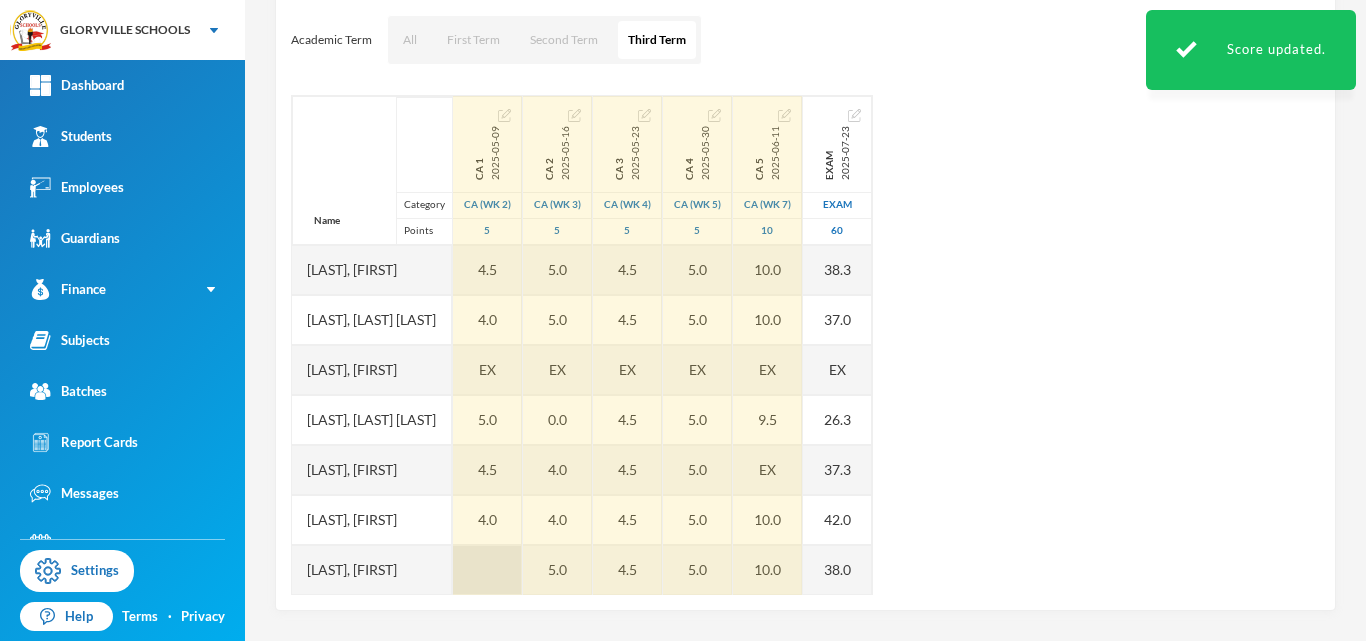 click at bounding box center [487, 570] 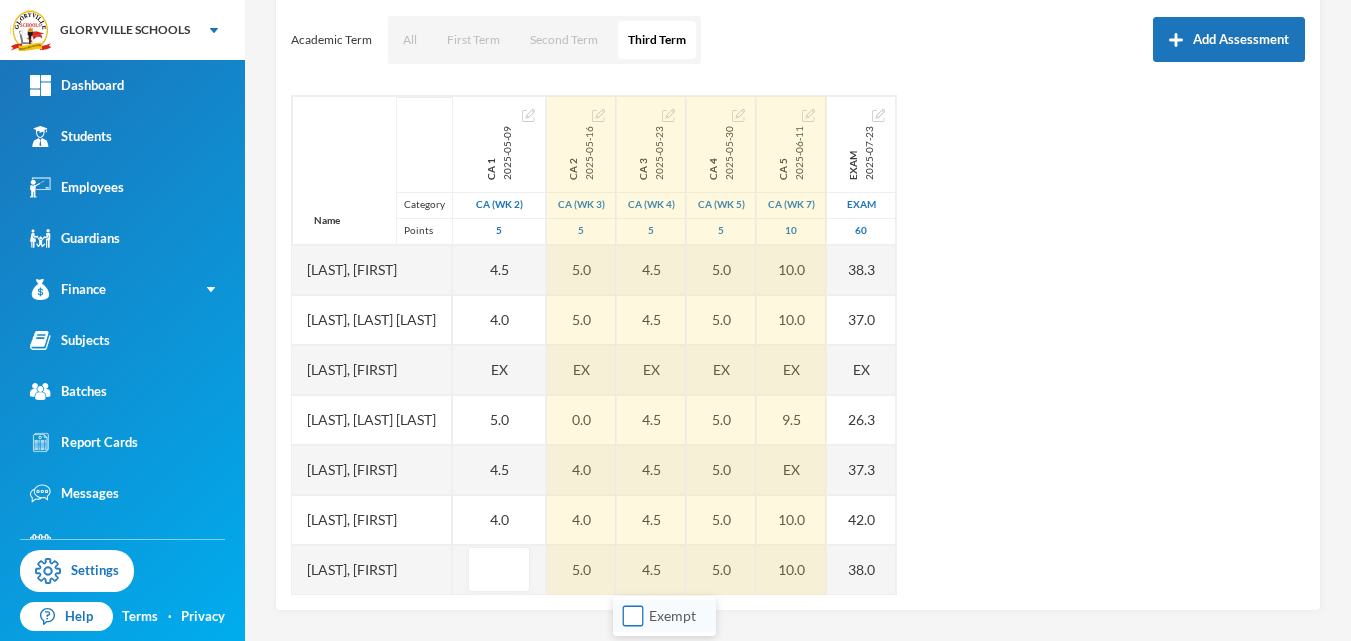 click on "Exempt" at bounding box center [633, 616] 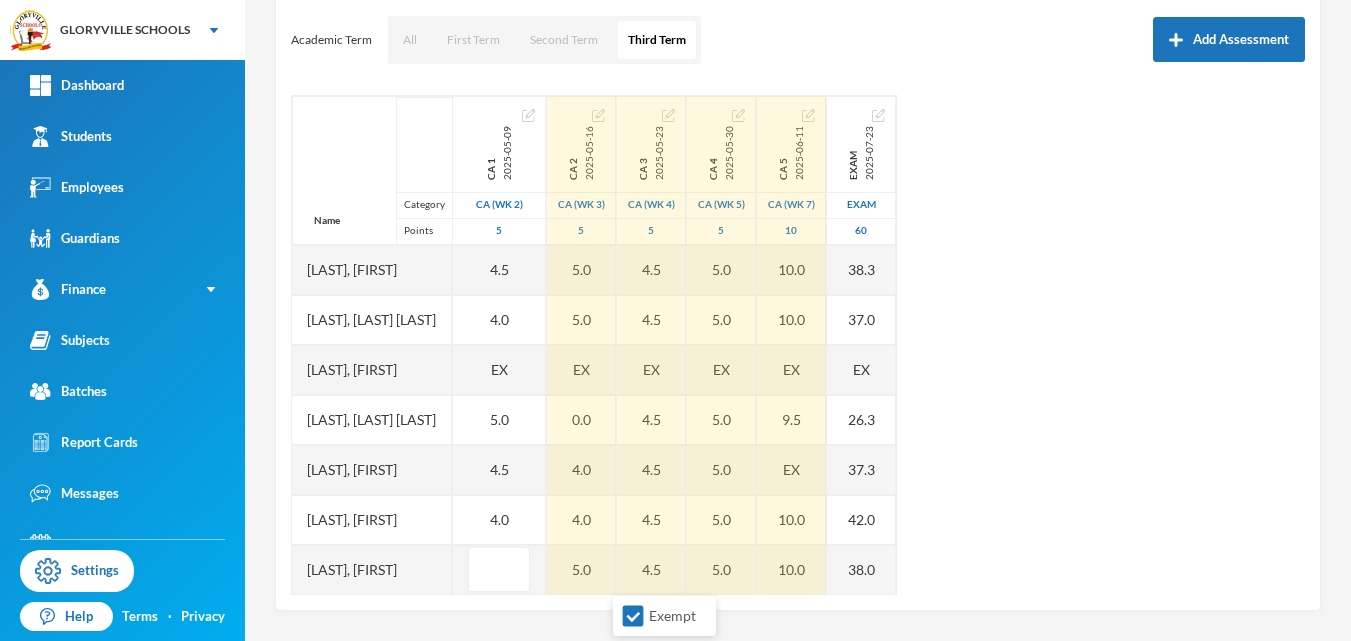 click on "Name   Category Points Adelokiki, Olabode Kingsley Adenekan, Oluwatofunmi Quadri Aderemi, Oluwaferanmi Christiana Akande, Oluwanifemi Beckly Jegbefumhen, Joan Modupe Obiekezie, Chimamanda Scholastica Ogbonna, Silas Uchenna Ojo, Emmanuel Oluwadabira Olagoke, Dorcas Oluwatosin Olanlokun, Micheal Ayomide Olusoga, Eniola Samuel Shotande, Omotola Taye, Blessing Oluwatobi CA 1 2025-05-09 CA (Wk 2) 5 4.5 4.0 EX 5.0 4.5 4.0 4.5 3.5 4.0 3.5 4.0 3.5 CA 2 2025-05-16 CA (Wk 3) 5 5.0 5.0 EX 0.0 4.0 4.0 5.0 4.0 5.0 5.0 5.0 5.0 3.0 CA 3 2025-05-23 CA (Wk 4) 5 4.5 4.5 EX 4.5 4.5 4.5 4.5 4.5 4.5 4.5 4.5 4.0 4.0 CA 4 2025-05-30 CA (Wk 5) 5 5.0 5.0 EX 5.0 5.0 5.0 5.0 5.0 5.0 5.0 5.0 5.0 5.0 CA 5 2025-06-11 CA (Wk 7) 10 10.0 10.0 EX 9.5 EX 10.0 10.0 8.5 9.5 8.5 8.5 10.0 9.5 Exam 2025-07-23 Exam 60 38.3 37.0 EX 26.3 37.3 42.0 38.0 34.3 39.0 35.0 34.0 34.3" at bounding box center [798, 345] 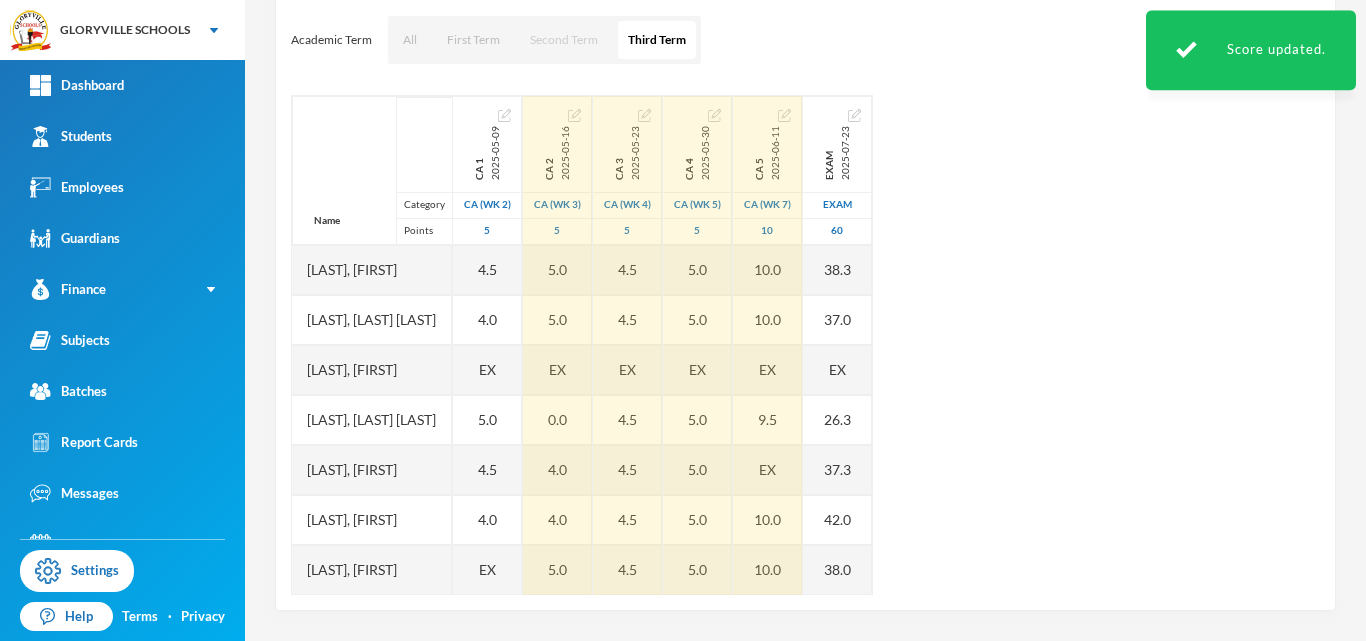 click on "Second Term" at bounding box center (564, 40) 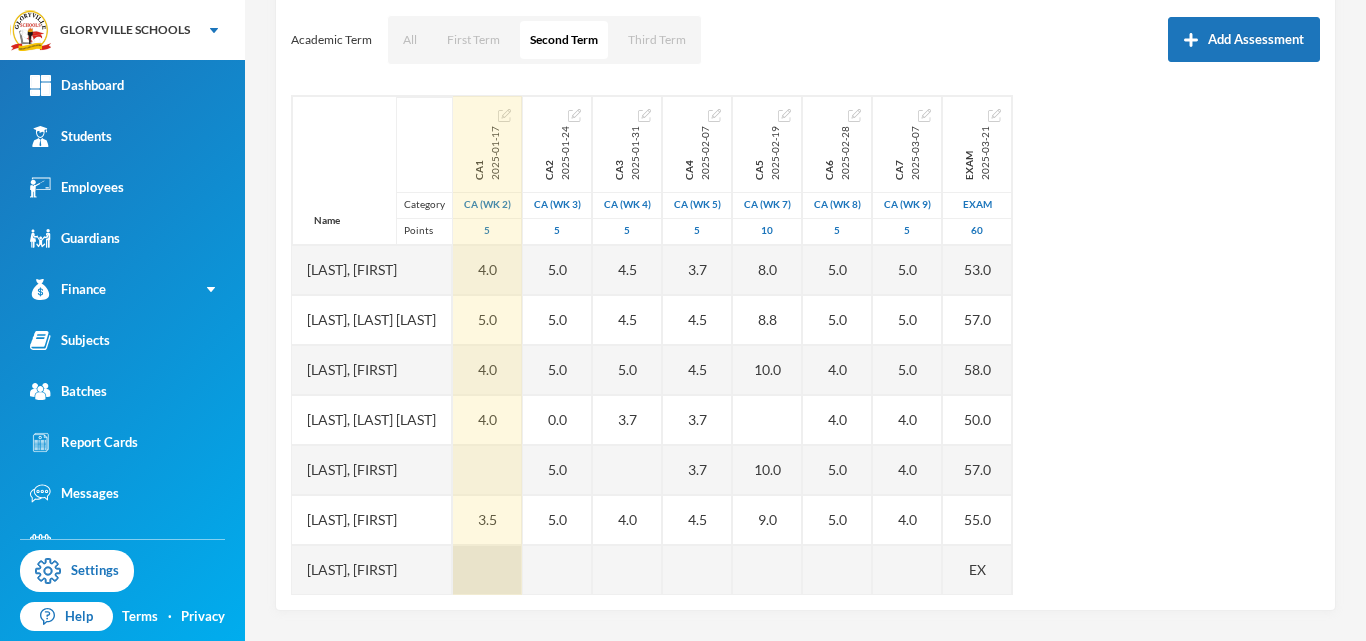 click at bounding box center [487, 570] 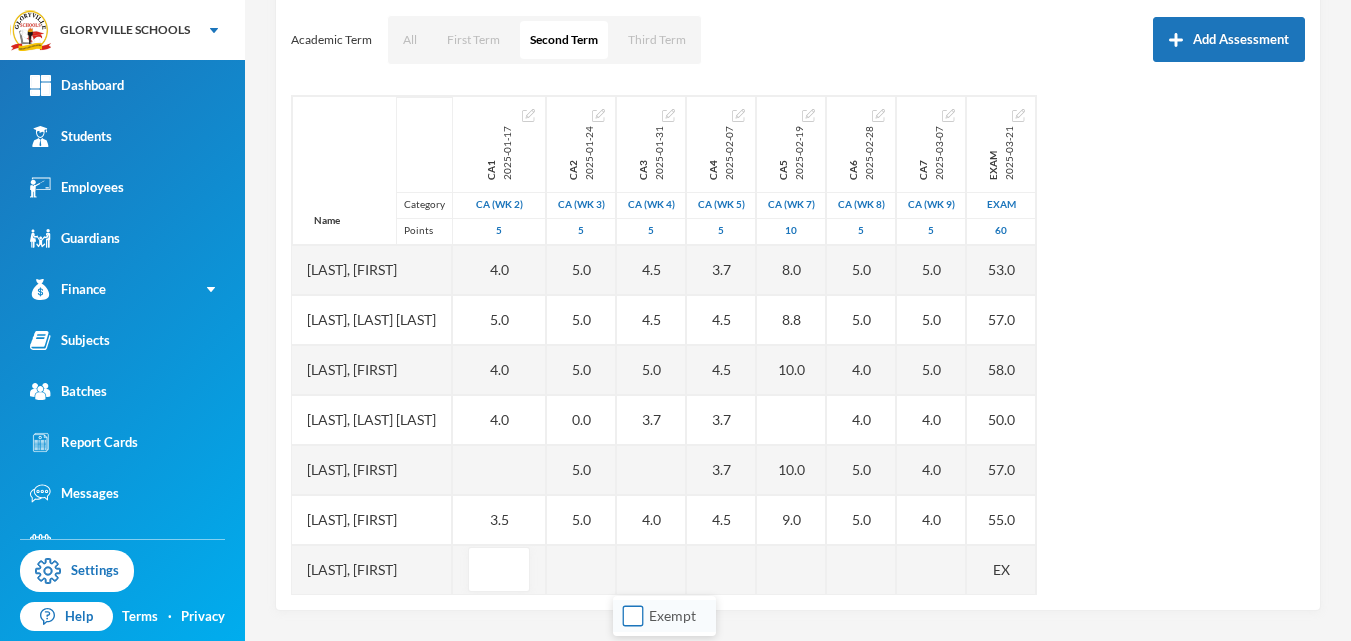 click on "Exempt" at bounding box center [633, 616] 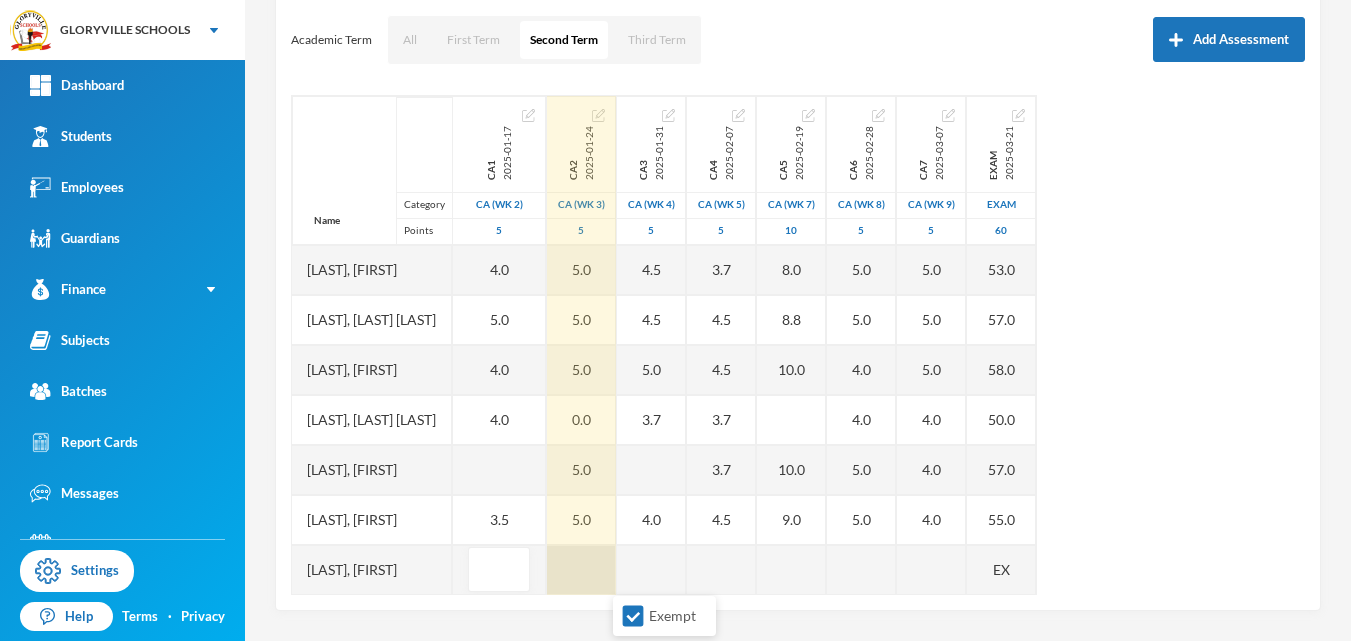 click at bounding box center (581, 570) 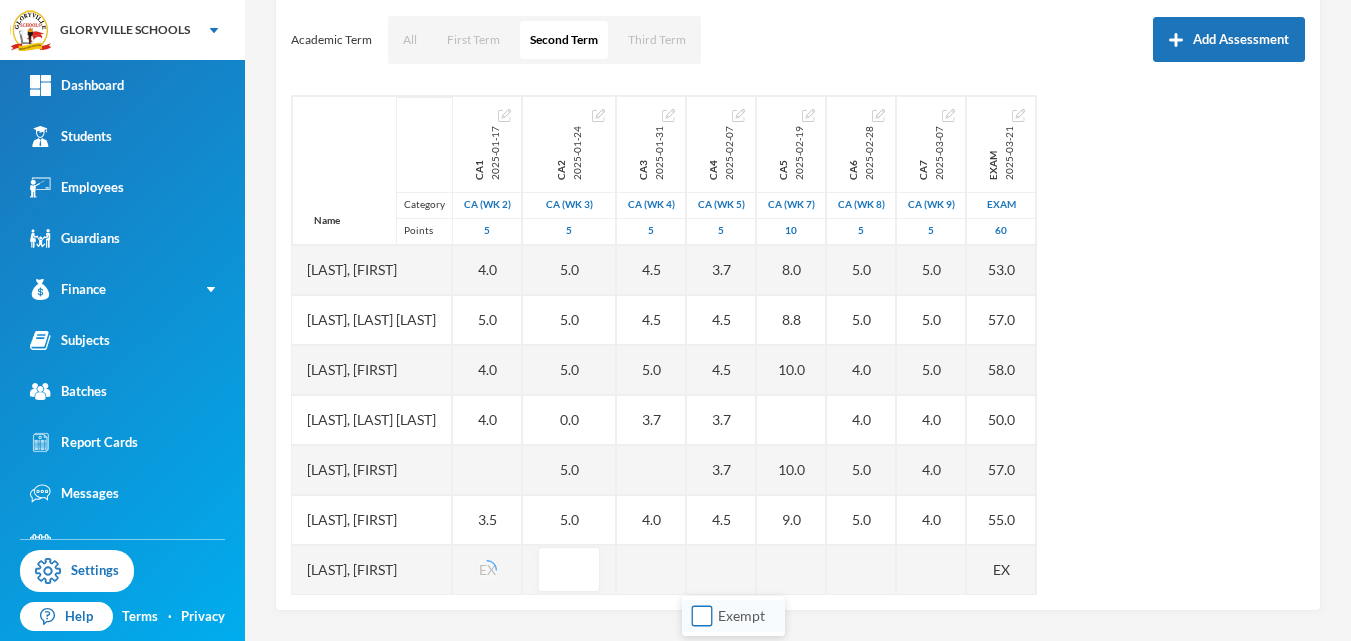 click on "Exempt" at bounding box center (702, 616) 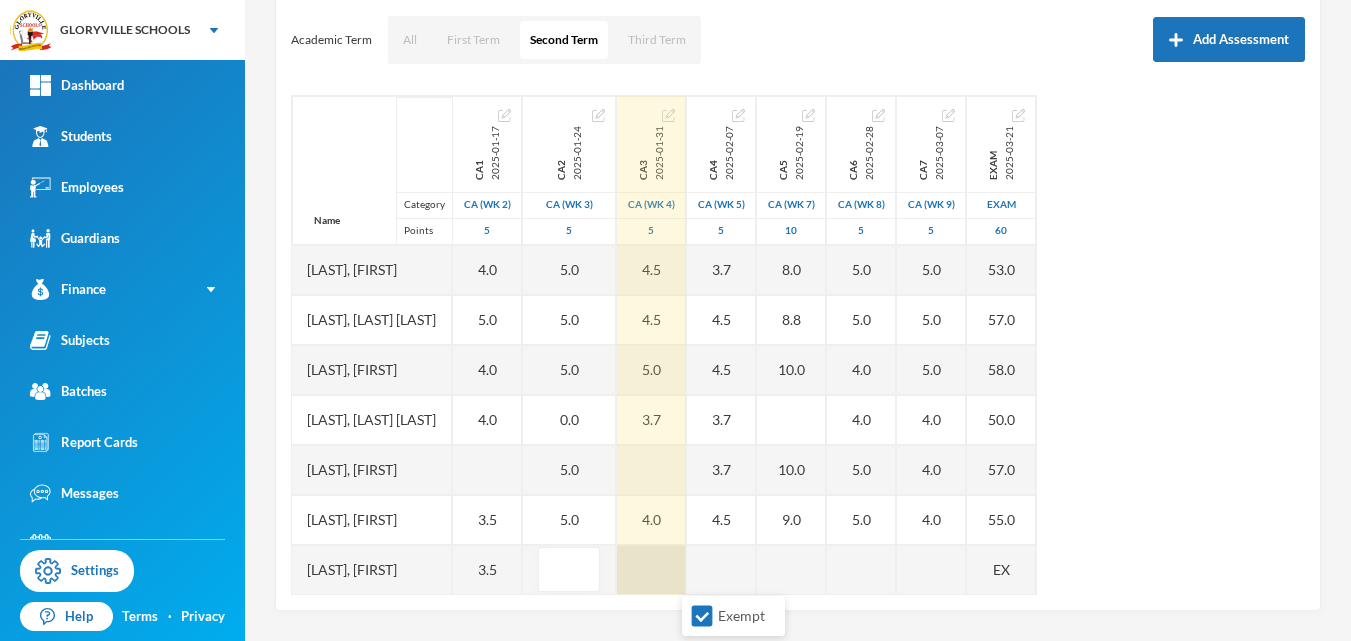 click at bounding box center [651, 570] 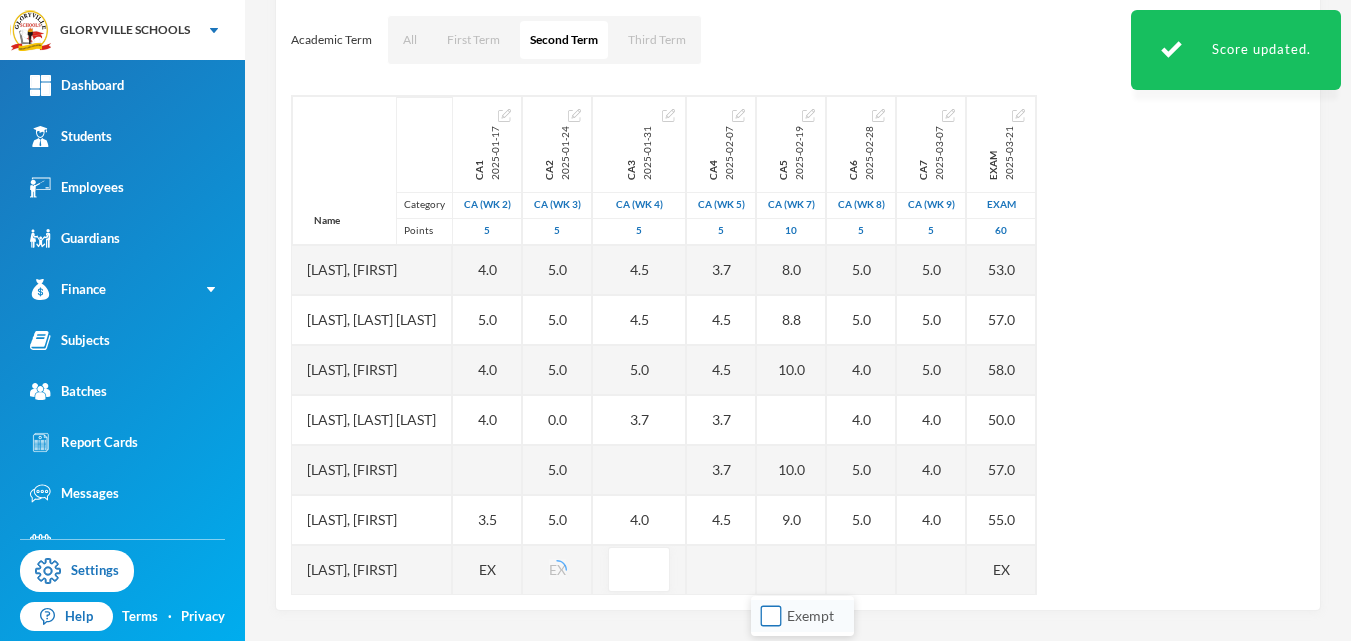 click on "Exempt" at bounding box center (771, 616) 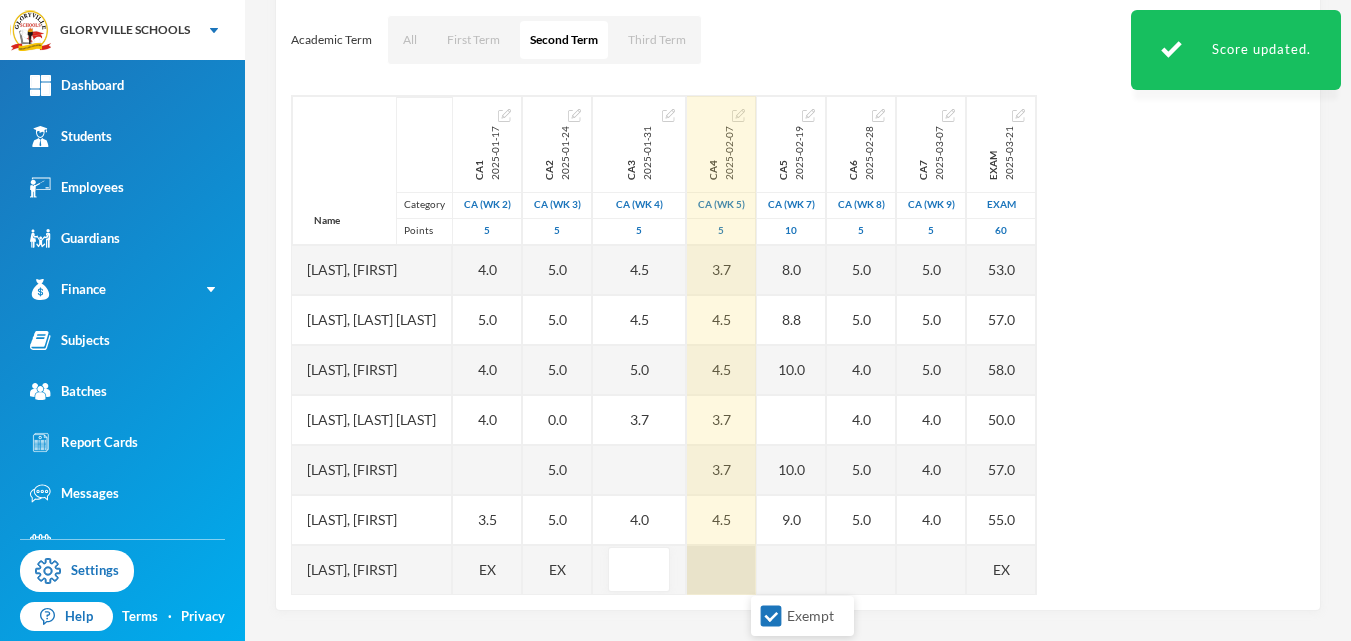 click at bounding box center [721, 570] 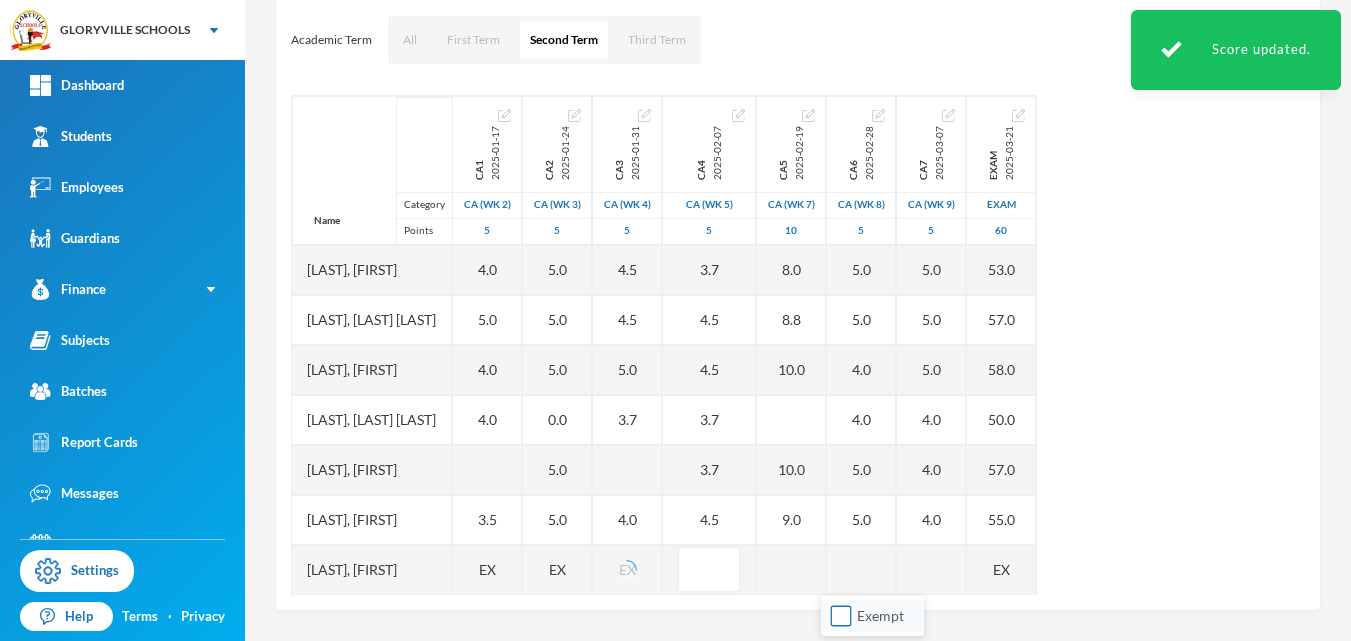 click on "Exempt" at bounding box center [841, 616] 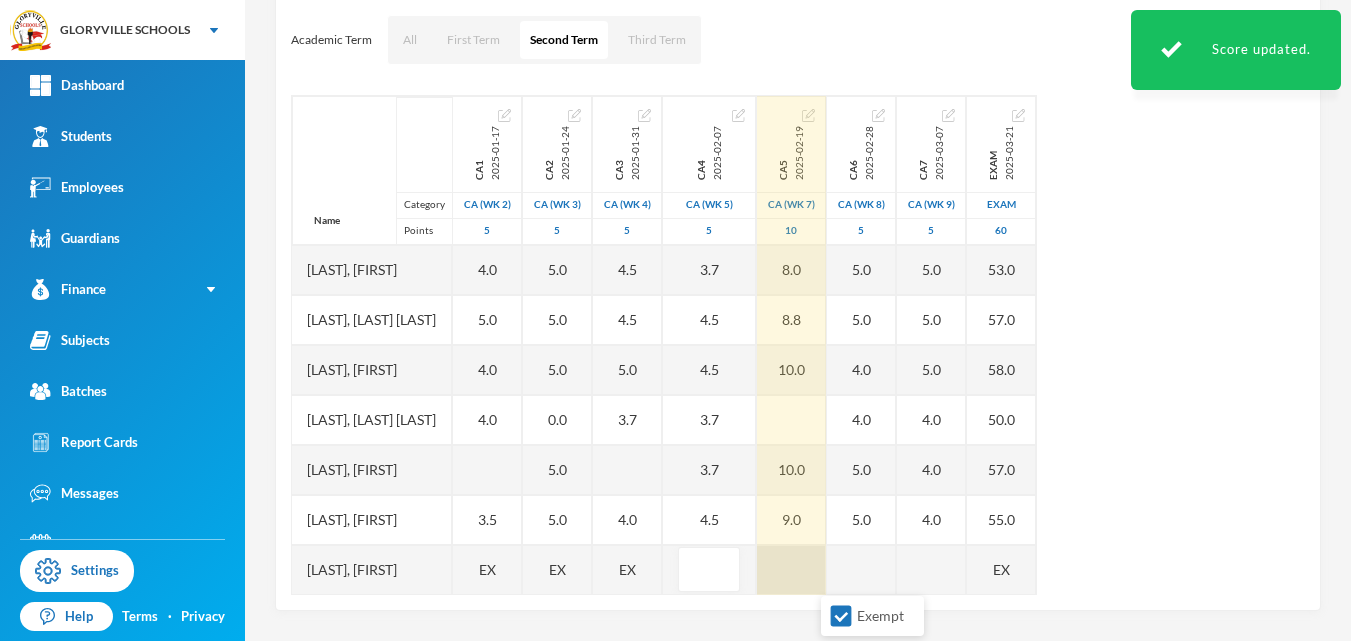 click at bounding box center (791, 570) 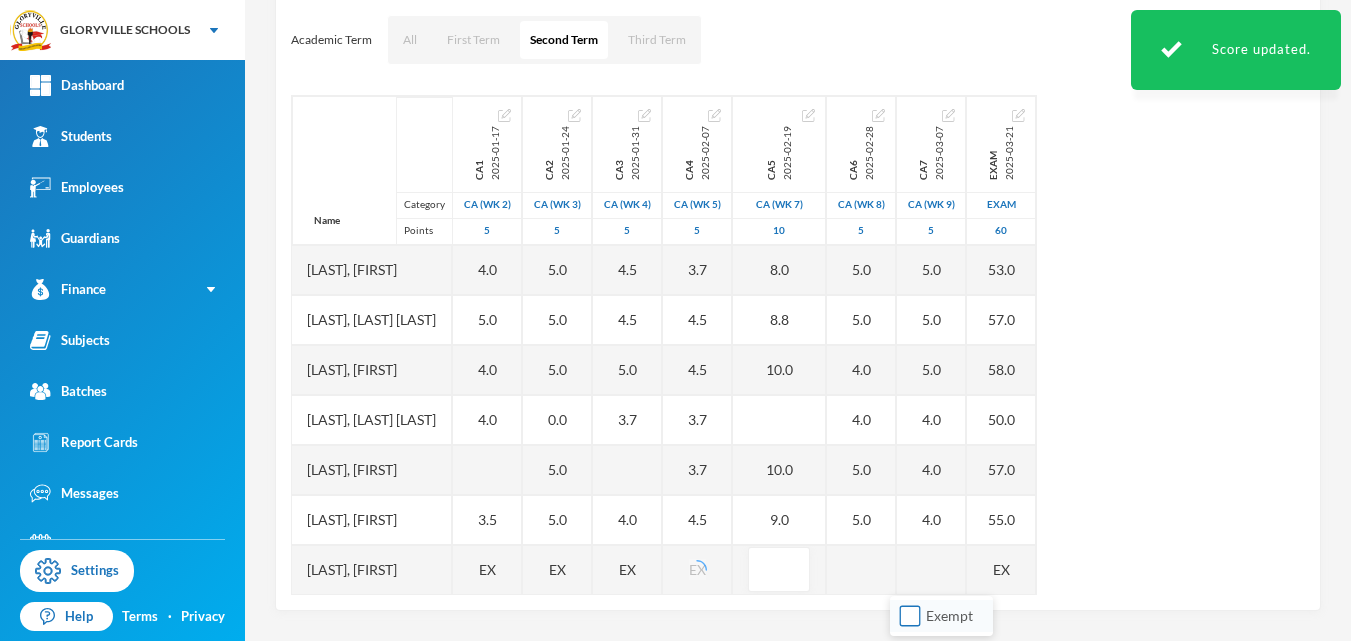 click on "Exempt" at bounding box center (910, 616) 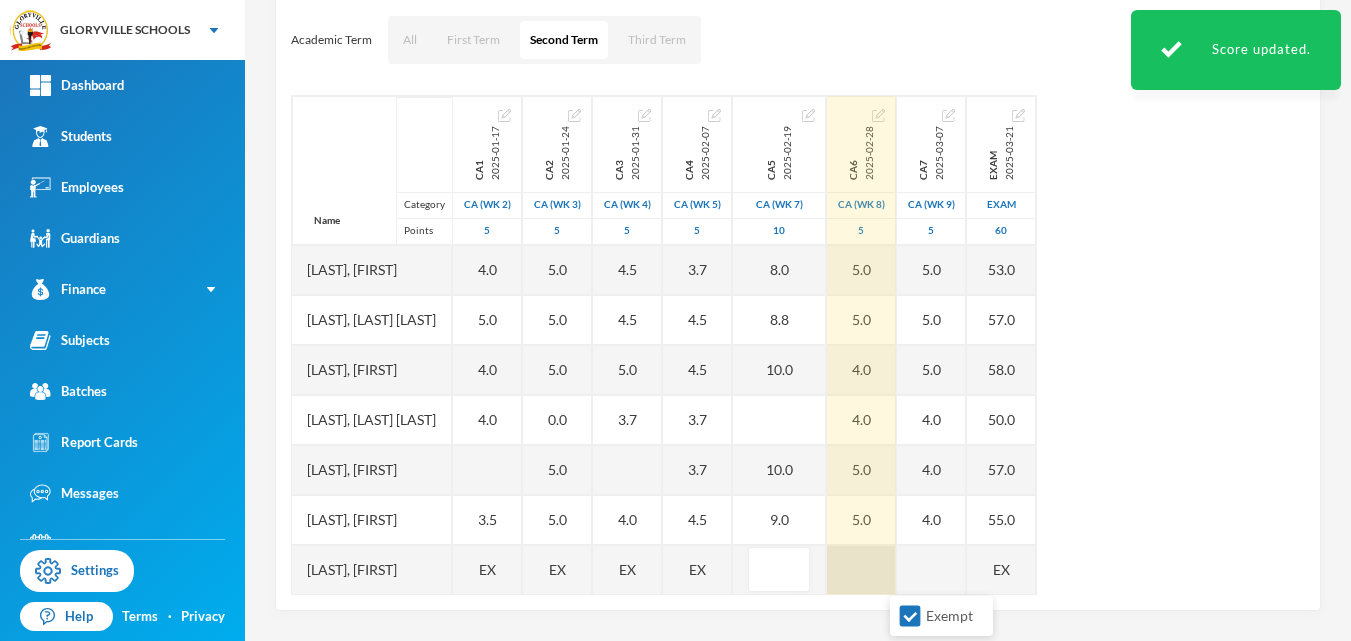 click at bounding box center [861, 570] 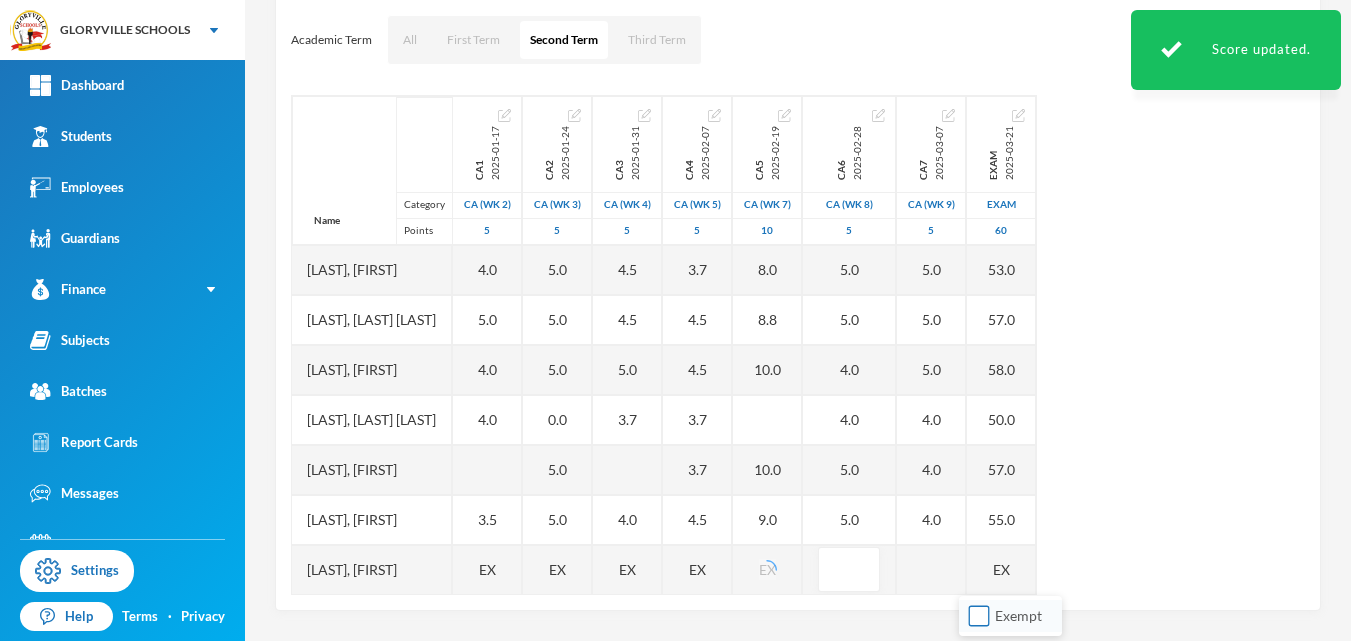 click on "Exempt" at bounding box center (979, 616) 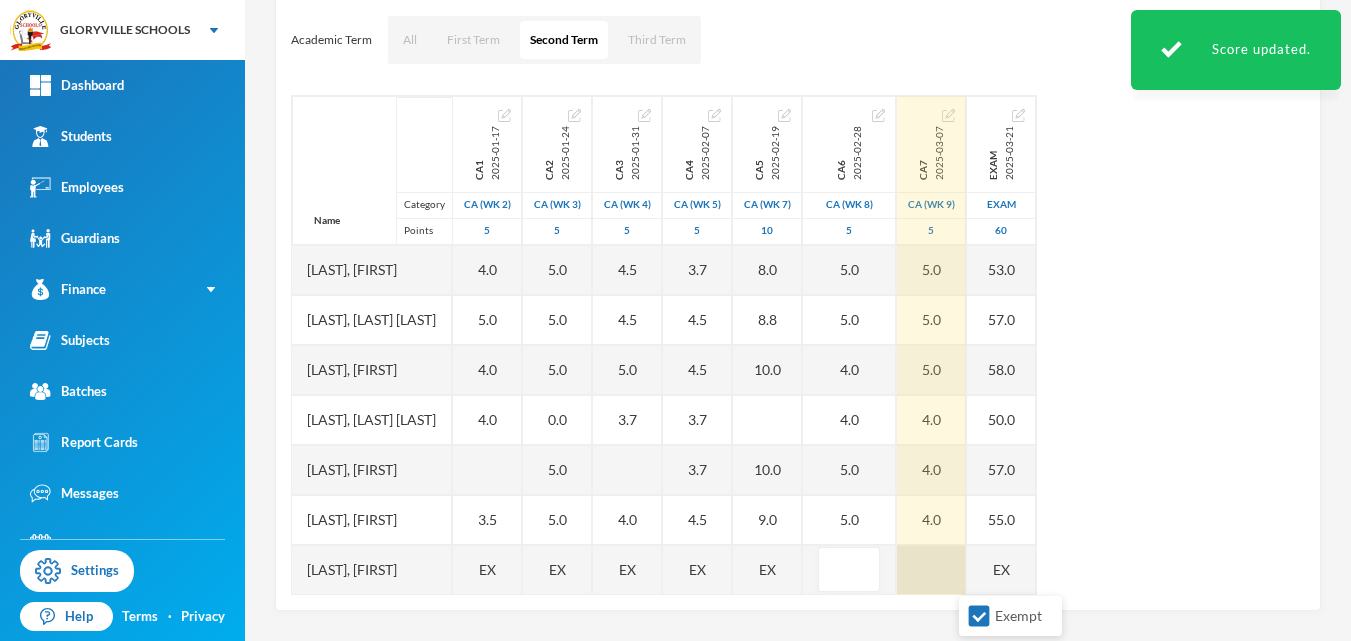 click at bounding box center [931, 570] 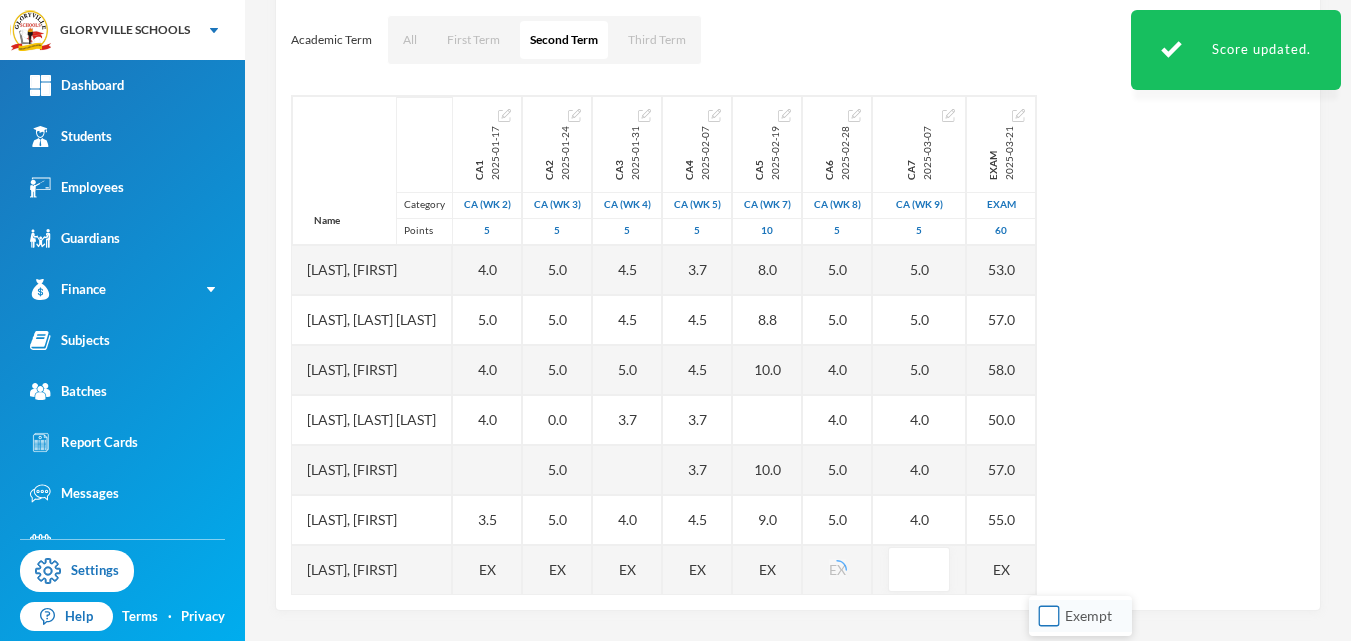 click on "Exempt" at bounding box center [1049, 616] 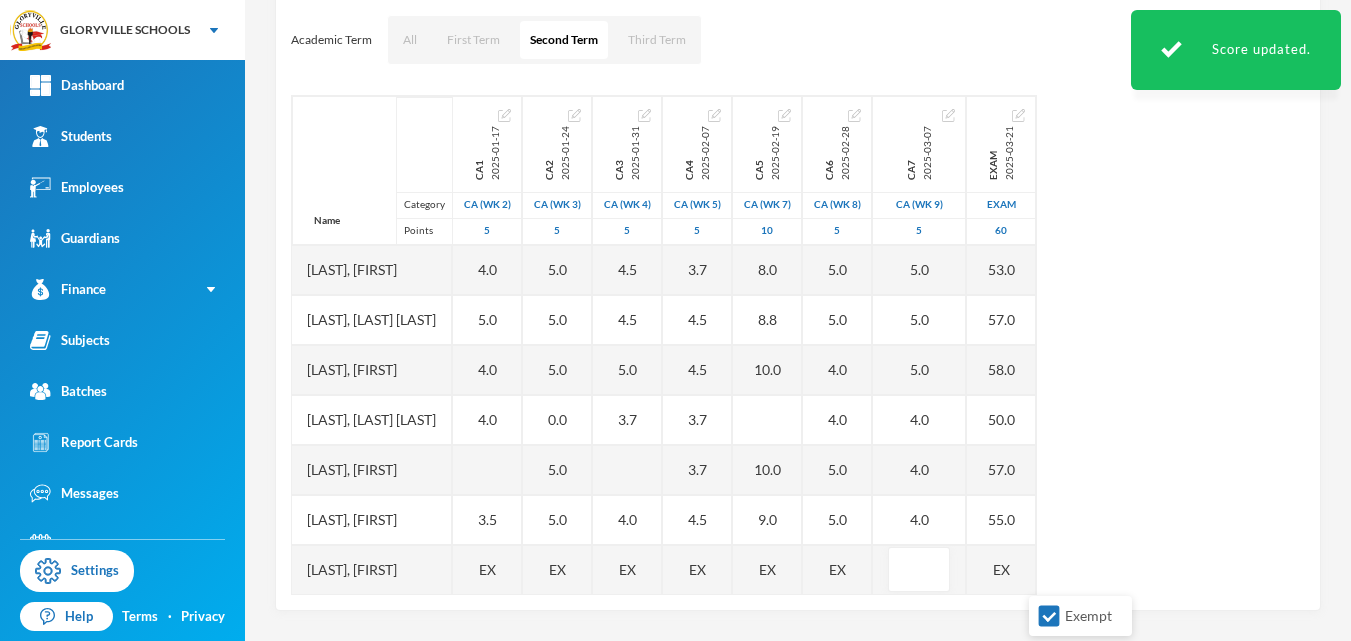 click on "Name   Category Points Adelokiki, Olabode Kingsley Adenekan, Oluwatofunmi Quadri Aderemi, Oluwaferanmi Christiana Akande, Oluwanifemi Beckly Jegbefumhen, Joan Modupe Obiekezie, Chimamanda Scholastica Ogbonna, Silas Uchenna Ojo, Emmanuel Oluwadabira Olagoke, Dorcas Oluwatosin Olanlokun, Micheal Ayomide Olusoga, Eniola Samuel Shotande, Omotola Taye, Blessing Oluwatobi Ca1 2025-01-17 CA (Wk 2) 5 4.0 5.0 4.0 4.0 3.5 EX 3.5 4.0 2.0 2.0 4.0 1.5 Ca2 2025-01-24 CA (Wk 3) 5 5.0 5.0 5.0 0.0 5.0 5.0 EX 3.0 4.2 2.5 5.0 5.0 5.0 Ca3 2025-01-31 CA (Wk 4) 5 4.5 4.5 5.0 3.7 4.0 EX 5.0 3.7 3.7 3.0 3.0 3.5 Ca4 2025-02-07 CA (Wk 5) 5 3.7 4.5 4.5 3.7 3.7 4.5 EX 3.7 4.5 4.5 3.7 3.7 3.7 Ca5 2025-02-19 CA (Wk 7) 10 8.0 8.8 10.0 10.0 9.0 EX 7.0 10.0 6.7 4.0 7.5 8.0 Ca6 2025-02-28 CA (Wk 8) 5 5.0 5.0 4.0 4.0 5.0 5.0 EX 5.0 4.0 5.0 4.0 4.0 4.0 Ca7 2025-03-07 CA (Wk 9) 5 5.0 5.0 5.0 4.0 4.0 4.0 4.0 4.0 5.0 4.0 3.0 3.0 Exam 2025-03-21 Exam 60 53.0 57.0 58.0 50.0 57.0 55.0 EX 56.0 48.0 52.0 36.0 38.0 42.0" at bounding box center (798, 345) 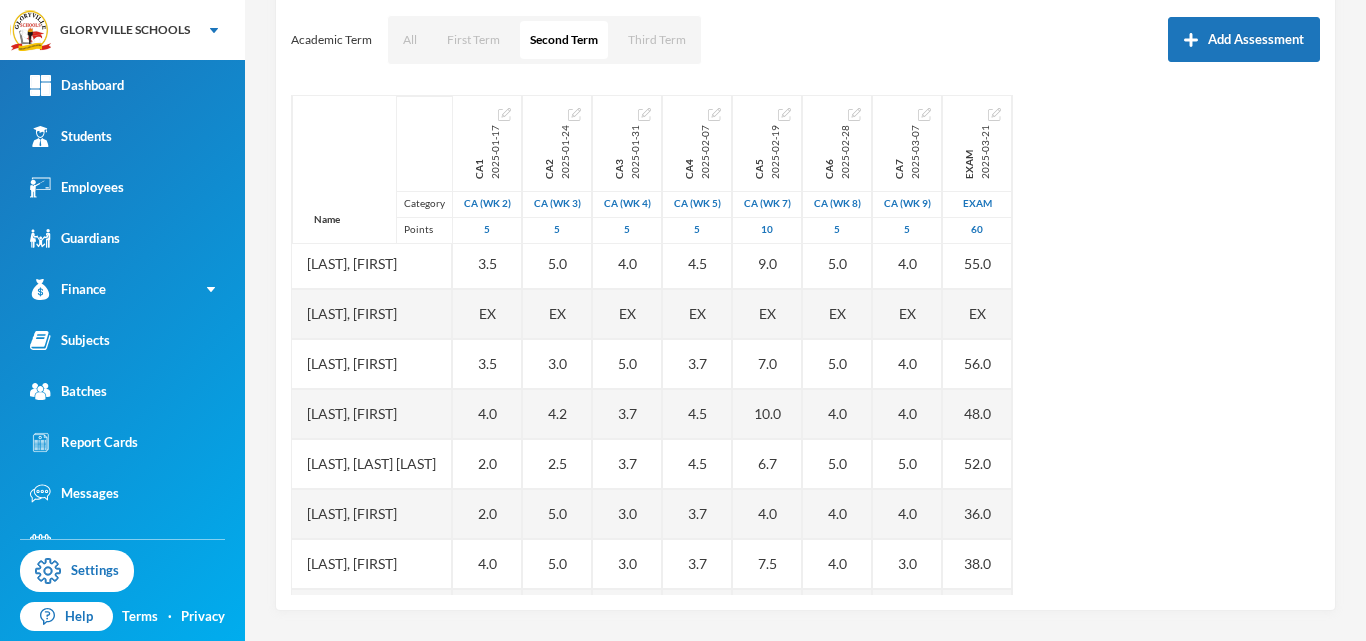 scroll, scrollTop: 301, scrollLeft: 0, axis: vertical 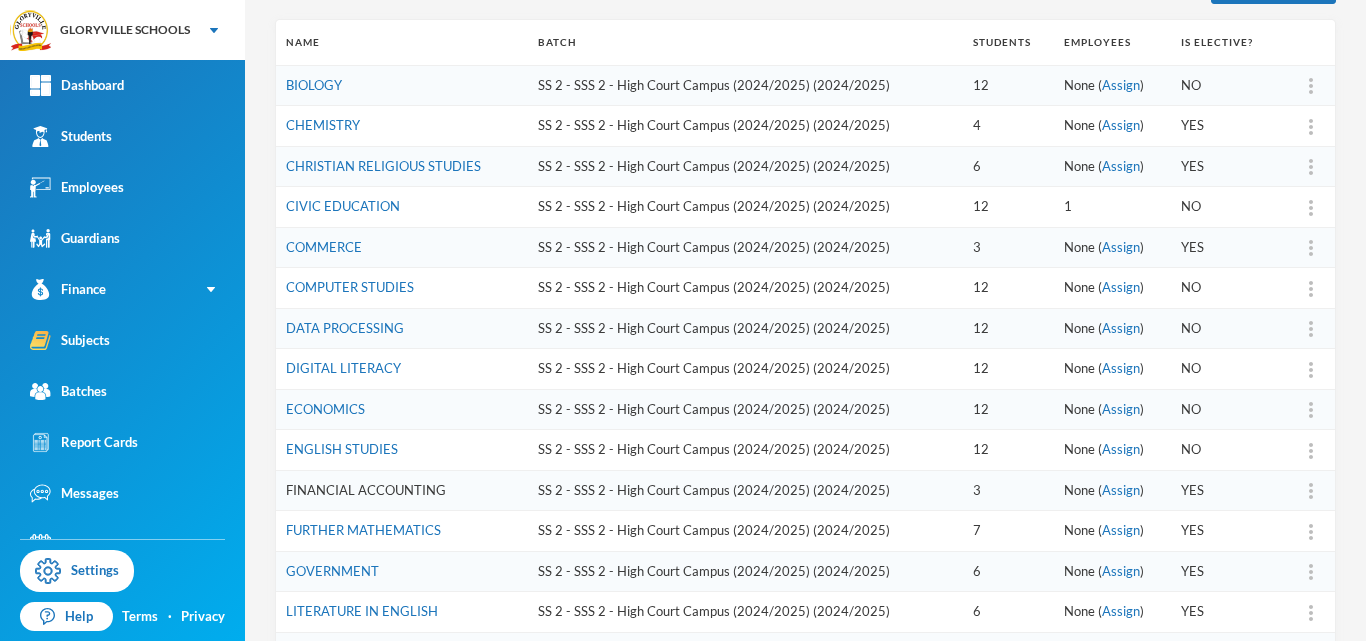 click on "FINANCIAL ACCOUNTING" at bounding box center [366, 490] 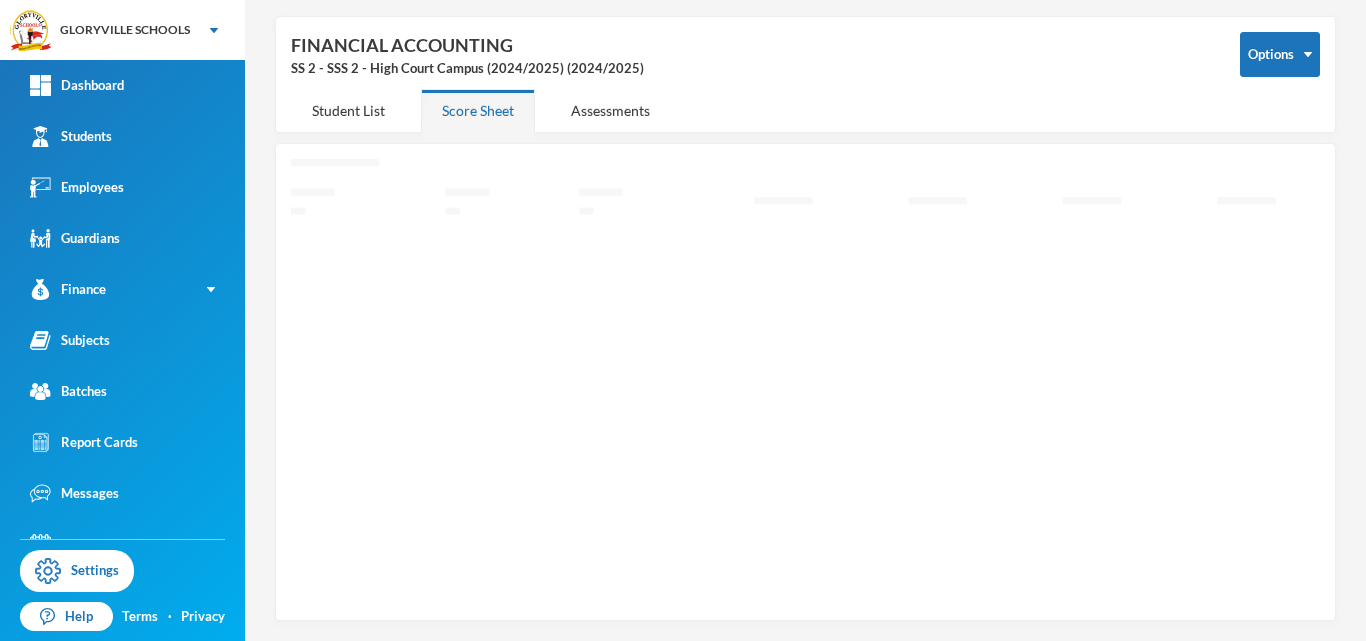 scroll, scrollTop: 72, scrollLeft: 0, axis: vertical 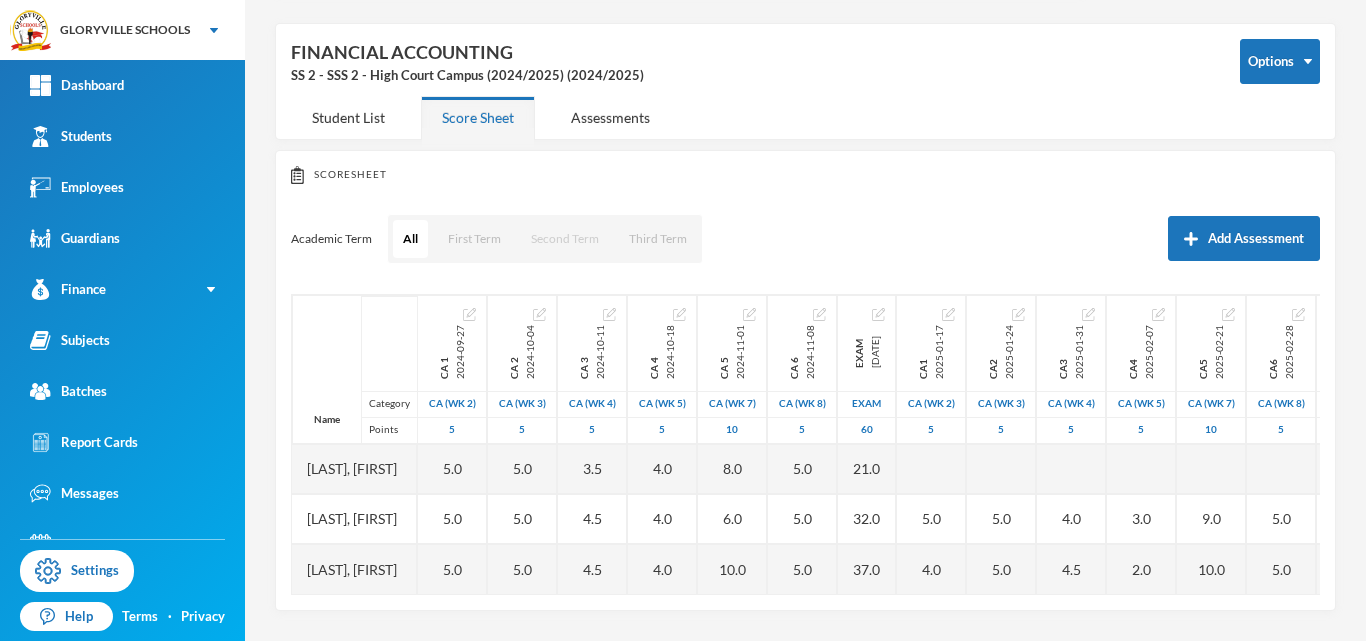 click on "Second Term" at bounding box center (565, 239) 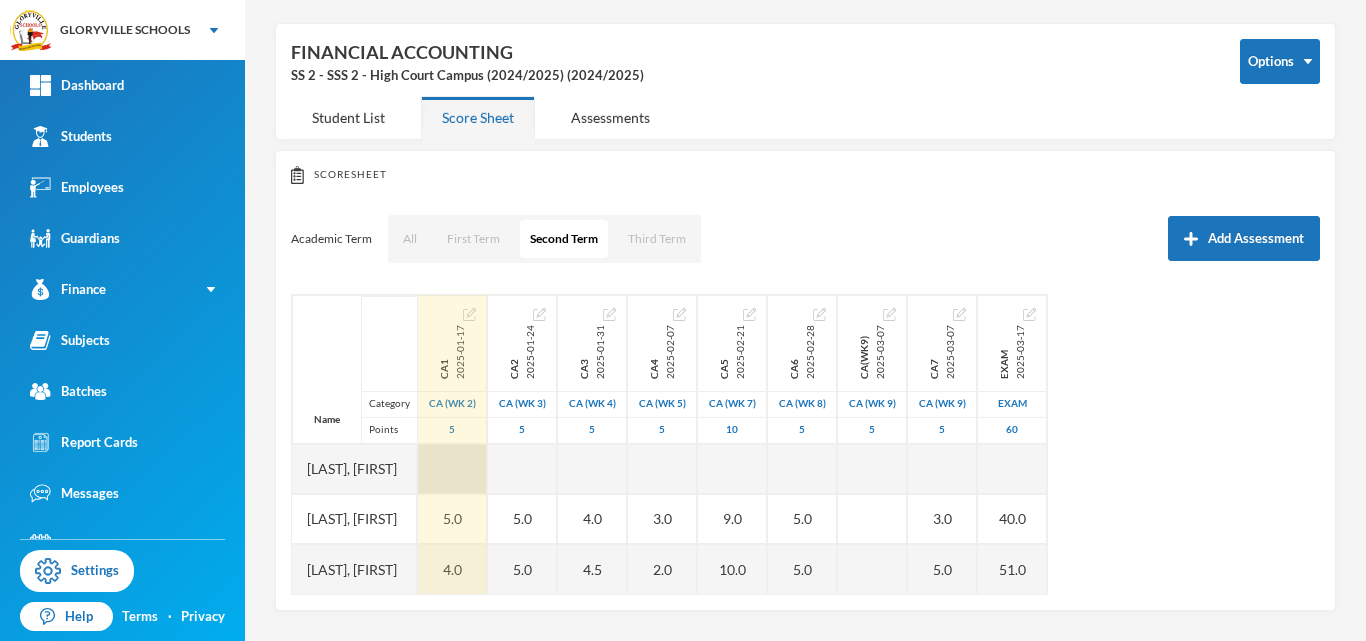click at bounding box center [452, 469] 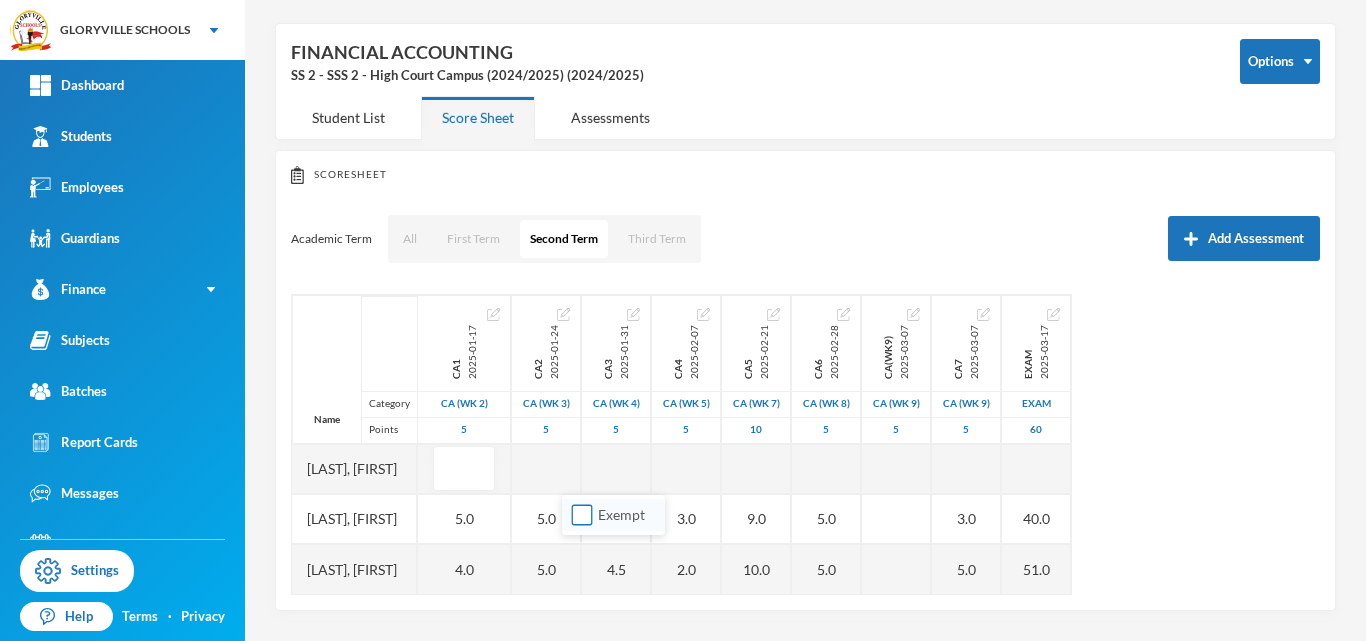click on "Exempt" at bounding box center [582, 515] 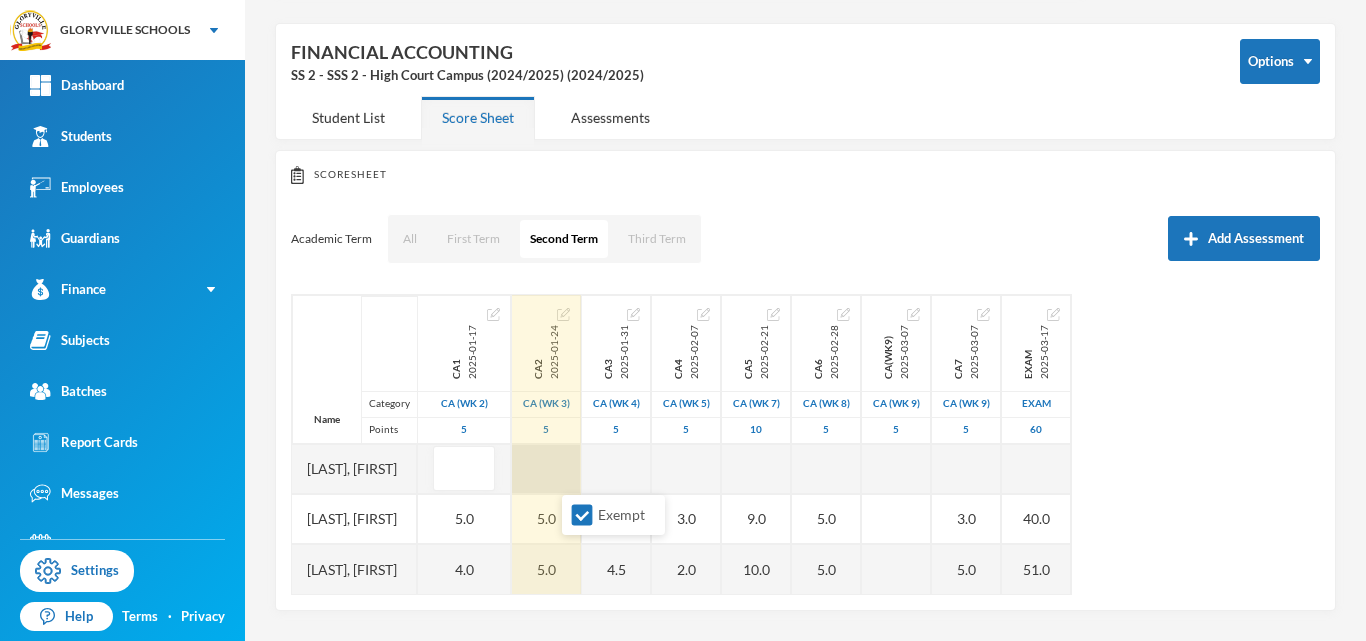 click at bounding box center [546, 469] 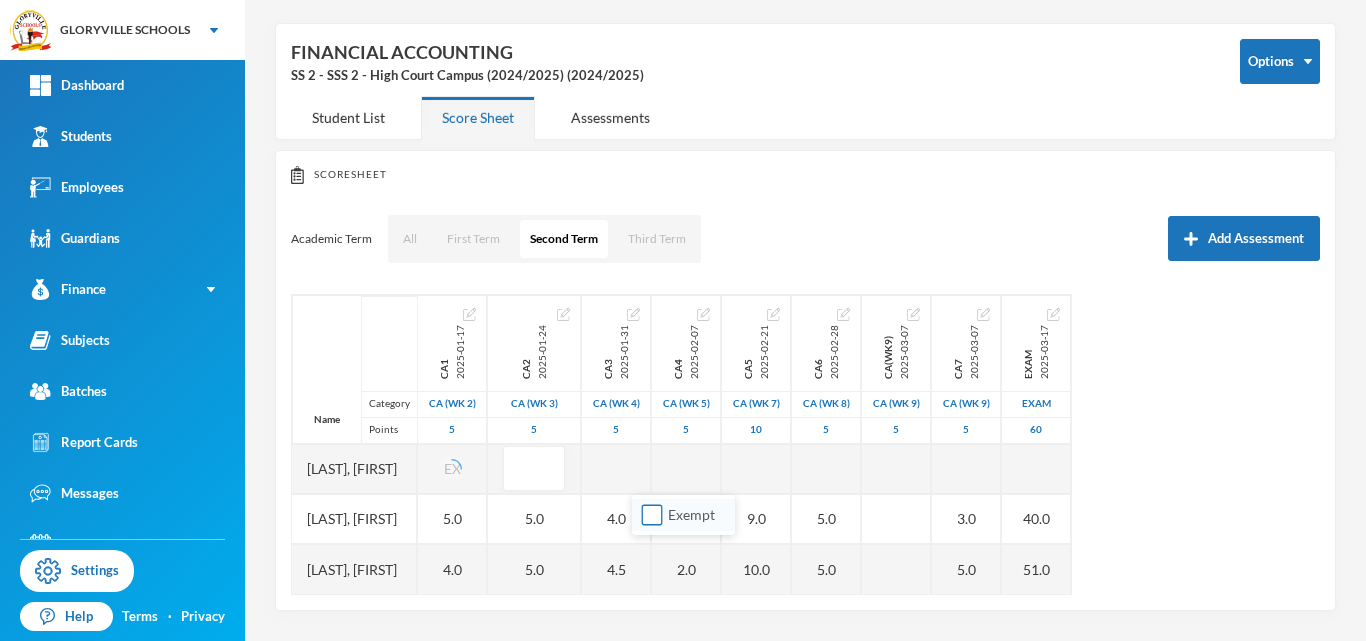 click on "Exempt" at bounding box center [652, 515] 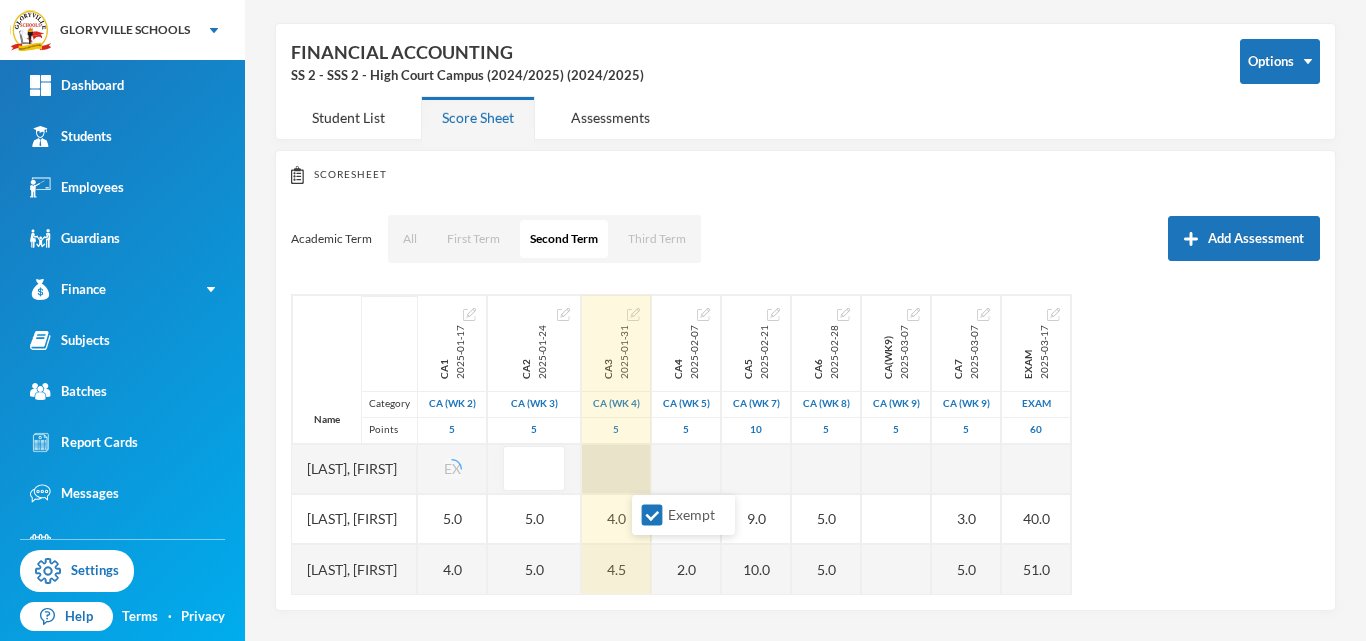 click at bounding box center (616, 469) 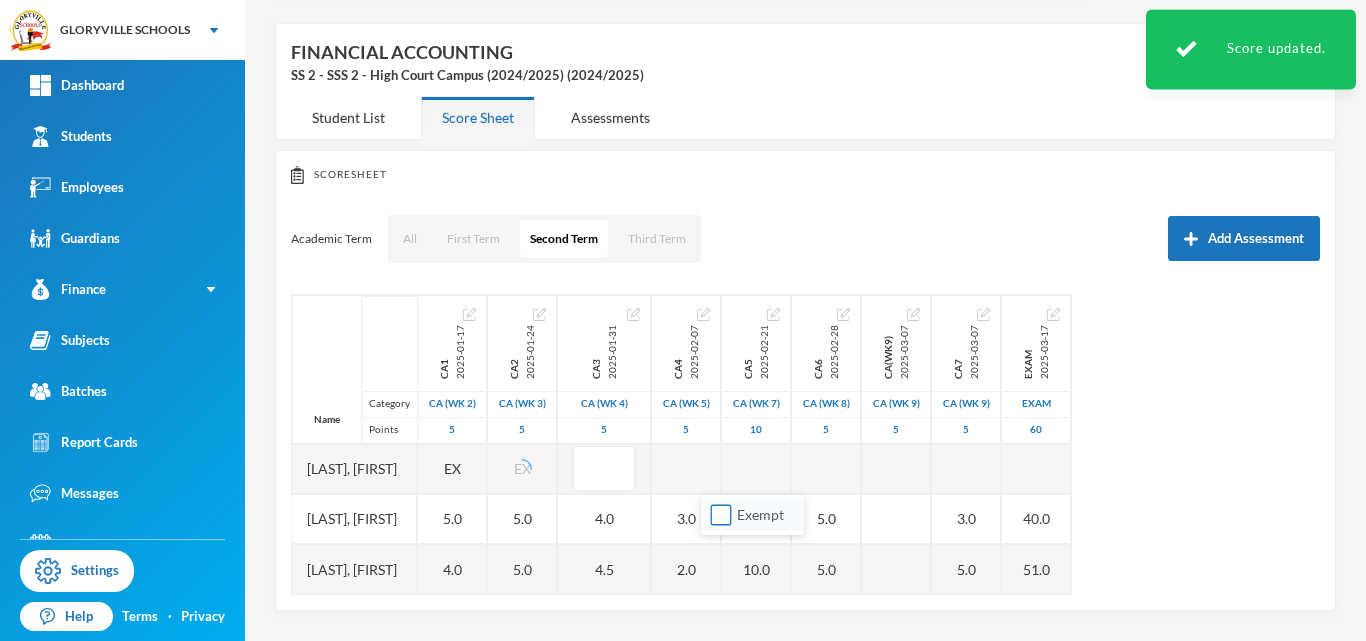 click on "Exempt" at bounding box center [721, 515] 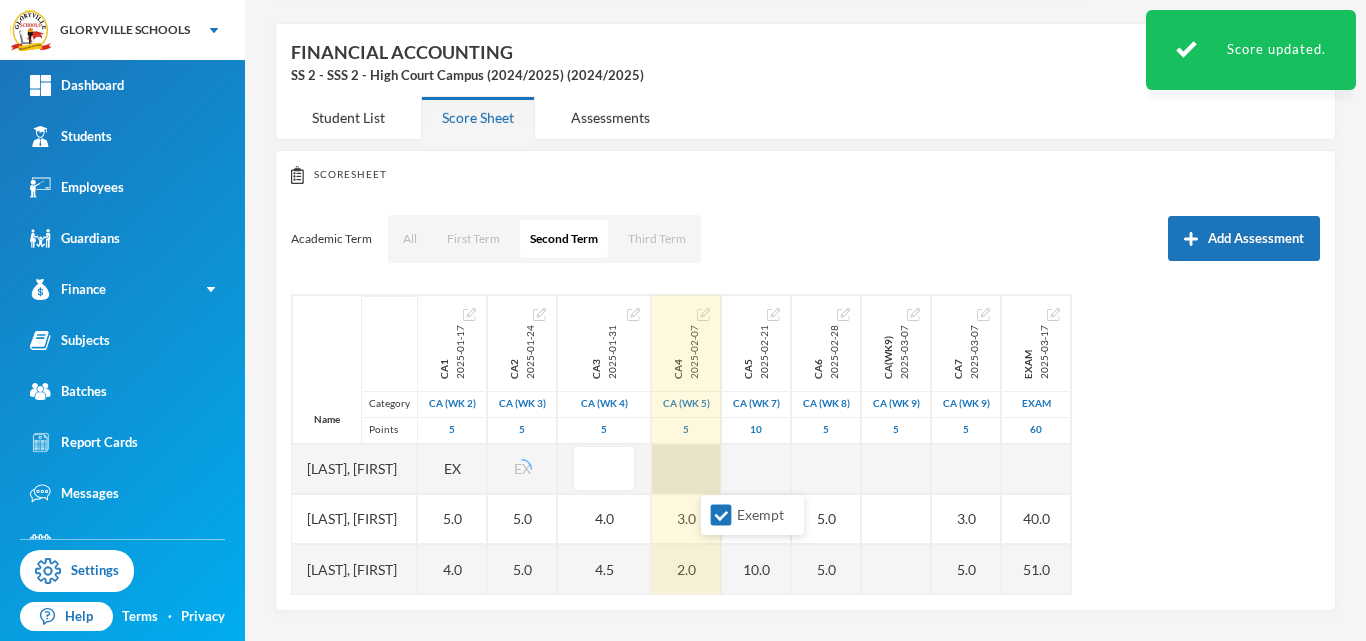 click at bounding box center (686, 469) 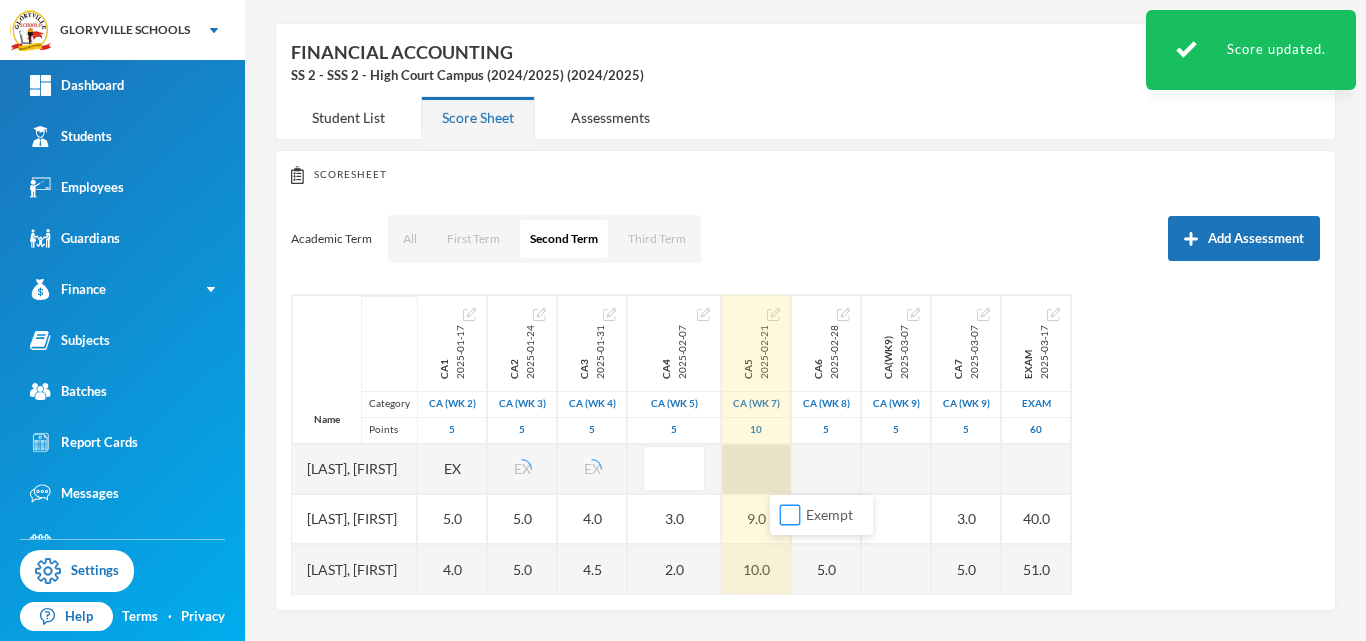 click on "Exempt" at bounding box center [790, 515] 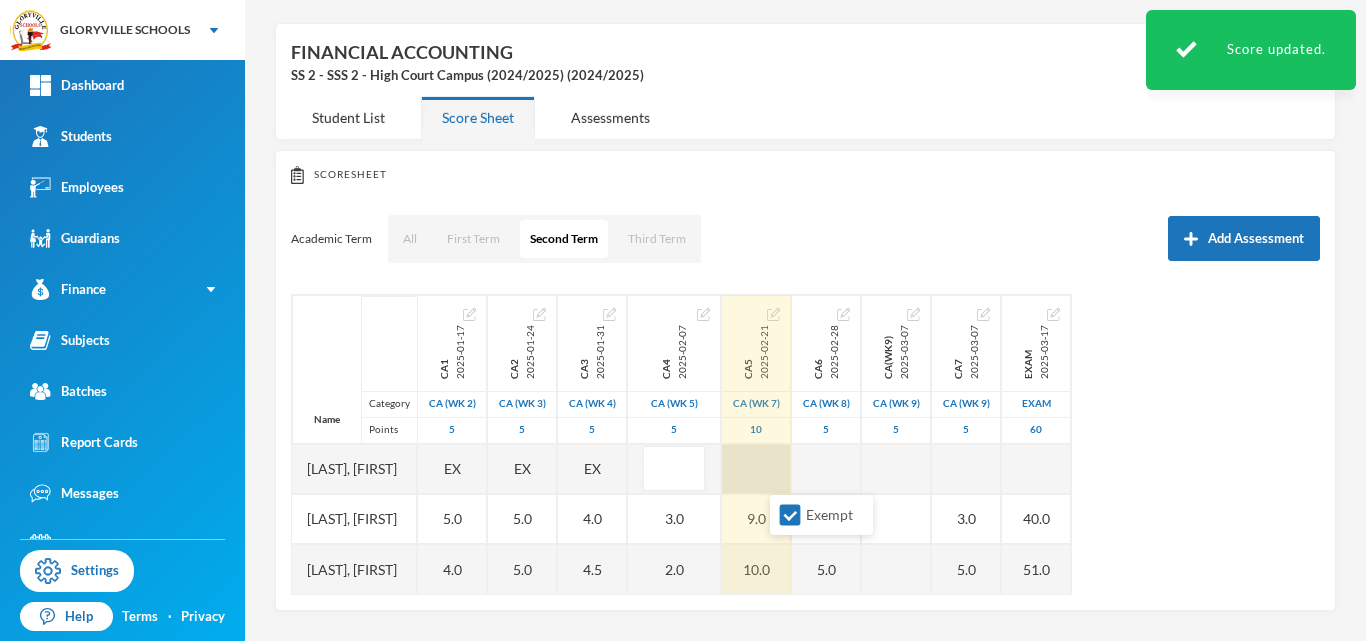 click at bounding box center (756, 469) 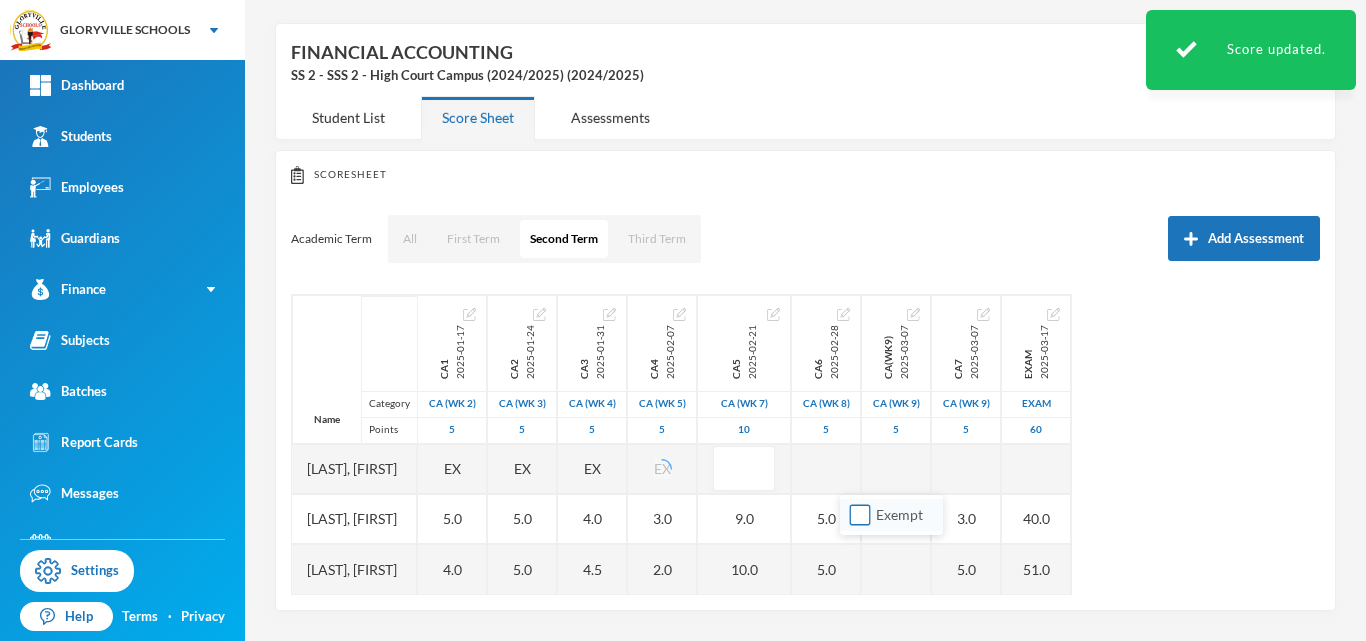 click on "Exempt" at bounding box center [860, 515] 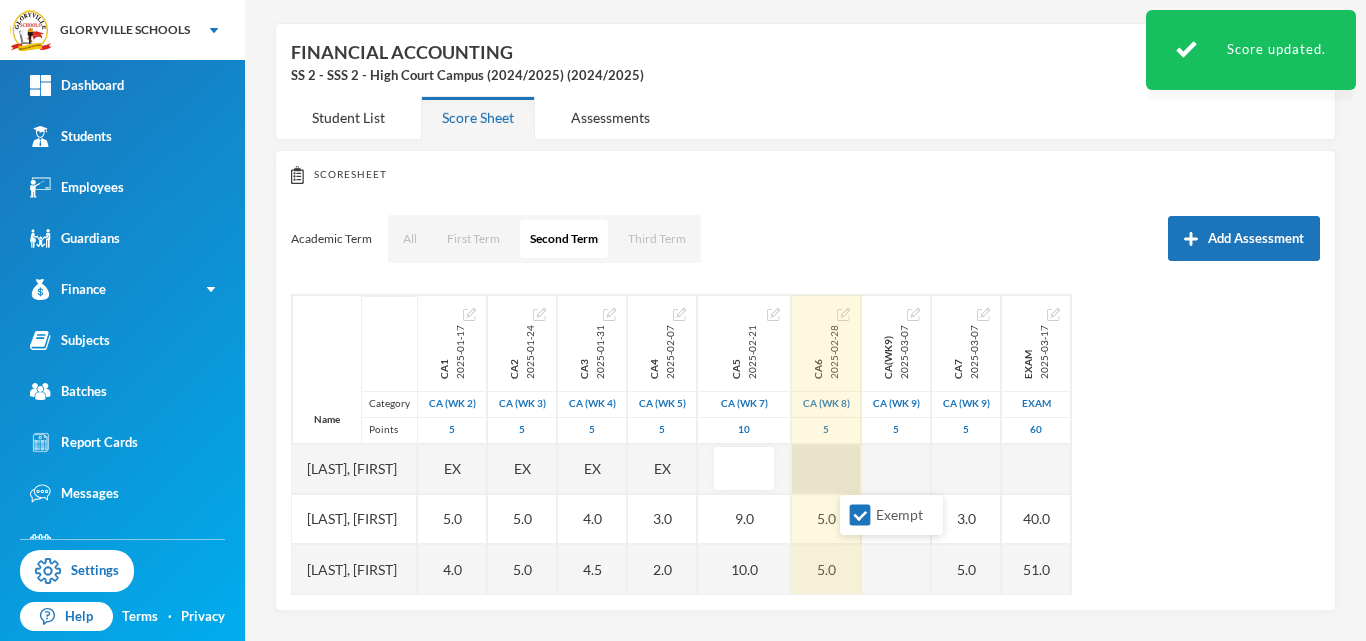 click at bounding box center (826, 469) 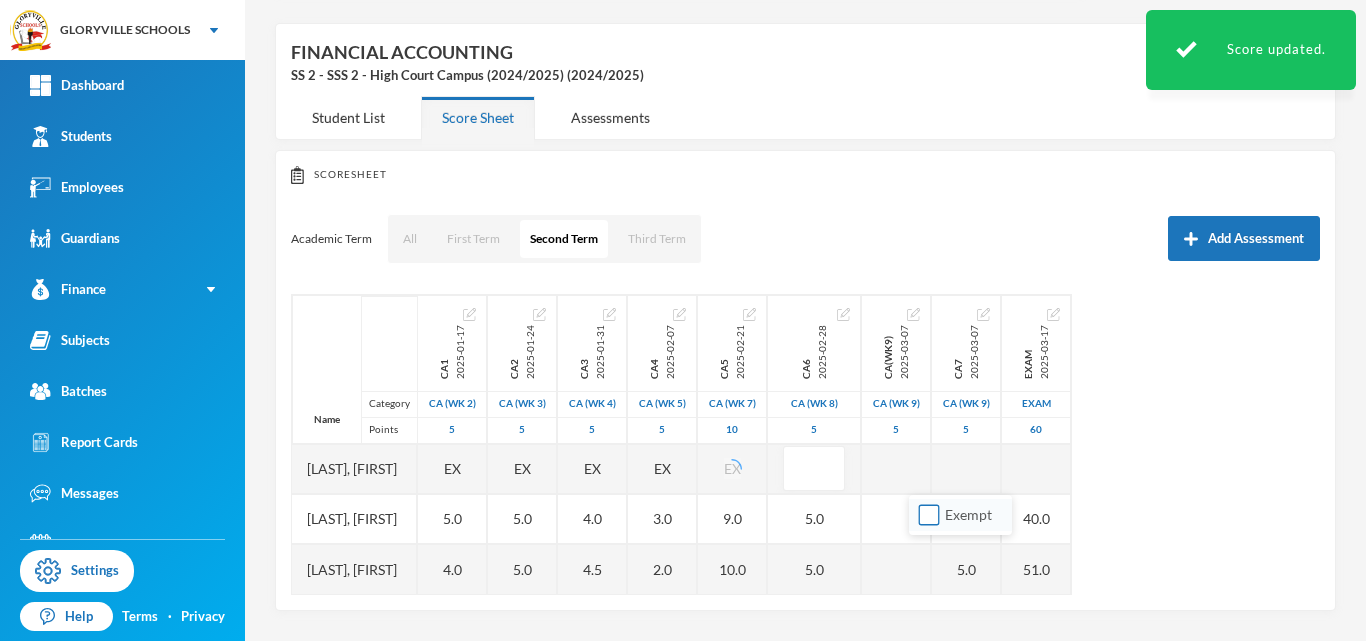 click on "Exempt" at bounding box center [929, 515] 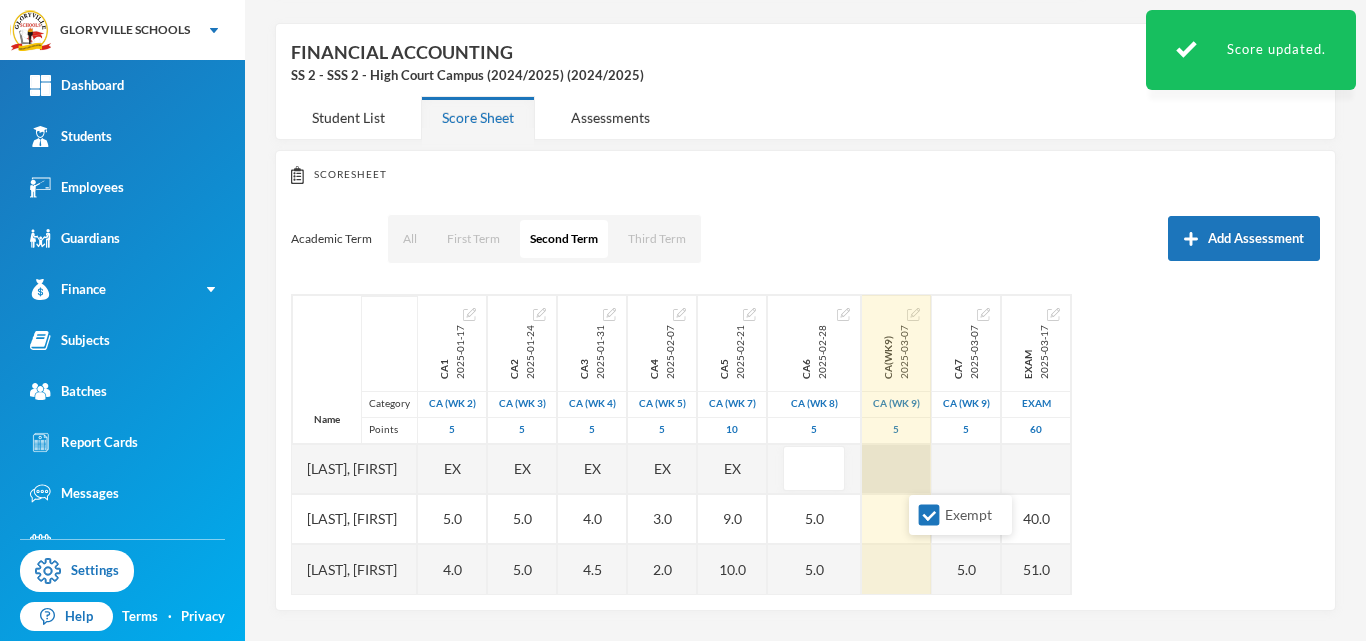 click at bounding box center [896, 469] 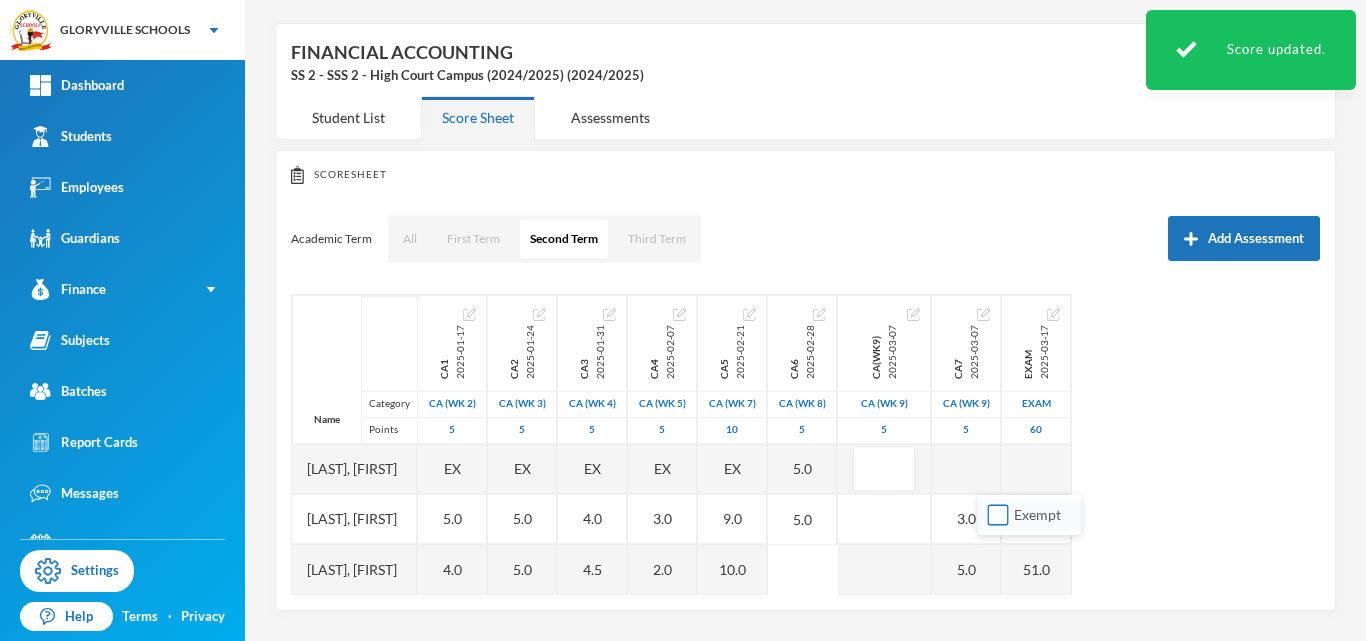 click on "Exempt" at bounding box center [998, 515] 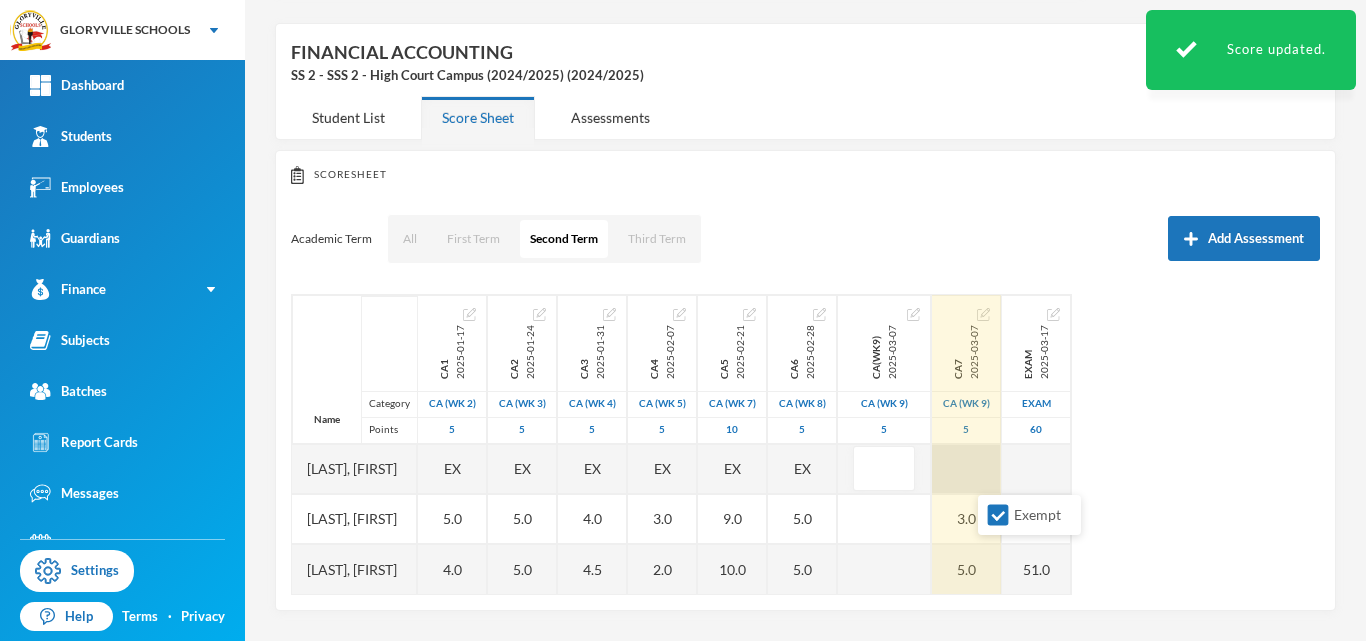 click at bounding box center [966, 469] 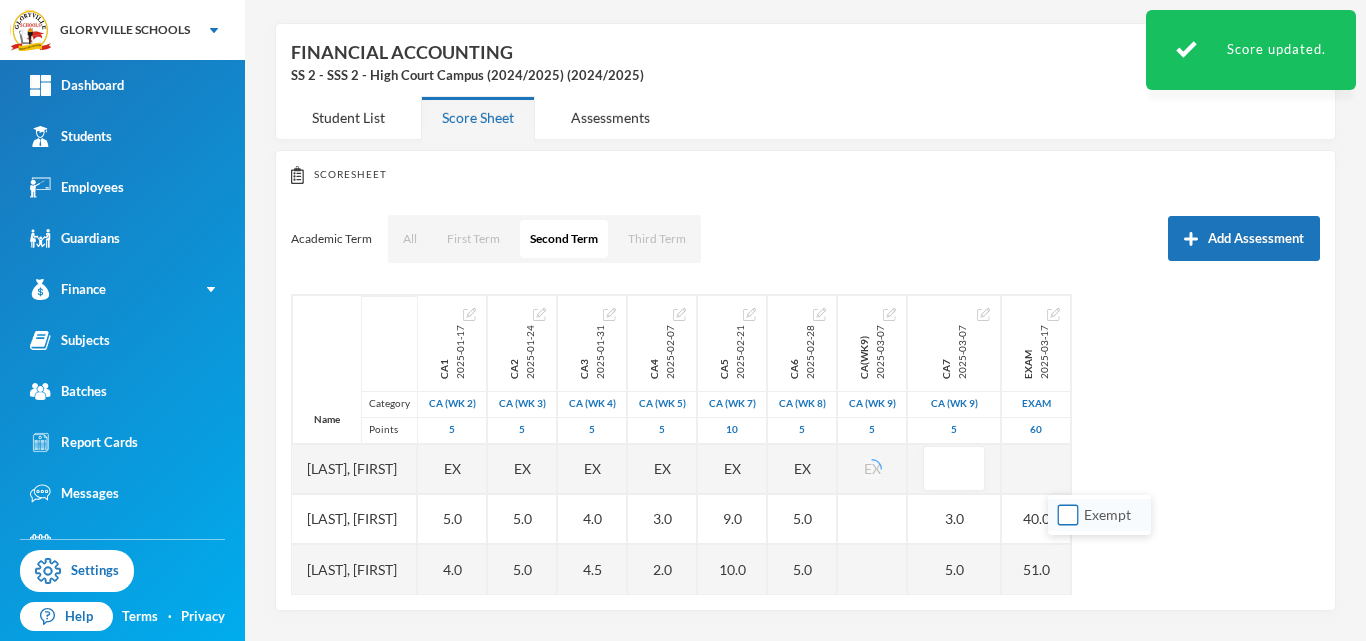 click on "Exempt" at bounding box center [1068, 515] 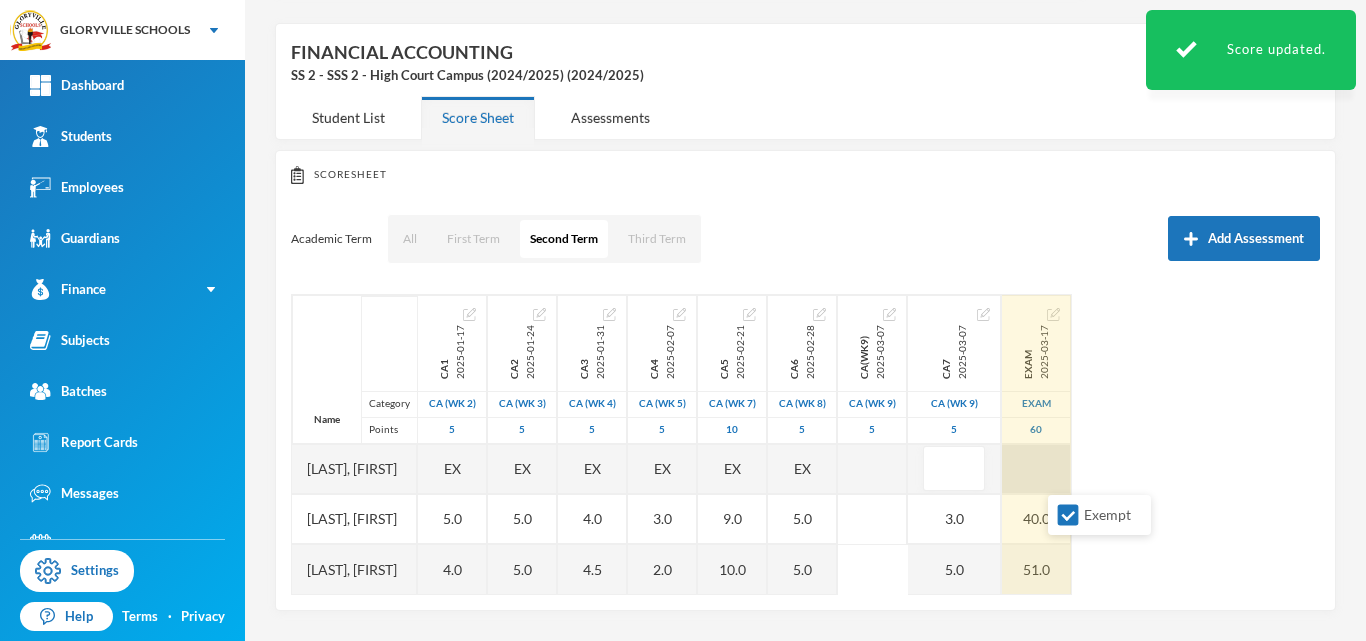 click at bounding box center [1036, 469] 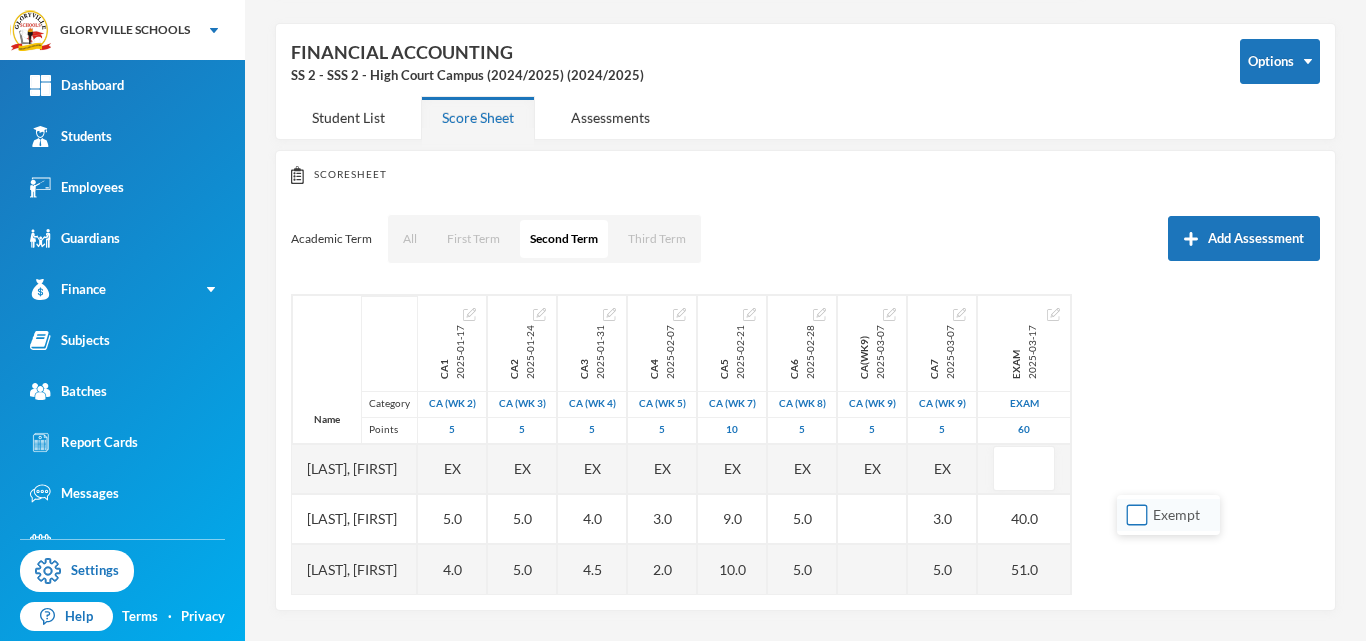 click on "Exempt" at bounding box center (1137, 515) 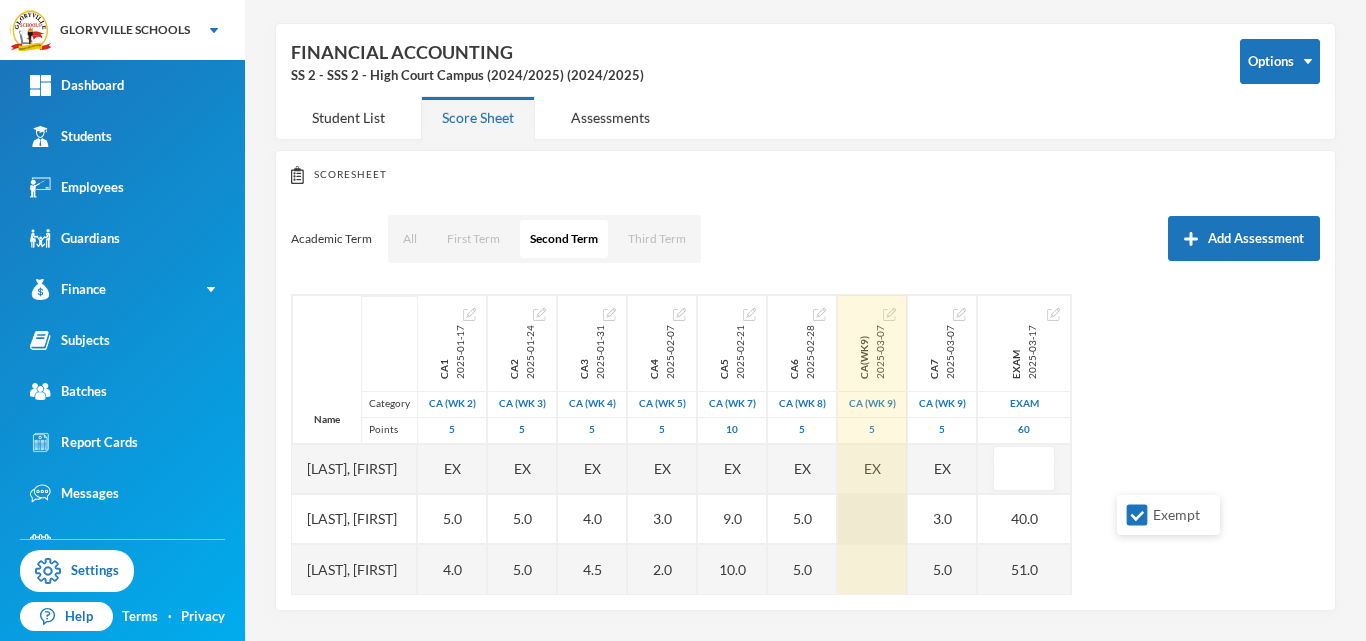 click at bounding box center (872, 519) 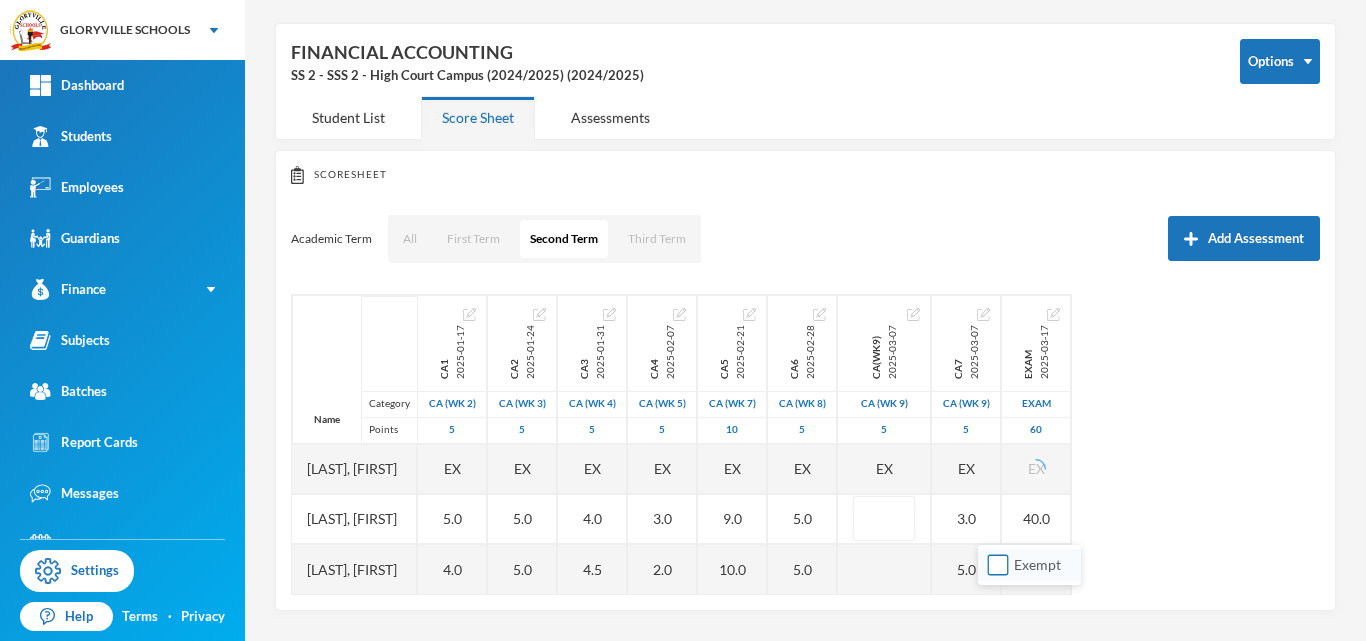 click on "Exempt" at bounding box center (998, 565) 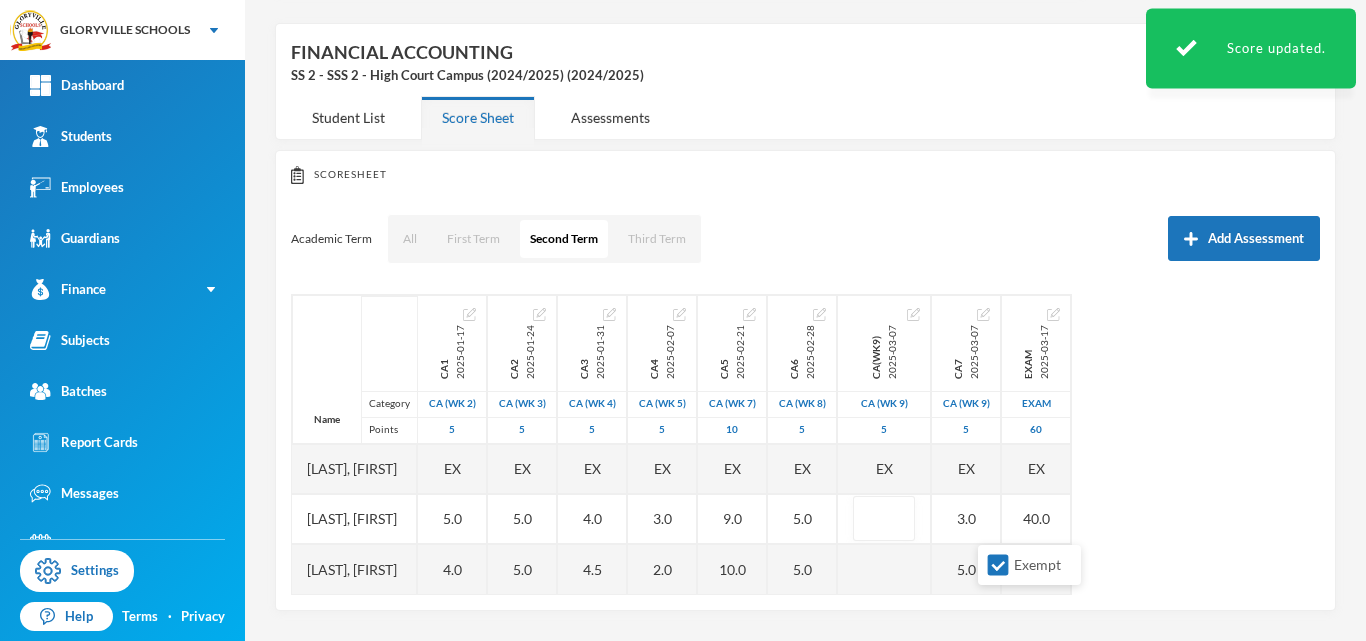 click on "Name   Category Points Ogbonna, Silas Uchenna Ojo, Emmanuel Oluwadabira Olagoke, Dorcas Oluwatosin Ca1 2025-01-17 CA (Wk 2) 5 EX 5.0 4.0 Ca2 2025-01-24 CA (Wk 3) 5 EX 5.0 5.0 Ca3 2025-01-31 CA (Wk 4) 5 EX 4.0 4.5 Ca4 2025-02-07 CA (Wk 5) 5 EX 3.0 2.0 Ca5 2025-02-21 CA (Wk 7) 10 EX 9.0 10.0 CA6 2025-02-28 CA (Wk 8) 5 EX 5.0 5.0 CA(wk9) 2025-03-07 CA (Wk 9) 5 EX CA7 2025-03-07 CA (Wk 9) 5 EX 3.0 5.0 Exam 2025-03-17 Exam 60 EX 40.0 51.0" at bounding box center [805, 444] 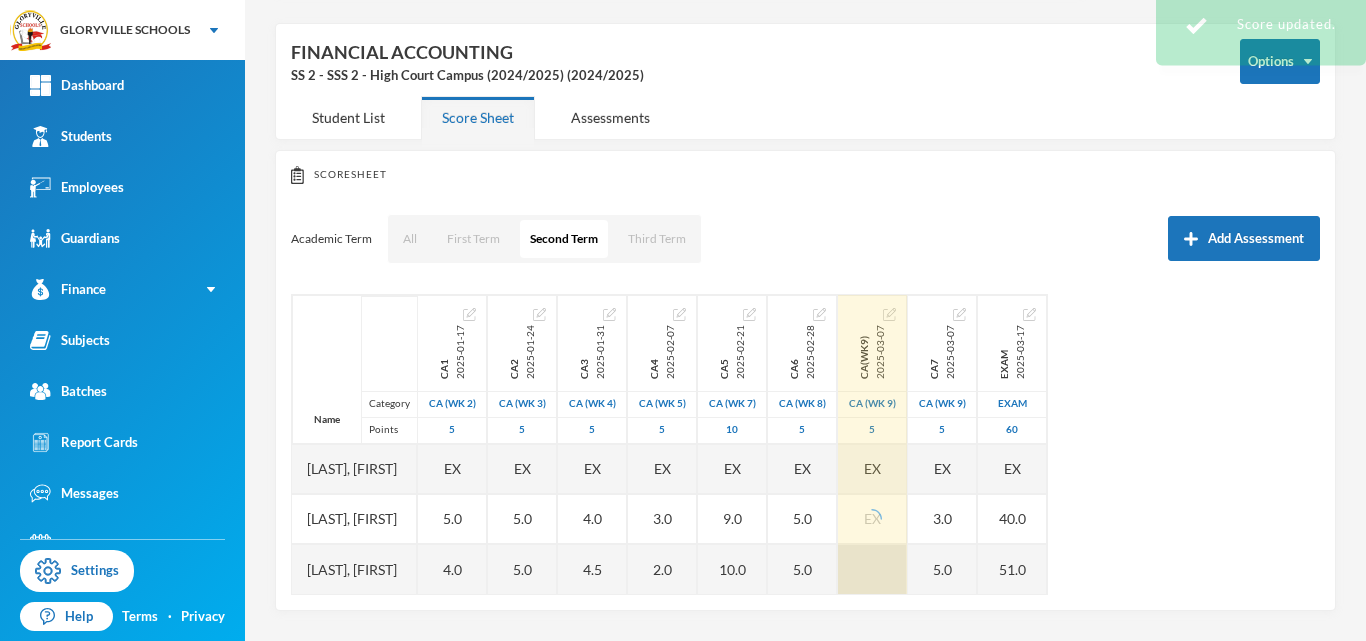 click on "Name   Category Points Ogbonna, Silas Uchenna Ojo, Emmanuel Oluwadabira Olagoke, Dorcas Oluwatosin Ca1 2025-01-17 CA (Wk 2) 5 EX 5.0 4.0 Ca2 2025-01-24 CA (Wk 3) 5 EX 5.0 5.0 Ca3 2025-01-31 CA (Wk 4) 5 EX 4.0 4.5 Ca4 2025-02-07 CA (Wk 5) 5 EX 3.0 2.0 Ca5 2025-02-21 CA (Wk 7) 10 EX 9.0 10.0 CA6 2025-02-28 CA (Wk 8) 5 EX 5.0 5.0 CA(wk9) 2025-03-07 CA (Wk 9) 5 EX EX CA7 2025-03-07 CA (Wk 9) 5 EX 3.0 5.0 Exam 2025-03-17 Exam 60 EX 40.0 51.0" at bounding box center [805, 444] 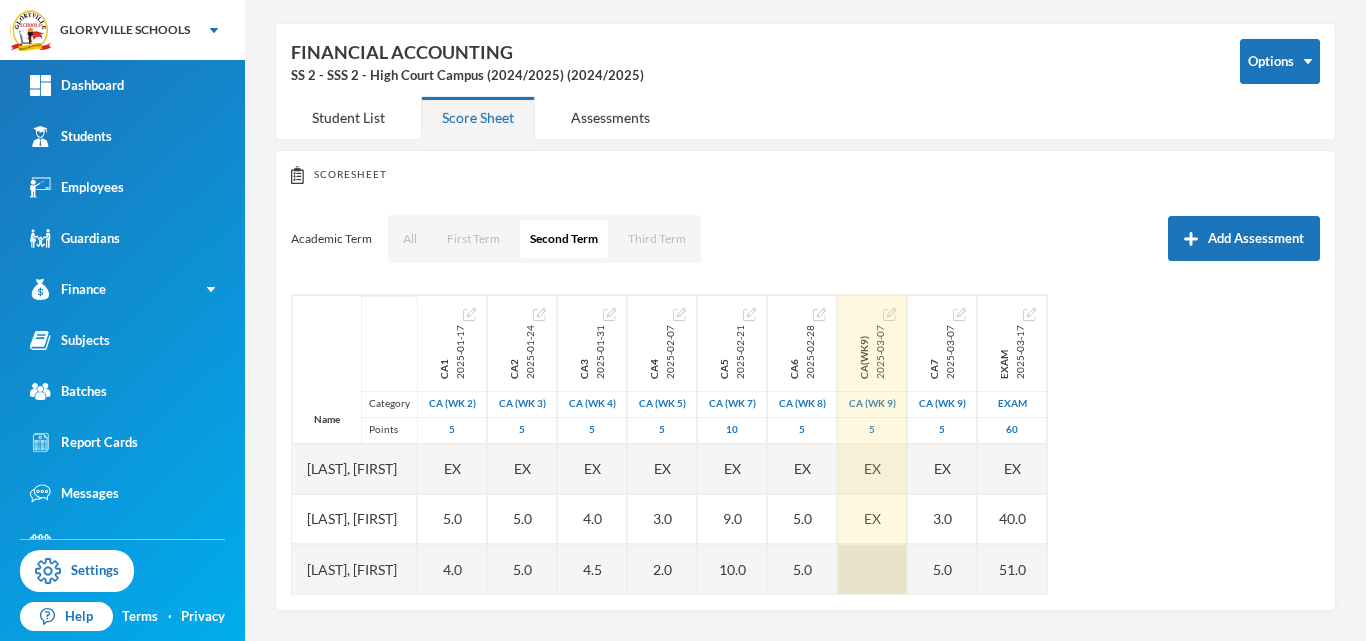 click at bounding box center (872, 569) 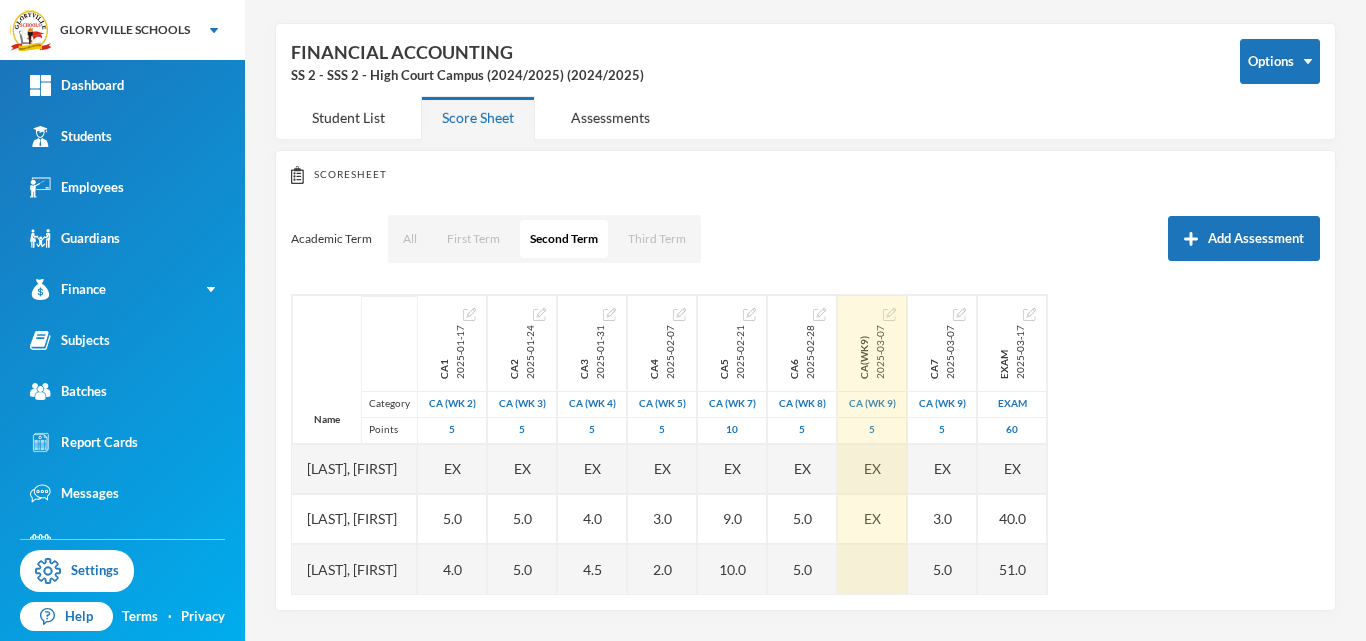 click on "Name   Category Points Ogbonna, Silas Uchenna Ojo, Emmanuel Oluwadabira Olagoke, Dorcas Oluwatosin Ca1 2025-01-17 CA (Wk 2) 5 EX 5.0 4.0 Ca2 2025-01-24 CA (Wk 3) 5 EX 5.0 5.0 Ca3 2025-01-31 CA (Wk 4) 5 EX 4.0 4.5 Ca4 2025-02-07 CA (Wk 5) 5 EX 3.0 2.0 Ca5 2025-02-21 CA (Wk 7) 10 EX 9.0 10.0 CA6 2025-02-28 CA (Wk 8) 5 EX 5.0 5.0 CA(wk9) 2025-03-07 CA (Wk 9) 5 EX EX CA7 2025-03-07 CA (Wk 9) 5 EX 3.0 5.0 Exam 2025-03-17 Exam 60 EX 40.0 51.0" at bounding box center [805, 444] 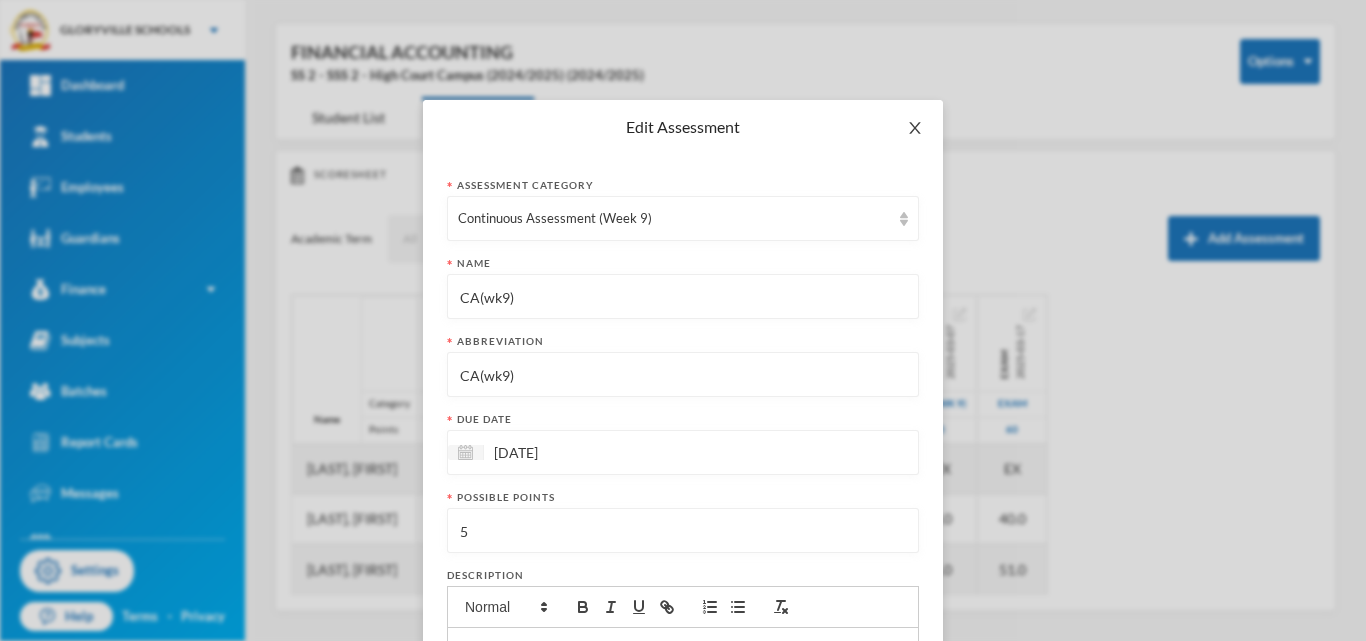 click 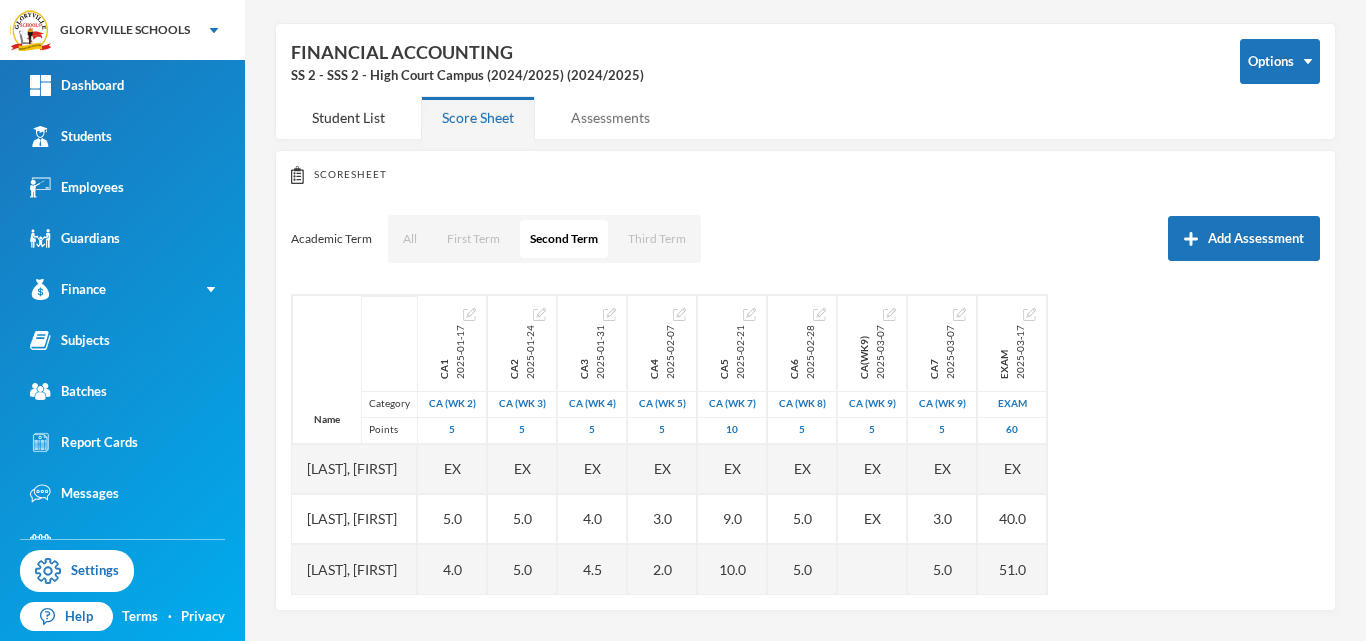 click on "Assessments" at bounding box center (610, 117) 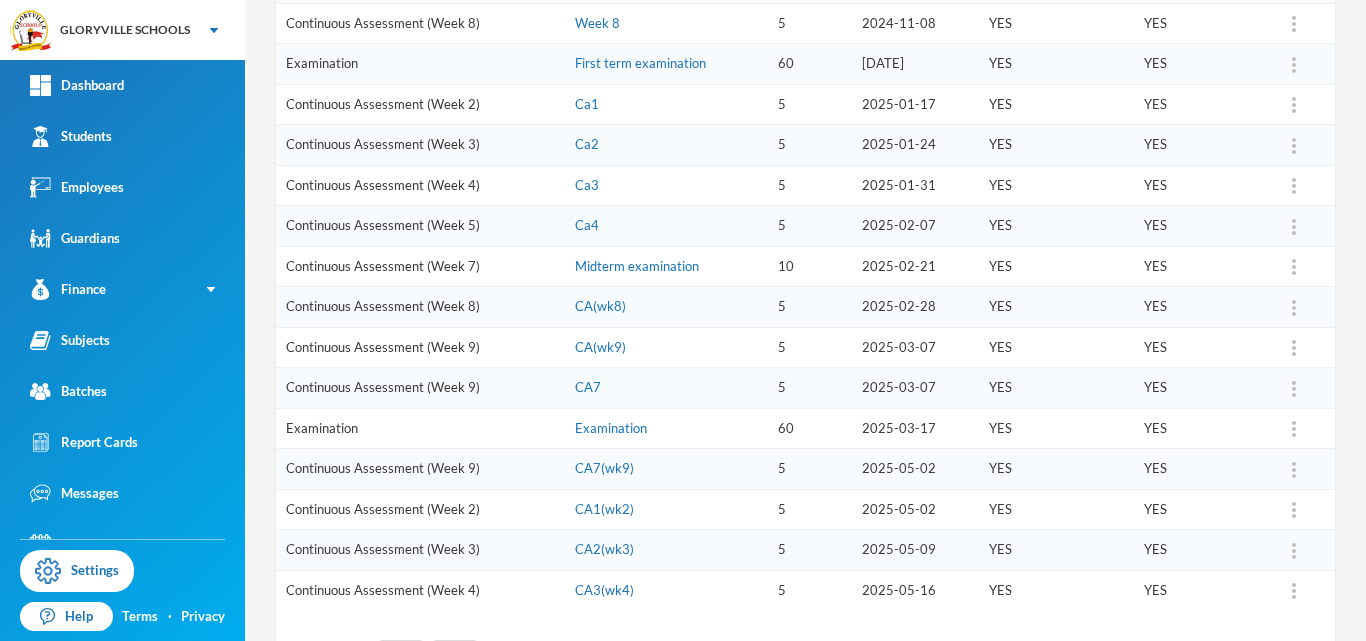 scroll, scrollTop: 620, scrollLeft: 0, axis: vertical 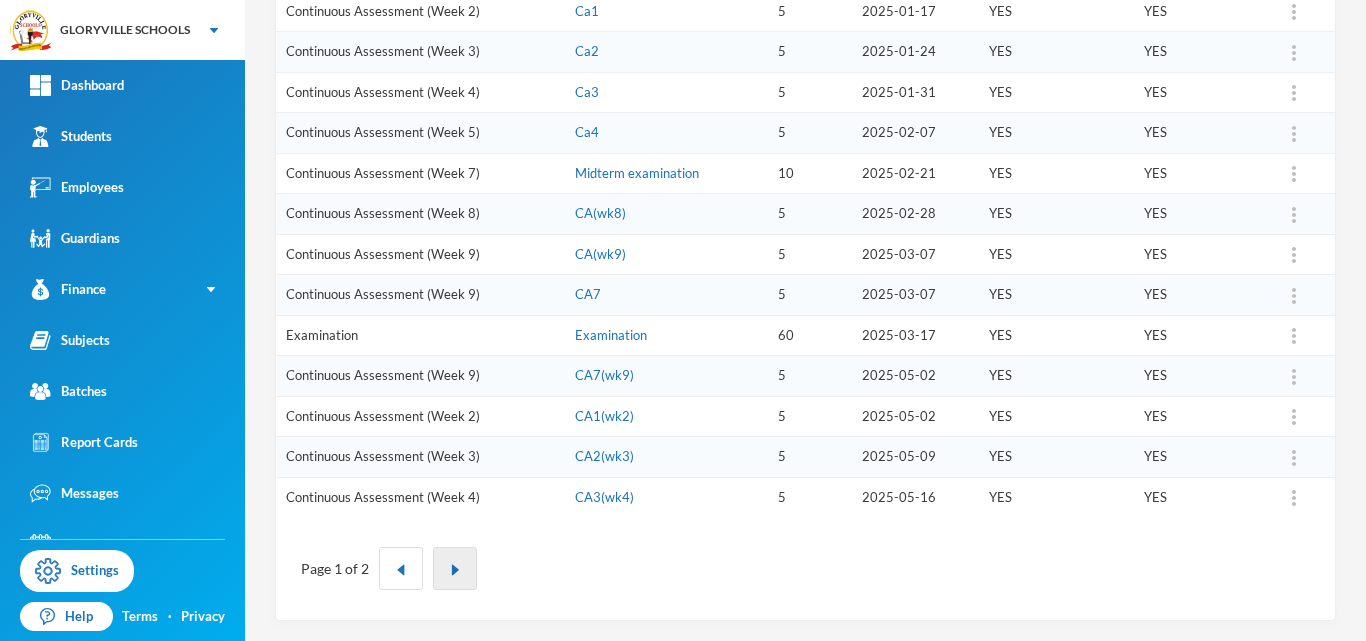 click at bounding box center [455, 570] 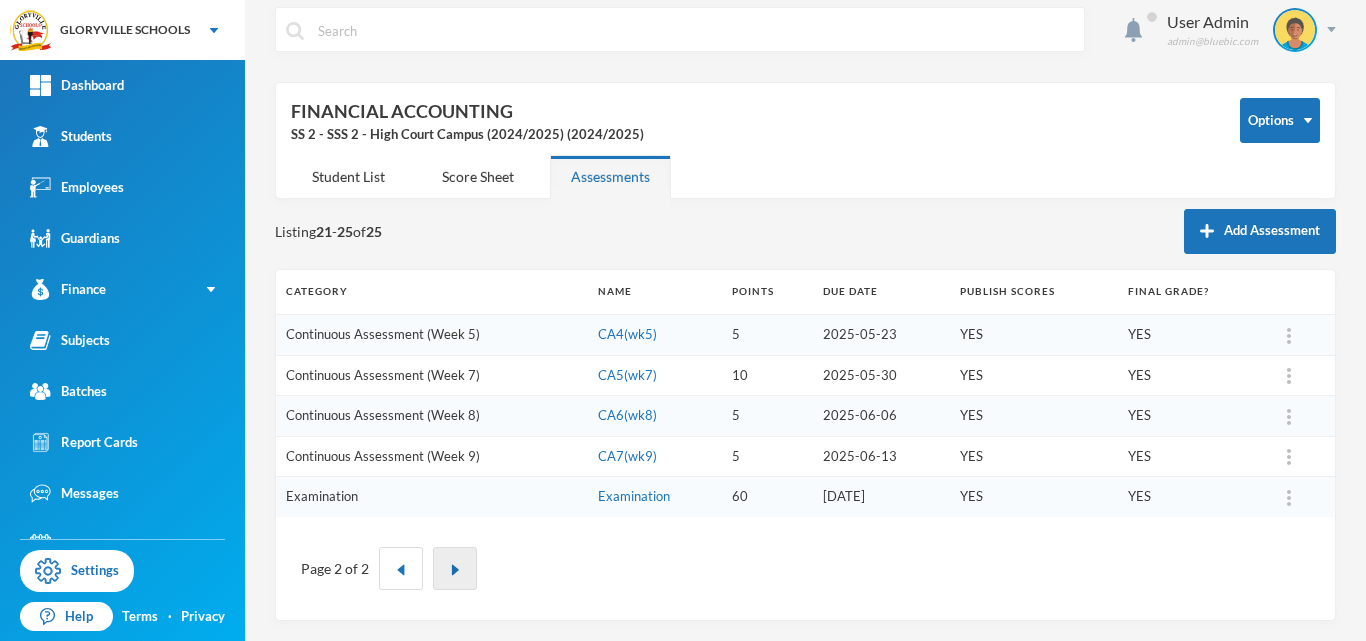 scroll, scrollTop: 13, scrollLeft: 0, axis: vertical 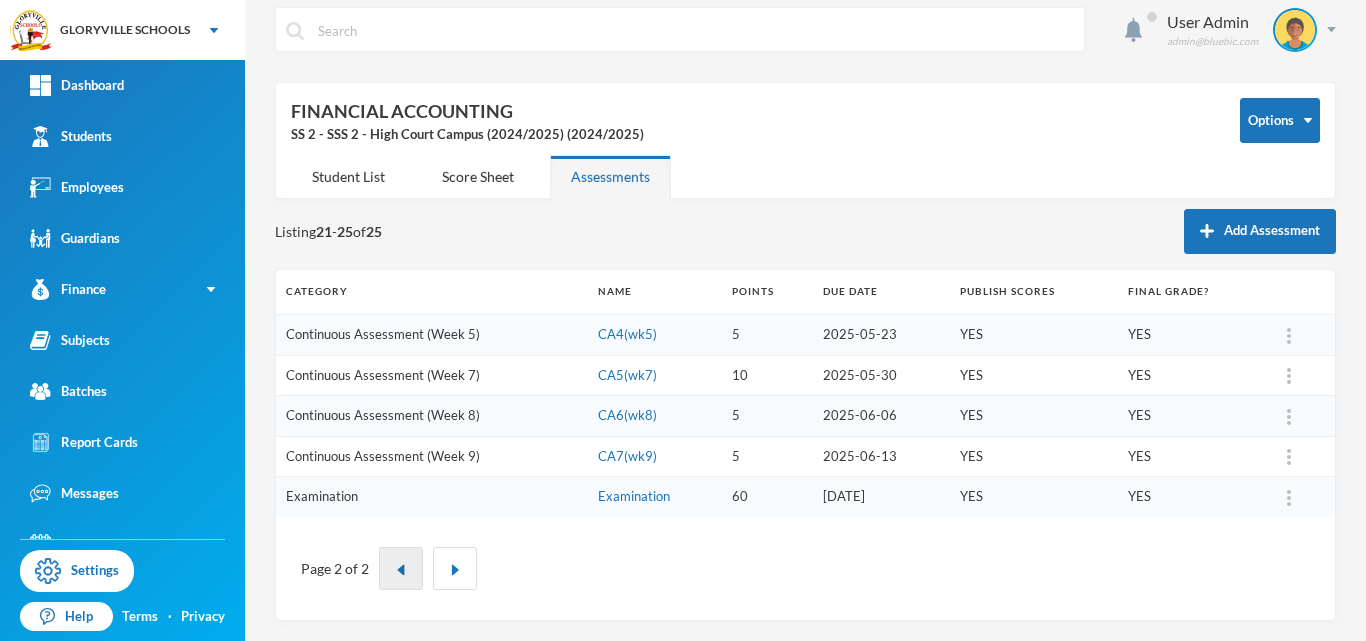 click at bounding box center (401, 568) 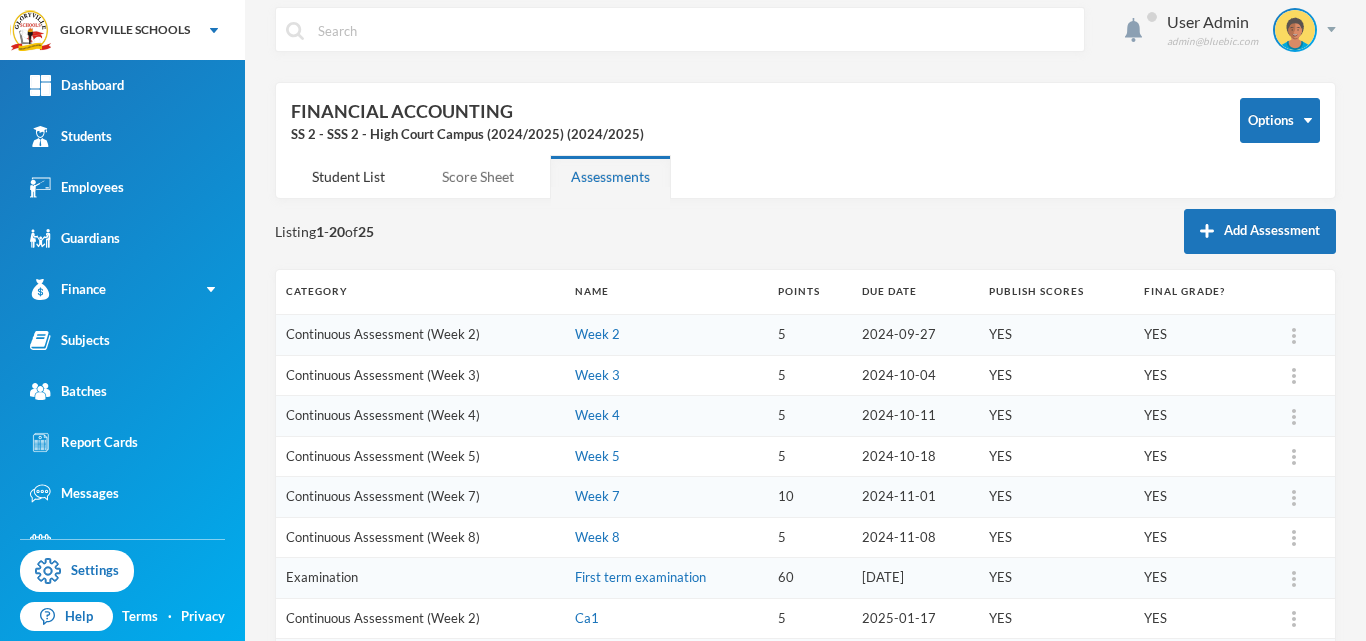click on "Score Sheet" at bounding box center (478, 176) 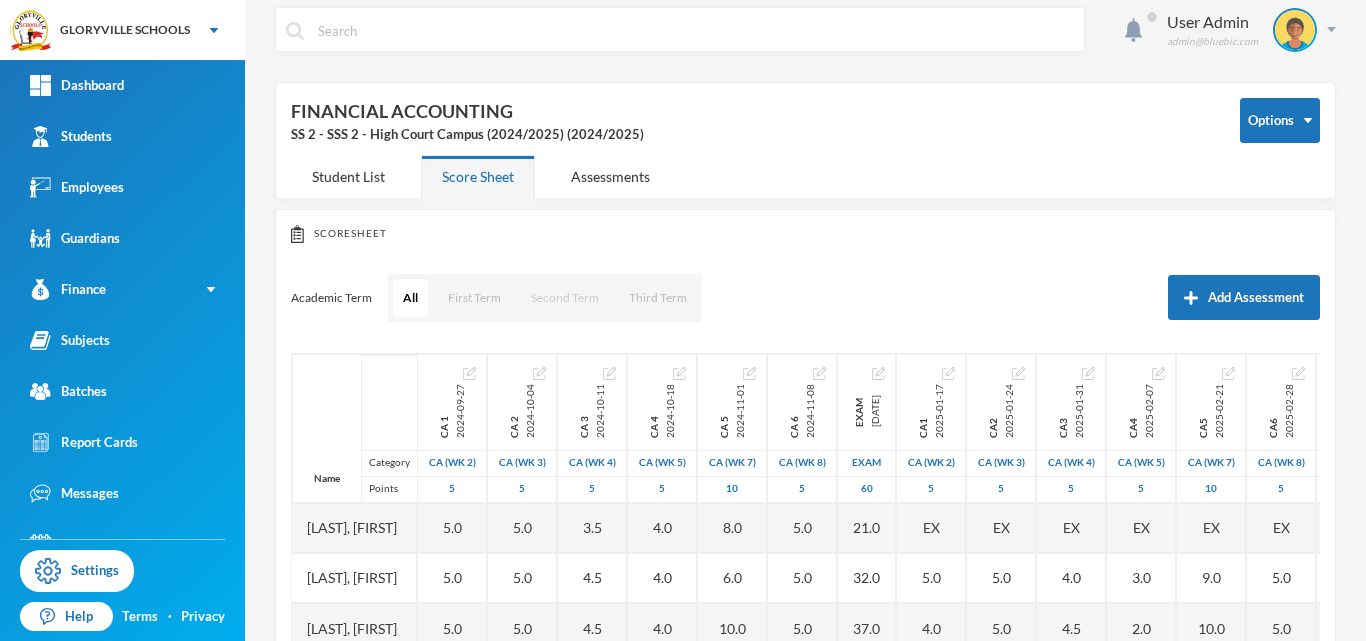 click on "Second Term" at bounding box center [565, 298] 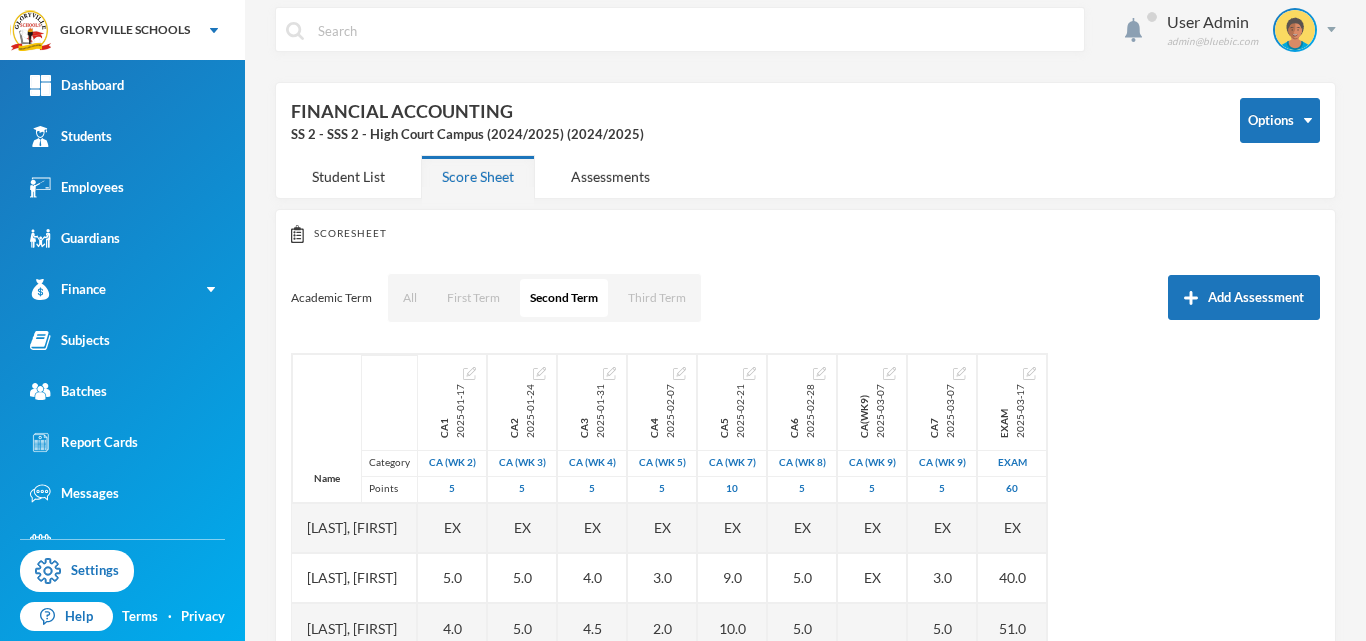 scroll, scrollTop: 72, scrollLeft: 0, axis: vertical 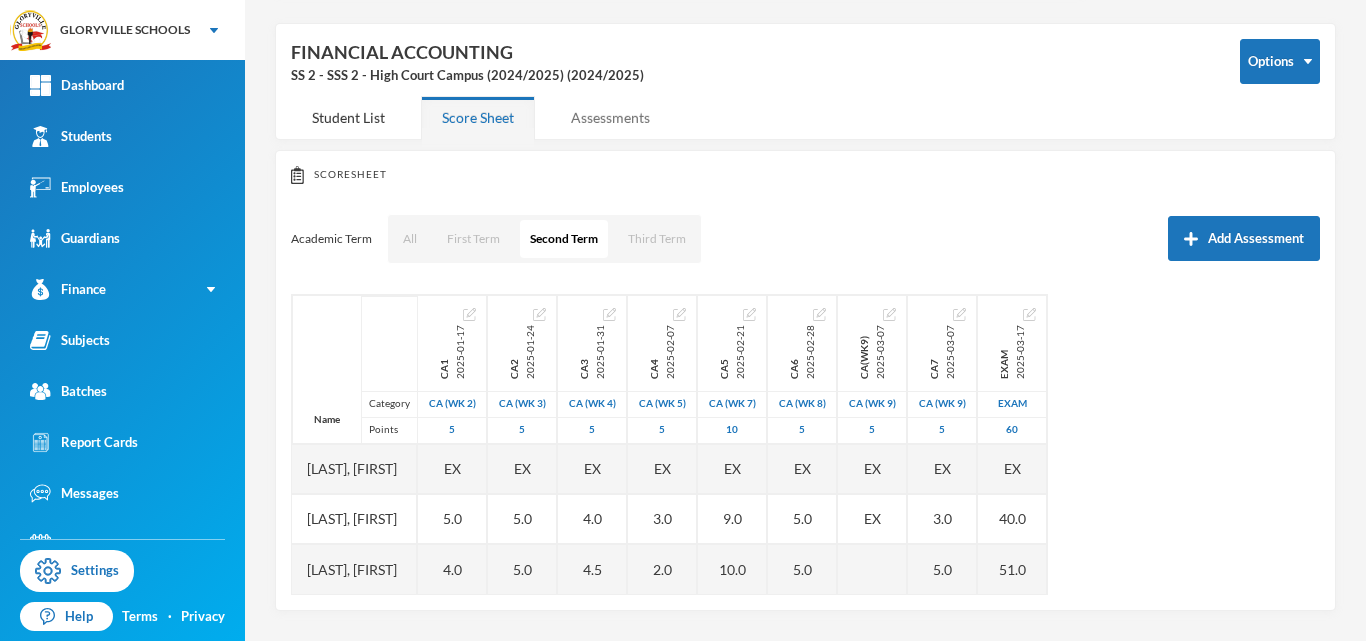 click on "Assessments" at bounding box center (610, 117) 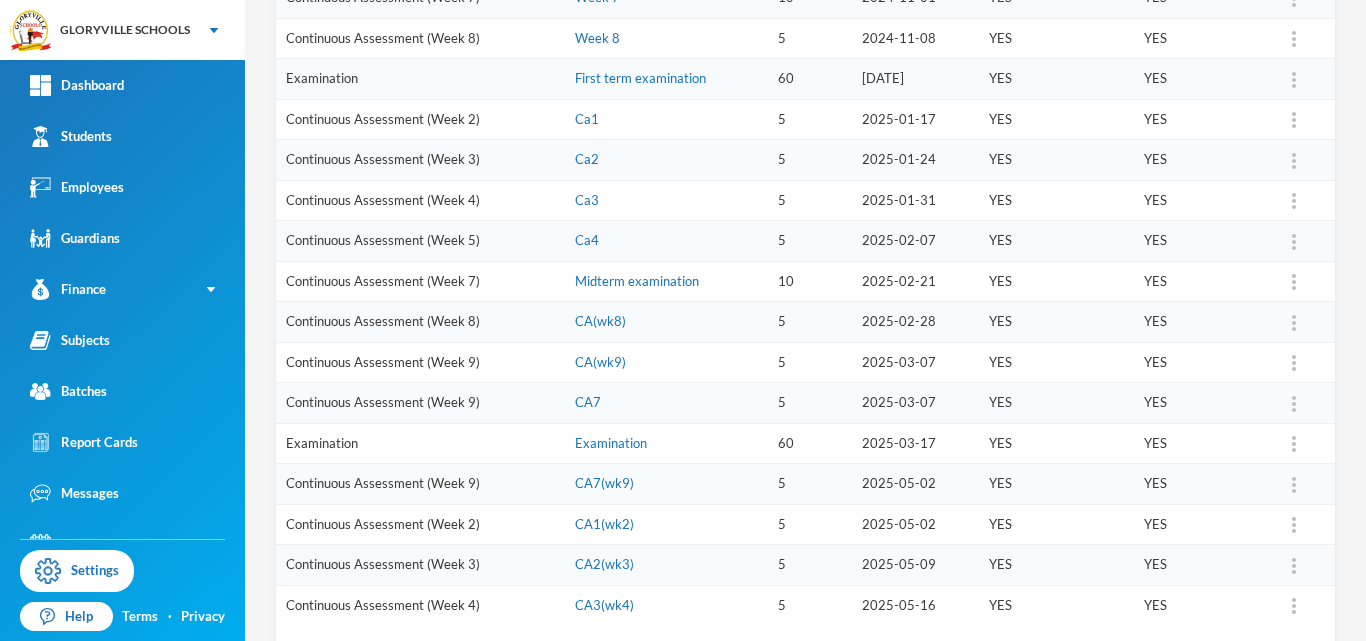 scroll, scrollTop: 620, scrollLeft: 0, axis: vertical 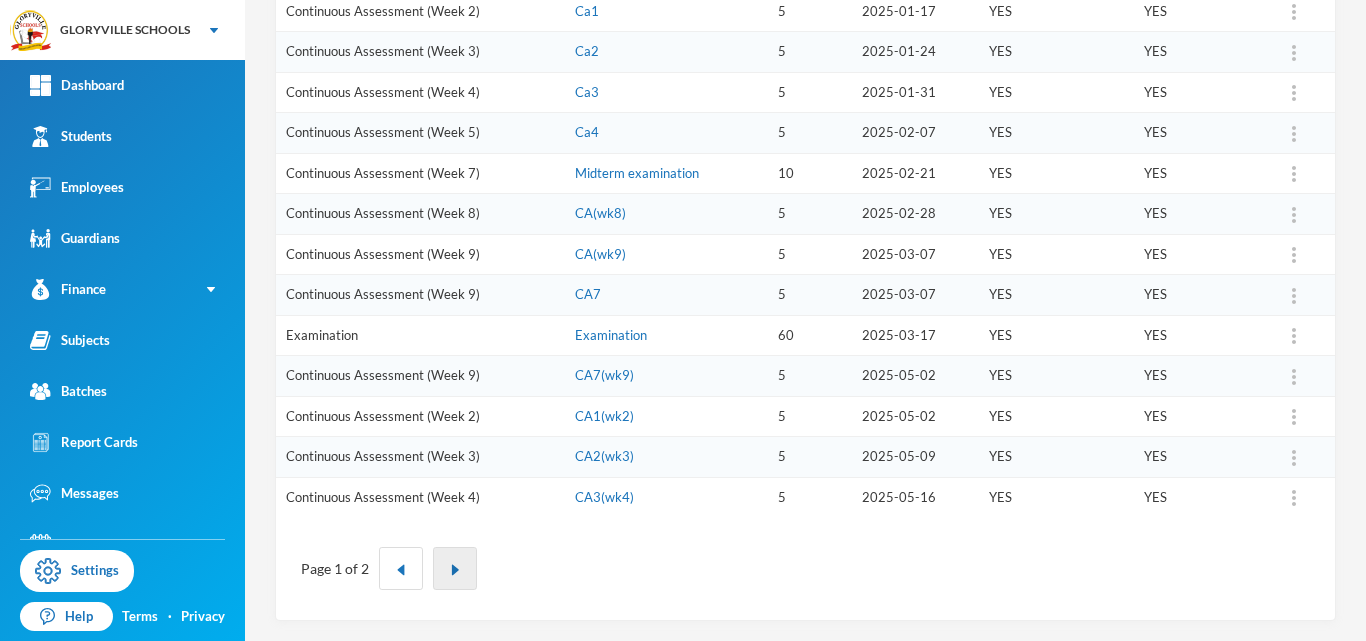 click at bounding box center (455, 568) 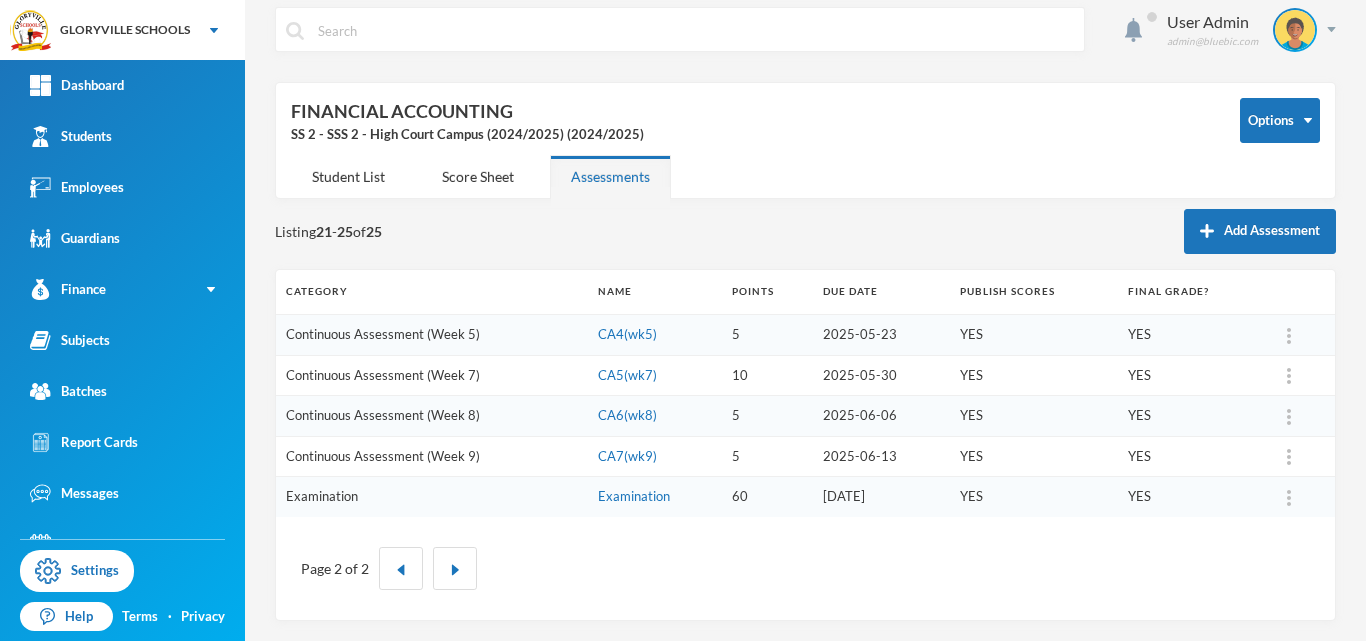 scroll, scrollTop: 13, scrollLeft: 0, axis: vertical 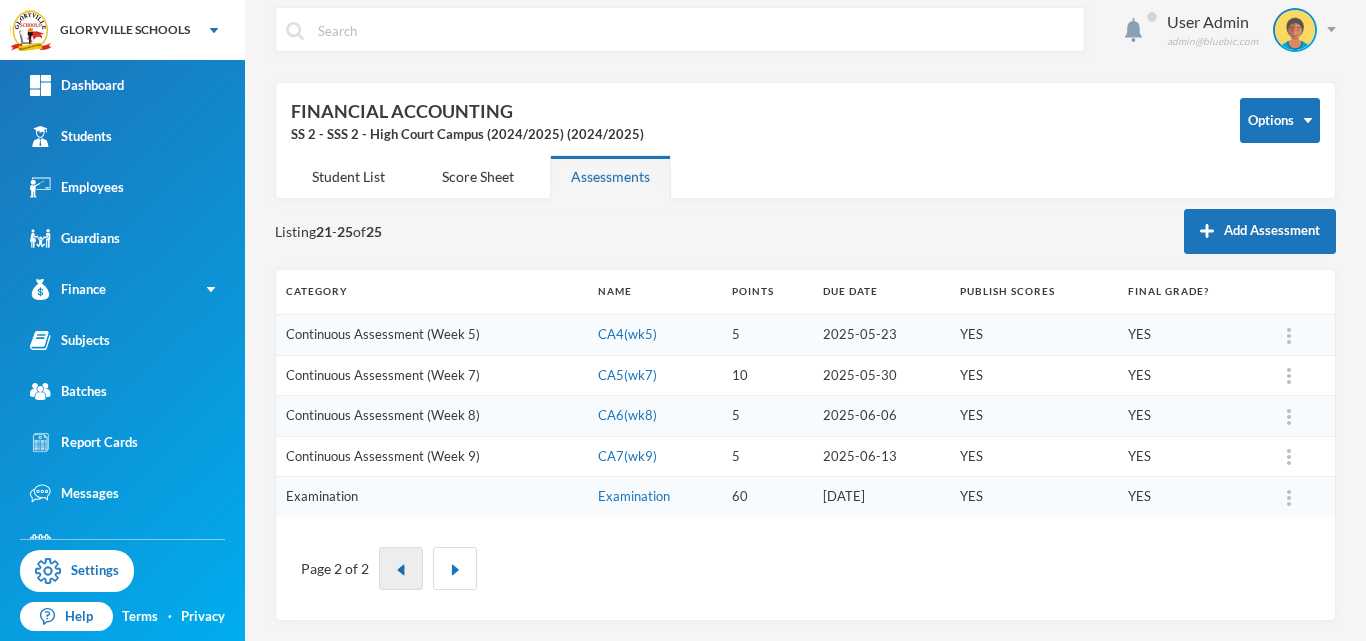 click at bounding box center (401, 570) 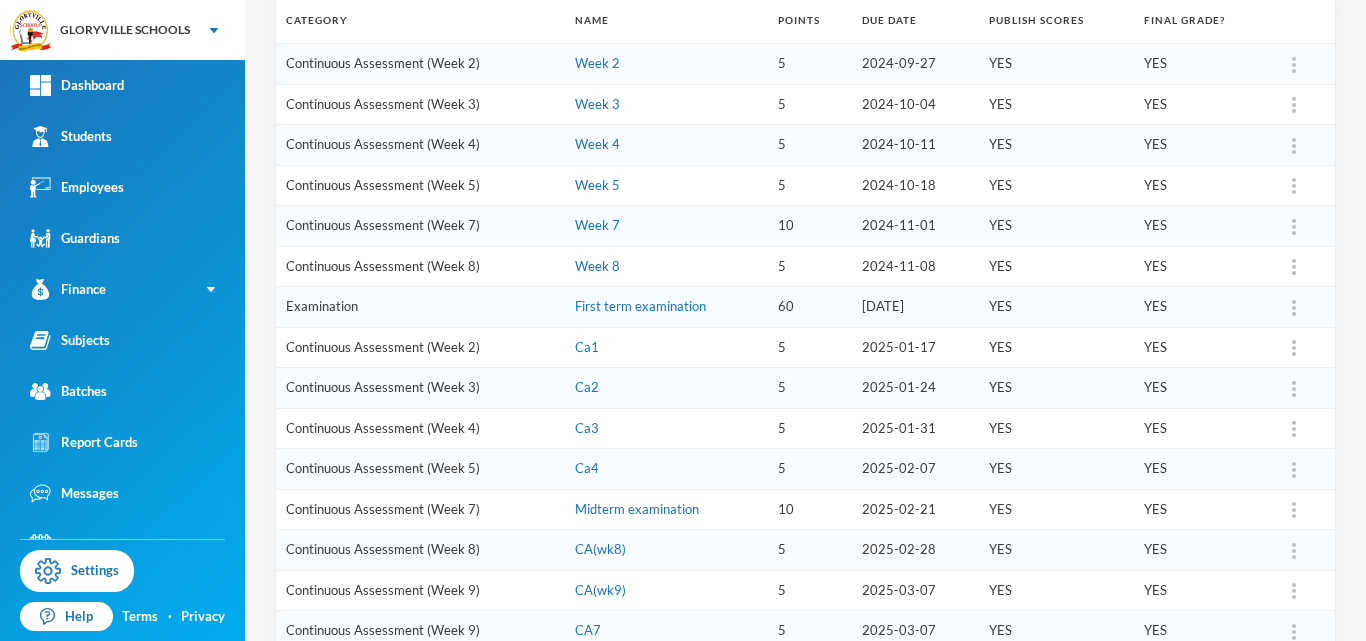 scroll, scrollTop: 620, scrollLeft: 0, axis: vertical 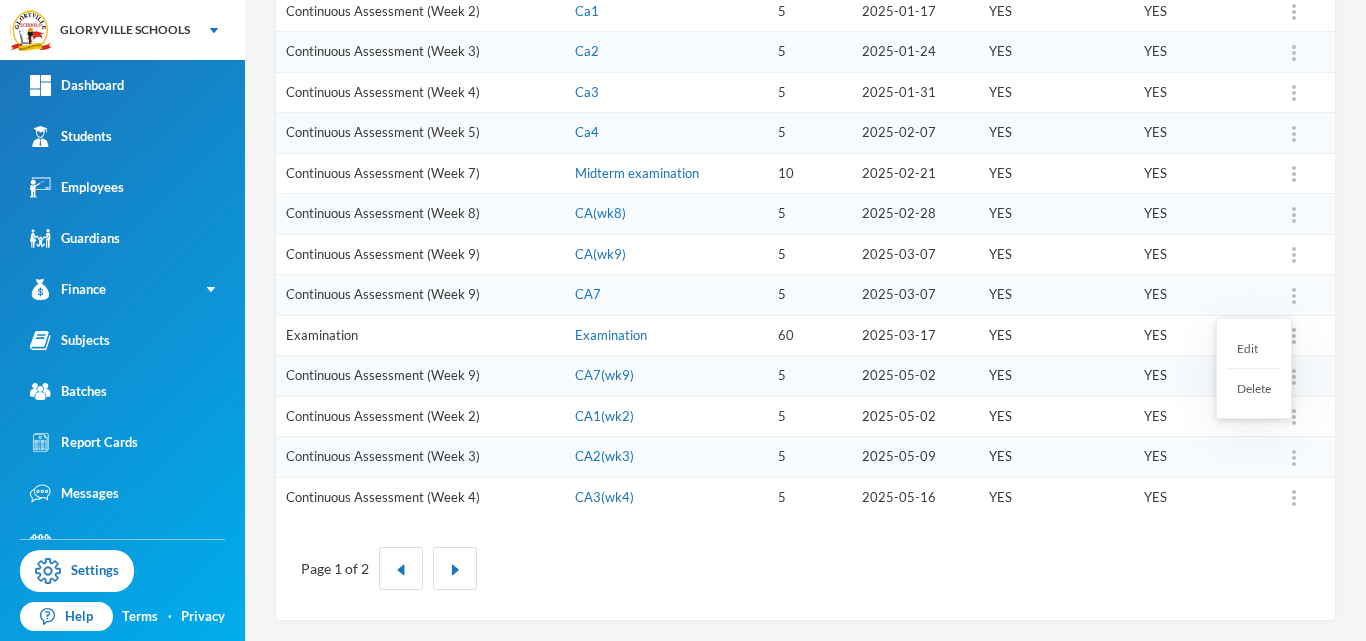 click at bounding box center (1294, 296) 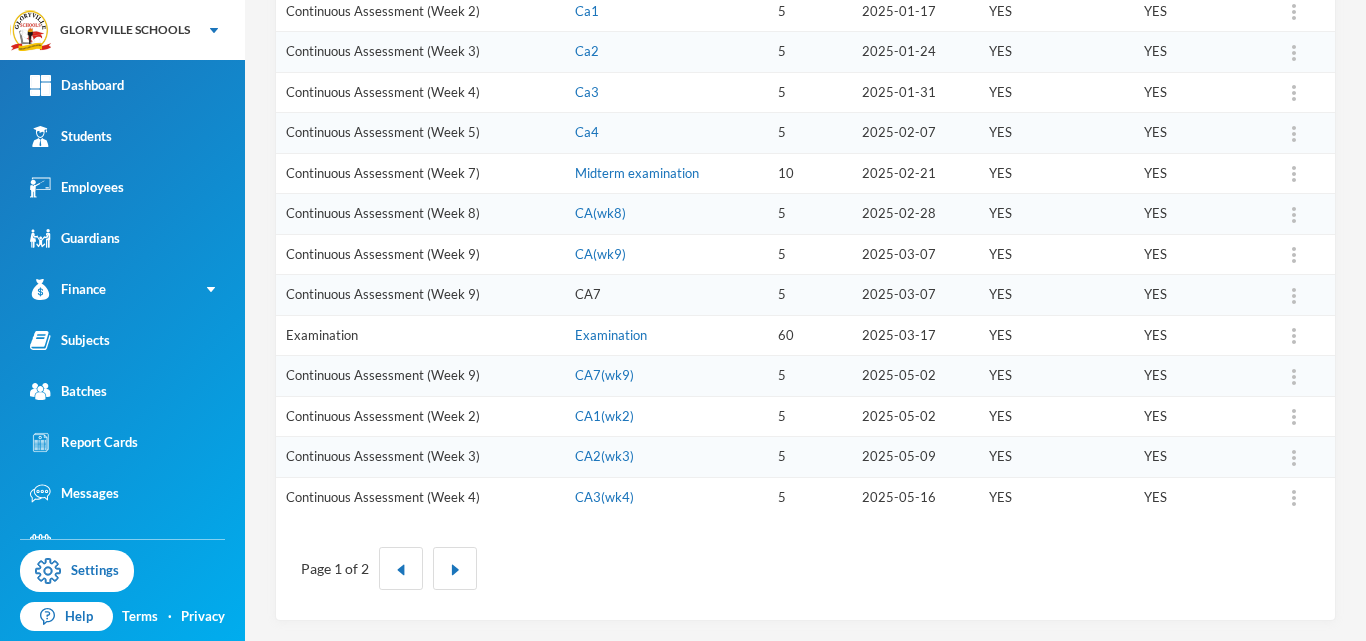 click on "CA7" at bounding box center (588, 294) 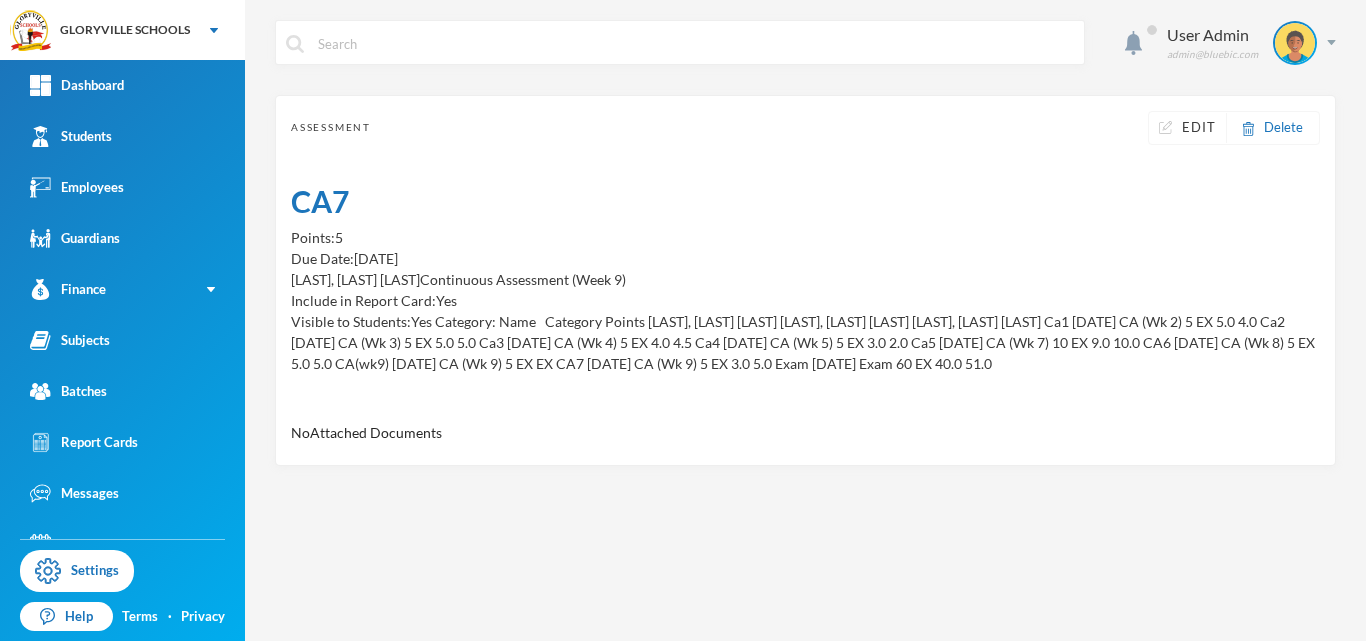 scroll, scrollTop: 0, scrollLeft: 0, axis: both 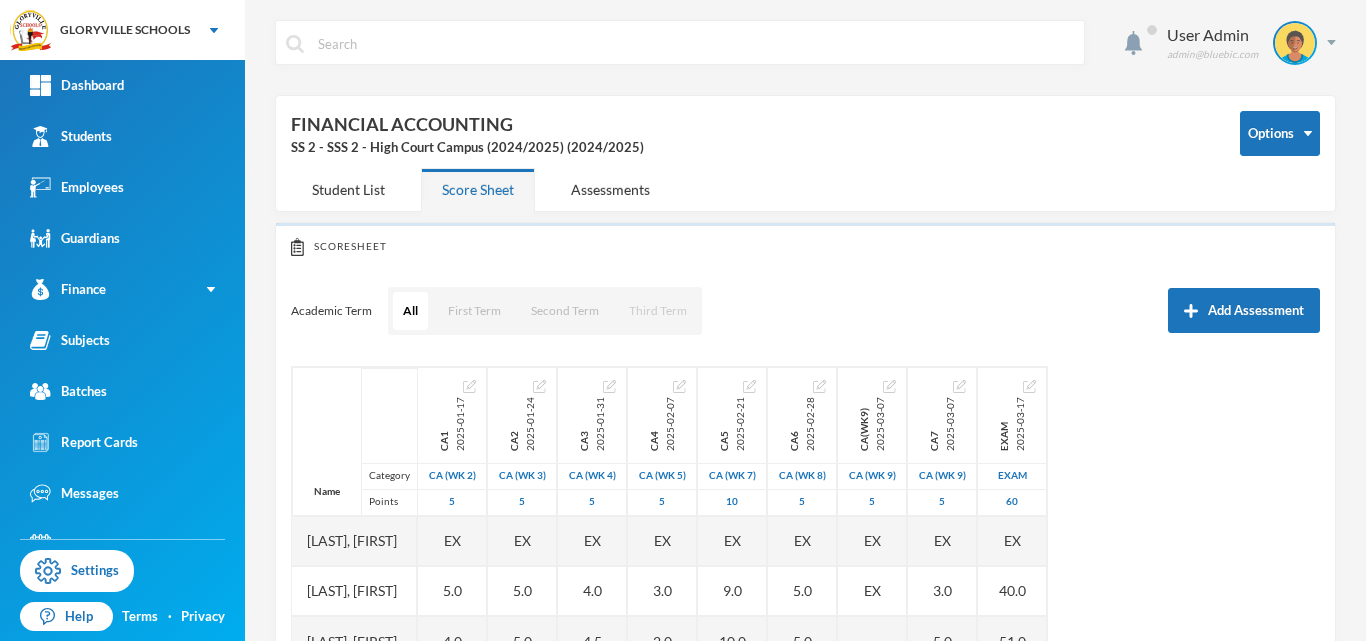 click on "Third Term" at bounding box center [658, 311] 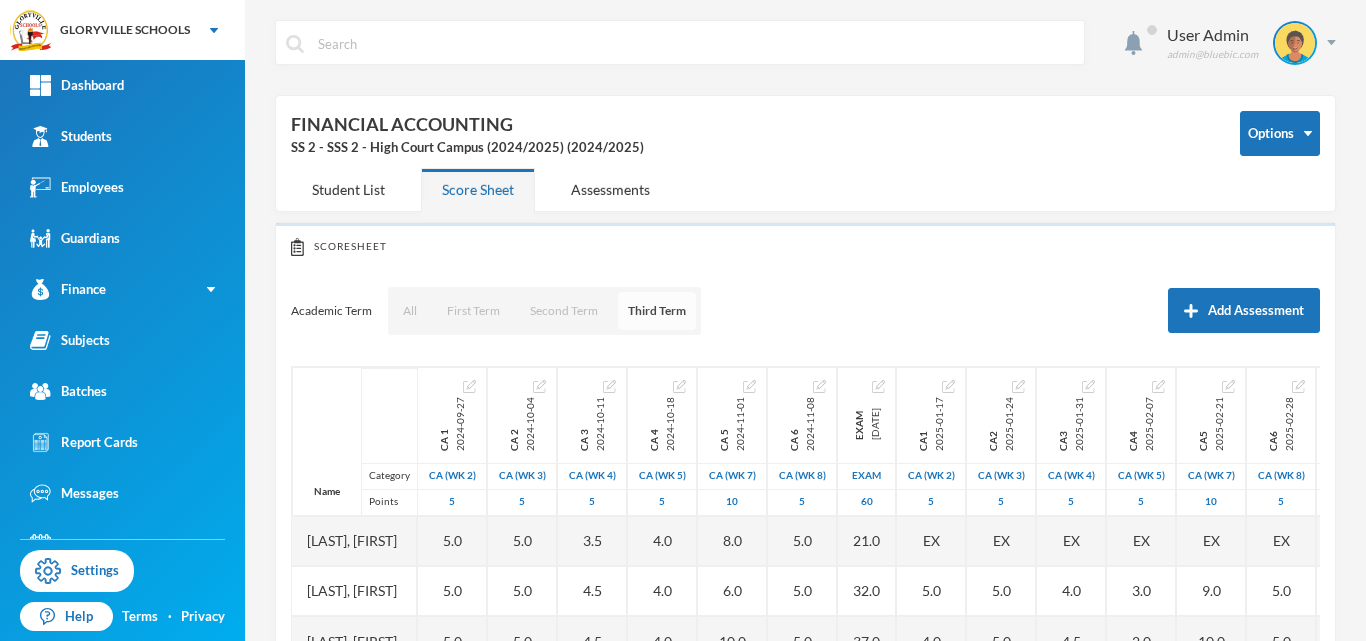 click on "Third Term" at bounding box center (657, 311) 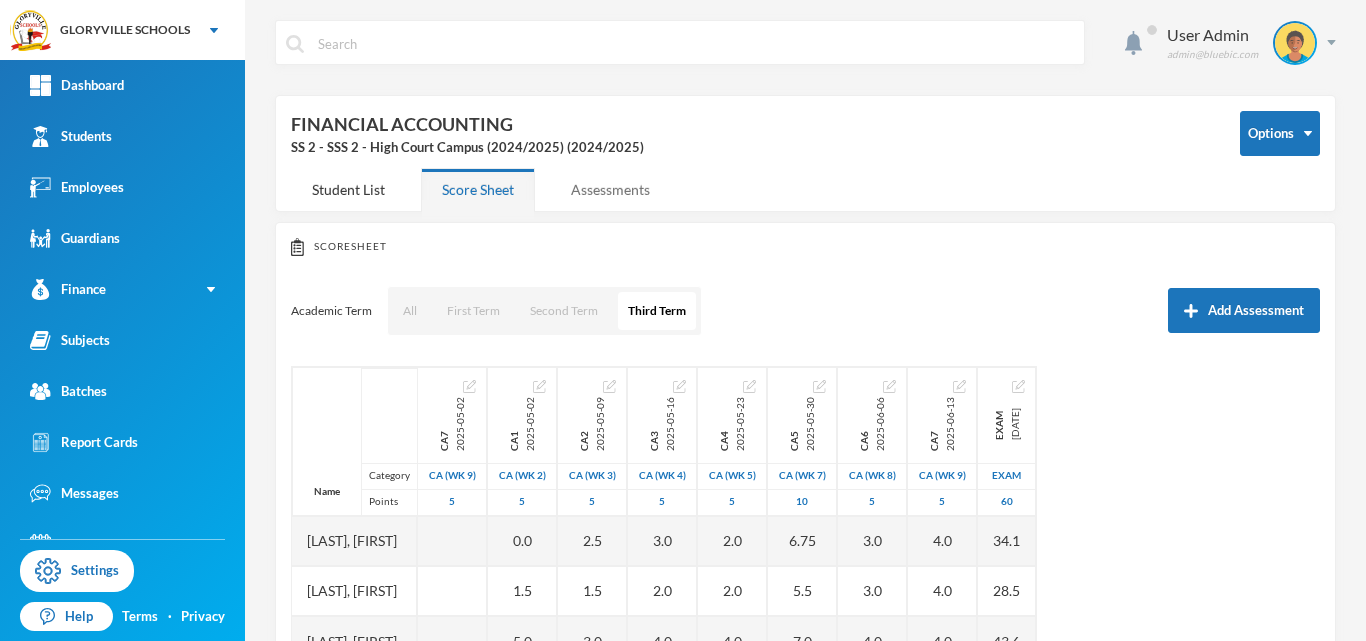 click on "Assessments" at bounding box center (610, 189) 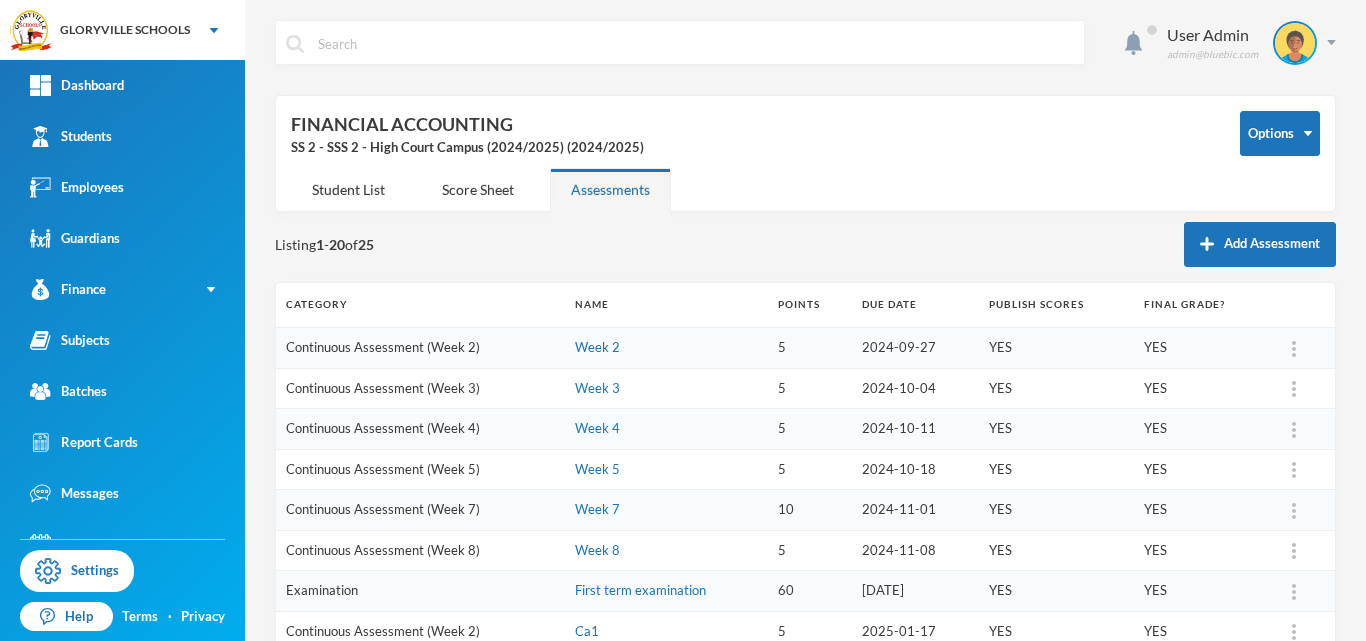 scroll, scrollTop: 620, scrollLeft: 0, axis: vertical 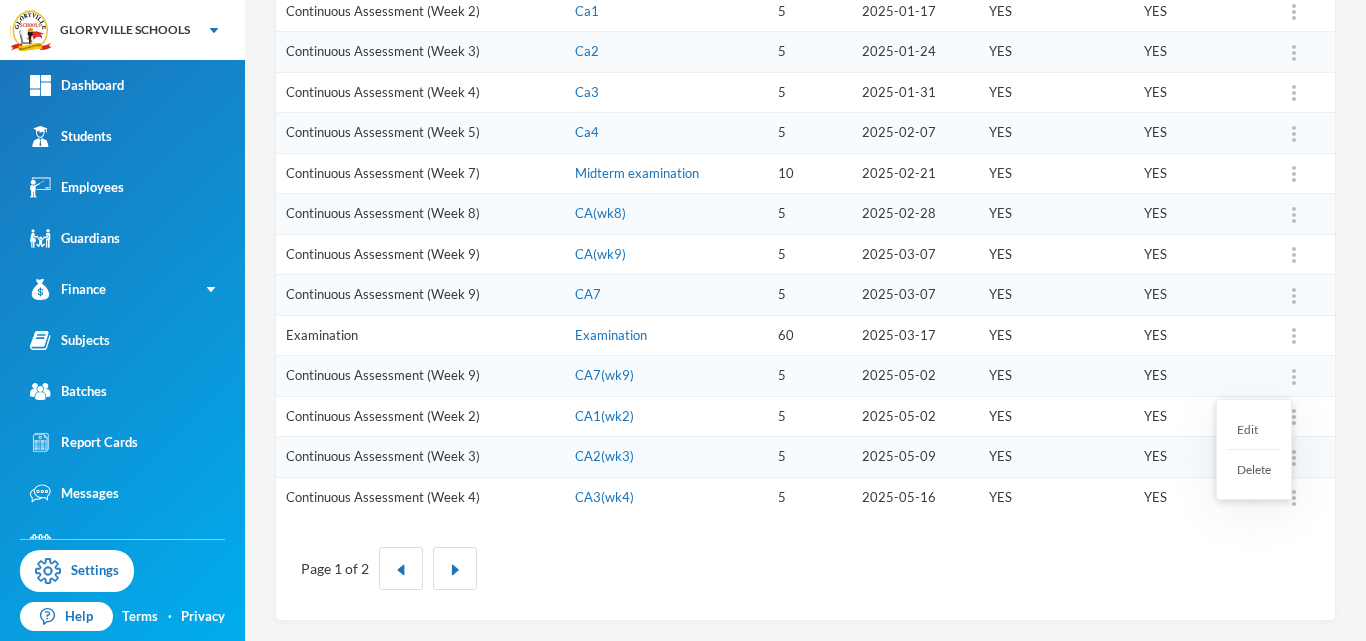 click at bounding box center [1294, 377] 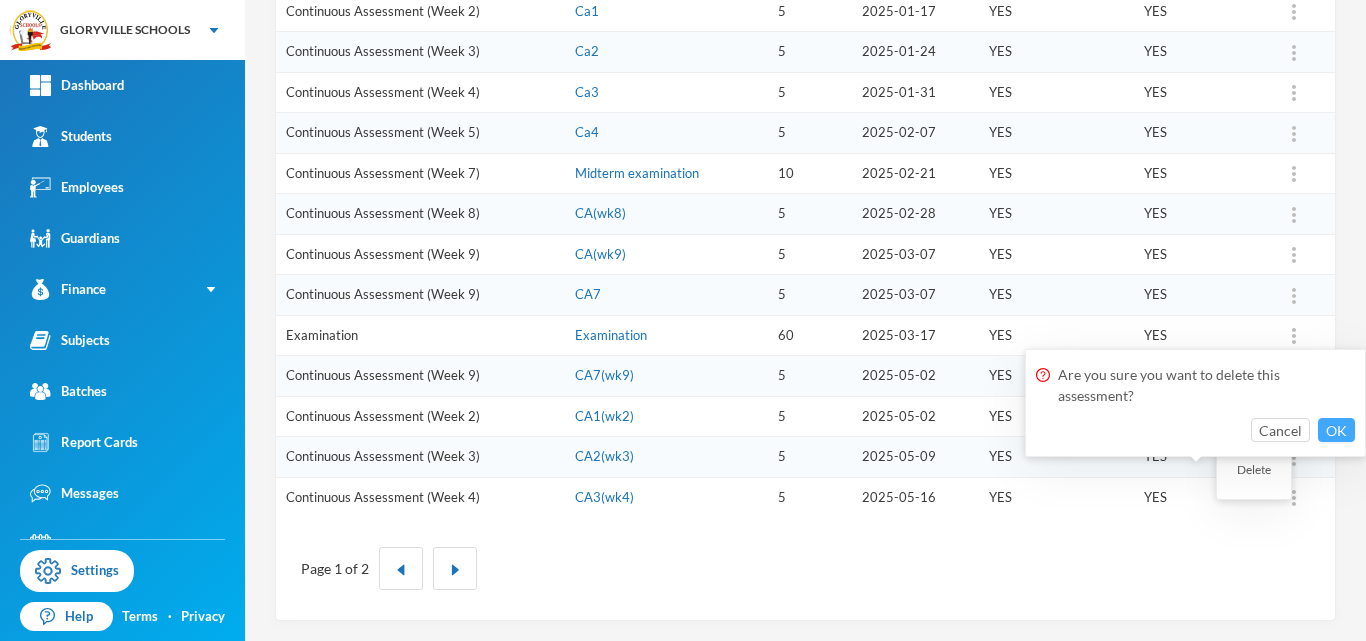 click on "OK" at bounding box center [1336, 430] 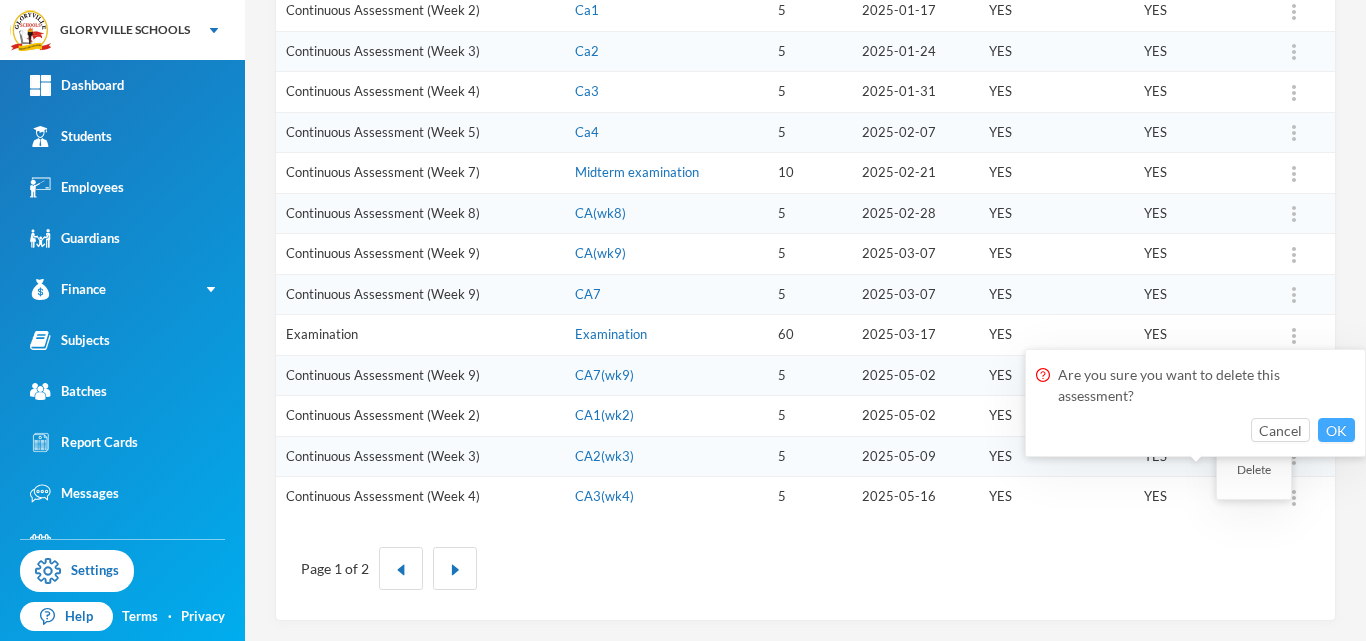 scroll, scrollTop: 618, scrollLeft: 0, axis: vertical 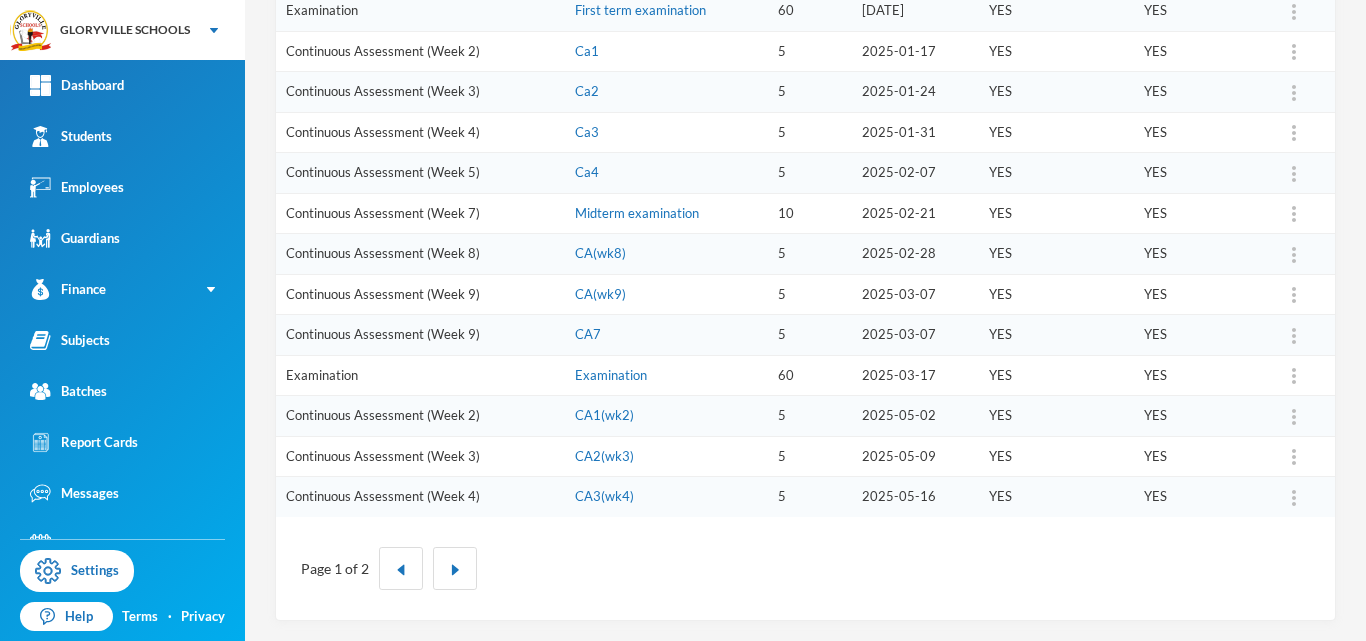 click on "User Admin admin@bluebic.com Options FINANCIAL ACCOUNTING SS 2 - SSS 2 - High Court Campus (2024/2025) (2024/2025) Student List Score Sheet Assessments Listing  2  -  20  of  25 Add Assessment Category Name Points Due Date Publish Scores Final Grade? Continuous Assessment (Week 2) Week 2 5 2024-09-27 YES YES Continuous Assessment (Week 3) Week 3 5 2024-10-04 YES YES Continuous Assessment (Week 4) Week 4 5 2024-10-11 YES YES Continuous Assessment (Week 5) Week 5 5 2024-10-18 YES YES Continuous Assessment (Week 7) Week 7 10 2024-11-01 YES YES Continuous Assessment (Week 8) Week 8 5 2024-11-08 YES YES Examination First term examination 60 2024-12-06 YES YES Continuous Assessment (Week 2) Ca1 5 2025-01-17 YES YES Continuous Assessment (Week 3) Ca2 5 2025-01-24 YES YES Continuous Assessment (Week 4) Ca3 5 2025-01-31 YES YES Continuous Assessment (Week 5) Ca4 5 2025-02-07 YES YES Continuous Assessment (Week 7) Midterm examination 10 2025-02-21 YES YES Continuous Assessment (Week 8) CA(wk8) 5 2025-02-28 YES YES 5 5" at bounding box center [805, 320] 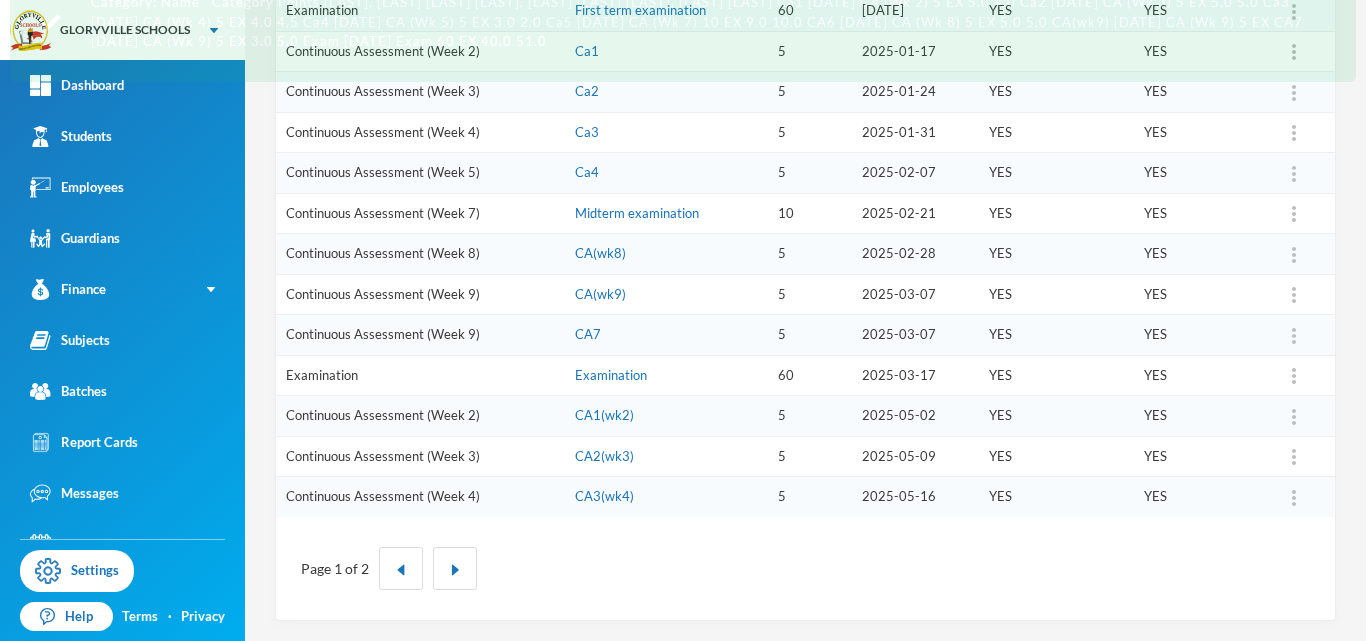 scroll, scrollTop: 20, scrollLeft: 0, axis: vertical 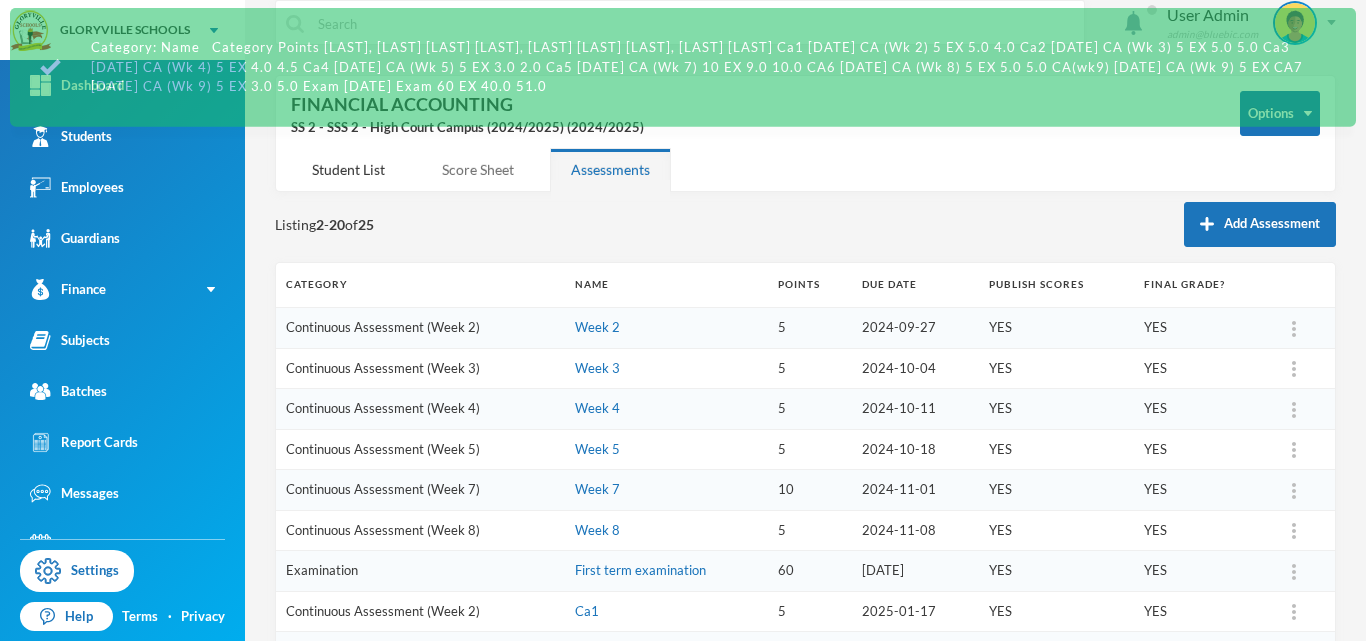 click on "Score Sheet" at bounding box center (478, 169) 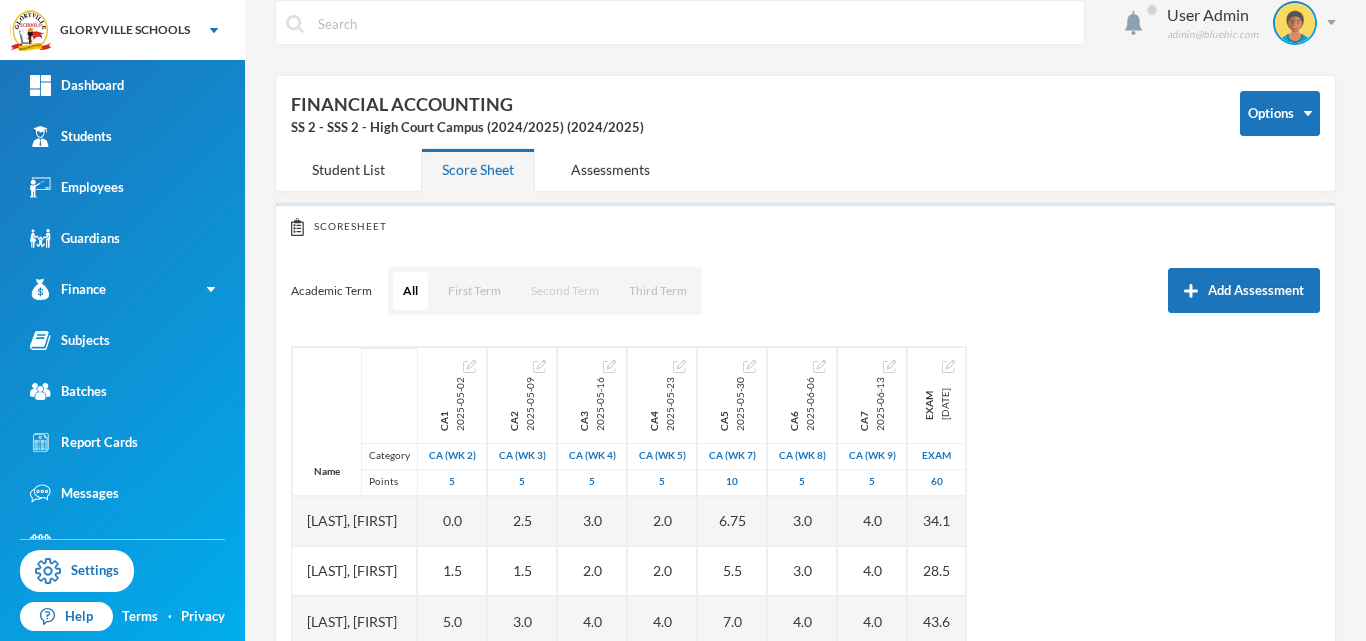 click on "Second Term" at bounding box center [565, 291] 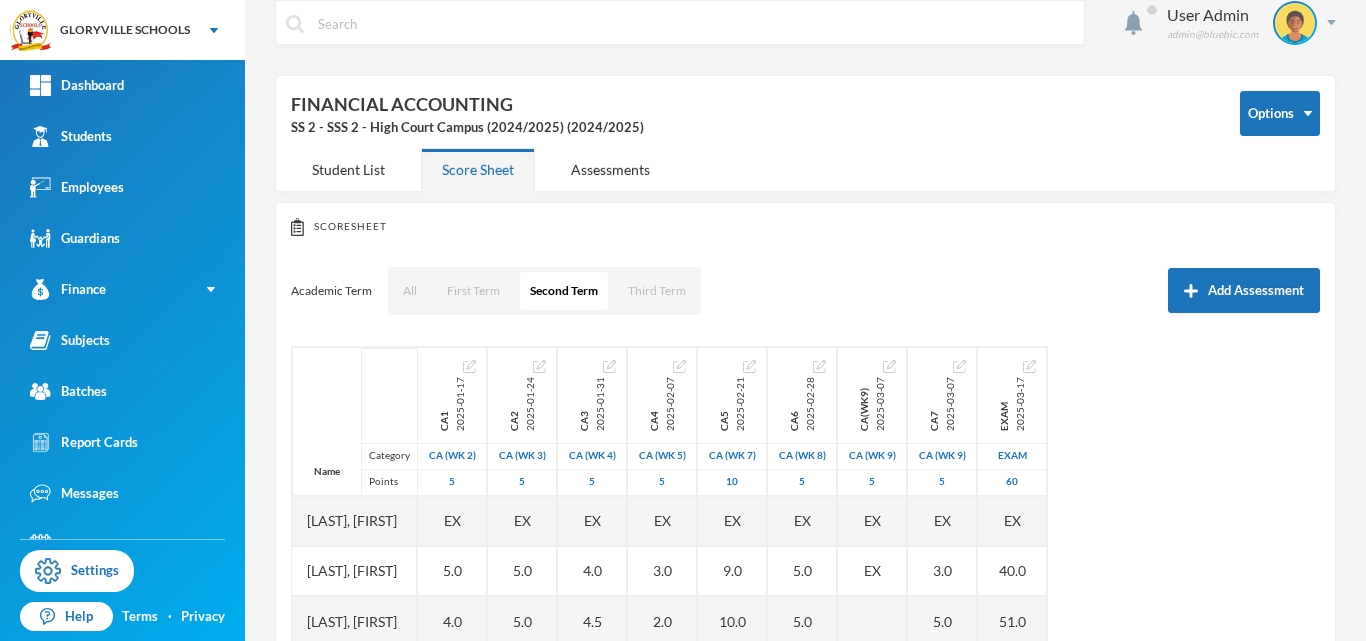 scroll, scrollTop: 72, scrollLeft: 0, axis: vertical 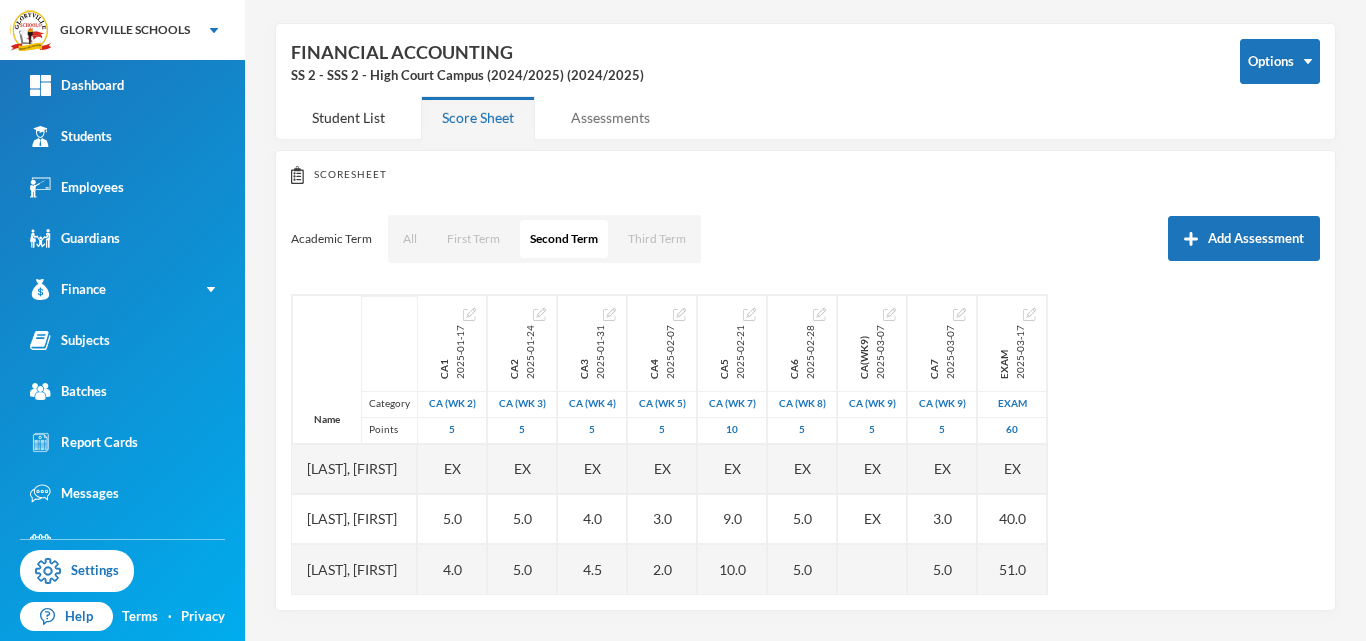 click on "Assessments" at bounding box center [610, 117] 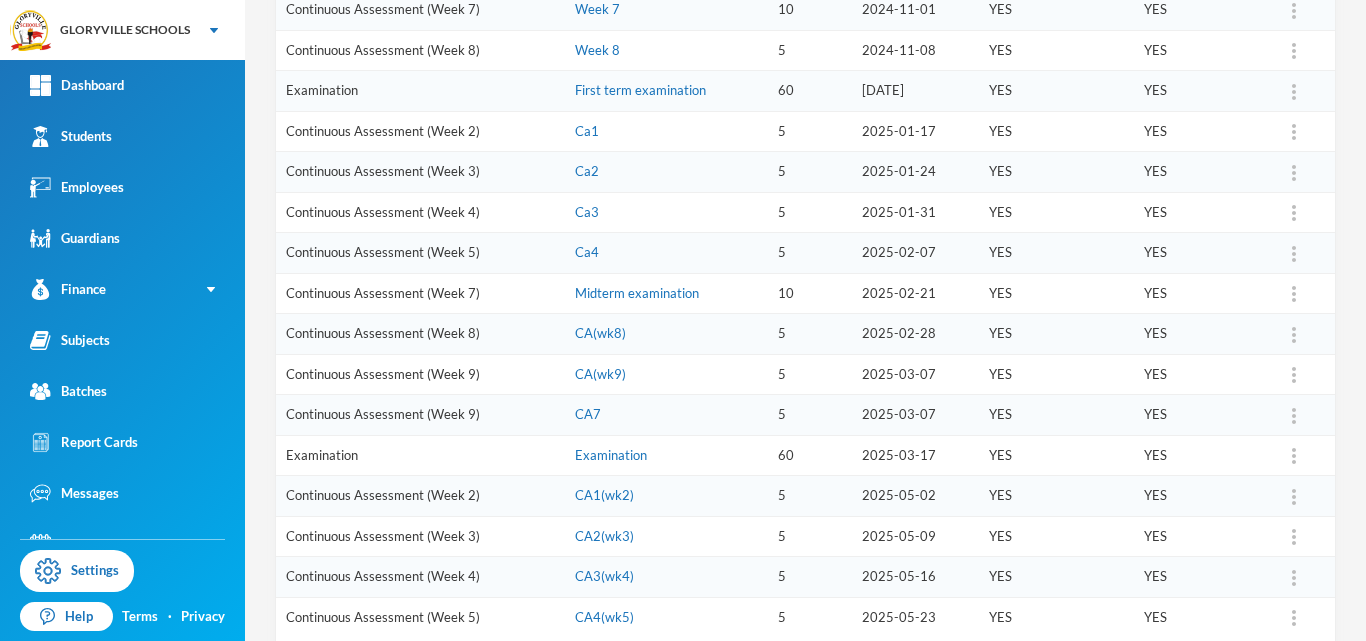 scroll, scrollTop: 517, scrollLeft: 0, axis: vertical 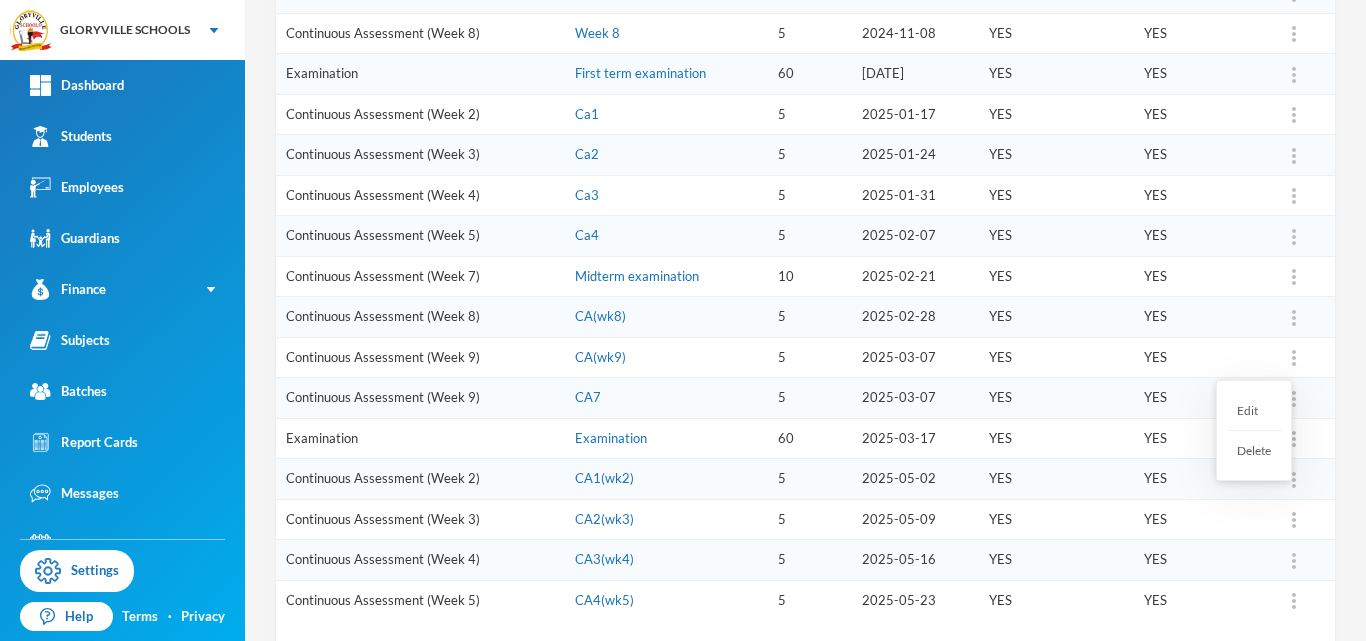 click at bounding box center (1294, 358) 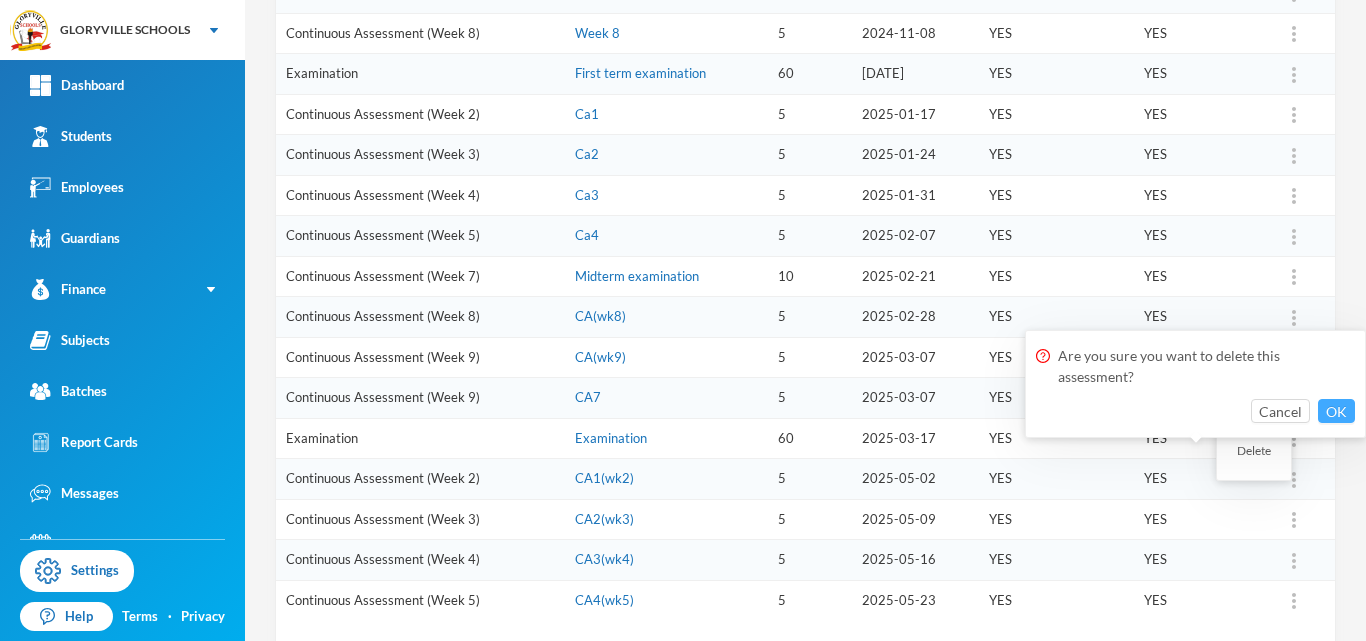 click on "OK" at bounding box center [1336, 411] 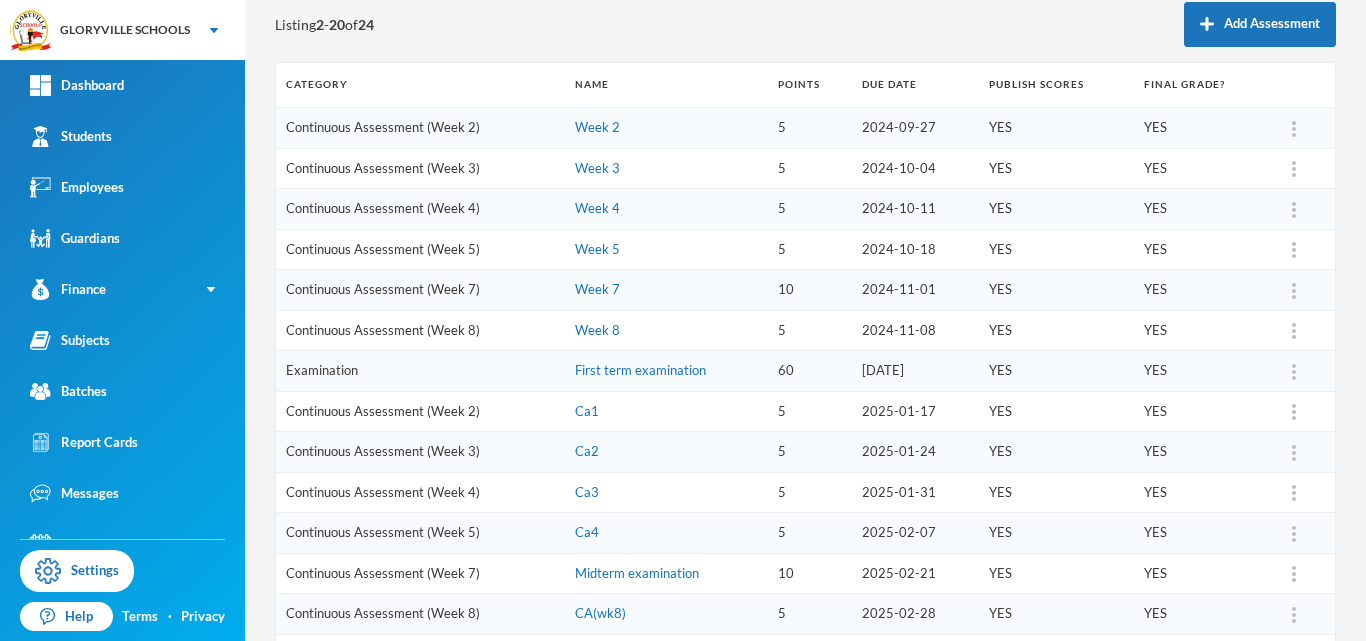 scroll, scrollTop: 0, scrollLeft: 0, axis: both 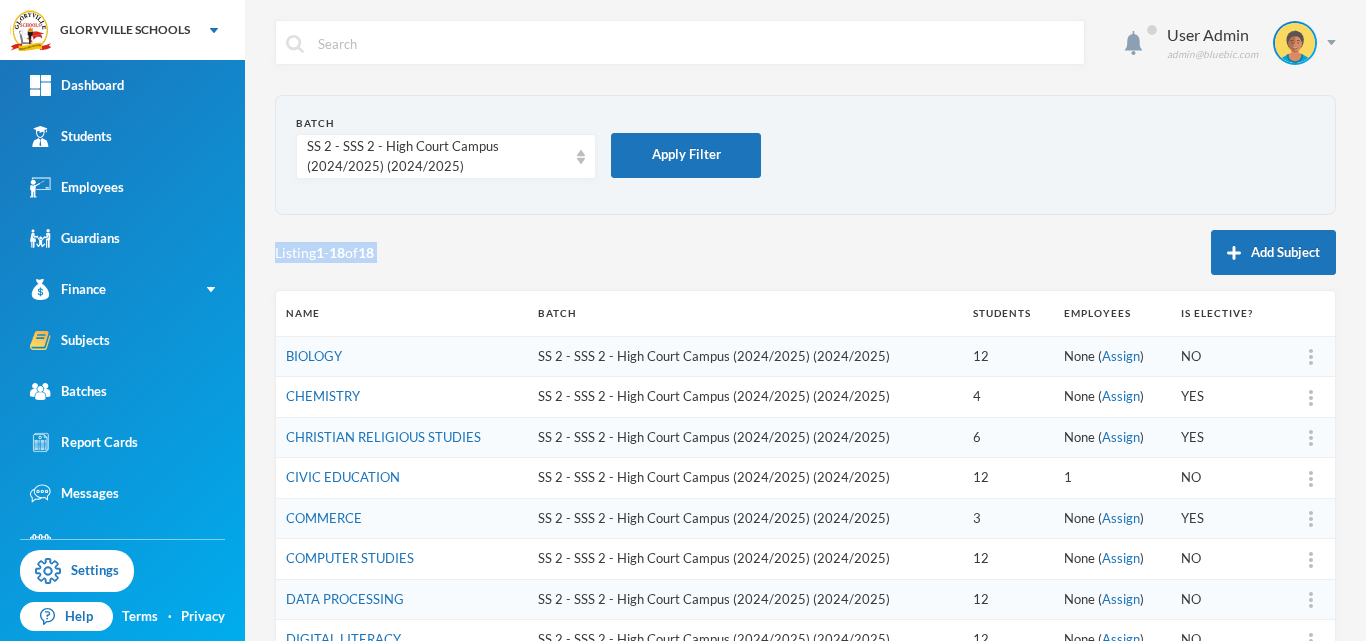 drag, startPoint x: 1344, startPoint y: 197, endPoint x: 1365, endPoint y: 423, distance: 226.97357 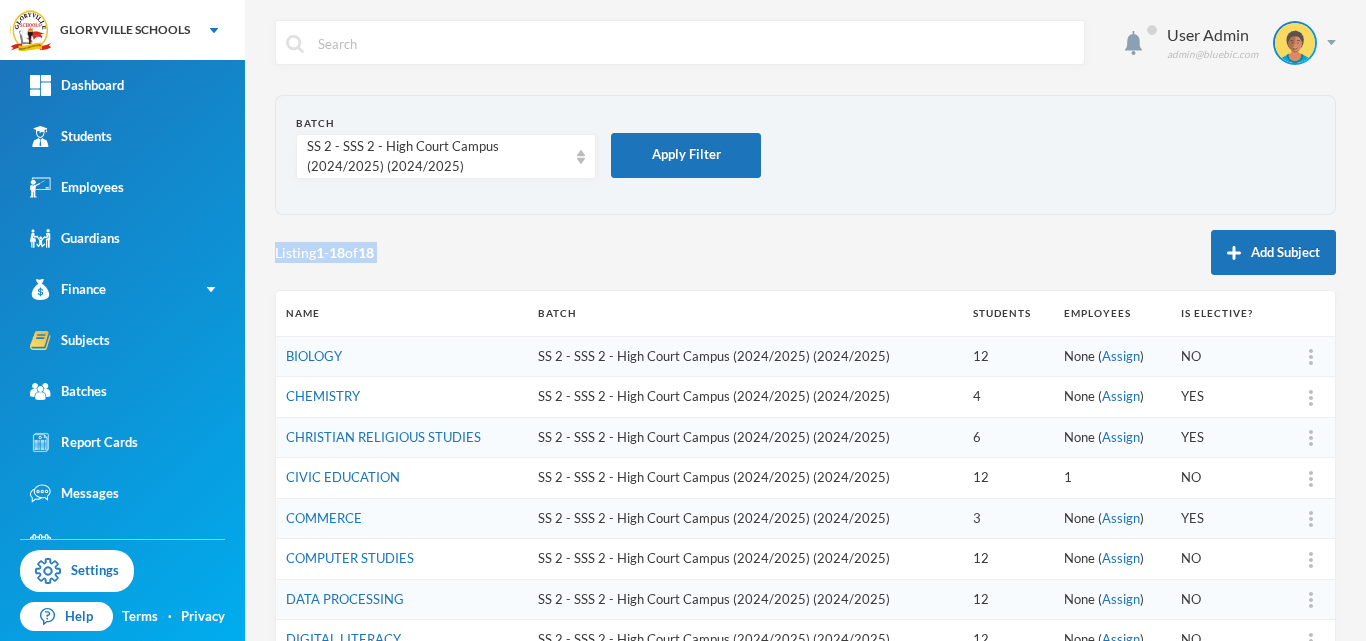 click on "COMPUTER STUDIES" at bounding box center (402, 559) 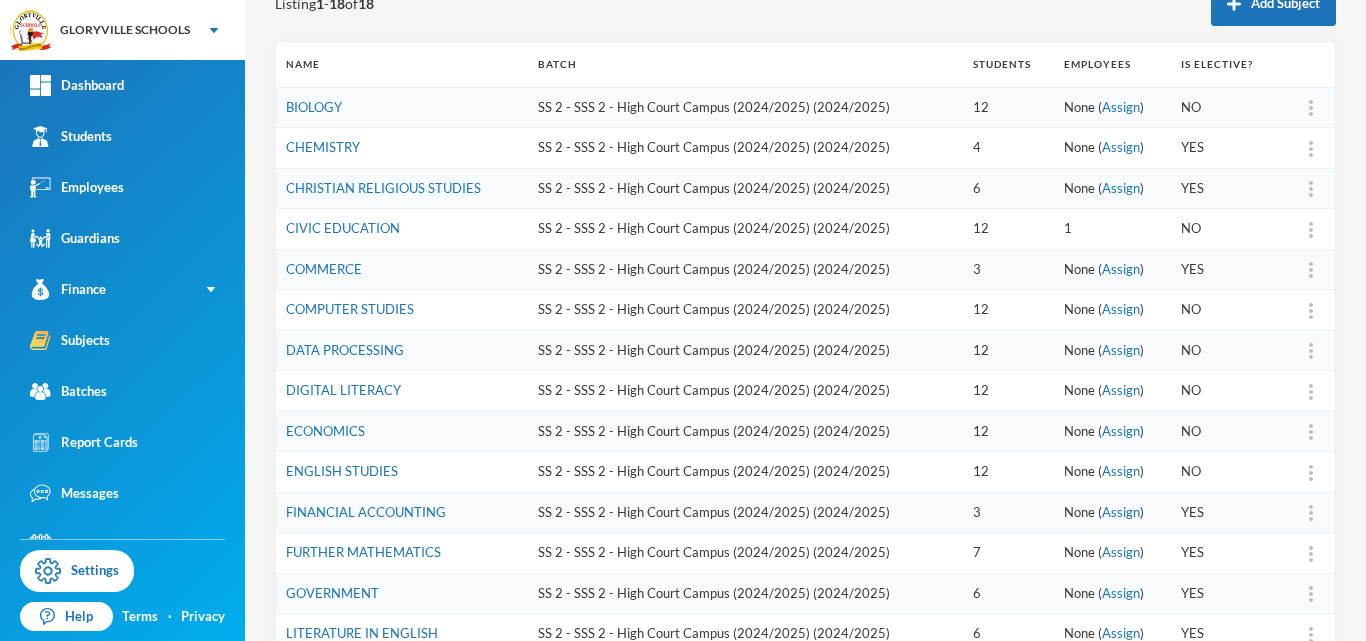 scroll, scrollTop: 342, scrollLeft: 0, axis: vertical 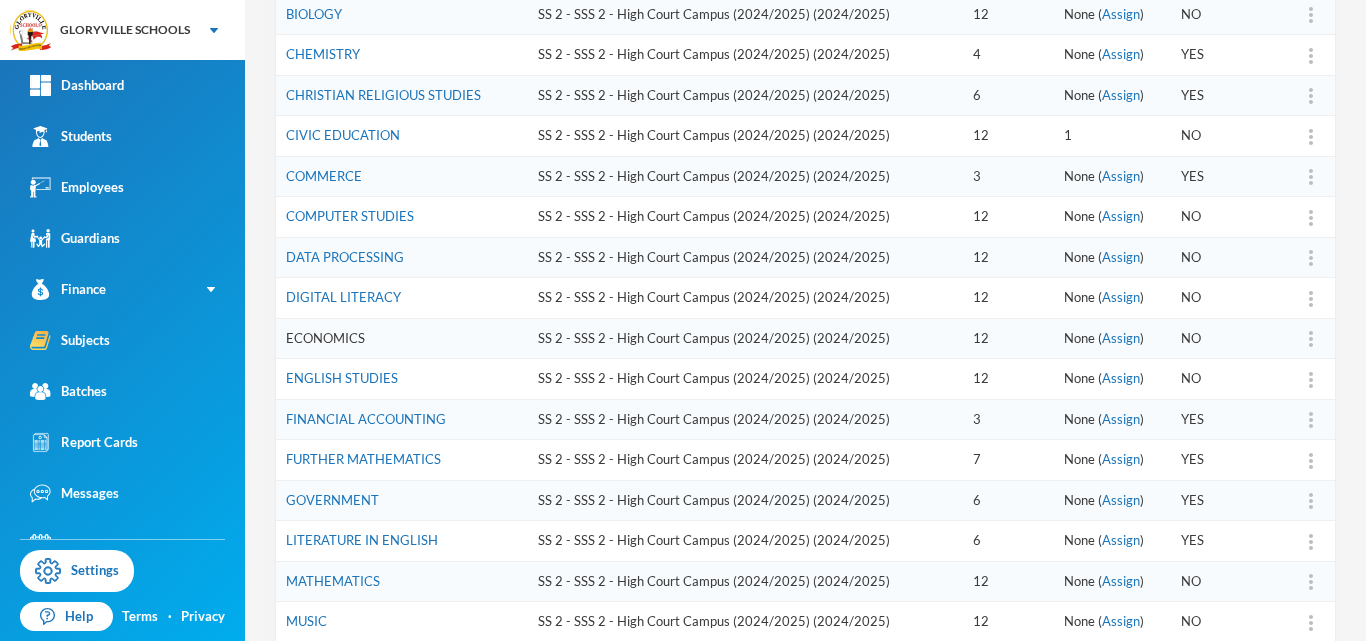click on "ECONOMICS" at bounding box center (325, 338) 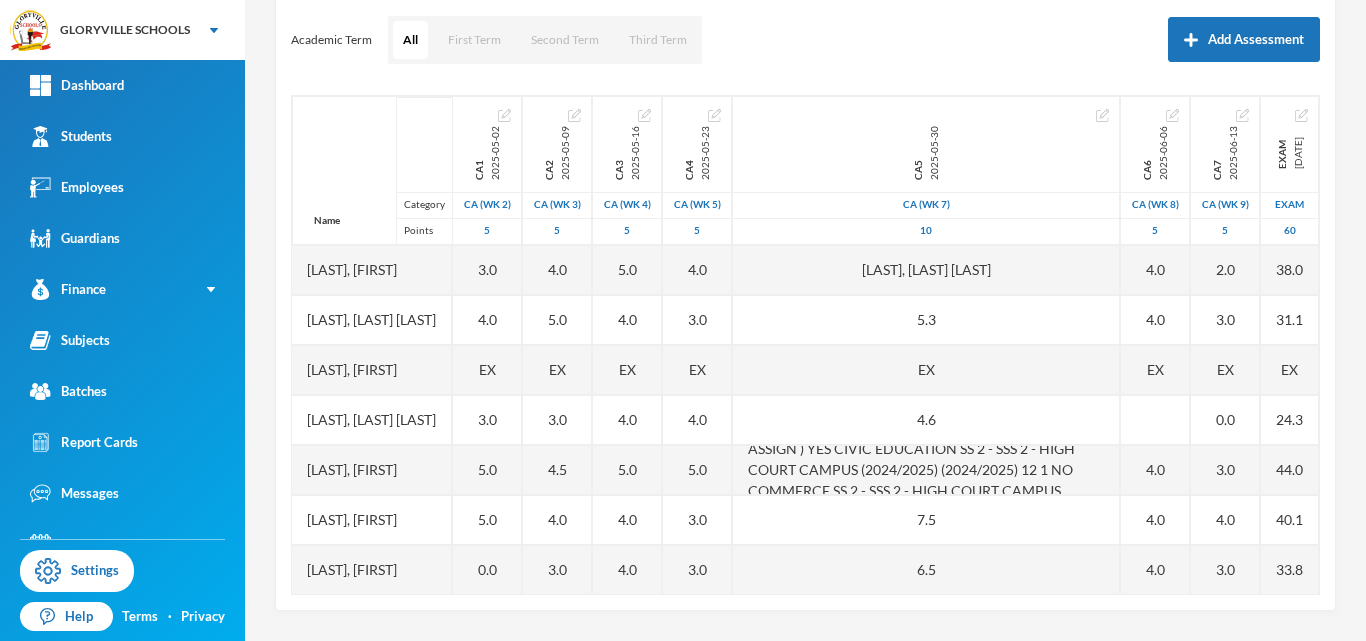 scroll, scrollTop: 271, scrollLeft: 0, axis: vertical 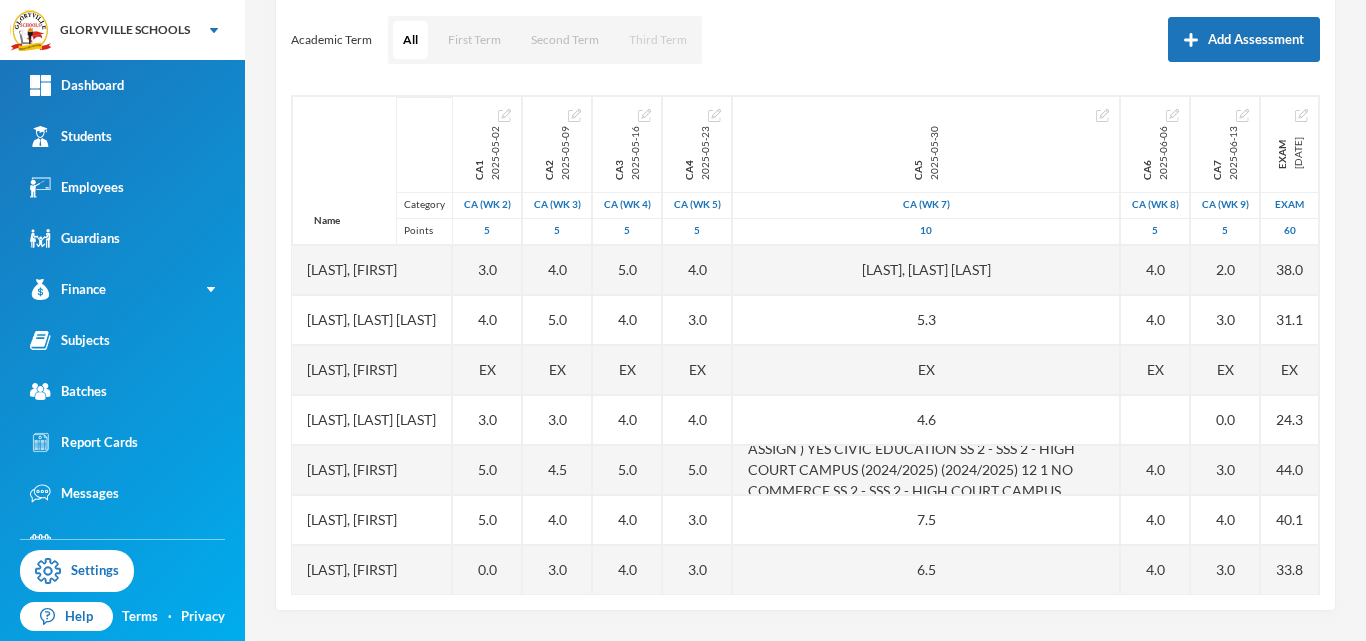 click on "Third Term" at bounding box center (658, 40) 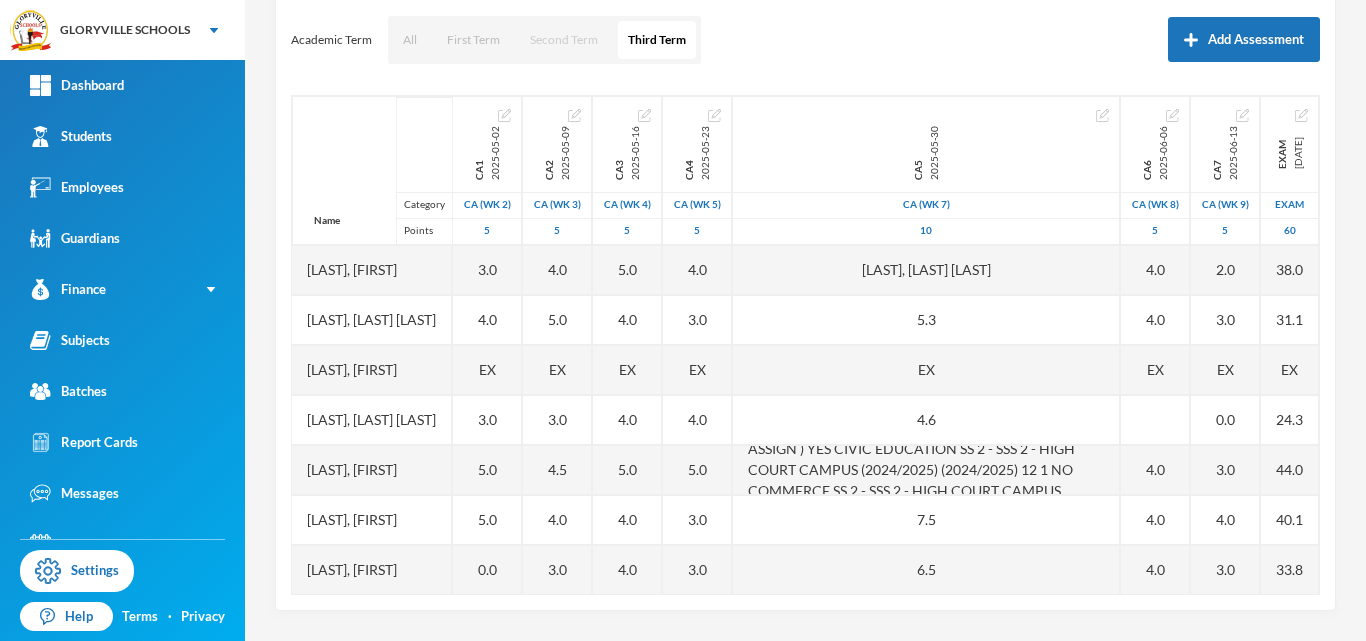 click on "Second Term" at bounding box center [564, 40] 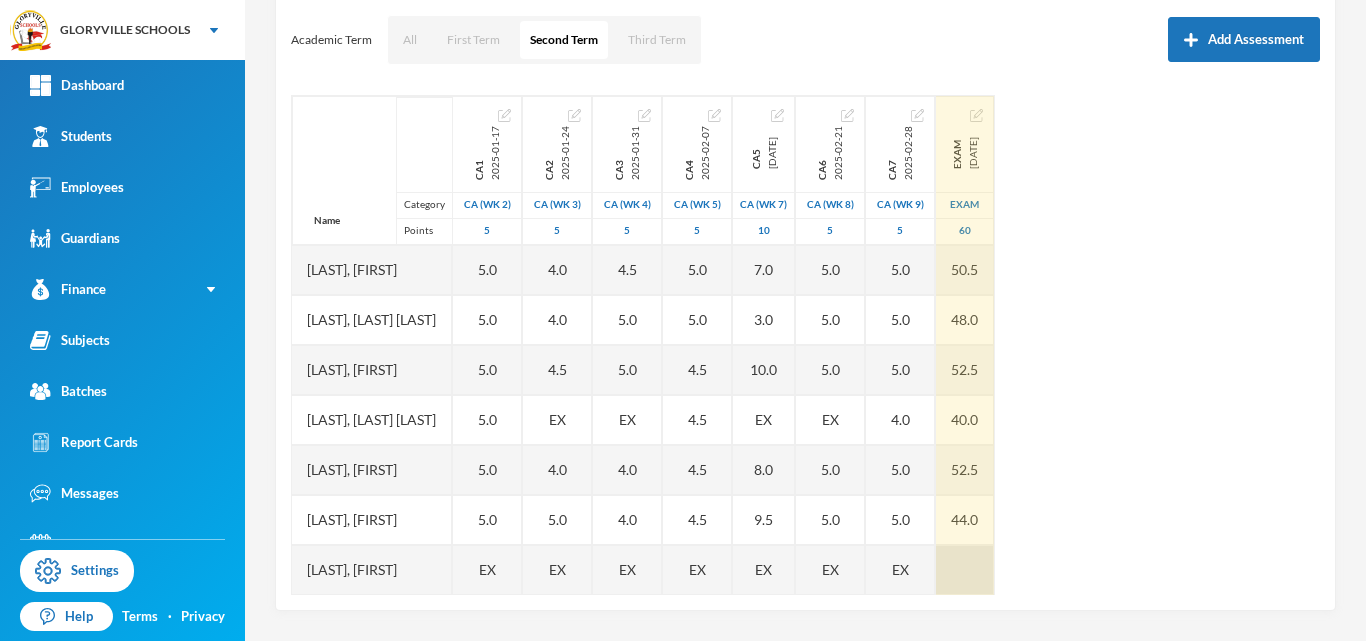 click at bounding box center (965, 570) 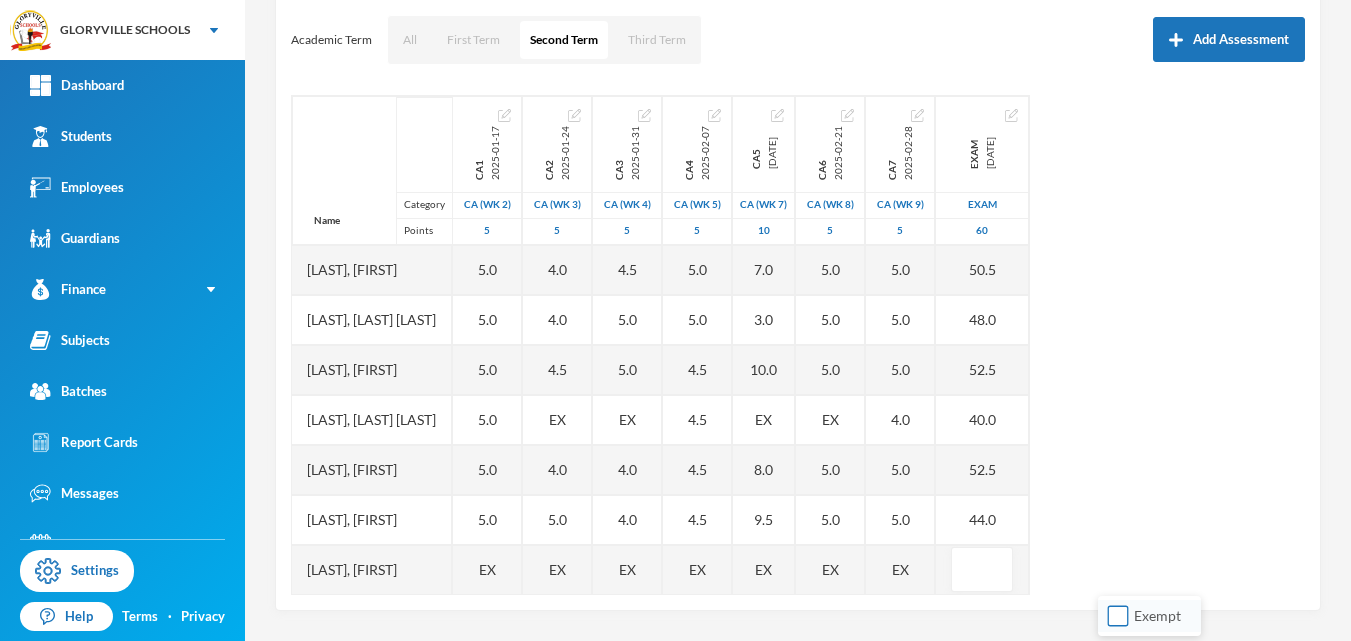 click on "Exempt" at bounding box center [1118, 616] 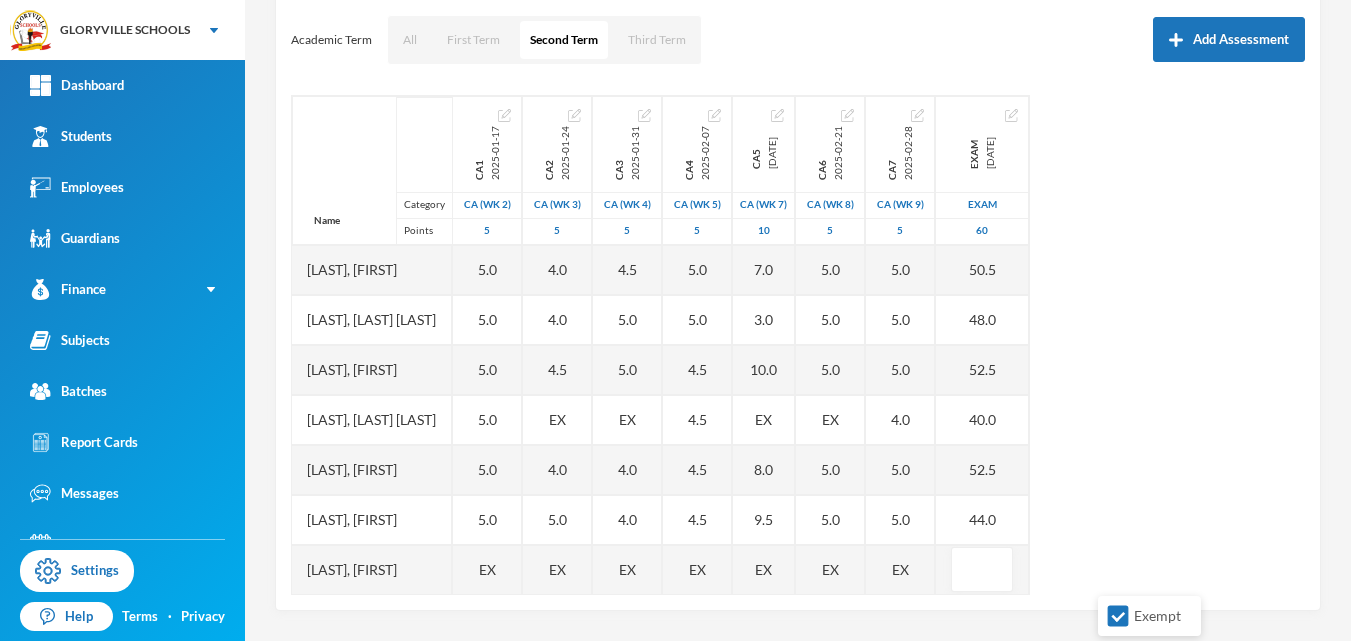 click on "Name   Category Points Adelokiki, Olabode Kingsley Adenekan, Oluwatofunmi Quadri Aderemi, Oluwaferanmi Christiana Akande, Oluwanifemi Beckly Jegbefumhen, Joan Modupe Obiekezie, Chimamanda Scholastica Ogbonna, Silas Uchenna Ojo, Emmanuel Oluwadabira Olagoke, Dorcas Oluwatosin Olanlokun, Micheal Ayomide Olusoga, Eniola Samuel Shotande, Omotola Taye, Blessing Oluwatobi Ca1 2025-01-17 CA (Wk 2) 5 5.0 5.0 5.0 5.0 5.0 5.0 EX 5.0 5.0 5.0 5.0 5.0 5.0 Ca2 2025-01-24 CA (Wk 3) 5 4.0 4.0 4.5 EX 4.0 5.0 EX 4.5 5.0 3.0 2.0 4.0 4.5 Ca3 2025-01-31 CA (Wk 4) 5 4.5 5.0 5.0 EX 4.0 4.0 EX 5.0 5.0 3.5 3.0 3.5 4.0 Ca4 2025-02-07 CA (Wk 5) 5 5.0 5.0 4.5 4.5 4.5 4.5 EX 5.0 4.5 5.0 5.0 4.5 5.0 Ca5 2025-02-14 CA (Wk 7) 10 7.0 3.0 10.0 EX 8.0 9.5 EX 4.0 9.0 3.0 2.0 7.0 8.0 Ca6 2025-02-21 CA (Wk 8) 5 5.0 5.0 5.0 EX 5.0 5.0 EX 5.0 5.0 5.0 5.0 5.0 5.0 Ca7 2025-02-28 CA (Wk 9) 5 5.0 5.0 5.0 4.0 5.0 5.0 EX 5.0 5.0 5.0 5.0 5.0 5.0 Exam 2025-03-24 Exam 60 50.5 48.0 52.5 40.0 52.5 44.0 35.0 50.0 32.5 26.0 28.5 31.0" at bounding box center [798, 345] 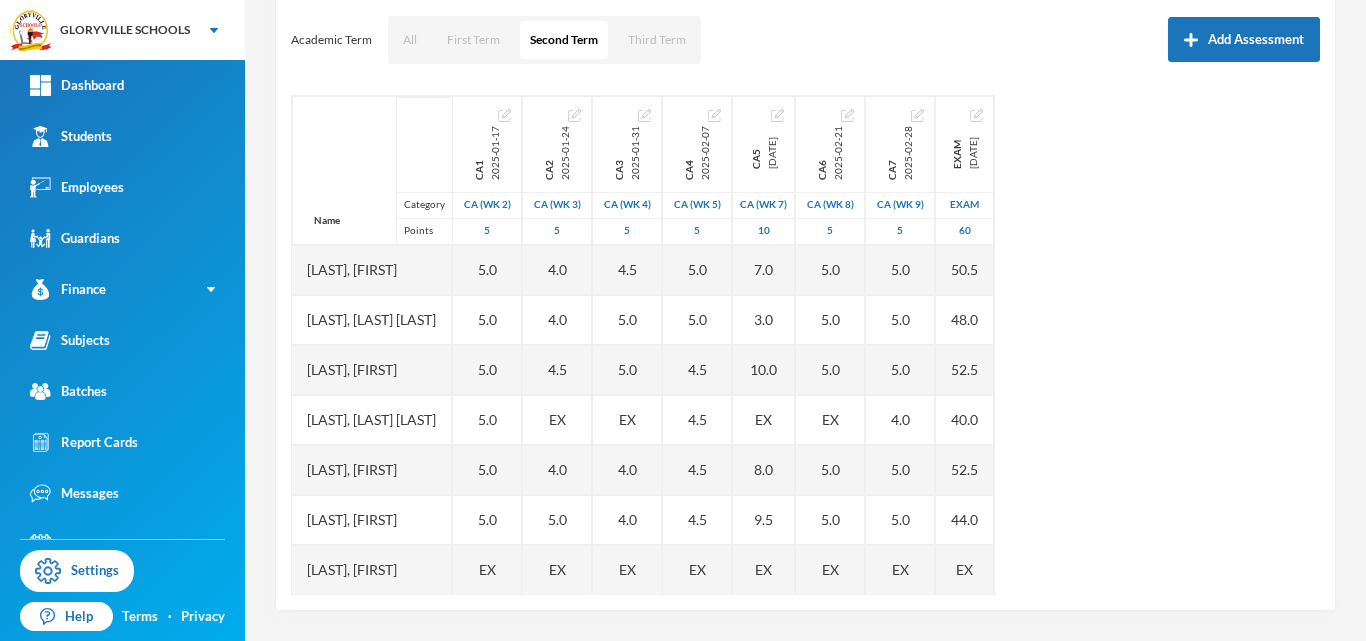 scroll, scrollTop: 0, scrollLeft: 0, axis: both 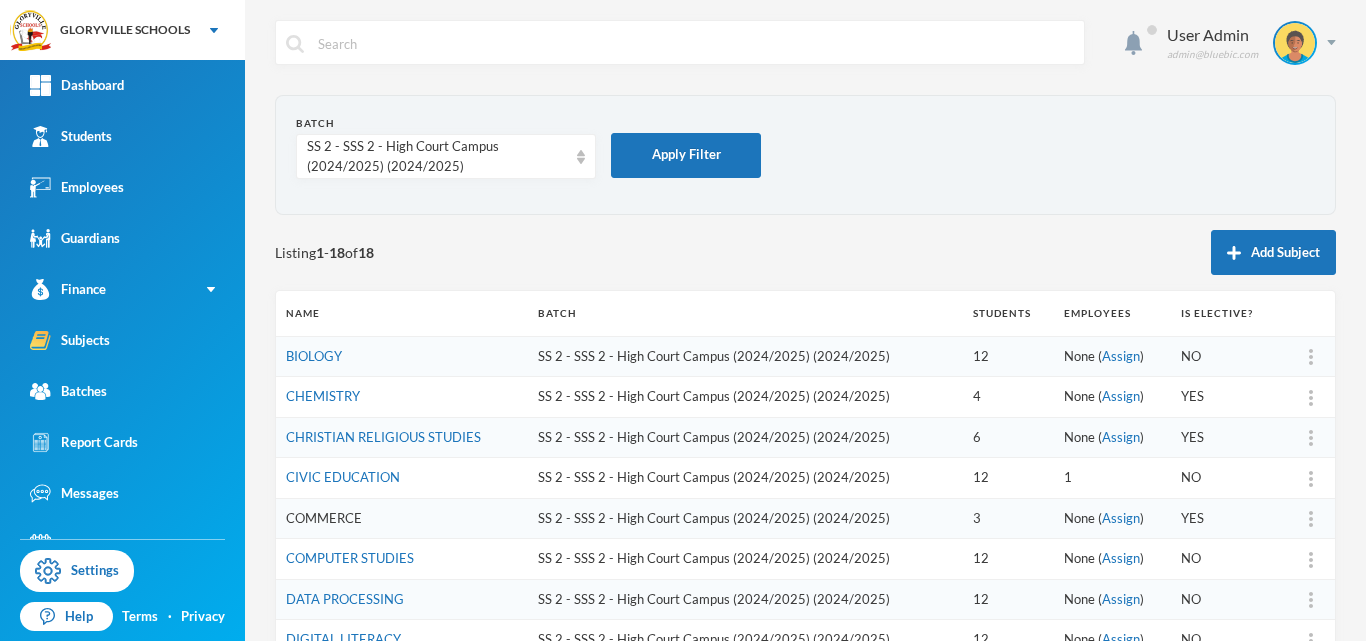 click on "COMMERCE" at bounding box center [324, 518] 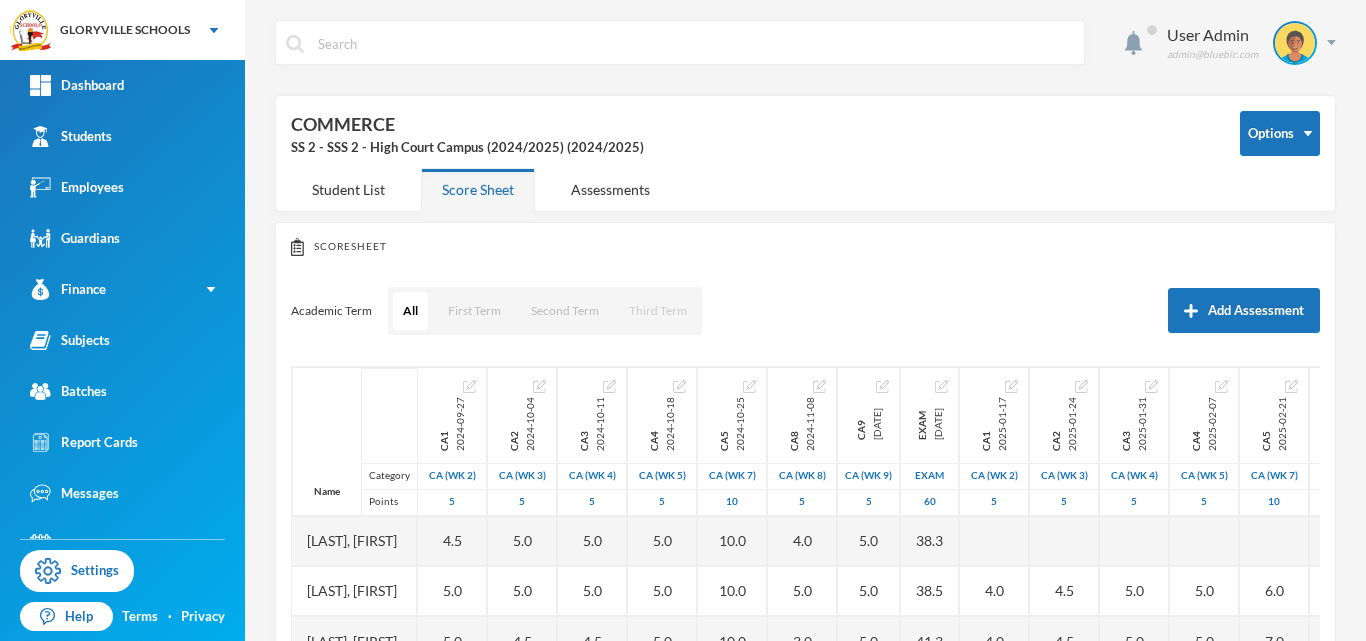 click on "Third Term" at bounding box center [658, 311] 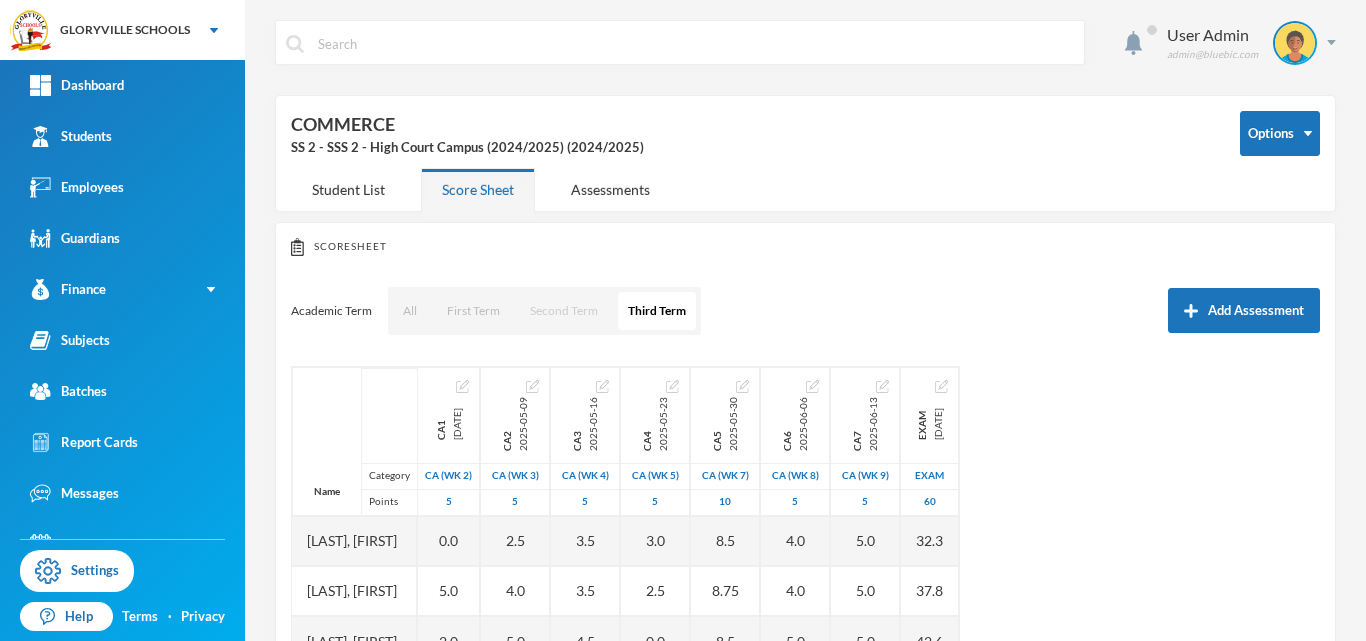 click on "Second Term" at bounding box center [564, 311] 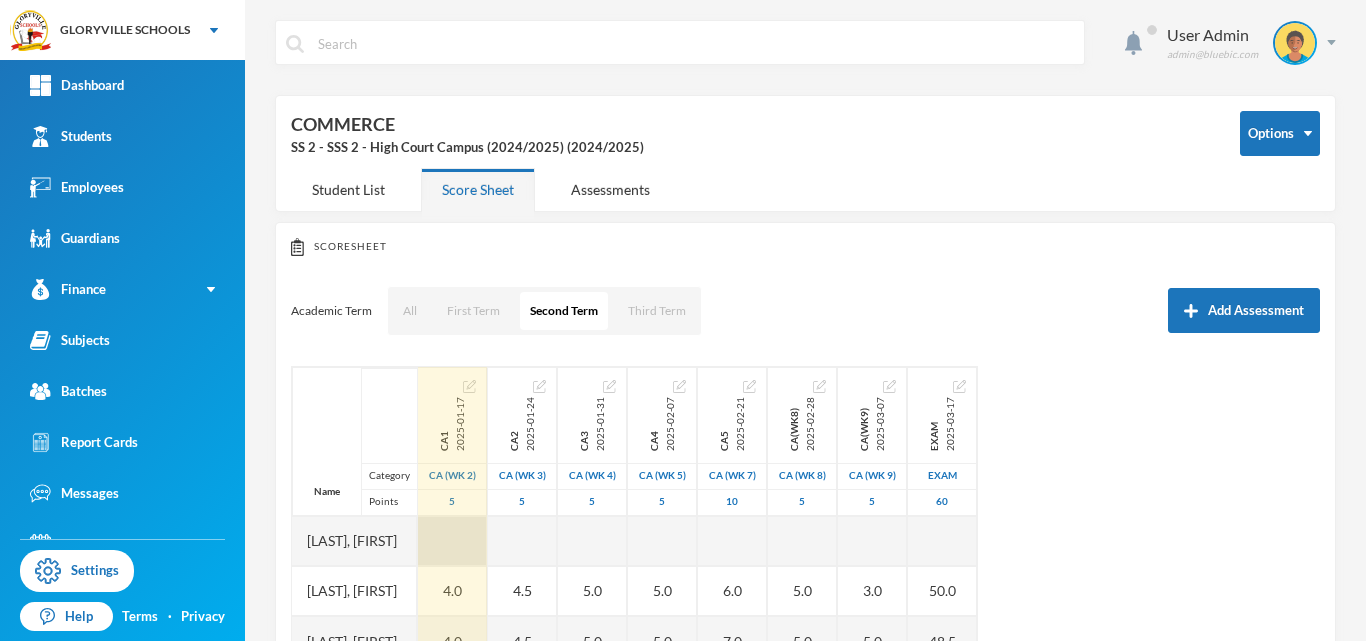 click at bounding box center (452, 541) 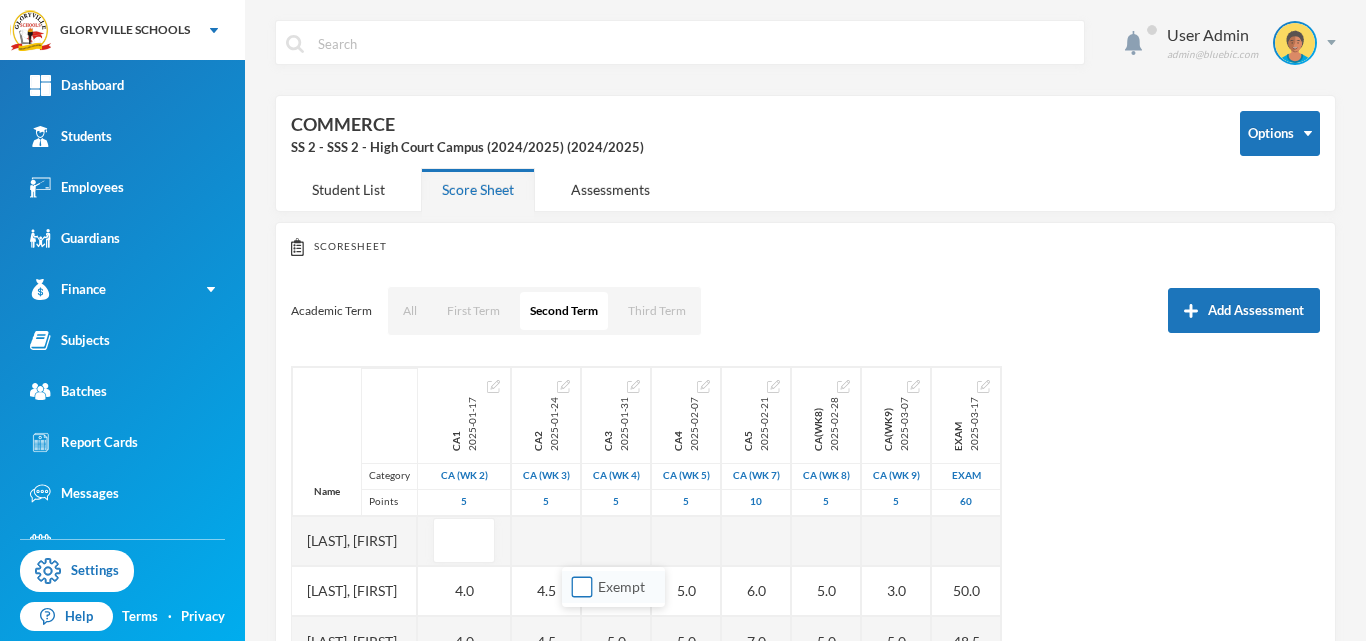 click on "Exempt" at bounding box center [582, 587] 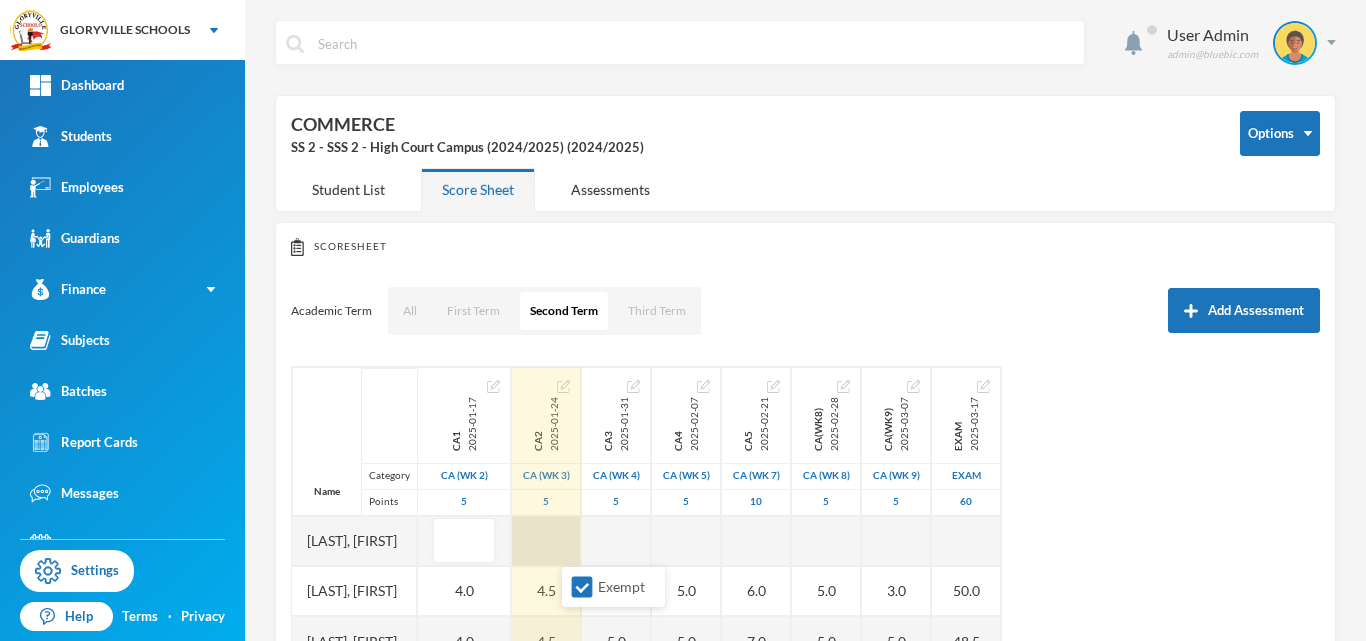 click at bounding box center (546, 541) 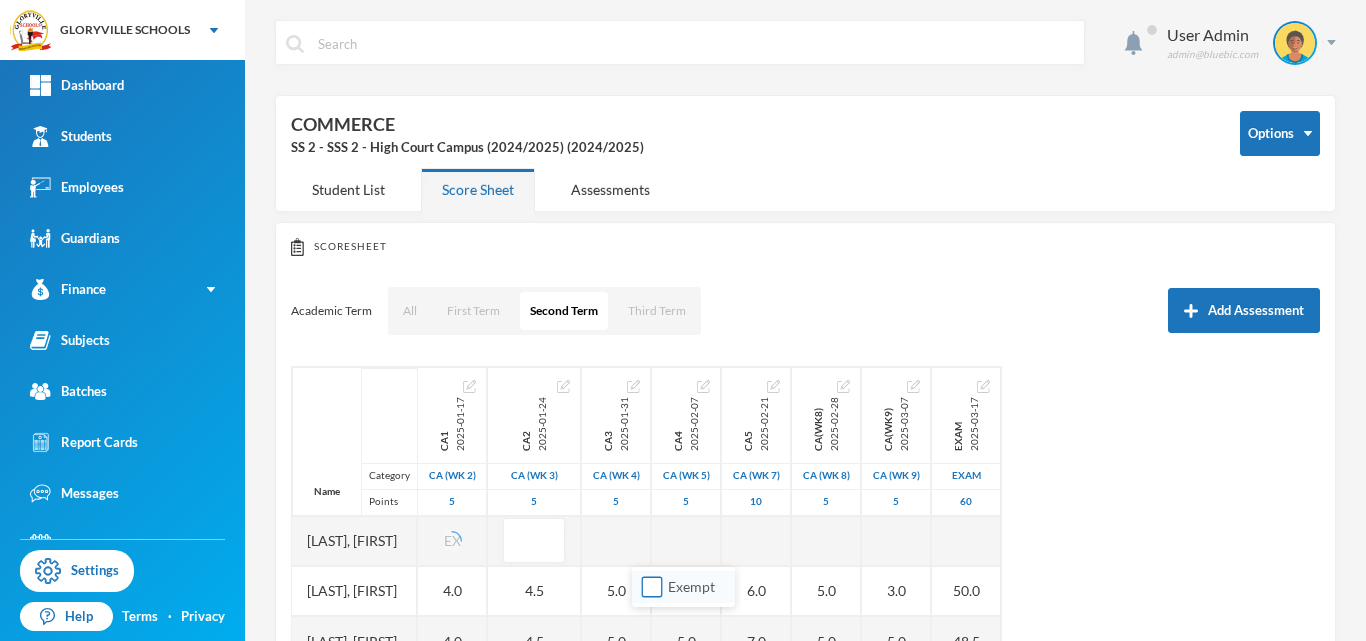 click on "Exempt" at bounding box center [652, 587] 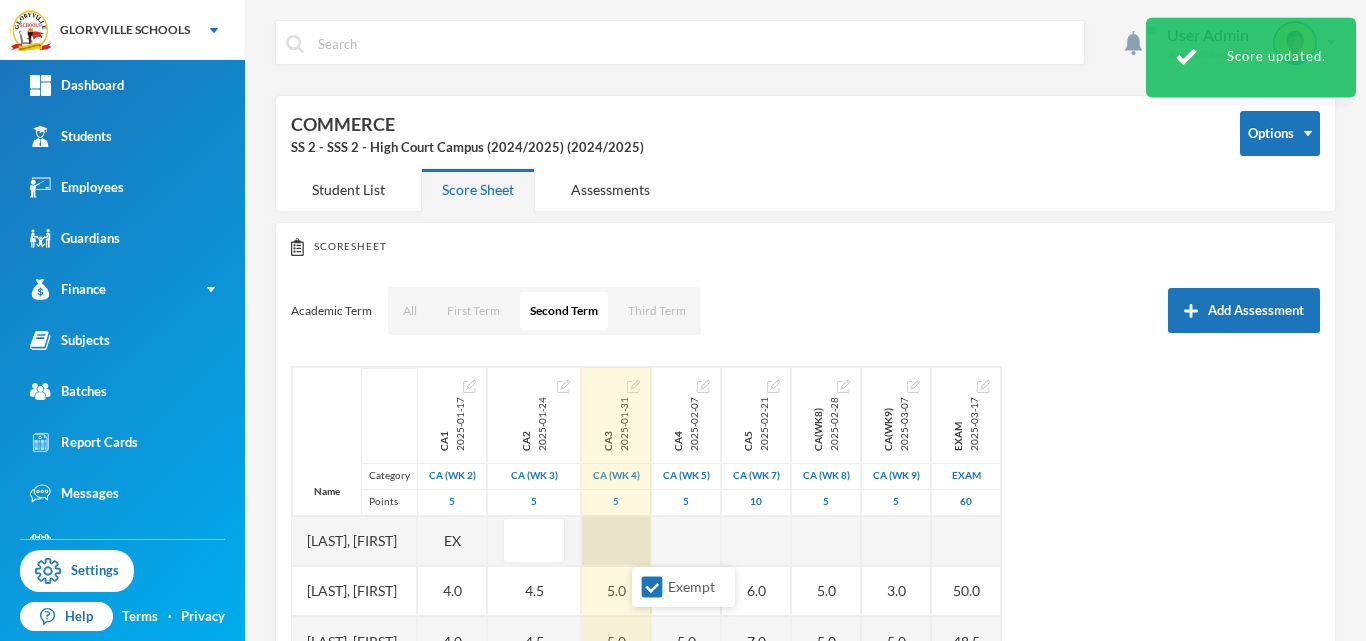 click at bounding box center (616, 541) 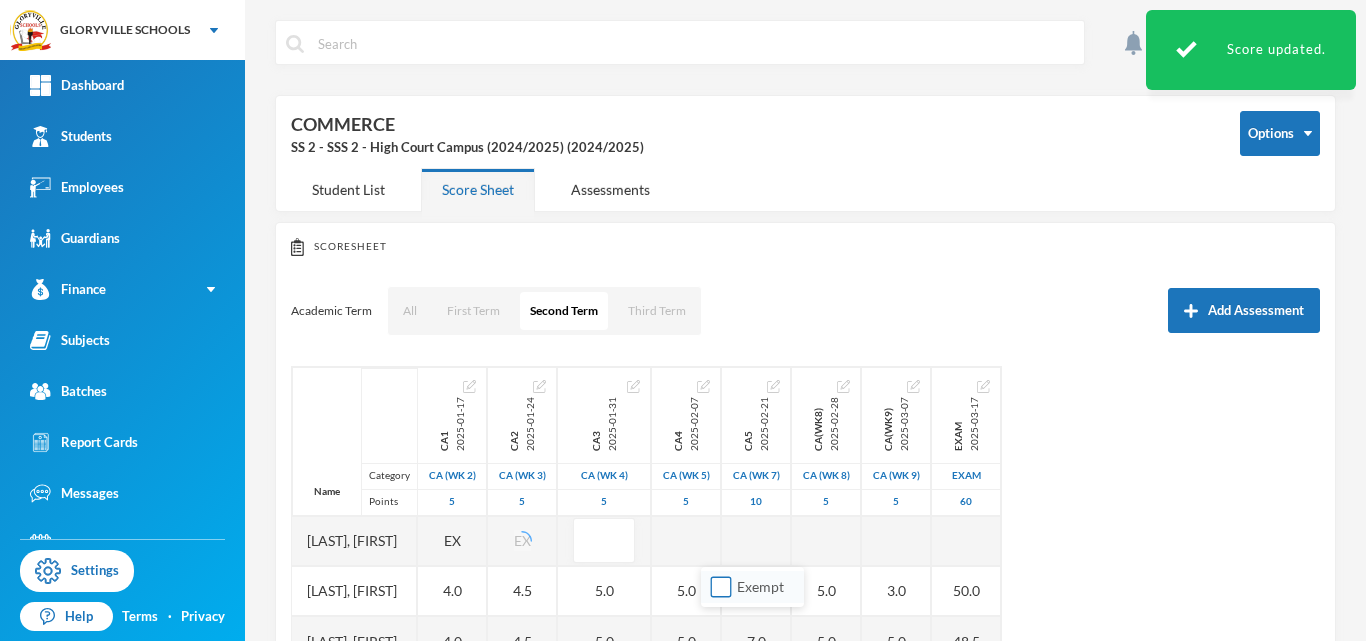 click on "Exempt" at bounding box center [721, 587] 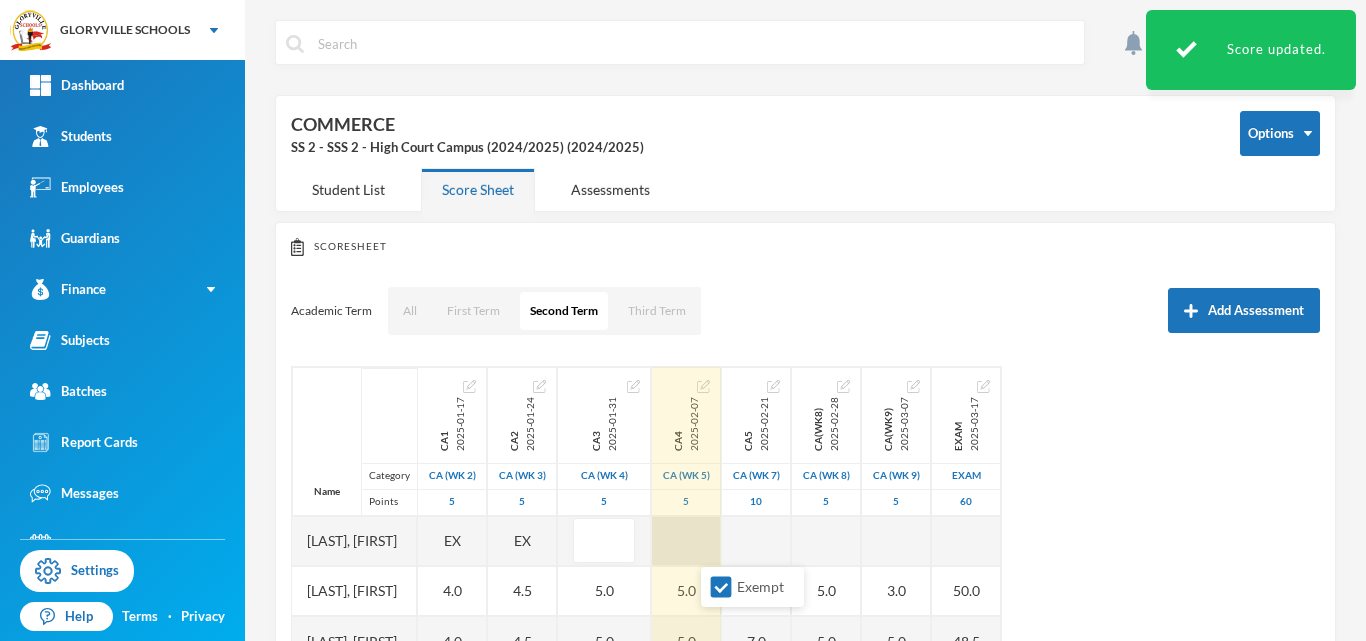 click at bounding box center [686, 541] 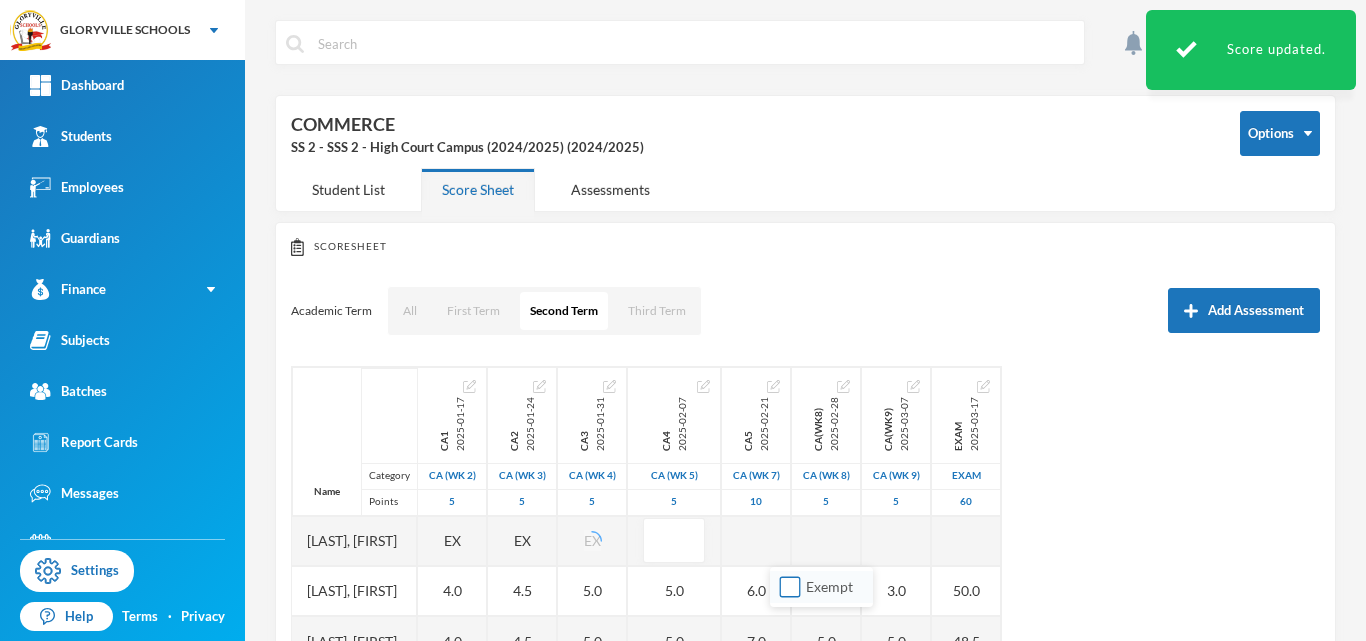 click on "Exempt" at bounding box center [790, 587] 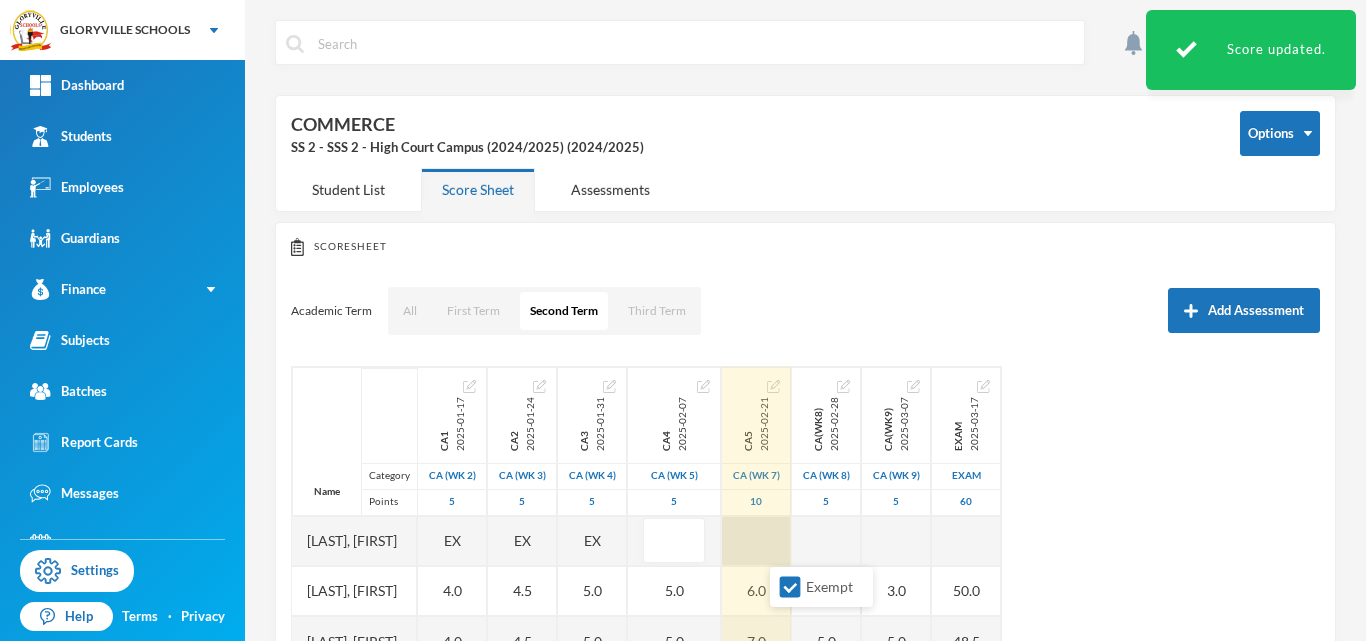 click at bounding box center [756, 541] 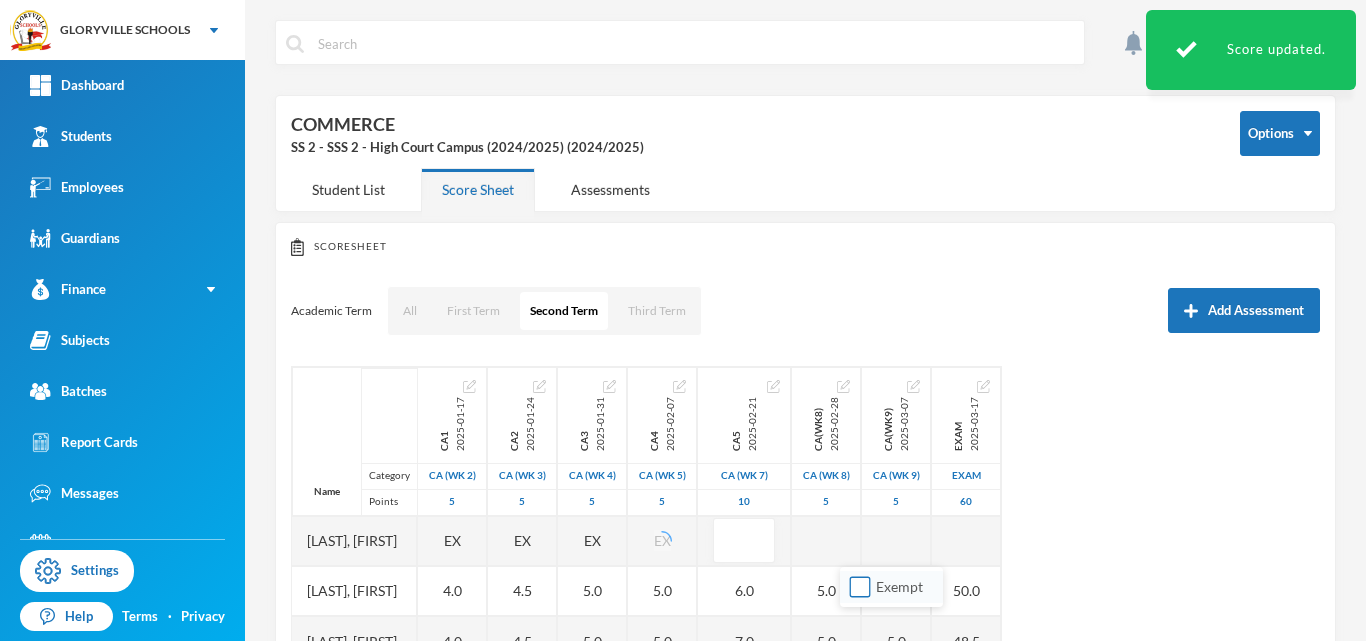 click on "Exempt" at bounding box center [860, 587] 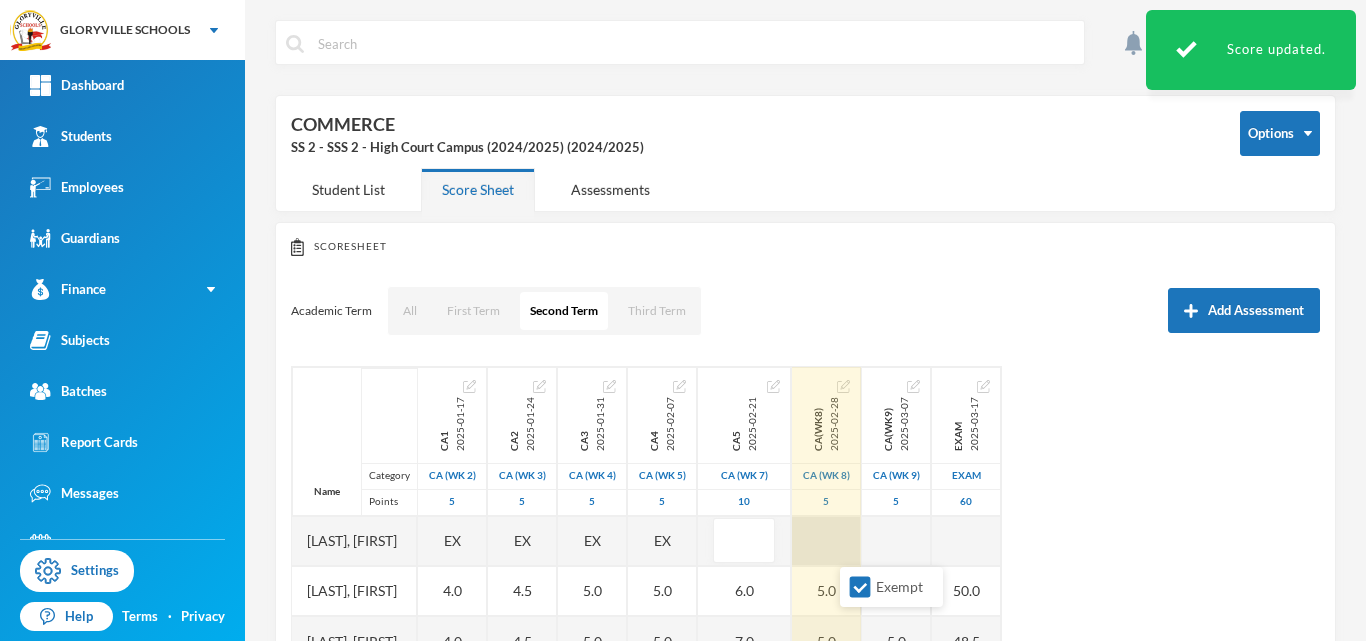 click on "Name   Category Points Ogbonna, Silas Uchenna Ojo, Emmanuel Oluwadabira Olagoke, Dorcas Oluwatosin Ca1 2025-01-17 CA (Wk 2) 5 EX 4.0 4.0 Ca2 2025-01-24 CA (Wk 3) 5 EX 4.5 4.5 Ca3 2025-01-31 CA (Wk 4) 5 EX 5.0 5.0 Ca4 2025-02-07 CA (Wk 5) 5 EX 5.0 5.0 Ca5 2025-02-21 CA (Wk 7) 10 6.0 7.0 CA(wk8) 2025-02-28 CA (Wk 8) 5 5.0 5.0 CA(wk9) 2025-03-07 CA (Wk 9) 5 3.0 5.0 Exam 2025-03-17 Exam 60 50.0 48.5" at bounding box center [805, 516] 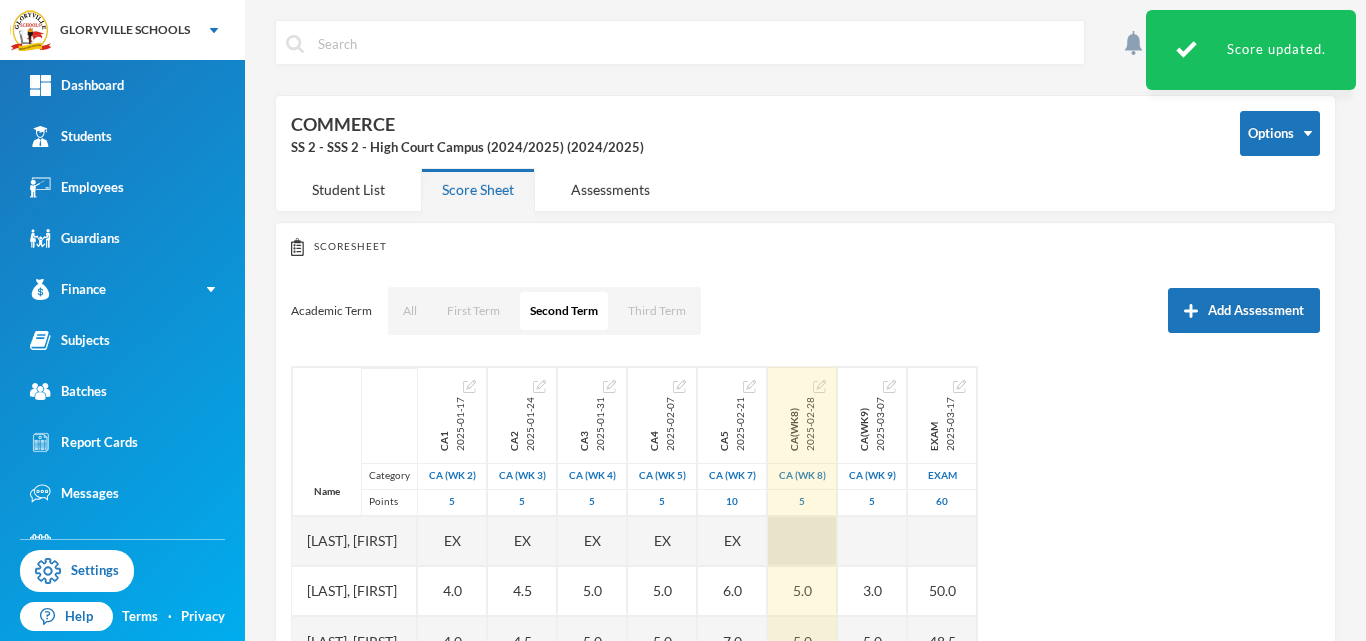 click at bounding box center [802, 541] 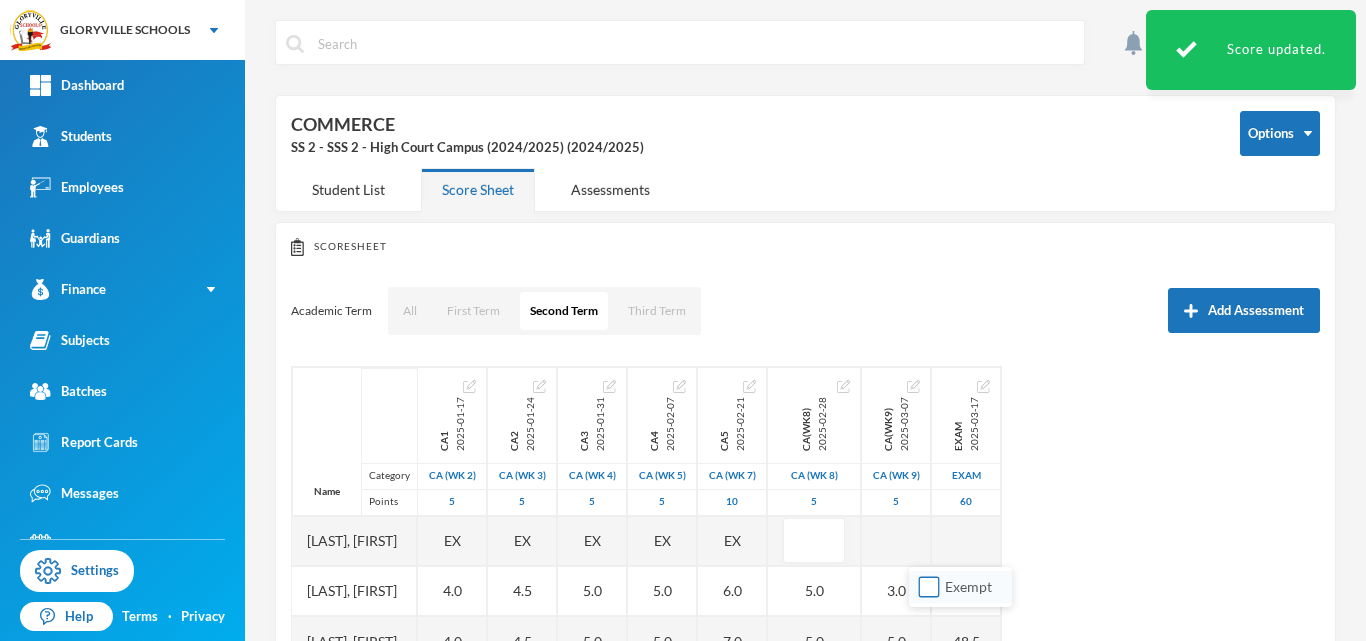 click on "Exempt" at bounding box center (929, 587) 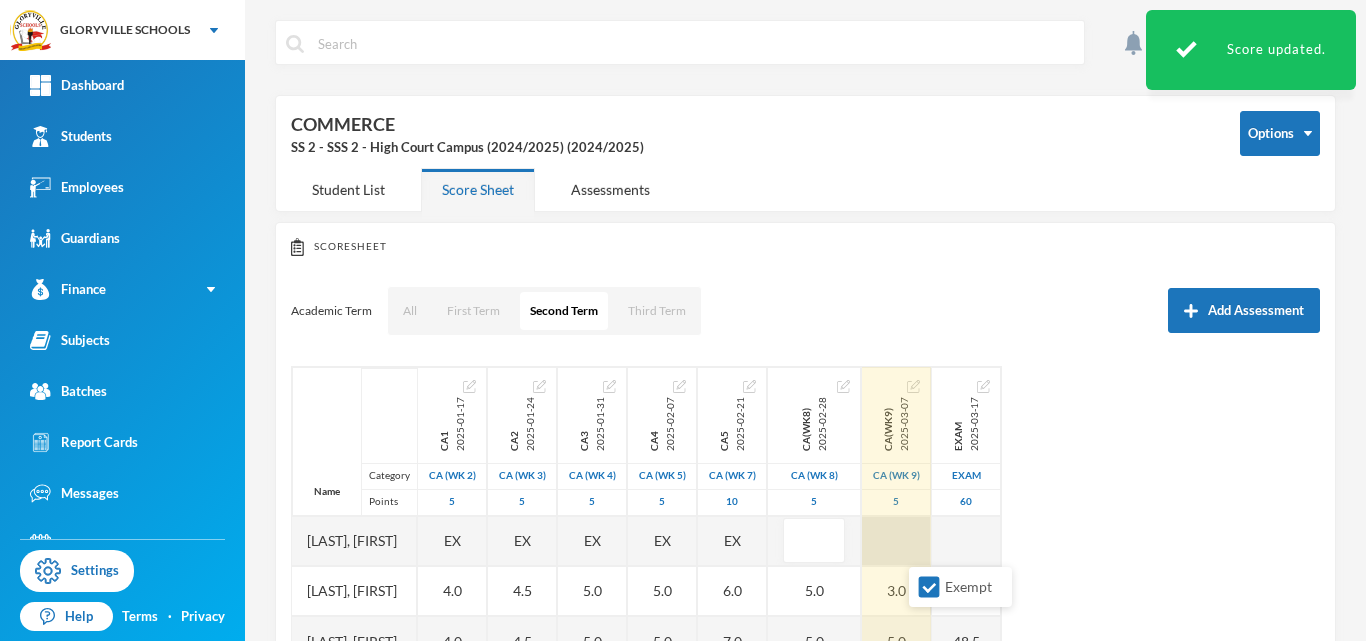 click at bounding box center [896, 541] 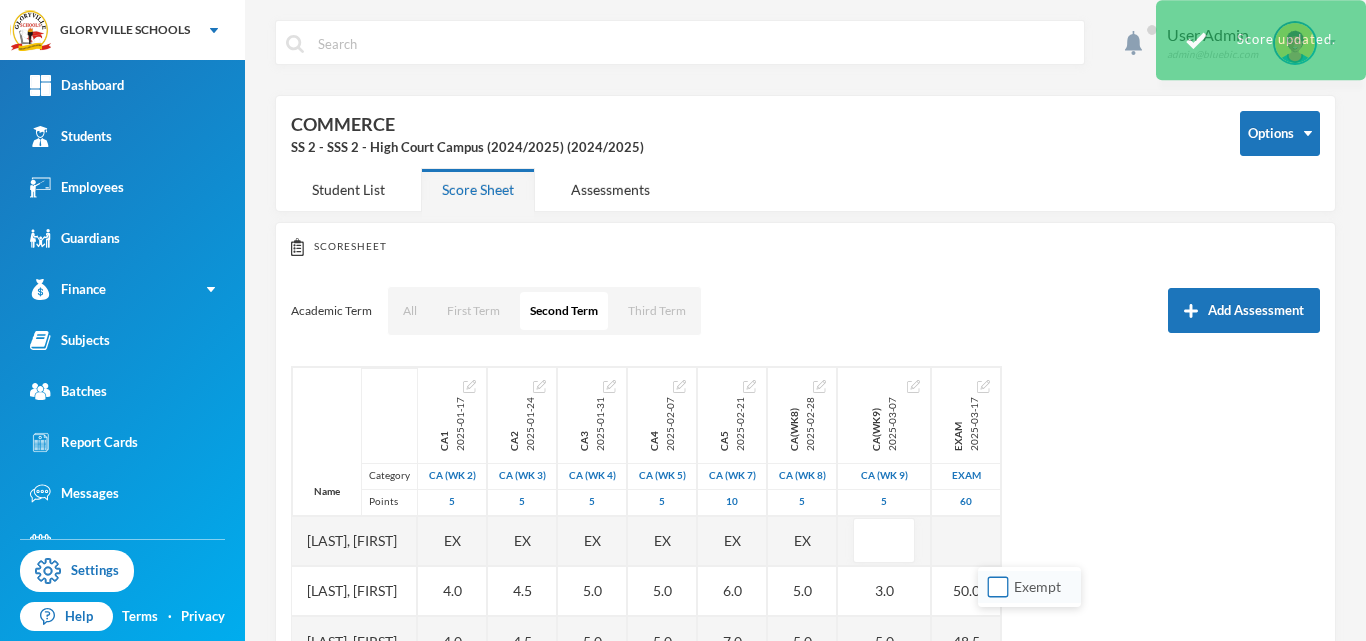 click on "Exempt" at bounding box center [998, 587] 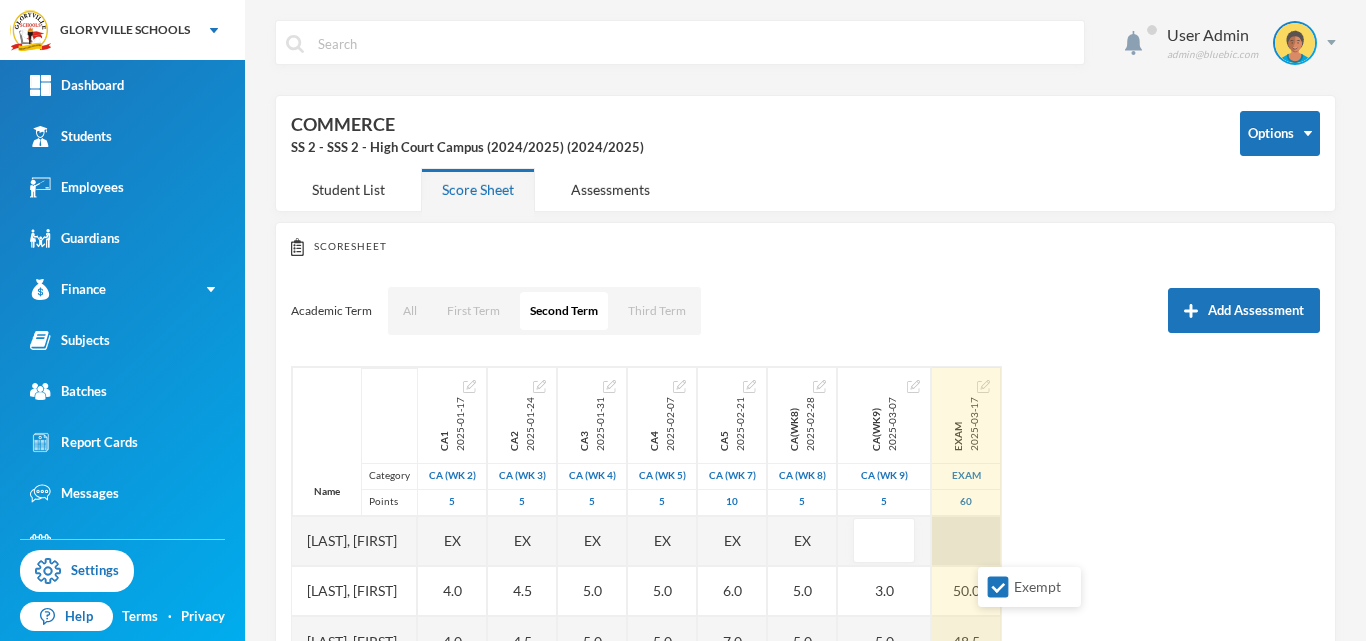 click at bounding box center (966, 541) 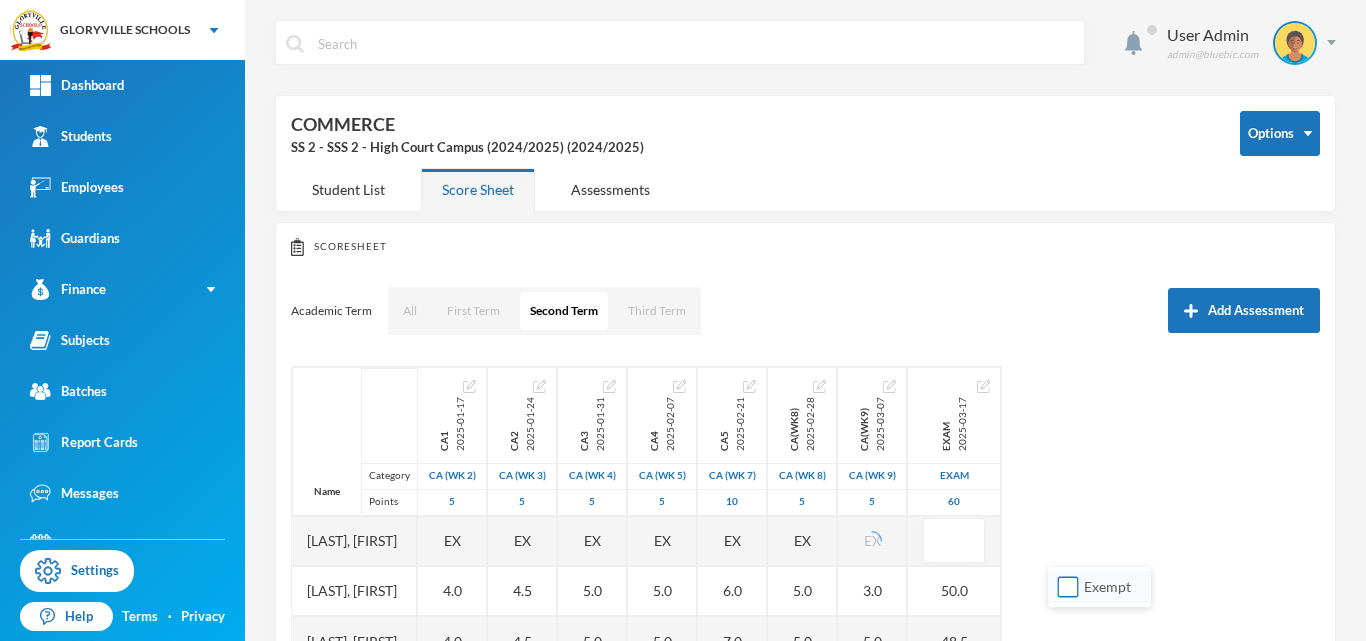 click on "Exempt" at bounding box center (1068, 587) 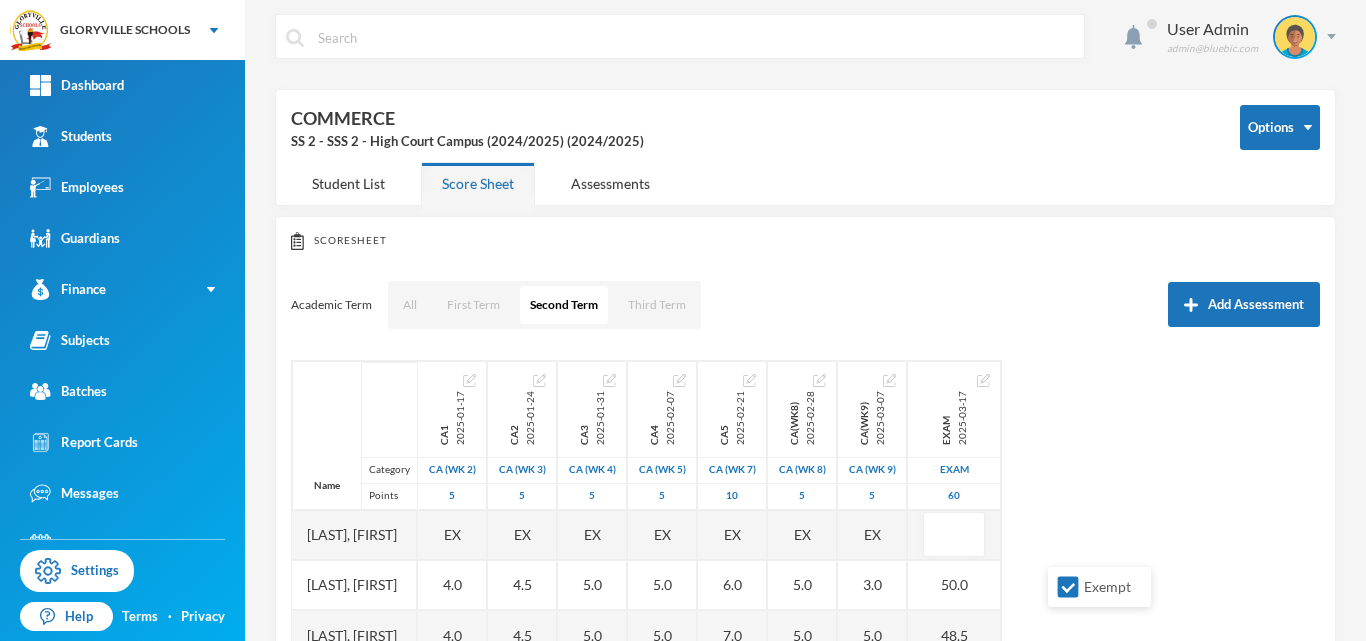 scroll, scrollTop: 72, scrollLeft: 0, axis: vertical 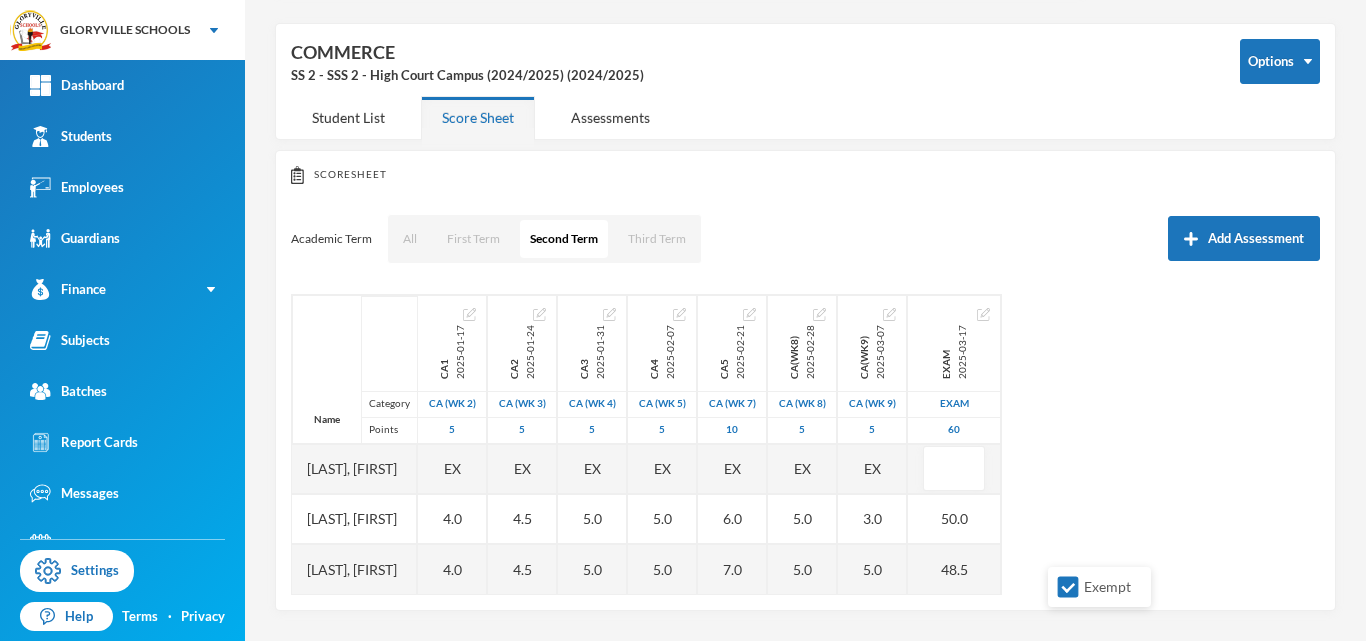 click on "Scoresheet Academic Term All First Term Second Term Third Term Add Assessment Name   Category Points Ogbonna, Silas Uchenna Ojo, Emmanuel Oluwadabira Olagoke, Dorcas Oluwatosin Ca1 2025-01-17 CA (Wk 2) 5 EX 4.0 4.0 Ca2 2025-01-24 CA (Wk 3) 5 EX 4.5 4.5 Ca3 2025-01-31 CA (Wk 4) 5 EX 5.0 5.0 Ca4 2025-02-07 CA (Wk 5) 5 EX 5.0 5.0 Ca5 2025-02-21 CA (Wk 7) 10 EX 6.0 7.0 CA(wk8) 2025-02-28 CA (Wk 8) 5 EX 5.0 5.0 CA(wk9) 2025-03-07 CA (Wk 9) 5 EX 3.0 5.0 Exam 2025-03-17 Exam 60 50.0 48.5" at bounding box center (805, 380) 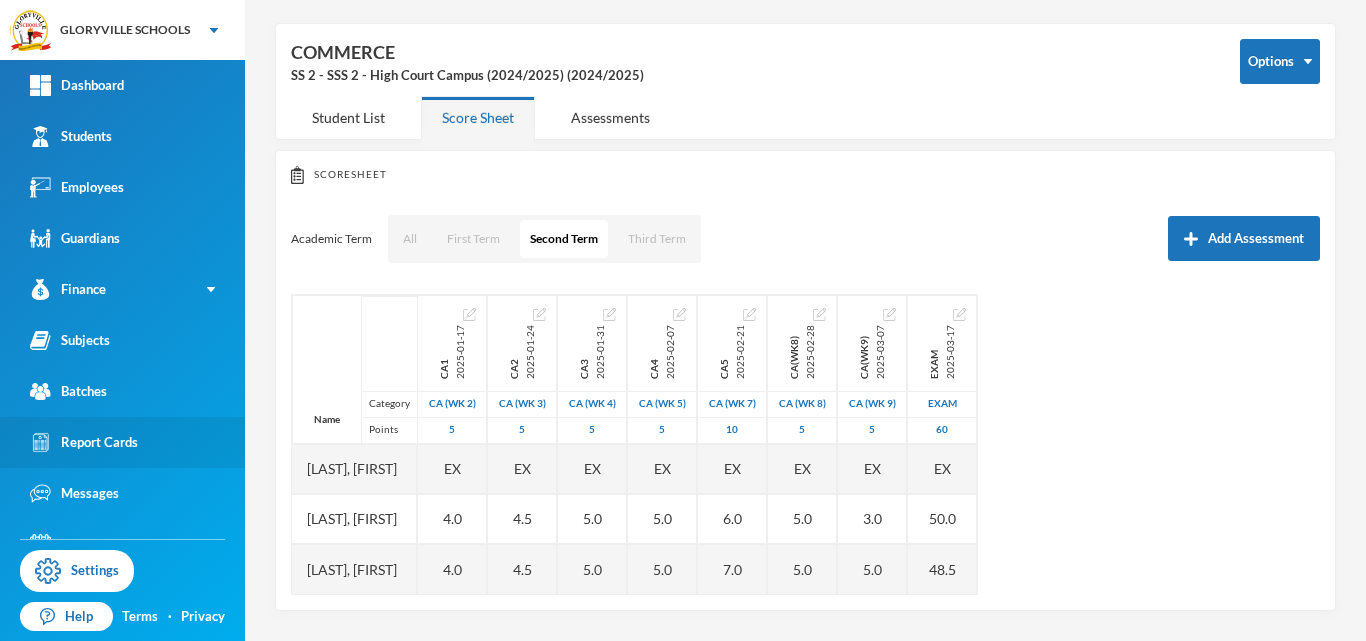 click on "Report Cards" at bounding box center (84, 442) 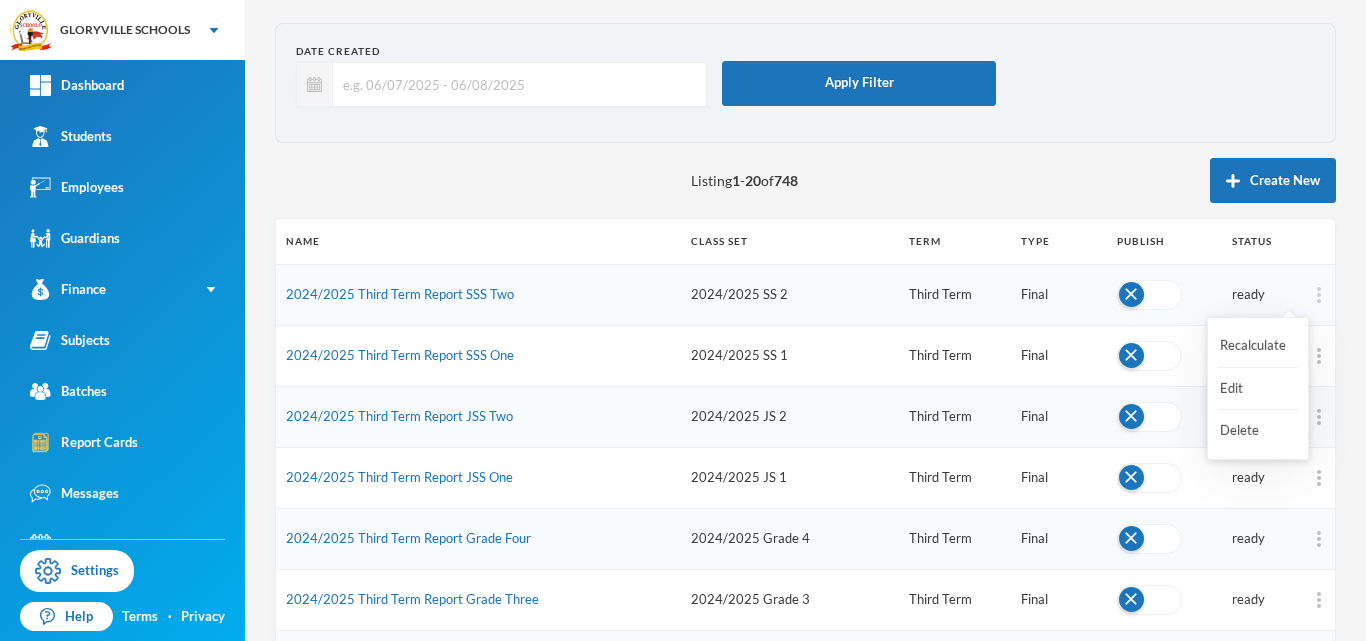 click at bounding box center [1319, 295] 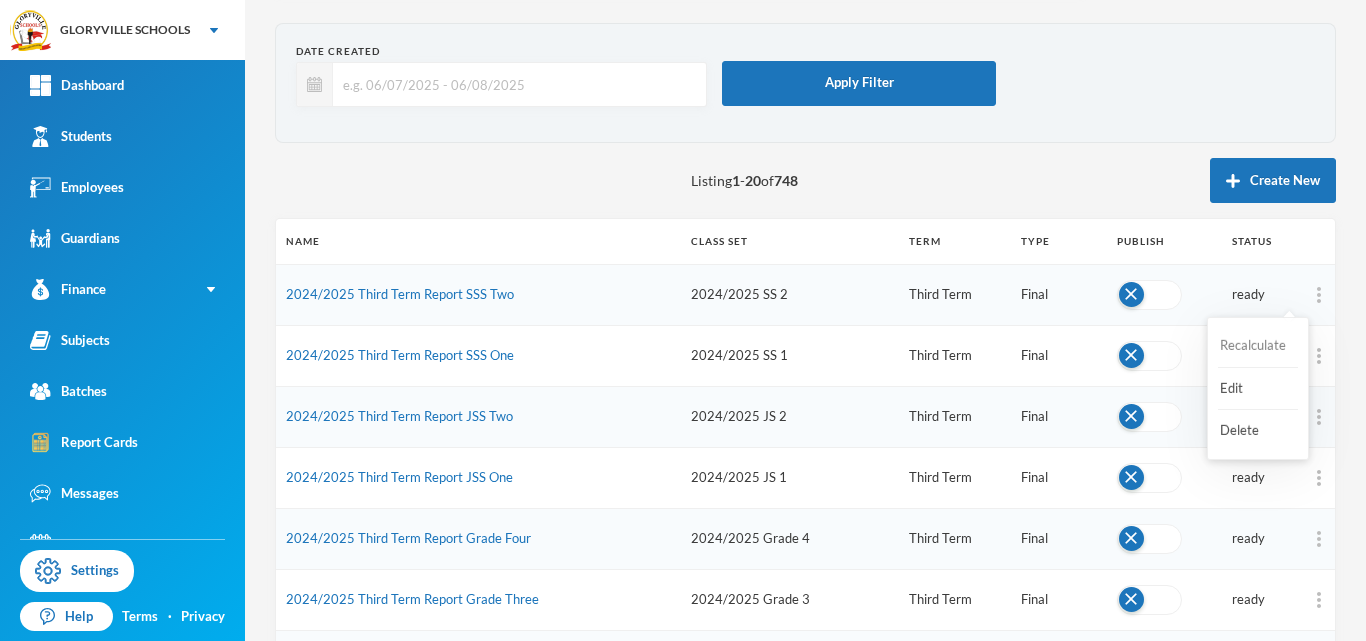click on "Recalculate" at bounding box center (1258, 346) 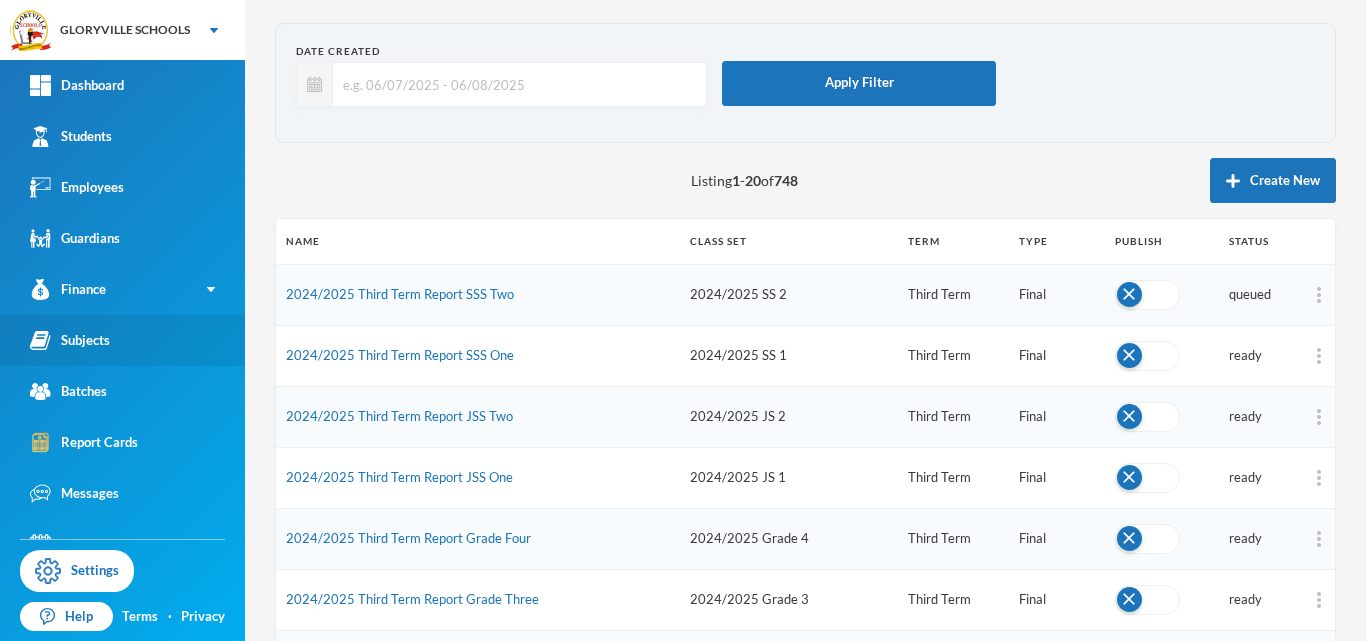 click on "Subjects" at bounding box center [122, 340] 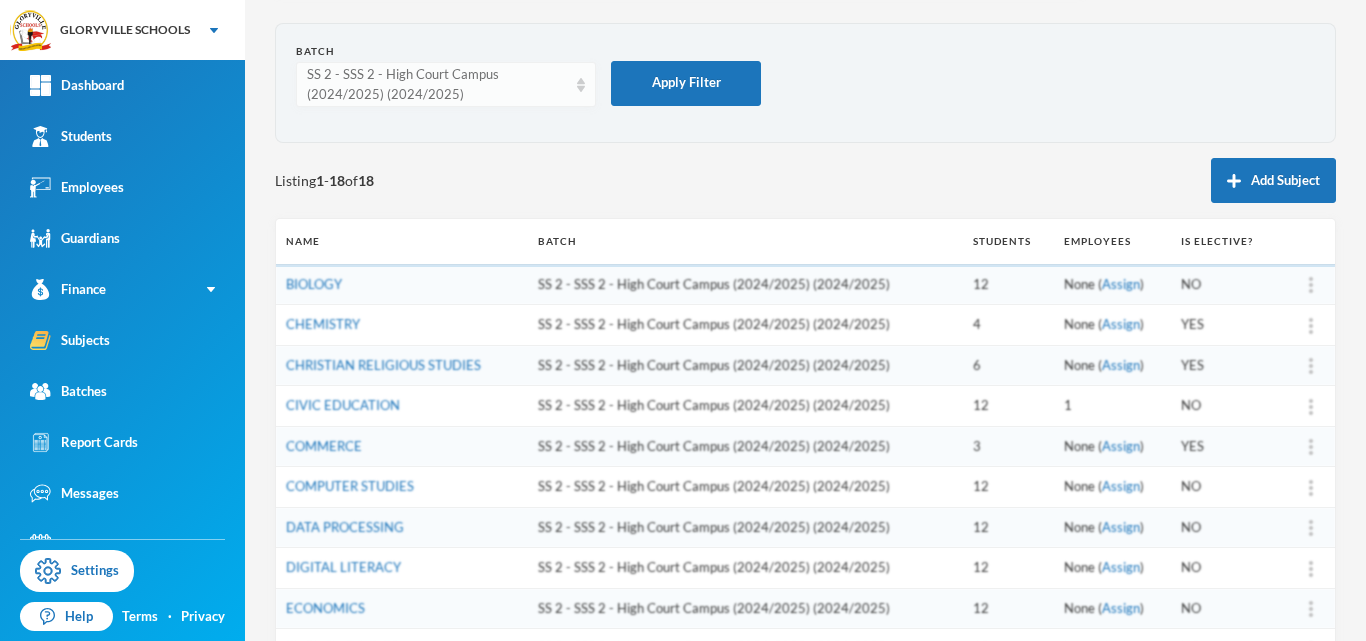 click on "SS 2 - SSS 2 - High Court Campus (2024/2025) (2024/2025)" at bounding box center (437, 84) 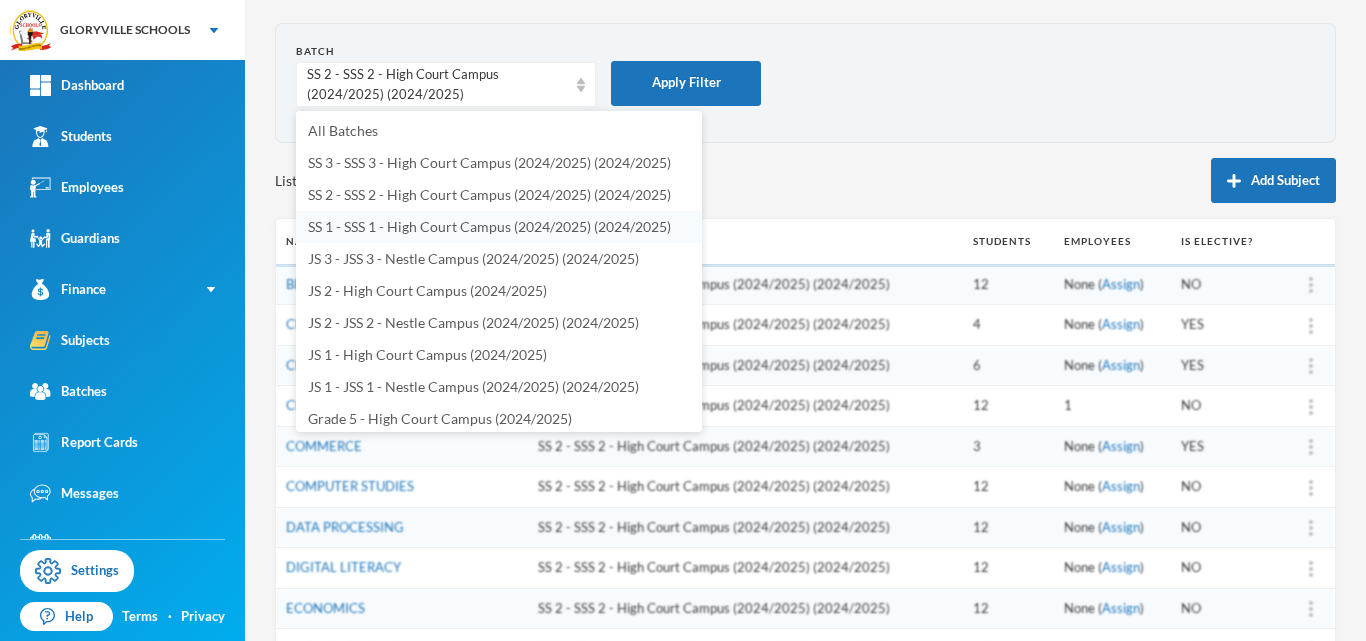 click on "SS 1 - SSS 1 - High Court Campus (2024/2025) (2024/2025)" at bounding box center [489, 226] 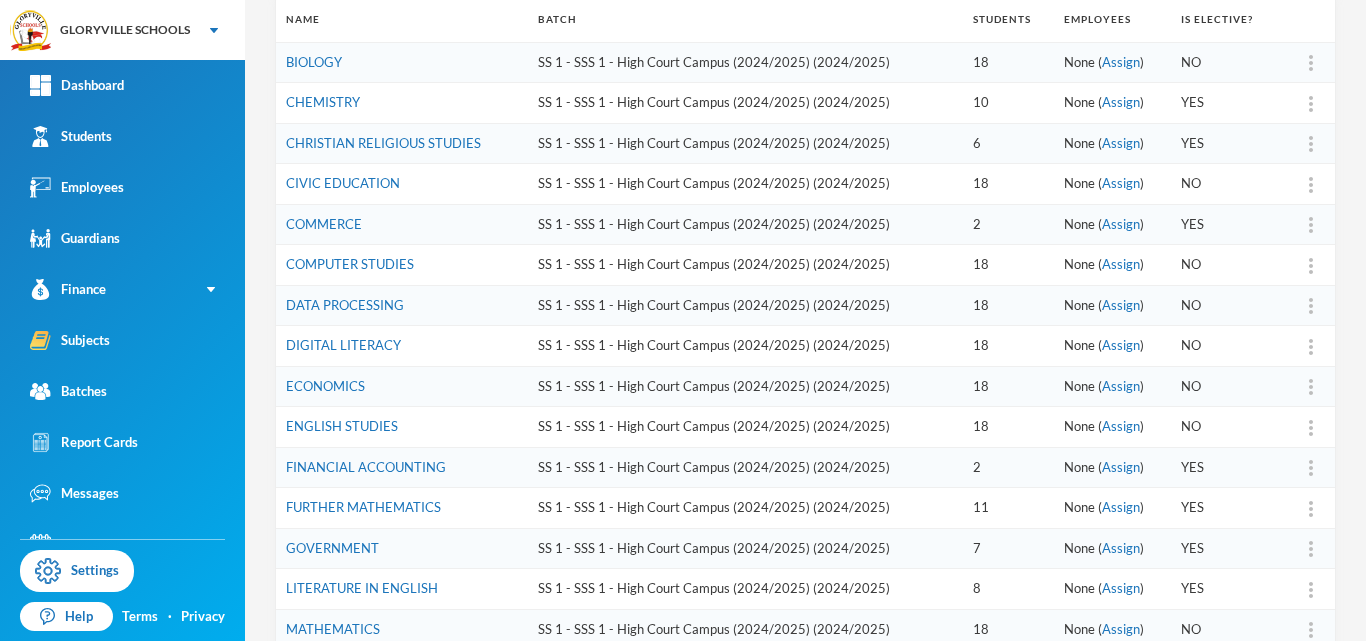 scroll, scrollTop: 339, scrollLeft: 0, axis: vertical 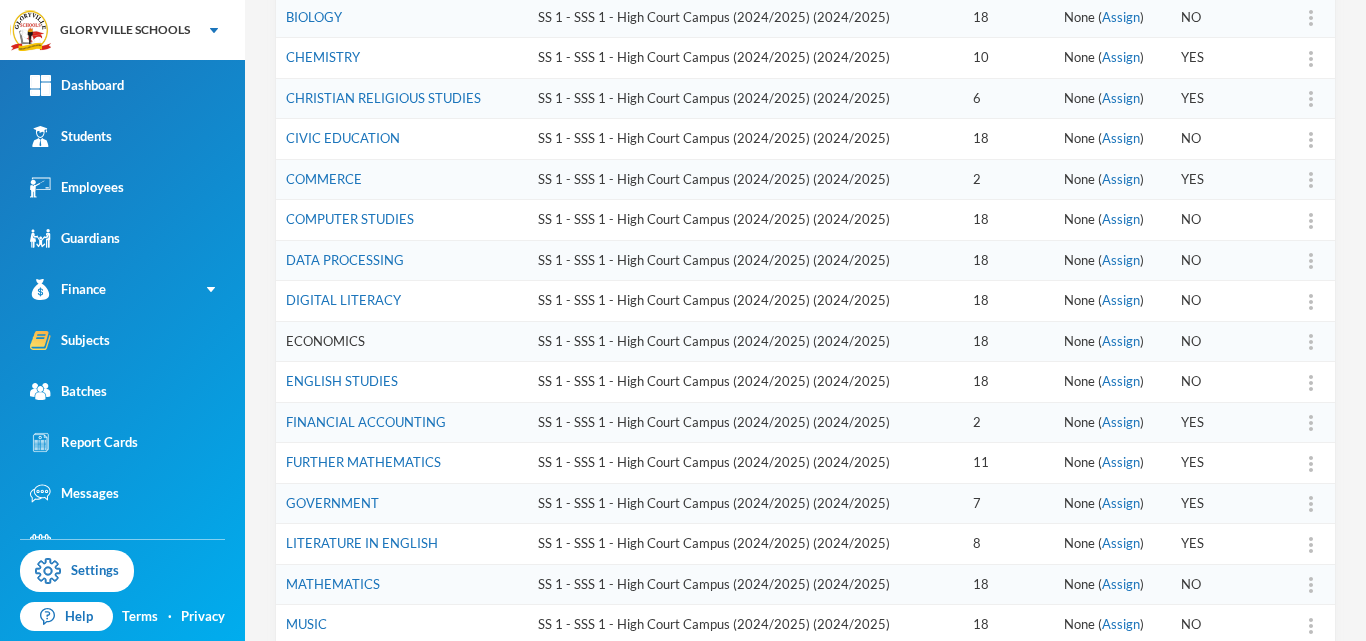 click on "ECONOMICS" at bounding box center [325, 341] 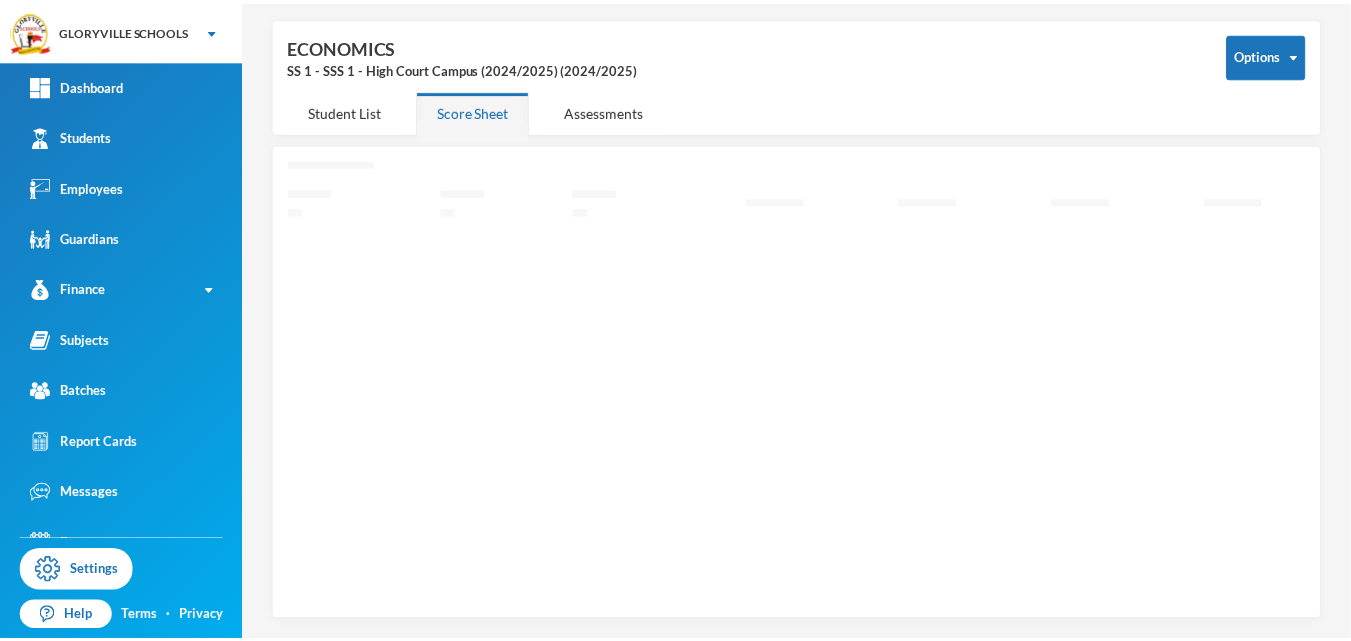 scroll, scrollTop: 72, scrollLeft: 0, axis: vertical 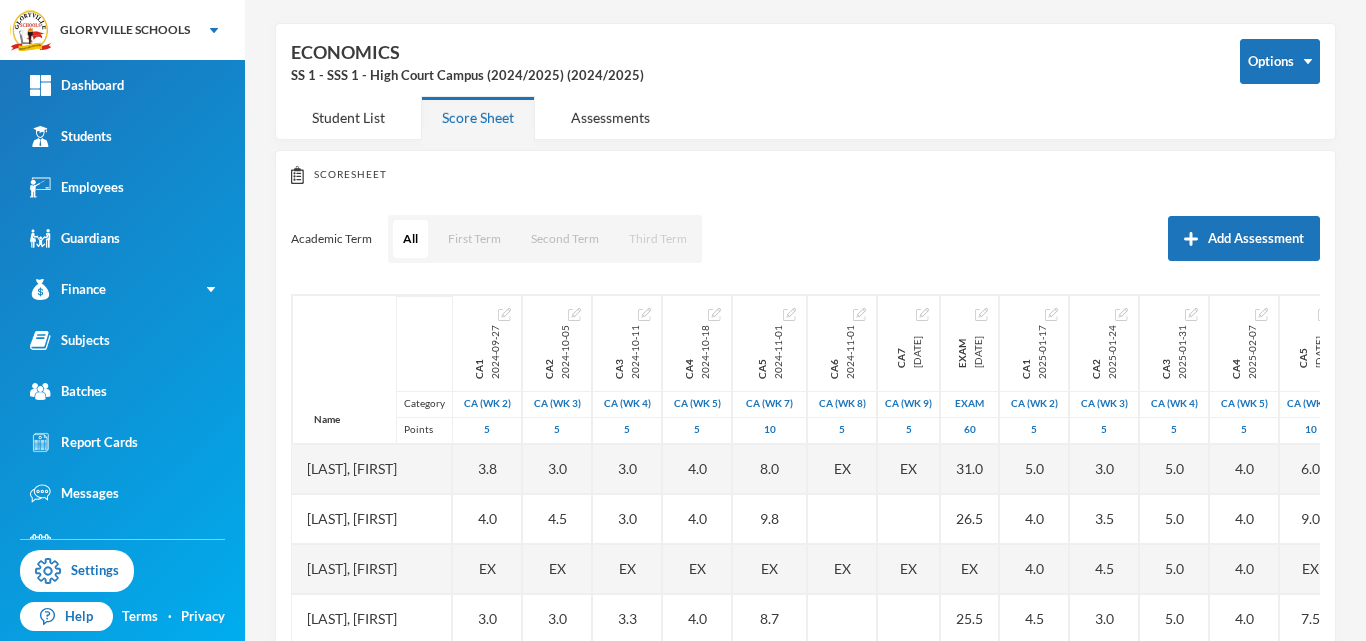 click on "Third Term" at bounding box center [658, 239] 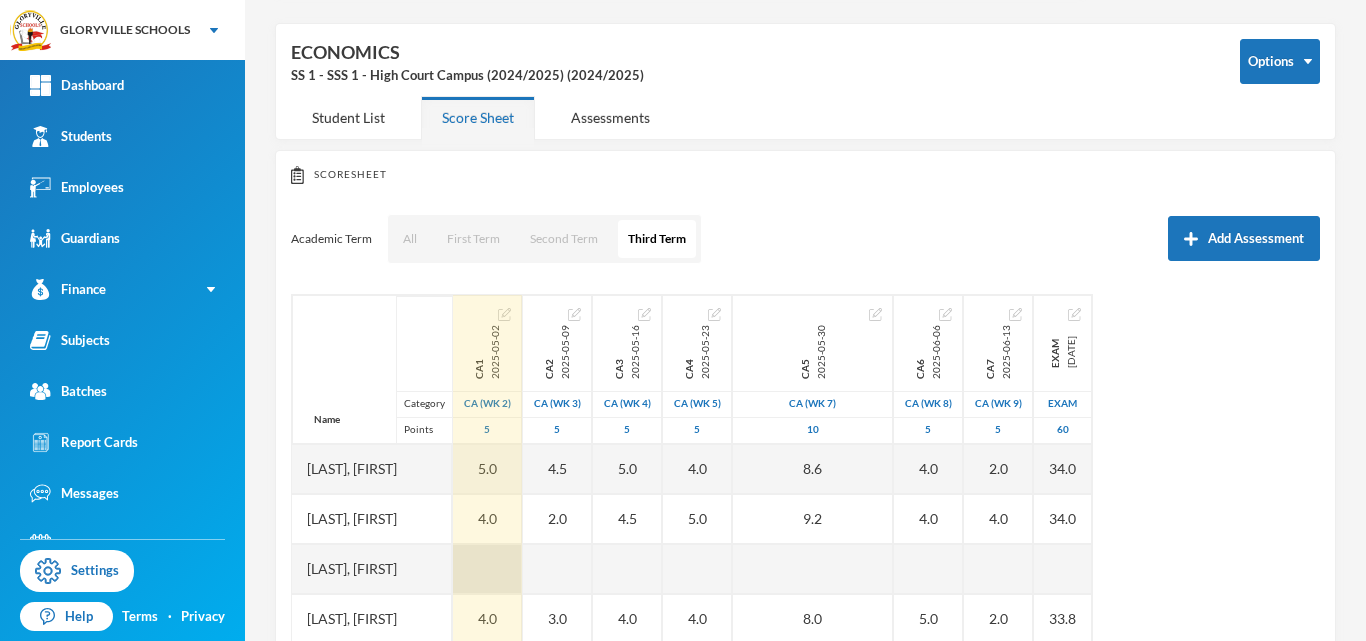 click at bounding box center [487, 569] 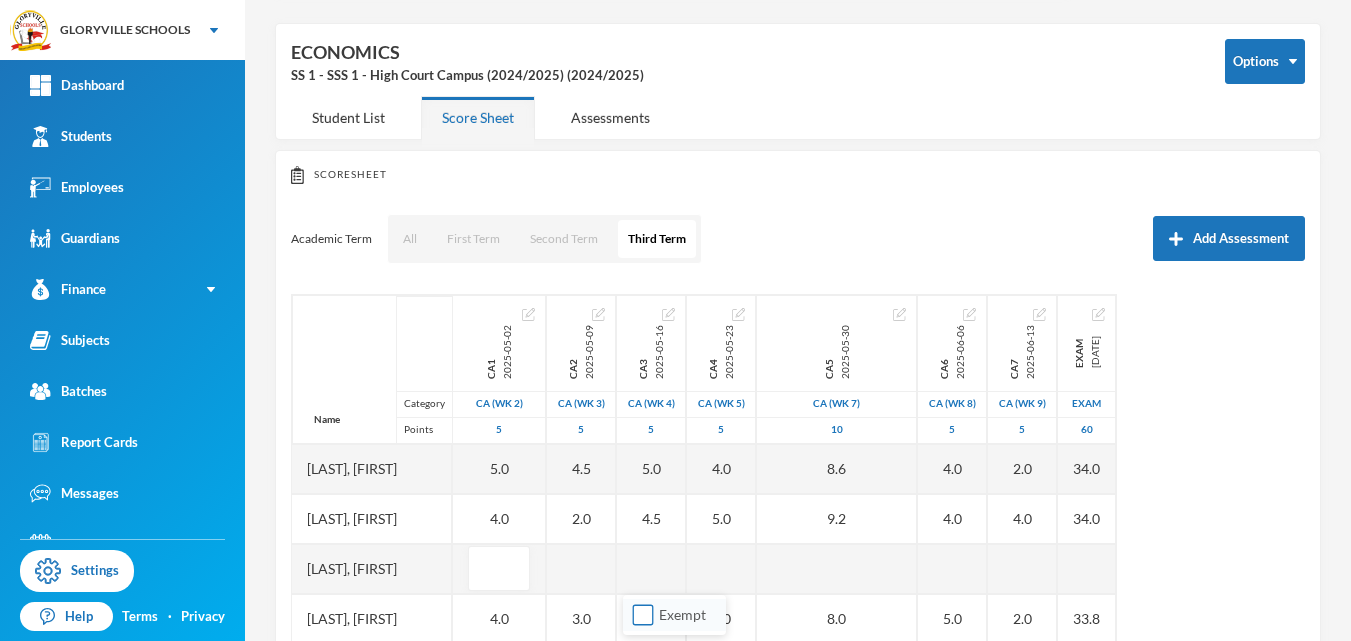 click on "Exempt" at bounding box center (643, 615) 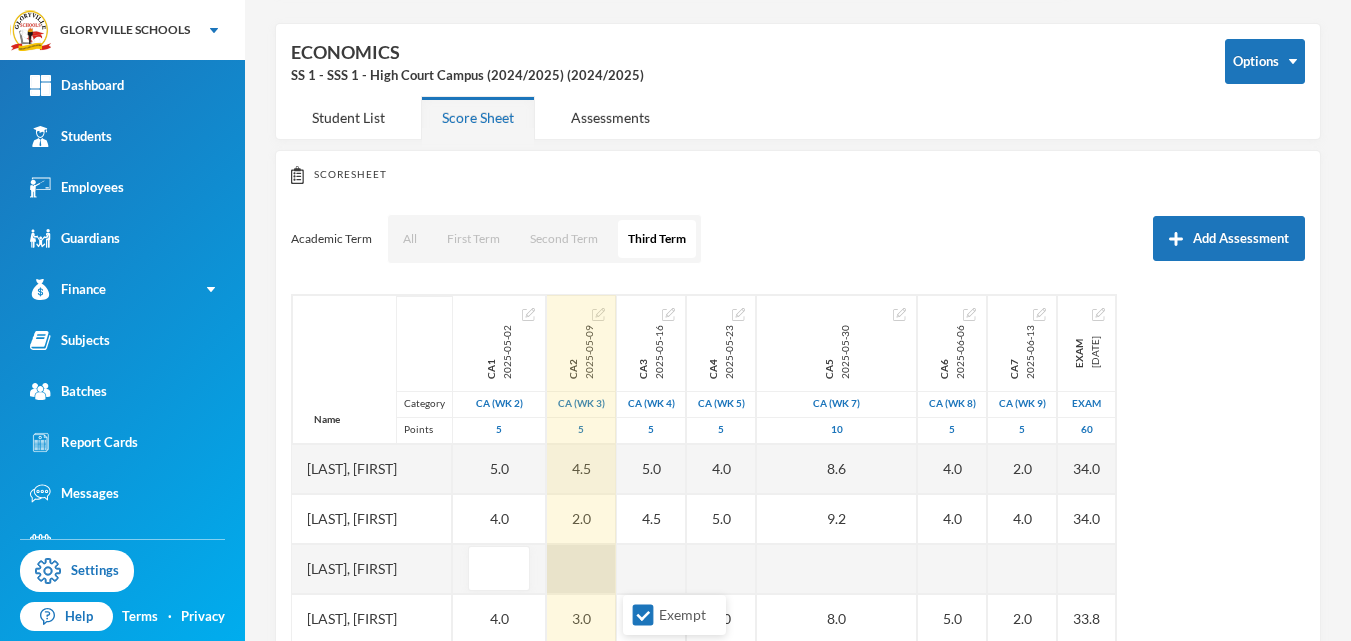 click at bounding box center (581, 569) 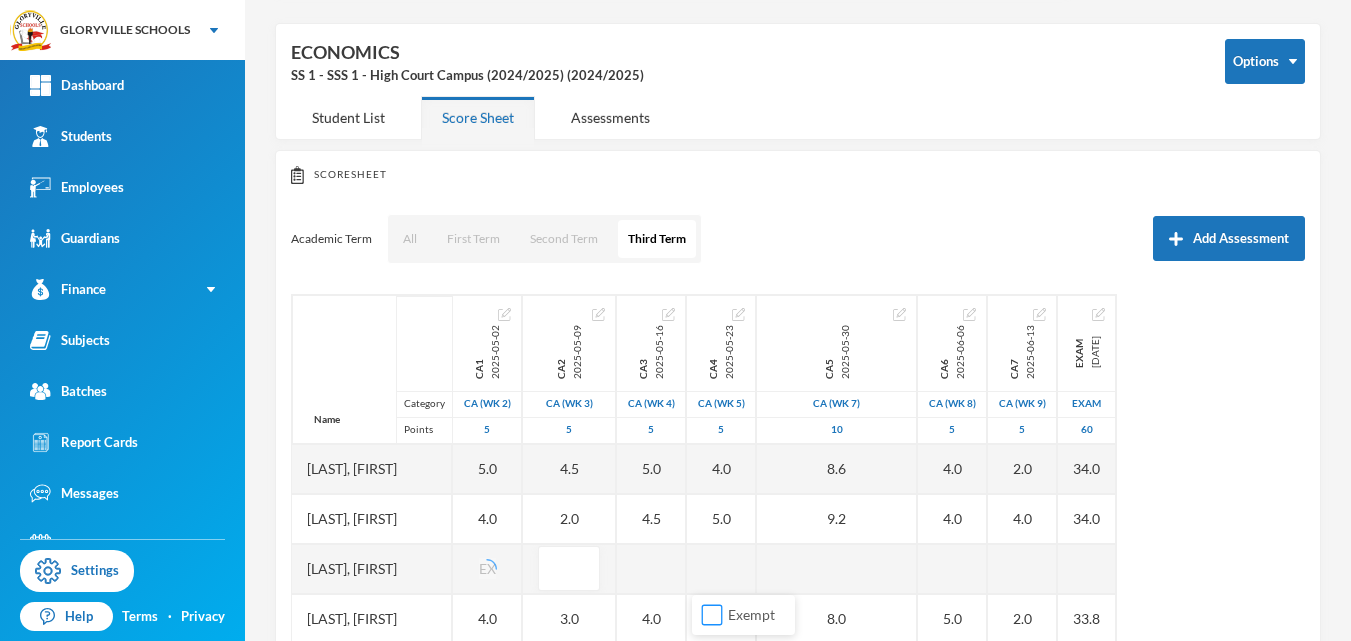 click on "Exempt" at bounding box center (712, 615) 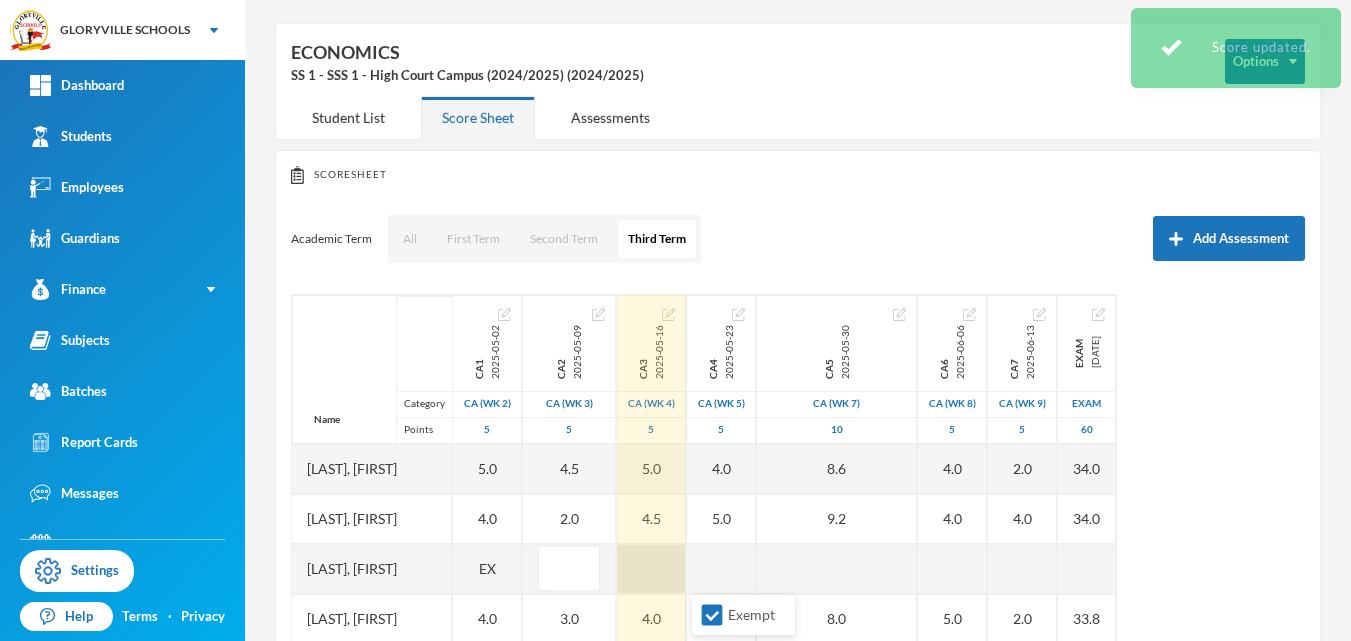 click at bounding box center [651, 569] 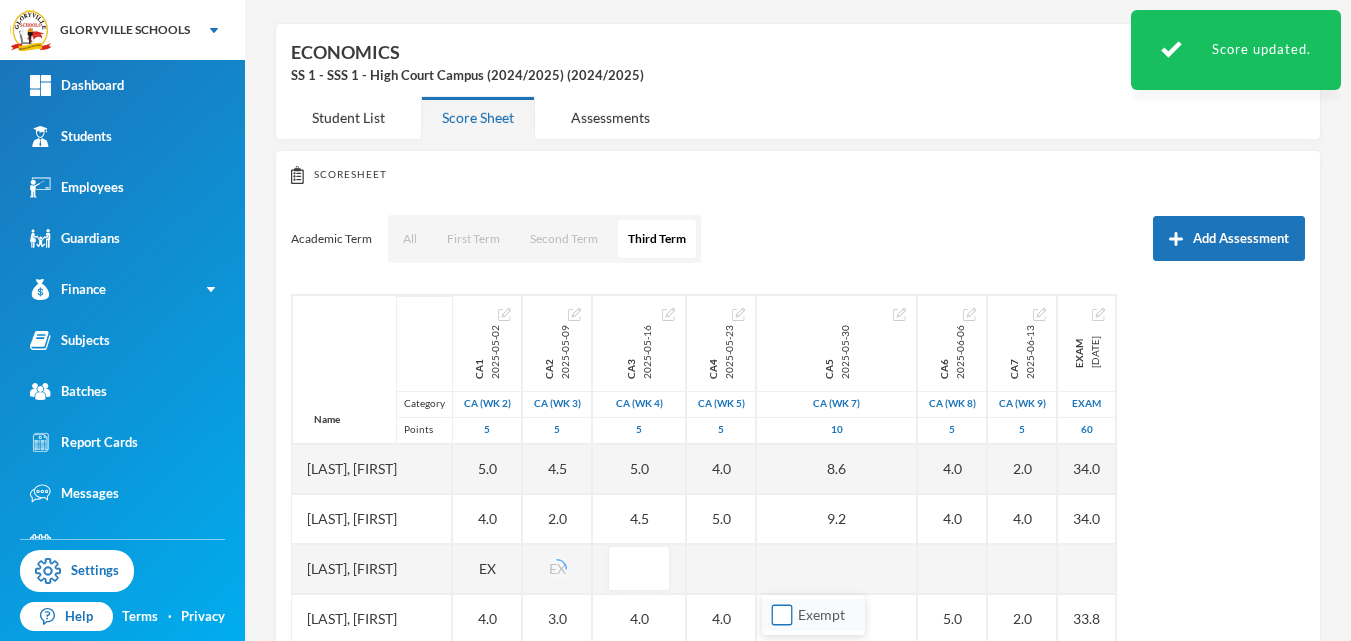 click on "Exempt" at bounding box center (782, 615) 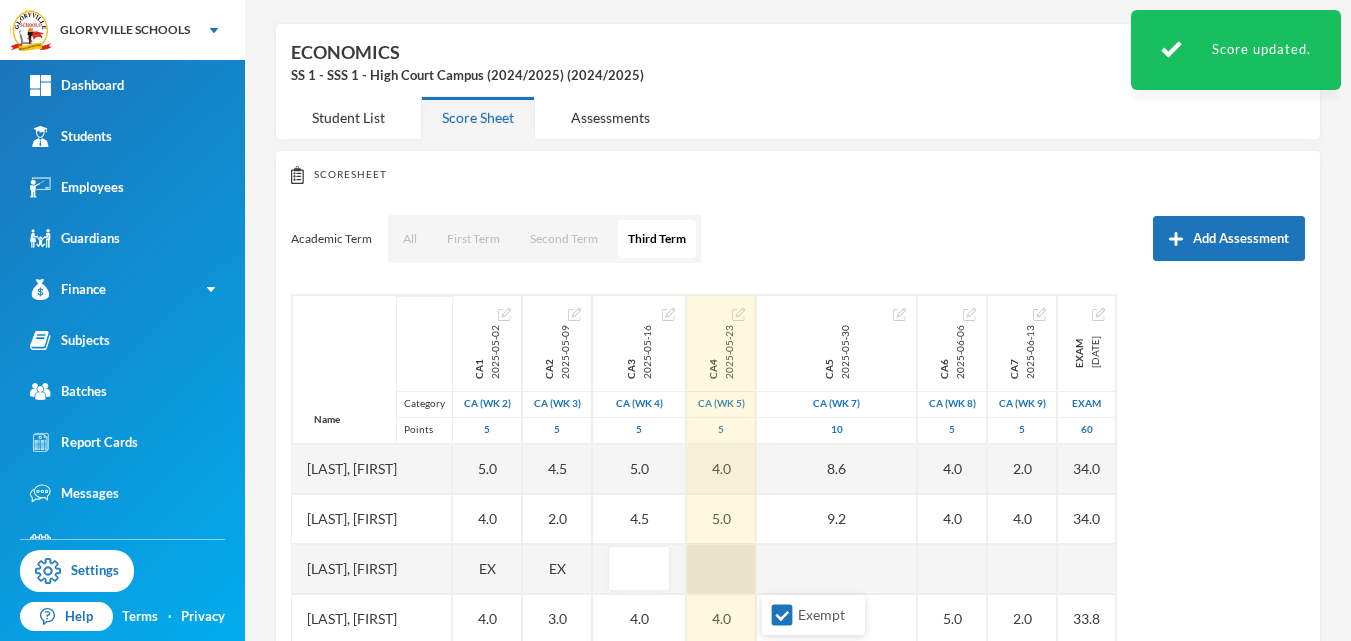 click at bounding box center [721, 569] 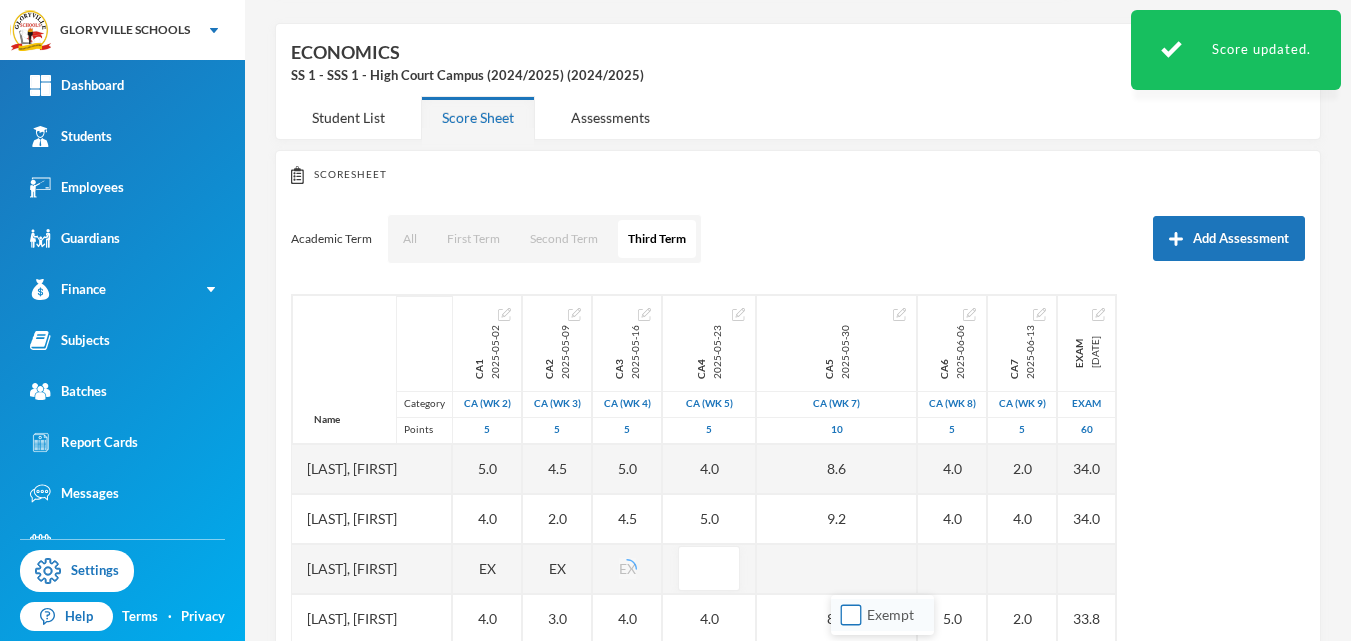click on "Exempt" at bounding box center [851, 615] 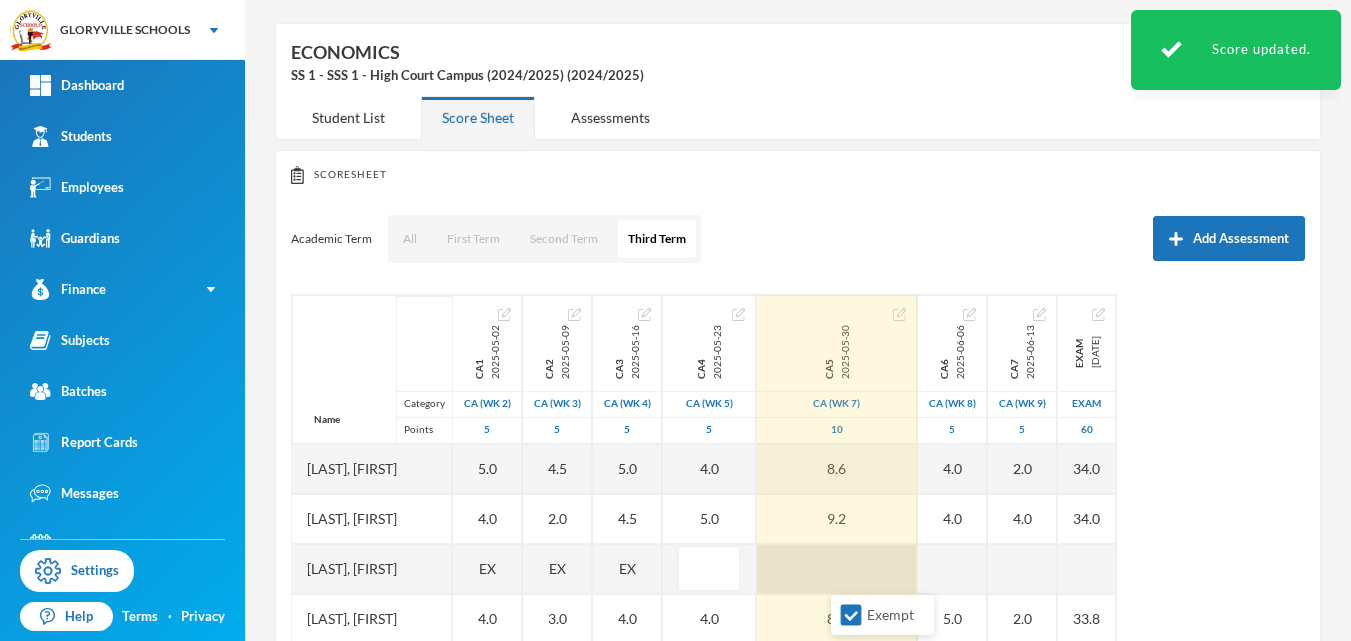 click on "Name   Category Points Abiodun, Ewaoluwa Esther Akpukpula, Faith Imuetiyanosa Bisiriyu, Oluwatosin Samuel Chikwendu, Felicity Chiamaka Chinedum, Esther Akunna Chinedum, Greatness Ubasinachi Daramola, Moyosore Al-ameen Ibimmadu, Daniel Chisom Ijaola, Elizabeth Abosede Joshua, Gbemisola Mimi Lipede, Adetoba Ifaleke Livinus, Mimido Livinus, Nathaniel Aondufa Obademi, Mary Wuraola Ogbonna, Goodluck Chiebuka Olagunju, David Oluwadarasimi Olanrewaju, Ayomide Abdulmojeed Oluwanimilo, Ayanfeoluwa Solomon Shoyoye, Tolulope CA1 2025-05-02 CA (Wk 2) 5 5.0 4.0 EX 4.0 5.0 5.0 4.0 2.0 5.0 5.0 EX 0.0 0.0 5.0 0.0 4.0 4.0 0.0 4.0 CA2 2025-05-09 CA (Wk 3) 5 4.5 2.0 EX 3.0 3.5 4.0 2.0 1.5 4.5 4.0 EX 1.0 2.5 3.5 4.0 4.0 2.5 0.0 2.5 CA3 2025-05-16 CA (Wk 4) 5 5.0 4.5 EX 4.0 4.5 5.0 3.5 3.5 4.5 4.0 EX 1.5 4.5 2.5 5.0 4.5 4.0 1.0 2.5 CA4 2025-05-23 CA (Wk 5) 5 4.0 5.0 4.0 3.0 5.0 4.0 3.0 3.0 3.0 EX 4.0 4.0 3.0 4.0 4.0 4.0 3.0 2.0 CA5 2025-05-30 CA (Wk 7) 10 8.6 9.2 8.0 8.5 10.0 7.2 5.8 8.5 8.2 EX 5.8 8.0 3.3 8.6 10.0 8.5 3.0 6.5 5" at bounding box center [798, 544] 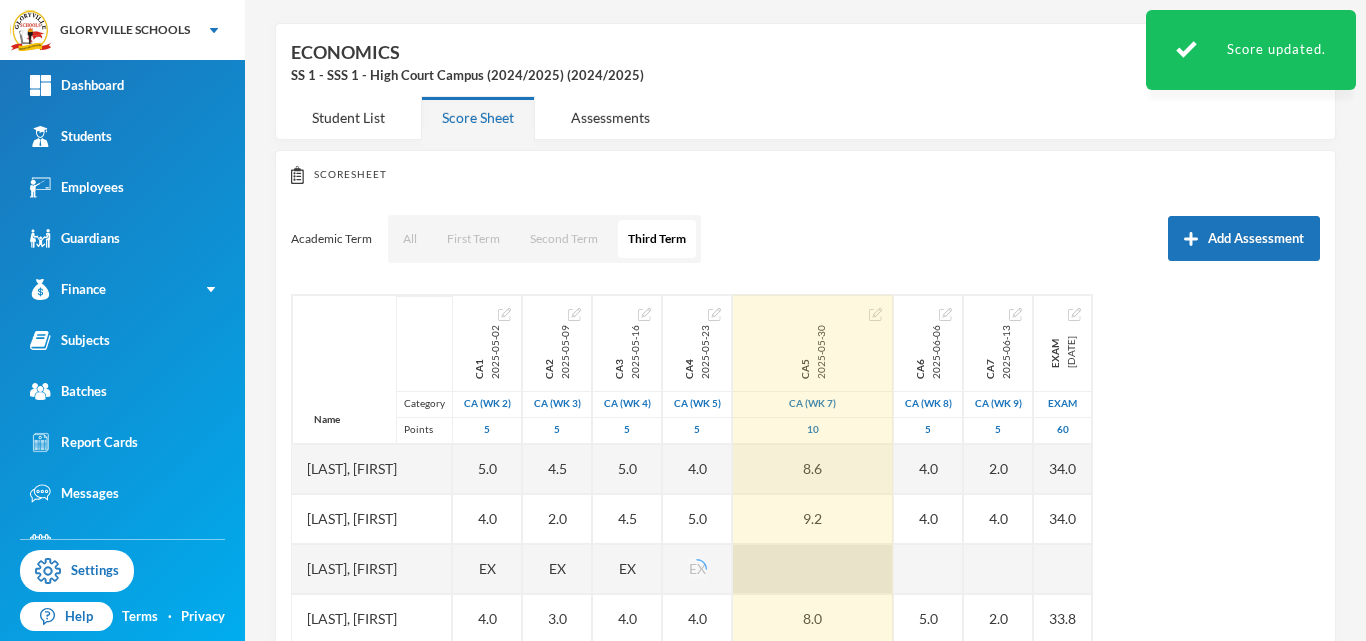 click at bounding box center [813, 569] 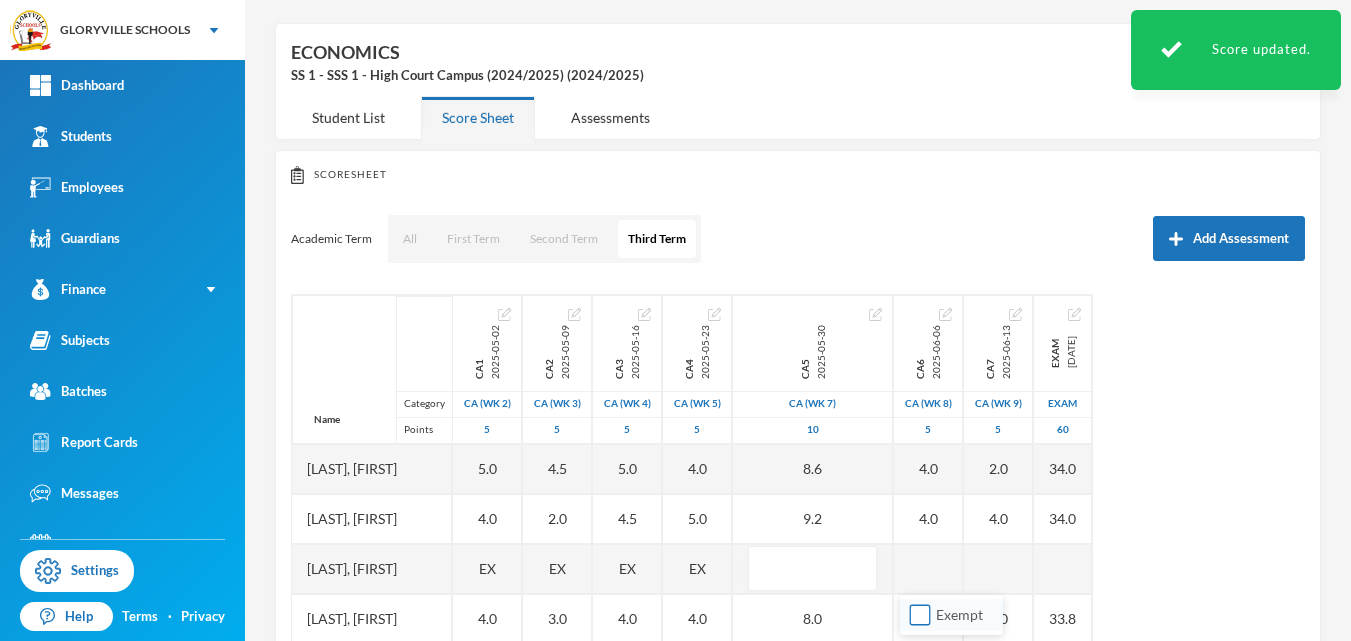 click on "Exempt" at bounding box center (920, 615) 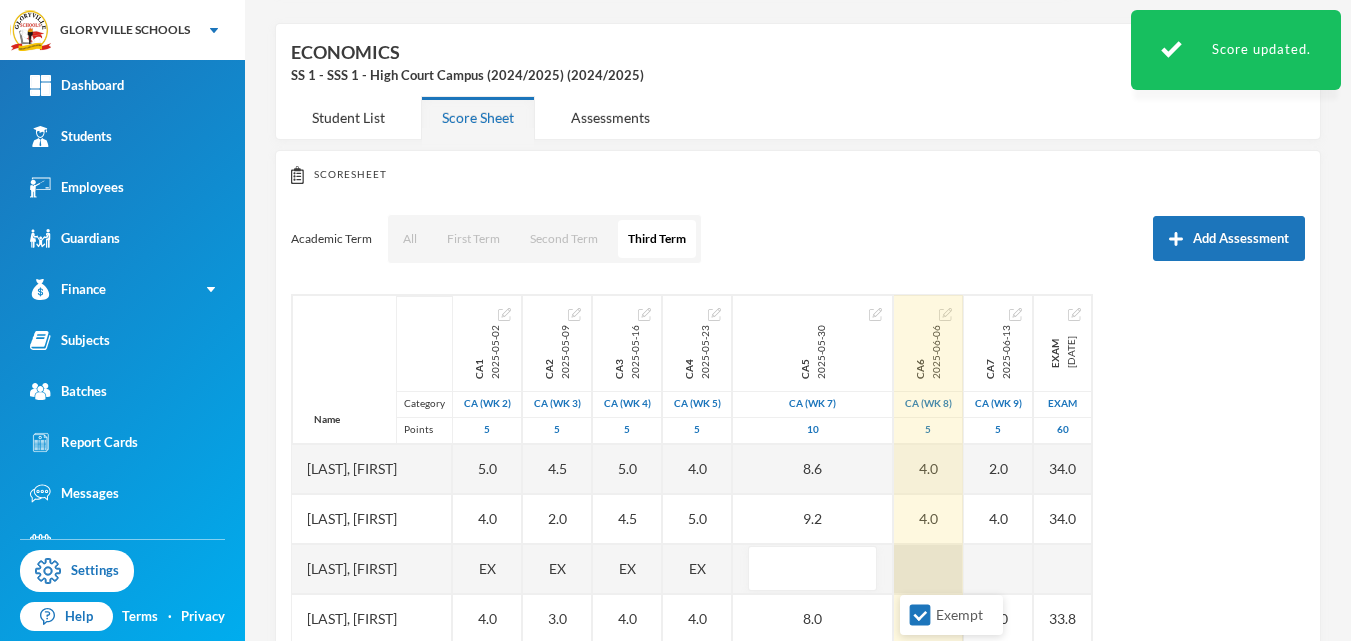 click at bounding box center [928, 569] 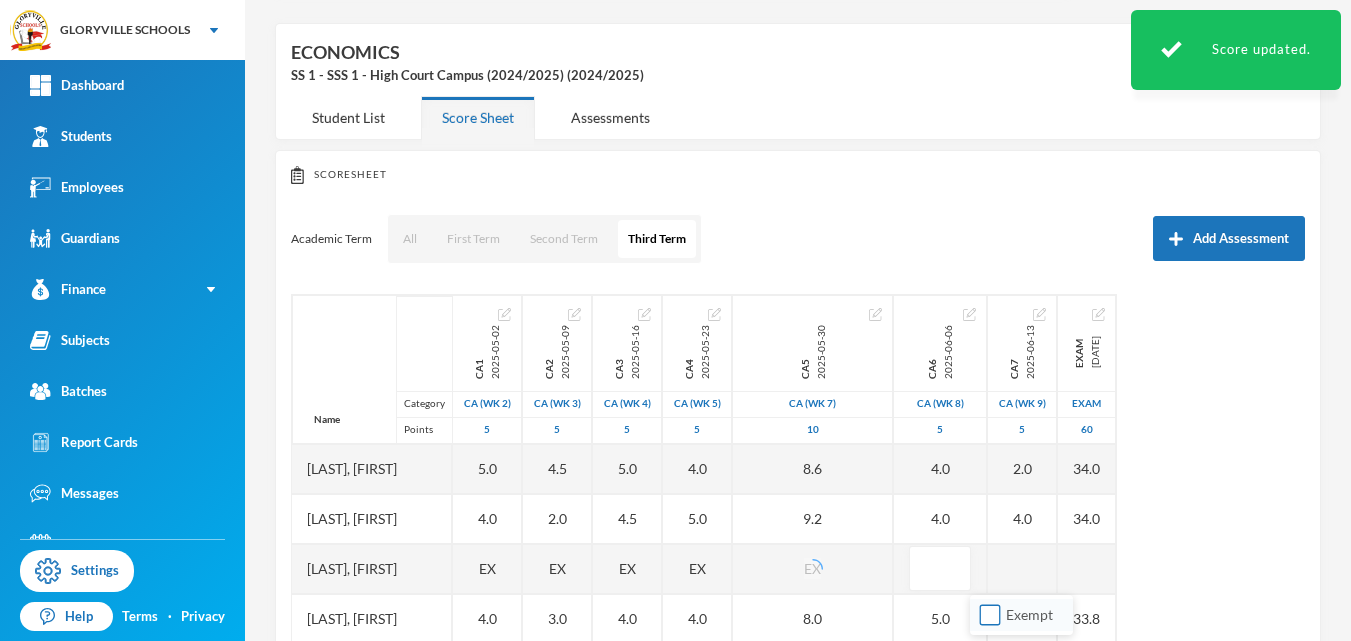 click on "Exempt" at bounding box center [990, 615] 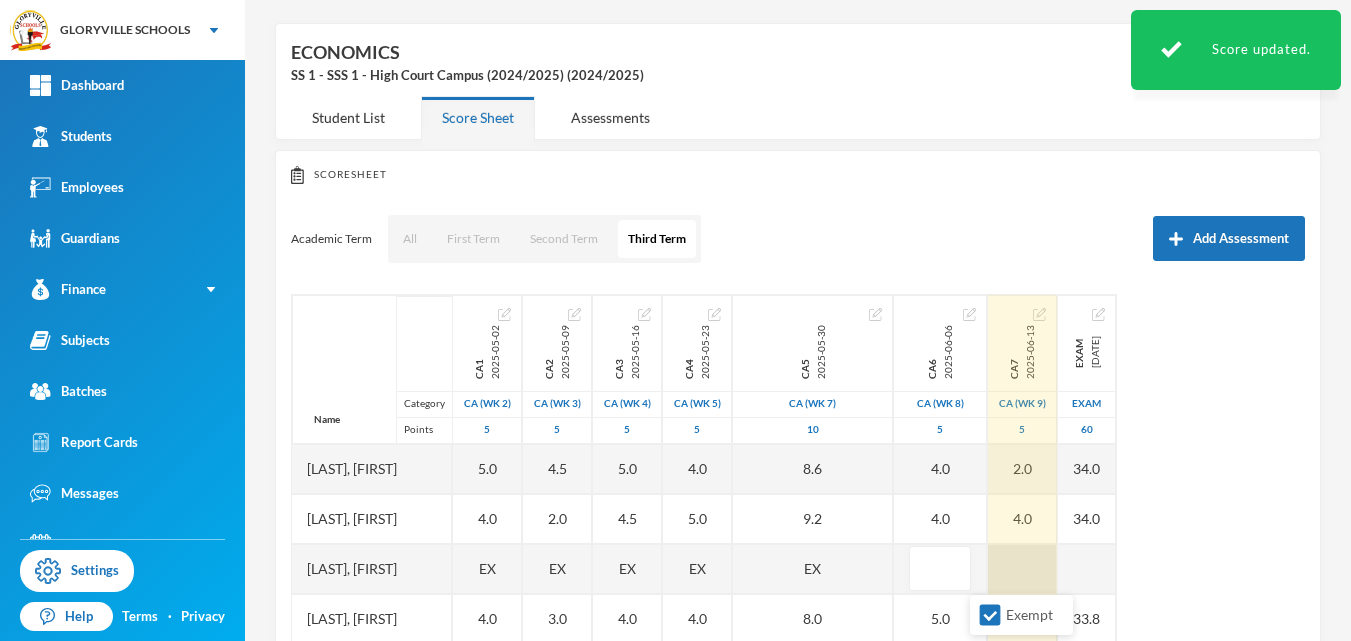 click at bounding box center (1022, 569) 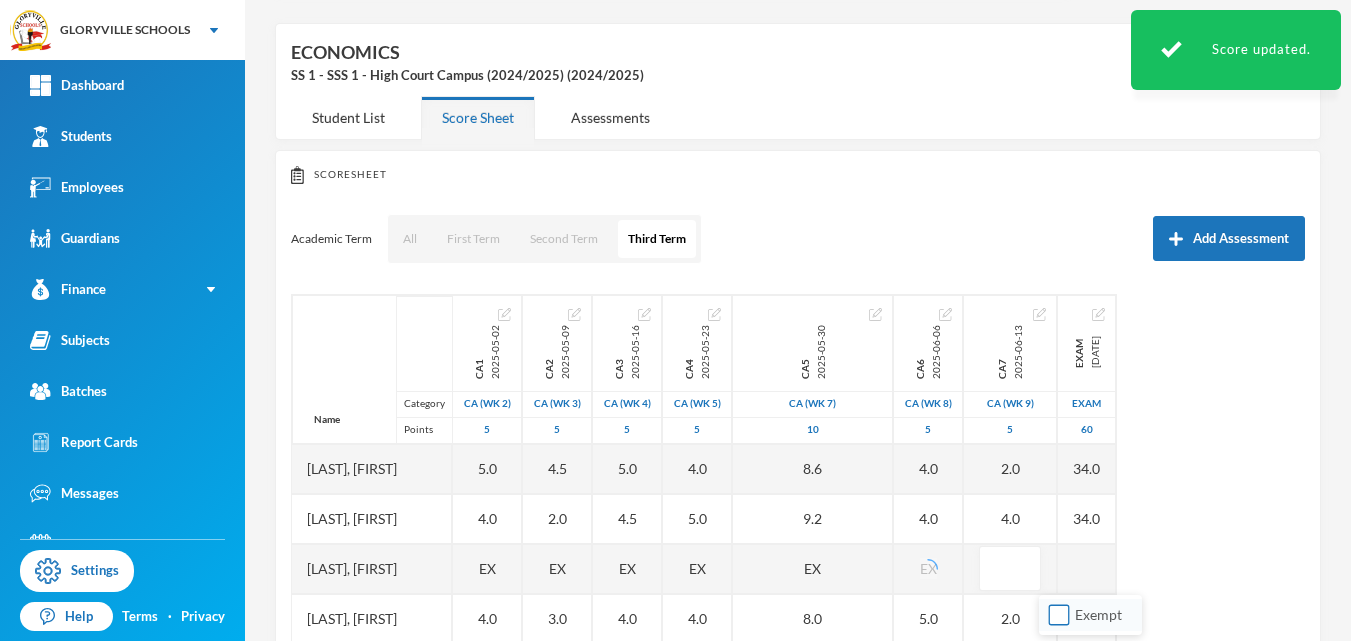 click on "Exempt" at bounding box center [1059, 615] 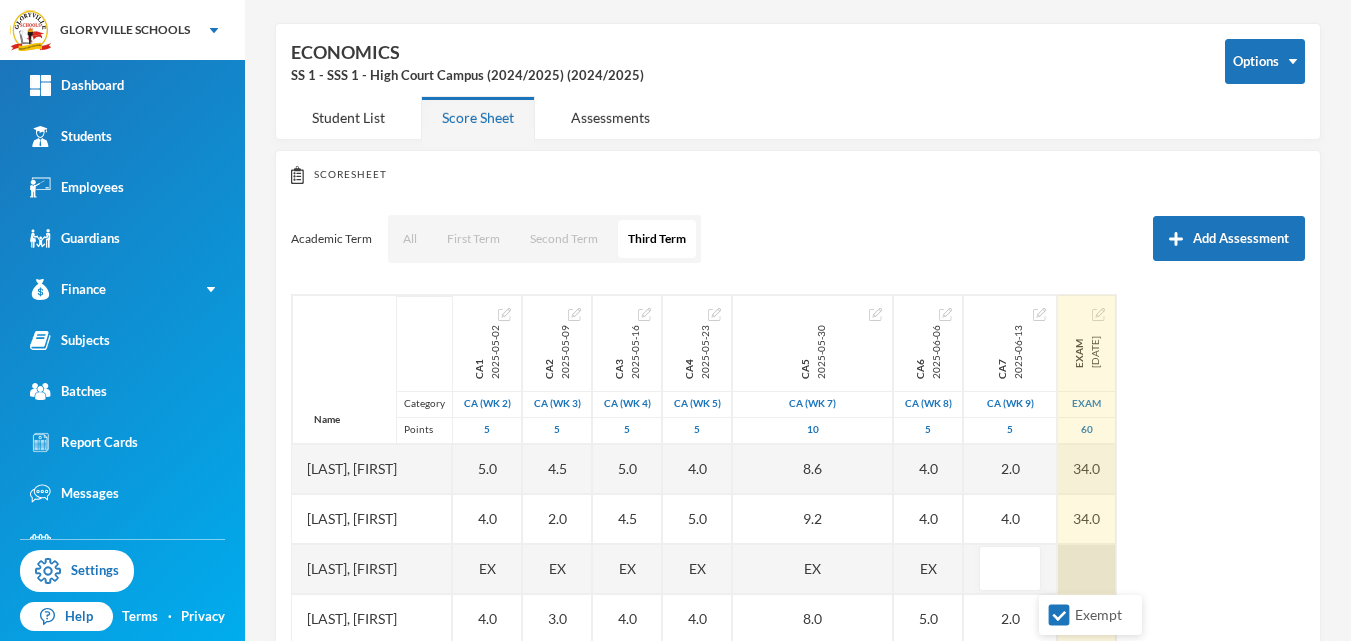 click at bounding box center (1087, 569) 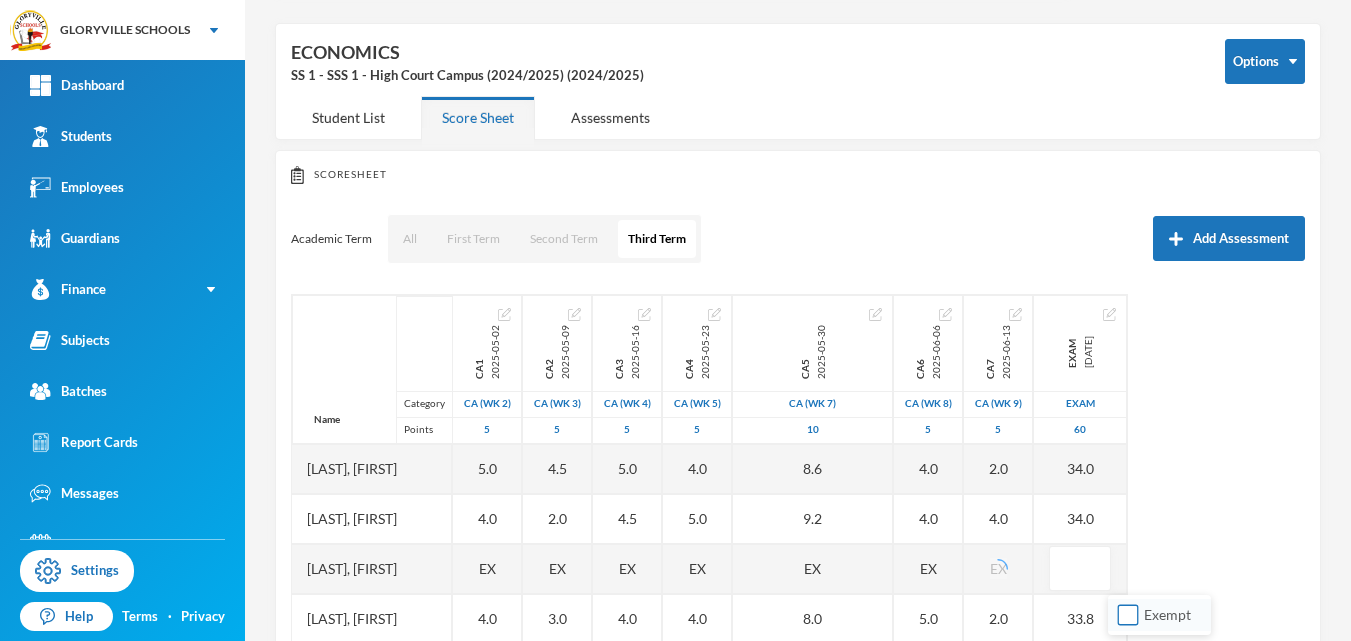 click on "Exempt" at bounding box center [1128, 615] 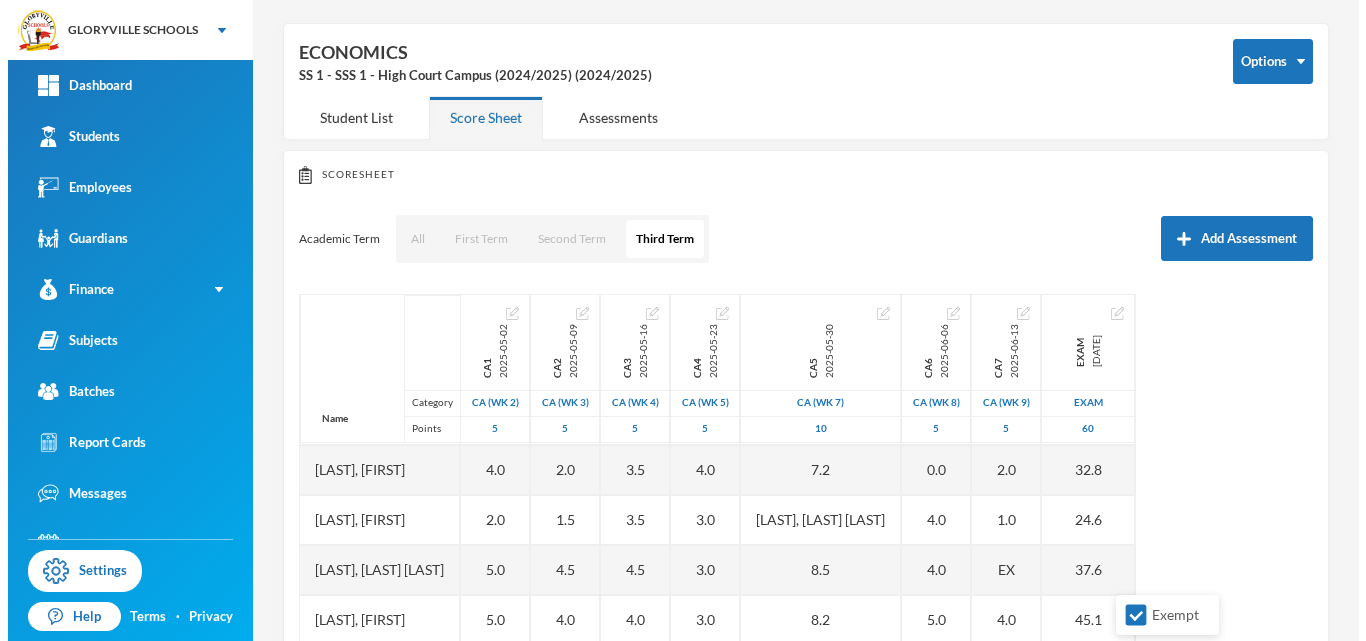 scroll, scrollTop: 337, scrollLeft: 0, axis: vertical 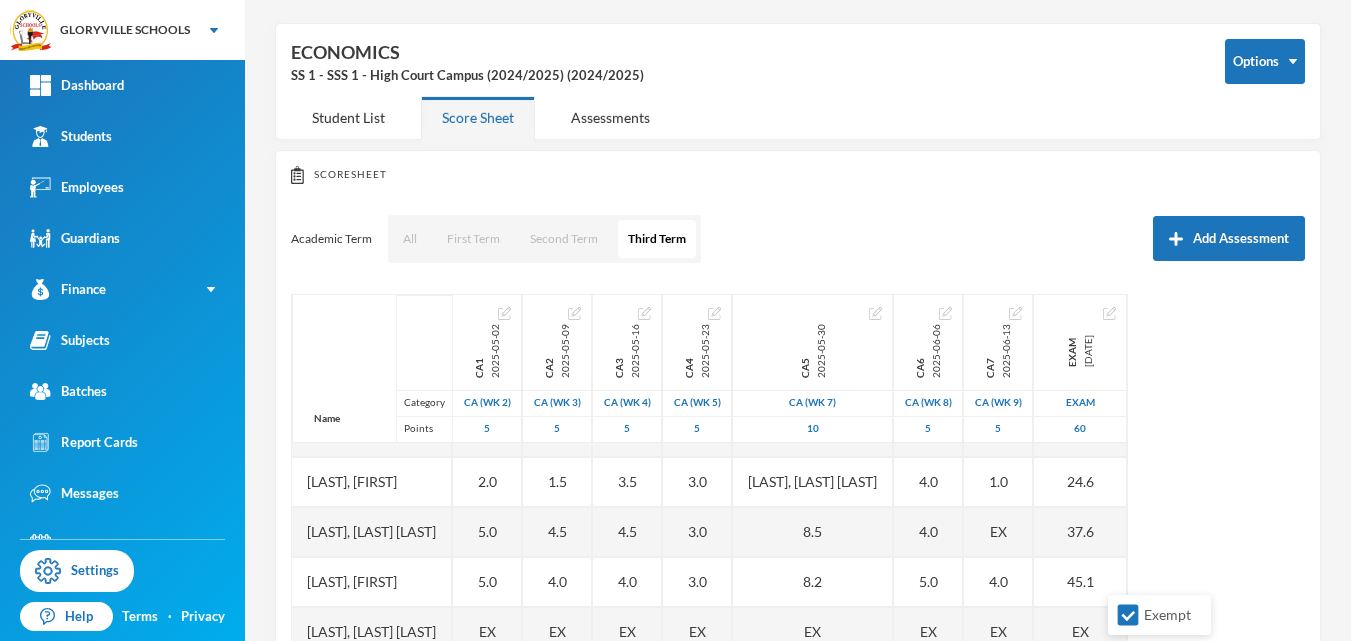click on "Name   Category Points Abiodun, Ewaoluwa Esther Akpukpula, Faith Imuetiyanosa Bisiriyu, Oluwatosin Samuel Chikwendu, Felicity Chiamaka Chinedum, Esther Akunna Chinedum, Greatness Ubasinachi Daramola, Moyosore Al-ameen Ibimmadu, Daniel Chisom Ijaola, Elizabeth Abosede Joshua, Gbemisola Mimi Lipede, Adetoba Ifaleke Livinus, Mimido Livinus, Nathaniel Aondufa Obademi, Mary Wuraola Ogbonna, Goodluck Chiebuka Olagunju, David Oluwadarasimi Olanrewaju, Ayomide Abdulmojeed Oluwanimilo, Ayanfeoluwa Solomon Shoyoye, Tolulope CA1 2025-05-02 CA (Wk 2) 5 5.0 4.0 EX 4.0 5.0 5.0 4.0 2.0 5.0 5.0 EX 0.0 0.0 5.0 0.0 4.0 4.0 0.0 4.0 CA2 2025-05-09 CA (Wk 3) 5 4.5 2.0 EX 3.0 3.5 4.0 2.0 1.5 4.5 4.0 EX 1.0 2.5 3.5 4.0 4.0 2.5 0.0 2.5 CA3 2025-05-16 CA (Wk 4) 5 5.0 4.5 EX 4.0 4.5 5.0 3.5 3.5 4.5 4.0 EX 1.5 4.5 2.5 5.0 4.5 4.0 1.0 2.5 CA4 2025-05-23 CA (Wk 5) 5 4.0 5.0 EX 4.0 3.0 5.0 4.0 3.0 3.0 3.0 EX 4.0 4.0 3.0 4.0 4.0 4.0 3.0 2.0 CA5 2025-05-30 CA (Wk 7) 10 8.6 9.2 EX 8.0 8.5 10.0 7.2 5.8 8.5 8.2 EX 5.8 8.0 3.3 8.6 10.0 8.5 3.0" at bounding box center [798, 544] 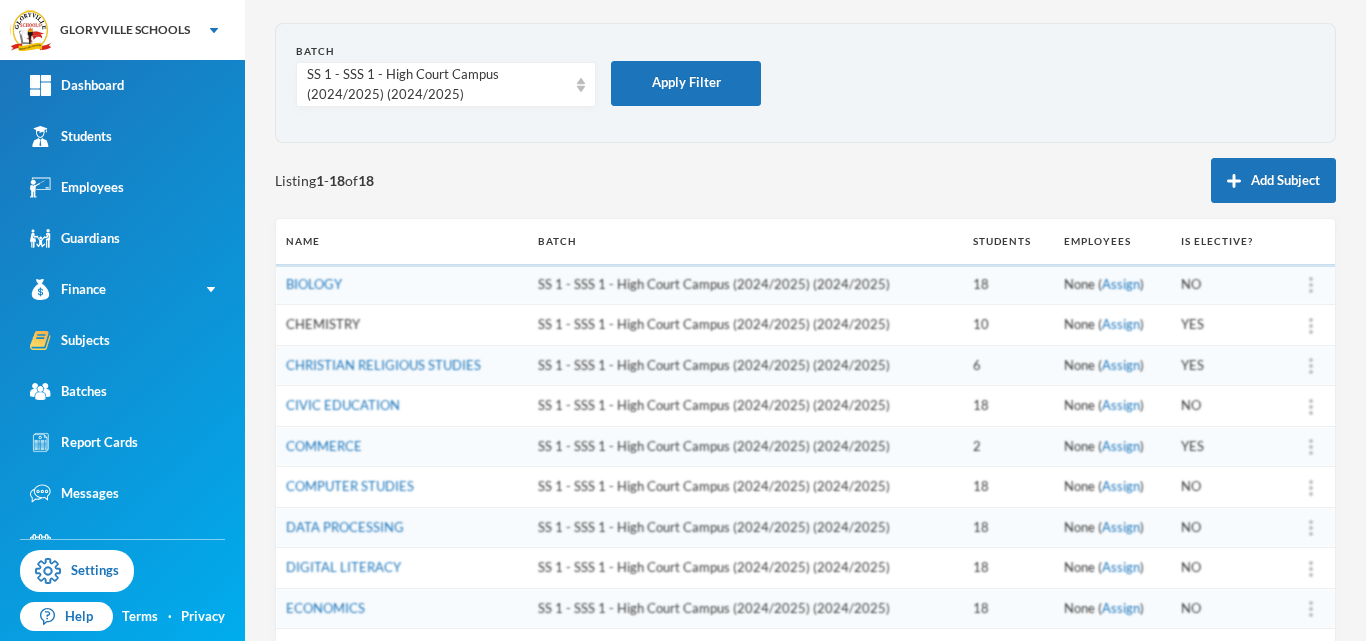 click on "CHEMISTRY" at bounding box center (323, 324) 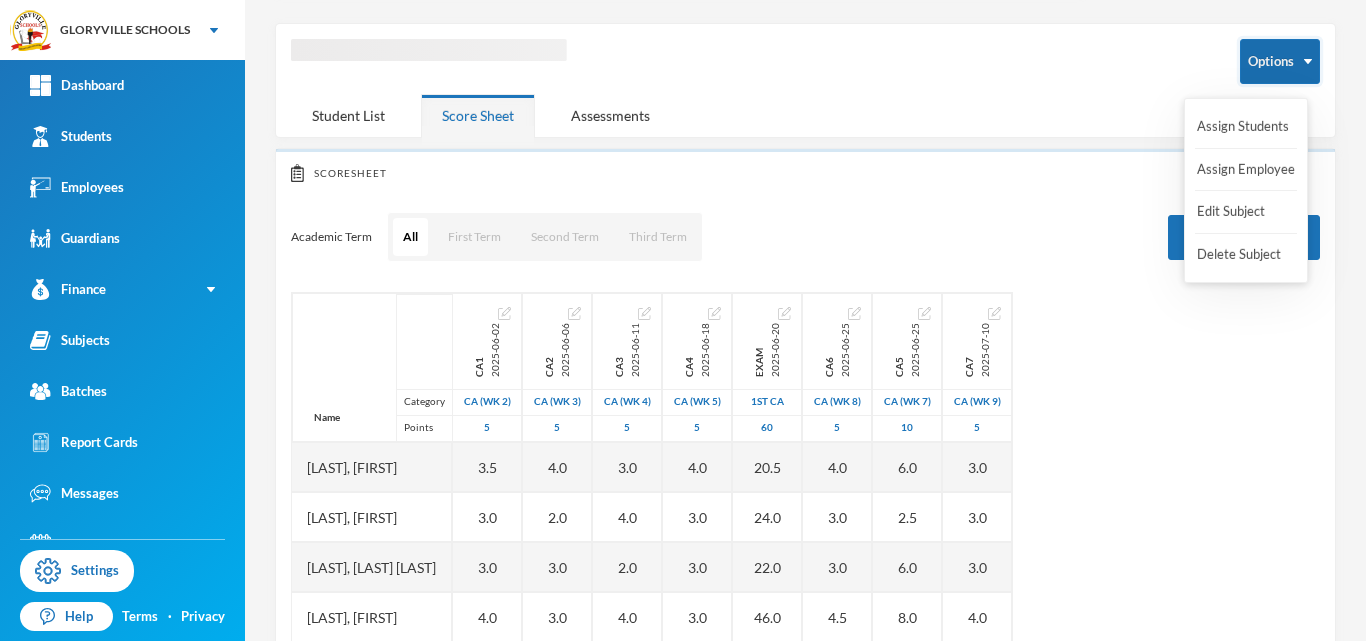 click on "Options" at bounding box center [1280, 61] 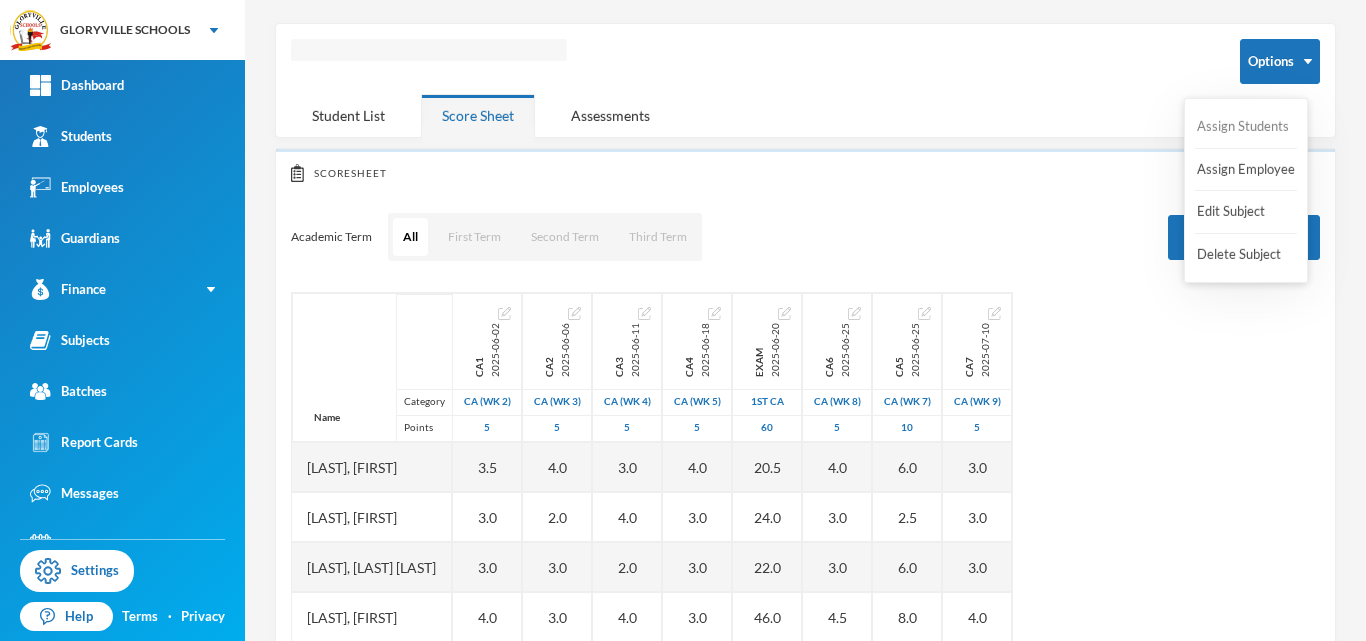 click on "Assign Students" at bounding box center [1243, 127] 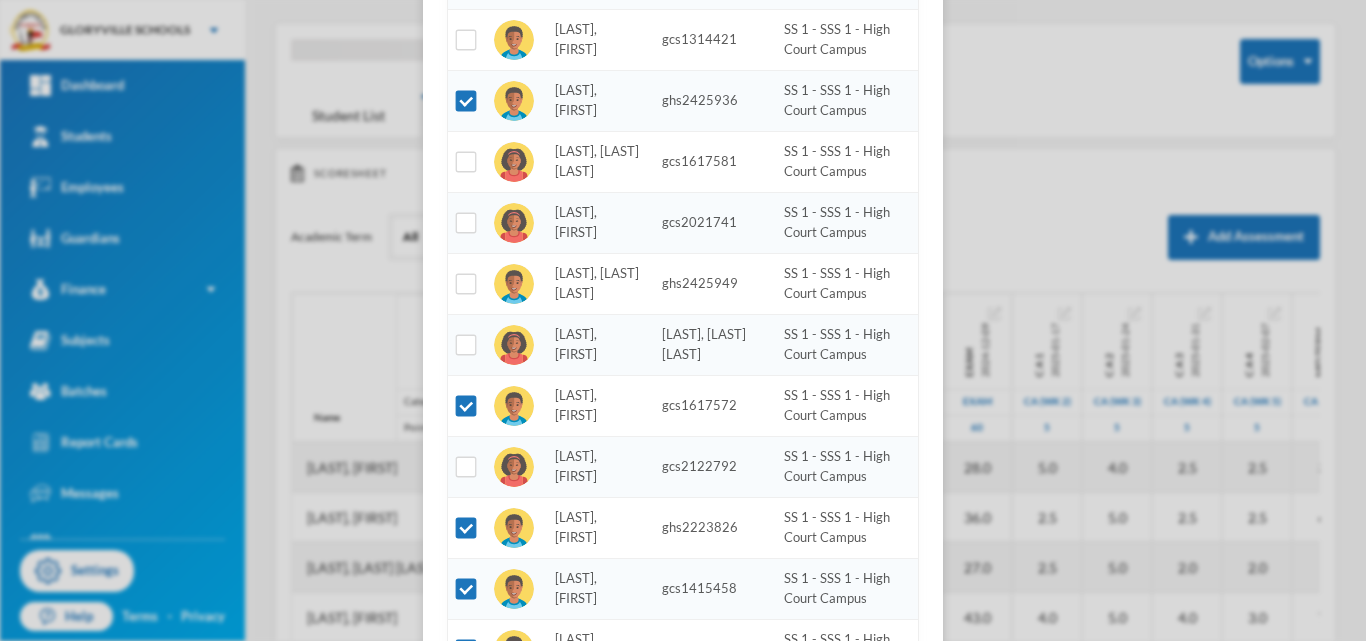 scroll, scrollTop: 561, scrollLeft: 0, axis: vertical 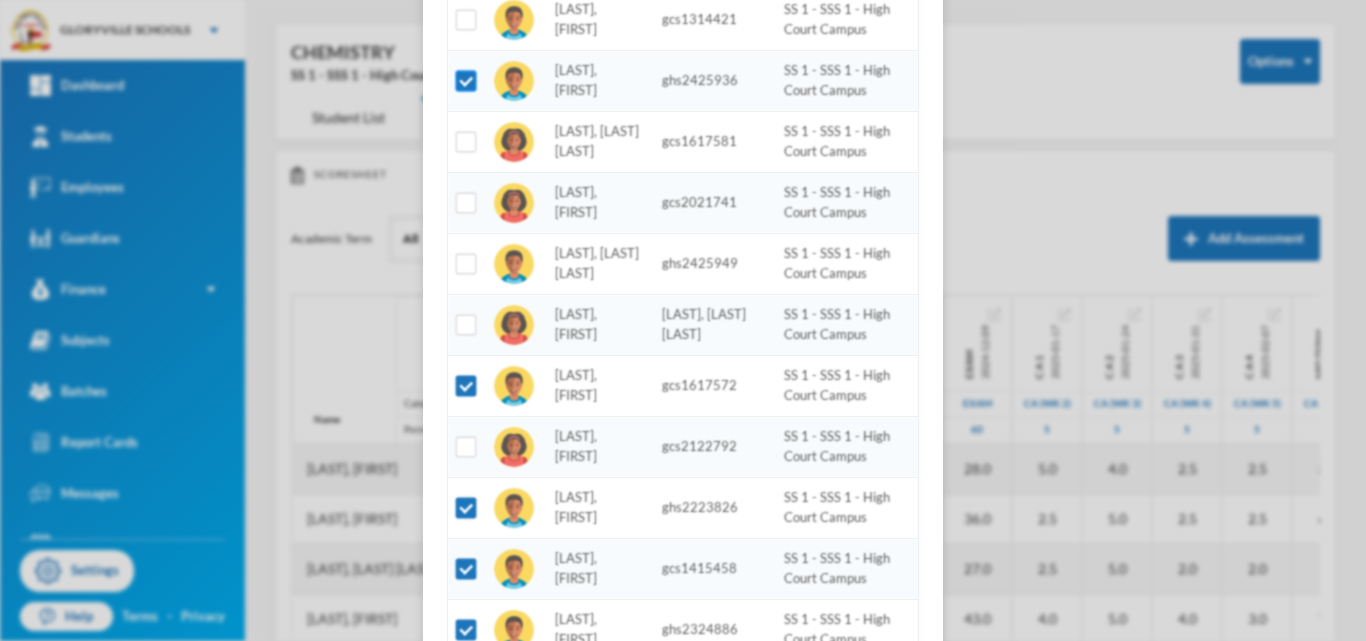click at bounding box center [466, 81] 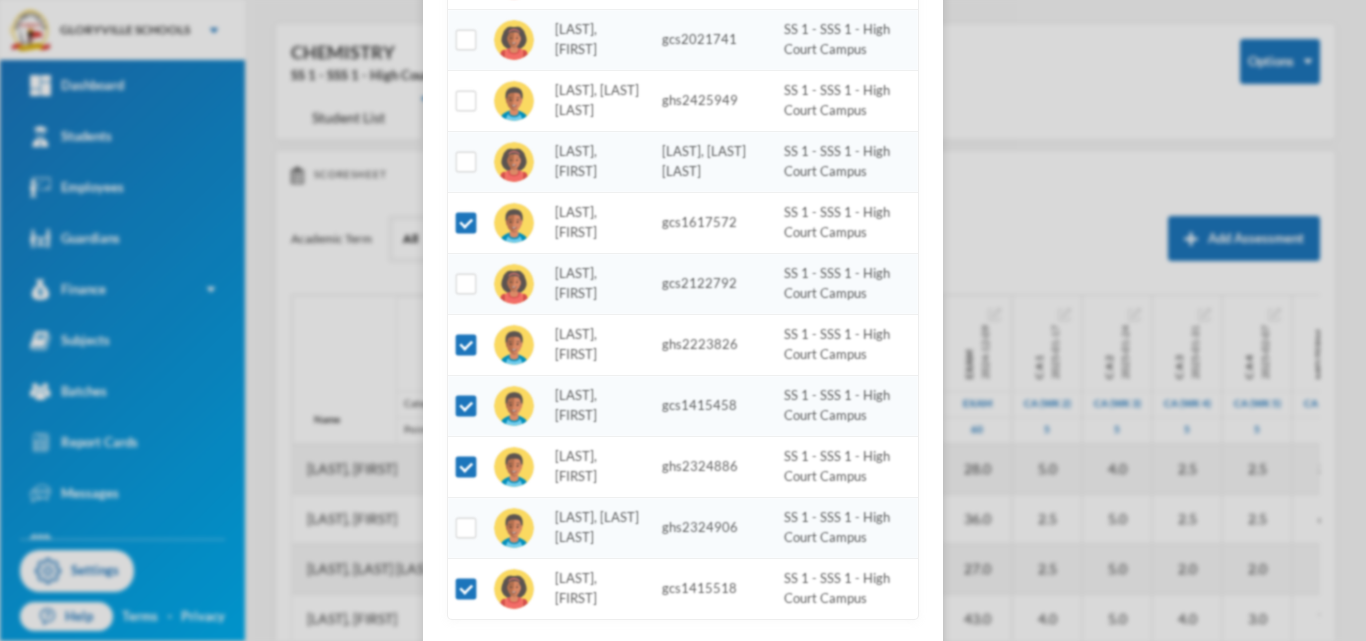 scroll, scrollTop: 828, scrollLeft: 0, axis: vertical 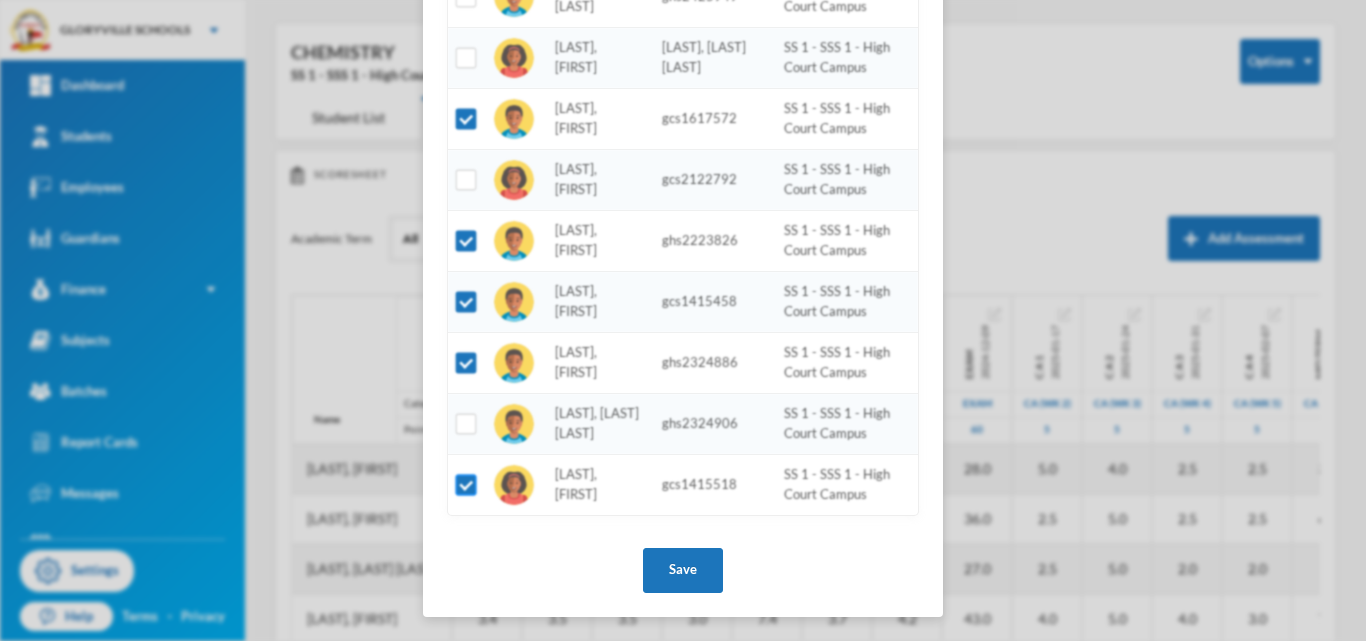 click at bounding box center [466, 485] 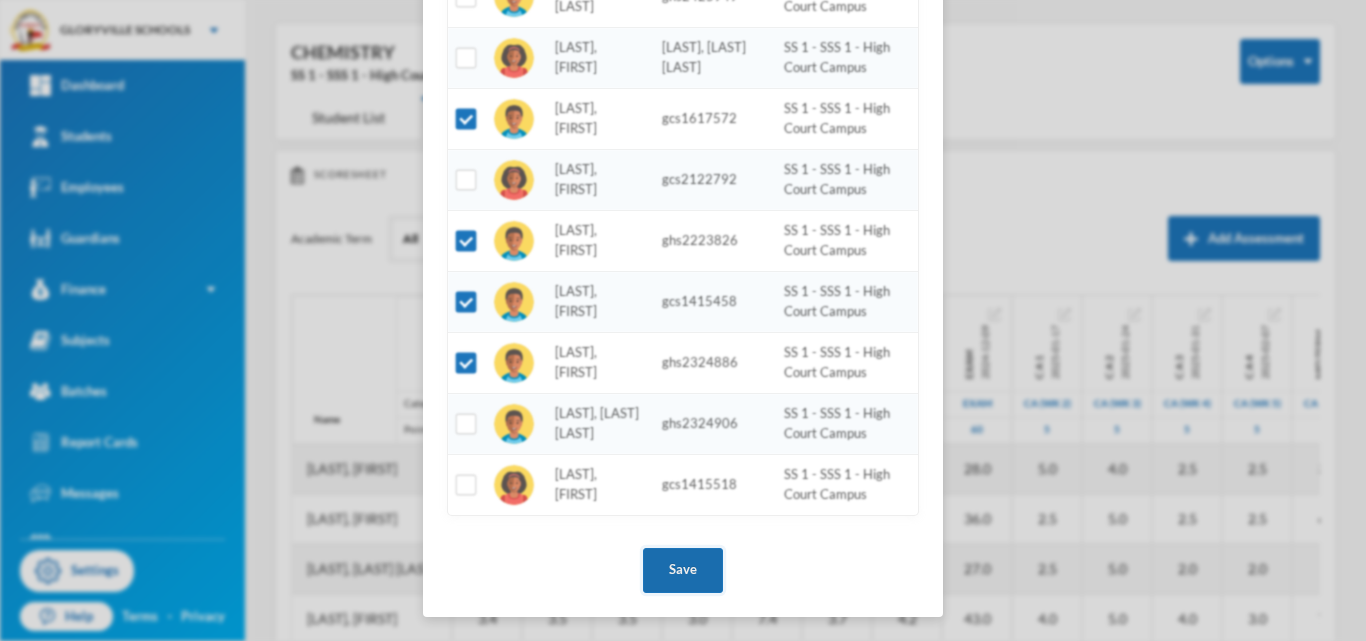 click on "Save" at bounding box center [683, 570] 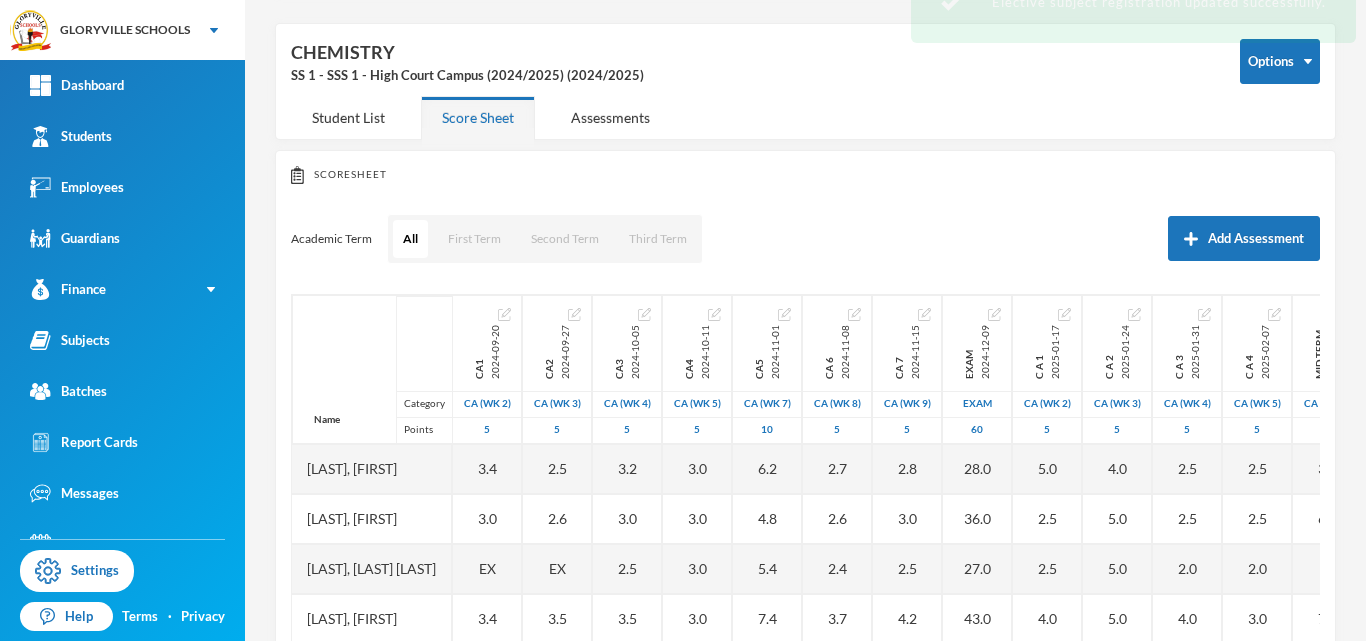 scroll, scrollTop: 728, scrollLeft: 0, axis: vertical 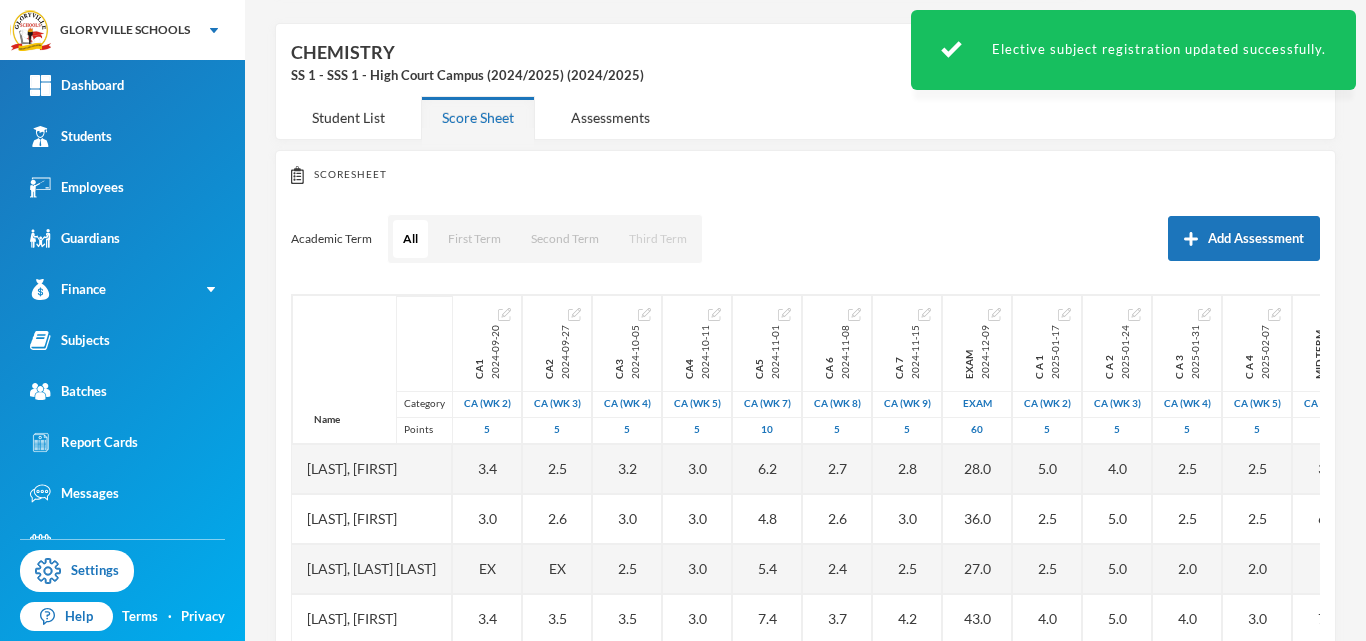 click on "Third Term" at bounding box center (658, 239) 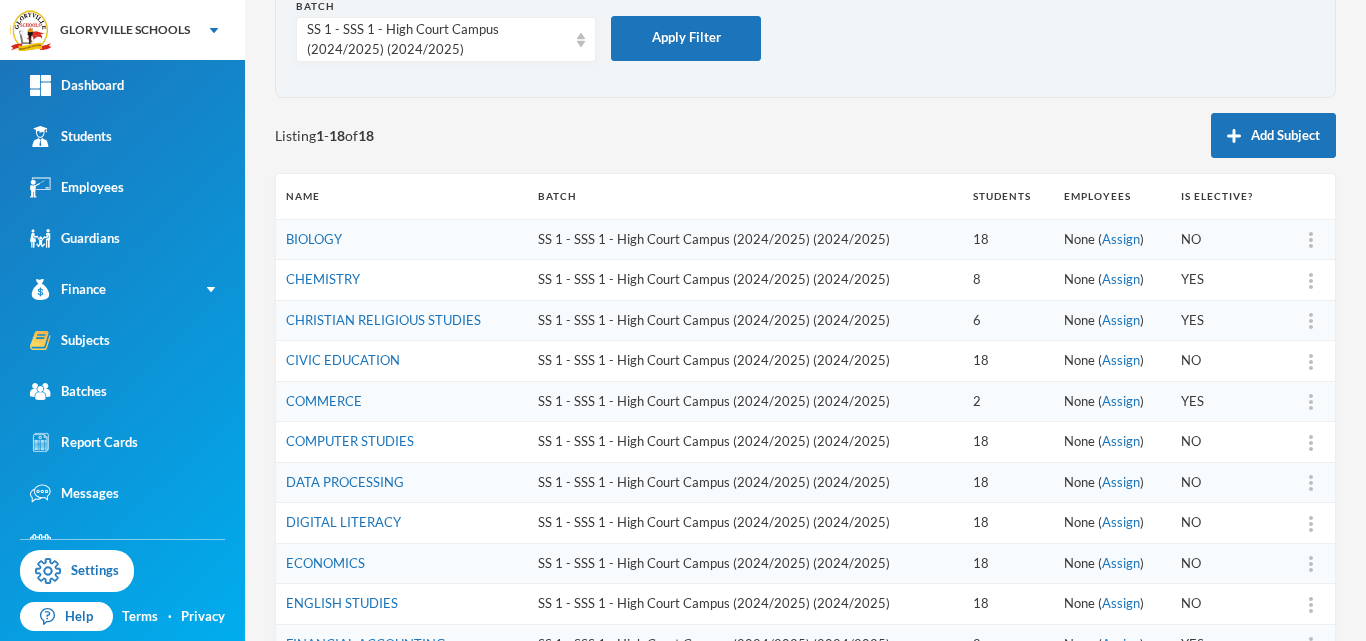 scroll, scrollTop: 548, scrollLeft: 0, axis: vertical 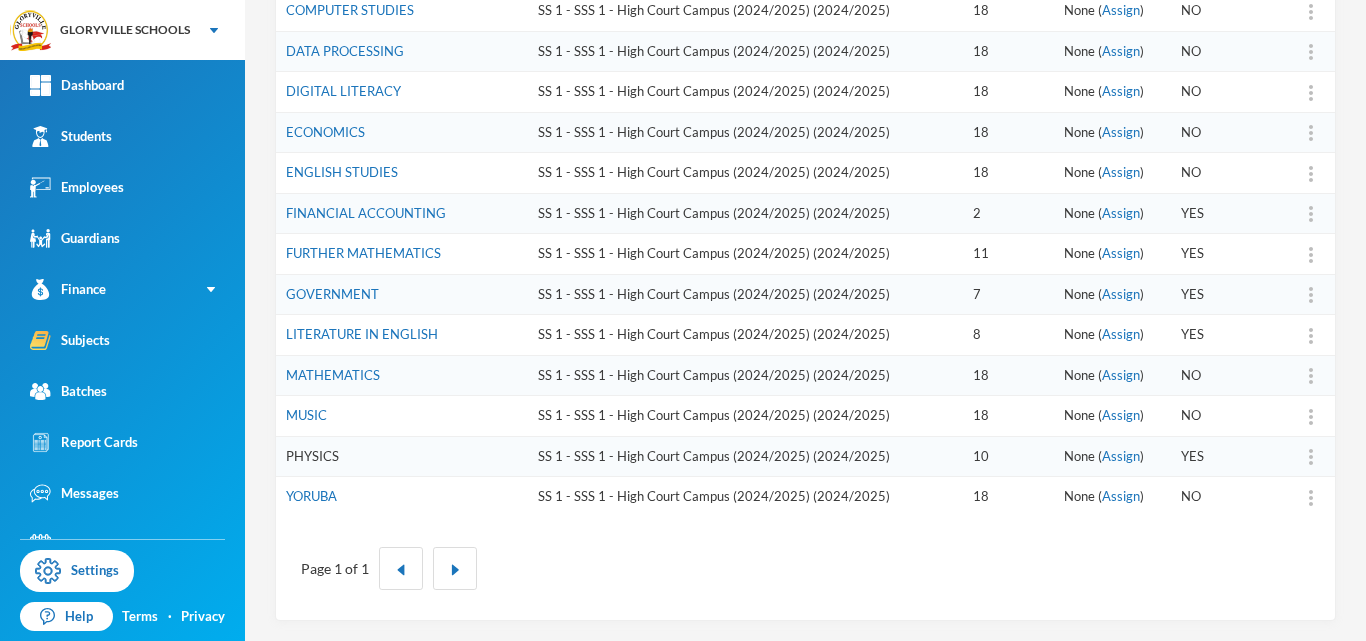 click on "PHYSICS" at bounding box center (312, 456) 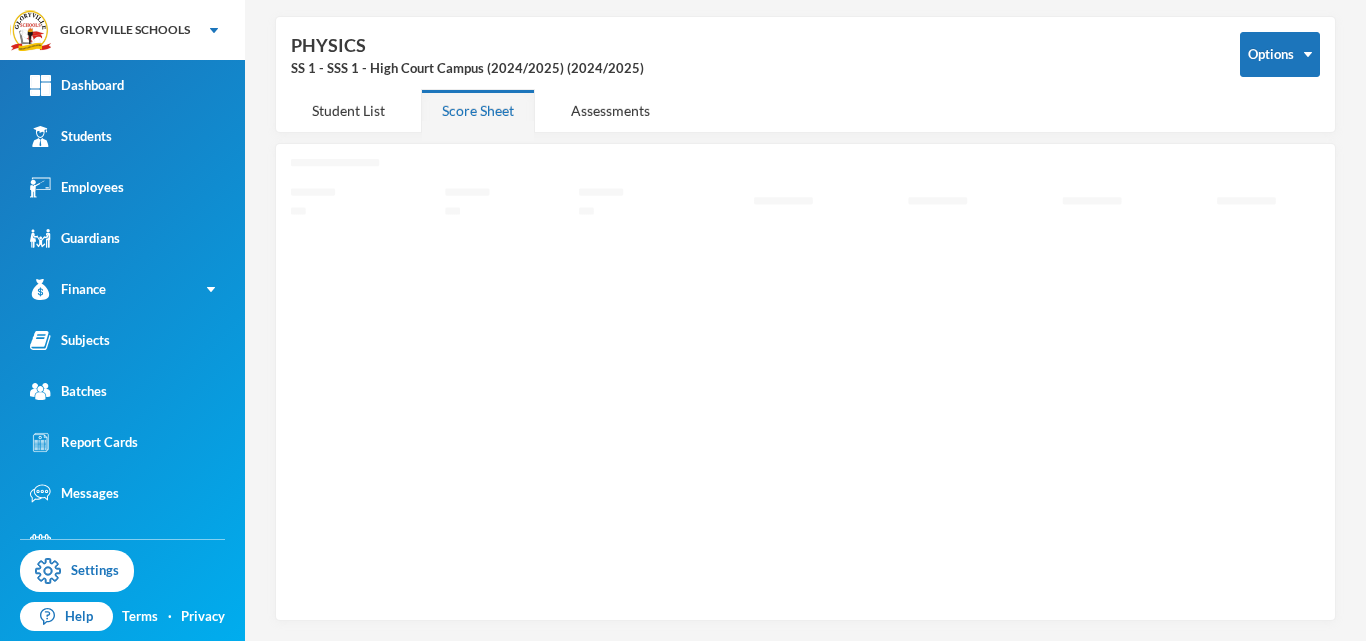 scroll, scrollTop: 72, scrollLeft: 0, axis: vertical 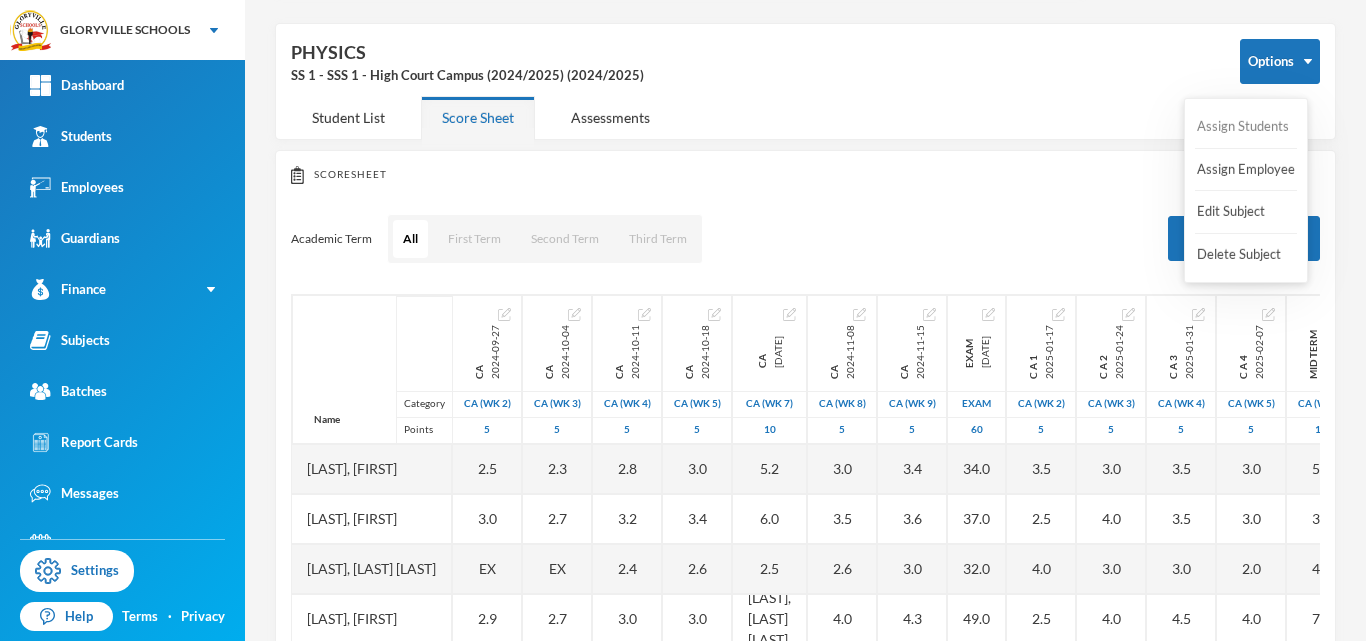 click on "Assign Students" at bounding box center [1243, 127] 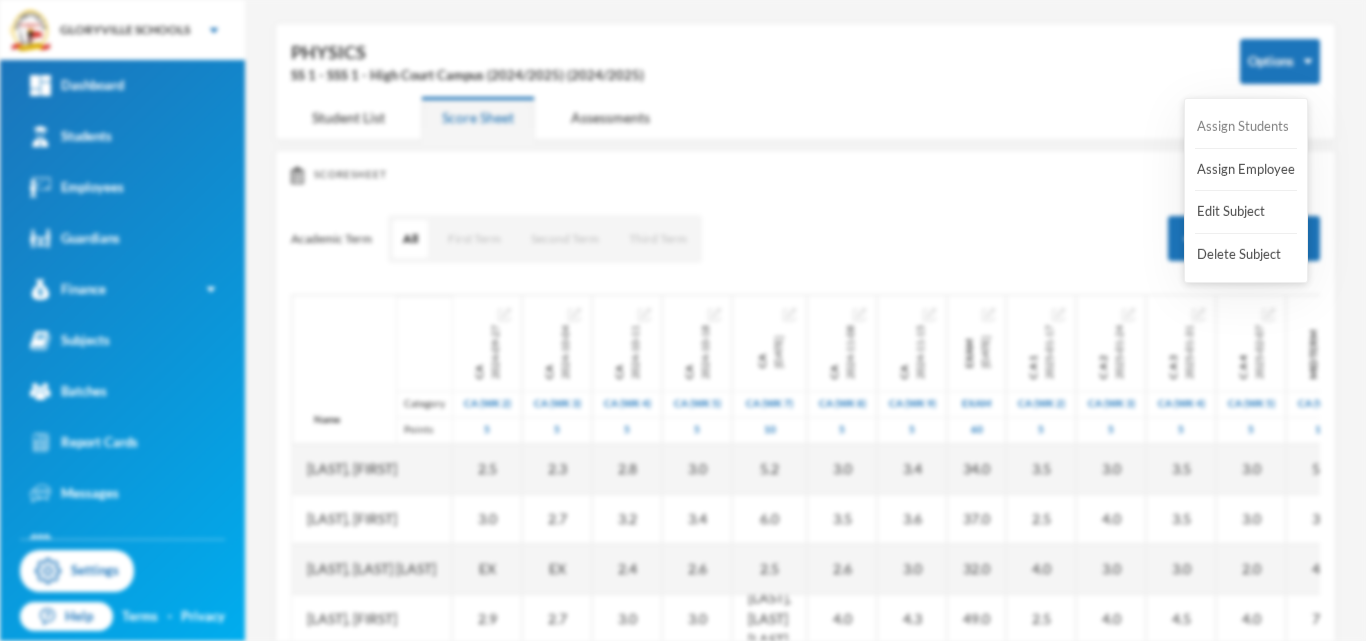 scroll, scrollTop: 0, scrollLeft: 0, axis: both 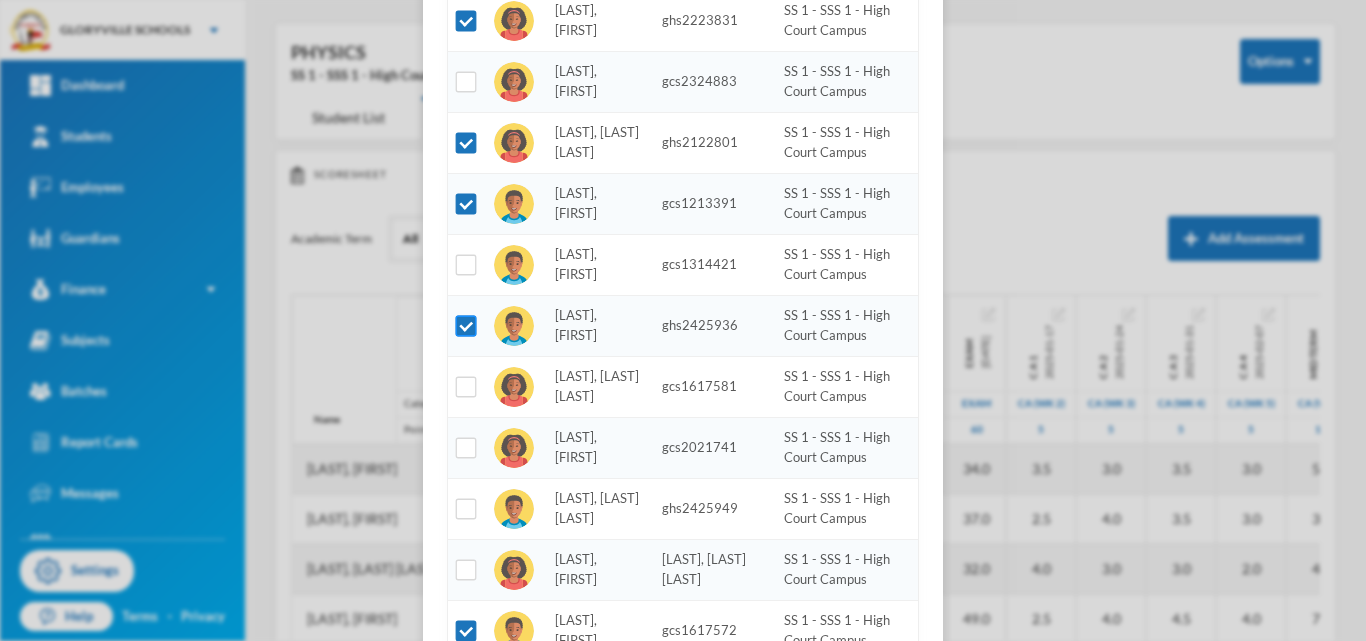 click at bounding box center (466, 326) 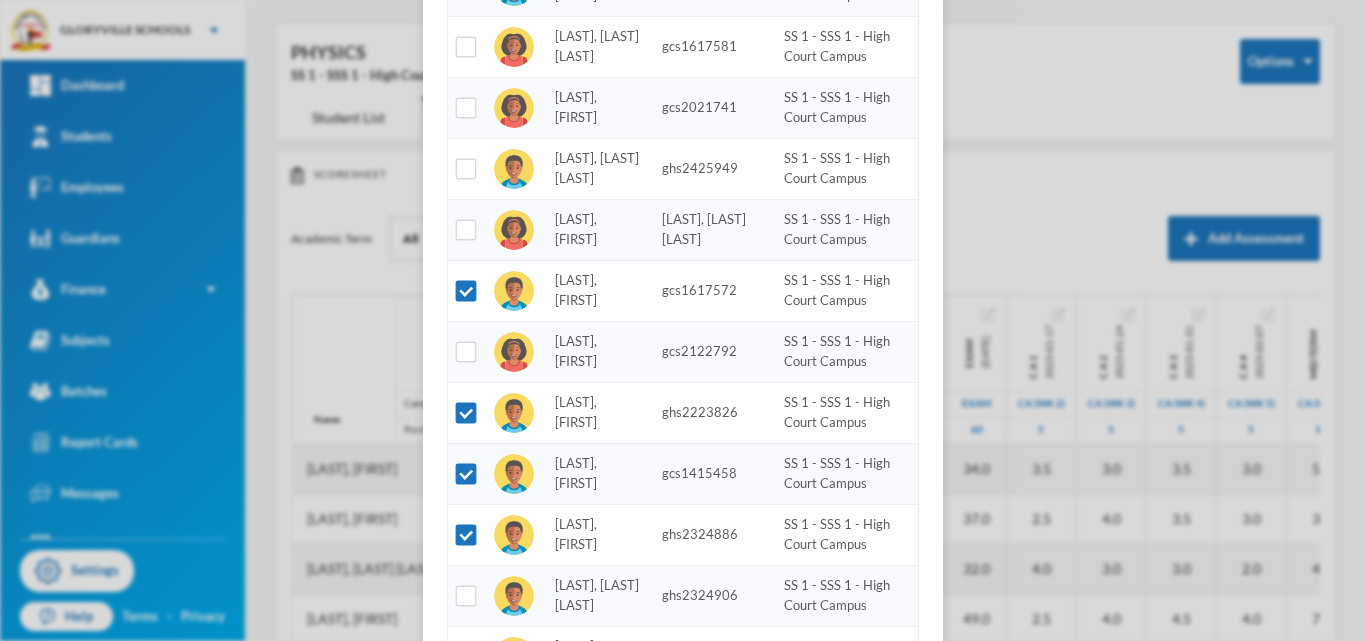 scroll, scrollTop: 755, scrollLeft: 0, axis: vertical 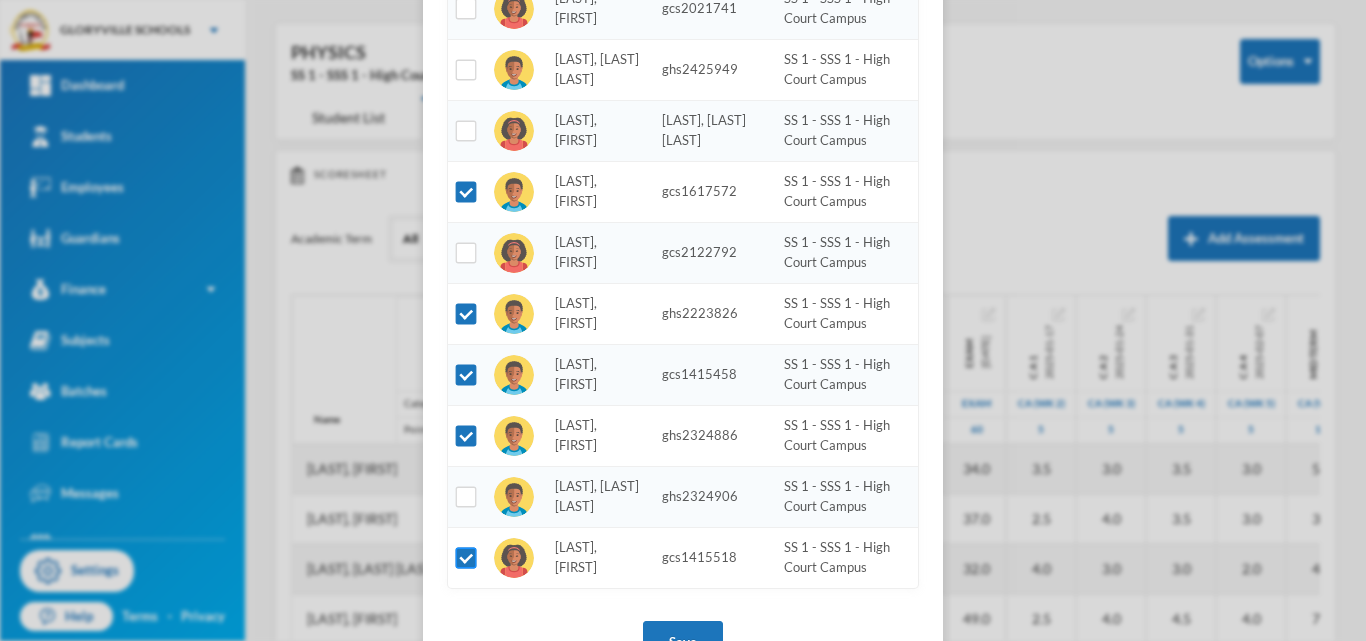 click at bounding box center (466, 558) 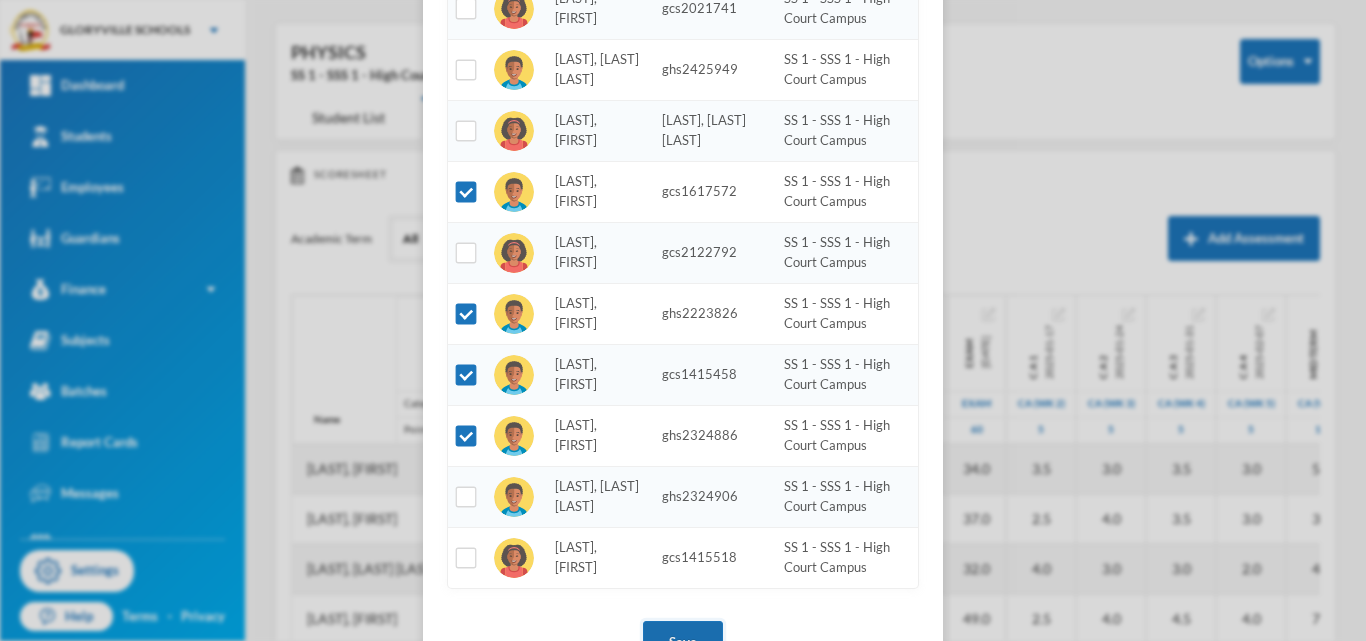 click on "Save" at bounding box center [683, 643] 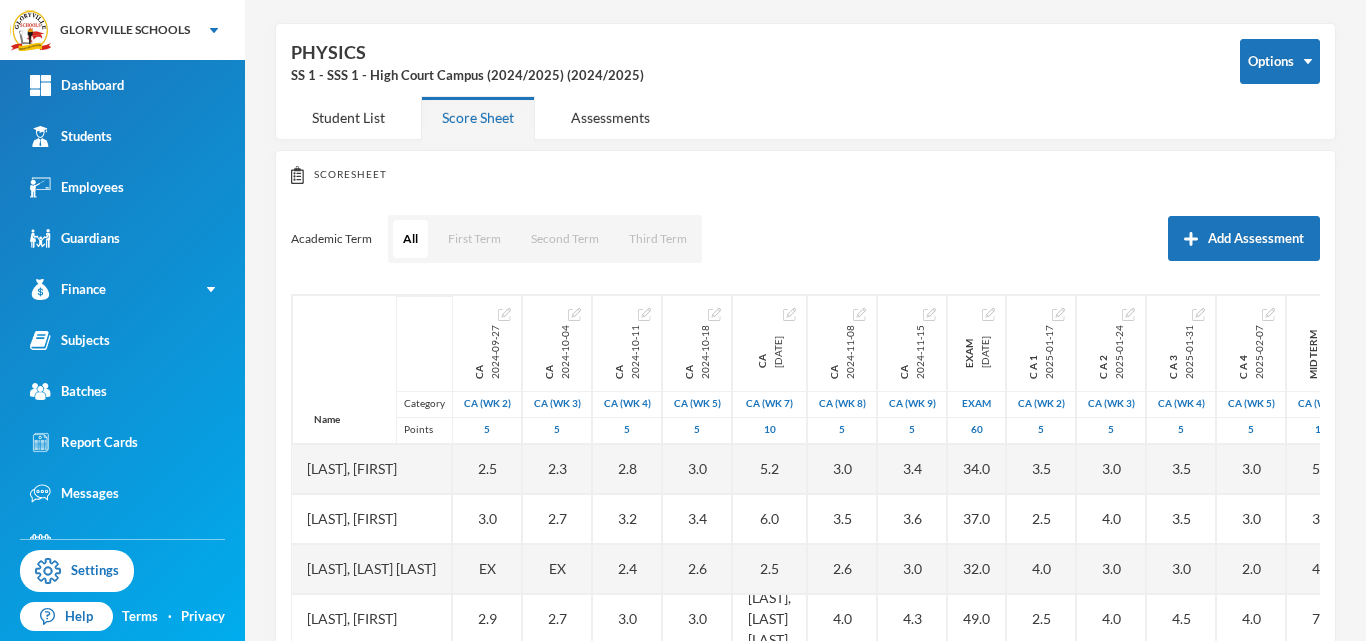 scroll, scrollTop: 728, scrollLeft: 0, axis: vertical 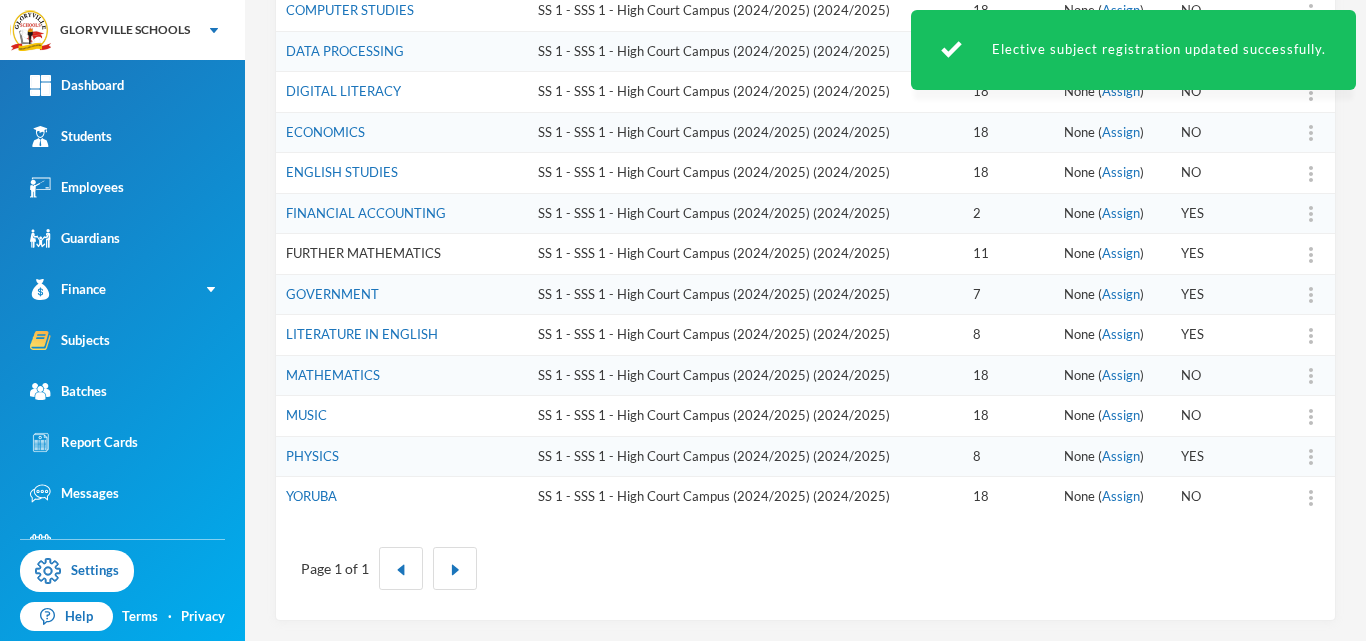 click on "FURTHER MATHEMATICS" at bounding box center (363, 253) 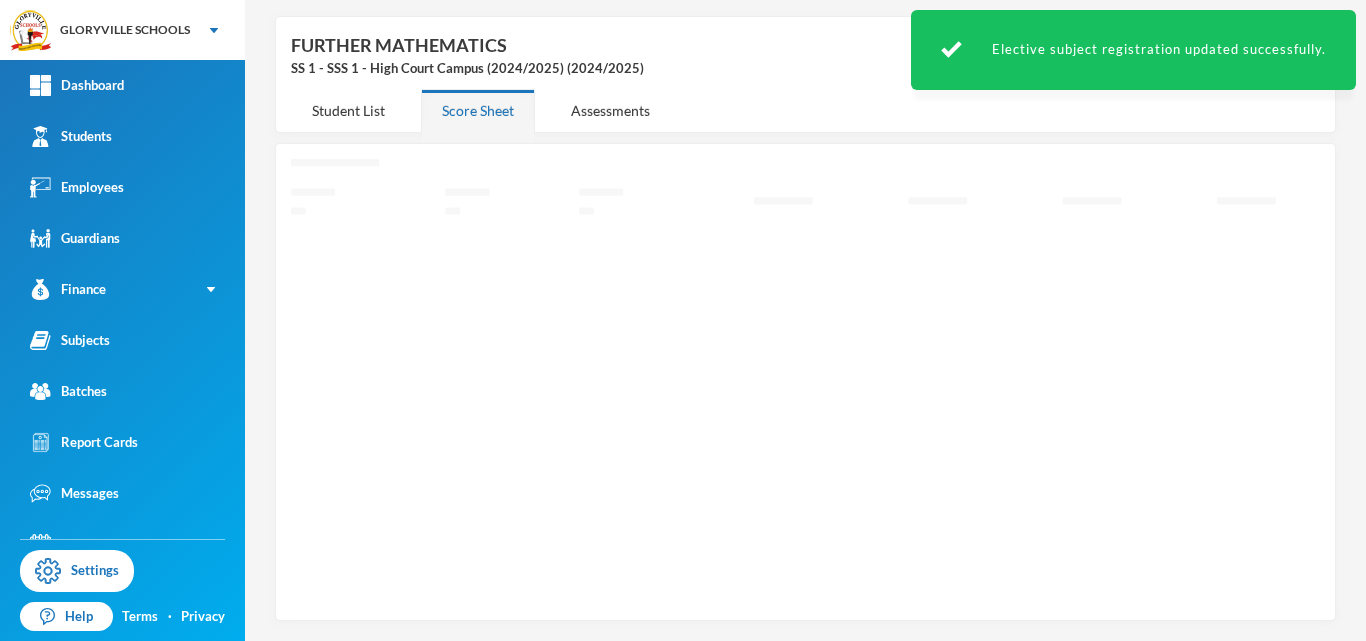 scroll, scrollTop: 72, scrollLeft: 0, axis: vertical 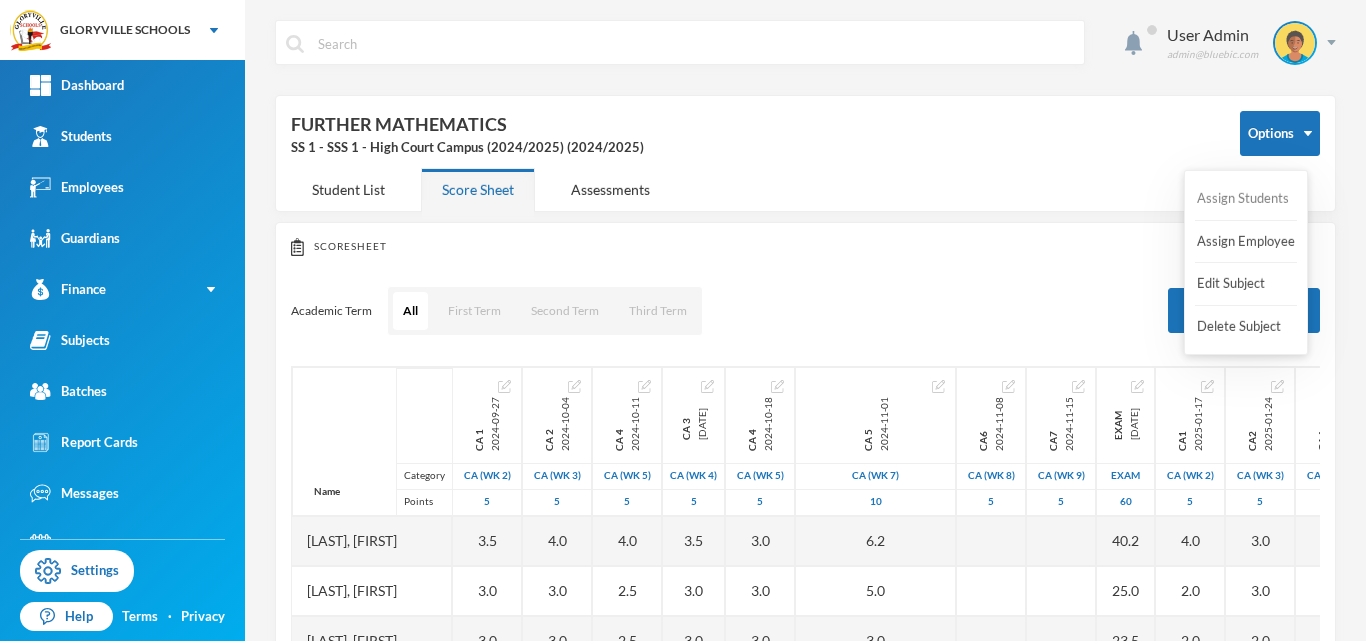 click on "Assign Students" at bounding box center [1243, 199] 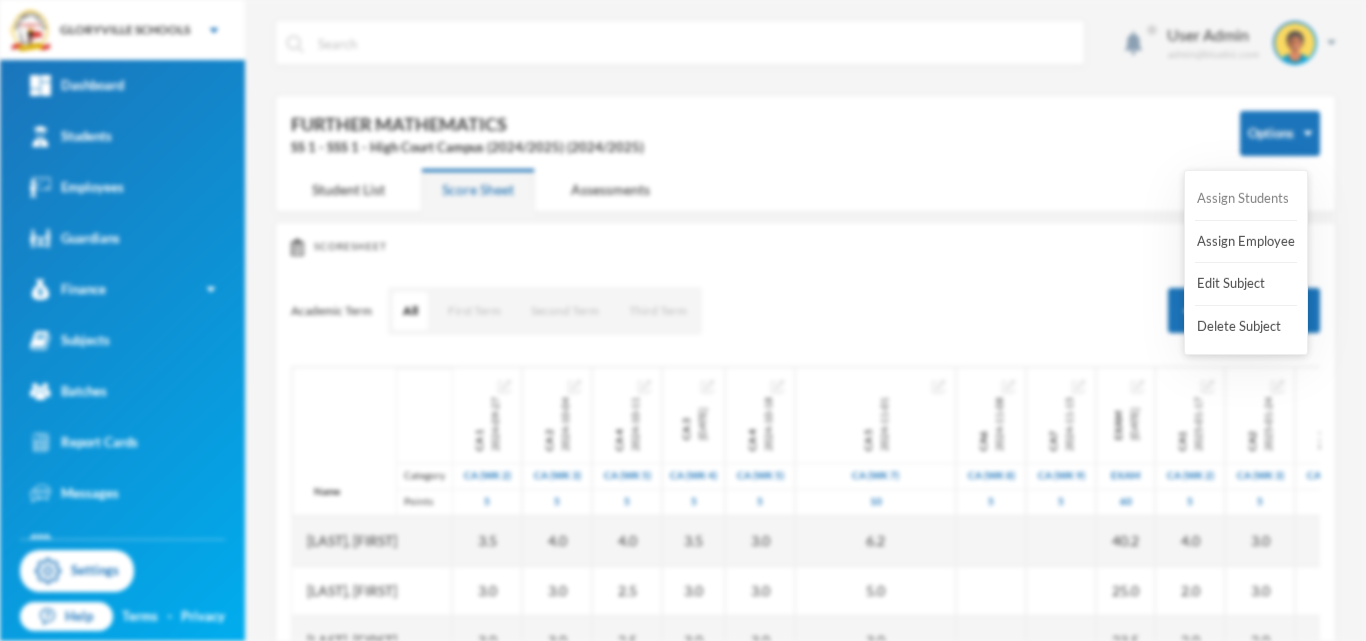 scroll, scrollTop: 0, scrollLeft: 0, axis: both 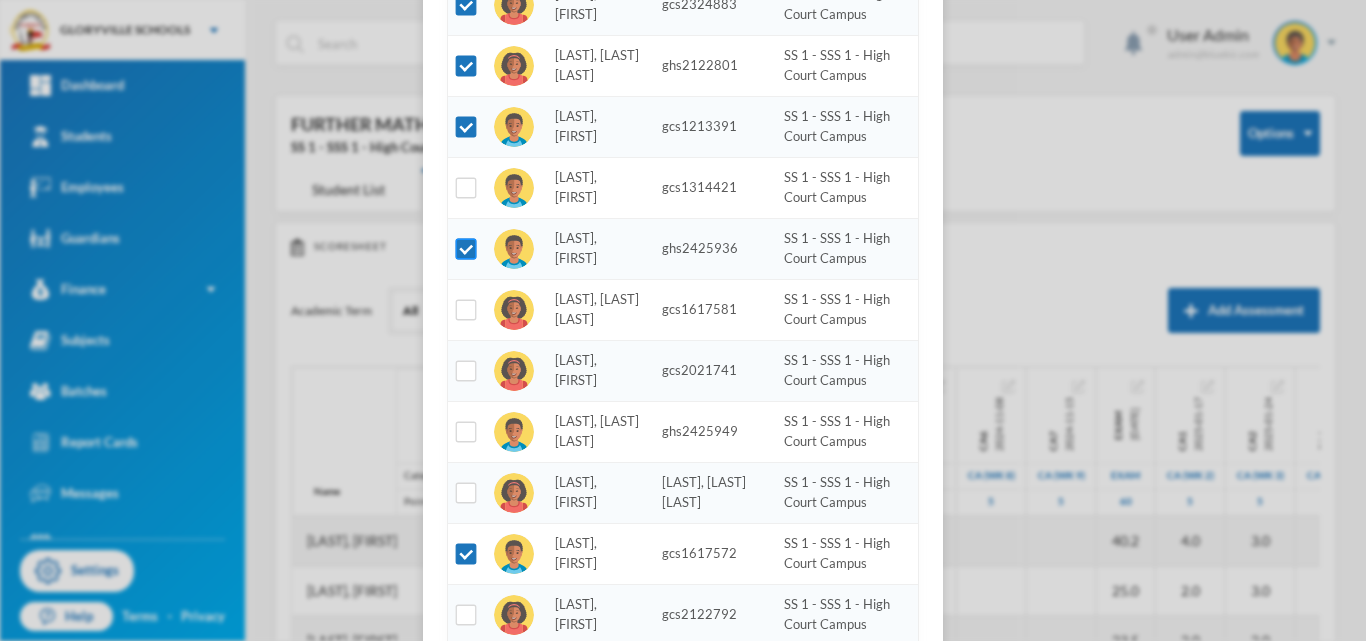 click at bounding box center (466, 249) 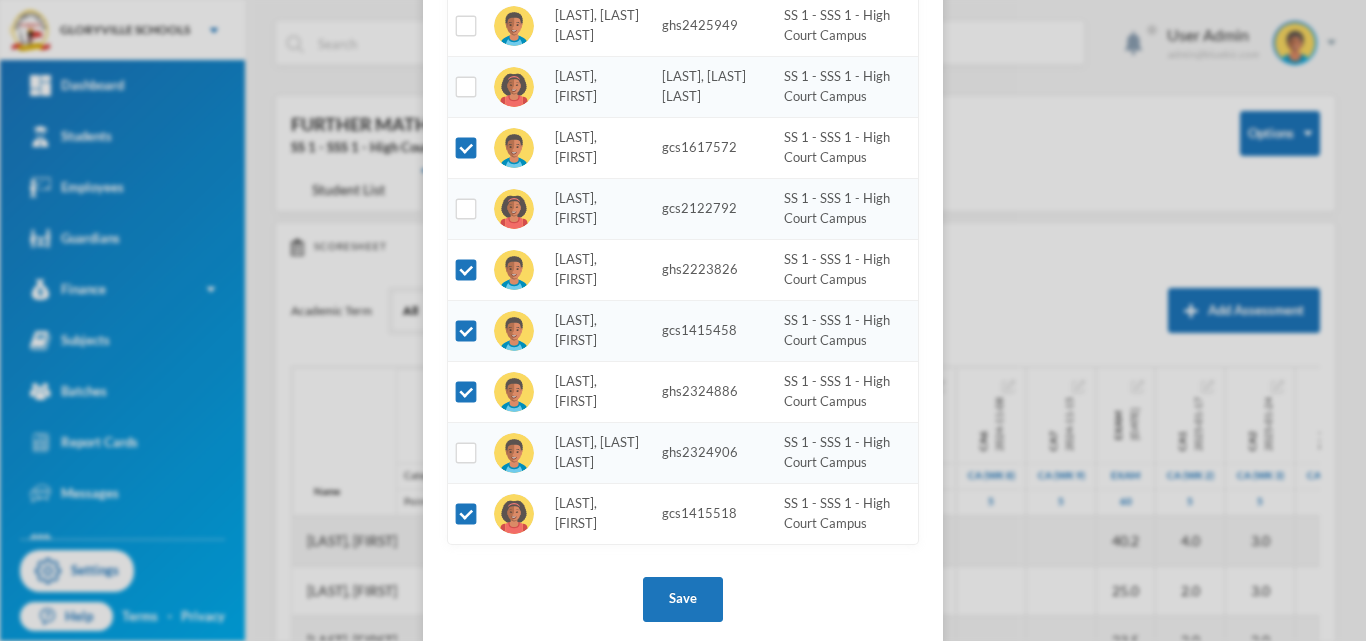 scroll, scrollTop: 828, scrollLeft: 0, axis: vertical 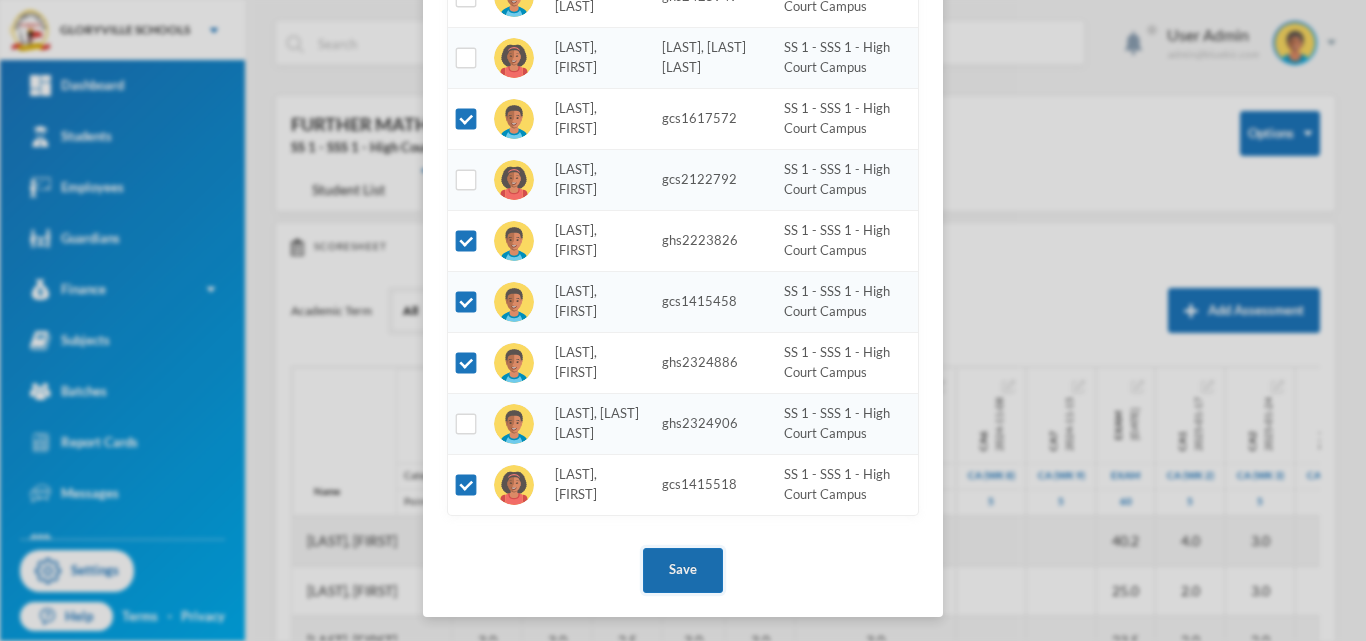 click on "Save" at bounding box center (683, 570) 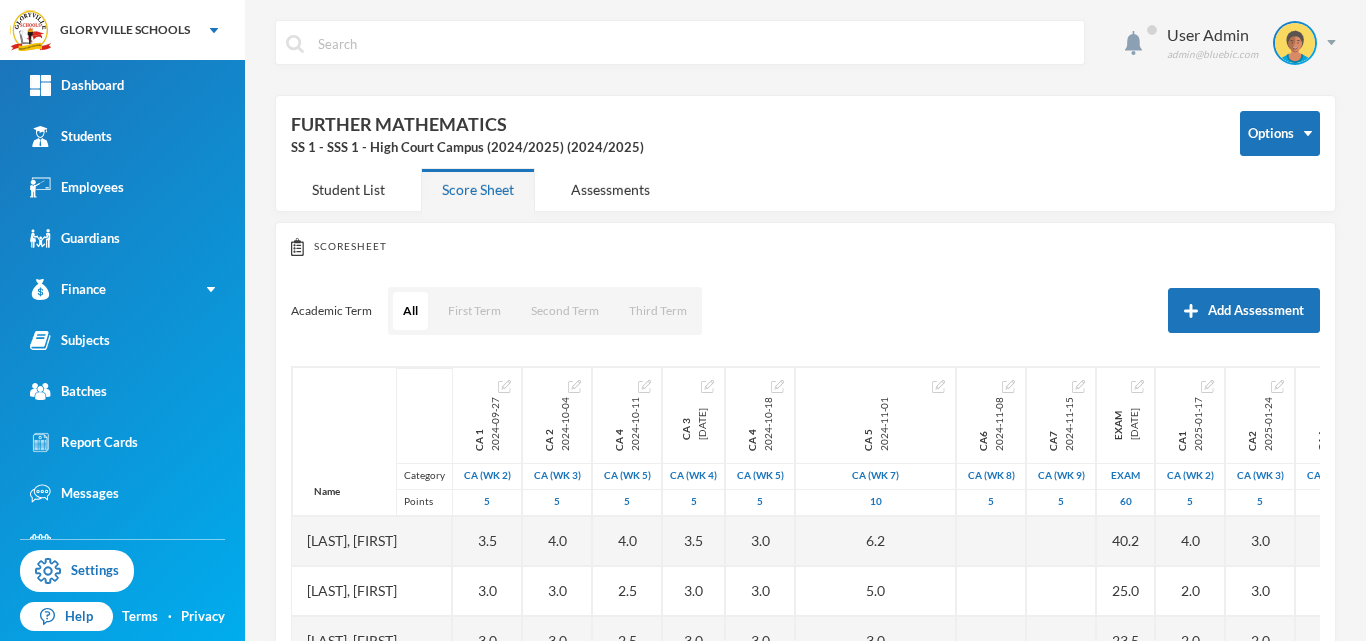 scroll, scrollTop: 0, scrollLeft: 0, axis: both 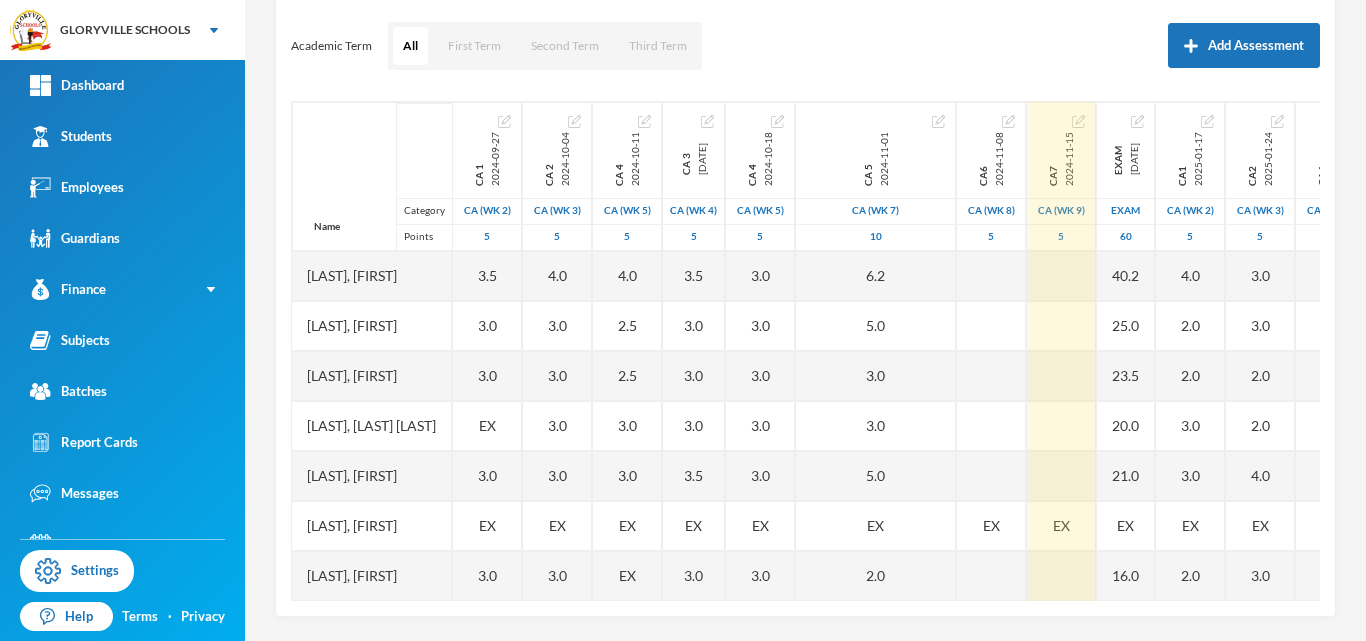 click at bounding box center (1078, 121) 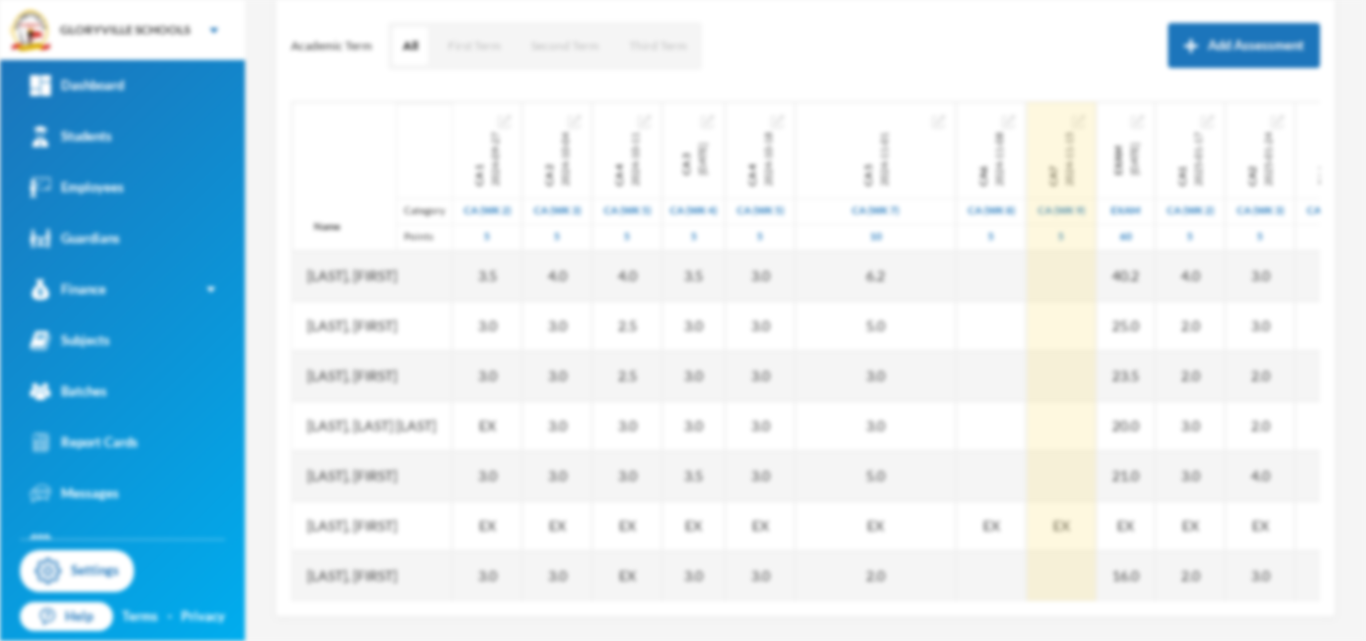 scroll, scrollTop: 0, scrollLeft: 0, axis: both 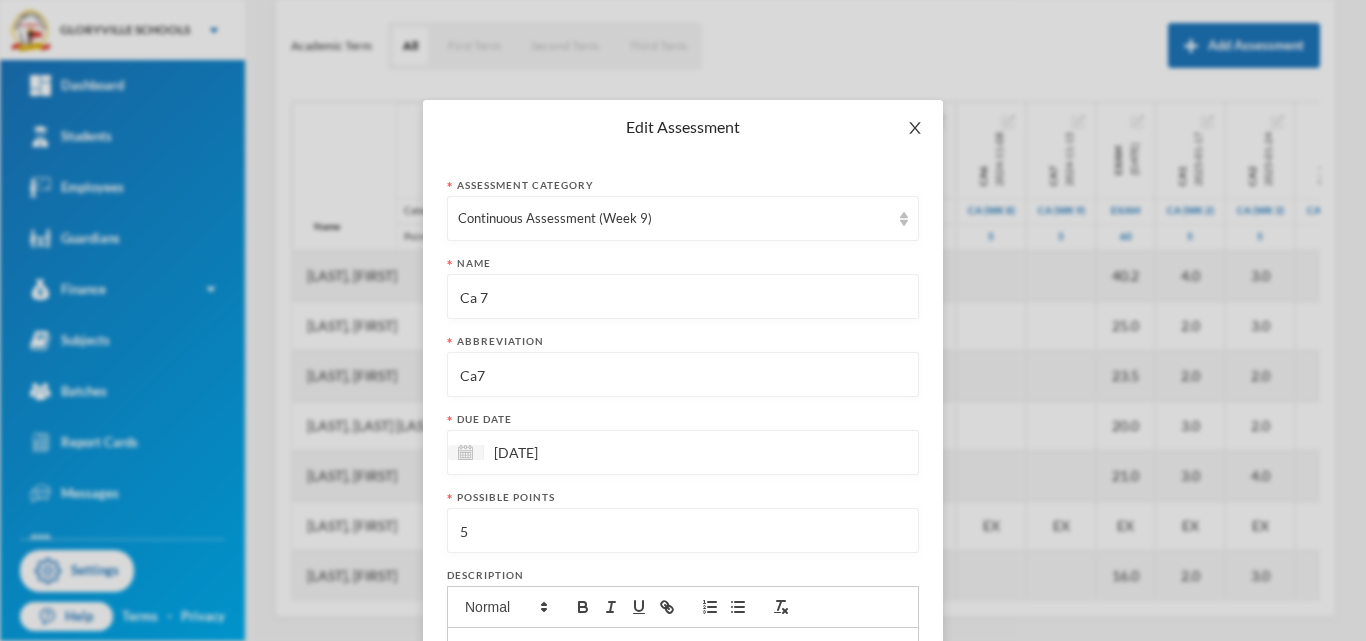 click 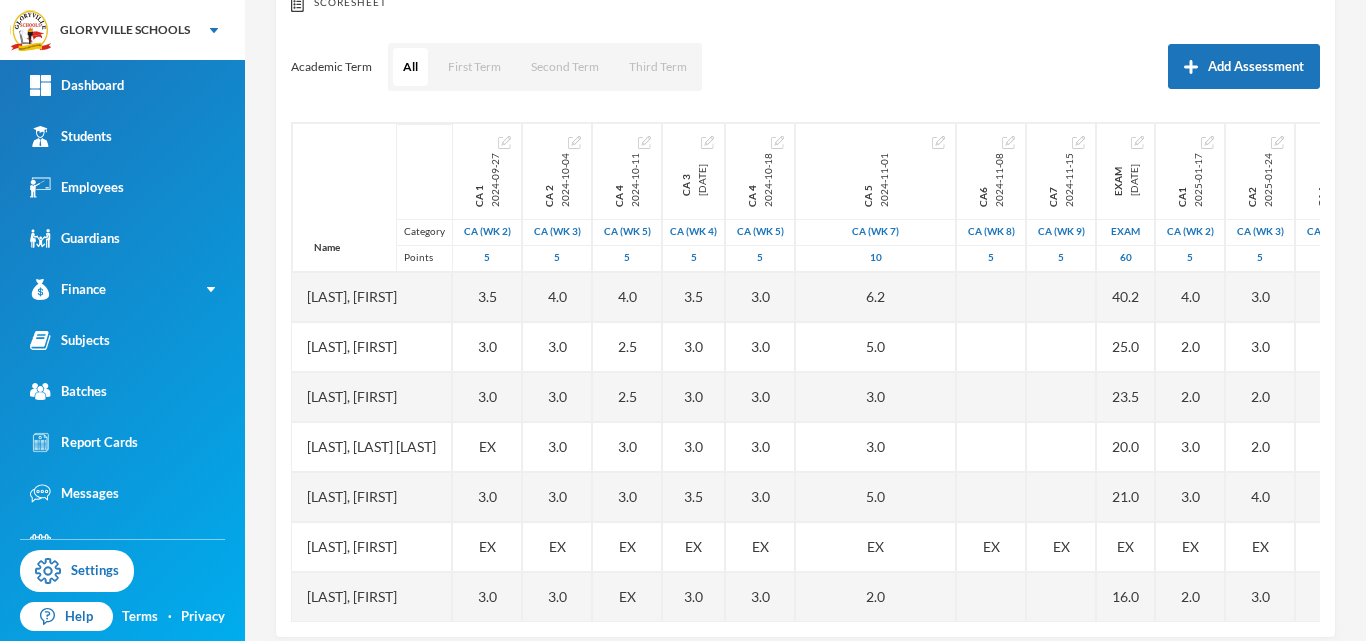 scroll, scrollTop: 242, scrollLeft: 0, axis: vertical 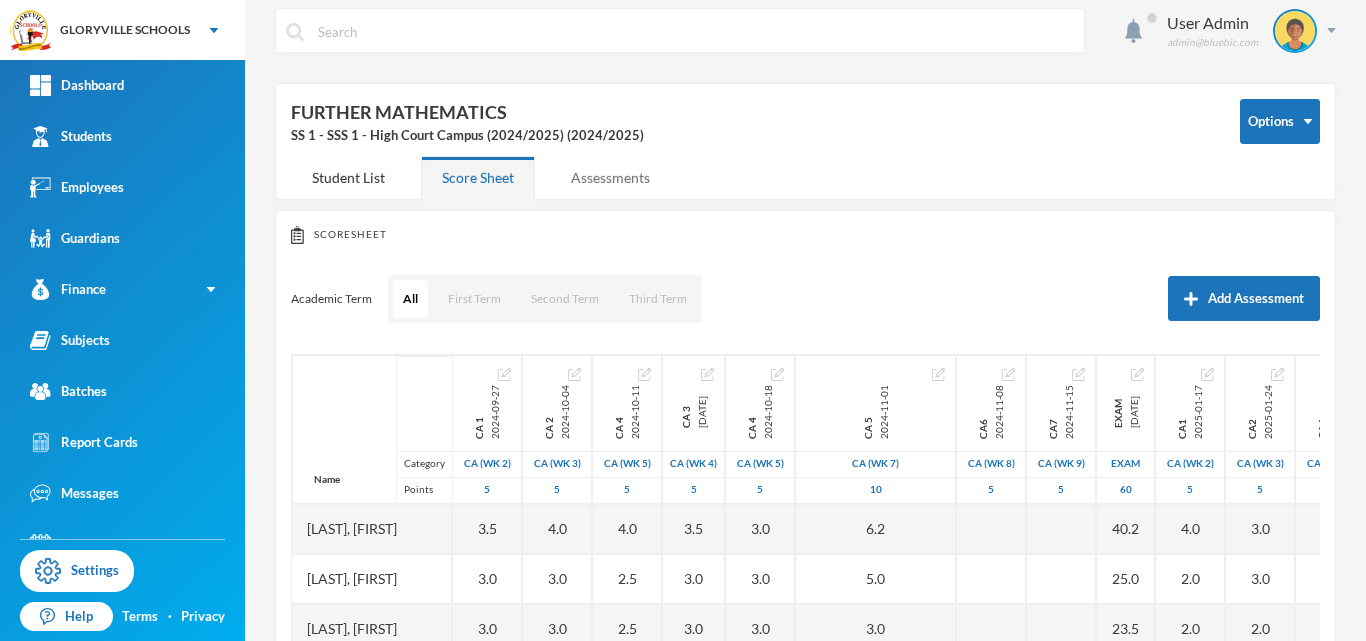 click on "Assessments" at bounding box center [610, 177] 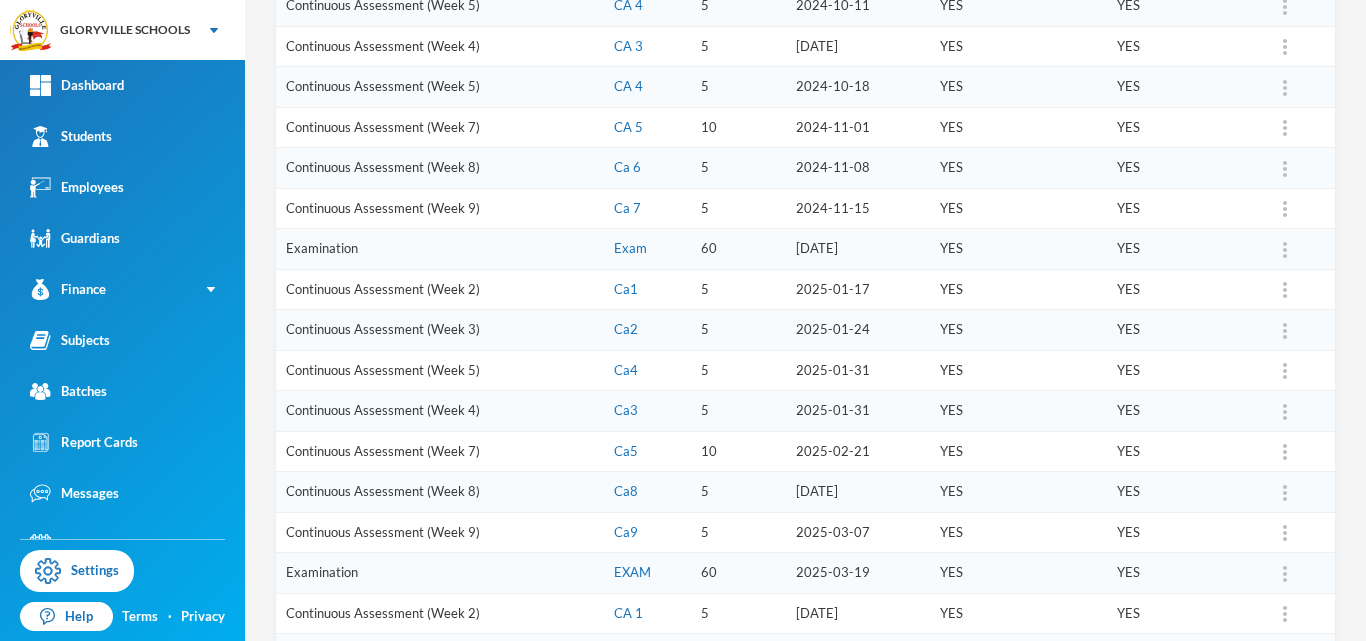 scroll, scrollTop: 419, scrollLeft: 0, axis: vertical 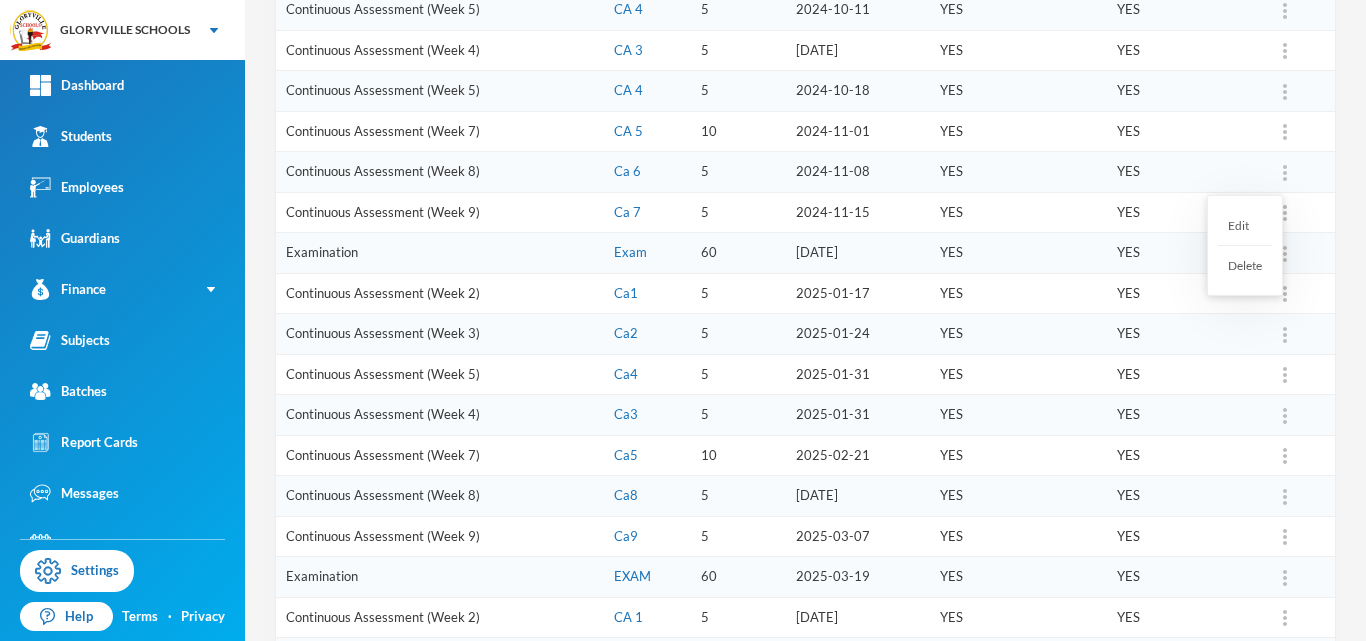 click at bounding box center (1285, 172) 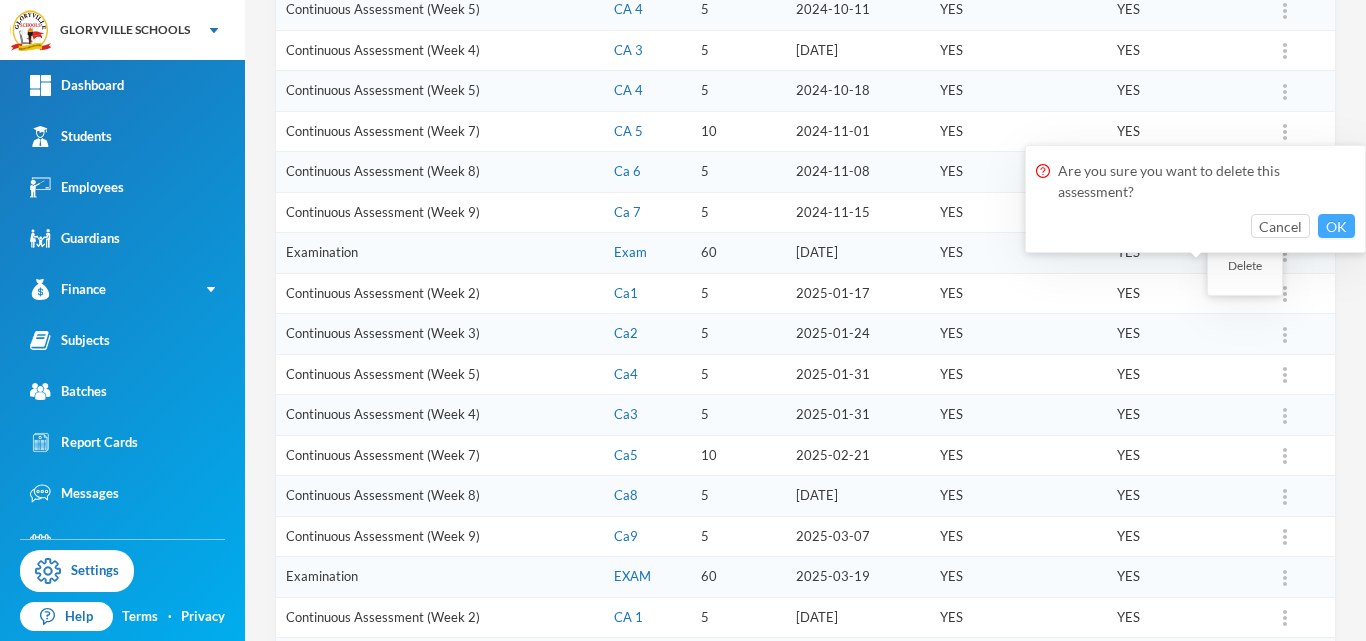 click on "OK" at bounding box center (1336, 226) 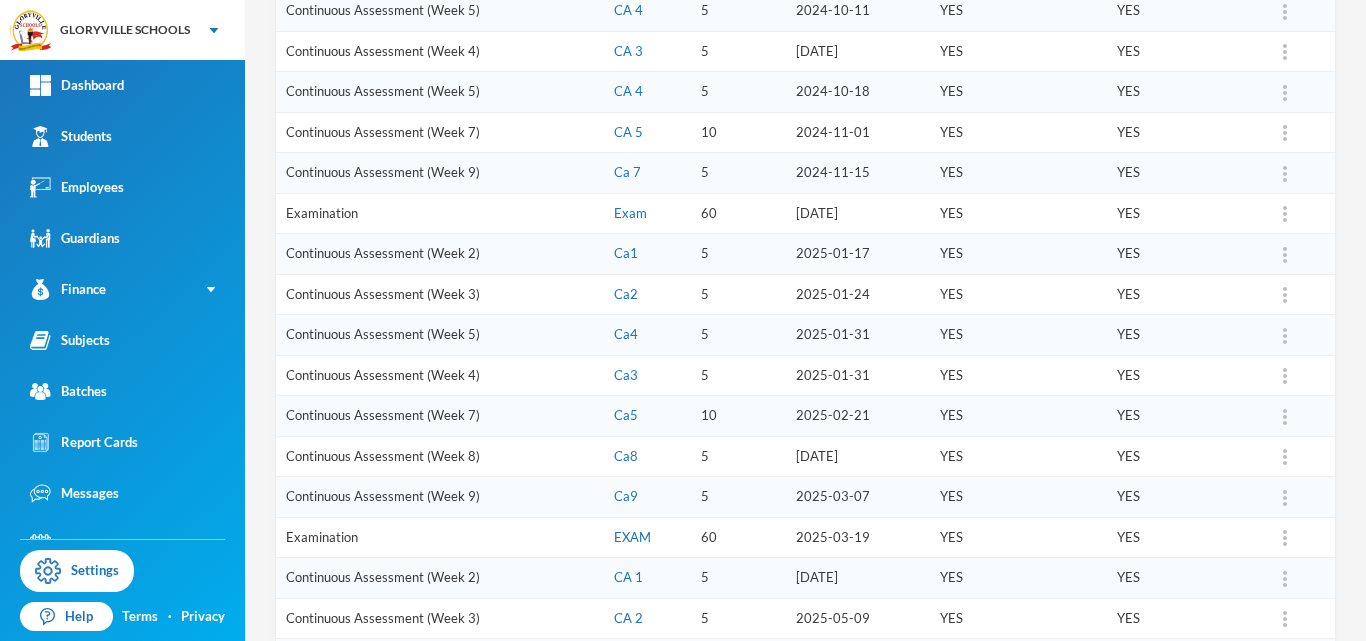 scroll, scrollTop: 419, scrollLeft: 0, axis: vertical 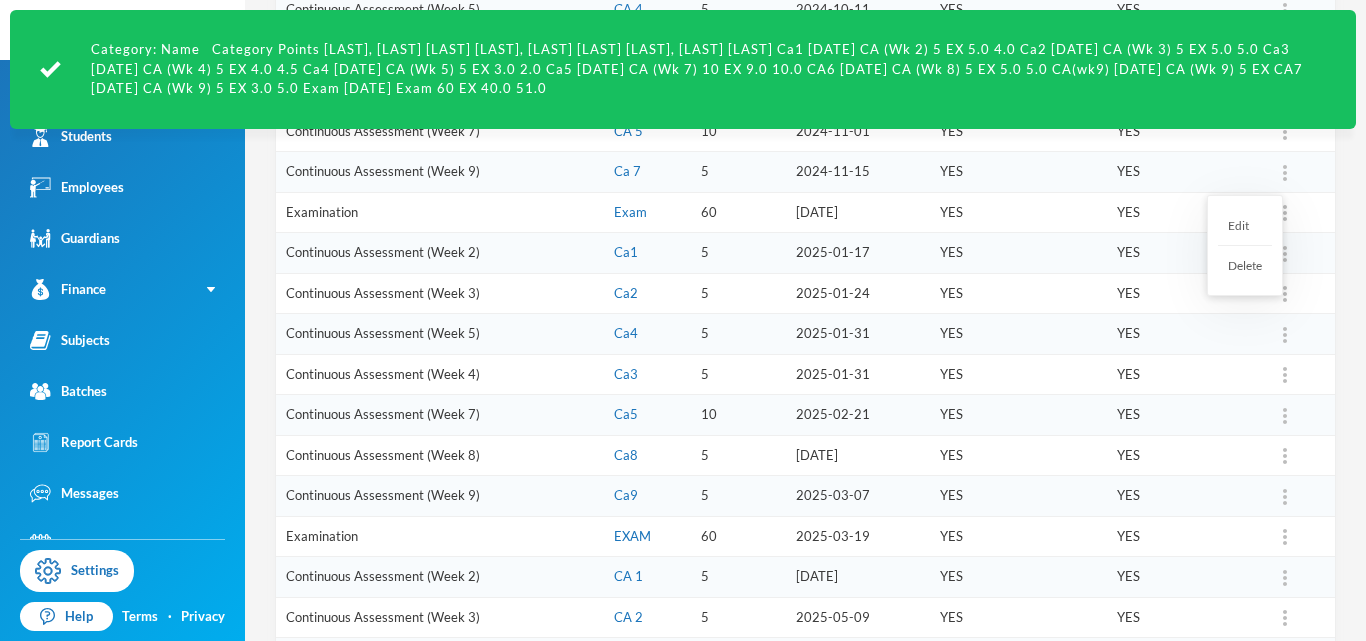 click at bounding box center [1285, 173] 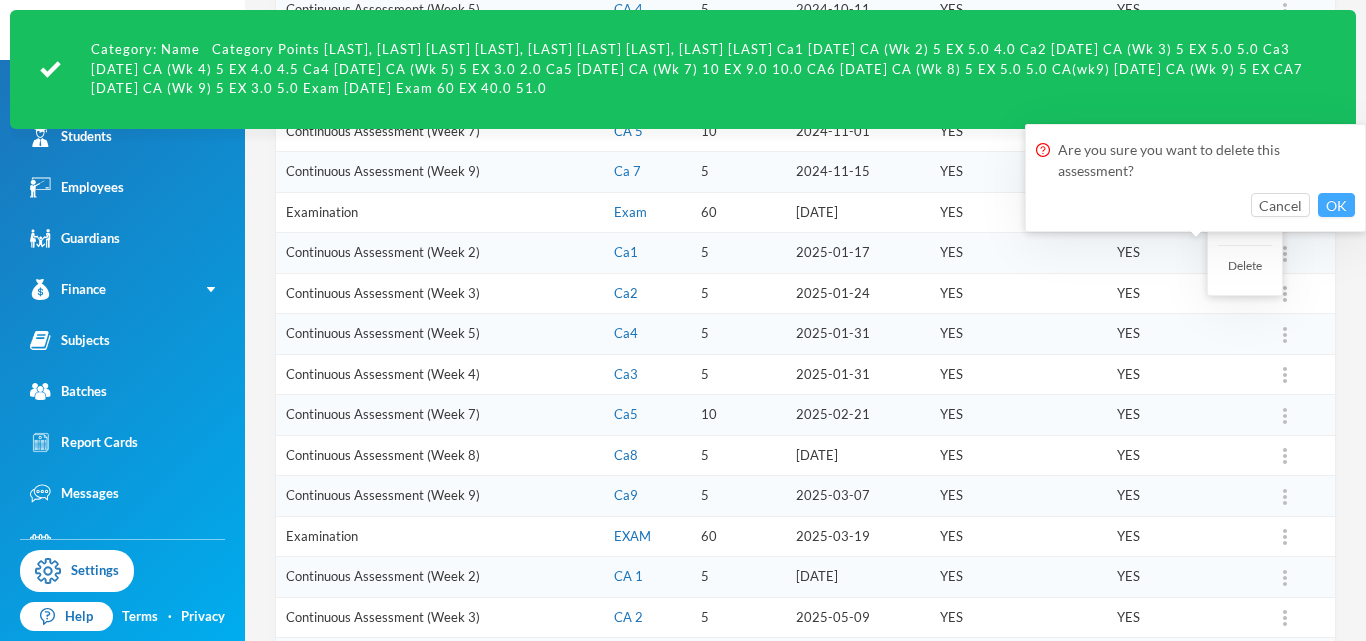 click on "OK" at bounding box center [1336, 205] 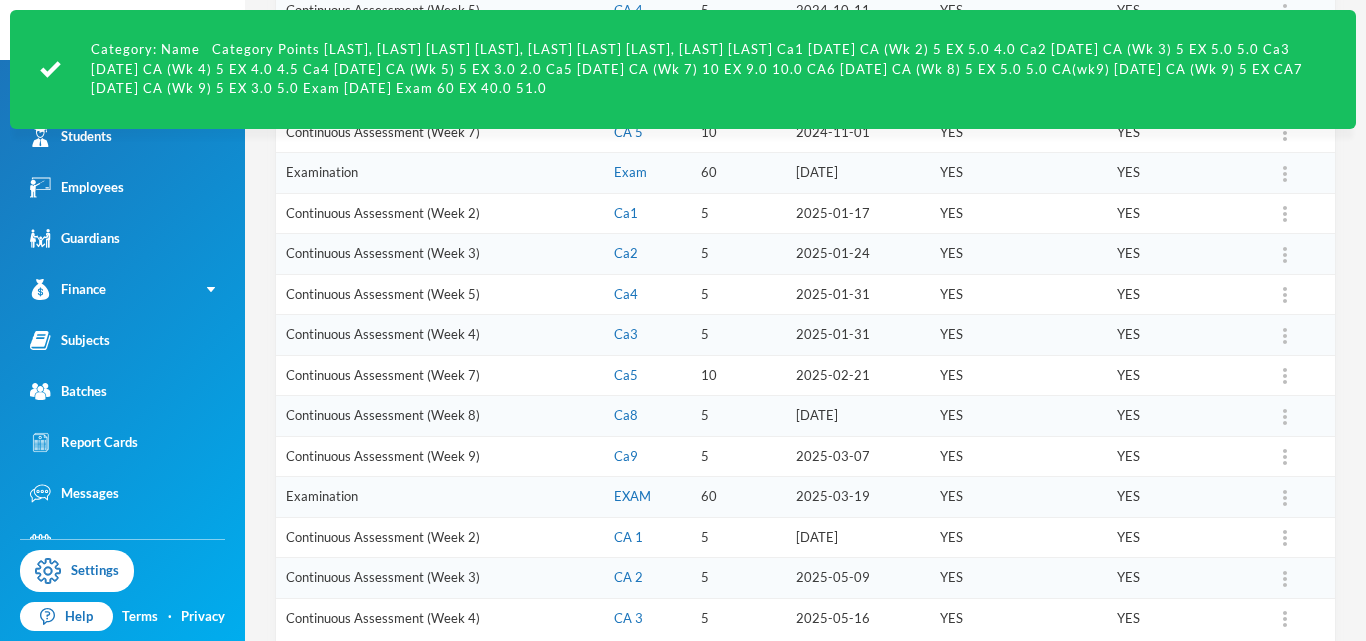 scroll, scrollTop: 419, scrollLeft: 0, axis: vertical 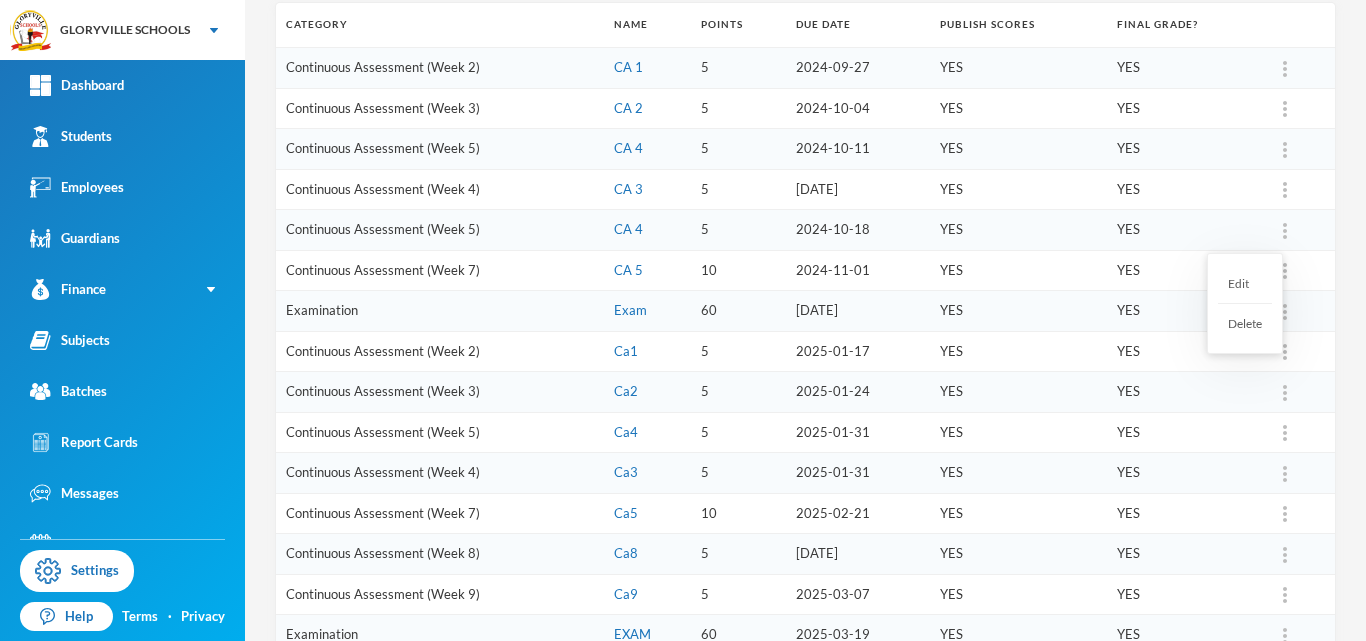 click at bounding box center (1285, 231) 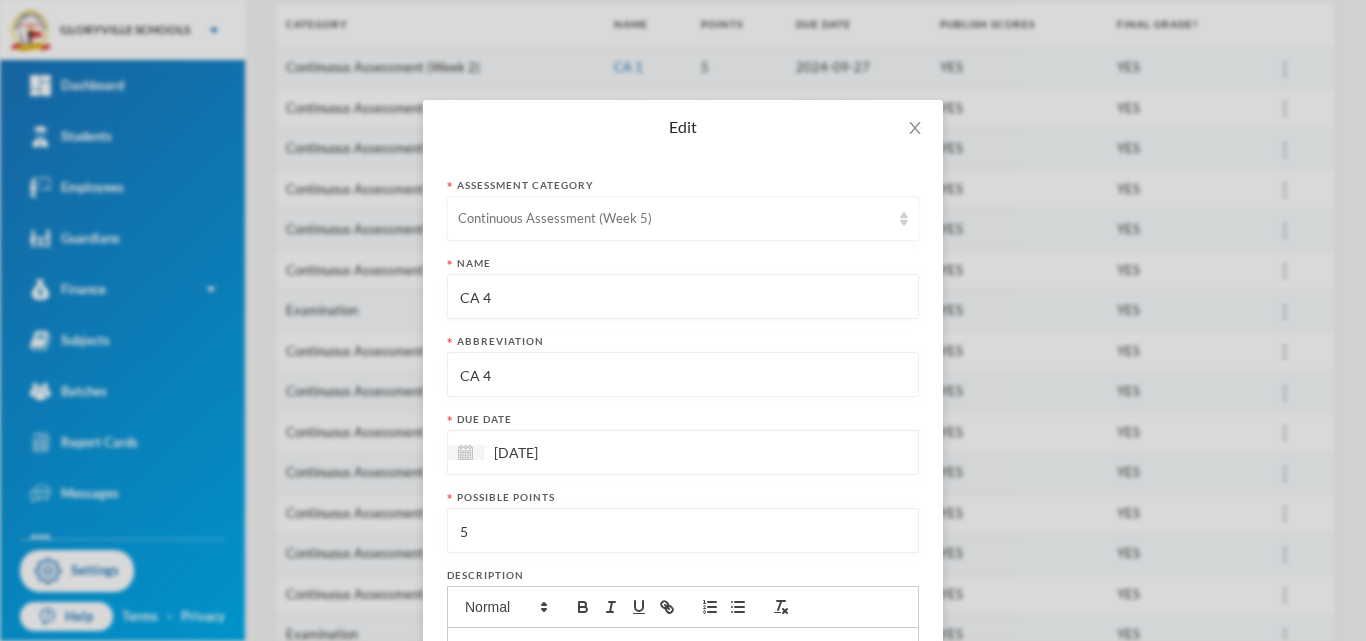 click on "Continuous Assessment (Week 5)" at bounding box center (674, 219) 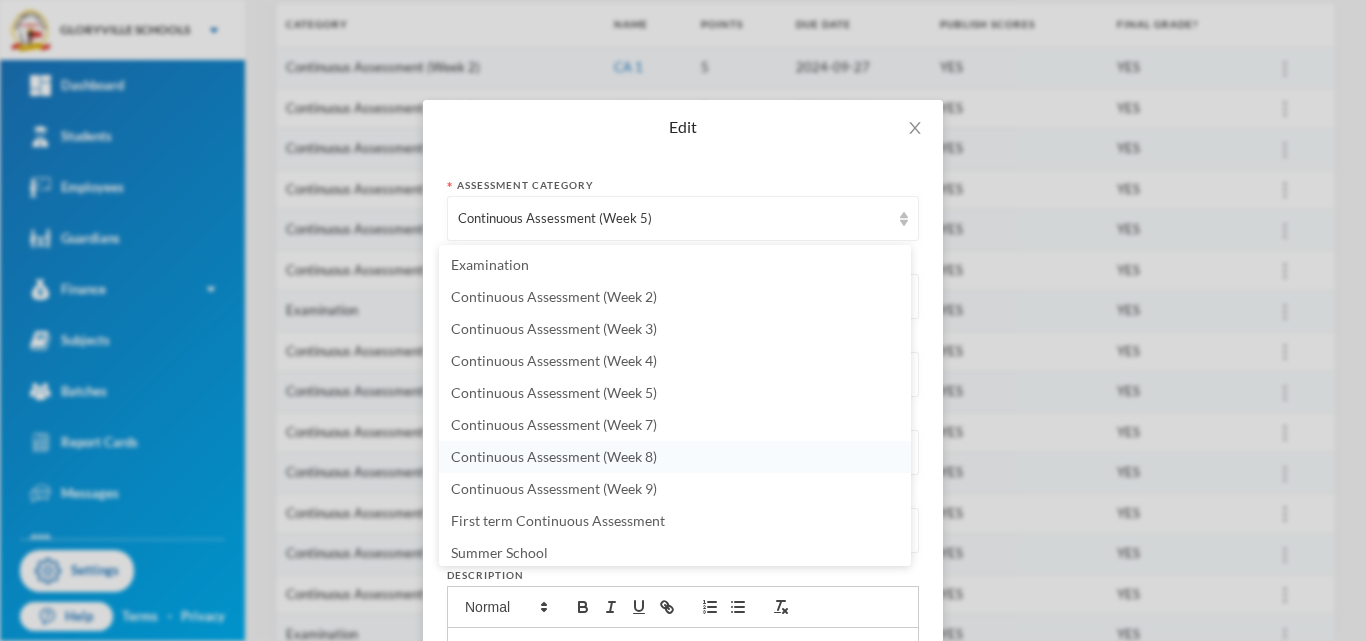 click on "Continuous Assessment (Week 8)" at bounding box center [554, 456] 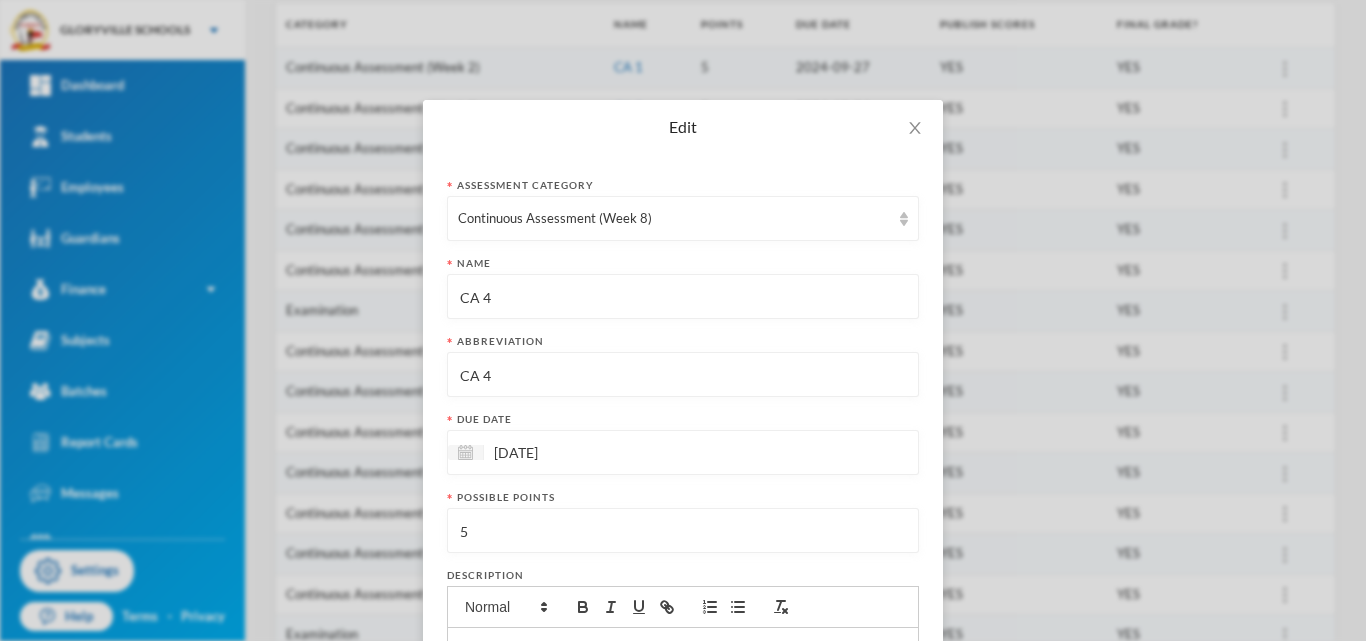 click on "CA 4" at bounding box center (683, 297) 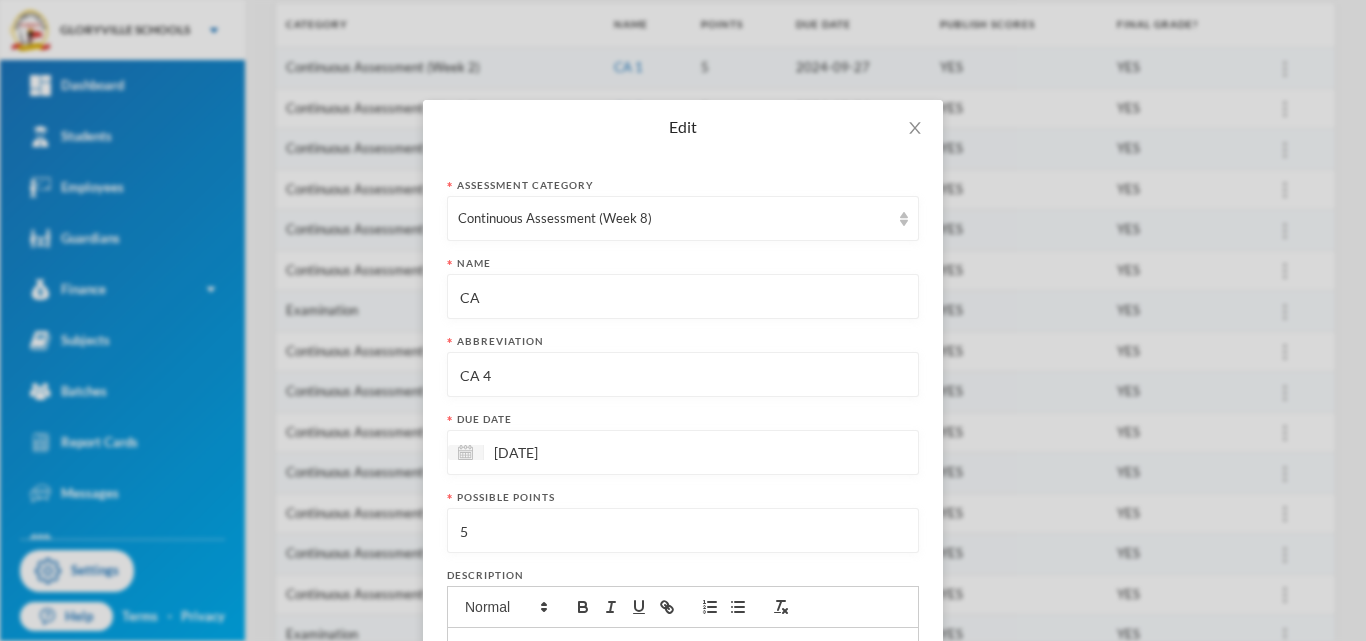type on "C" 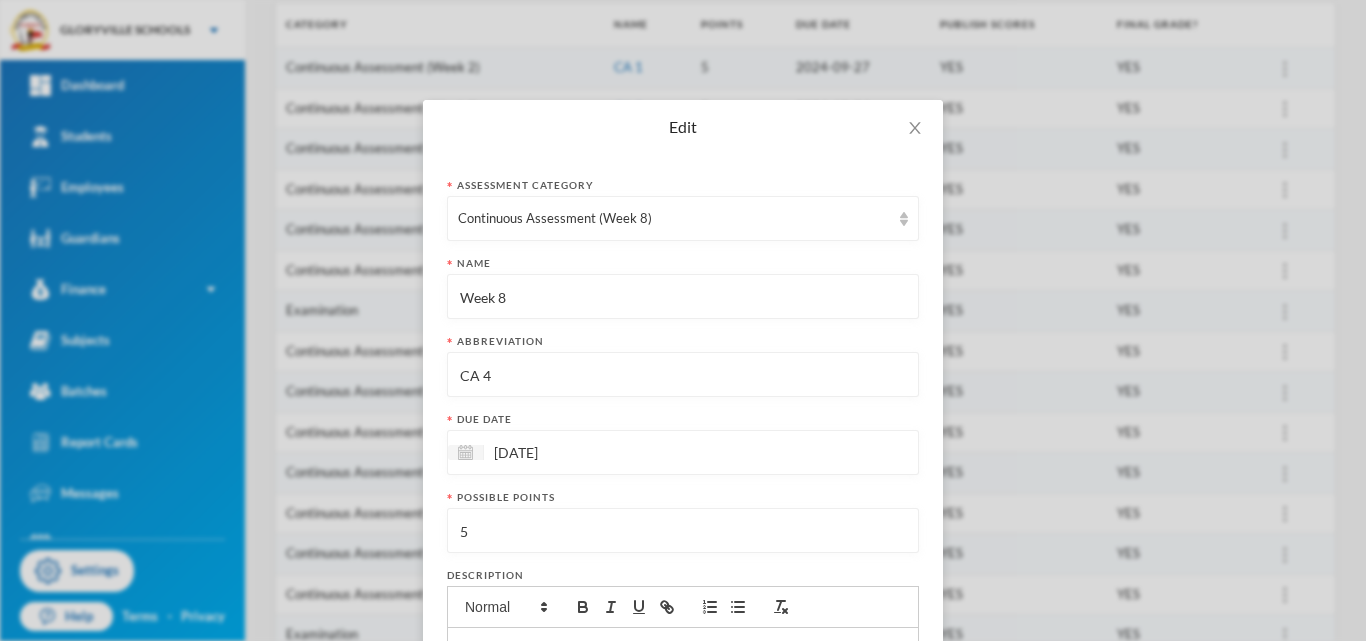 type on "Week 8" 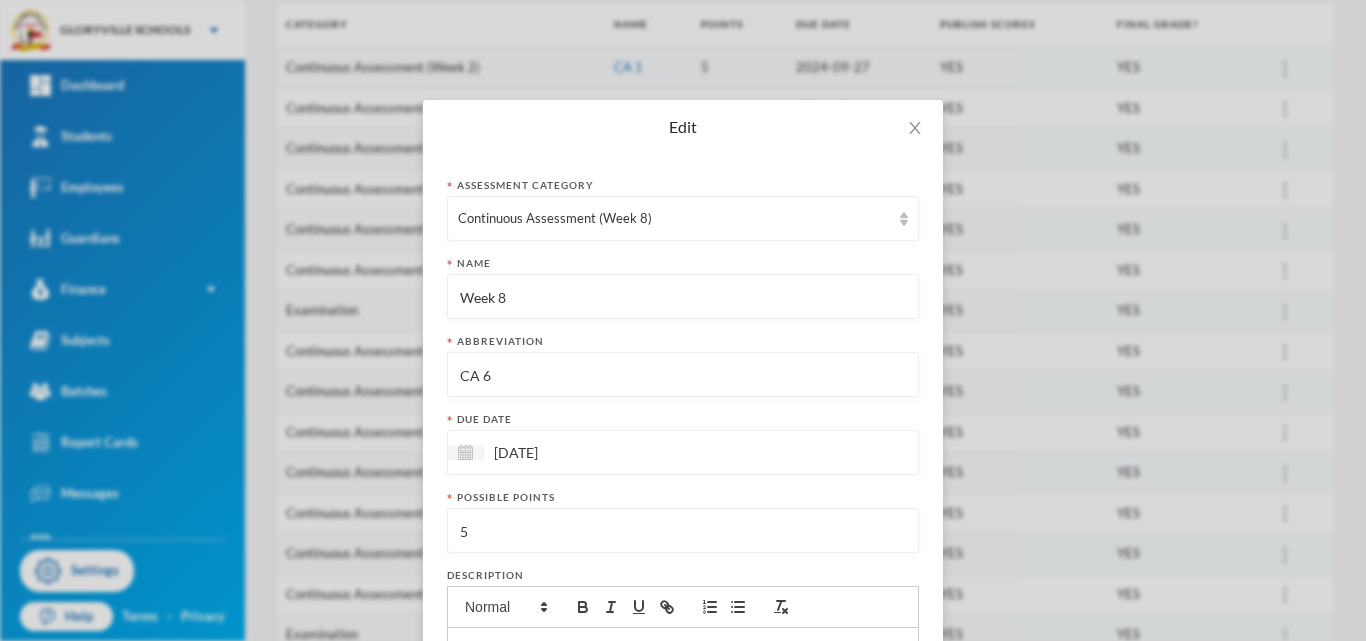 type on "CA 6" 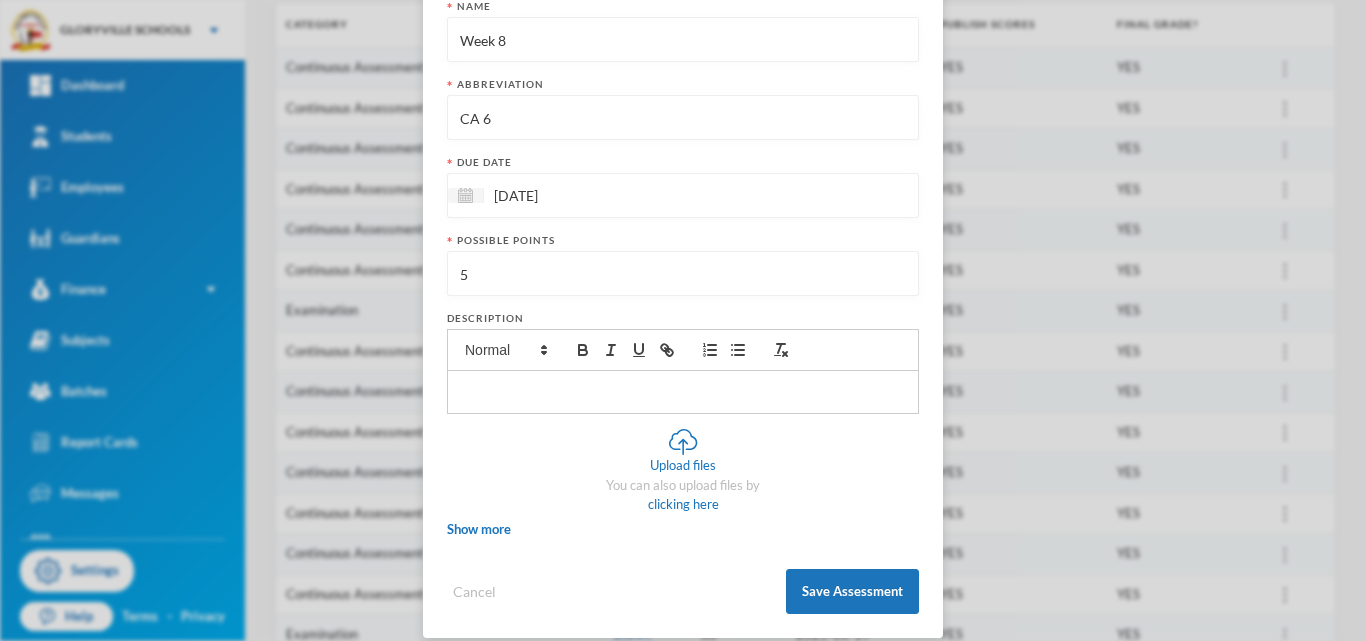scroll, scrollTop: 278, scrollLeft: 0, axis: vertical 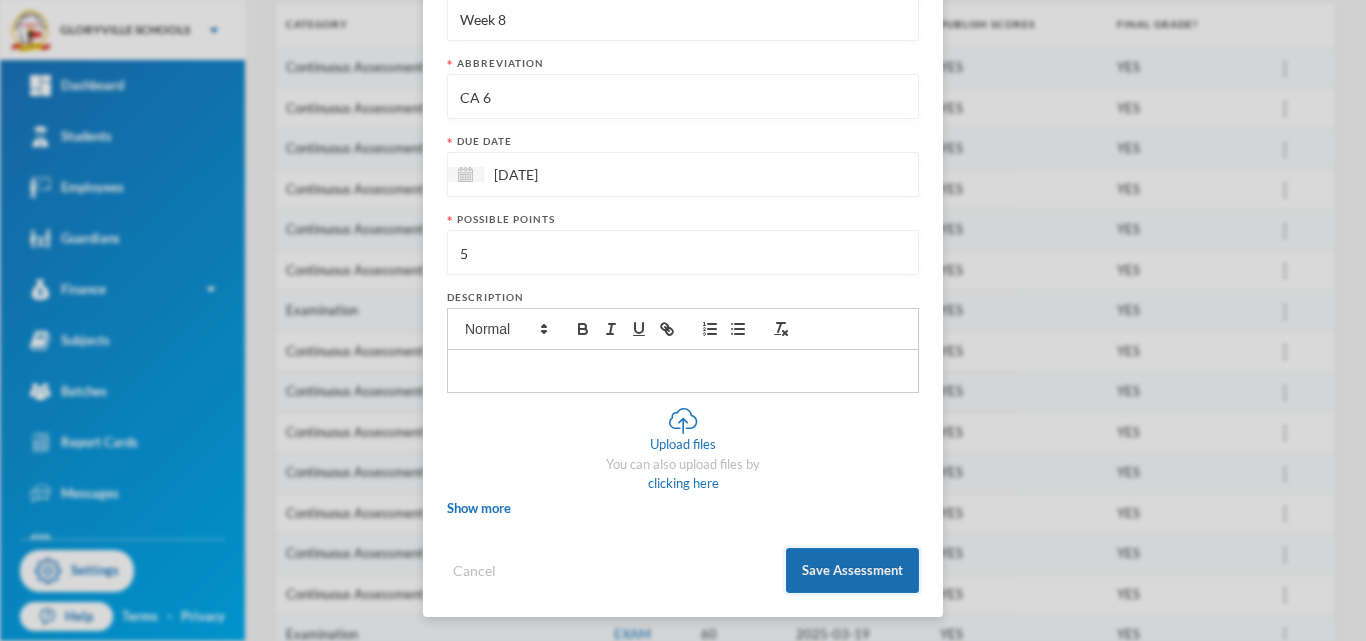 click on "Save Assessment" at bounding box center [852, 570] 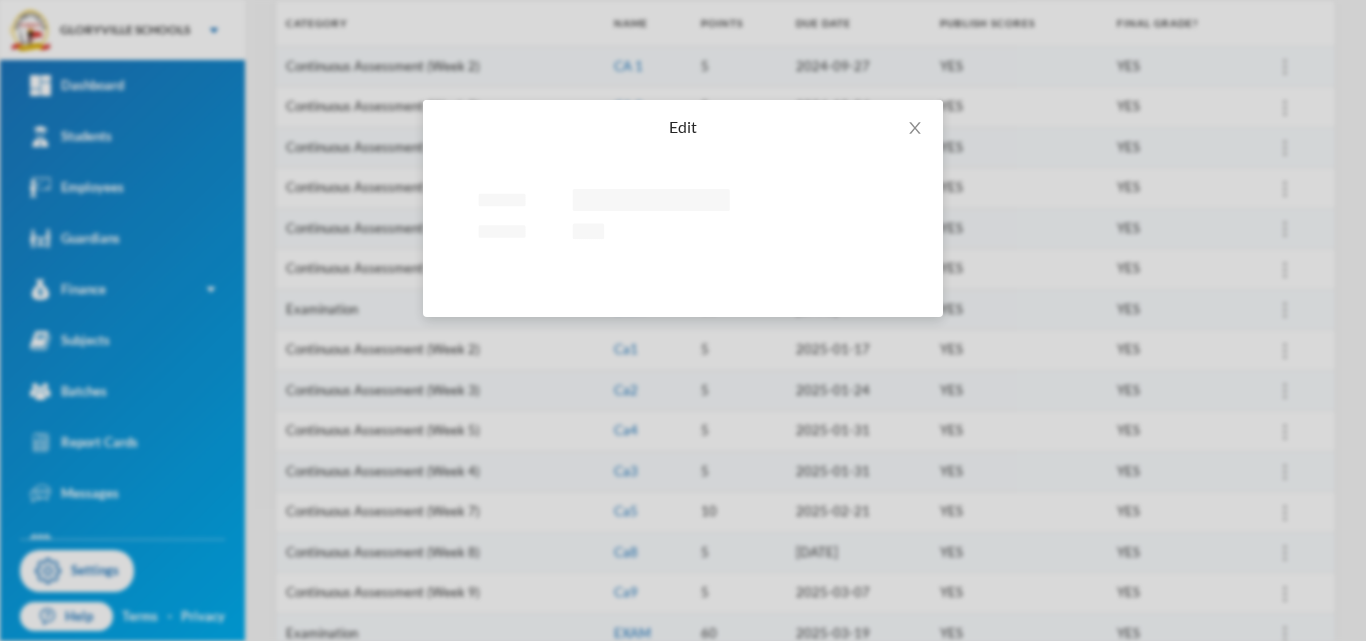 scroll, scrollTop: 0, scrollLeft: 0, axis: both 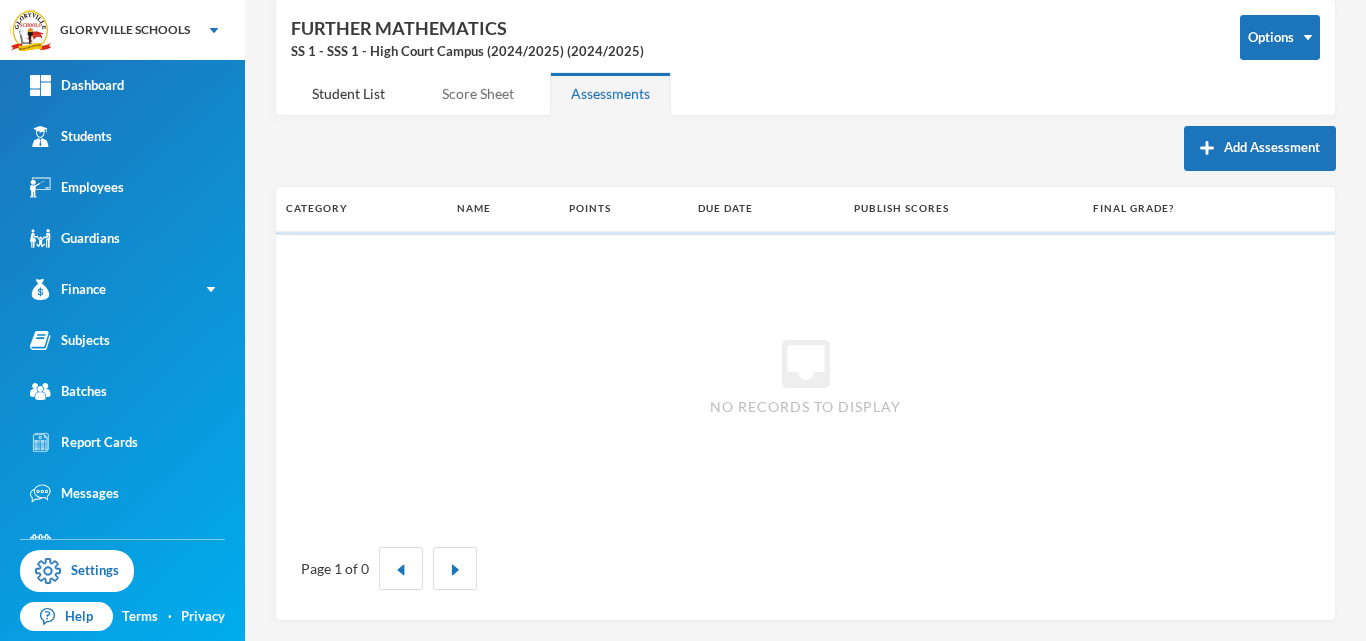 click on "Score Sheet" at bounding box center (478, 93) 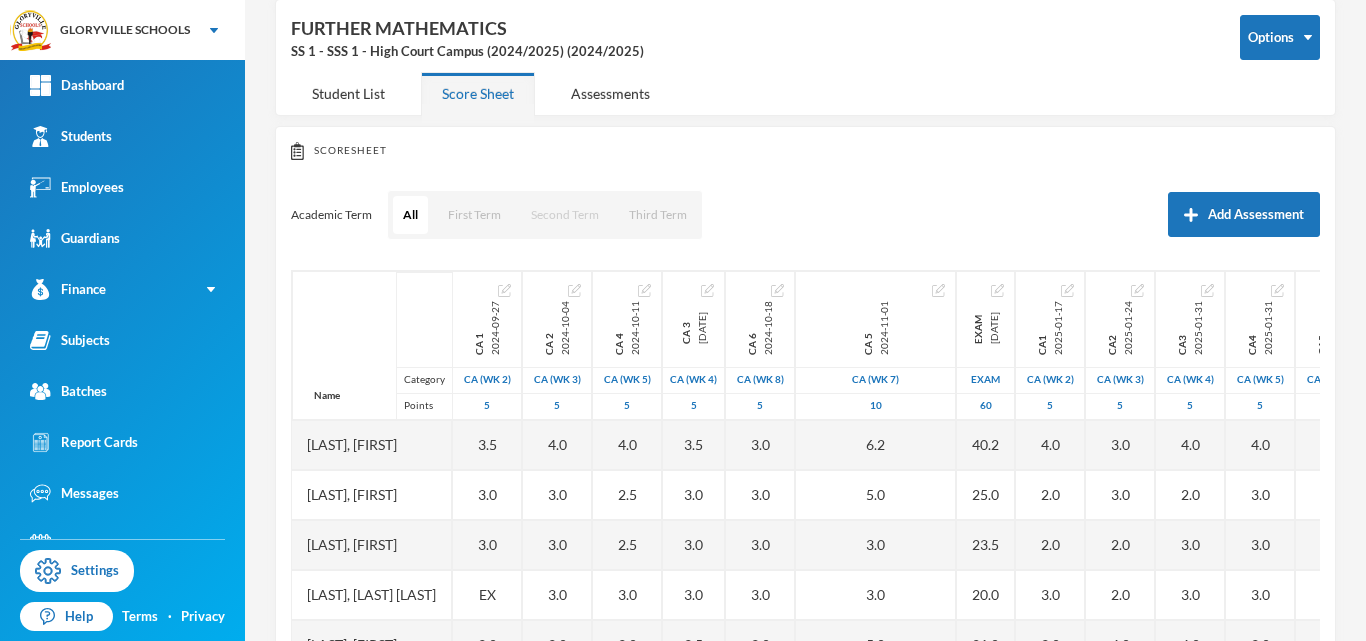 click on "Second Term" at bounding box center (565, 215) 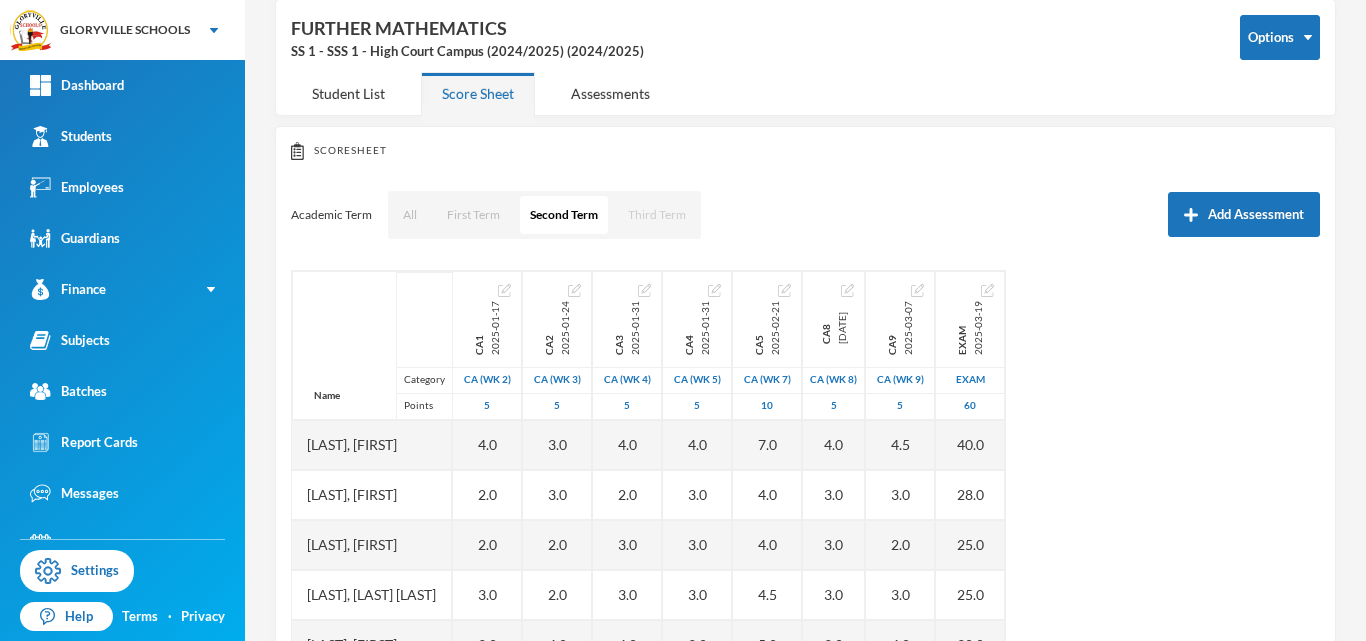 click on "Third Term" at bounding box center [657, 215] 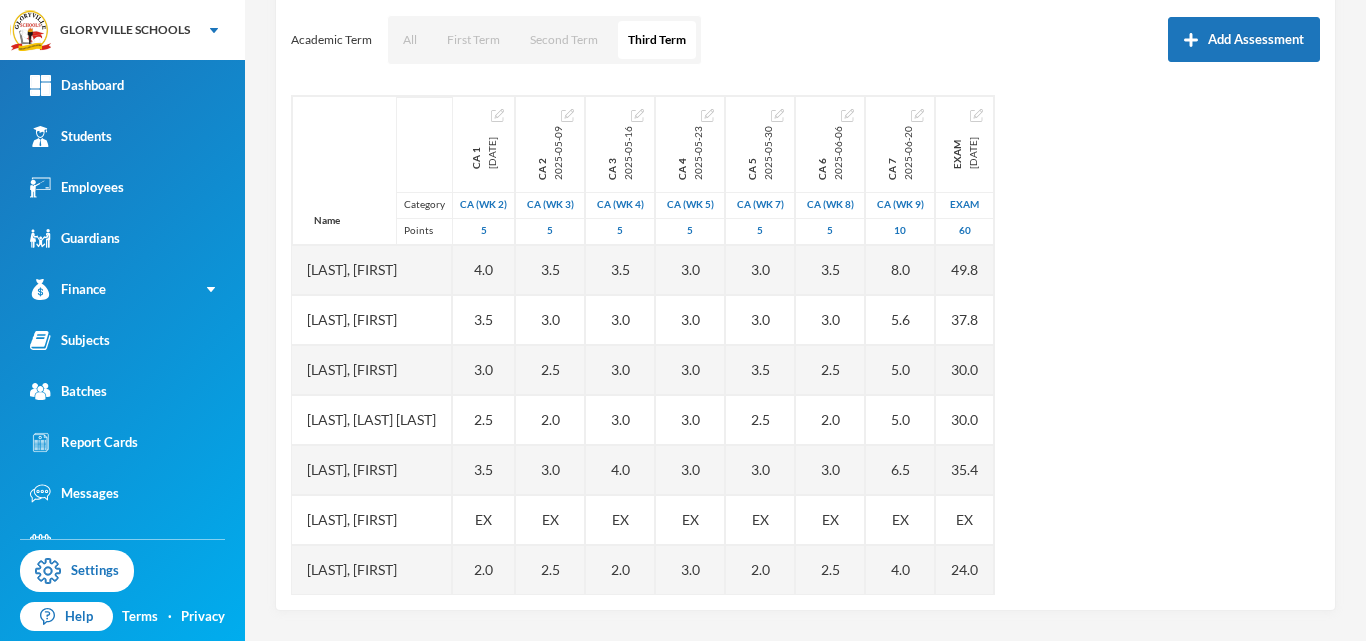 scroll, scrollTop: 96, scrollLeft: 0, axis: vertical 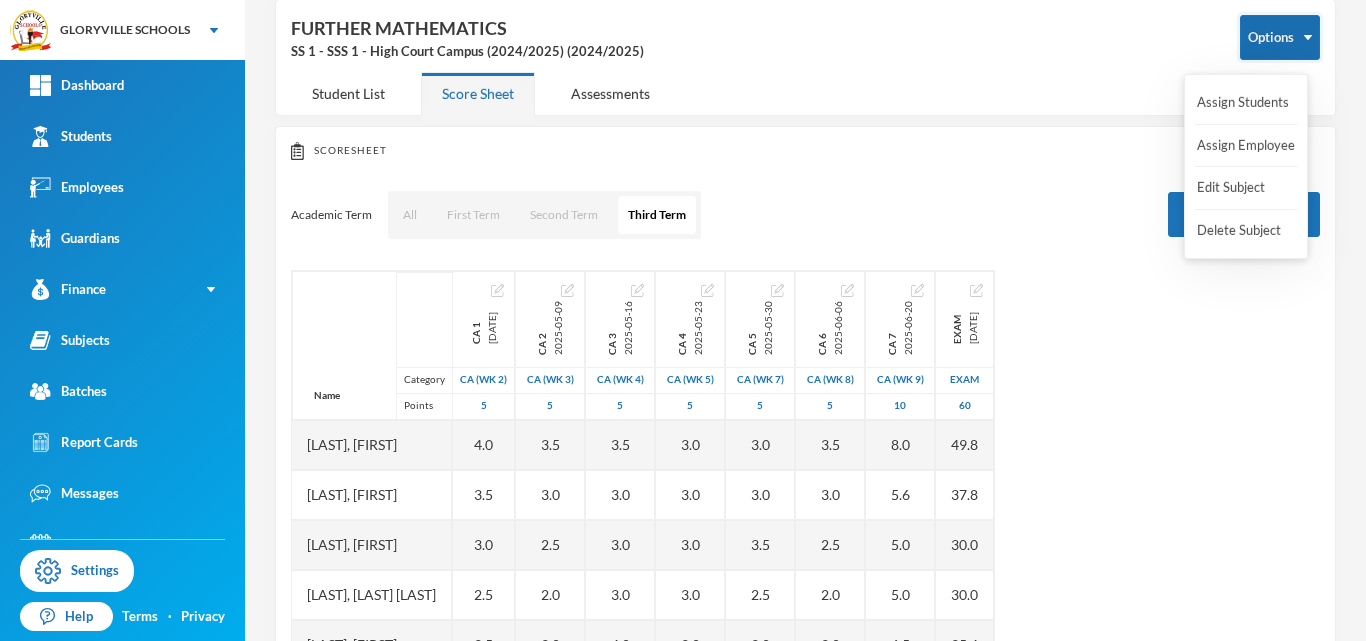 click on "Options" at bounding box center [1280, 37] 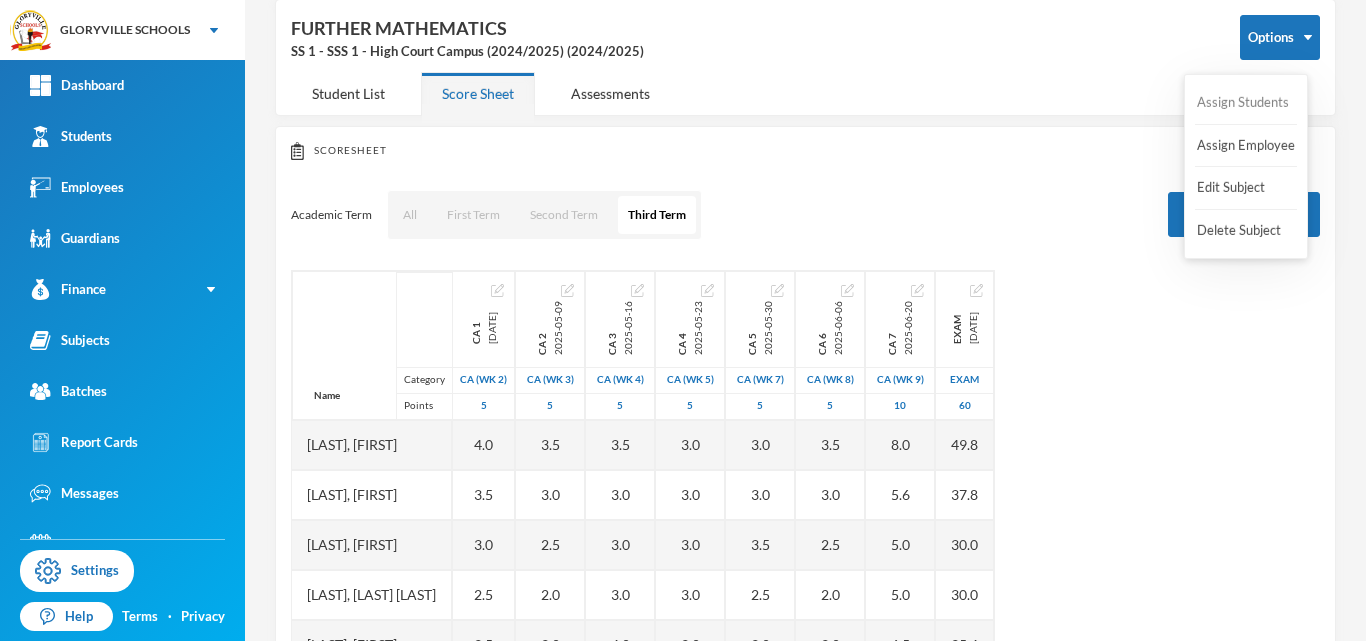 click on "Assign Students" at bounding box center (1243, 103) 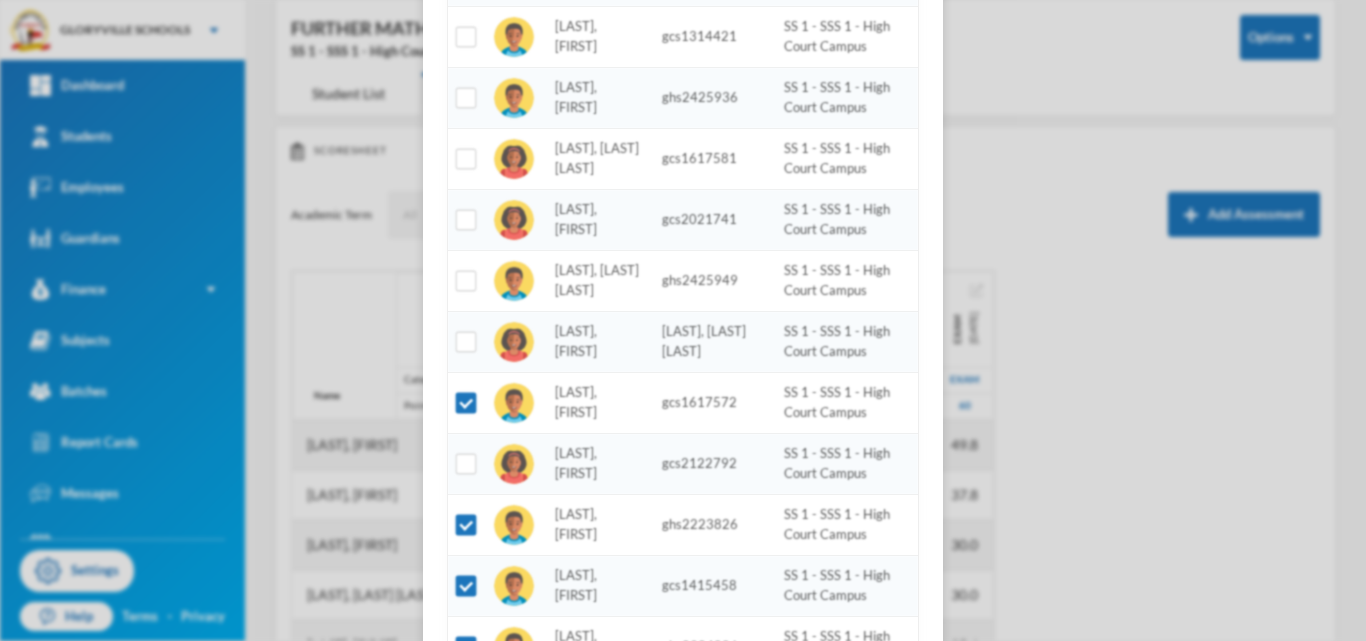 scroll, scrollTop: 529, scrollLeft: 0, axis: vertical 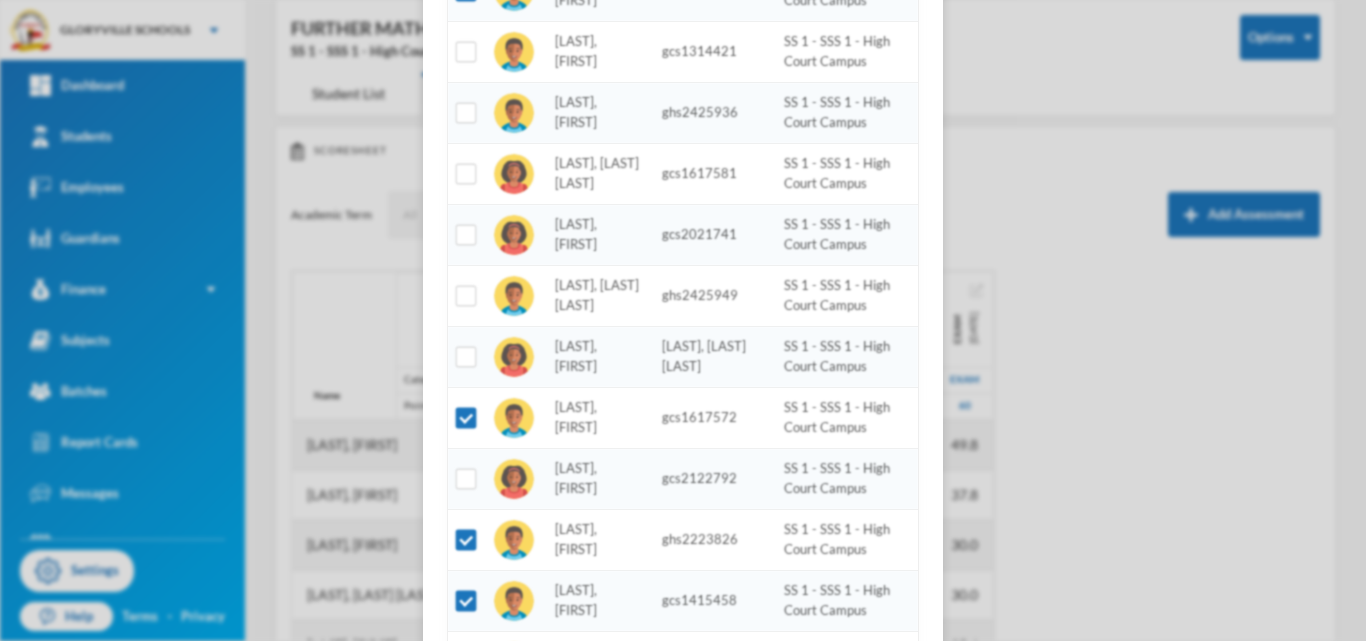 click on "Assign Students 10 selected Photo Name Adm. No. Batch Abiodun, Ewaoluwa Esther ghs2425934 SS 1 - SSS 1 - High Court Campus Akpukpula, Faith Imuetiyanosa ghs2223831 SS 1 - SSS 1 - High Court Campus Chikwendu, Felicity Chiamaka gcs2324883 SS 1 - SSS 1 - High Court Campus Chinedum, Esther Akunna ghs2122801 SS 1 - SSS 1 - High Court Campus Chinedum, Greatness Ubasinachi gcs1213391 SS 1 - SSS 1 - High Court Campus Daramola, Moyosore Al-ameen gcs1314421 SS 1 - SSS 1 - High Court Campus Ibimmadu, Daniel Chisom ghs2425936 SS 1 - SSS 1 - High Court Campus Ijaola, Elizabeth Abosede gcs1617581 SS 1 - SSS 1 - High Court Campus Joshua, Gbemisola Mimi gcs2021741 SS 1 - SSS 1 - High Court Campus Lipede, Adetoba Ifaleke ghs2425949 SS 1 - SSS 1 - High Court Campus Livinus, Mimido gcs1617571 SS 1 - SSS 1 - High Court Campus Livinus, Nathaniel Aondufa gcs1617572 SS 1 - SSS 1 - High Court Campus Obademi, Mary Wuraola gcs2122792 SS 1 - SSS 1 - High Court Campus Ogbonna, Goodluck Chiebuka ghs2223826 Olagunju, David Oluwadarasimi" at bounding box center (683, 320) 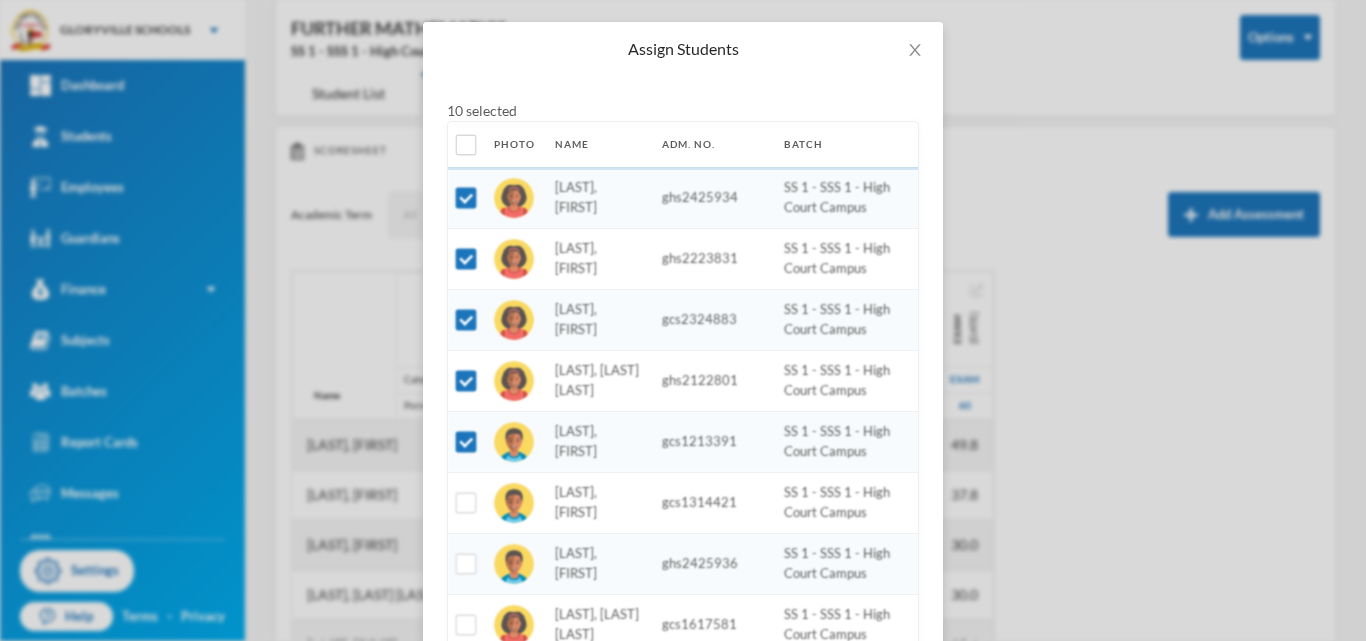 scroll, scrollTop: 0, scrollLeft: 0, axis: both 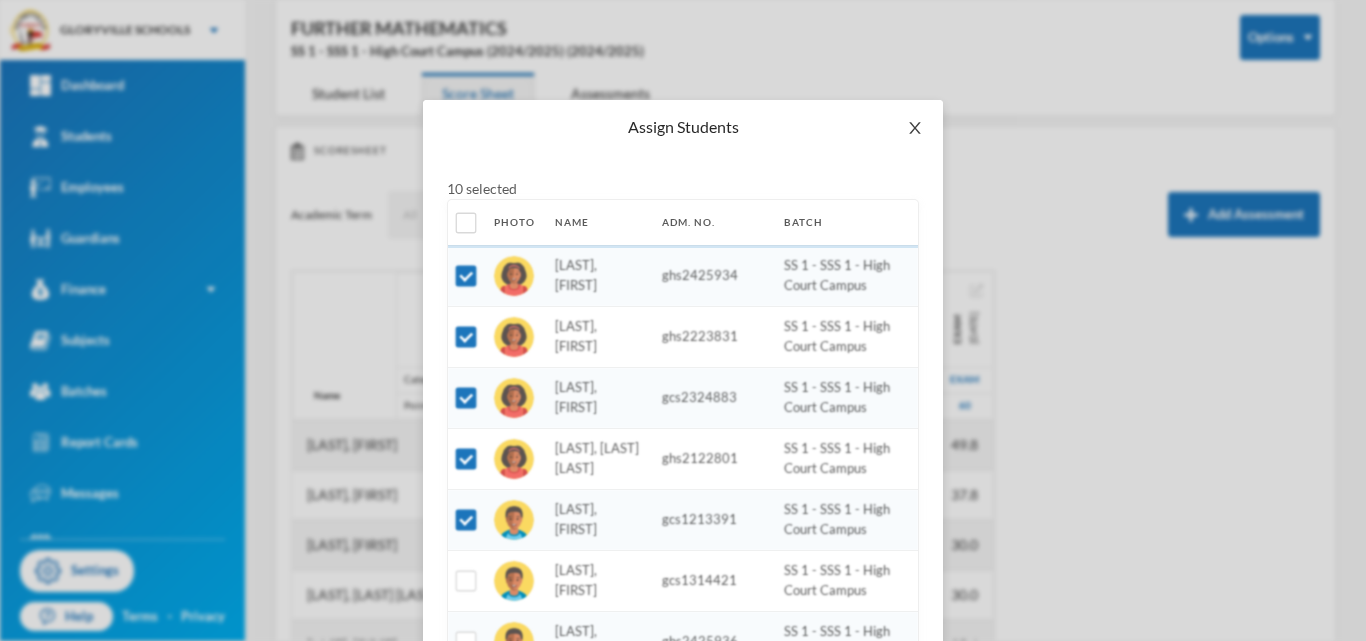 click 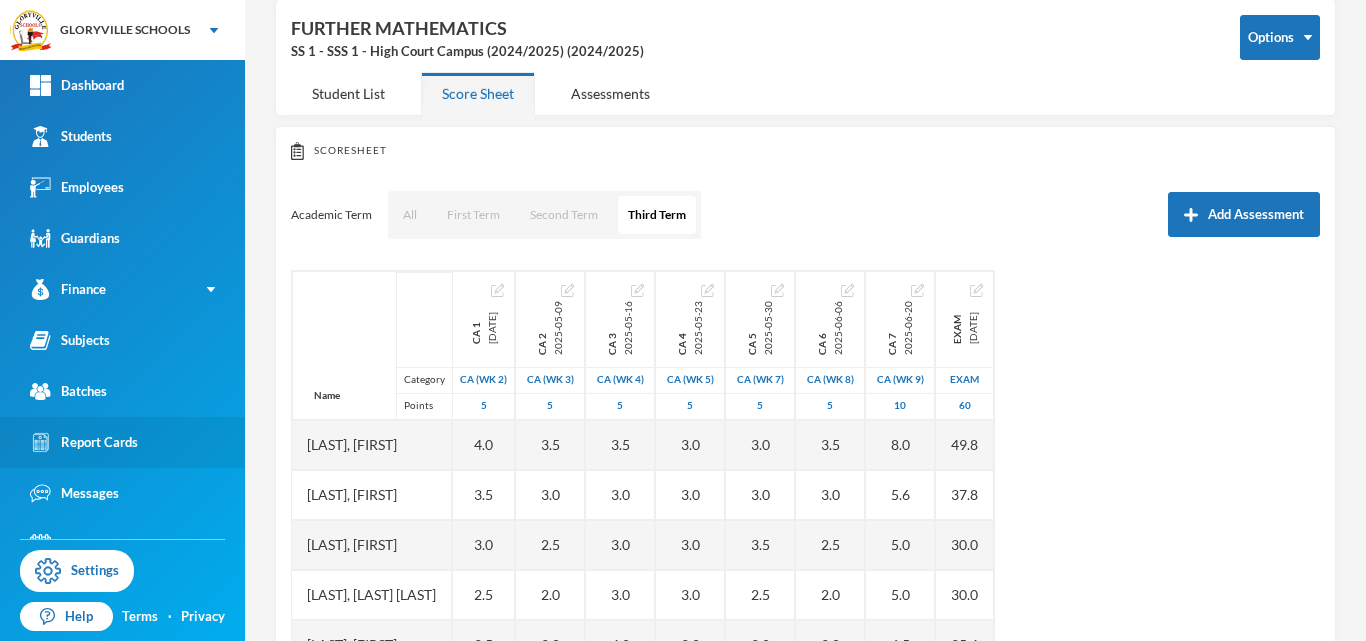 click on "Report Cards" at bounding box center (84, 442) 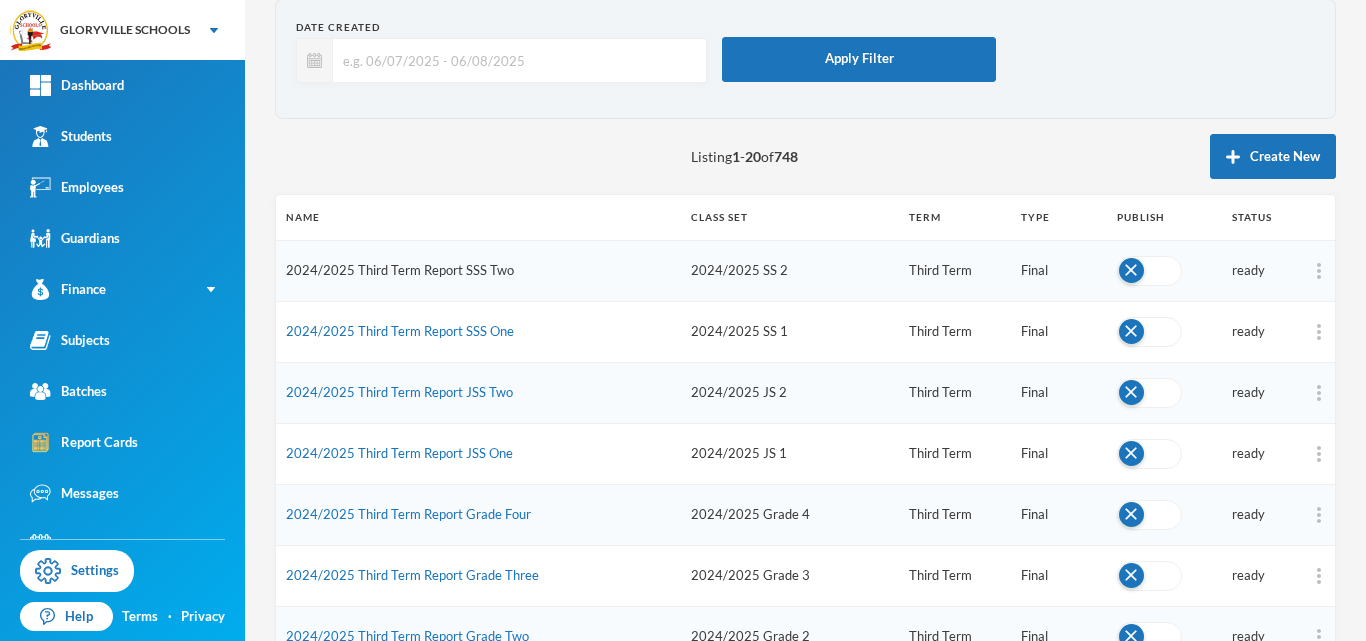 click on "2024/2025 Third Term Report SSS Two" at bounding box center (400, 270) 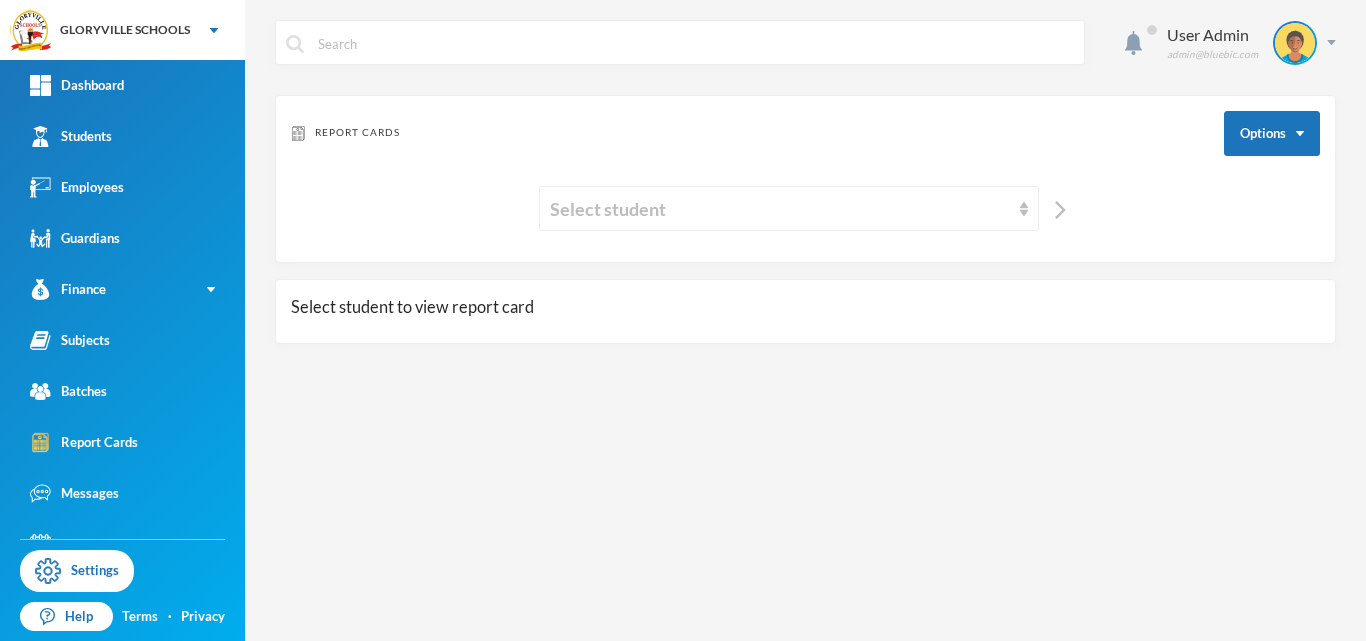 scroll, scrollTop: 0, scrollLeft: 0, axis: both 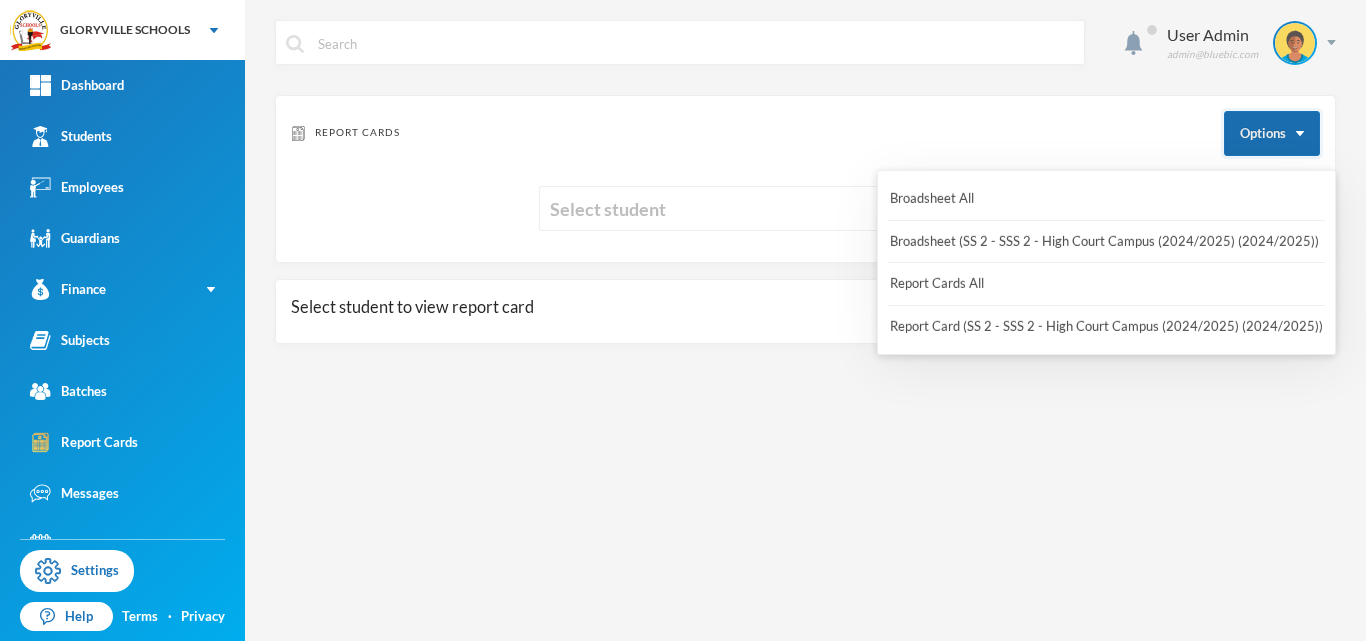click on "Options" at bounding box center [1272, 133] 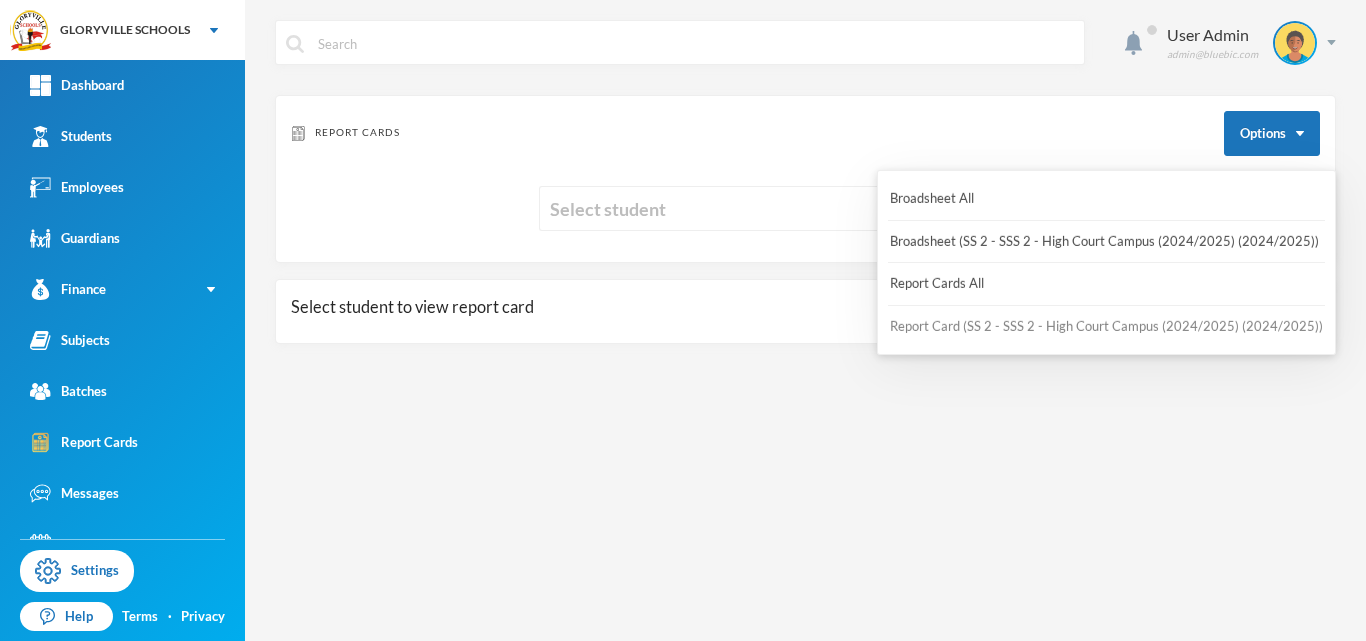 click on "Report Card (SS 2 - SSS 2 - High Court Campus (2024/2025) (2024/2025))" at bounding box center [1106, 327] 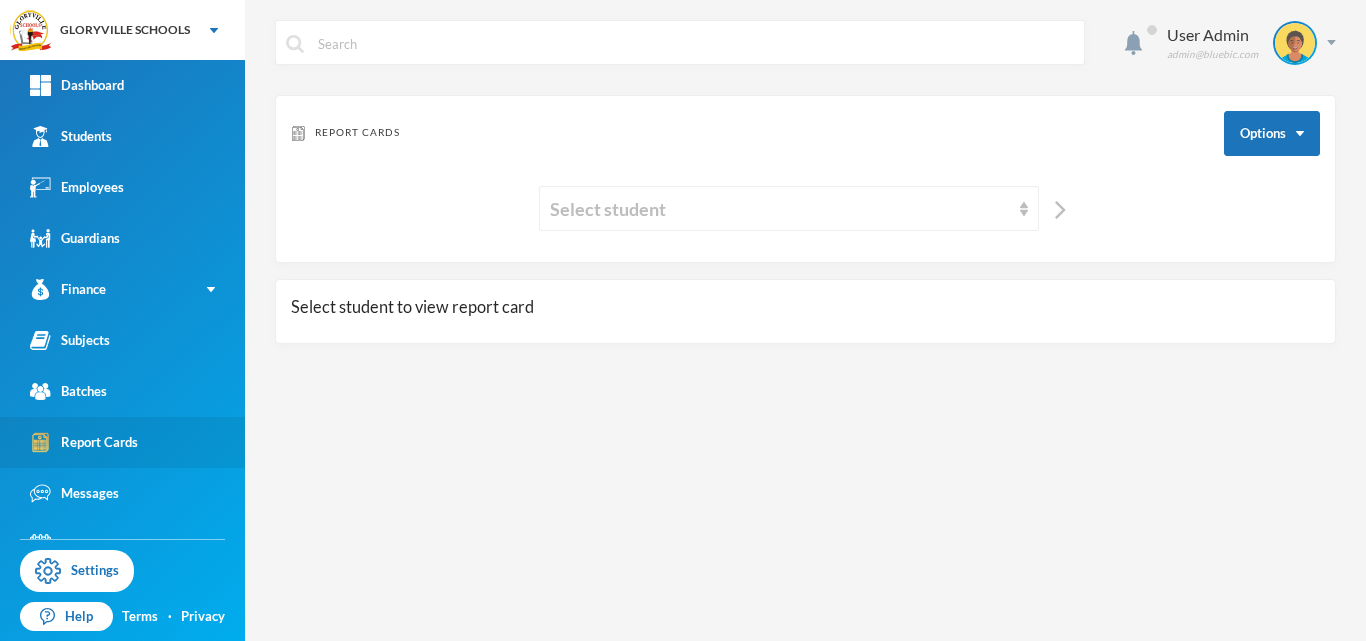 click on "Report Cards" at bounding box center [122, 442] 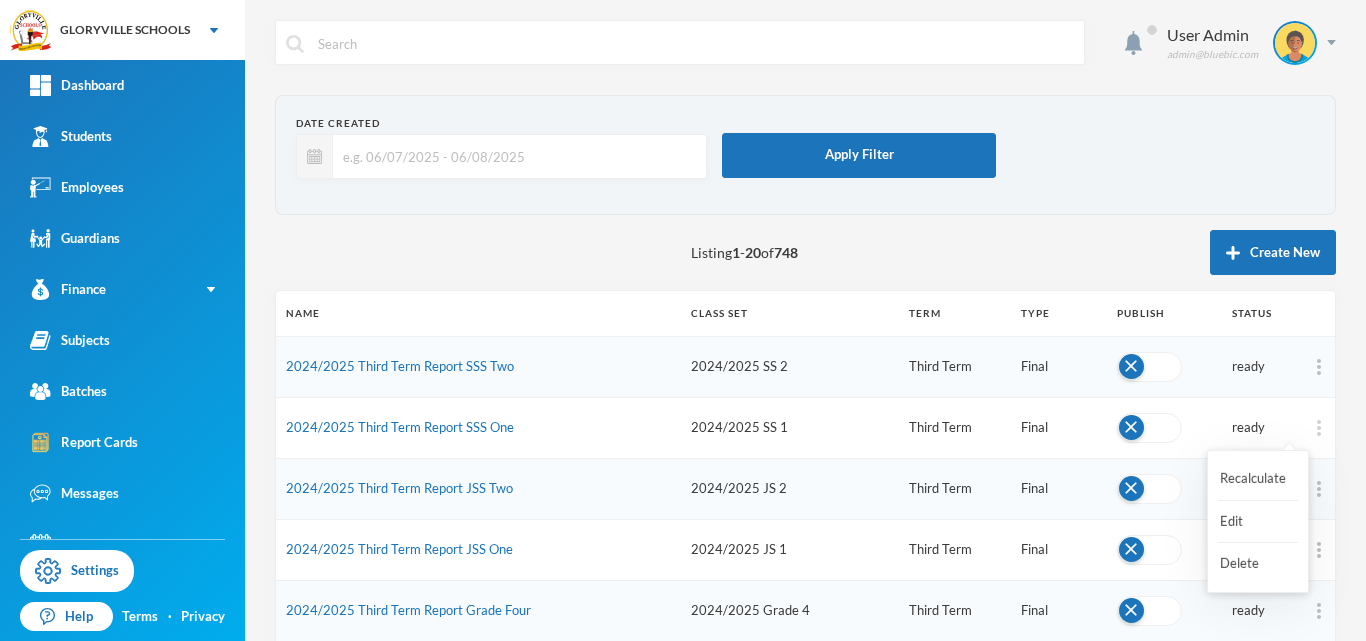 click at bounding box center (1319, 428) 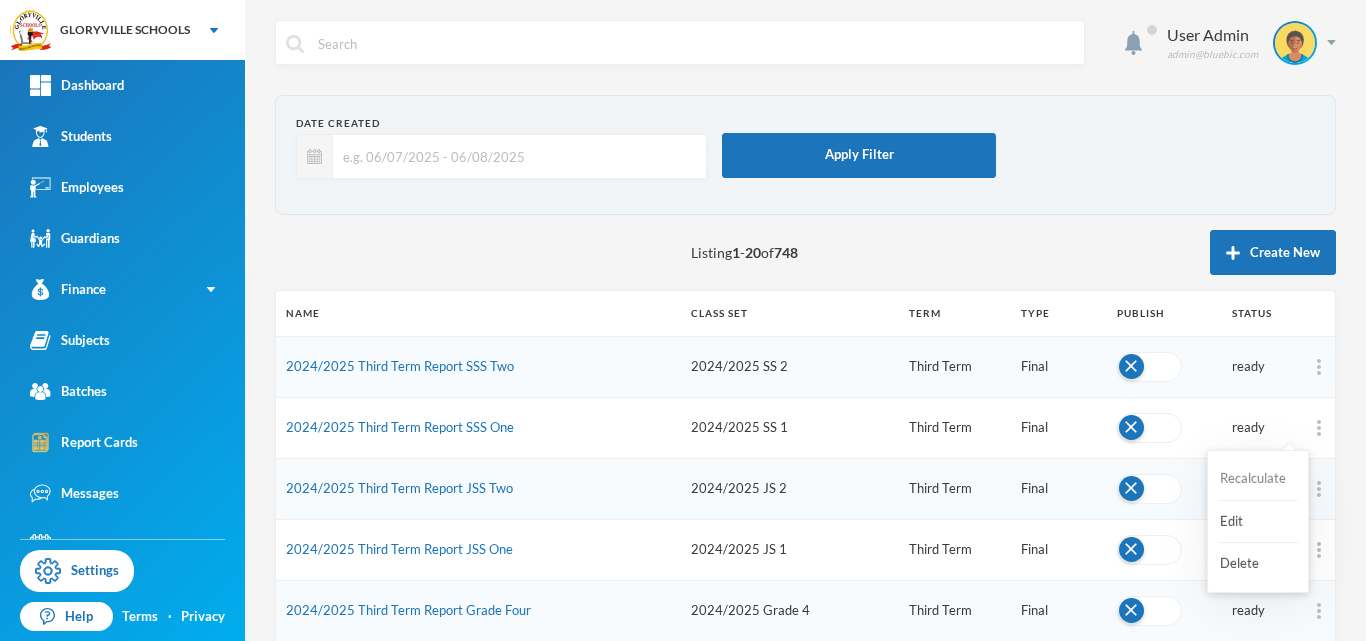 click on "Recalculate" at bounding box center [1258, 479] 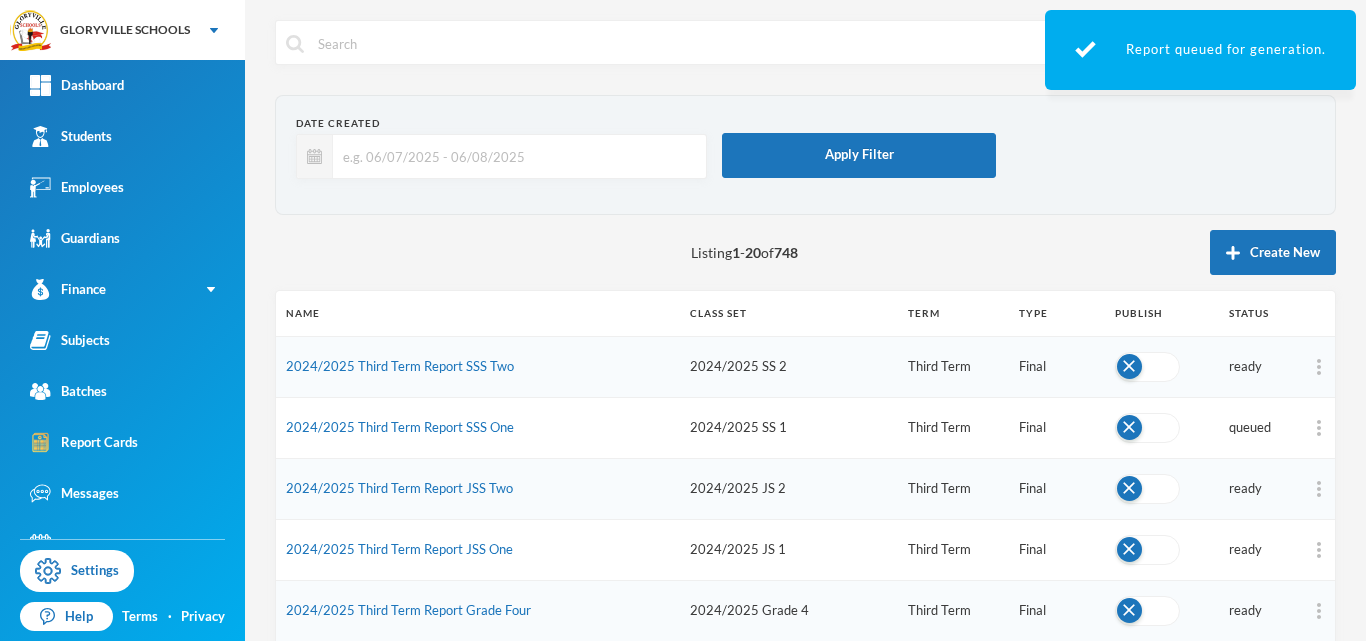 click on "Date Created Apply Filter" at bounding box center (805, 155) 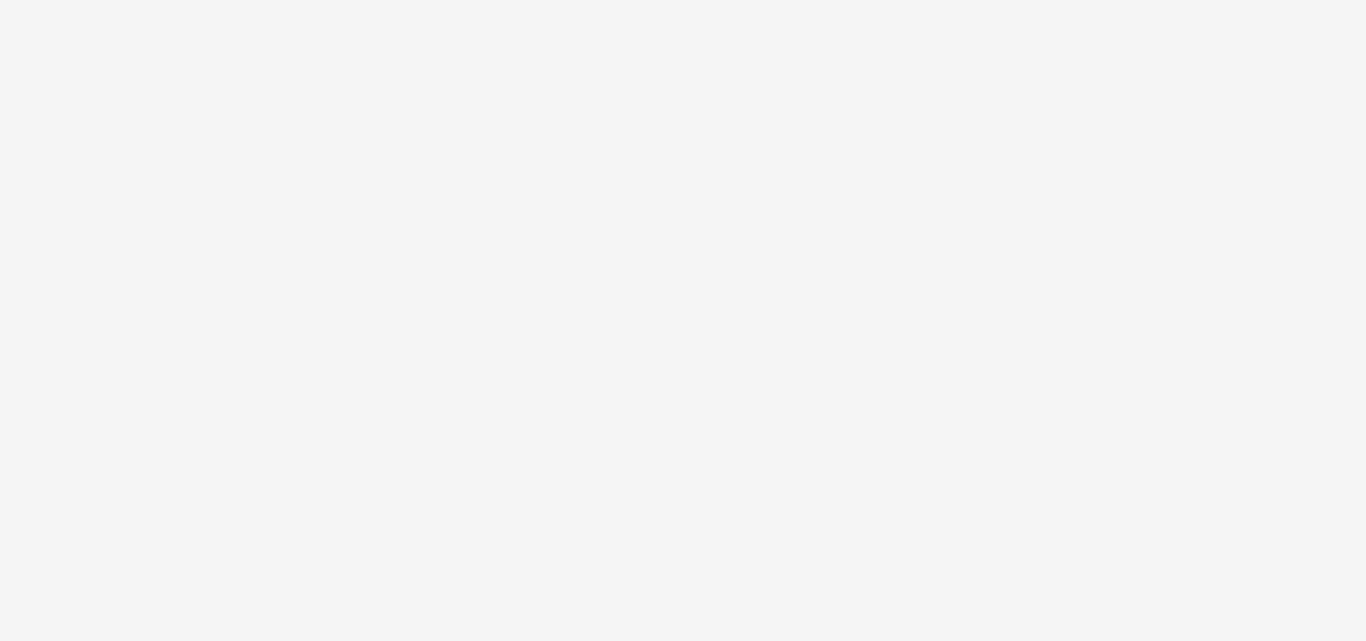 scroll, scrollTop: 0, scrollLeft: 0, axis: both 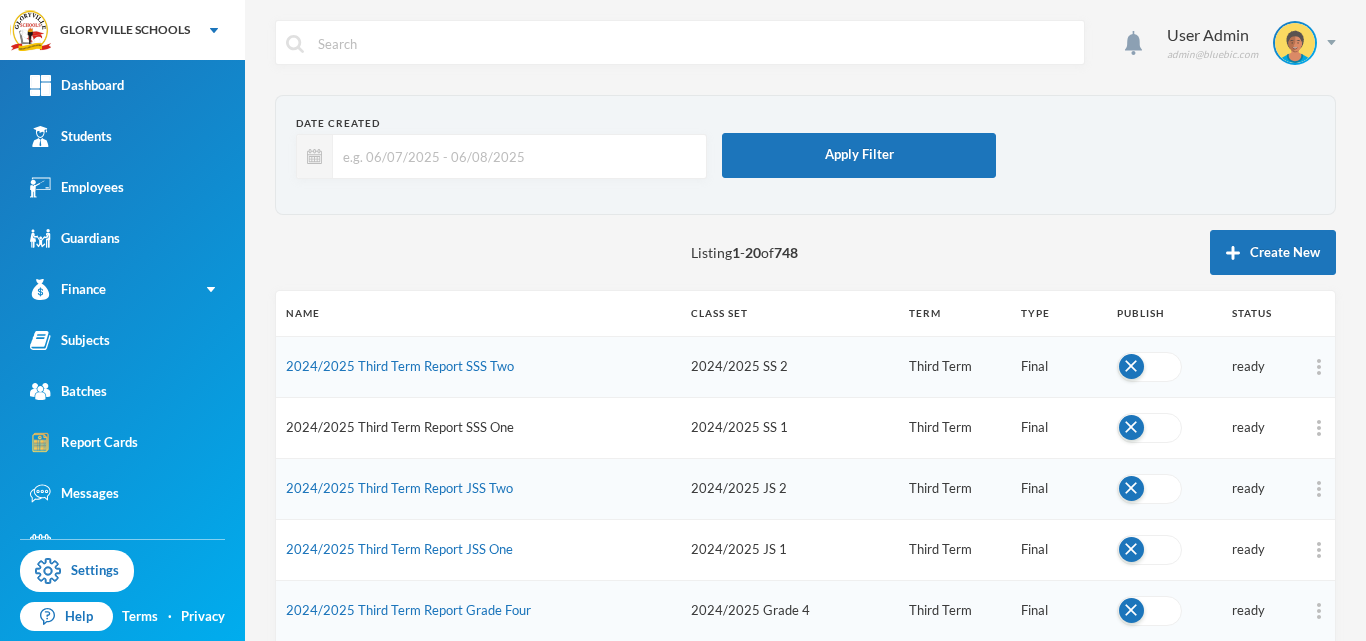click on "2024/2025 Third Term Report SSS One" at bounding box center [400, 427] 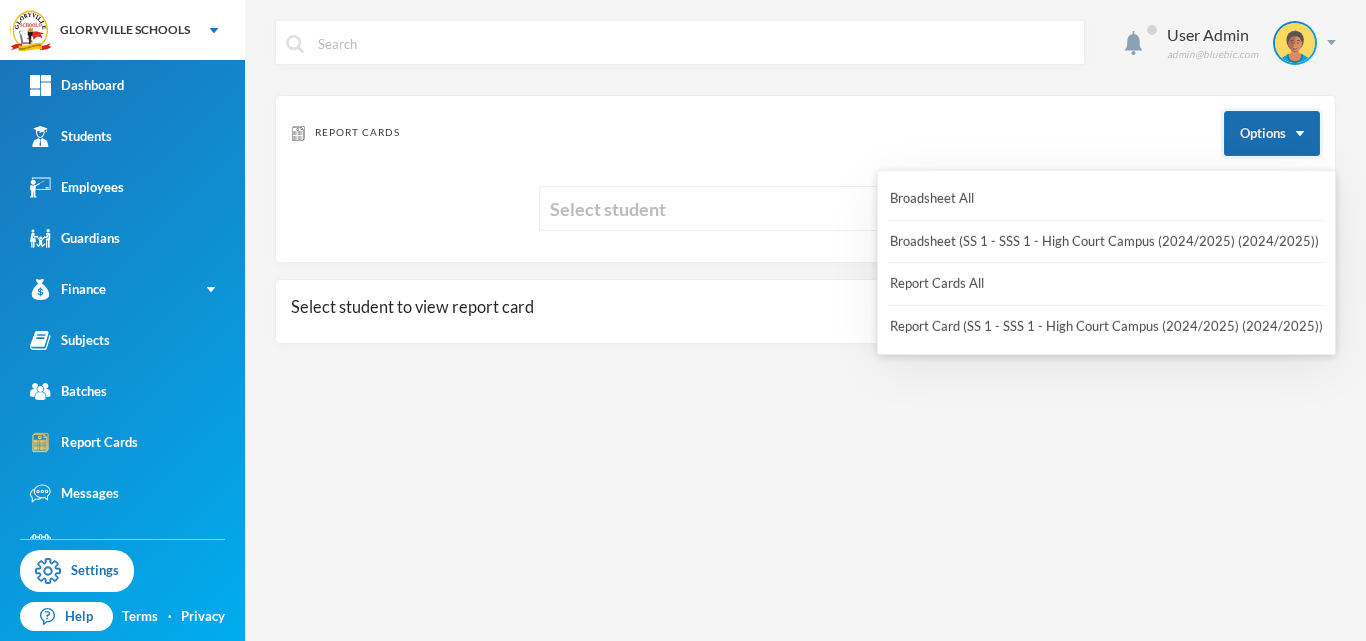 click on "Options" at bounding box center (1272, 133) 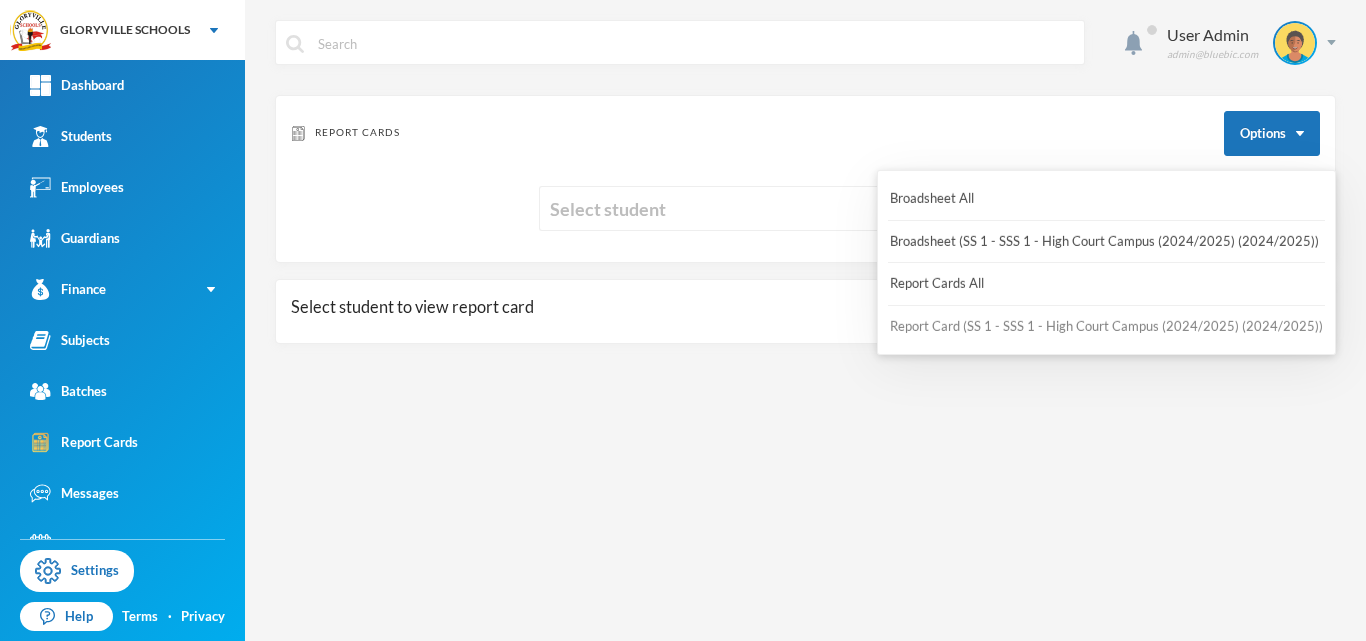 click on "Report Card (SS 1 - SSS 1 - High Court Campus (2024/2025) (2024/2025))" at bounding box center (1106, 327) 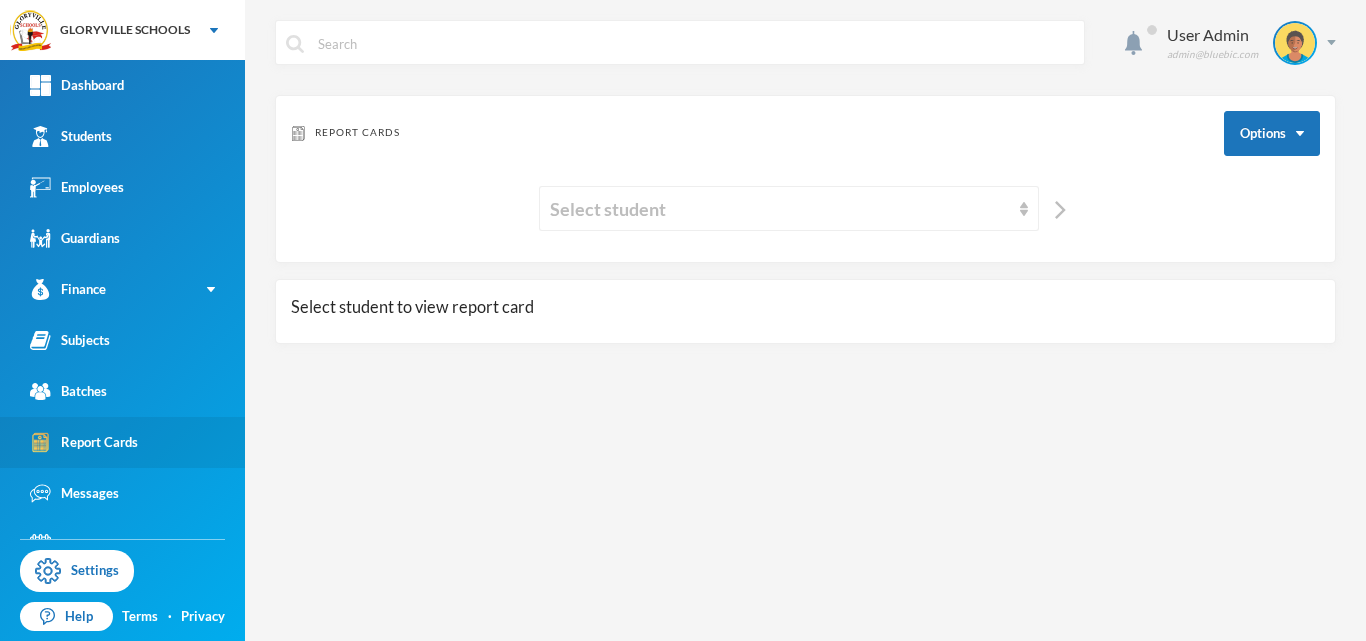 click on "Report Cards" at bounding box center (84, 442) 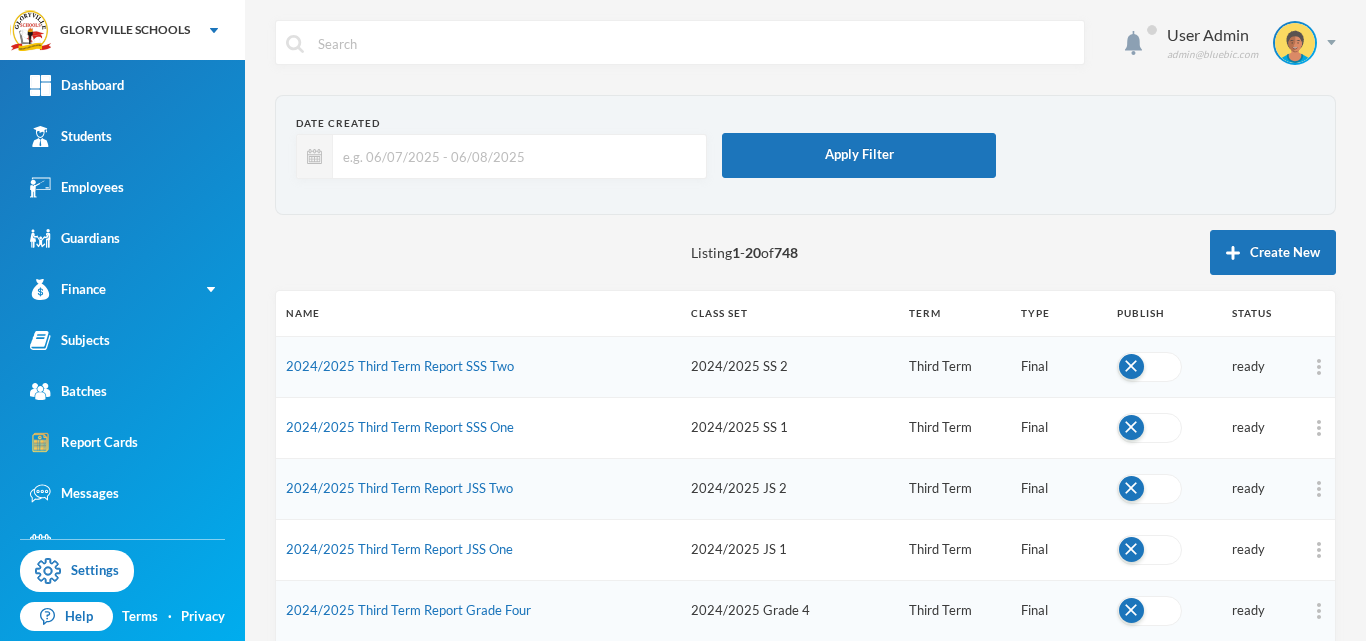 click at bounding box center (1149, 367) 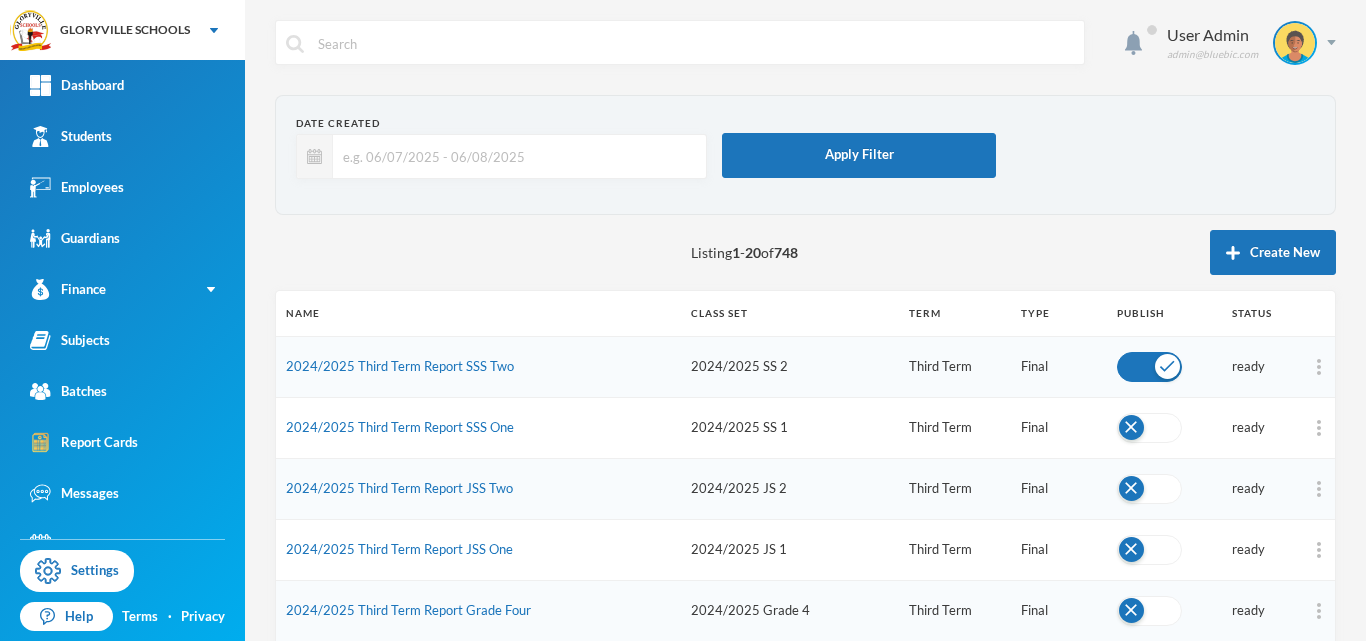 click at bounding box center (1149, 428) 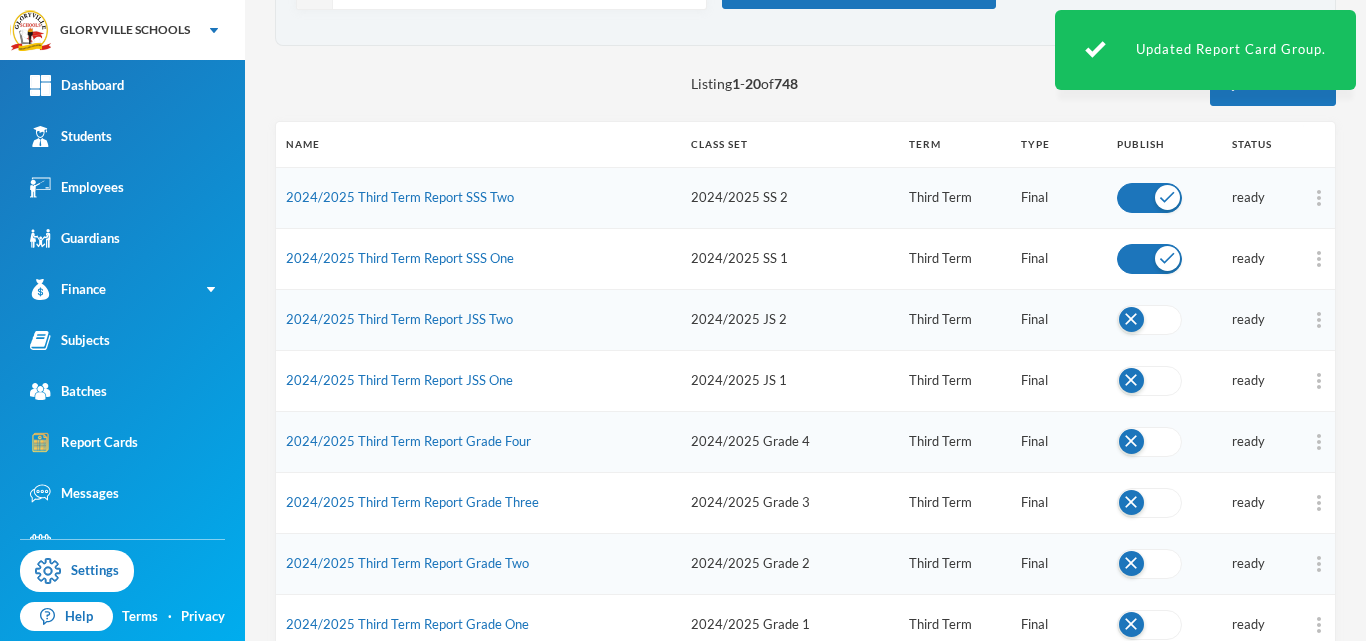 scroll, scrollTop: 172, scrollLeft: 0, axis: vertical 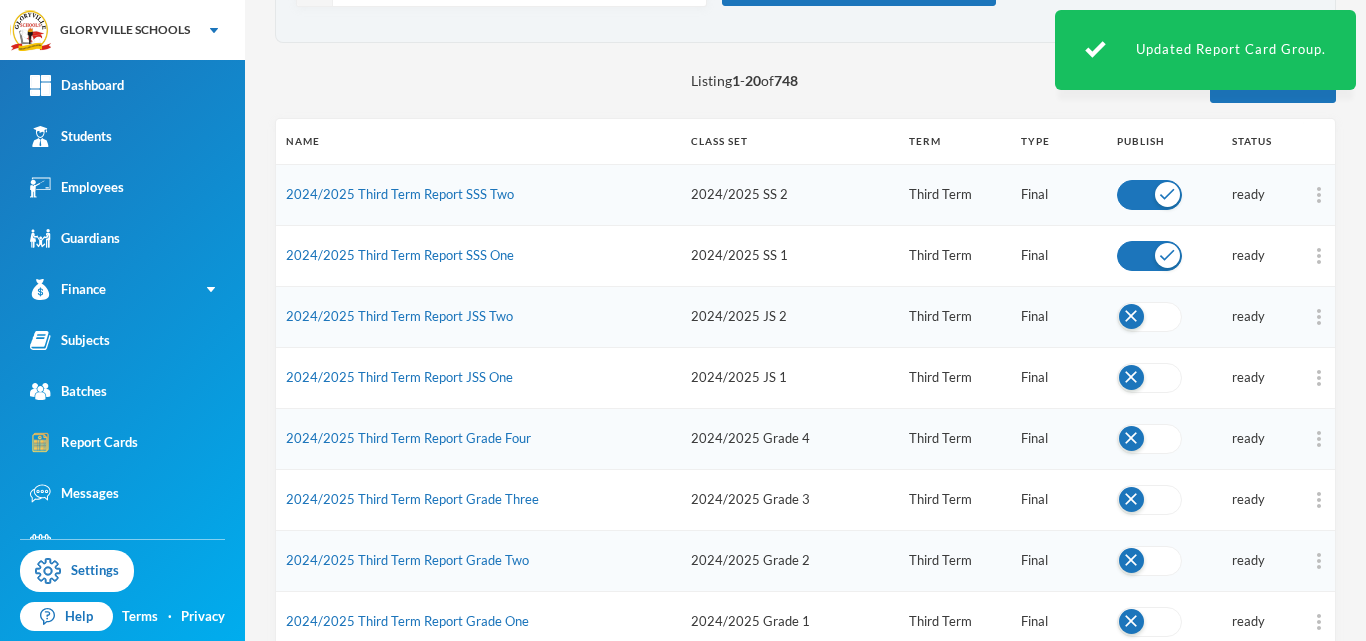 click at bounding box center [1149, 317] 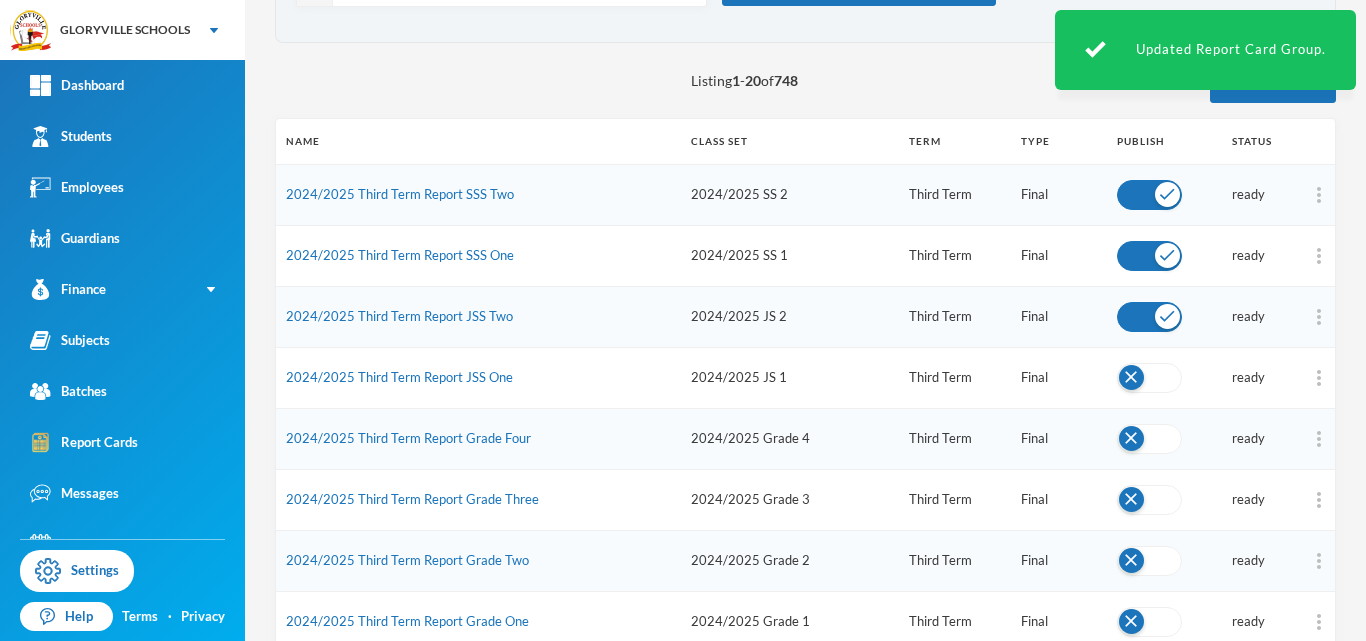 click at bounding box center (1149, 378) 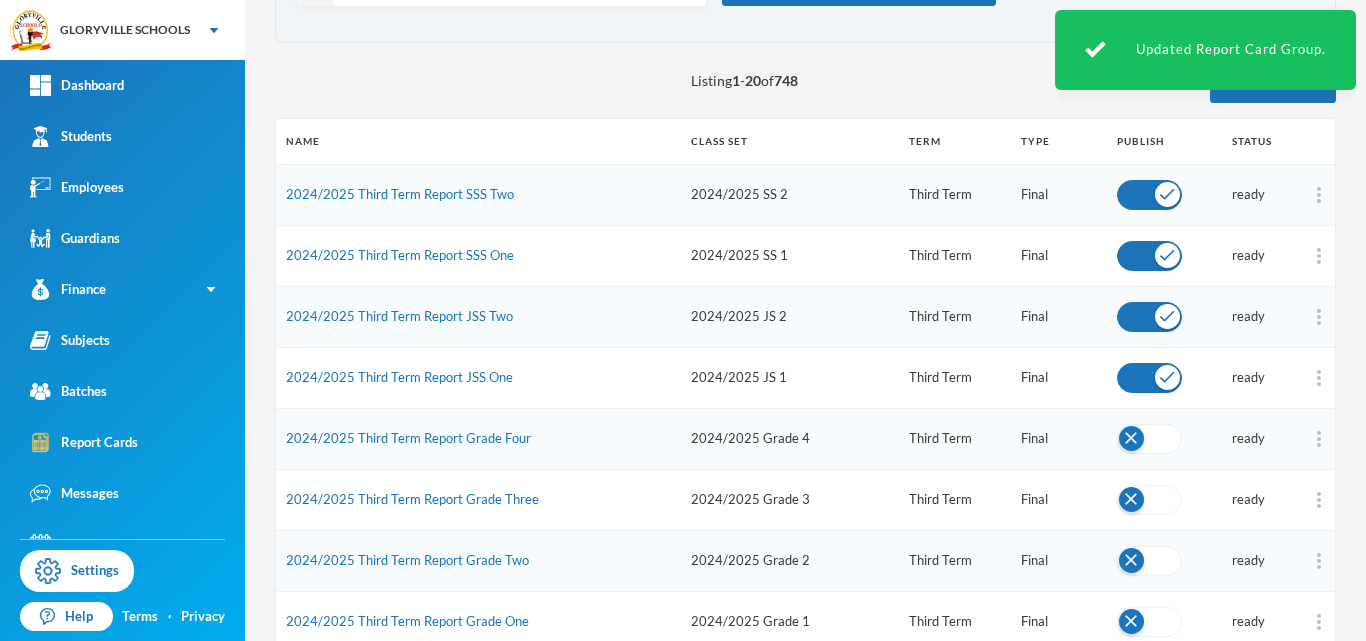click at bounding box center [1149, 439] 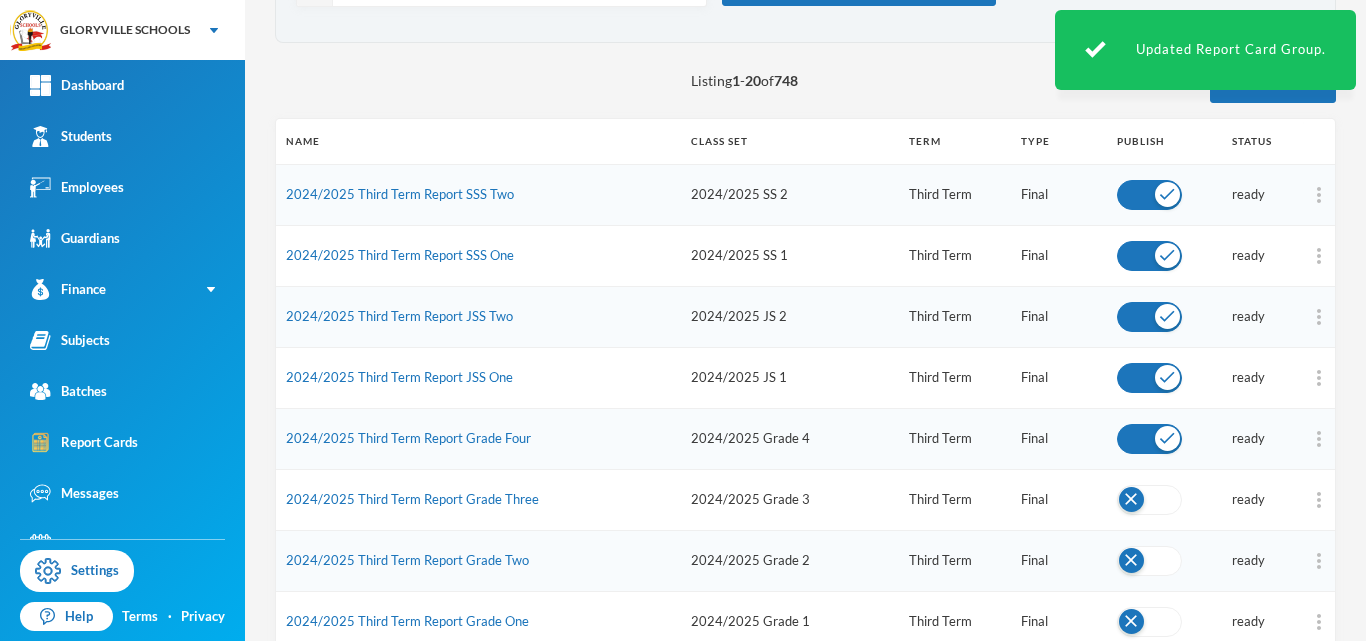 click at bounding box center (1149, 500) 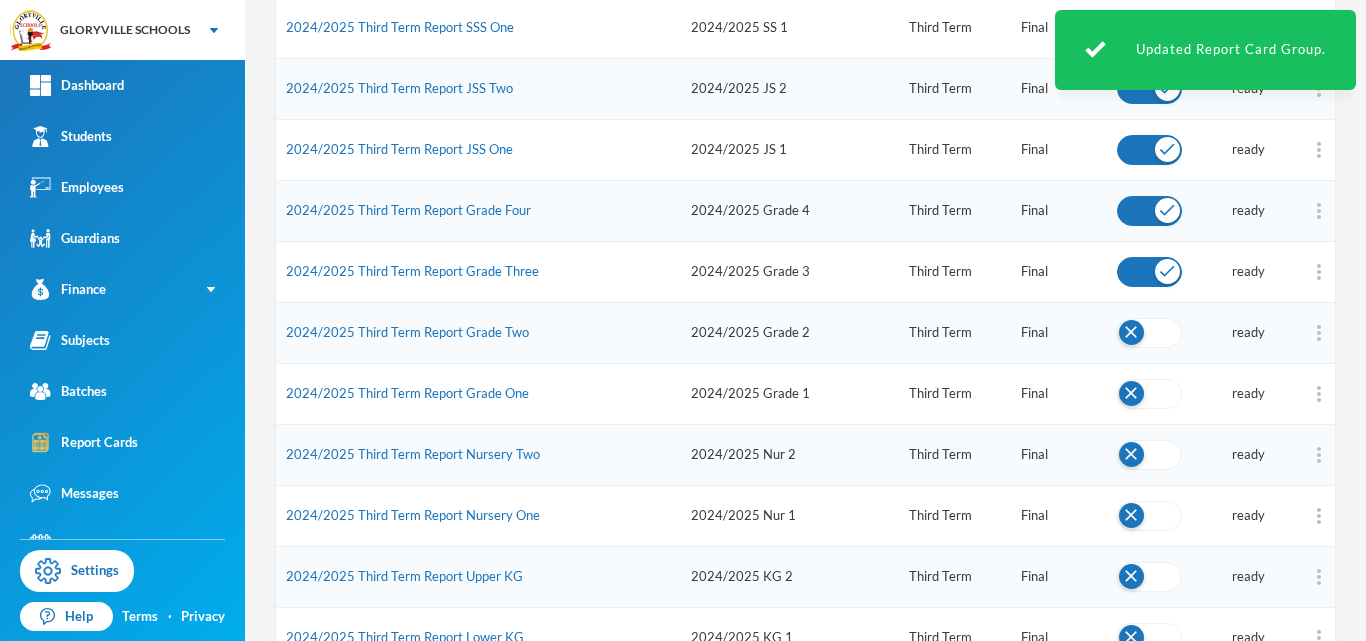 scroll, scrollTop: 403, scrollLeft: 0, axis: vertical 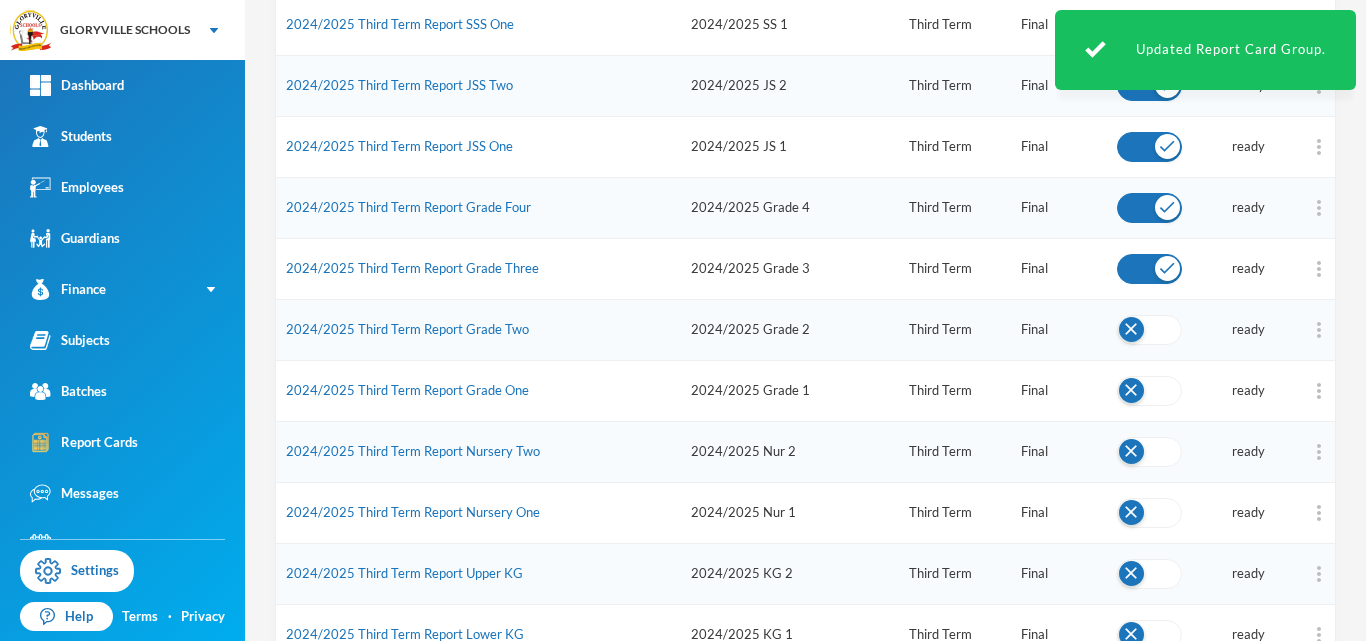 click at bounding box center (1149, 330) 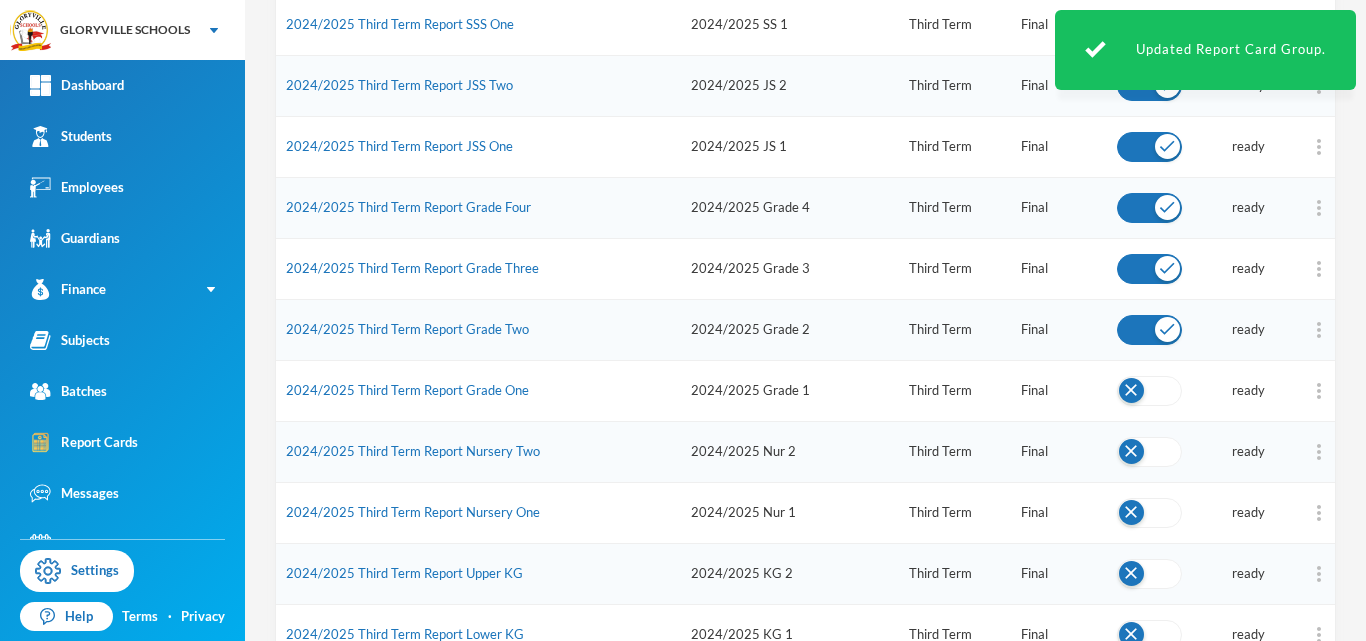 click at bounding box center [1149, 391] 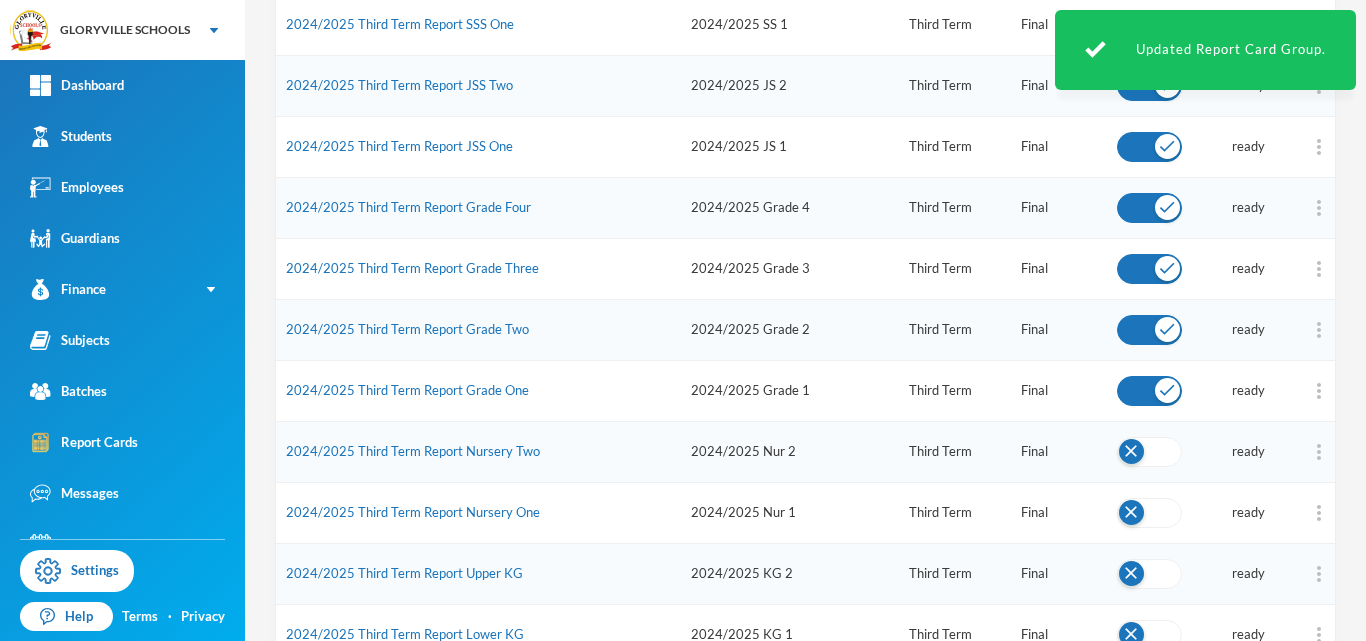 click at bounding box center (1149, 452) 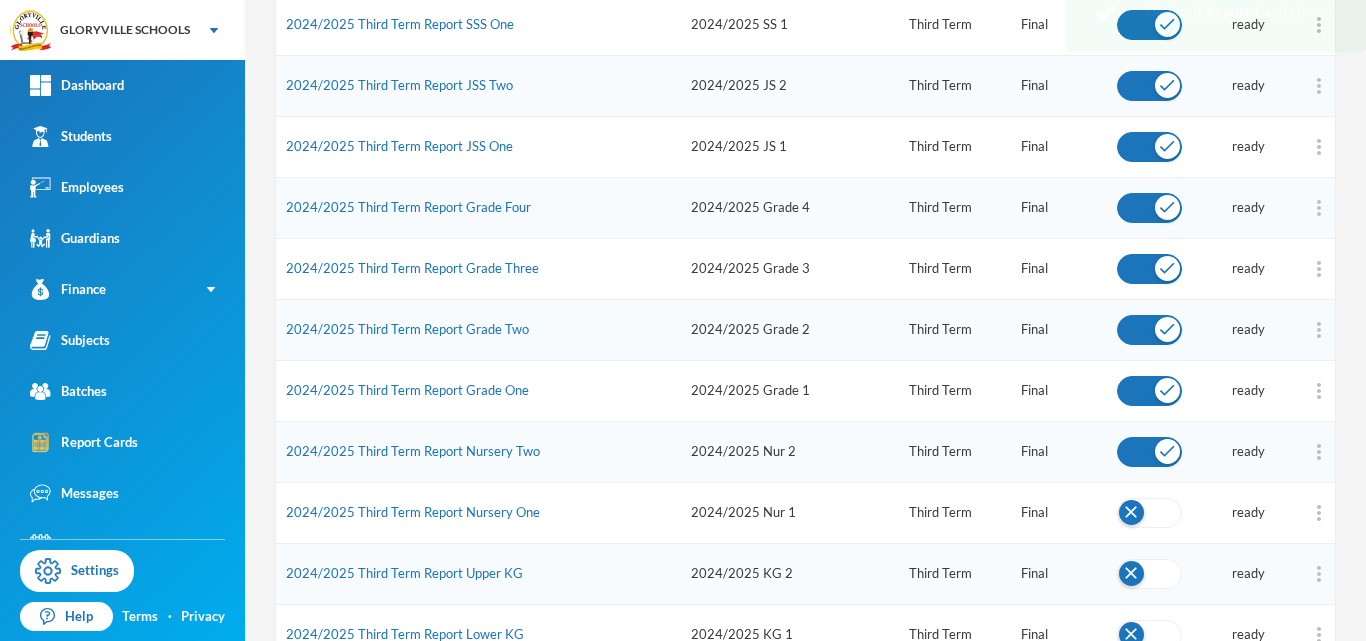 click at bounding box center [1149, 513] 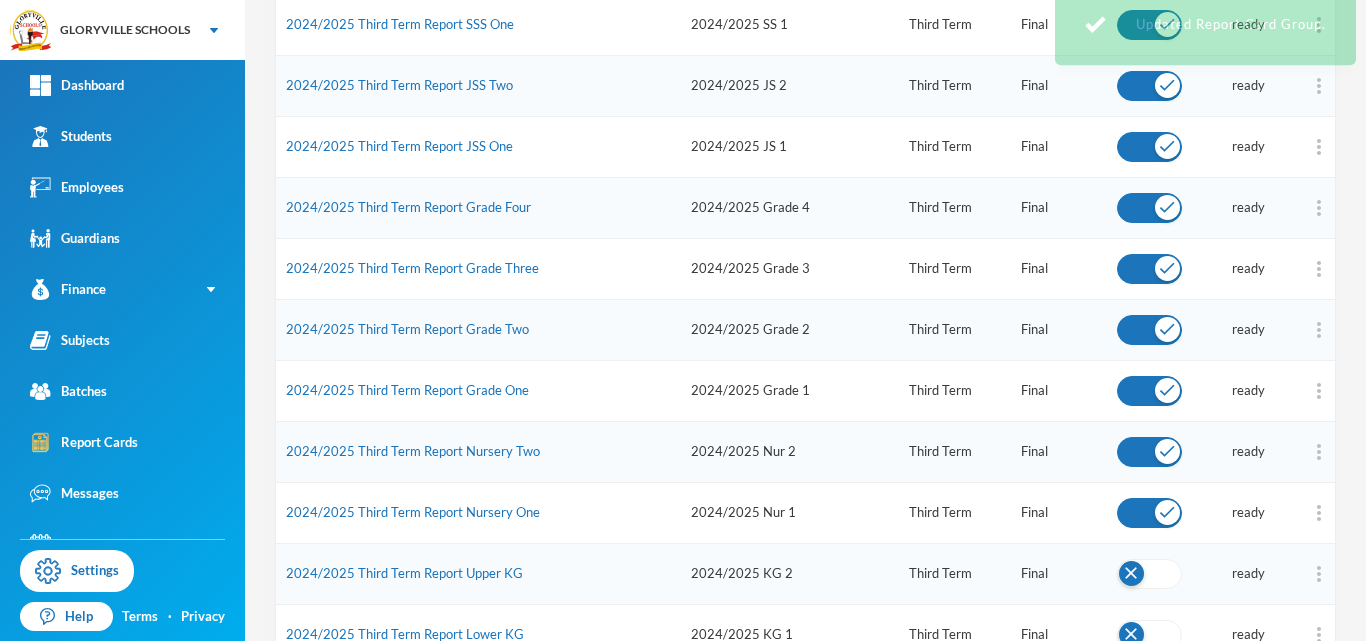 click at bounding box center (1149, 574) 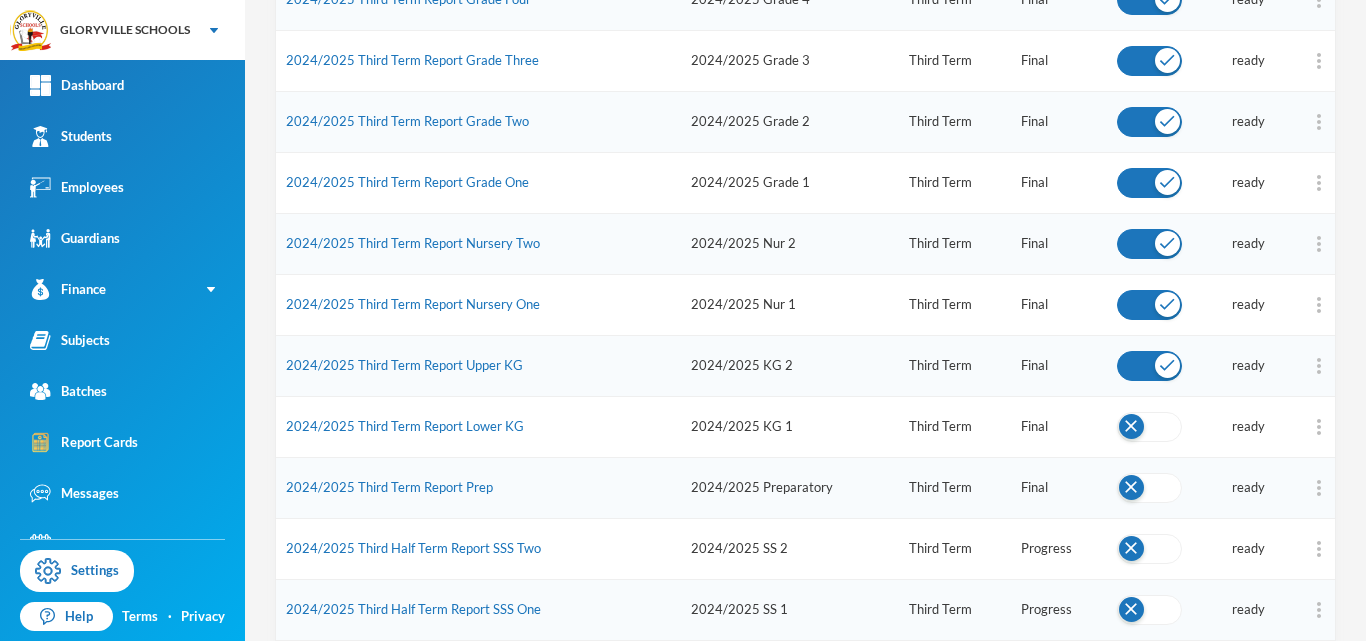 scroll, scrollTop: 714, scrollLeft: 0, axis: vertical 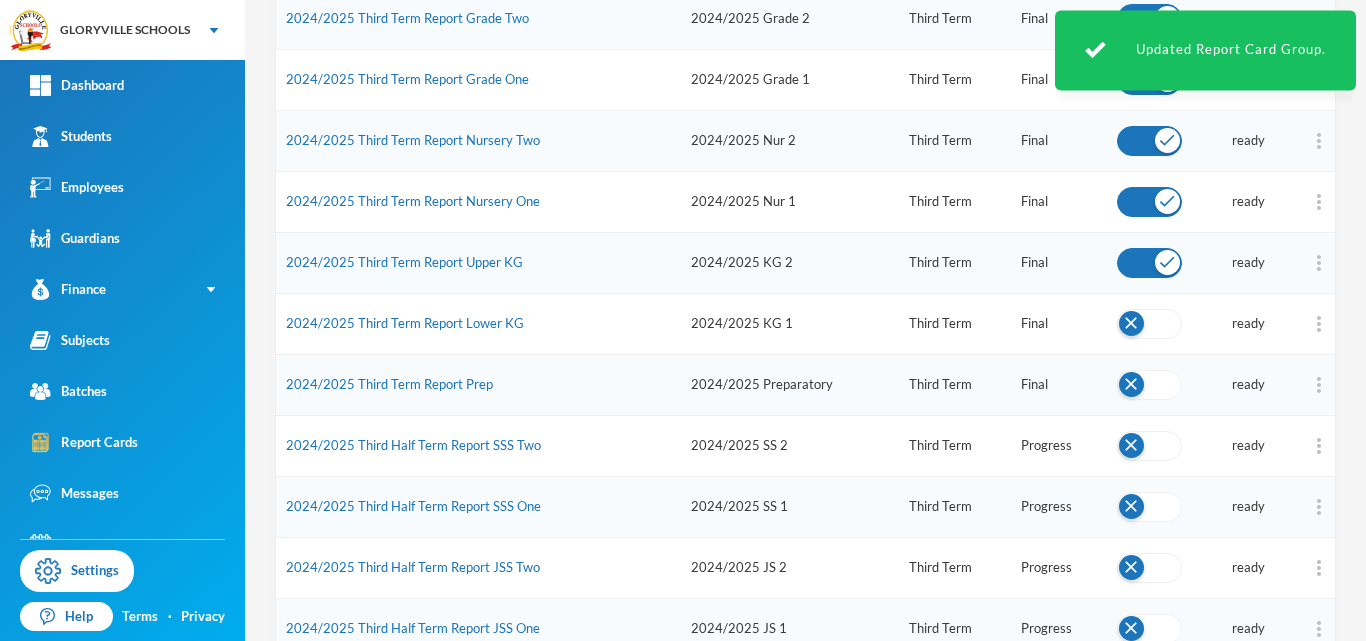 click at bounding box center [1149, 324] 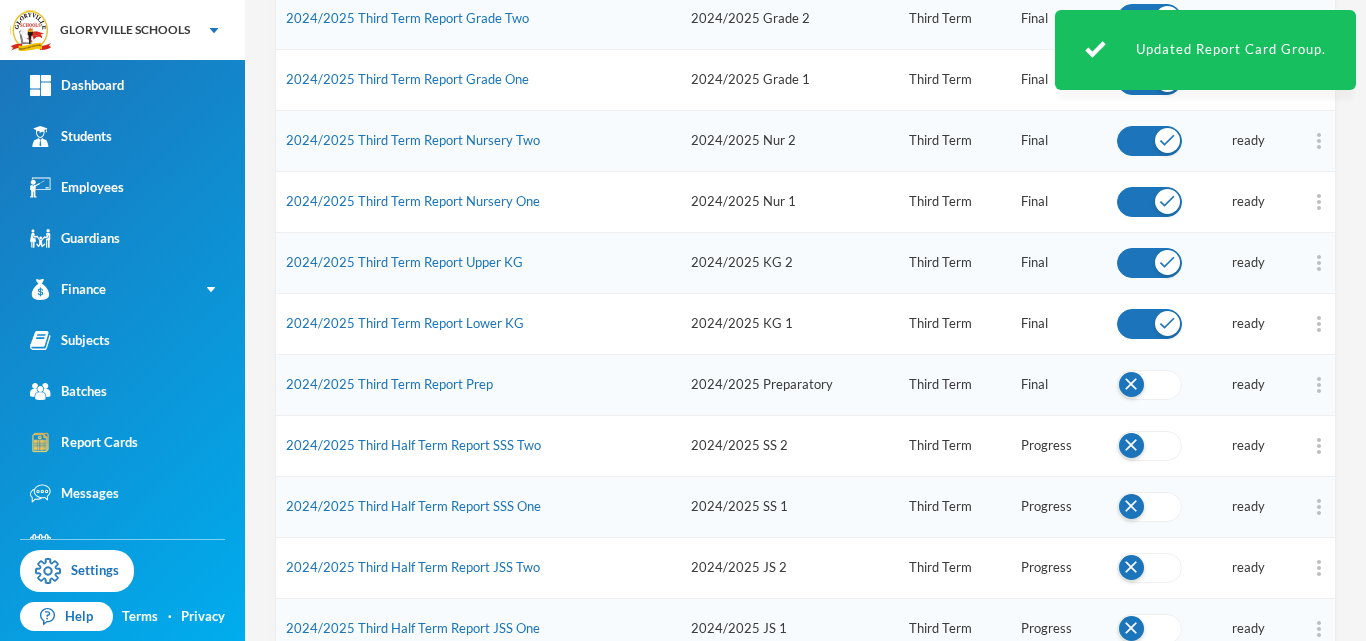click at bounding box center (1149, 385) 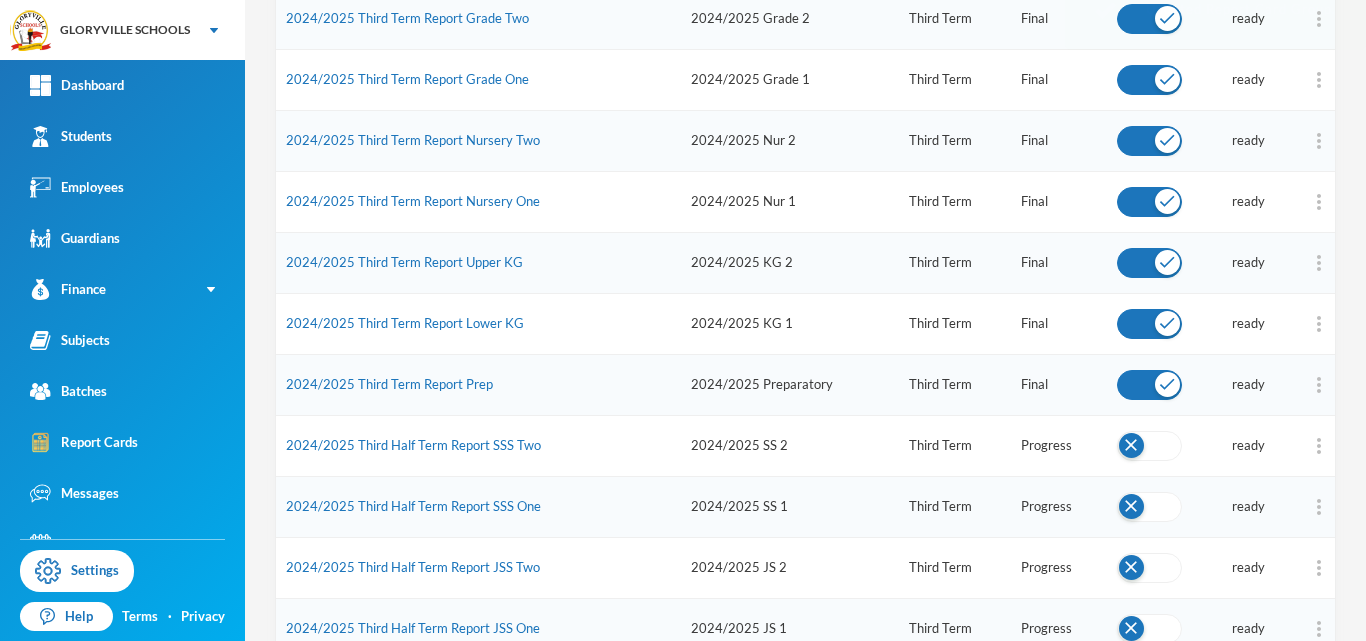 click at bounding box center [1149, 446] 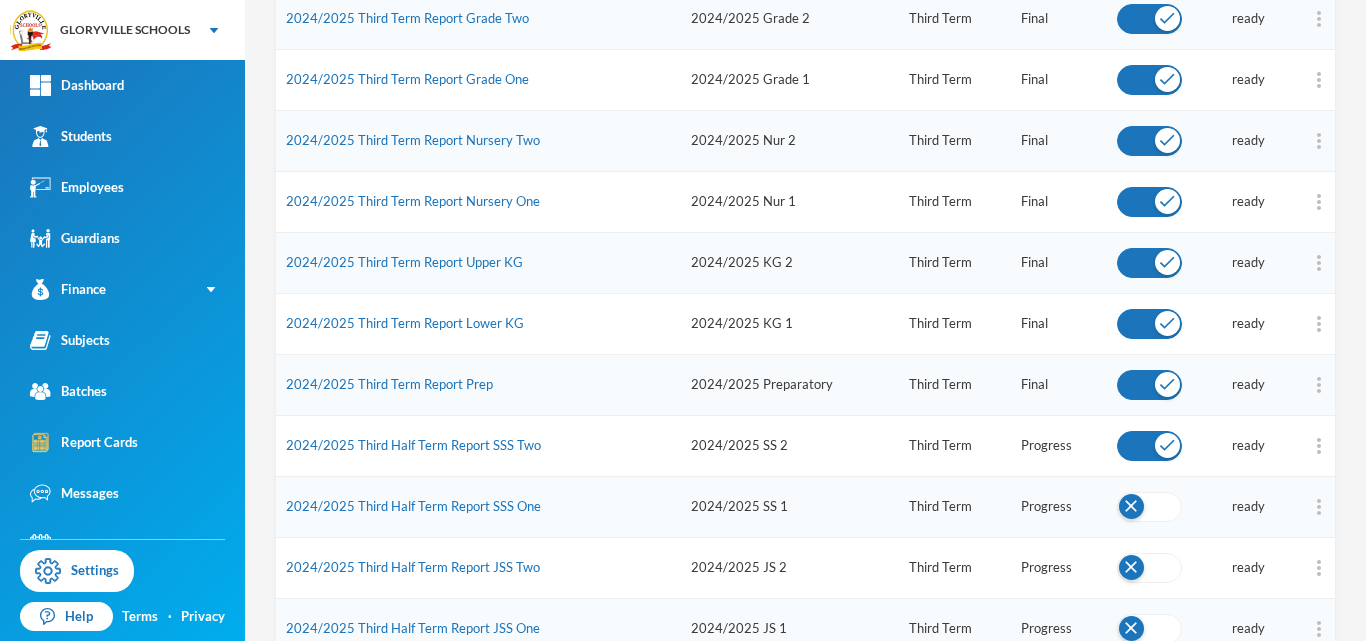 click at bounding box center (1149, 507) 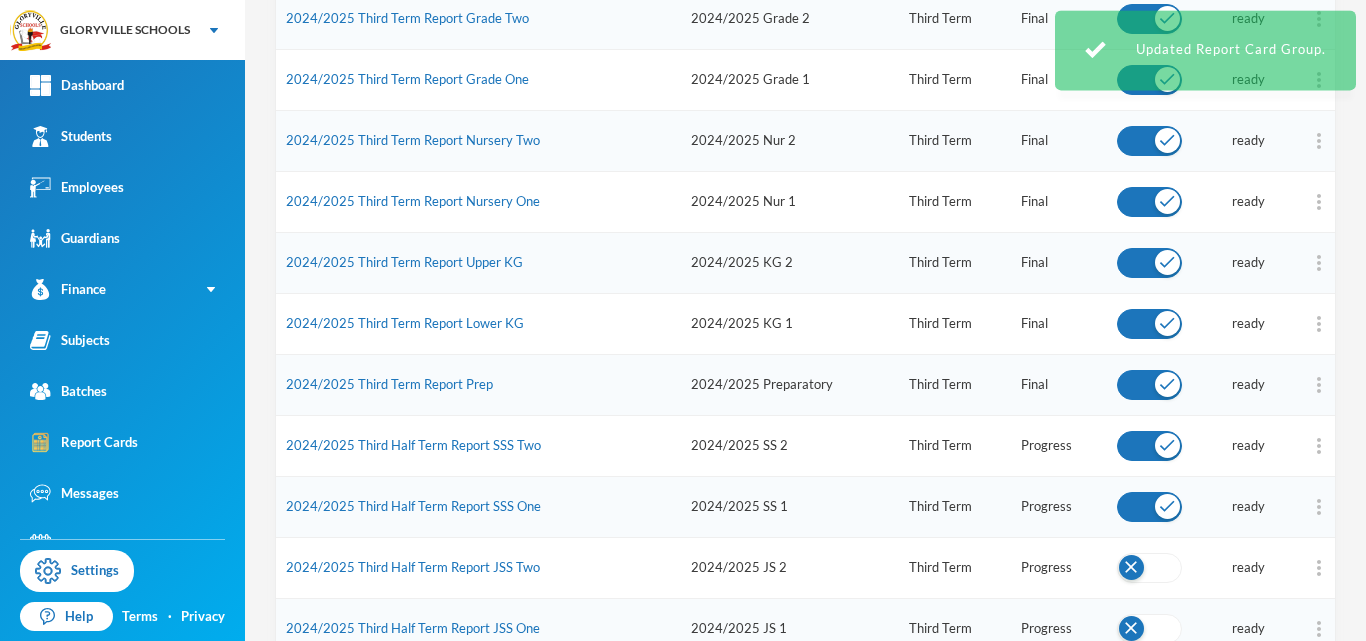 click at bounding box center (1149, 568) 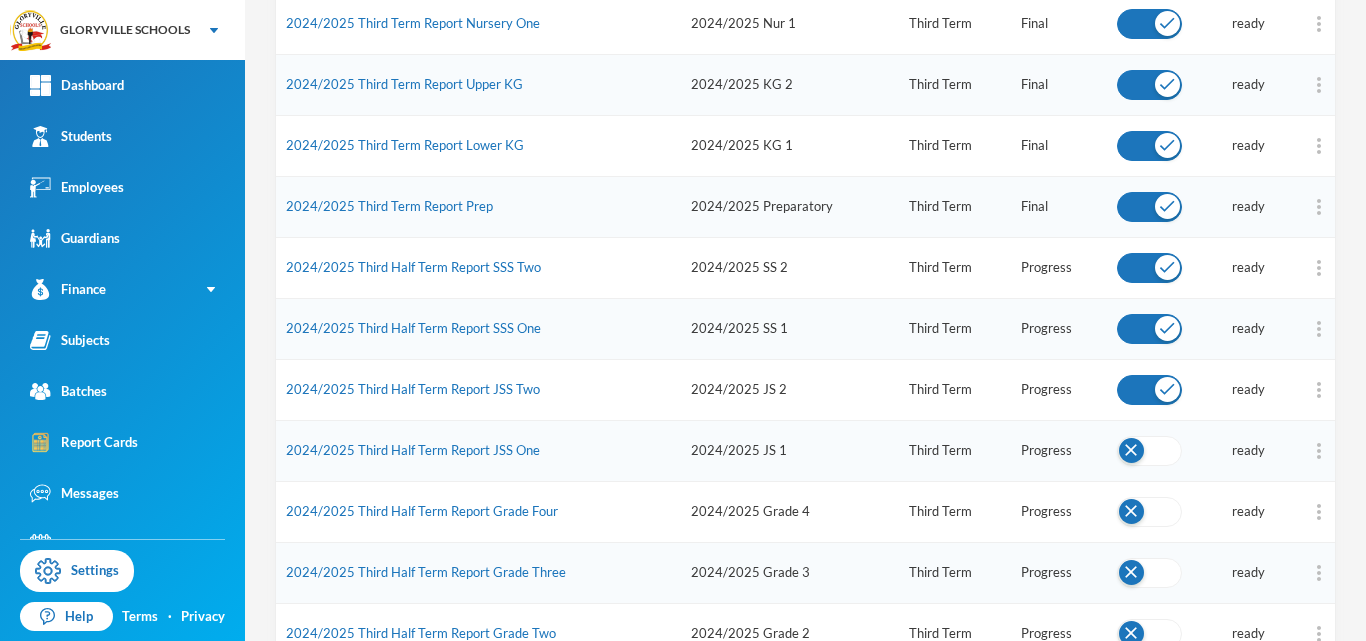scroll, scrollTop: 895, scrollLeft: 0, axis: vertical 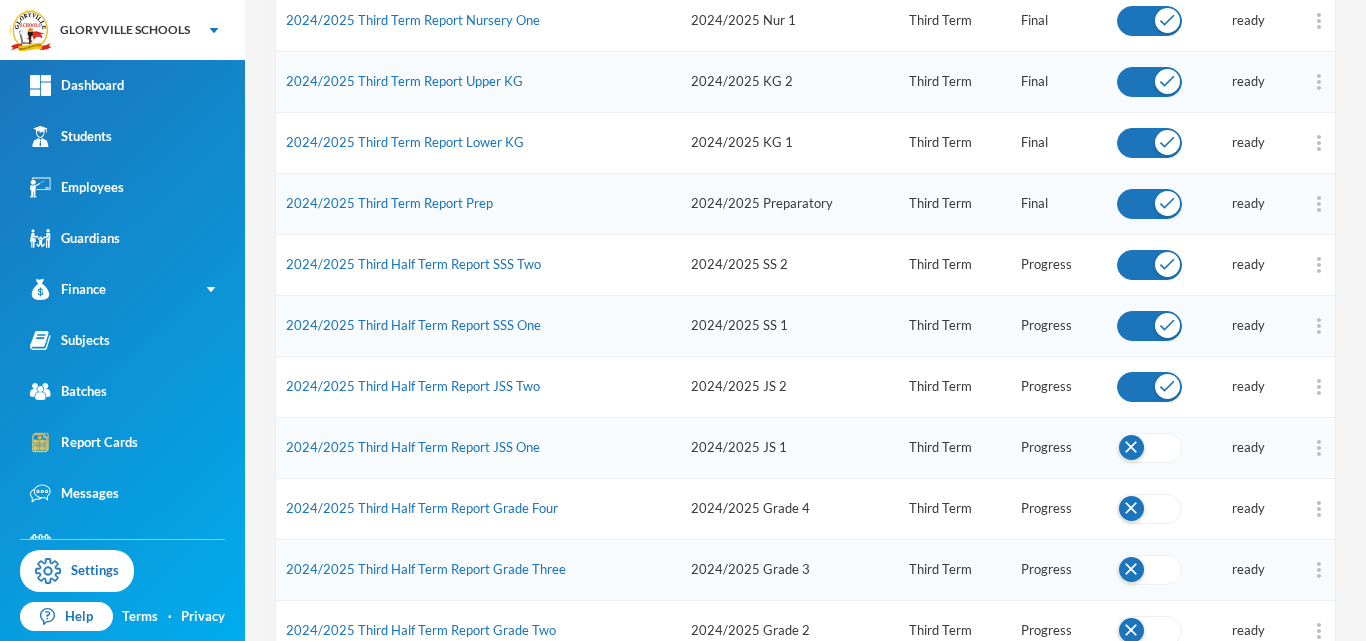 click at bounding box center (1149, 448) 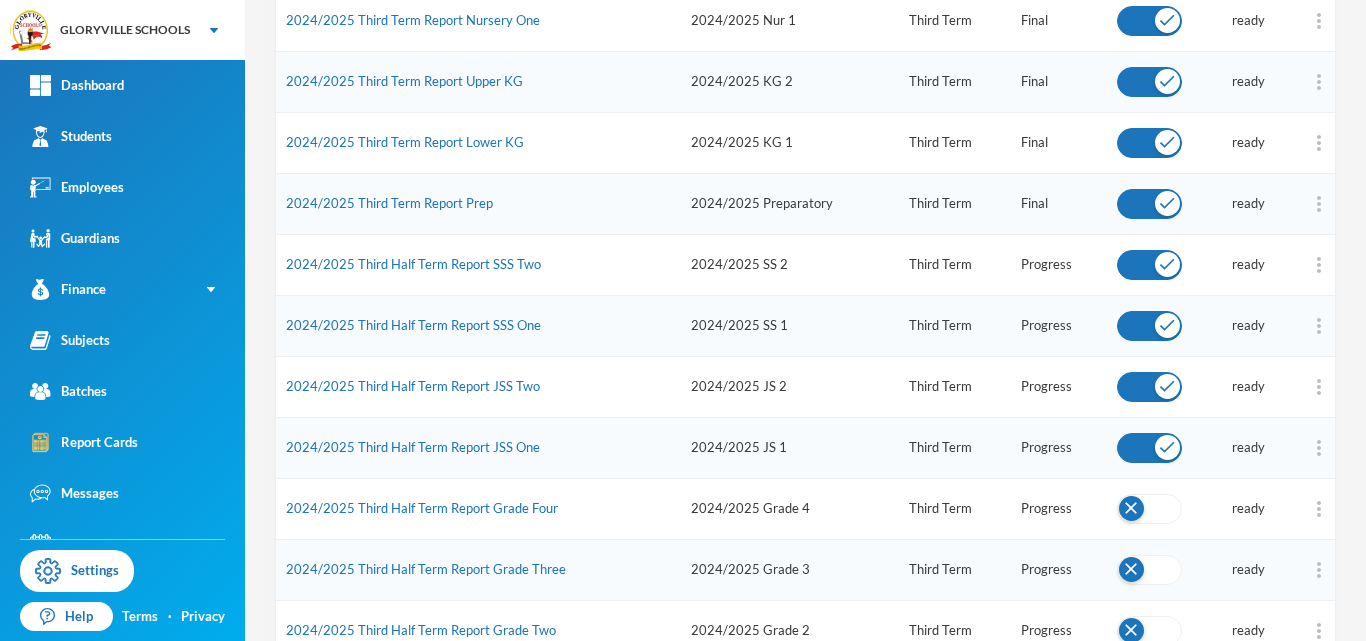 click at bounding box center [1149, 509] 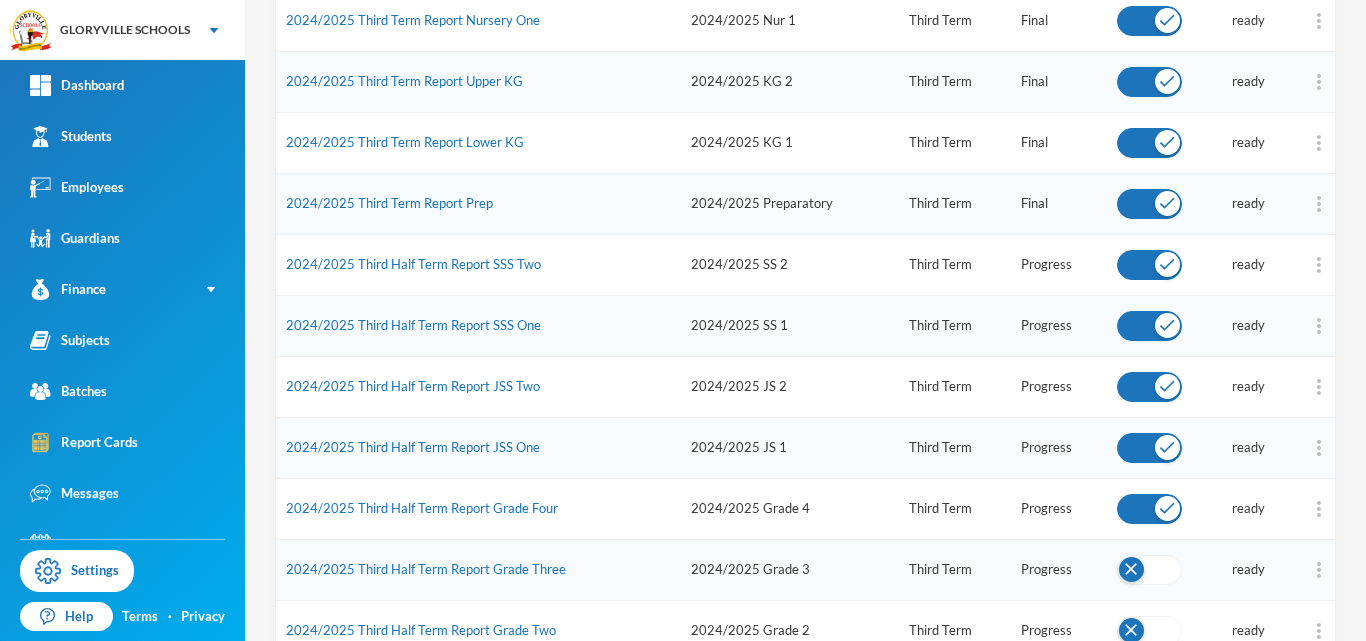 click at bounding box center [1149, 570] 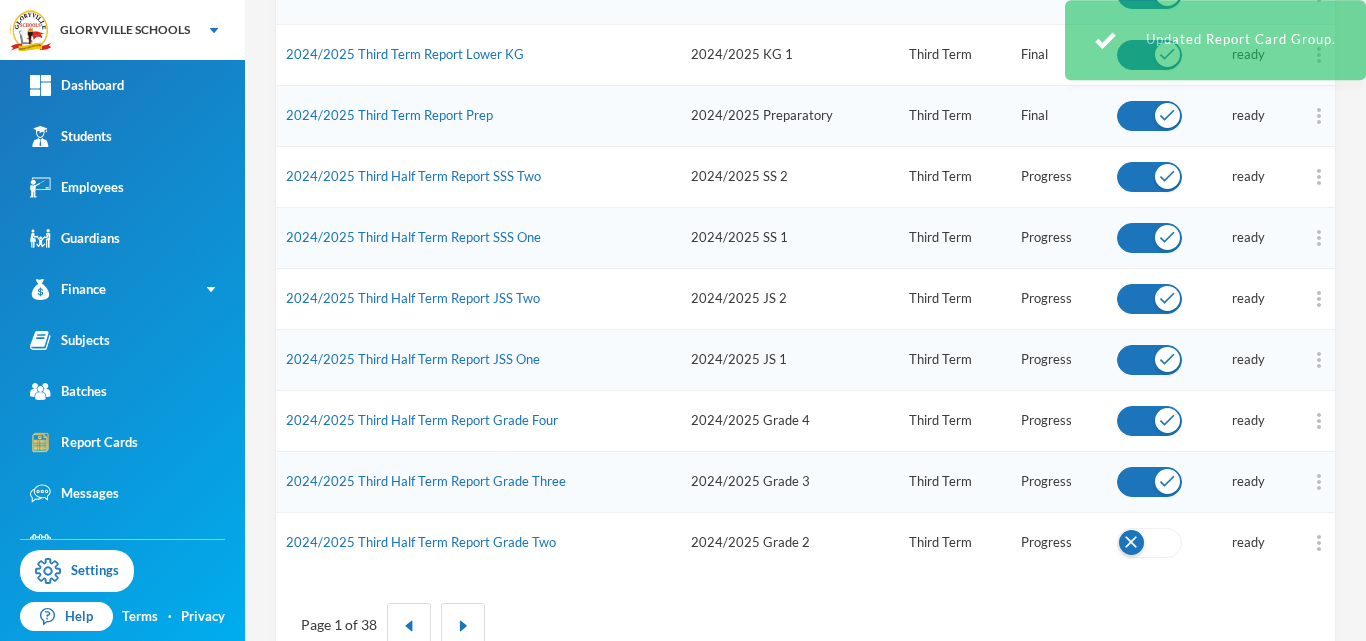 scroll, scrollTop: 1039, scrollLeft: 0, axis: vertical 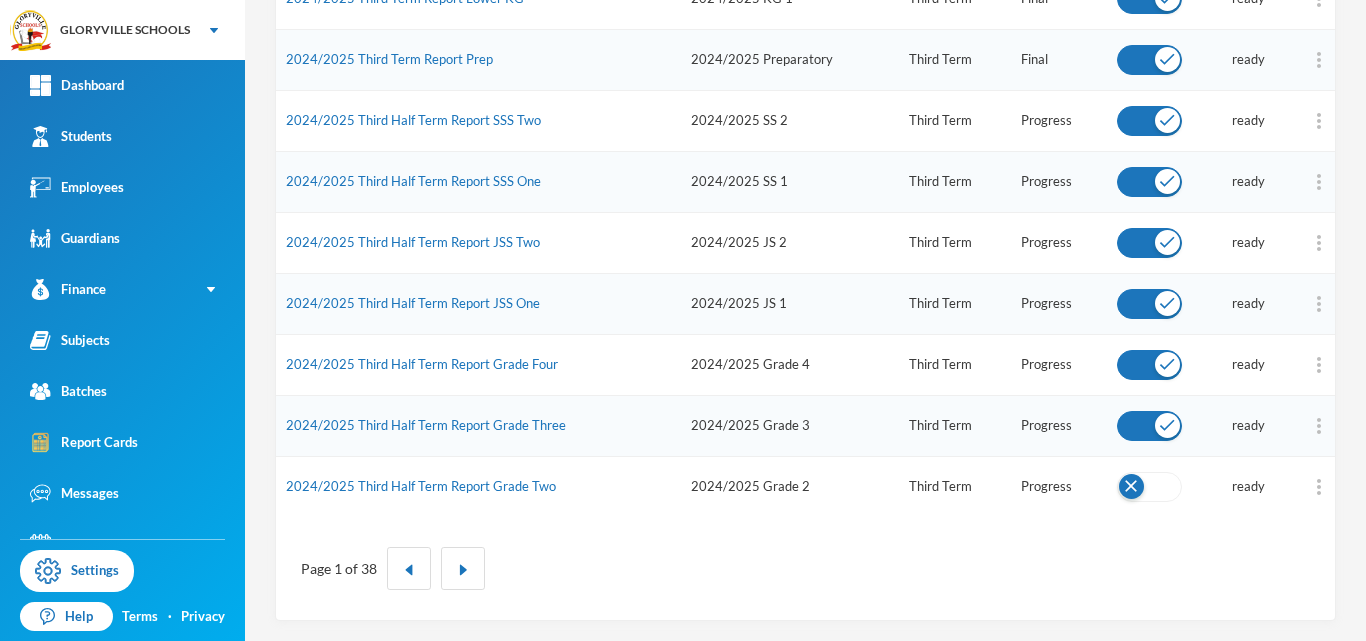 click at bounding box center (1149, 487) 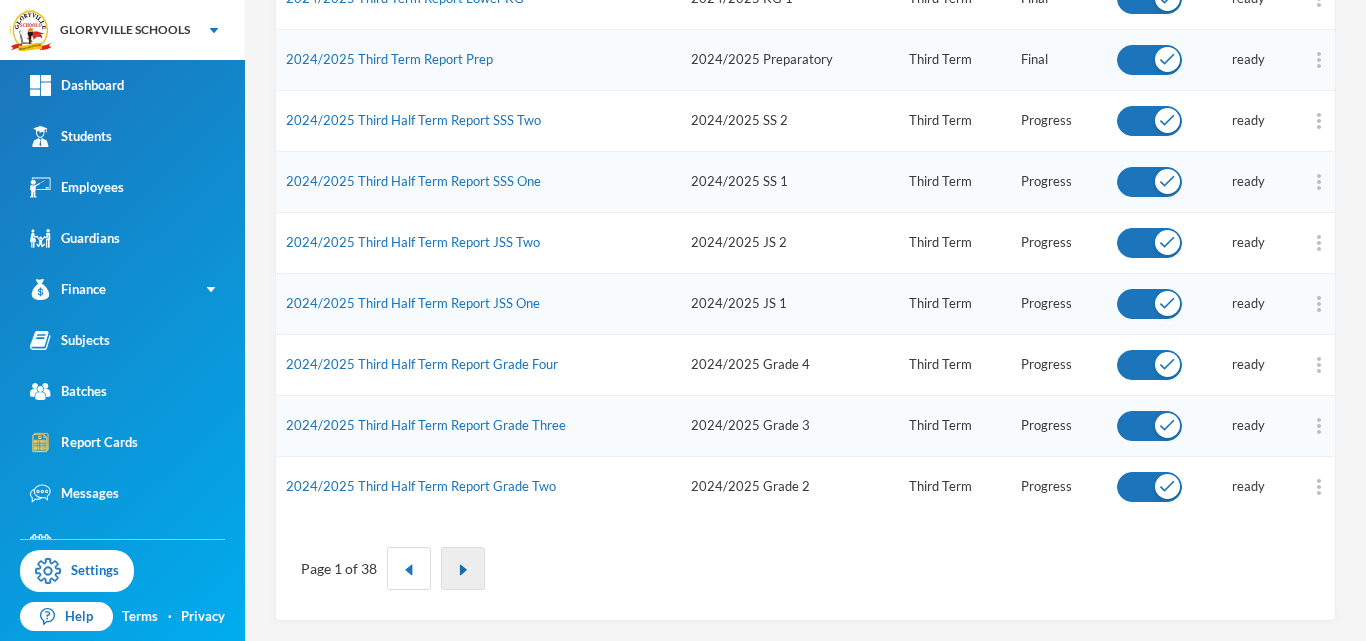 click at bounding box center [463, 568] 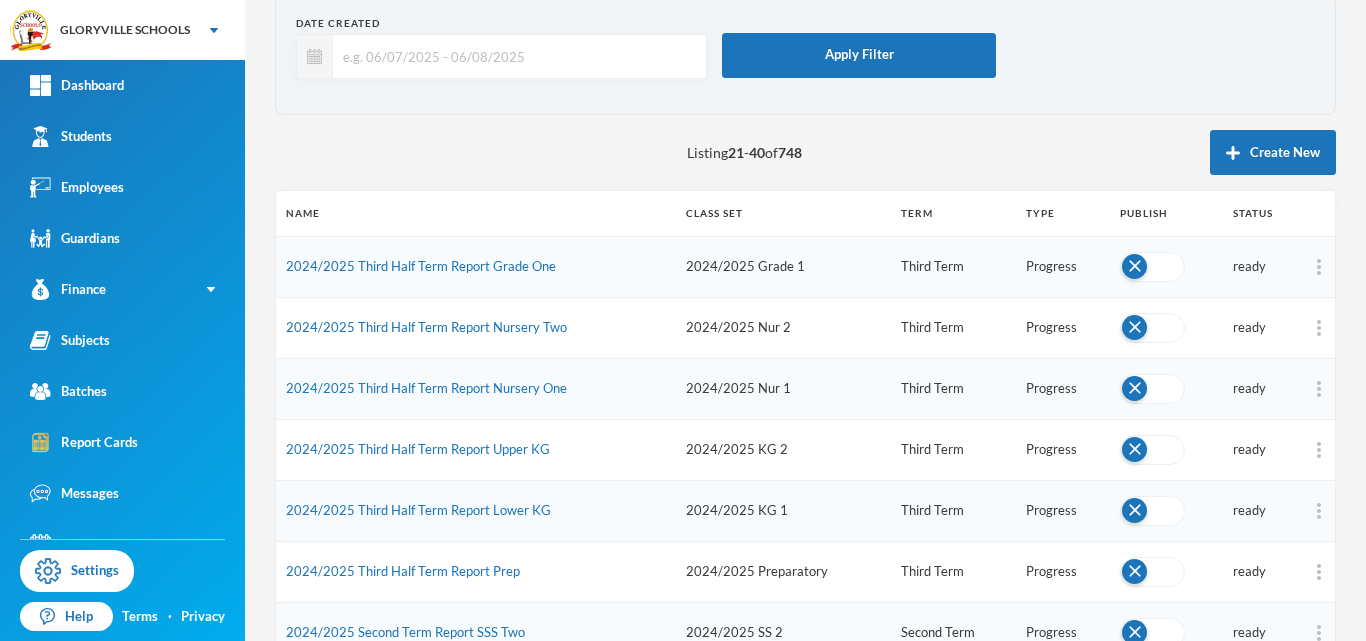 scroll, scrollTop: 78, scrollLeft: 0, axis: vertical 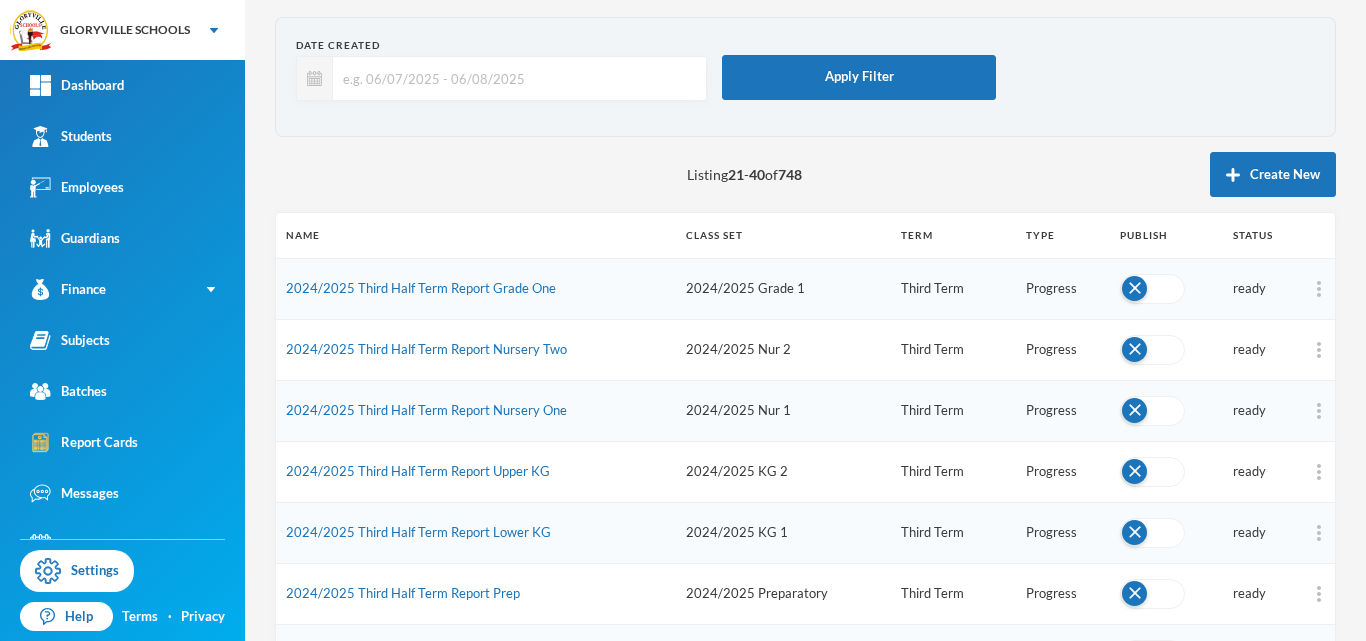 click at bounding box center (1166, 288) 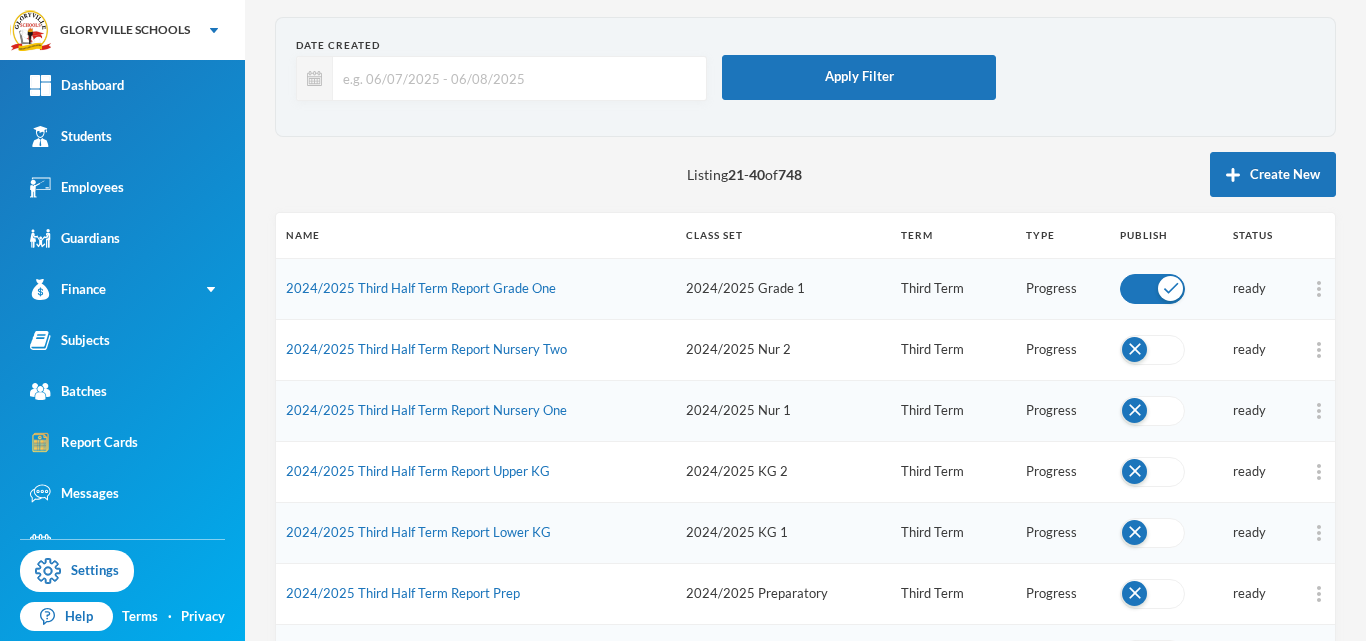click at bounding box center [1152, 350] 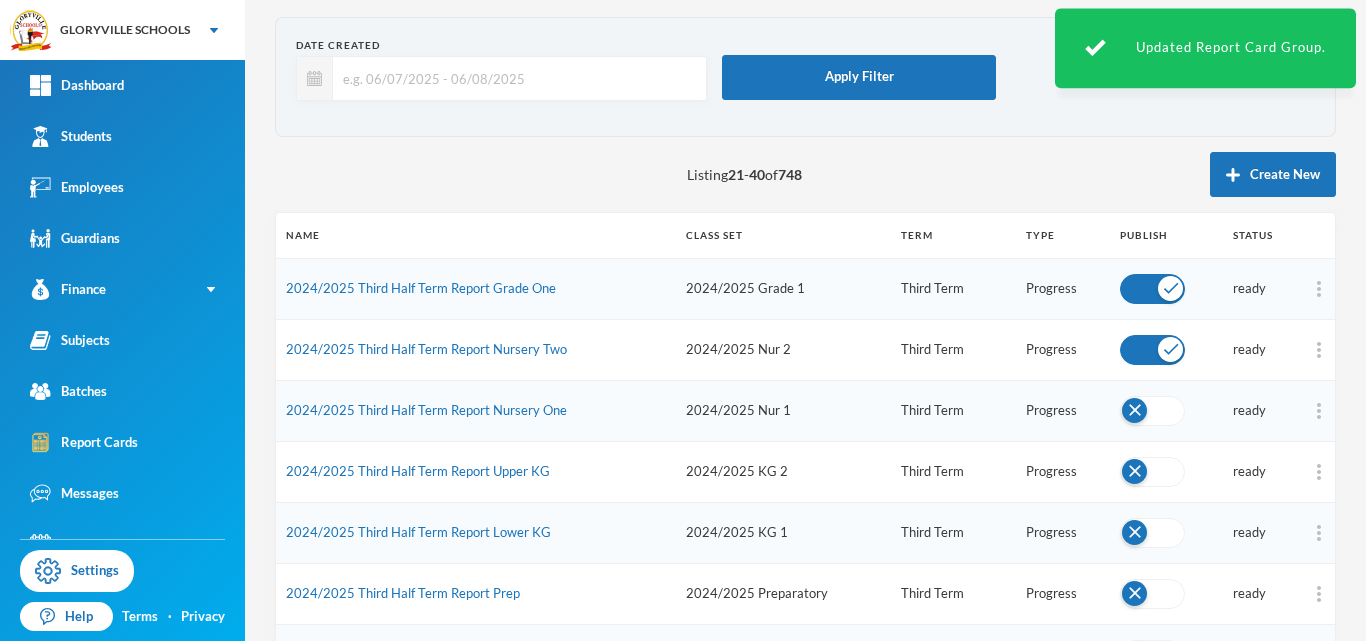 click at bounding box center (1152, 411) 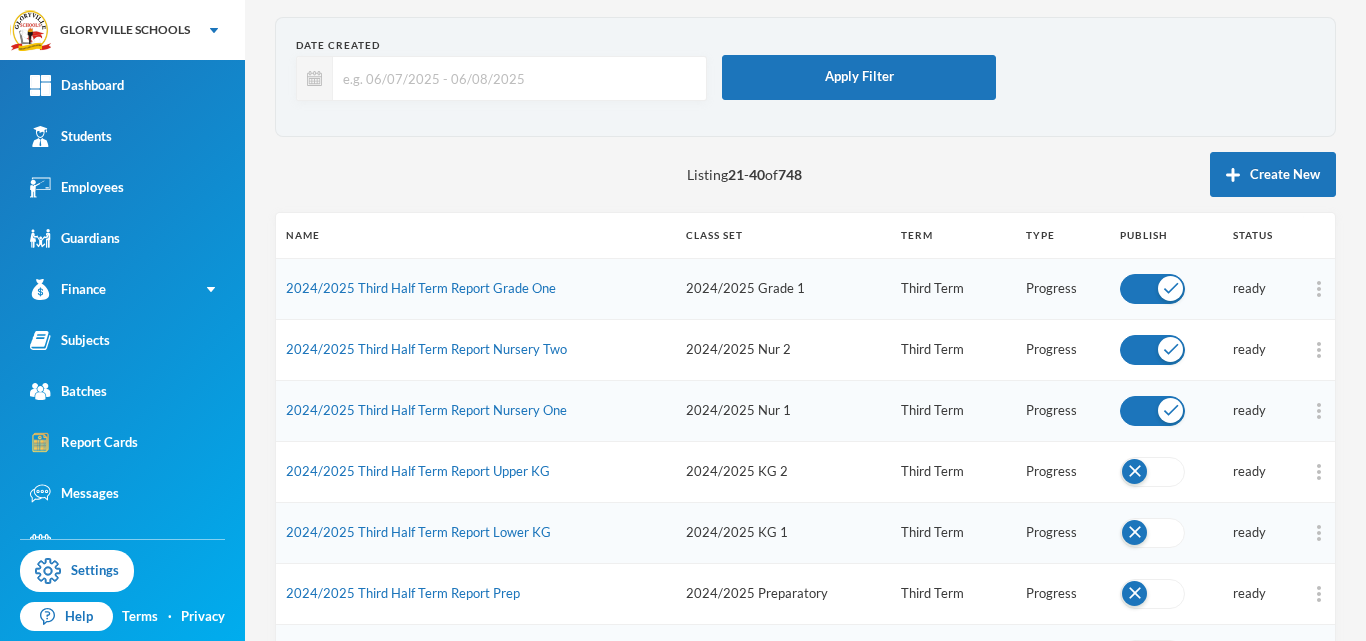 click at bounding box center [1152, 472] 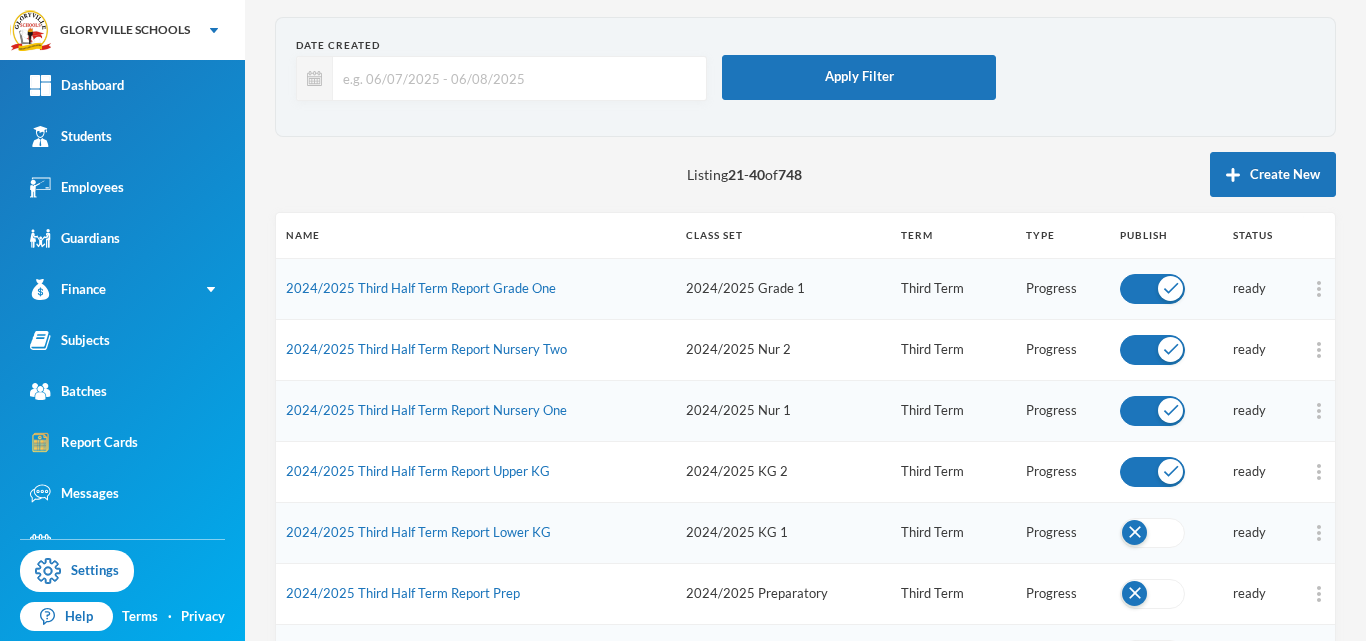click at bounding box center [1152, 533] 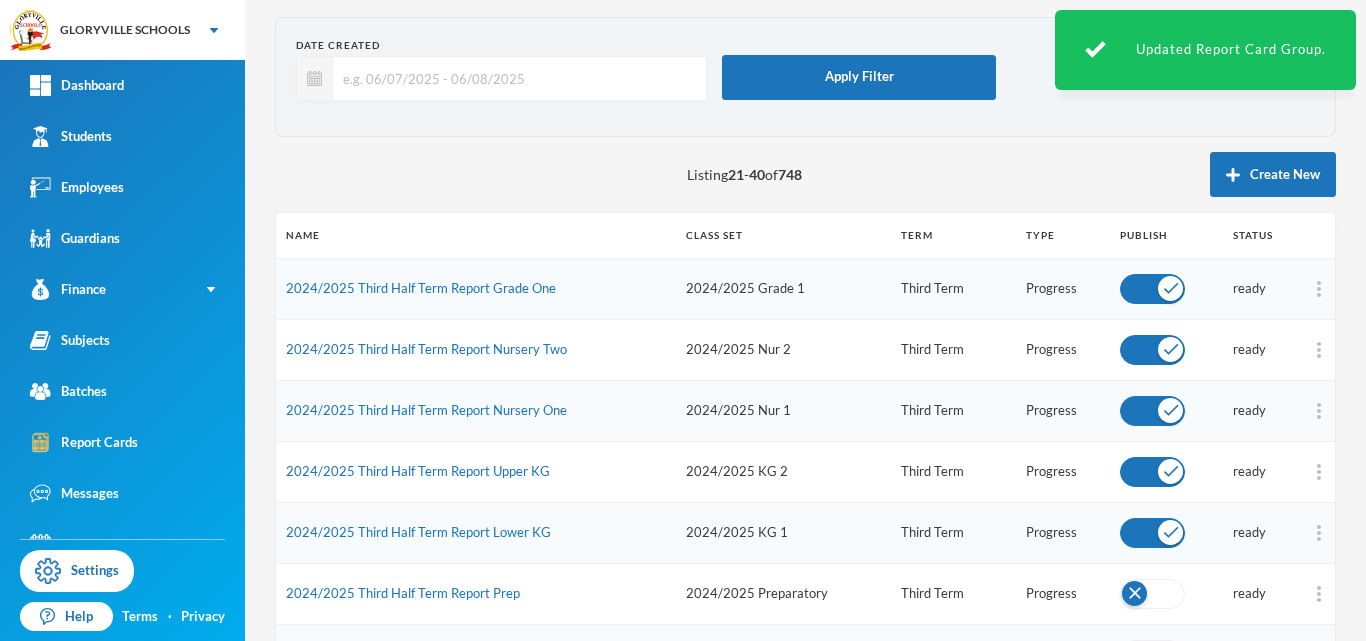 click at bounding box center [1152, 594] 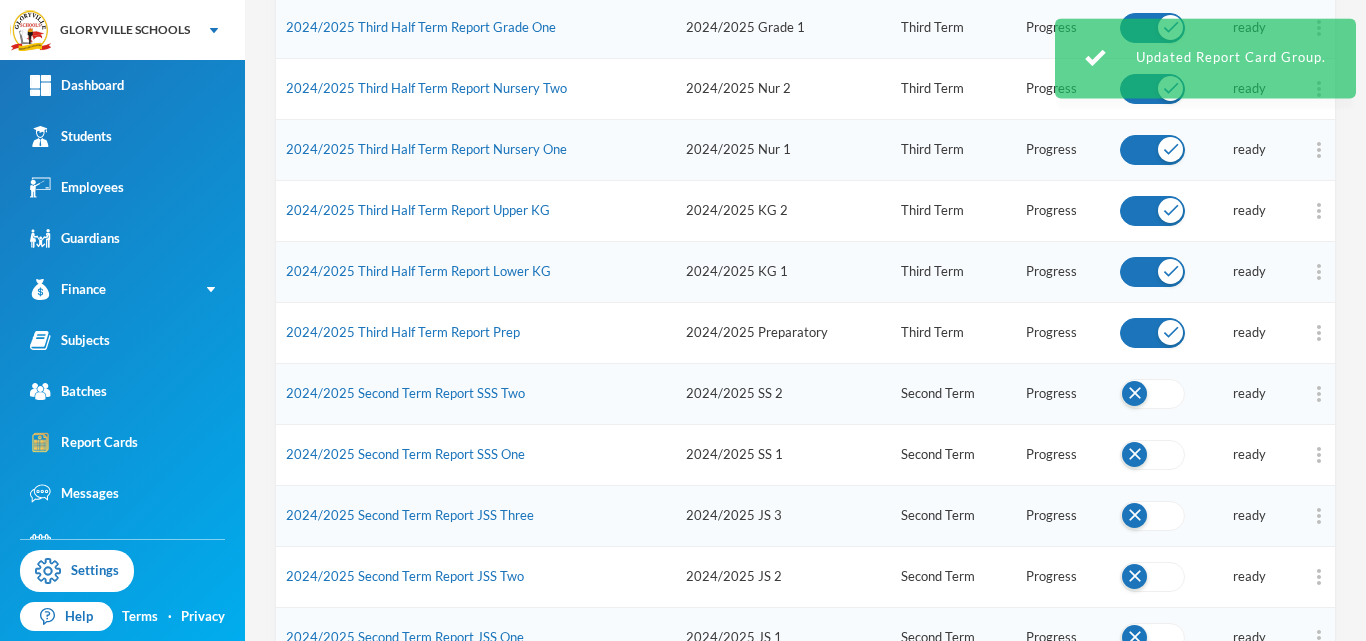 scroll, scrollTop: 353, scrollLeft: 0, axis: vertical 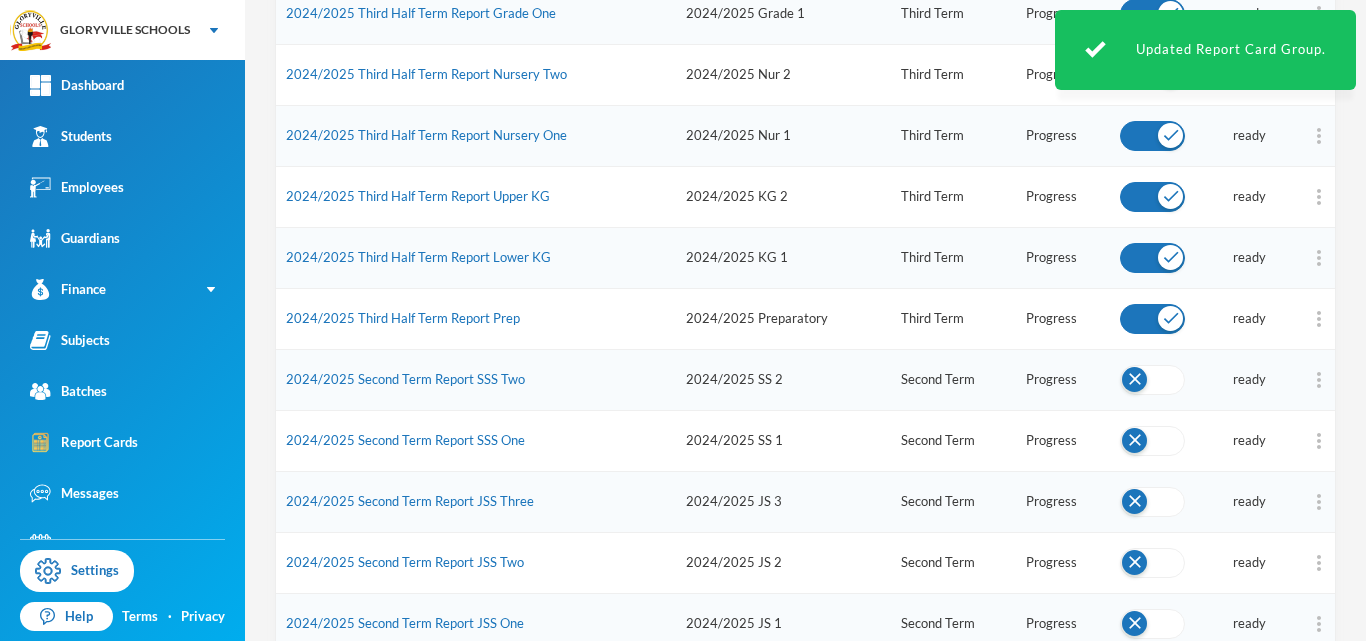 click at bounding box center (1152, 380) 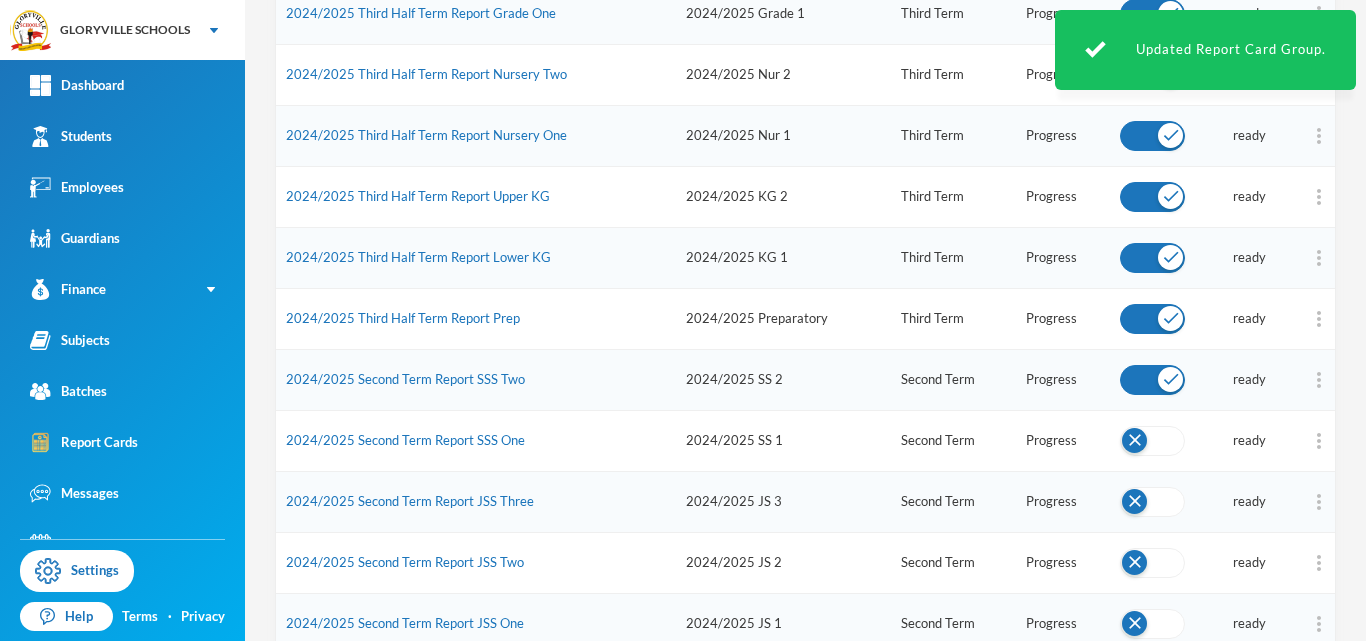 click at bounding box center (1152, 441) 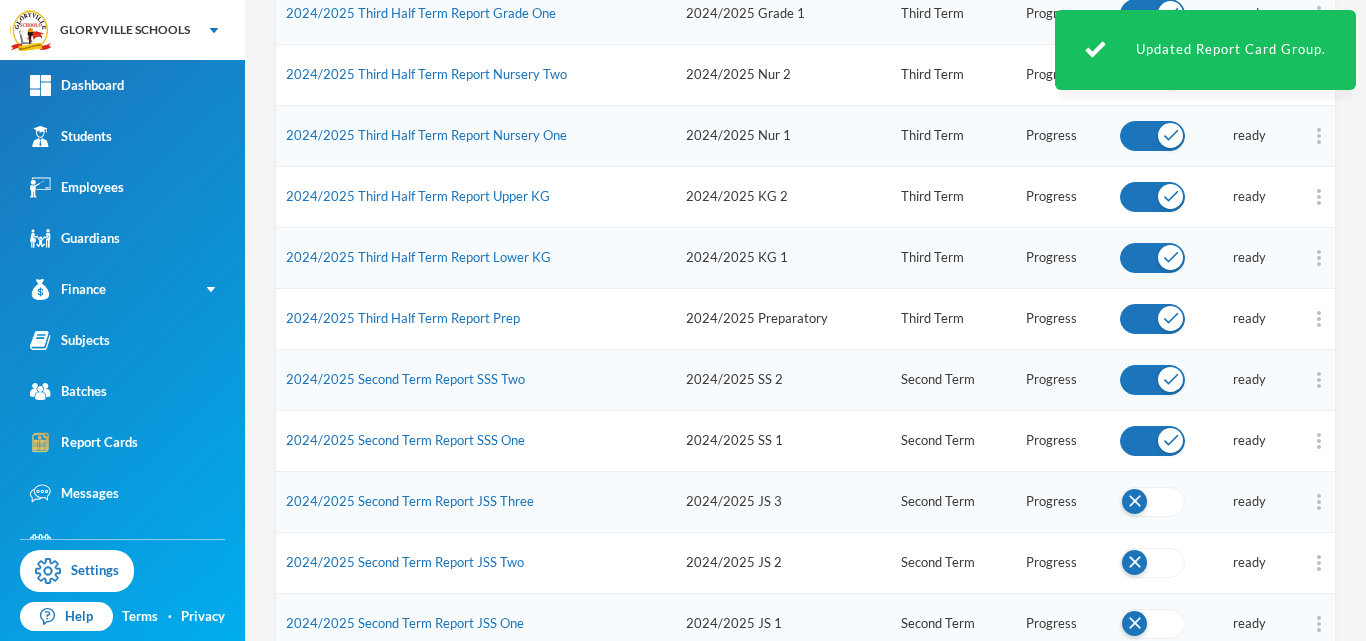 click at bounding box center (1152, 502) 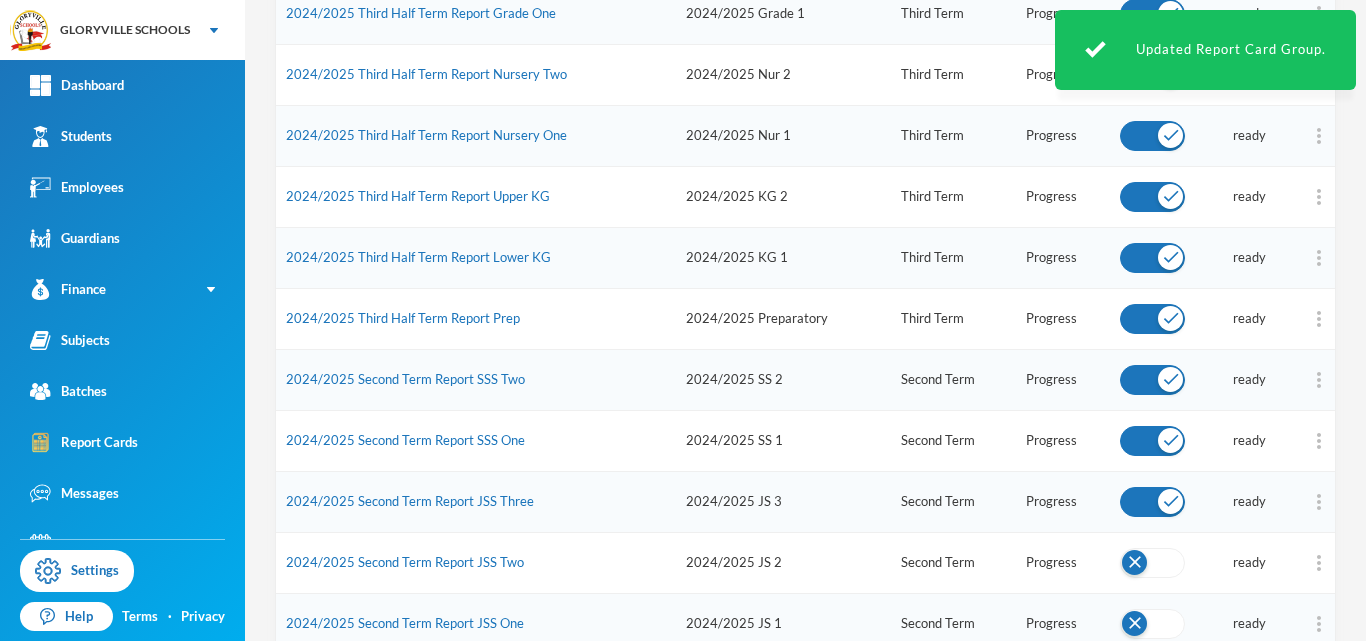 click at bounding box center [1152, 563] 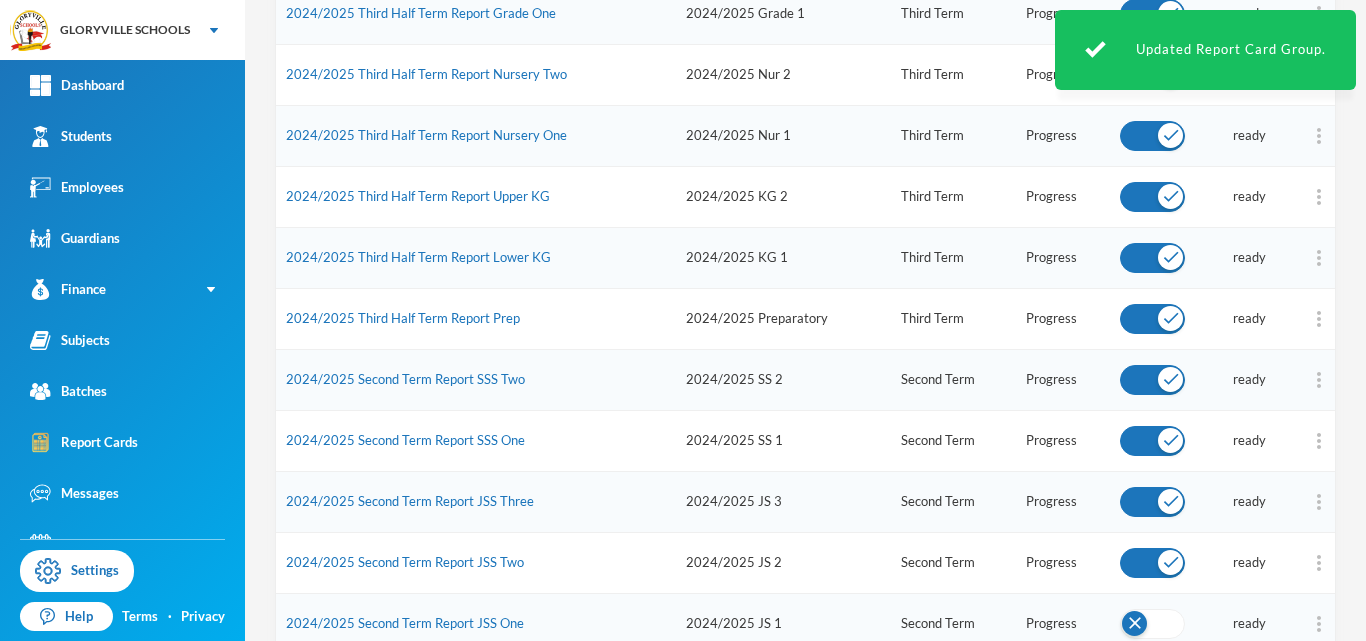 click at bounding box center (1152, 624) 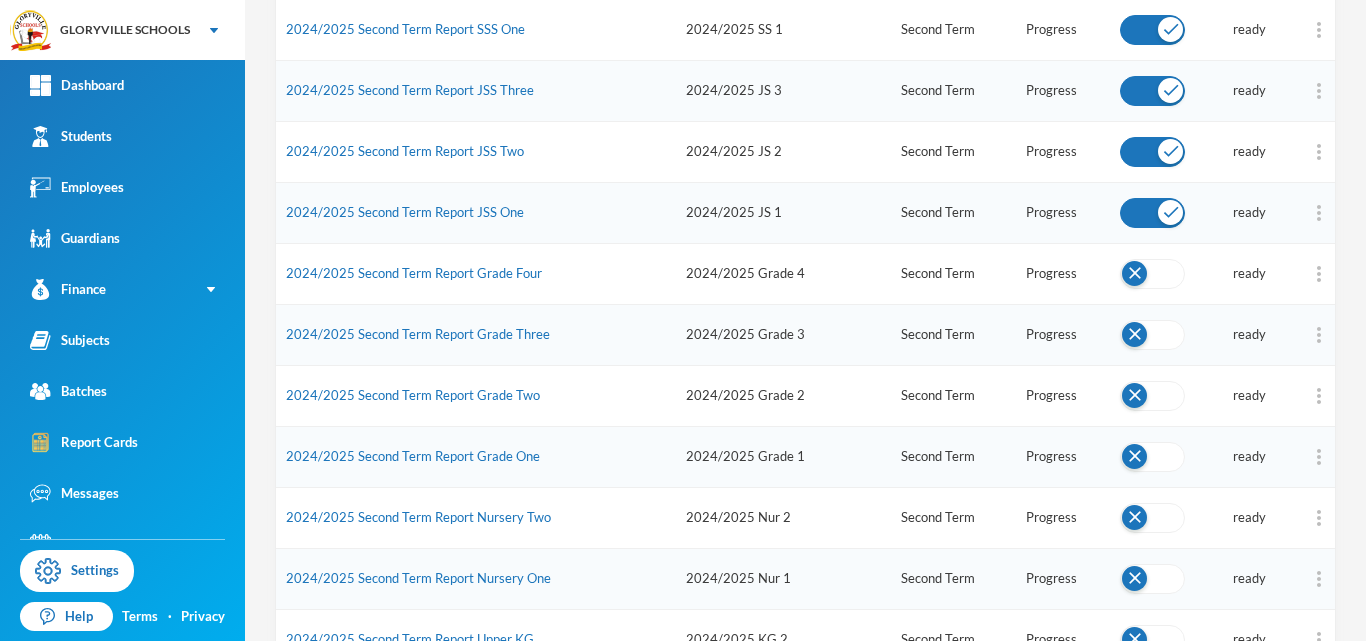 scroll, scrollTop: 770, scrollLeft: 0, axis: vertical 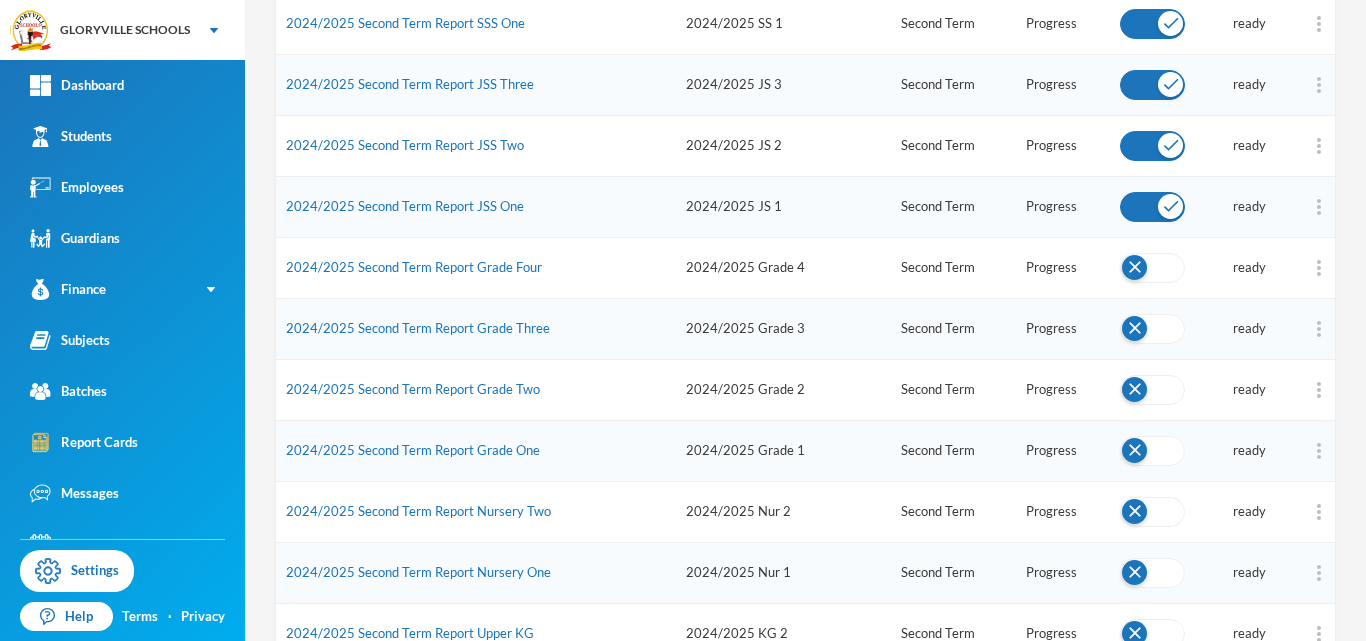 click at bounding box center (1152, 268) 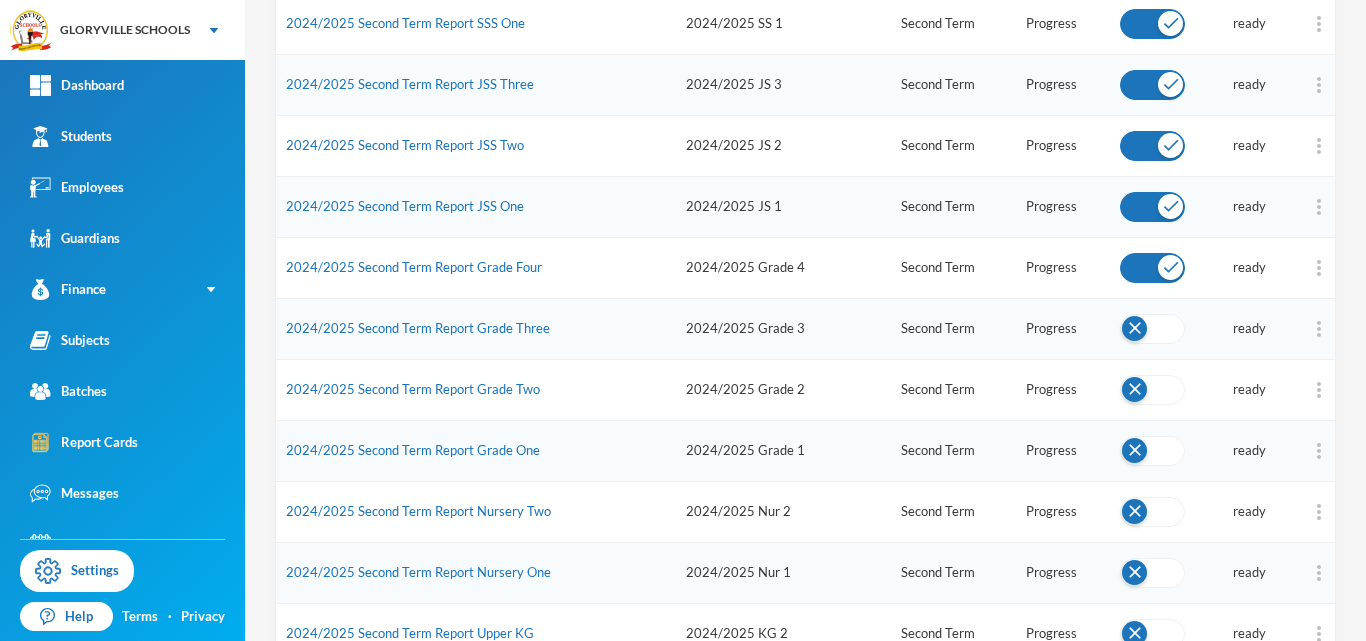click at bounding box center [1152, 329] 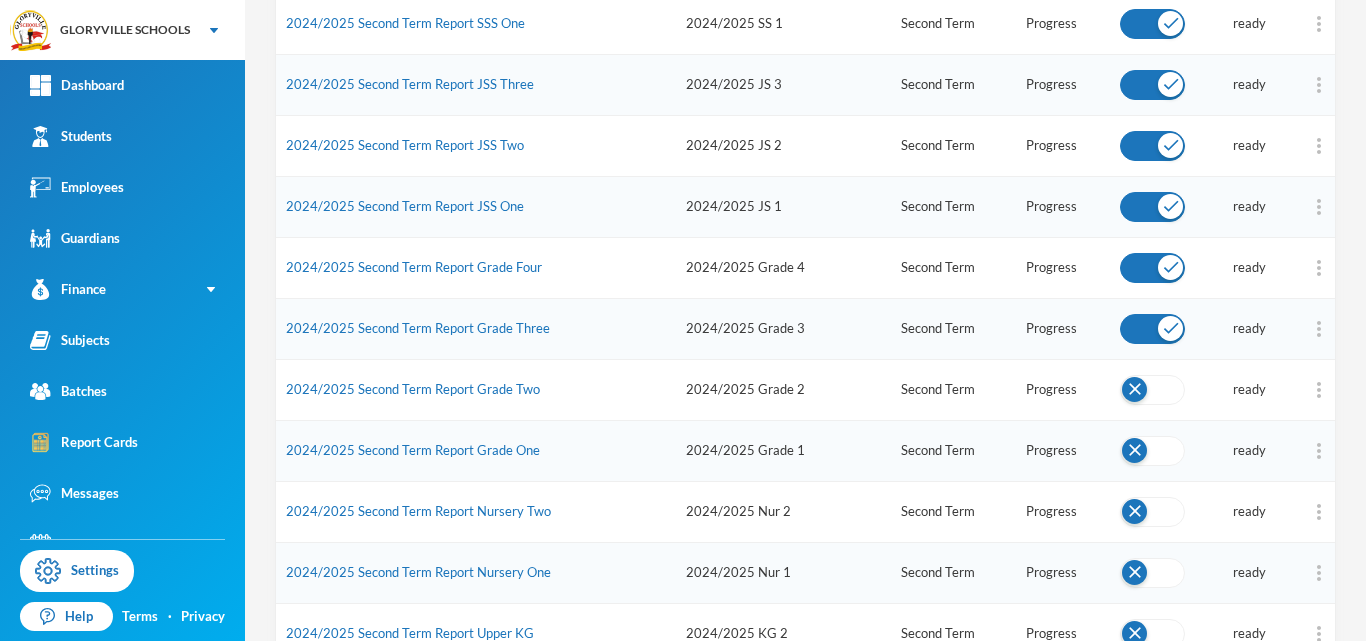 click at bounding box center (1152, 390) 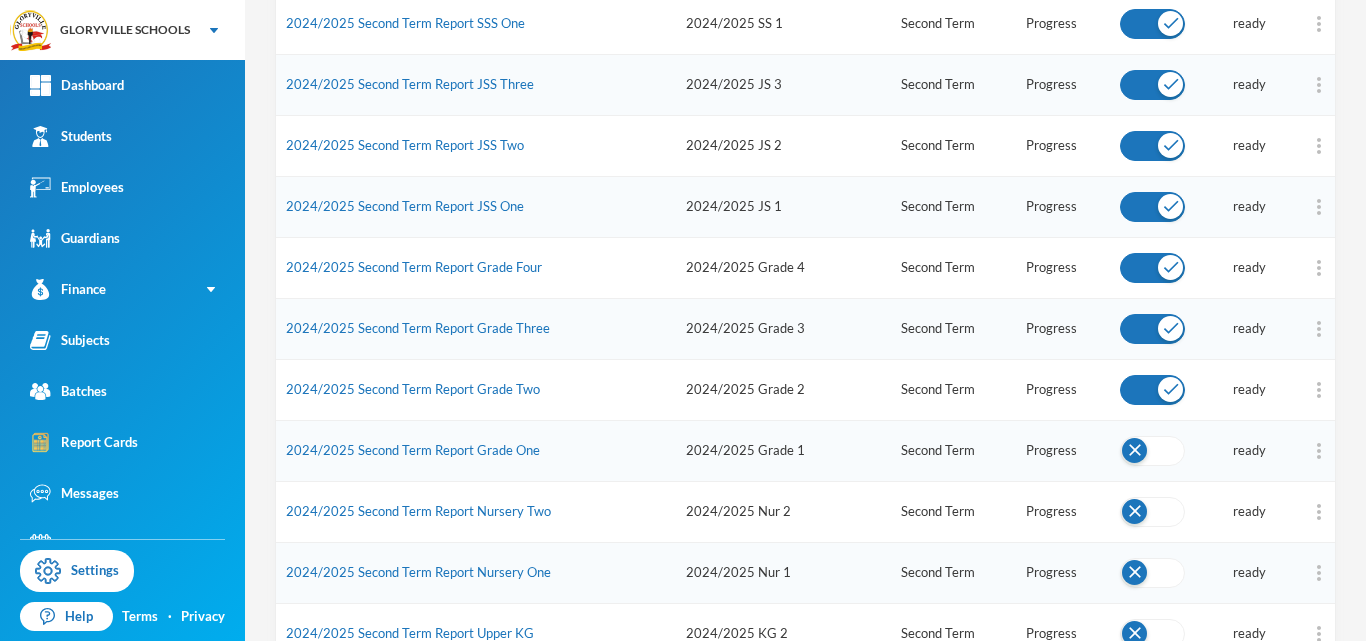 click at bounding box center [1152, 451] 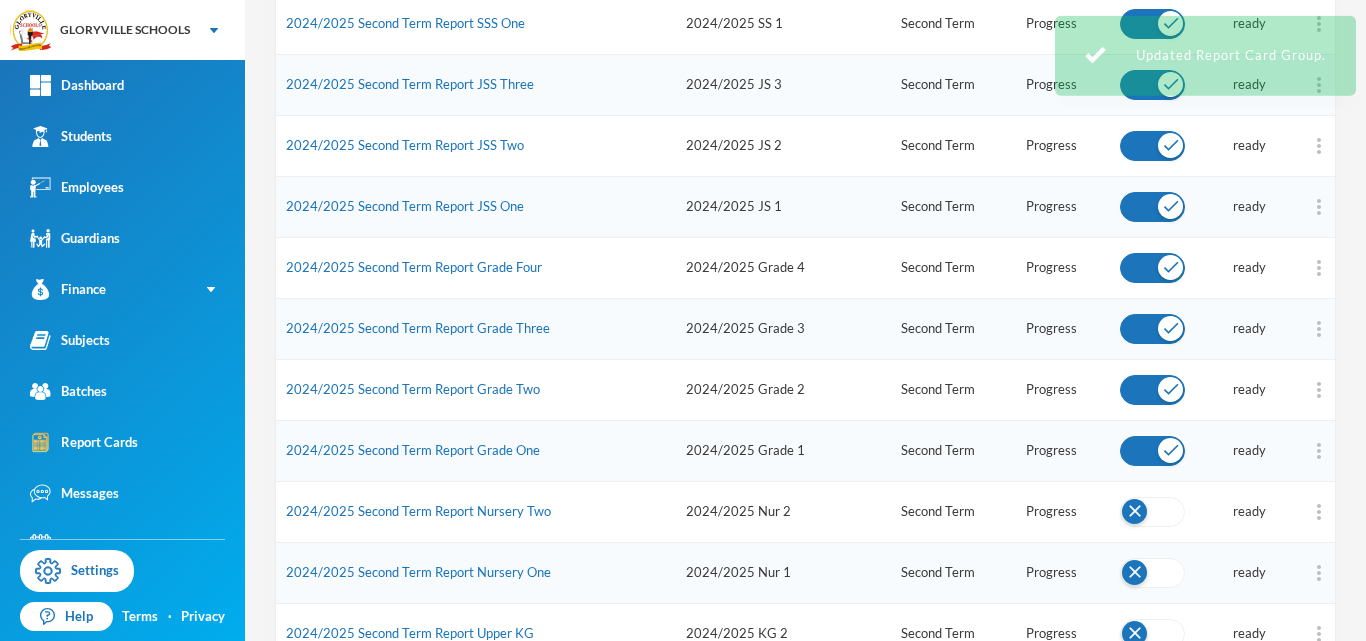 click at bounding box center (1152, 512) 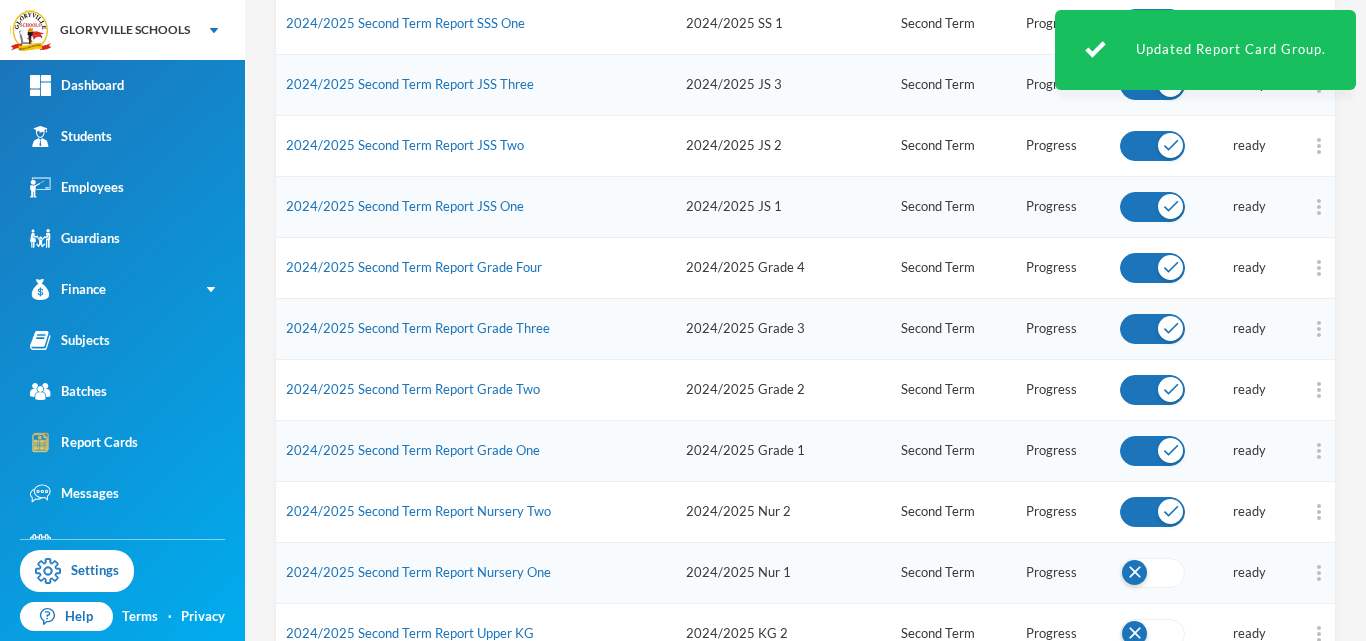 click at bounding box center (1152, 573) 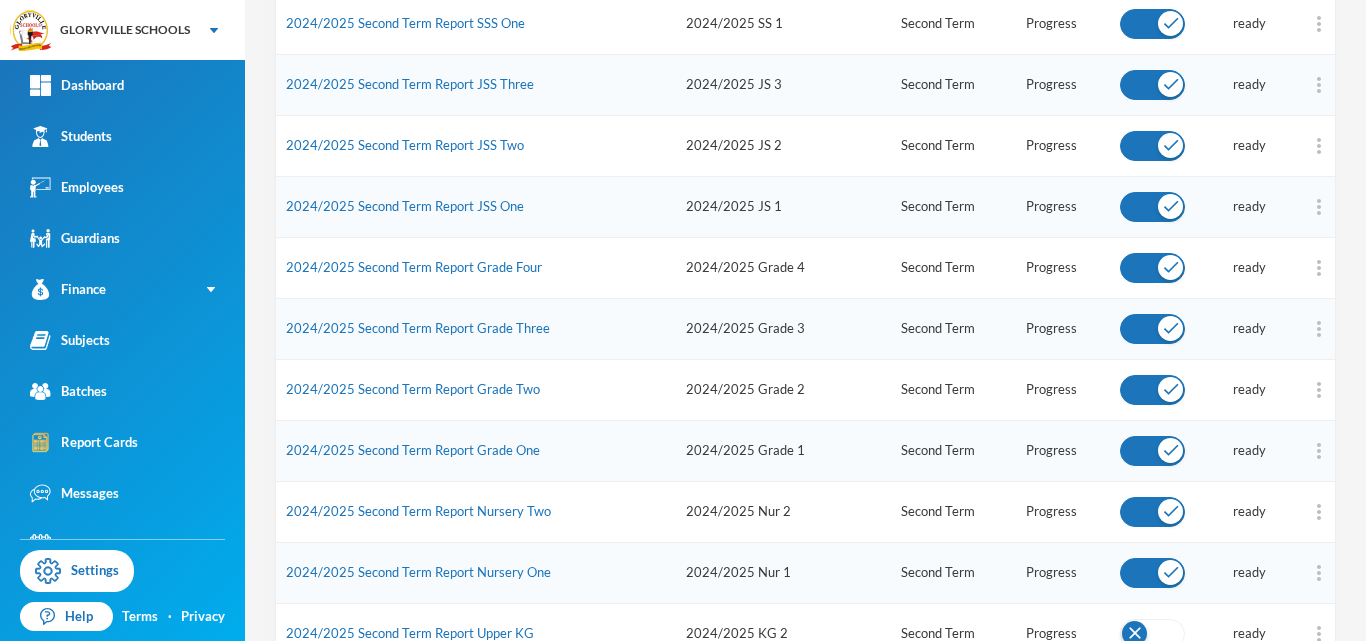click at bounding box center [1152, 634] 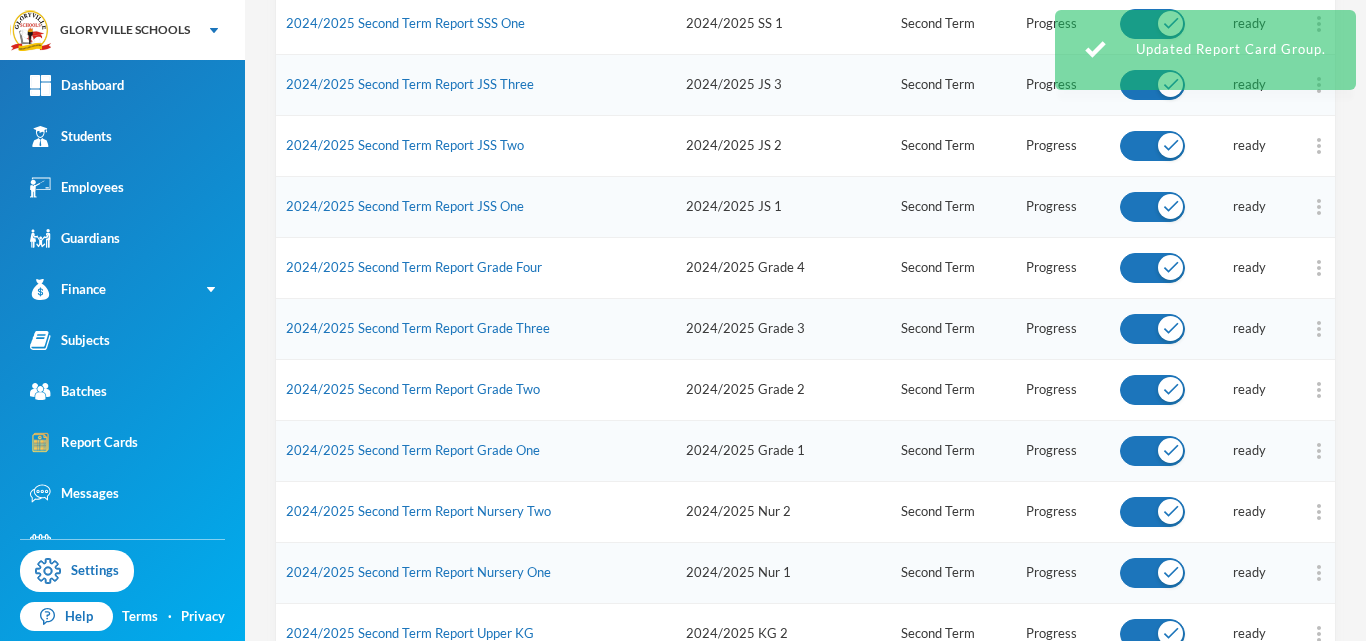 scroll, scrollTop: 1039, scrollLeft: 0, axis: vertical 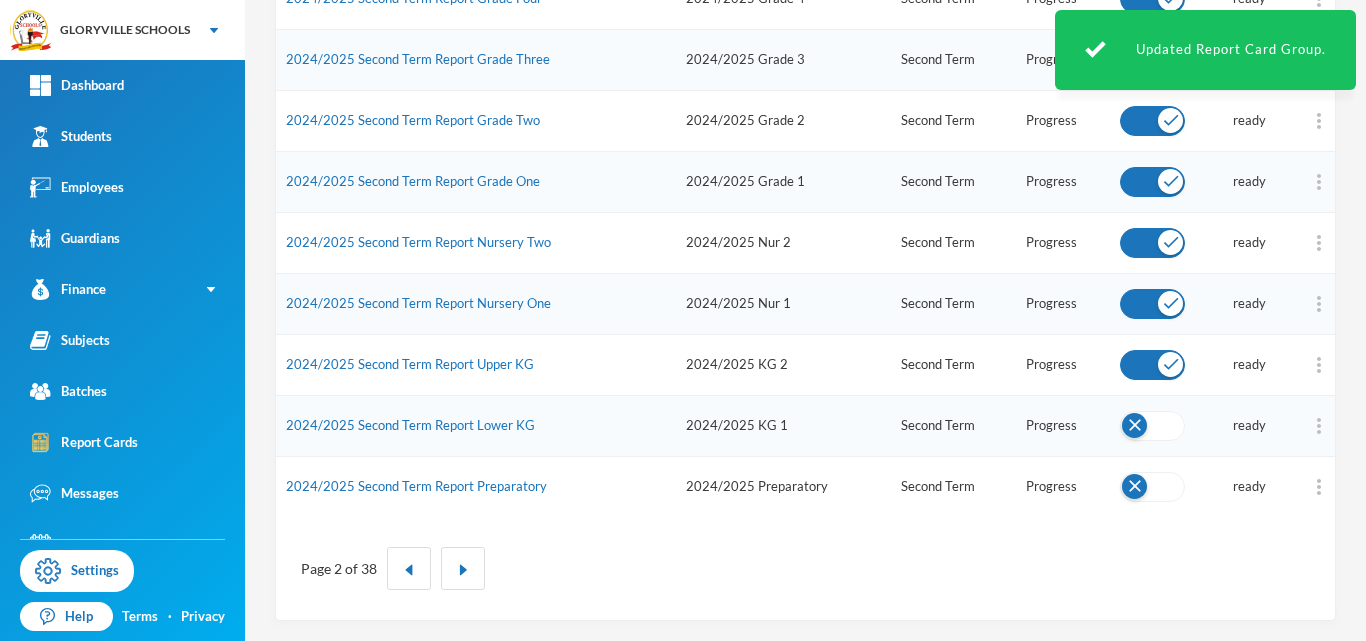 click at bounding box center [1152, 426] 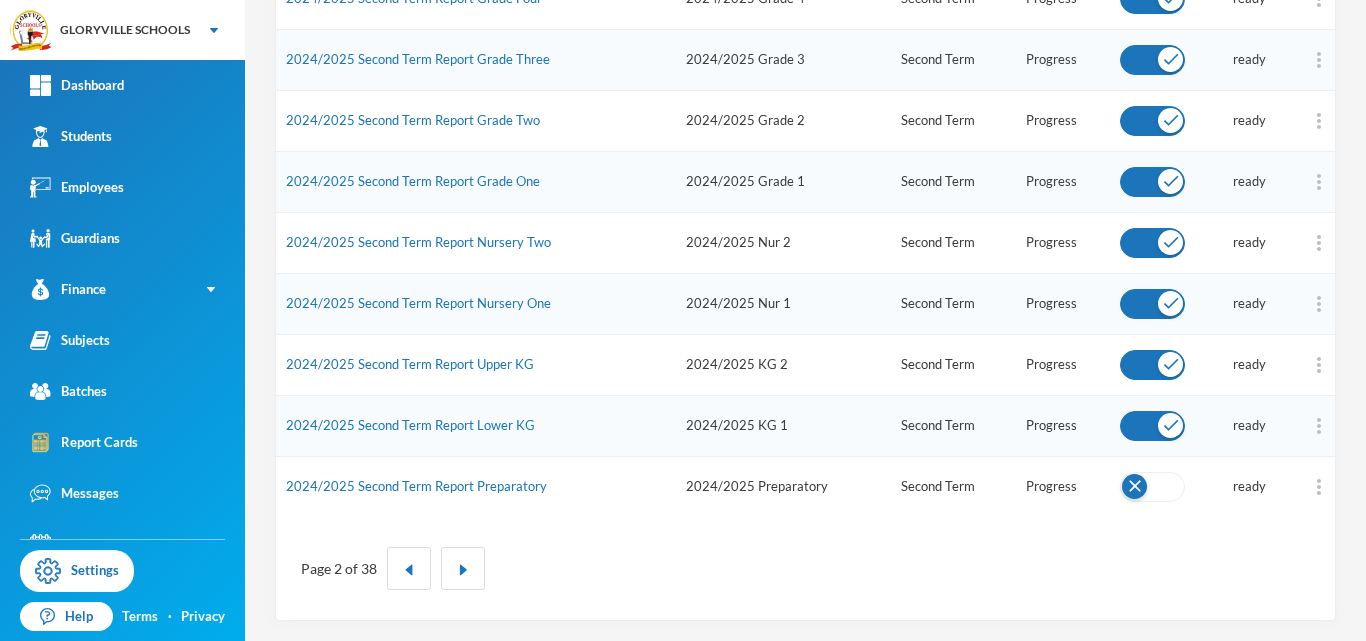 click at bounding box center [1152, 487] 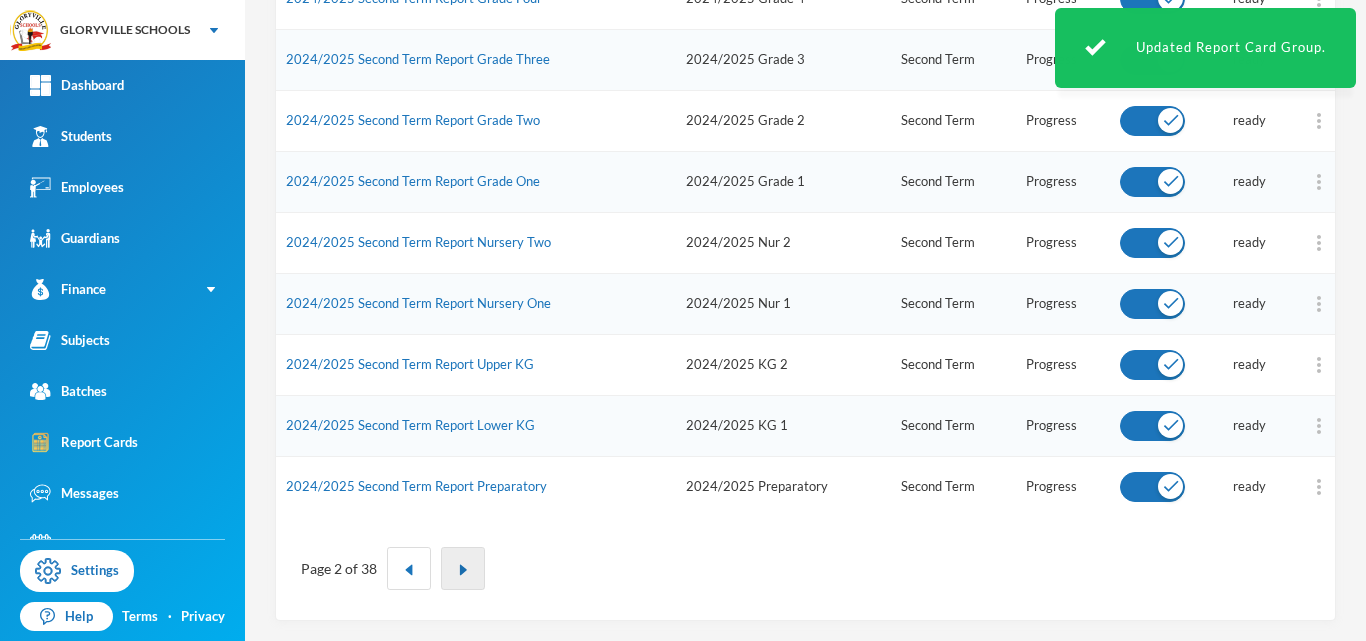 click at bounding box center [463, 570] 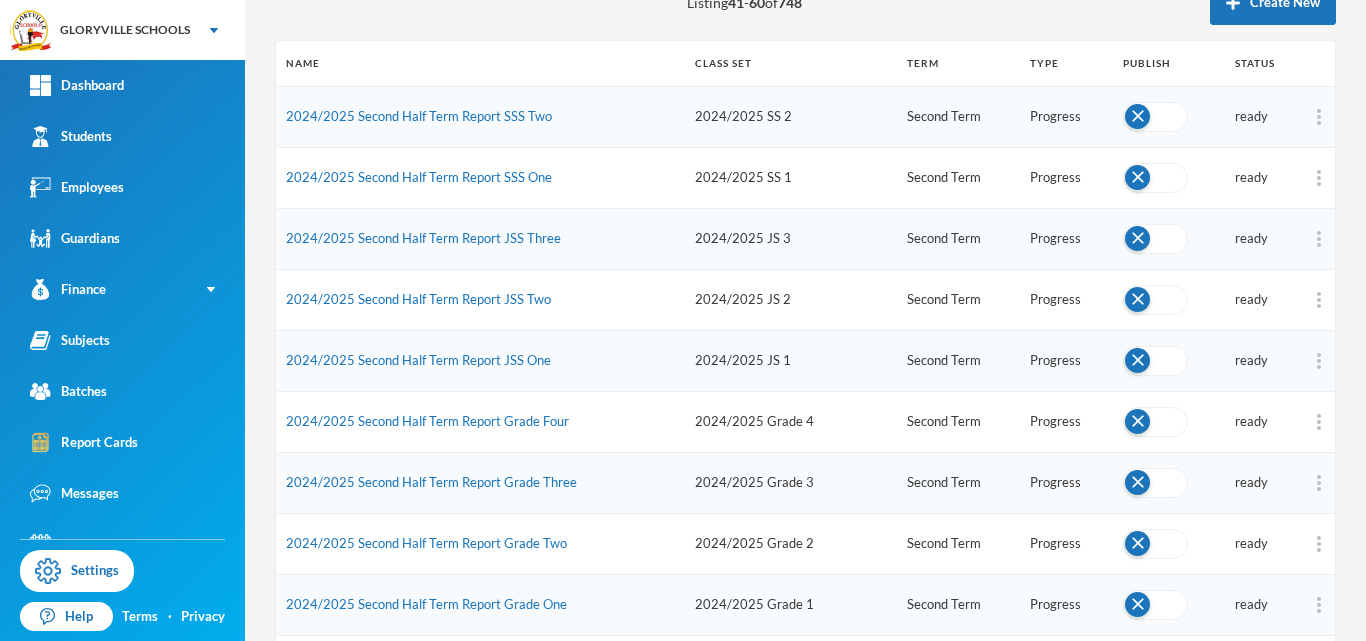 scroll, scrollTop: 189, scrollLeft: 0, axis: vertical 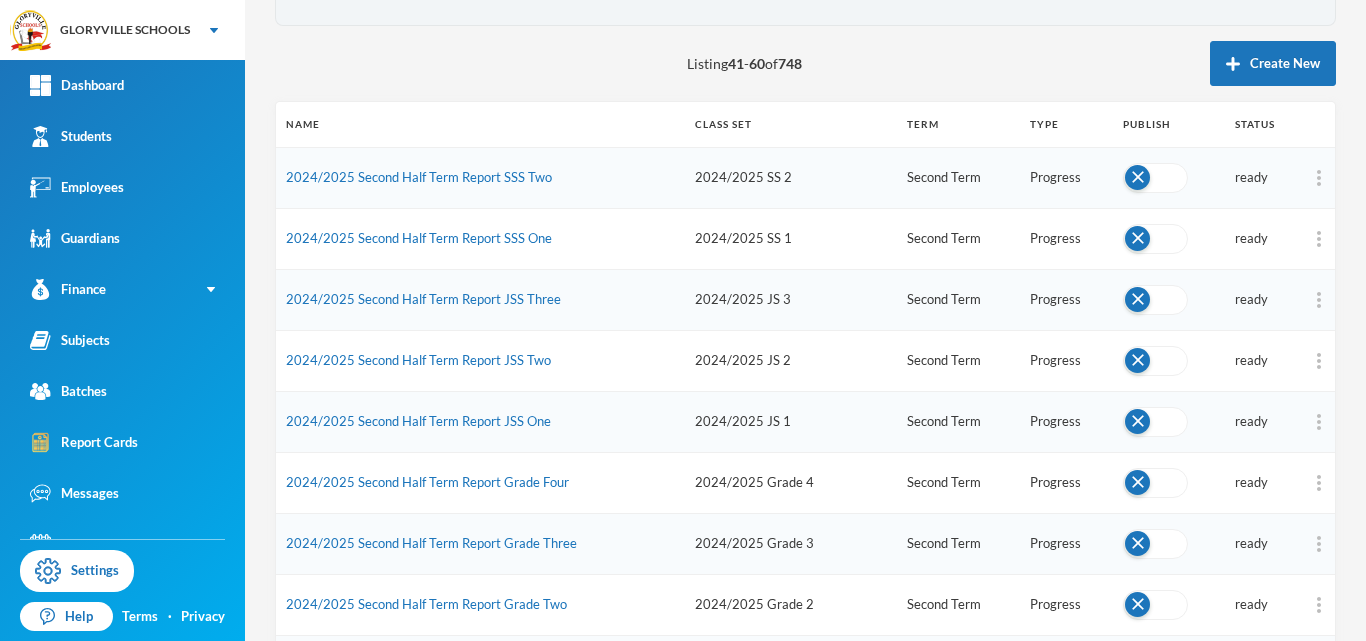 click at bounding box center (1155, 178) 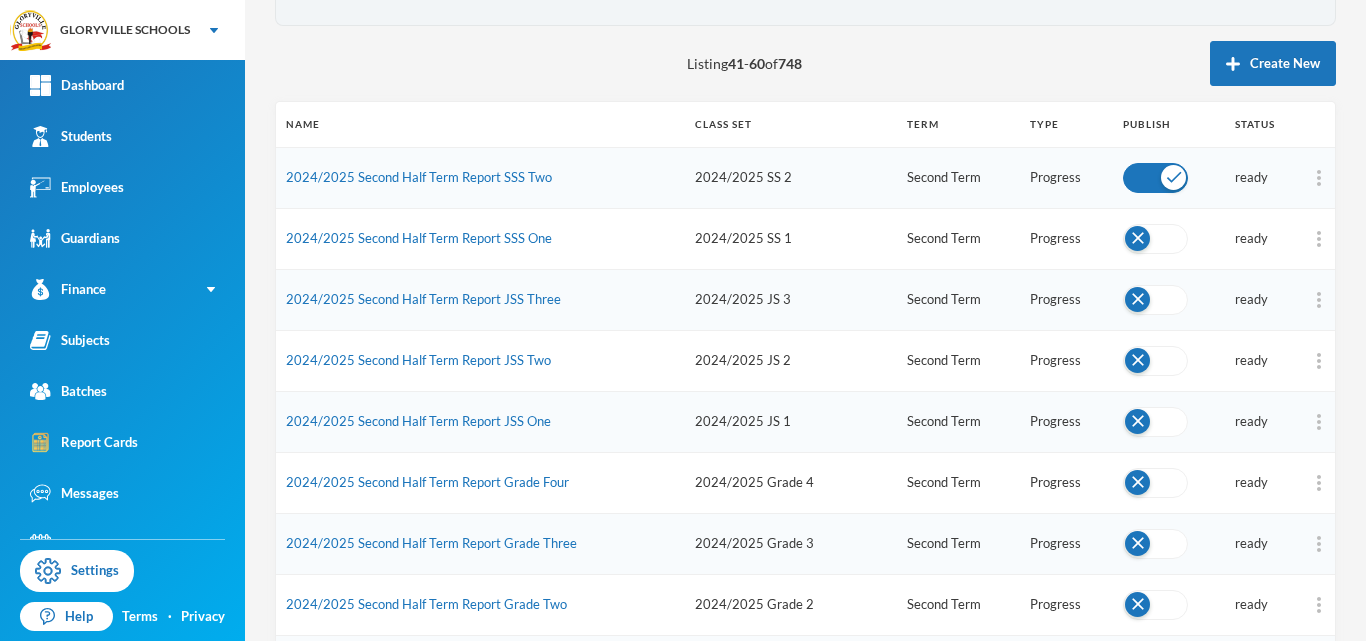 click at bounding box center [1155, 239] 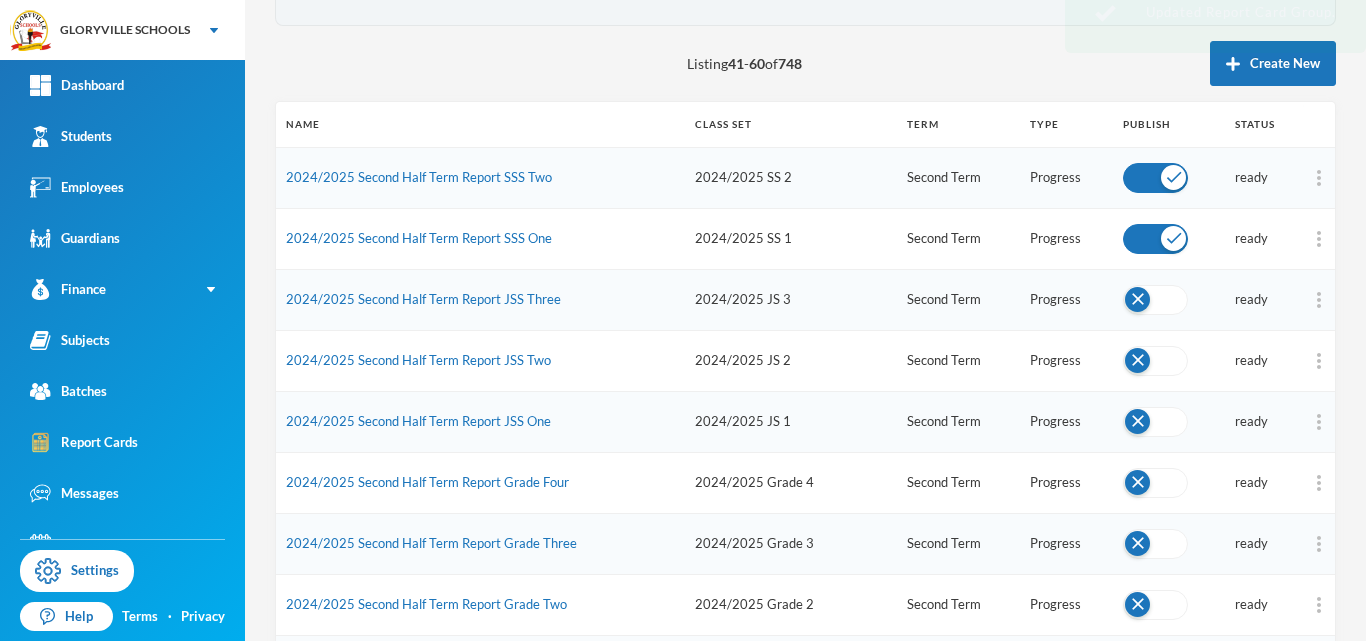 click at bounding box center [1155, 300] 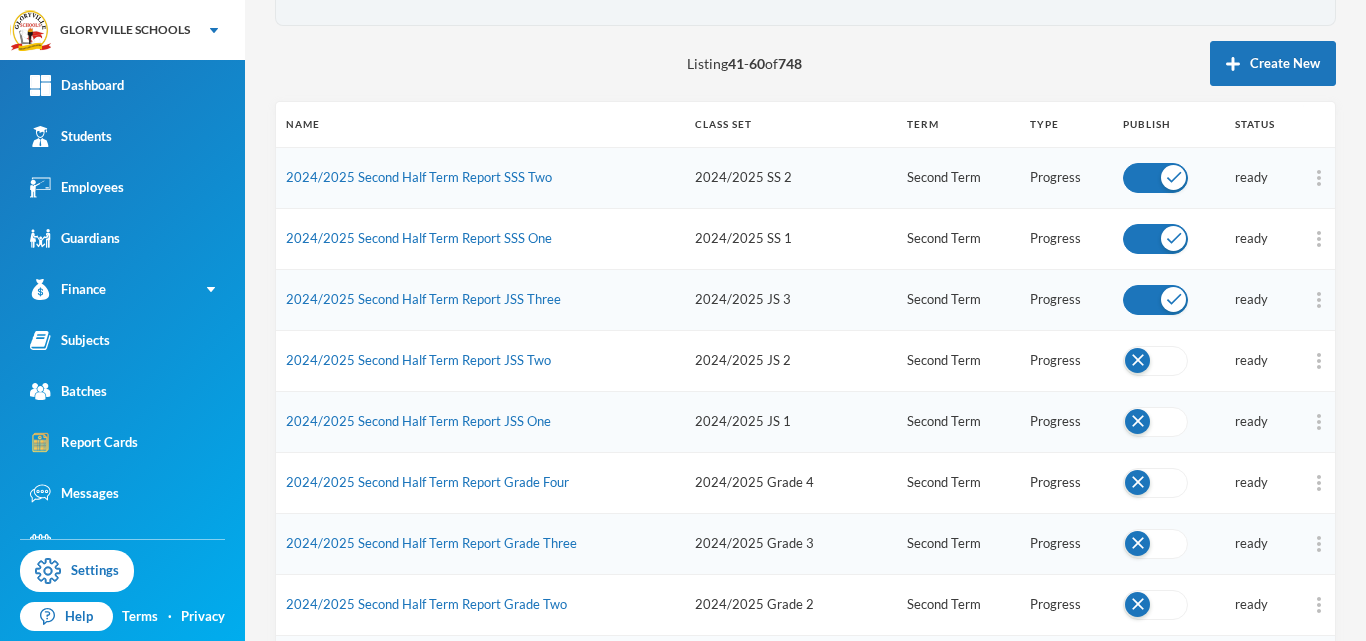click at bounding box center [1155, 361] 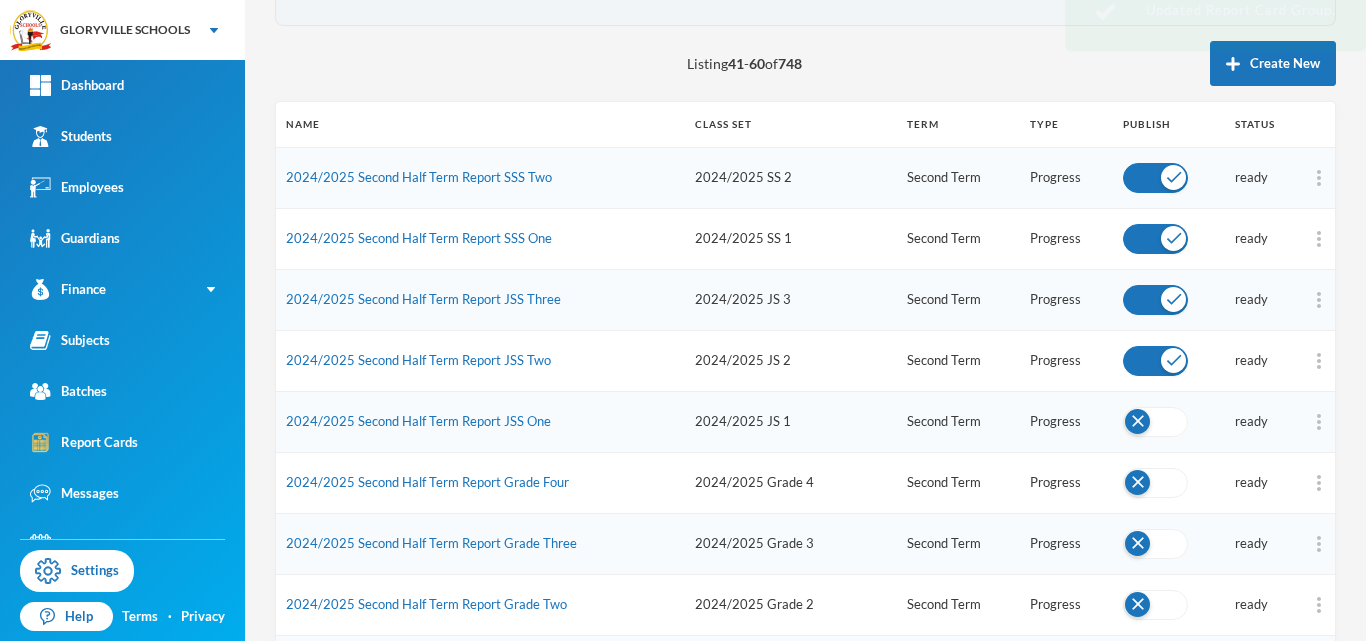 click at bounding box center (1155, 422) 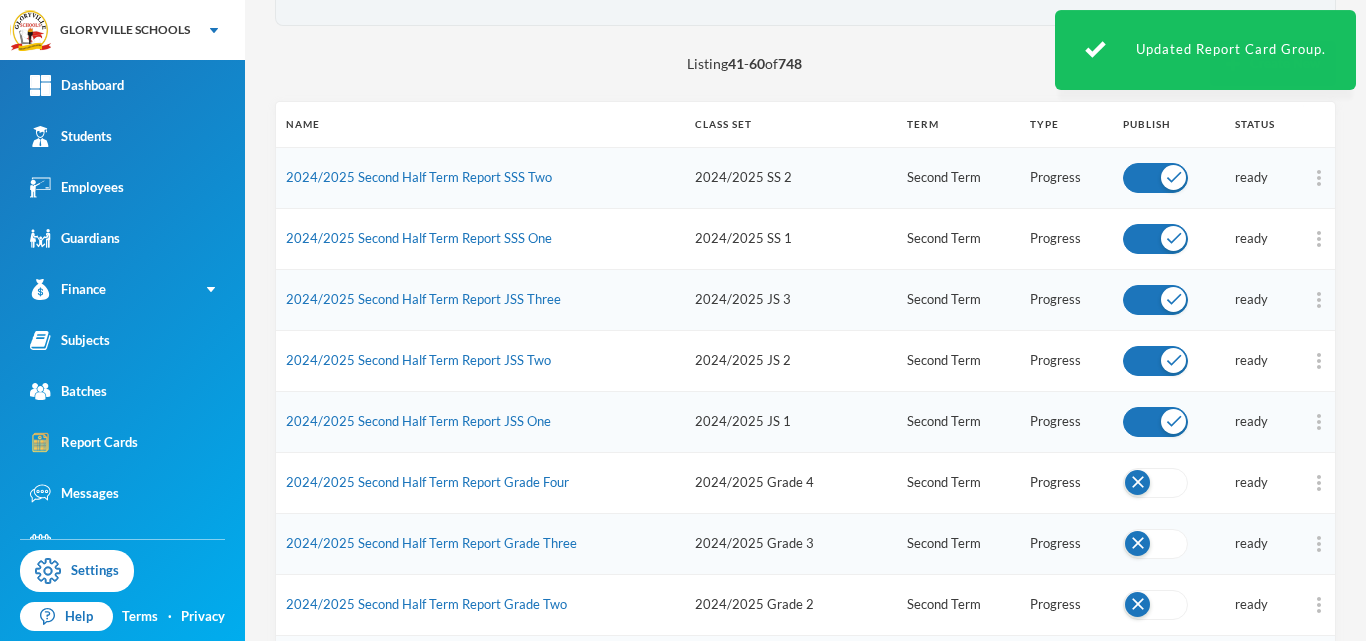 click at bounding box center (1168, 482) 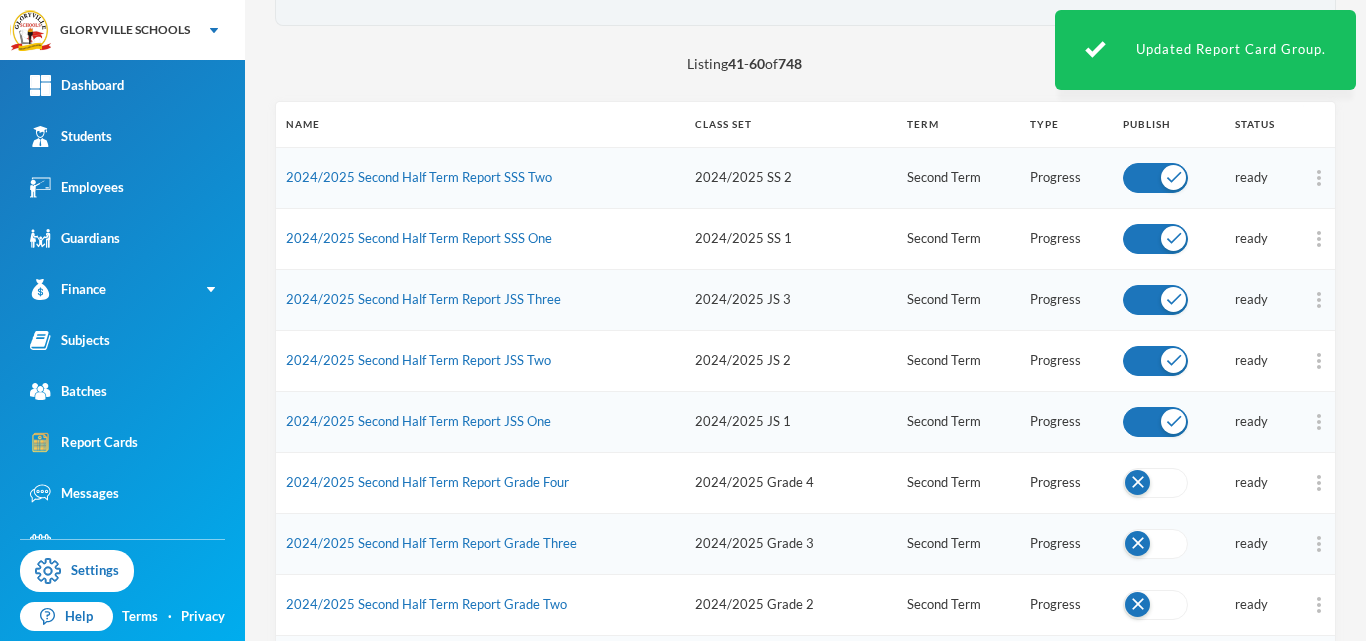 click at bounding box center (1155, 483) 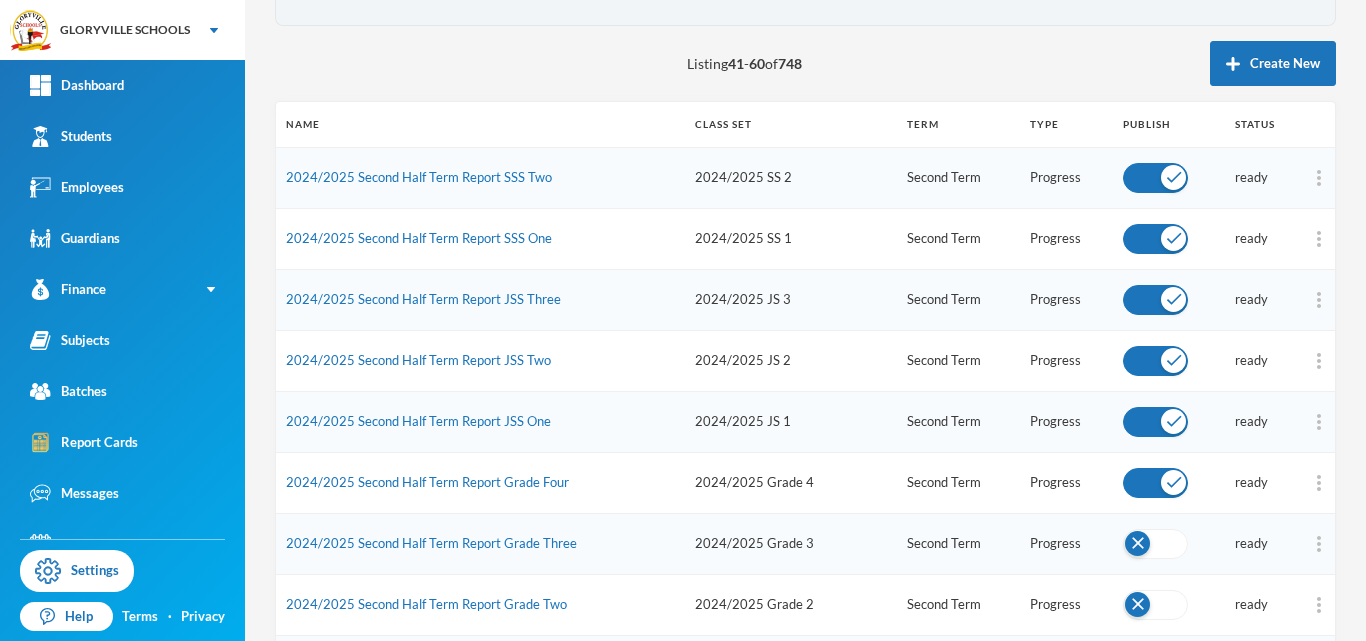 click at bounding box center [1155, 544] 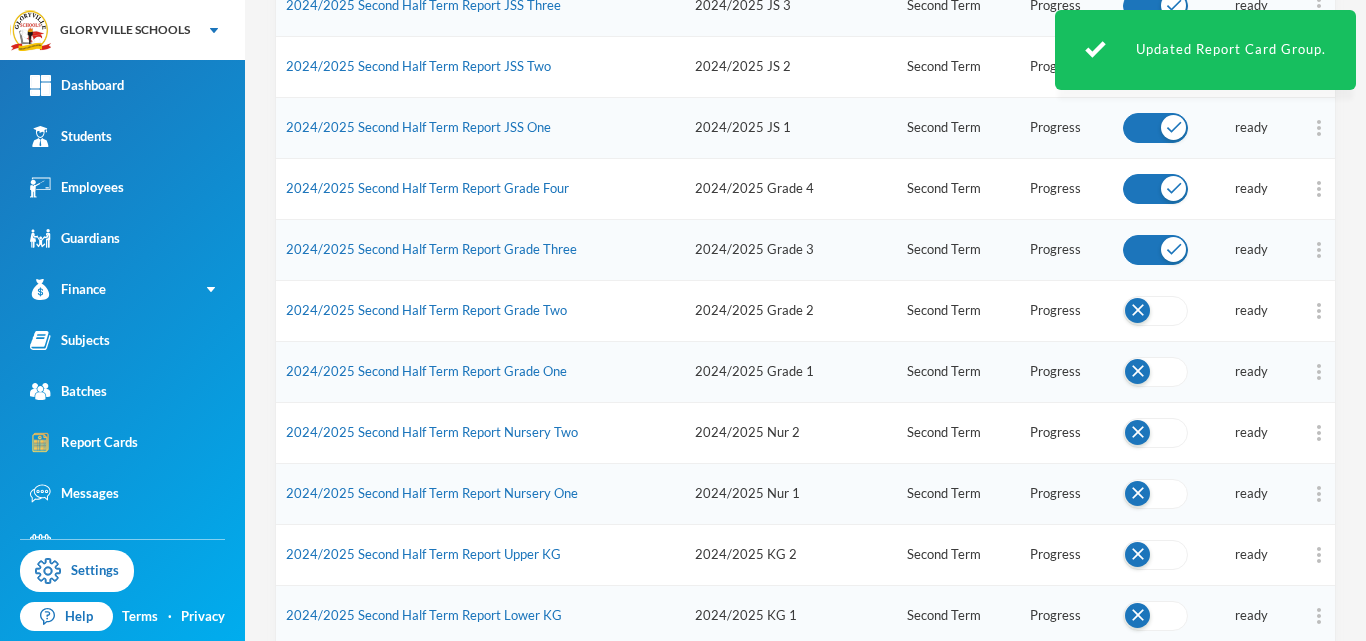 scroll, scrollTop: 503, scrollLeft: 0, axis: vertical 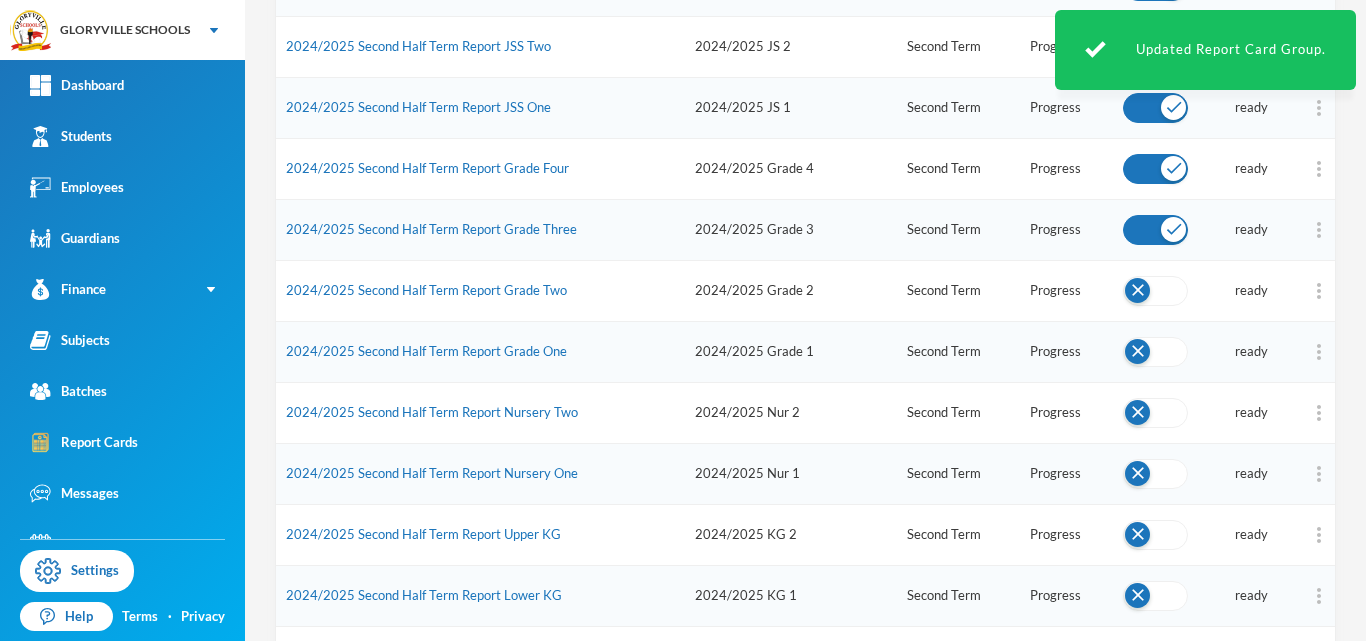 click at bounding box center [1155, 291] 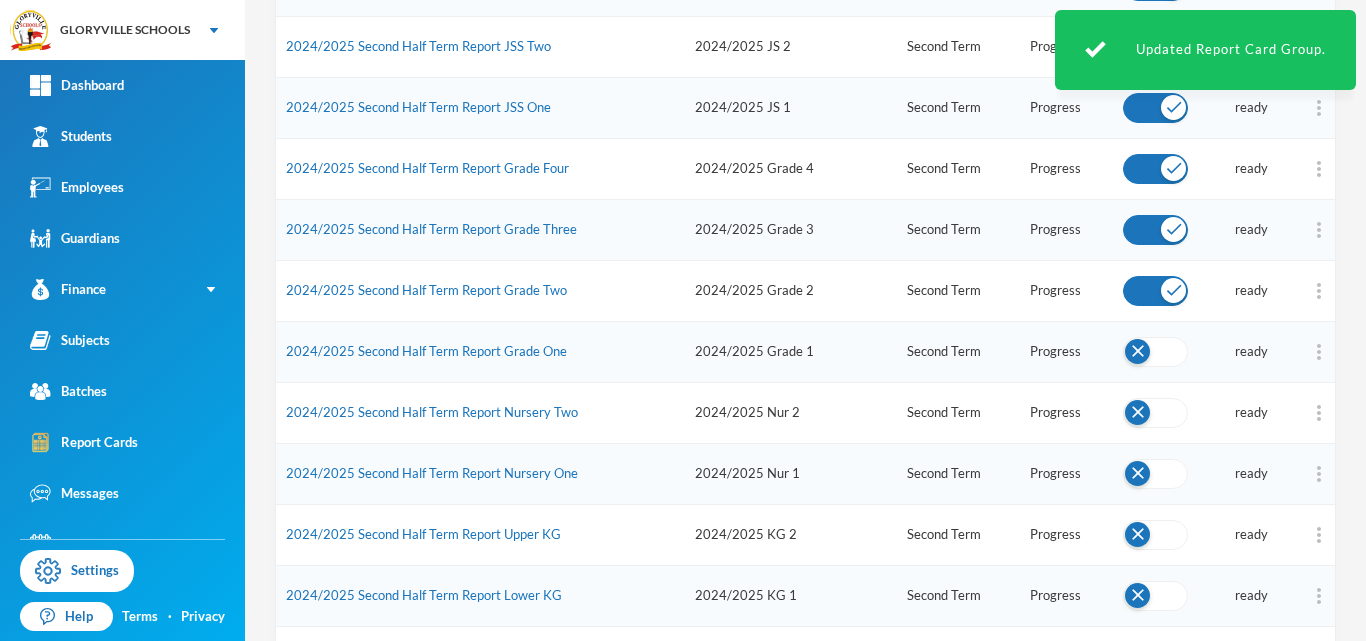 click at bounding box center (1155, 352) 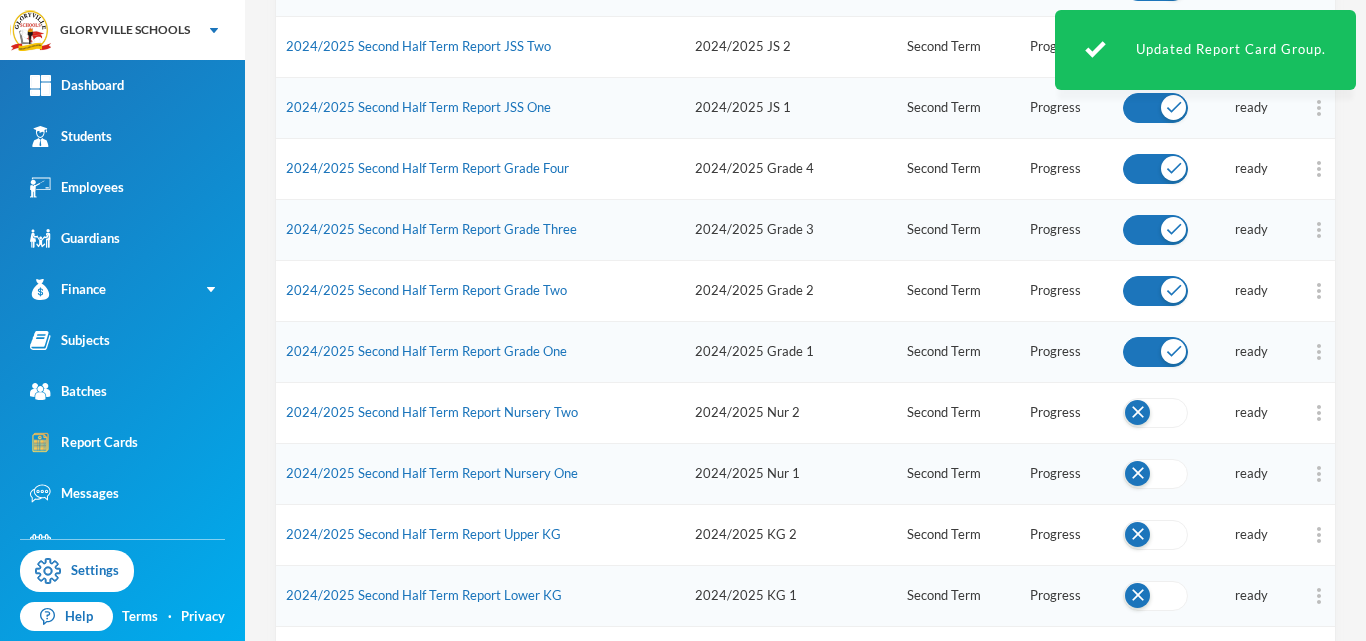 click at bounding box center (1155, 413) 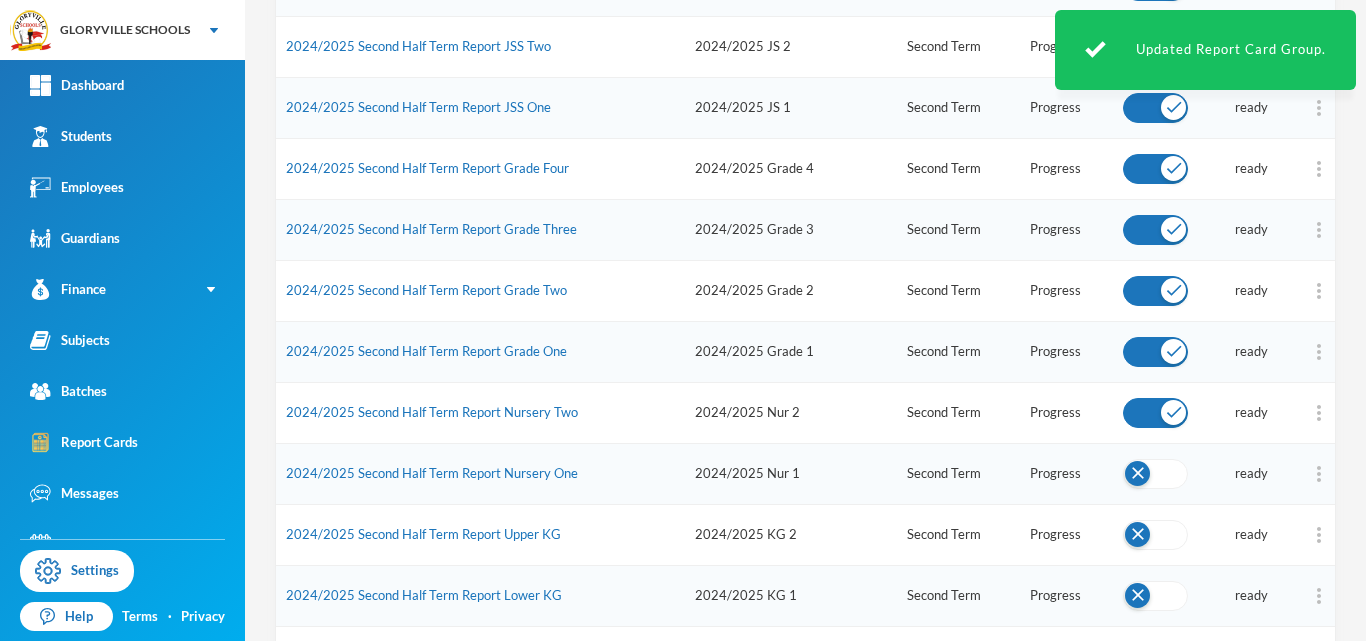 click at bounding box center (1155, 474) 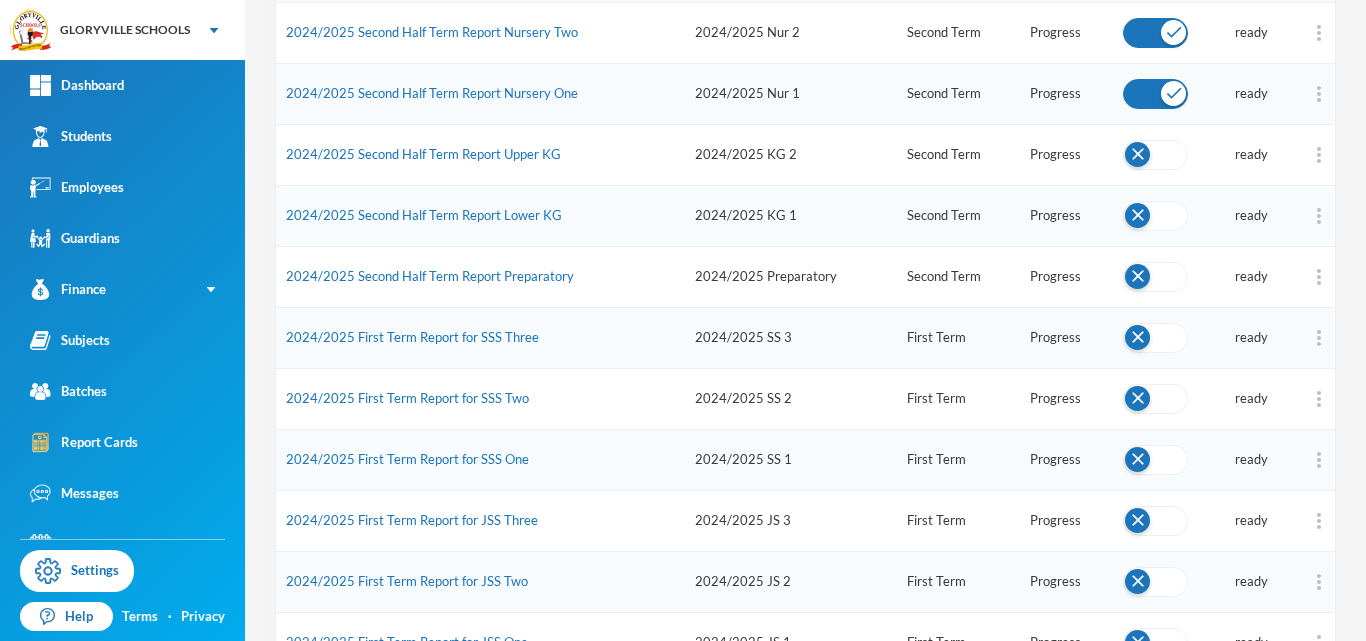 scroll, scrollTop: 895, scrollLeft: 0, axis: vertical 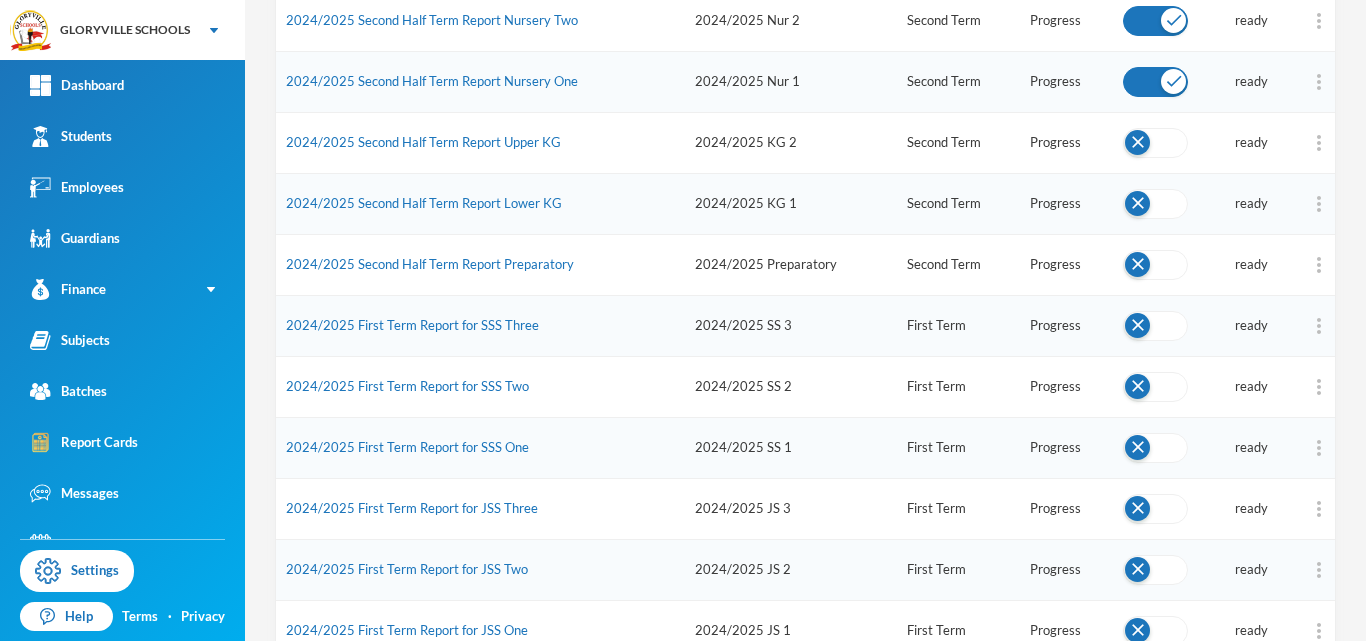 click at bounding box center [1155, 143] 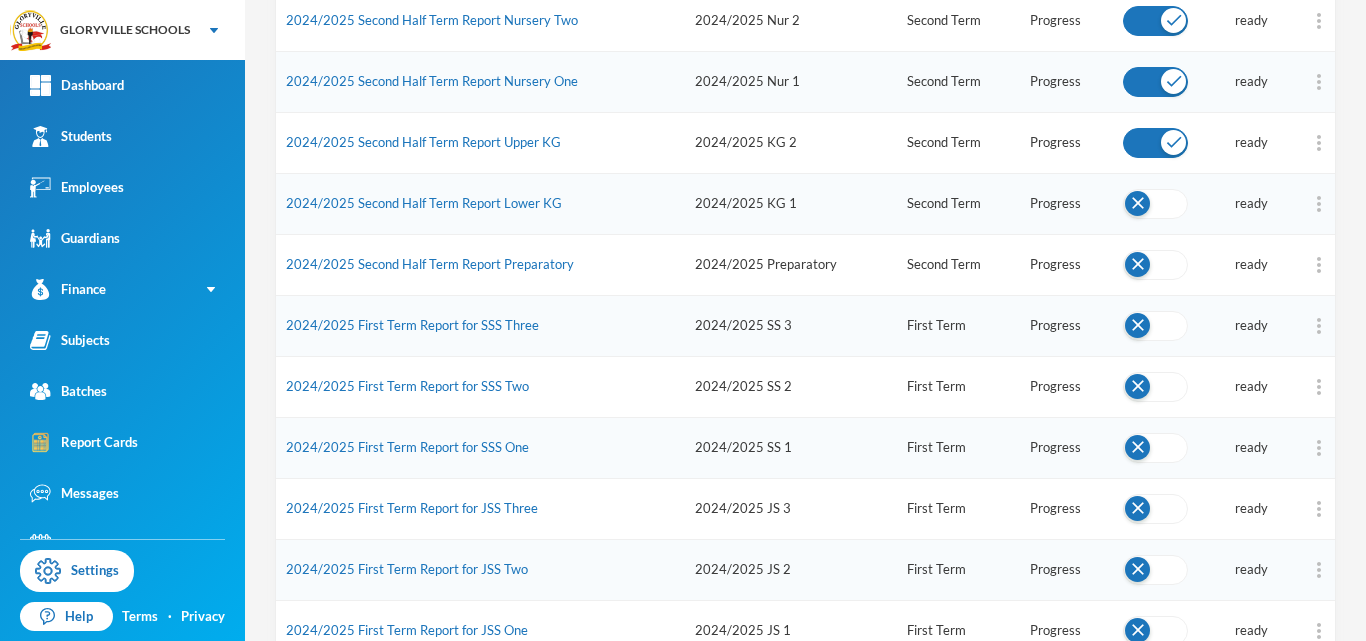 click at bounding box center [1155, 204] 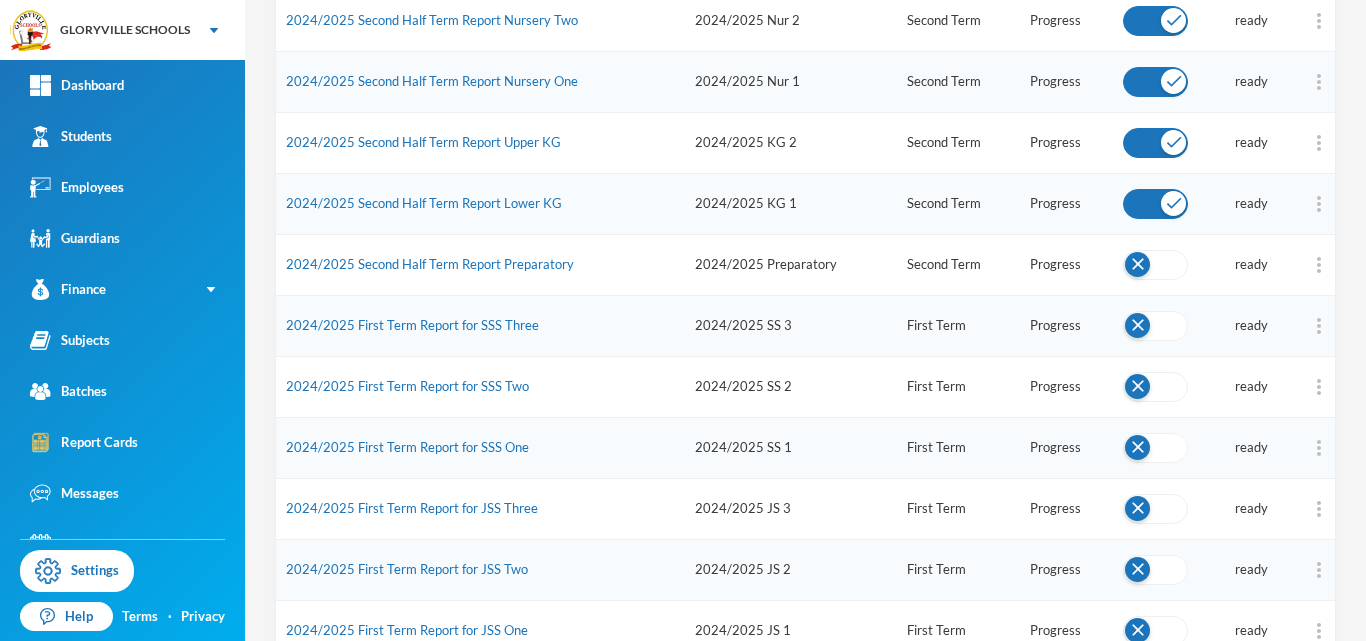 click at bounding box center (1155, 265) 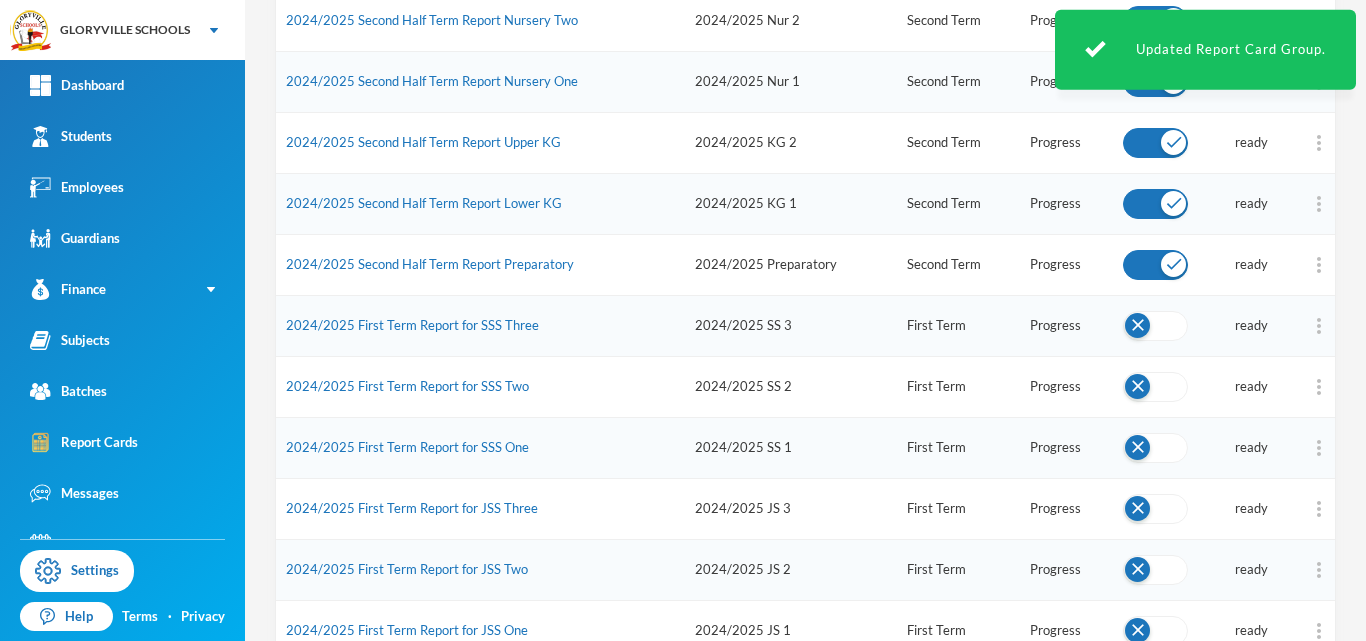 click at bounding box center (1168, 325) 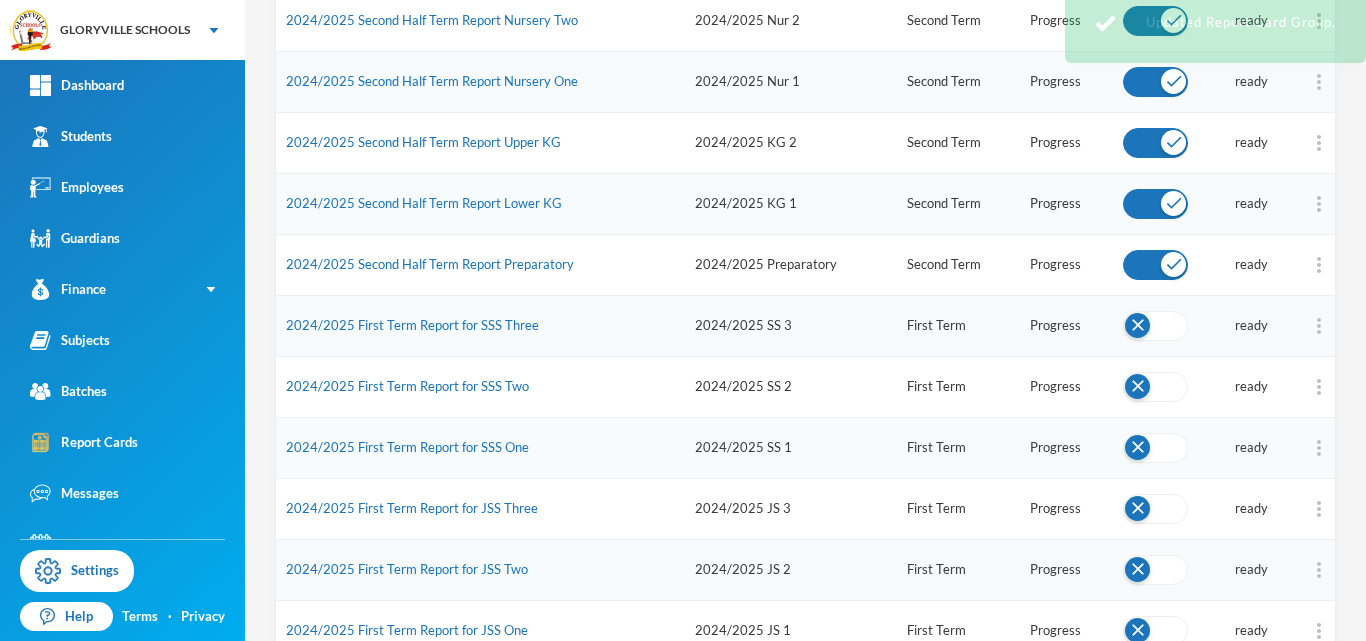click at bounding box center [1155, 326] 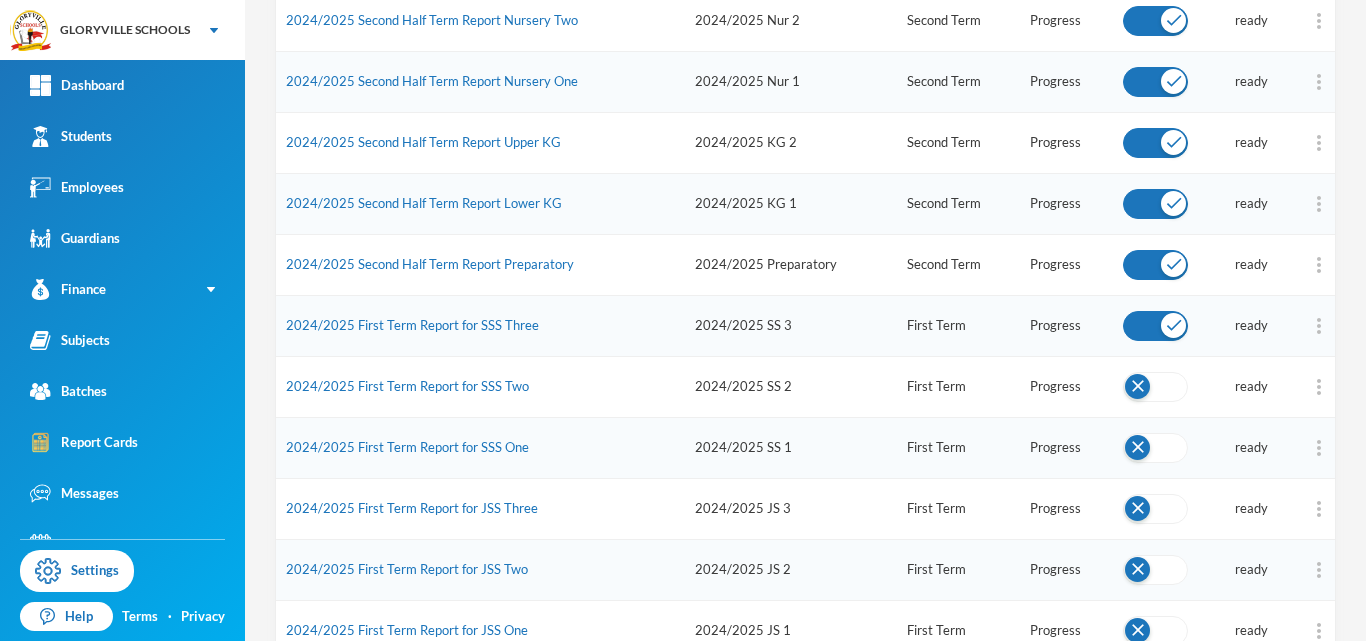 click at bounding box center (1155, 387) 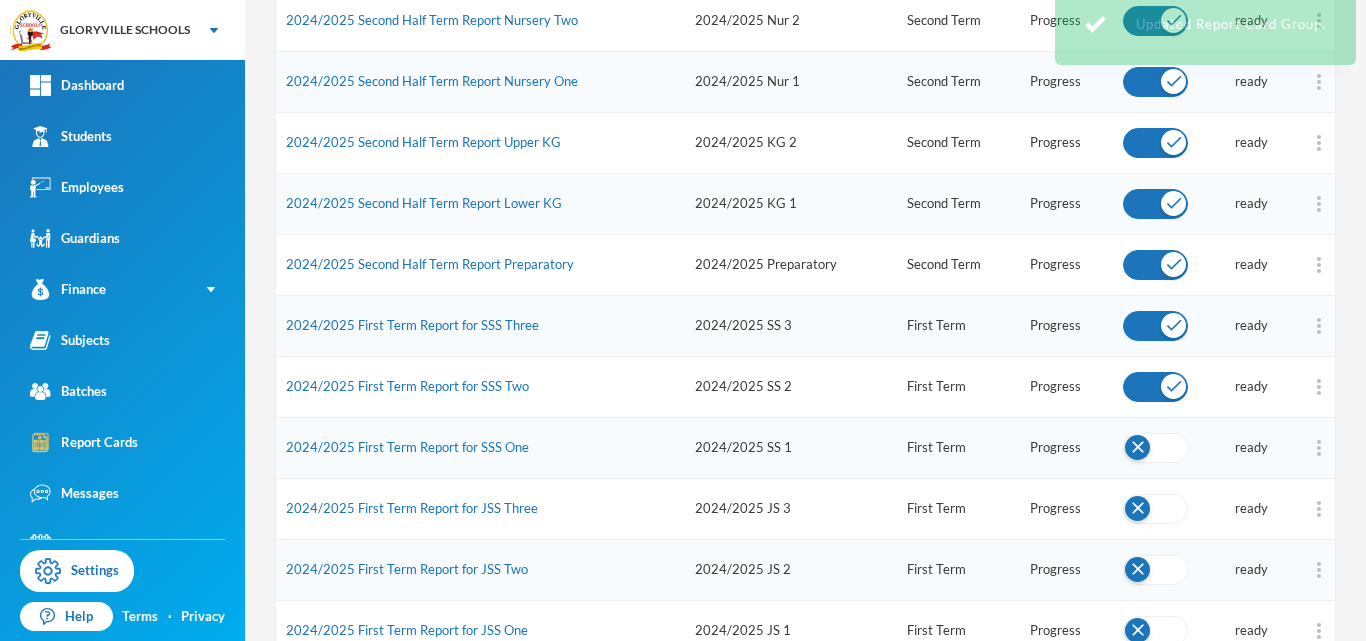 click at bounding box center [1155, 448] 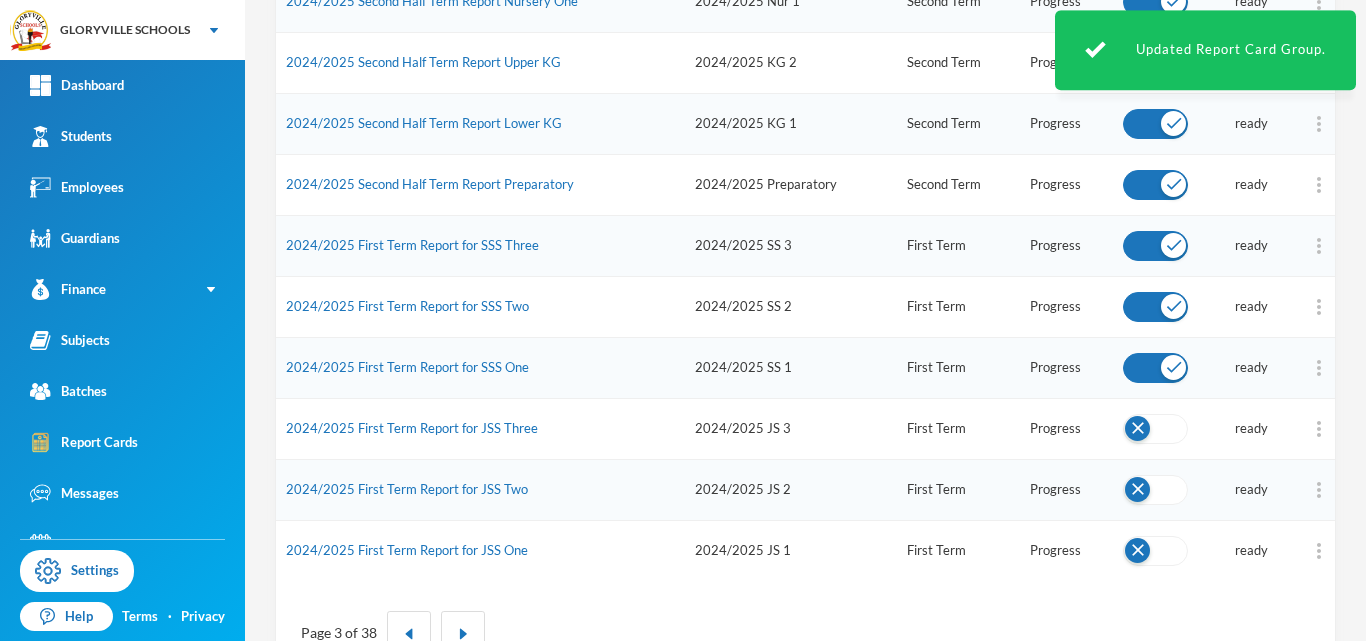 scroll, scrollTop: 1039, scrollLeft: 0, axis: vertical 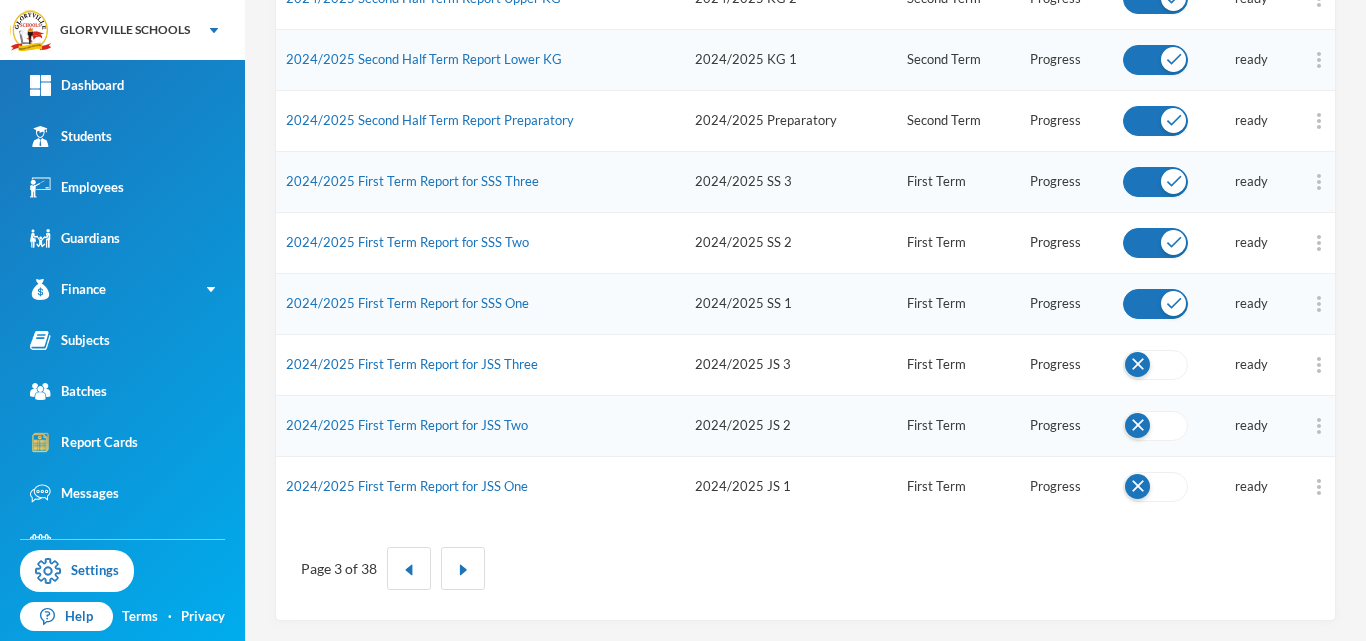 click at bounding box center (1155, 365) 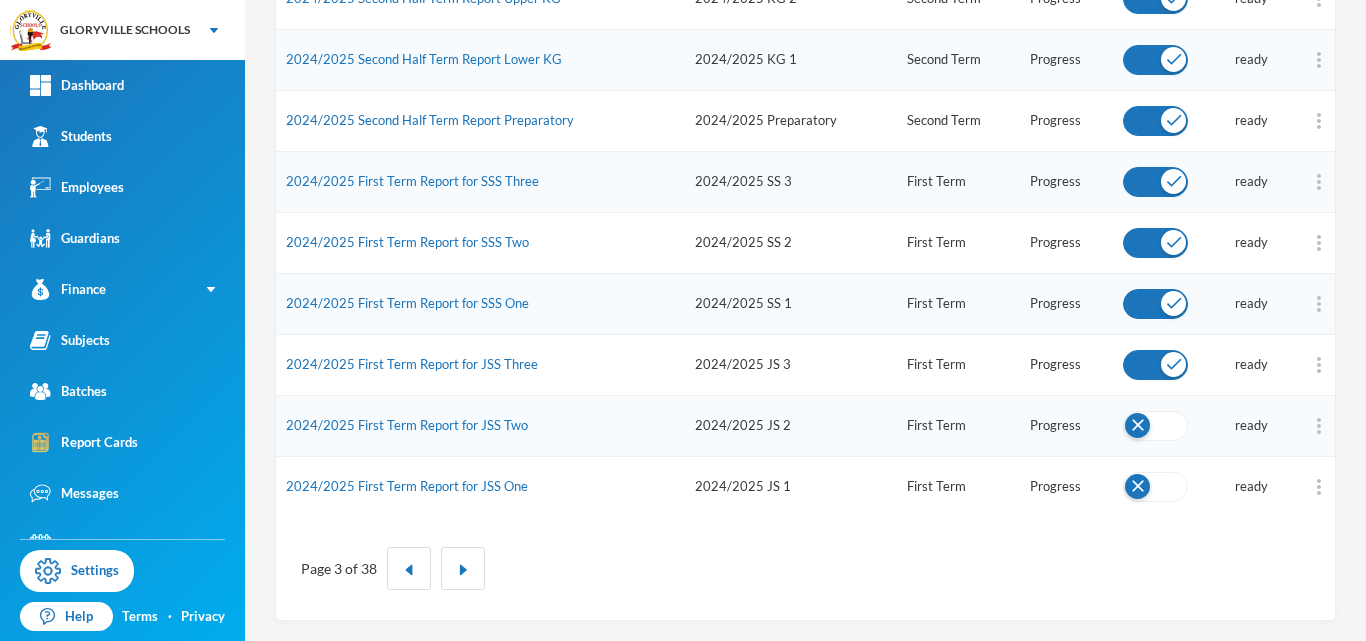 click at bounding box center [1155, 426] 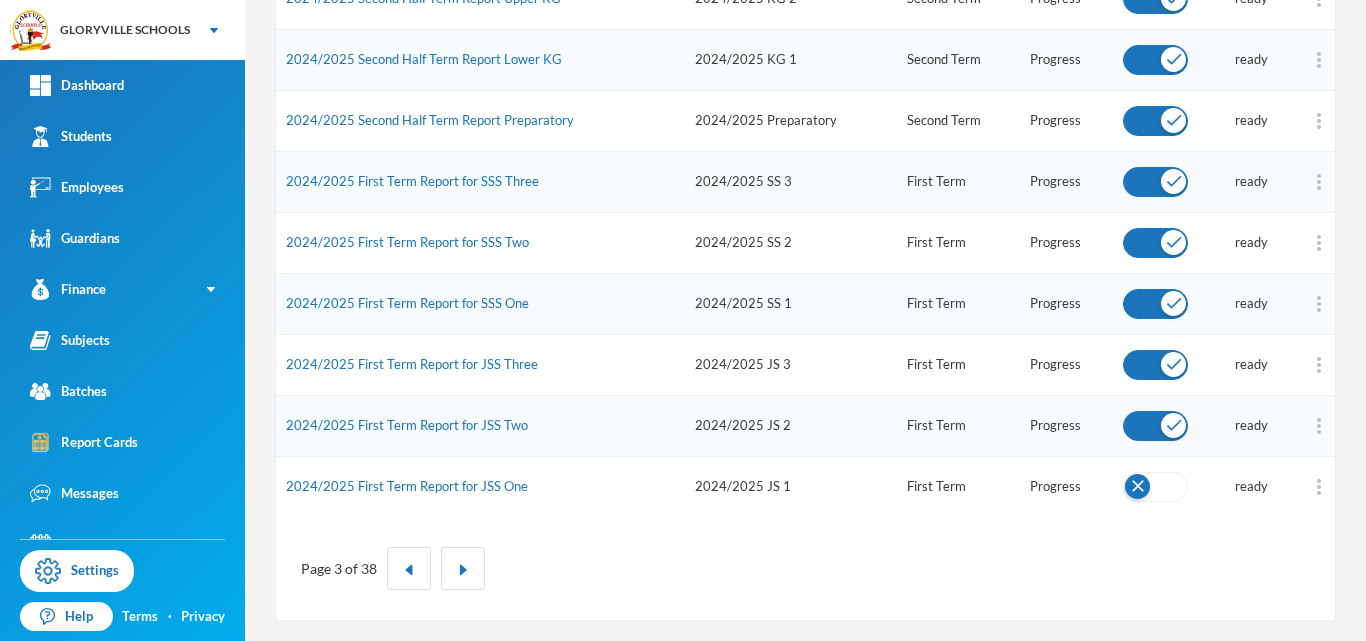 click at bounding box center [1155, 487] 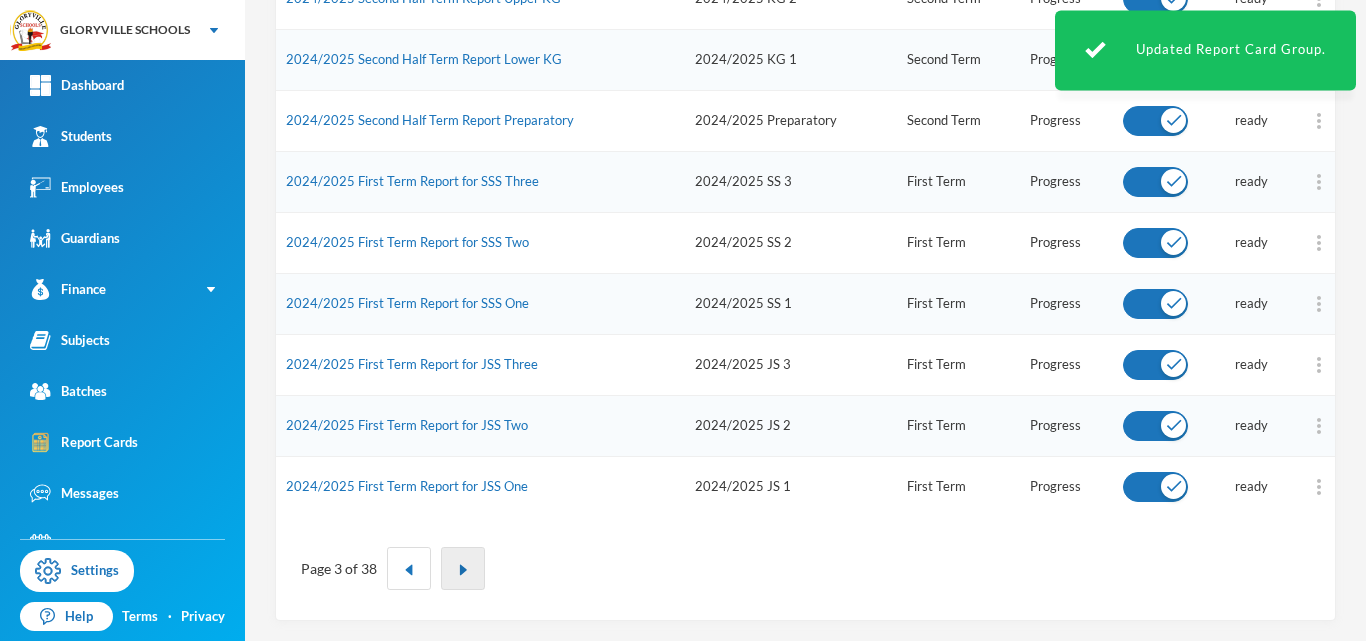 click at bounding box center [463, 570] 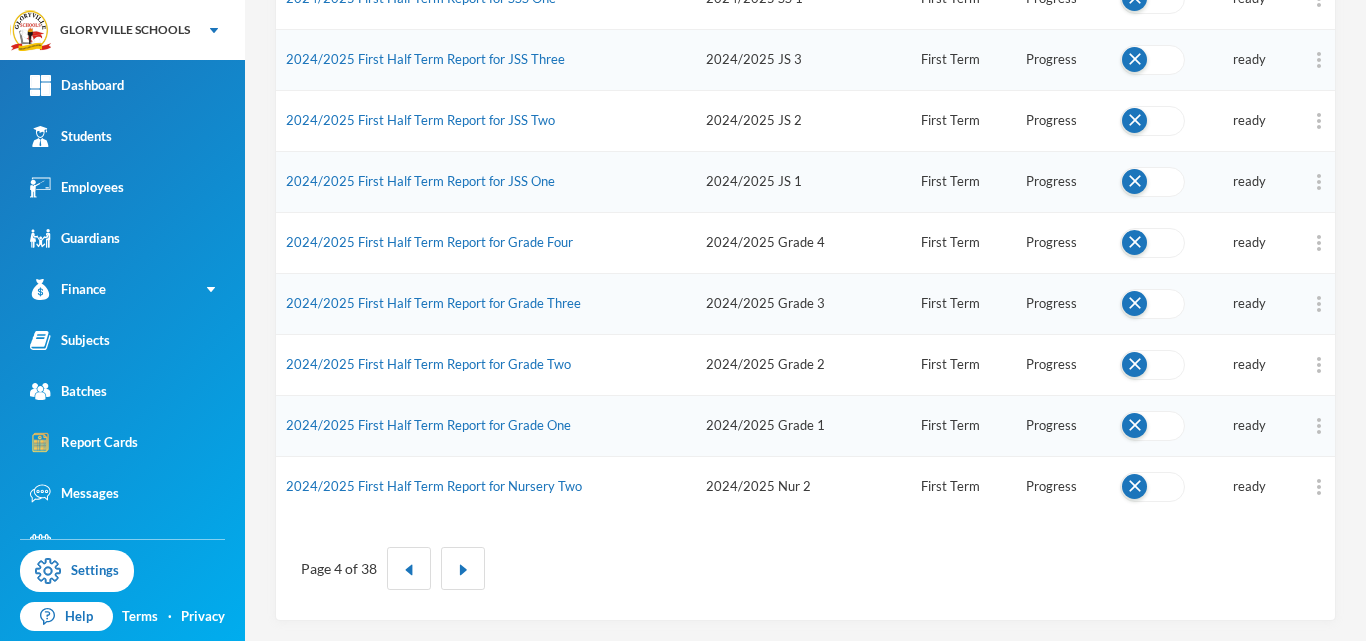 click at bounding box center [1152, 487] 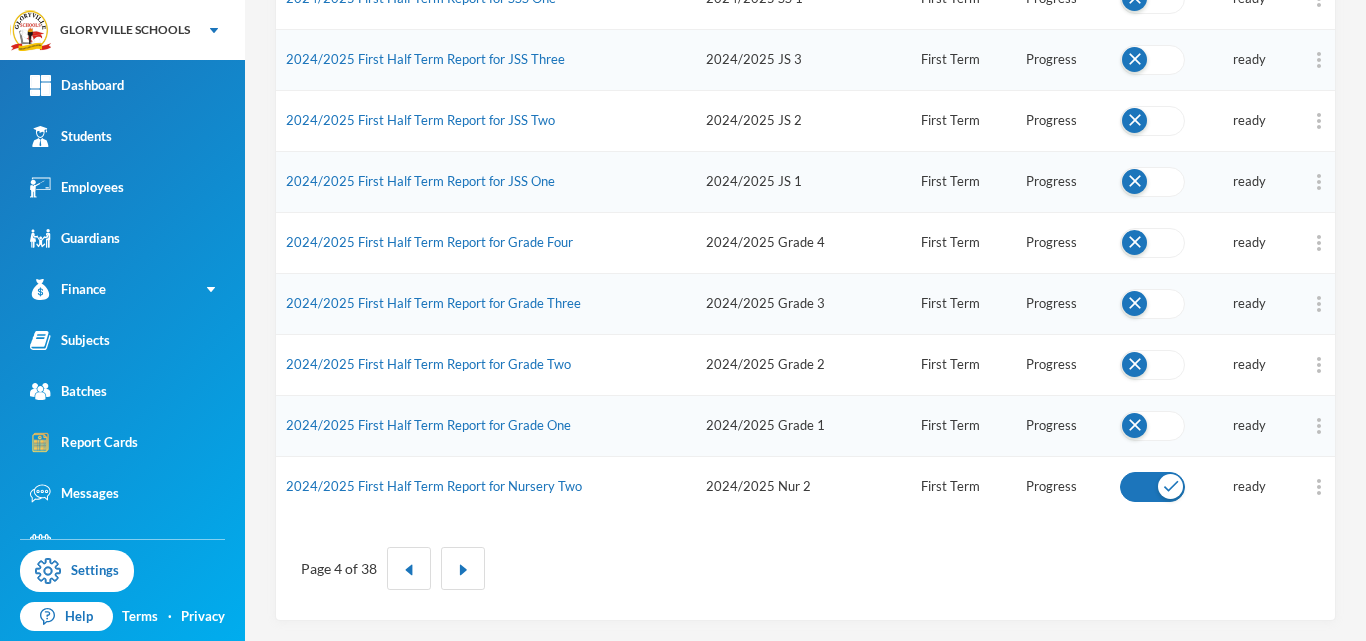 click at bounding box center [1152, 426] 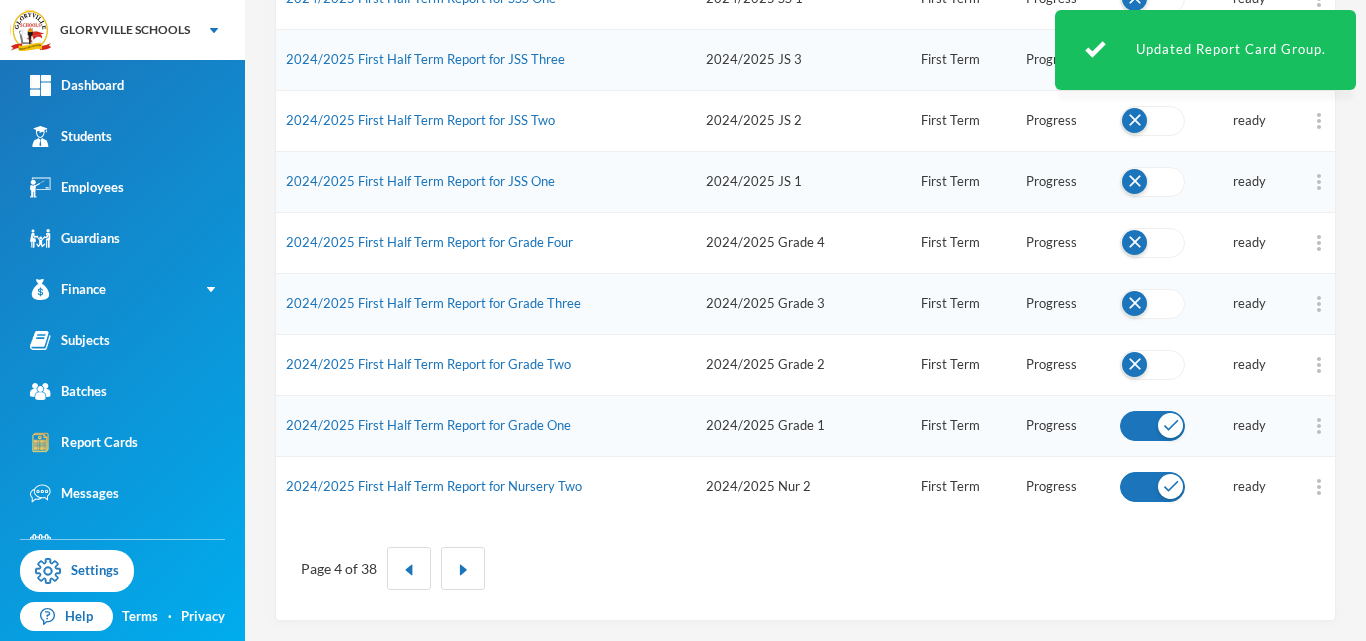 click at bounding box center [1152, 365] 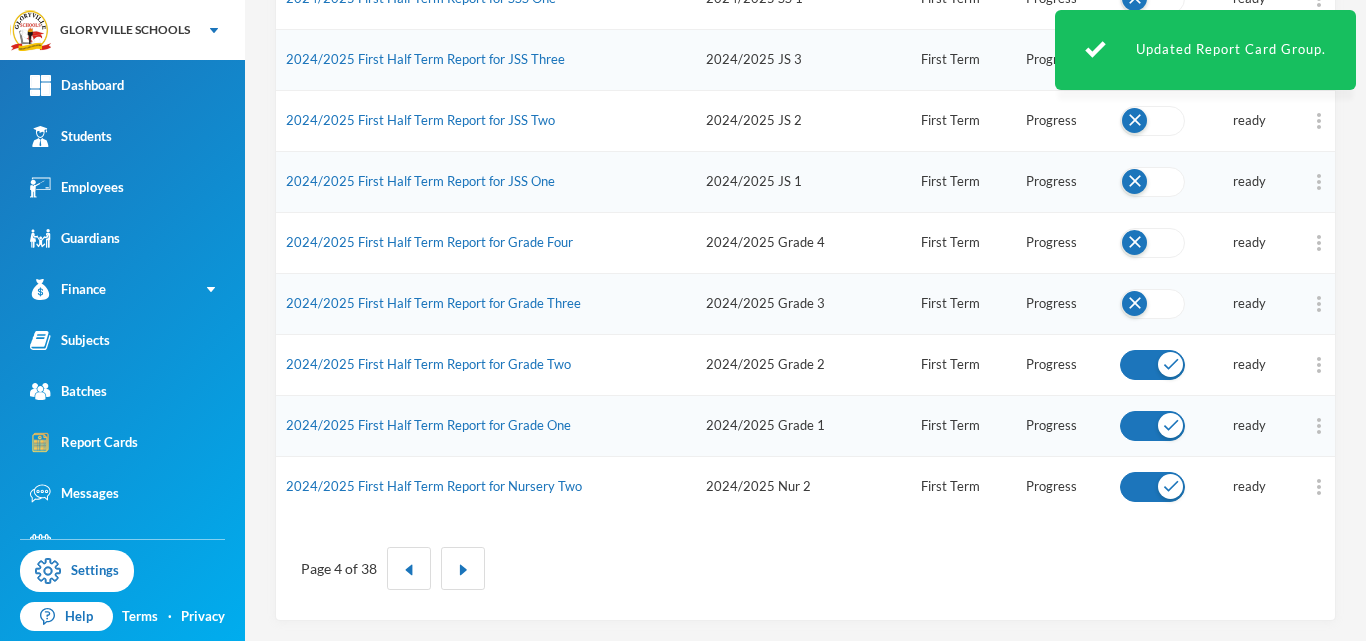 click at bounding box center (1152, 304) 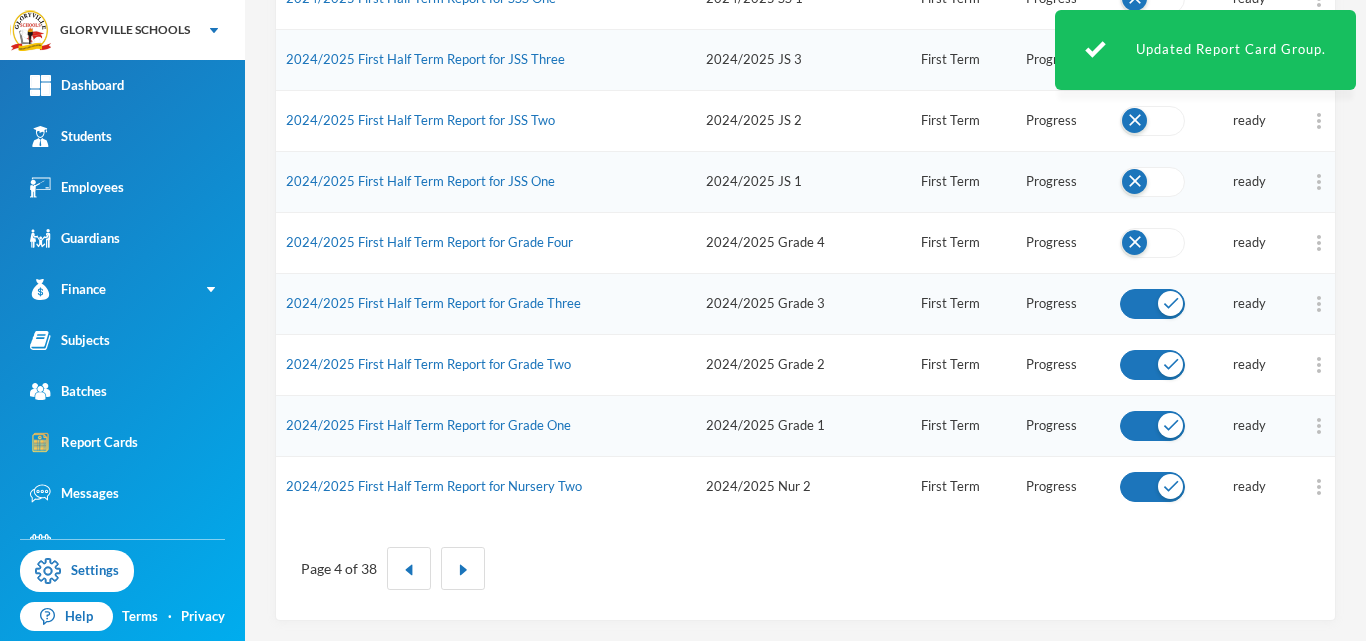click at bounding box center [1152, 304] 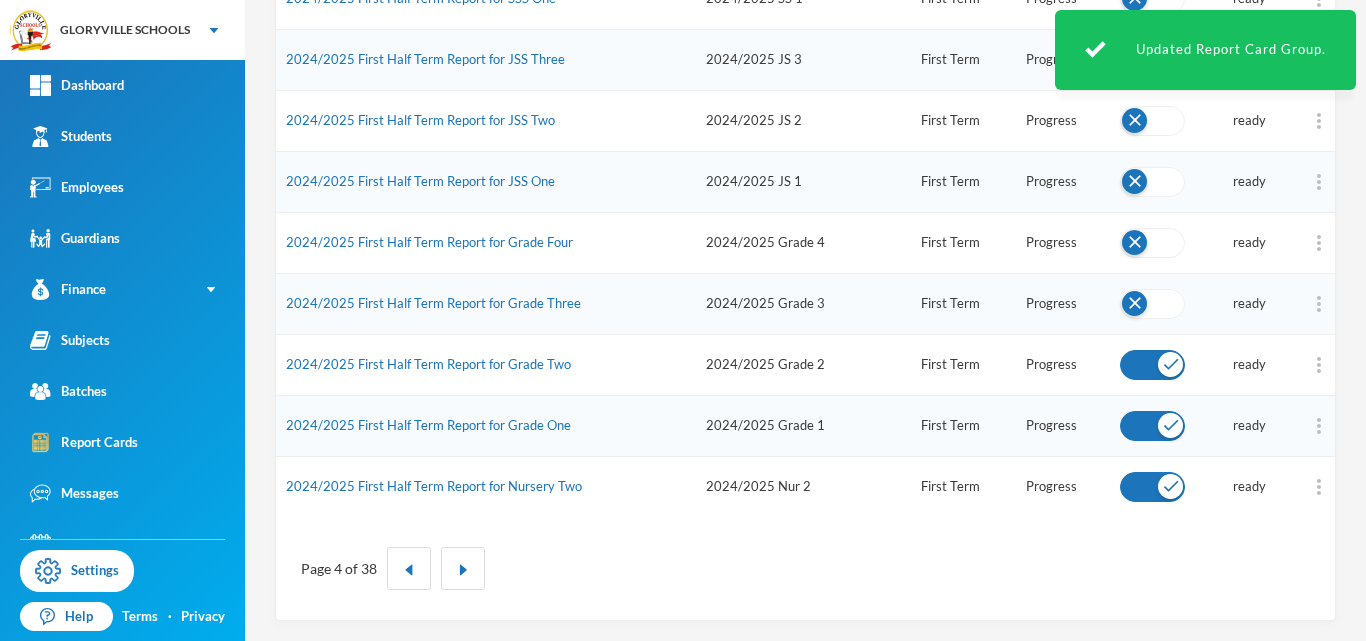 click at bounding box center (1152, 304) 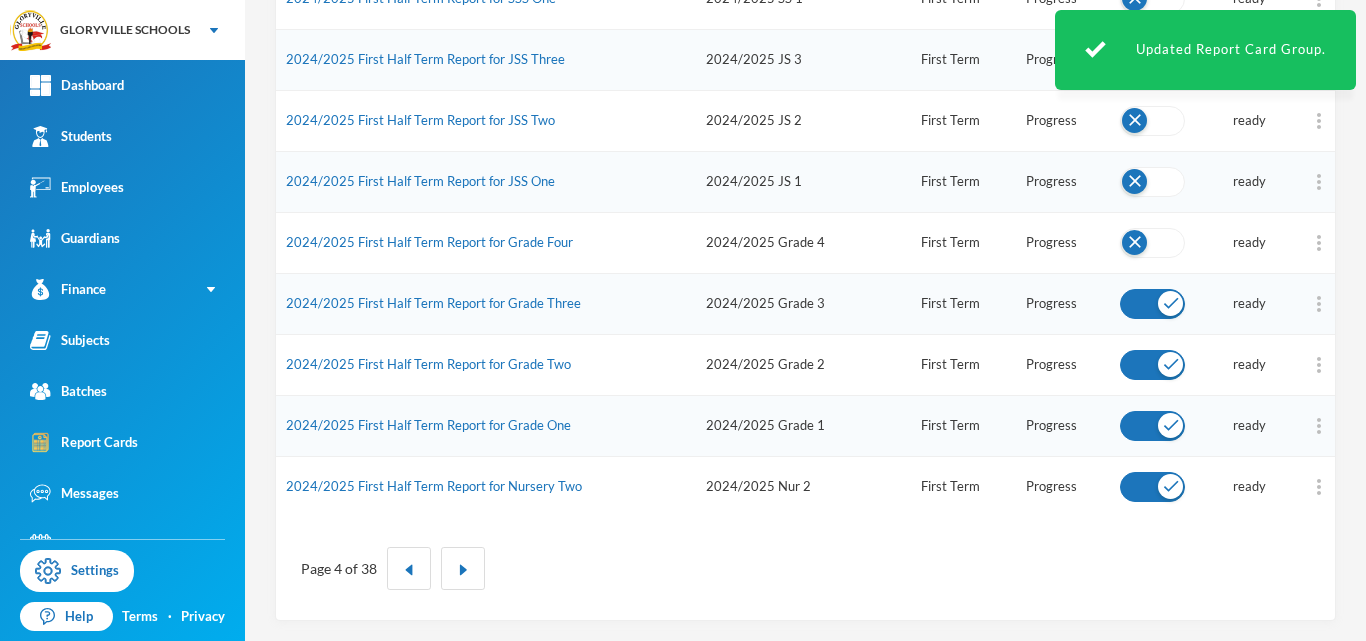 click at bounding box center (1152, 243) 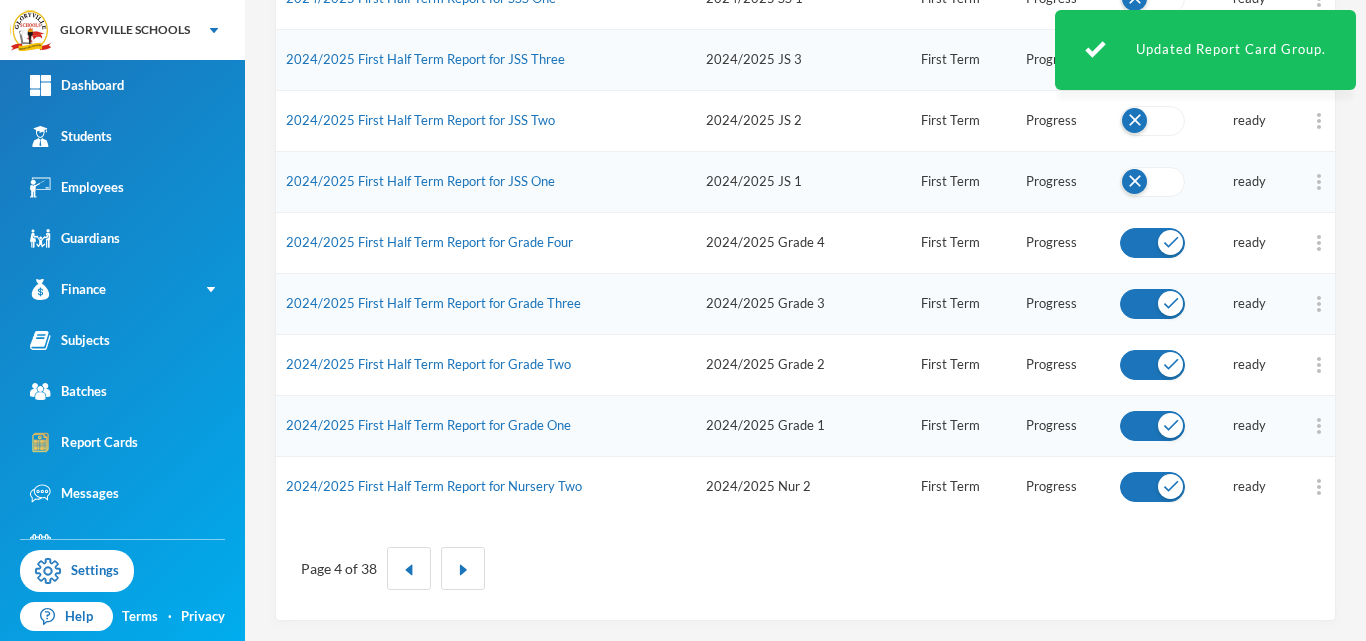 click at bounding box center [1152, 182] 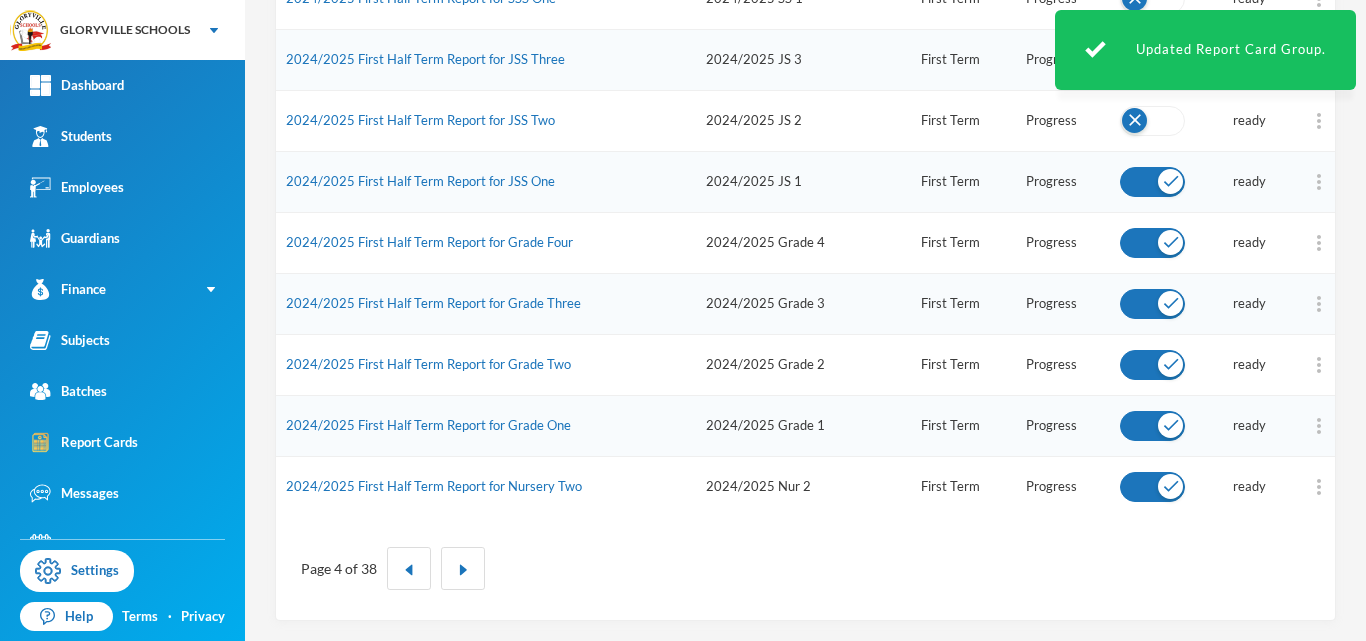 click at bounding box center [1152, 121] 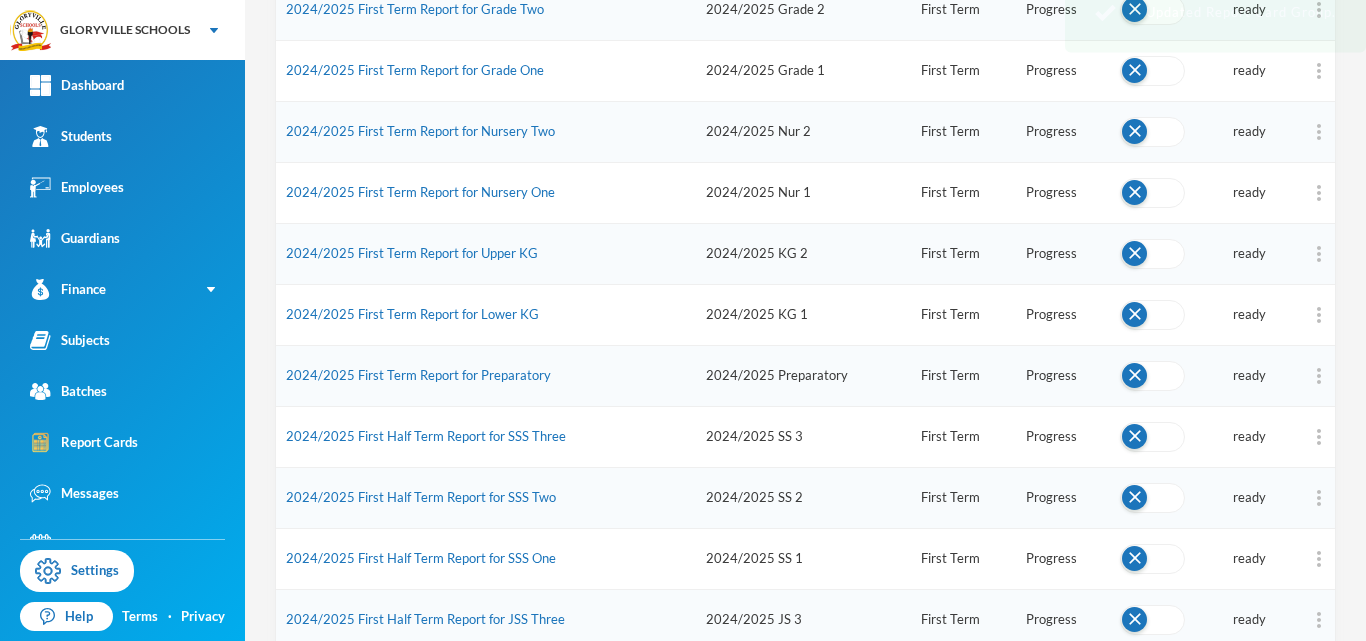 scroll, scrollTop: 0, scrollLeft: 0, axis: both 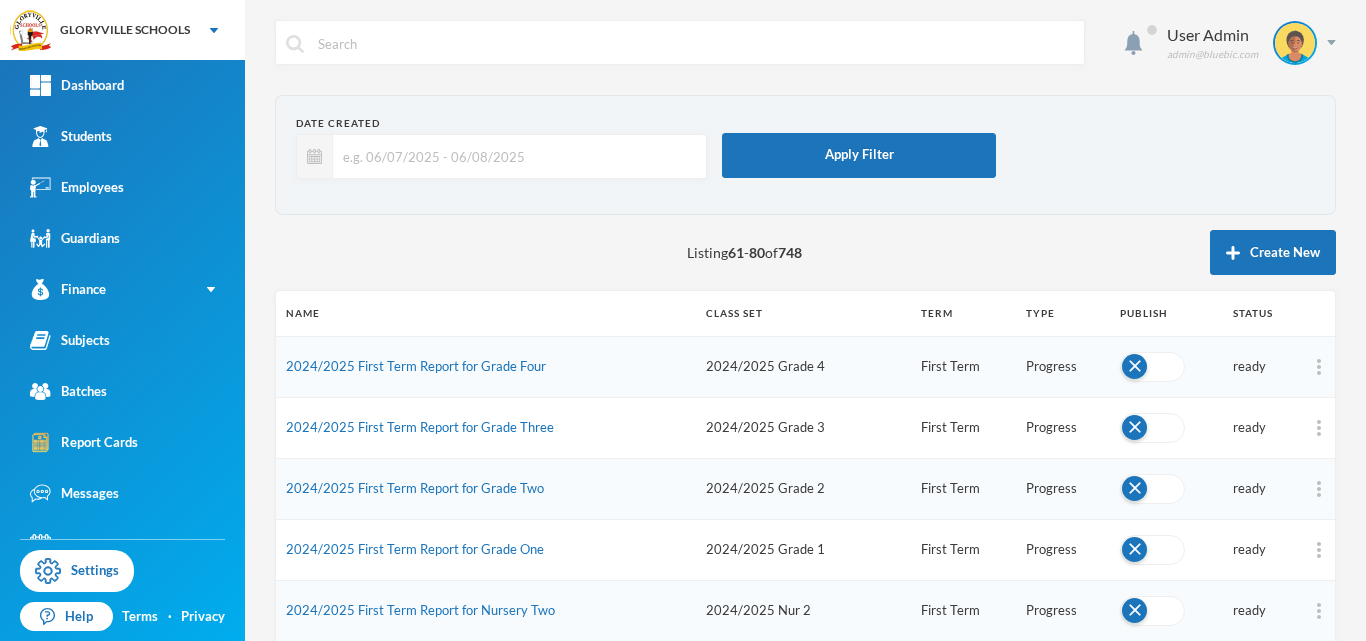 click at bounding box center [1152, 367] 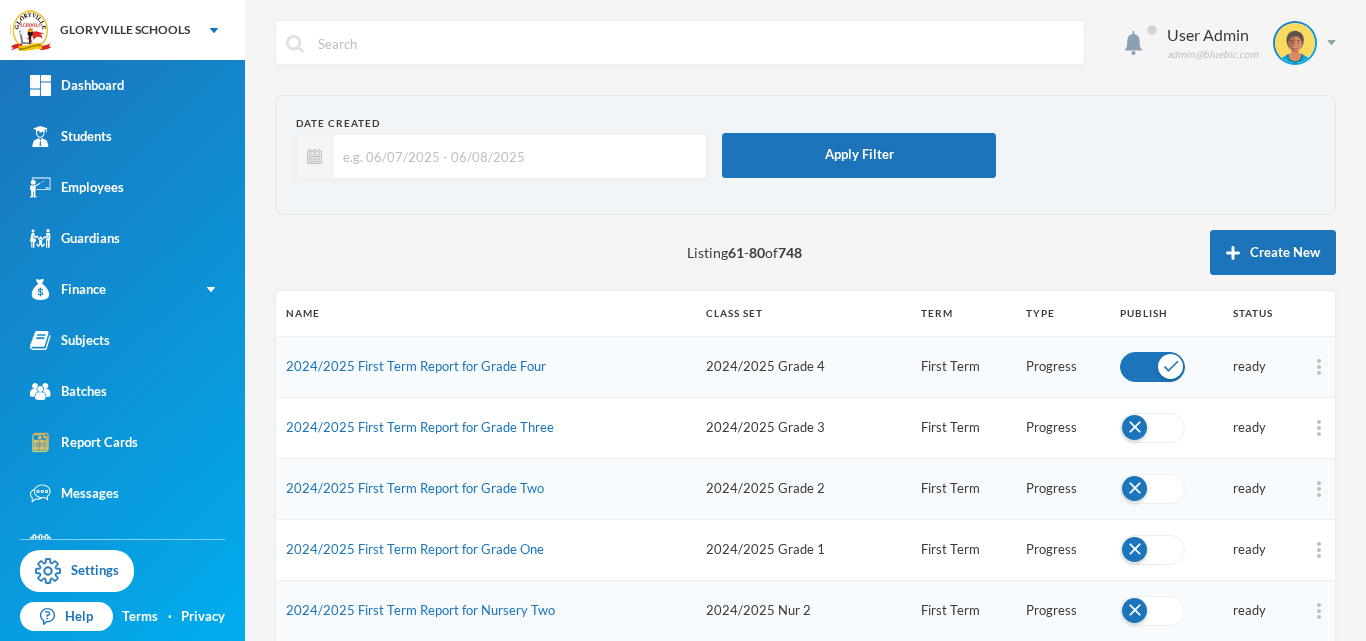 click at bounding box center (1152, 428) 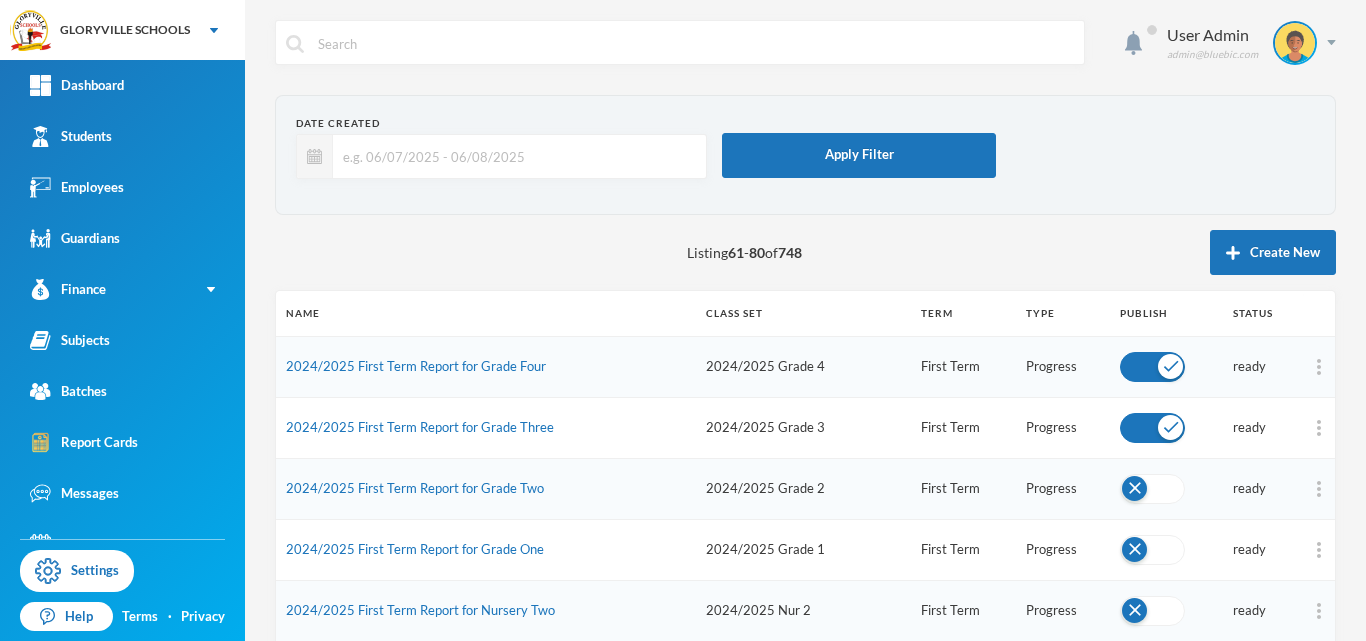 click at bounding box center [1152, 489] 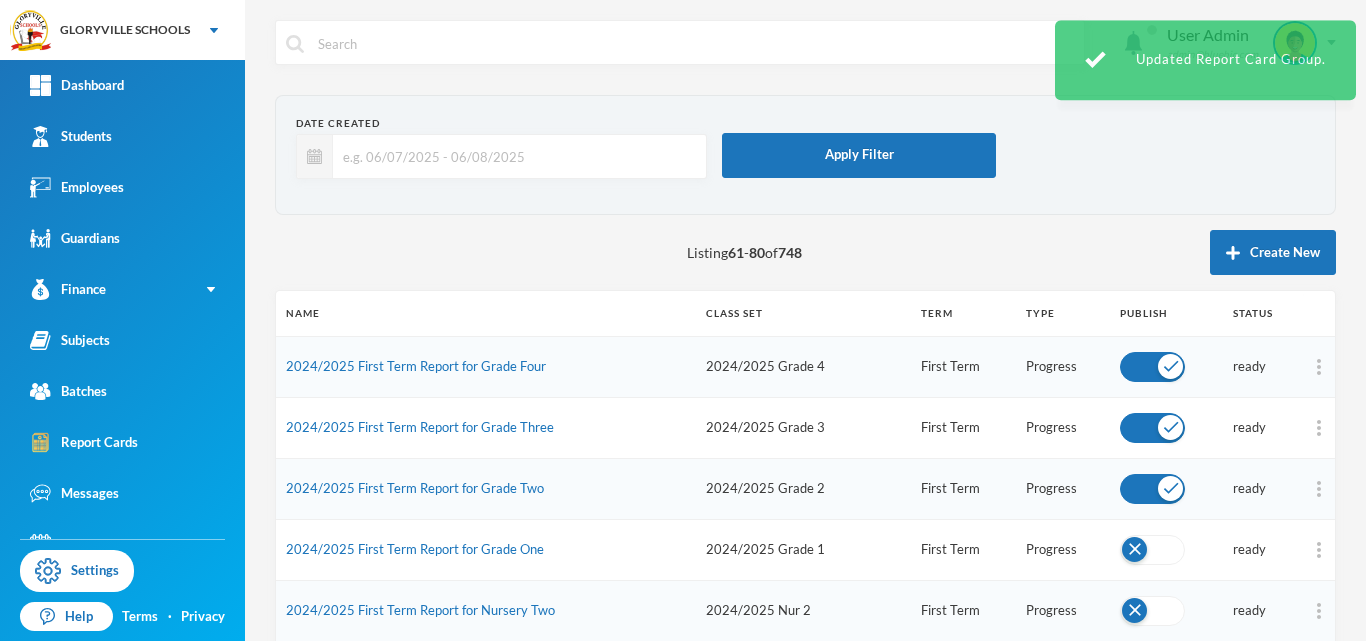 click at bounding box center (1152, 550) 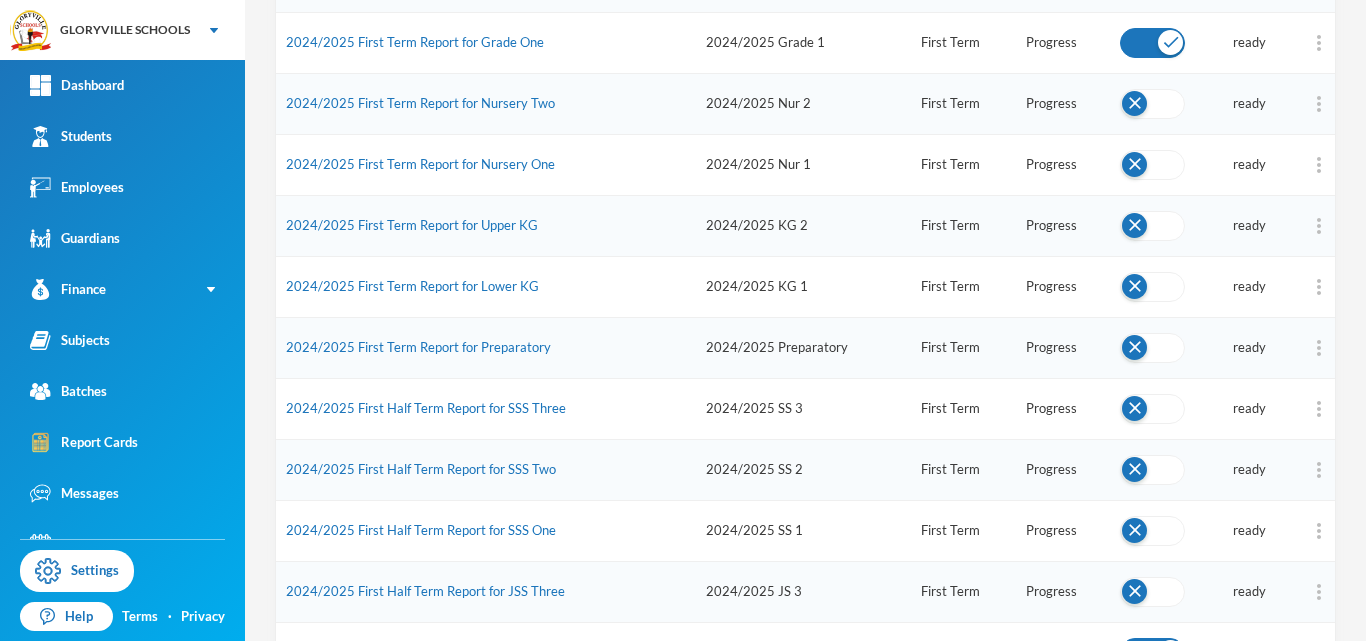 scroll, scrollTop: 504, scrollLeft: 0, axis: vertical 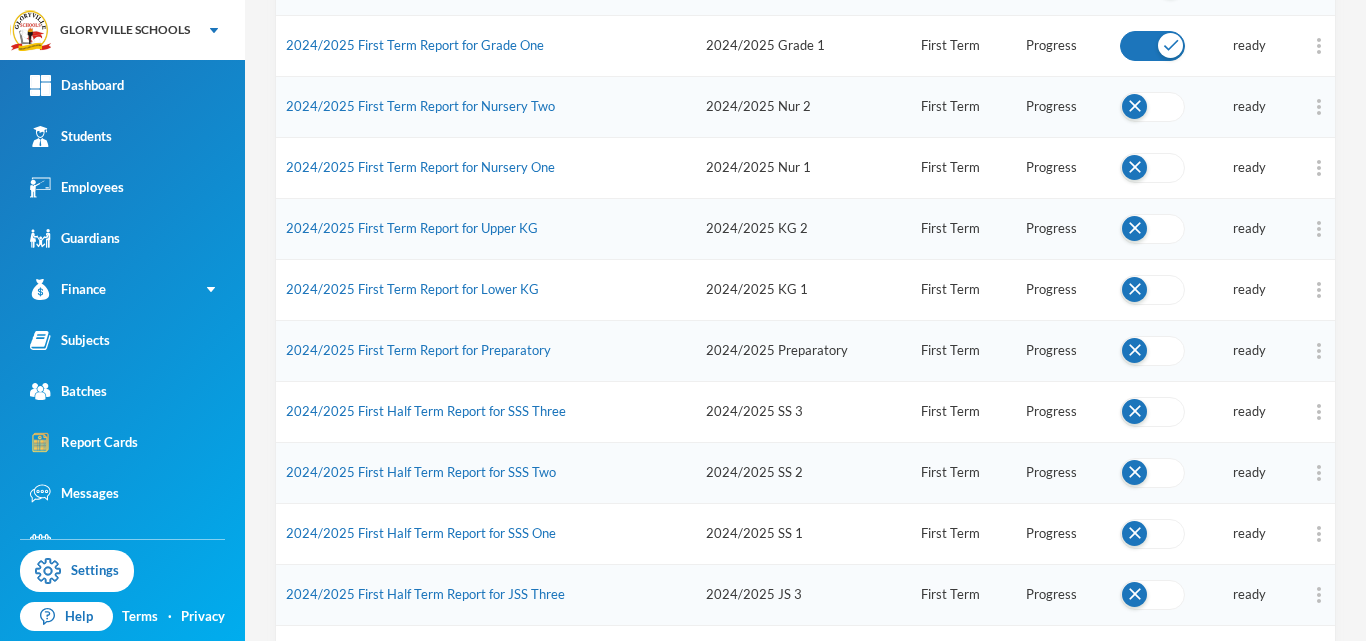 click at bounding box center (1152, 107) 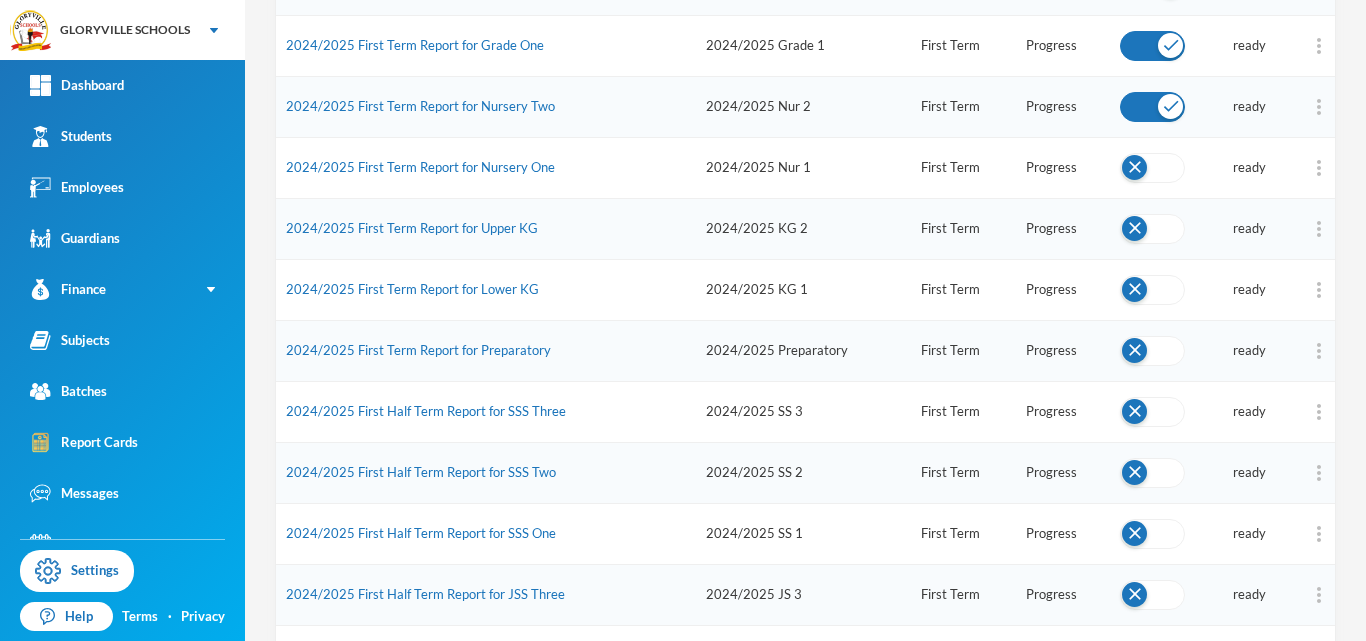 click at bounding box center [1152, 168] 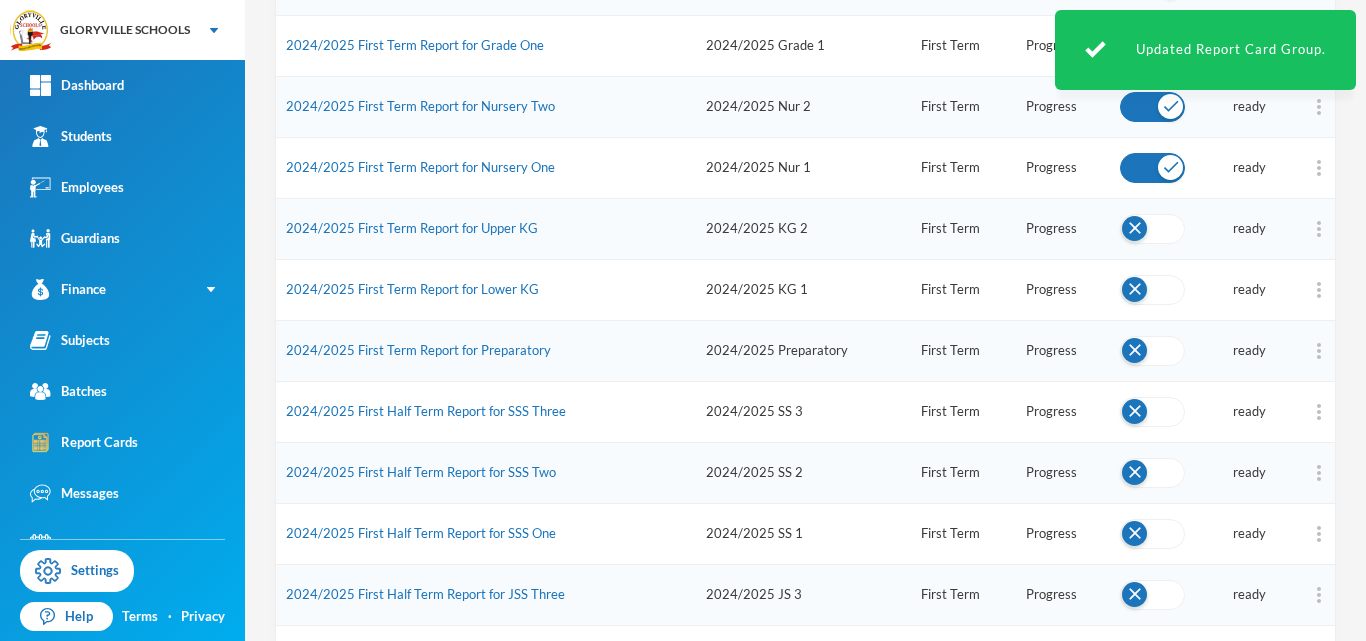 click at bounding box center [1152, 229] 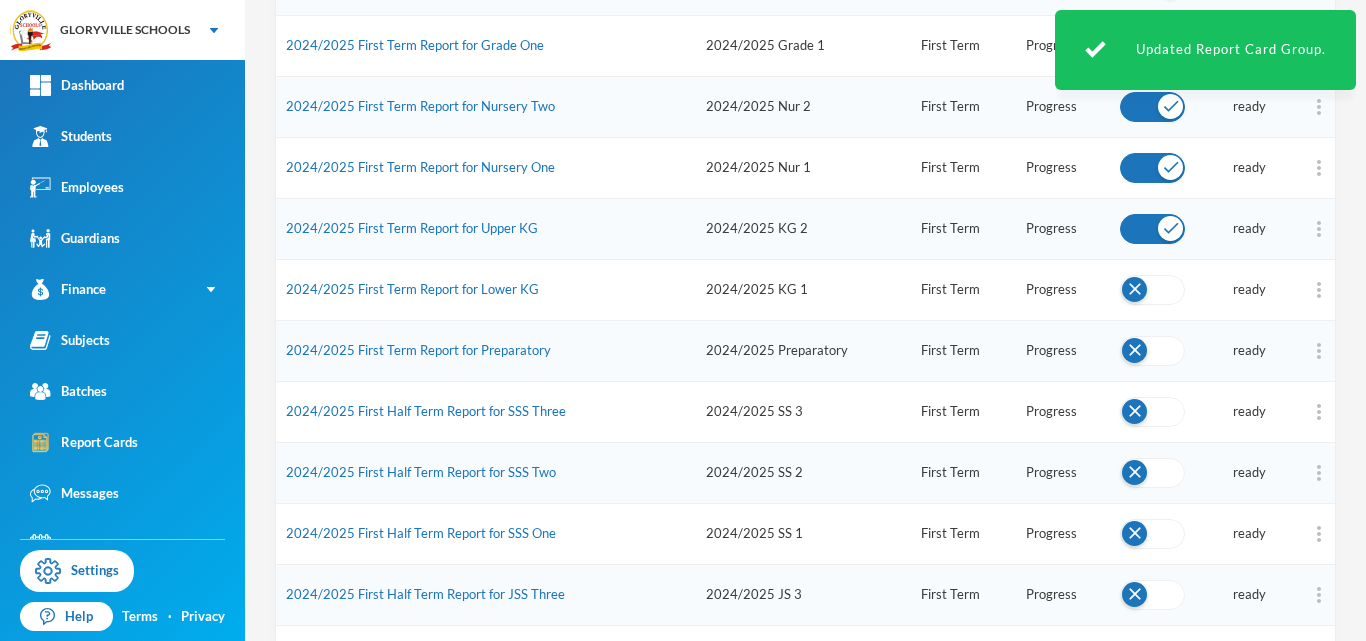 click at bounding box center [1152, 290] 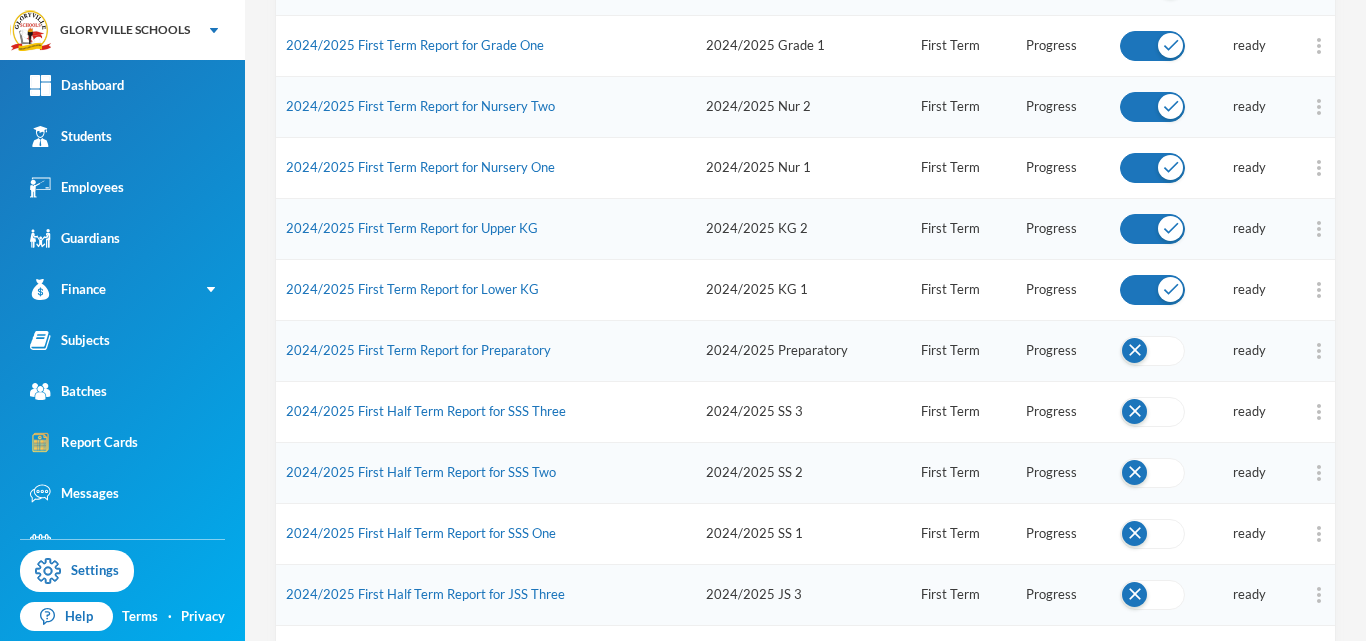 click at bounding box center [1152, 351] 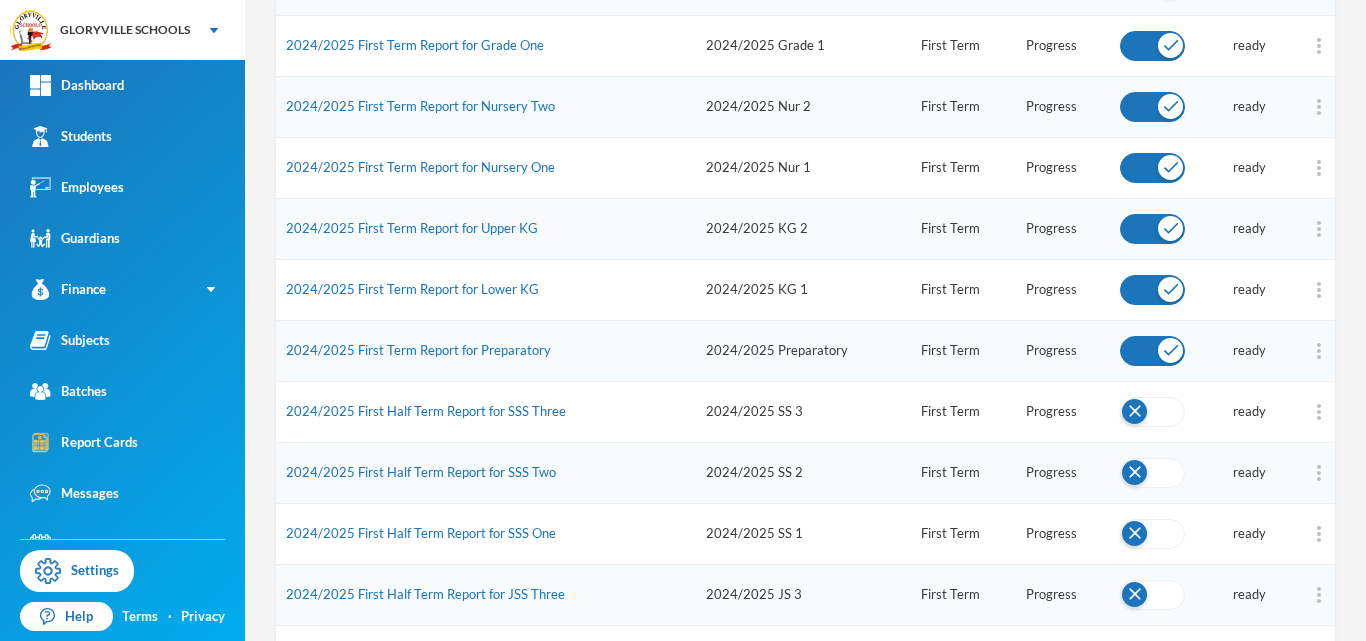 click at bounding box center (1152, 412) 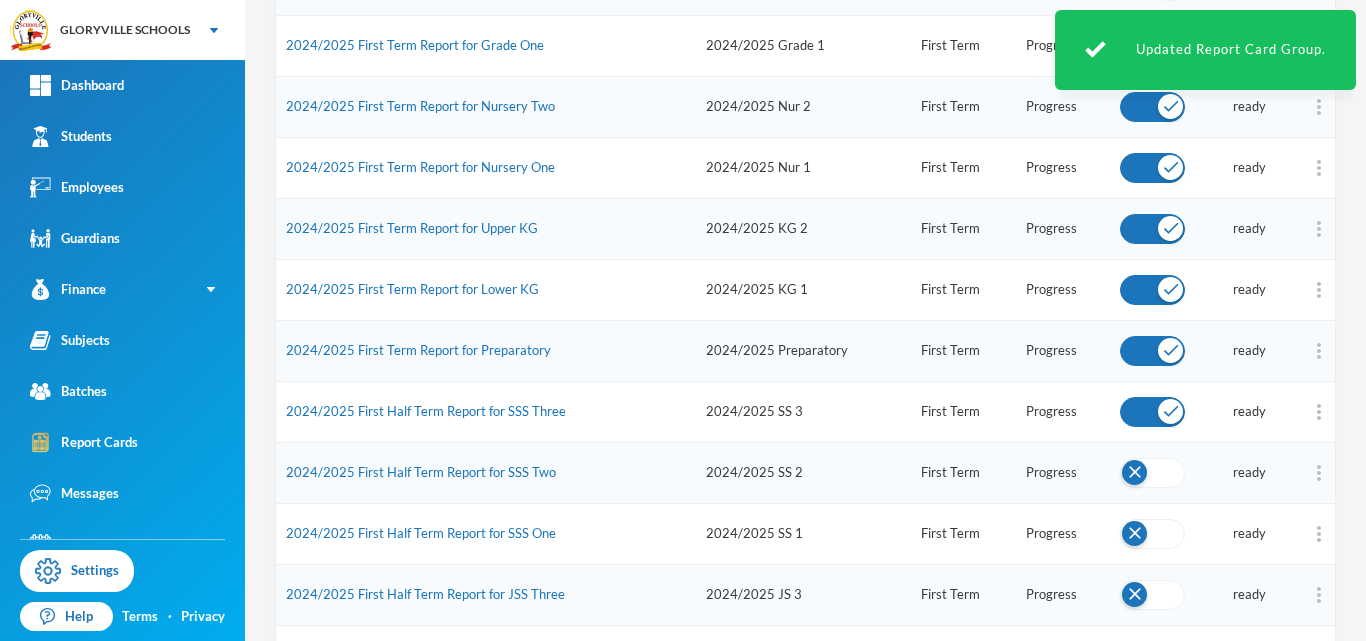 click at bounding box center (1152, 473) 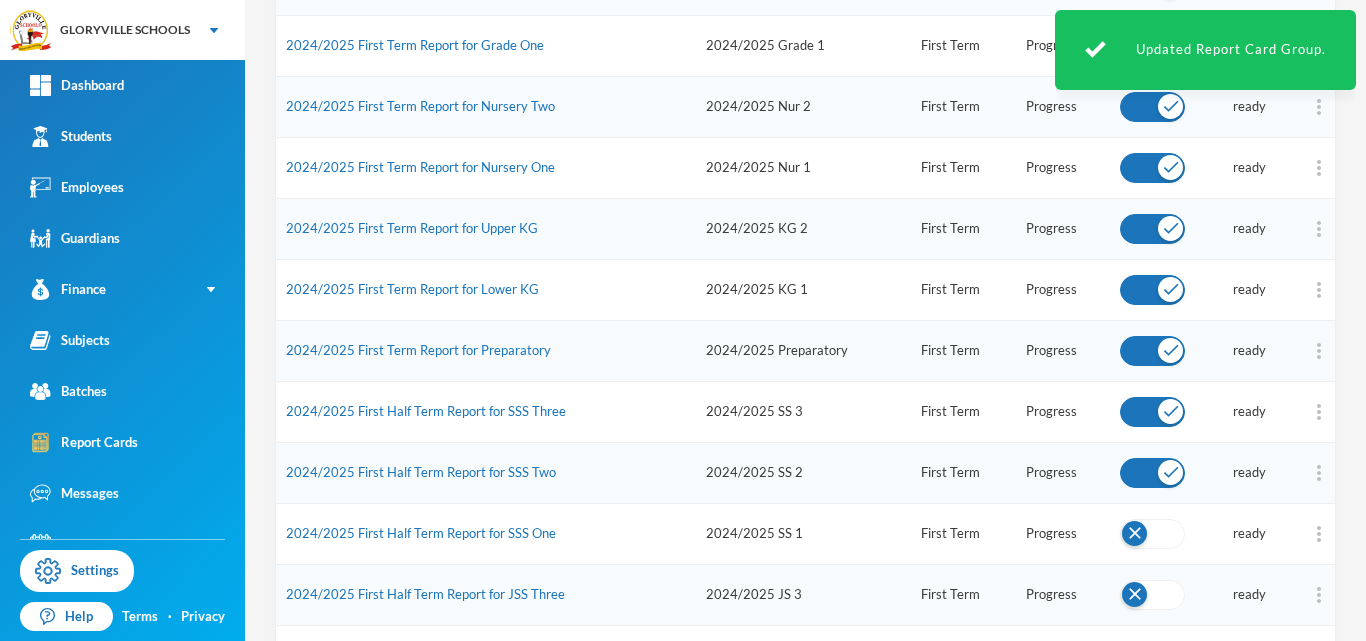 click at bounding box center [1152, 534] 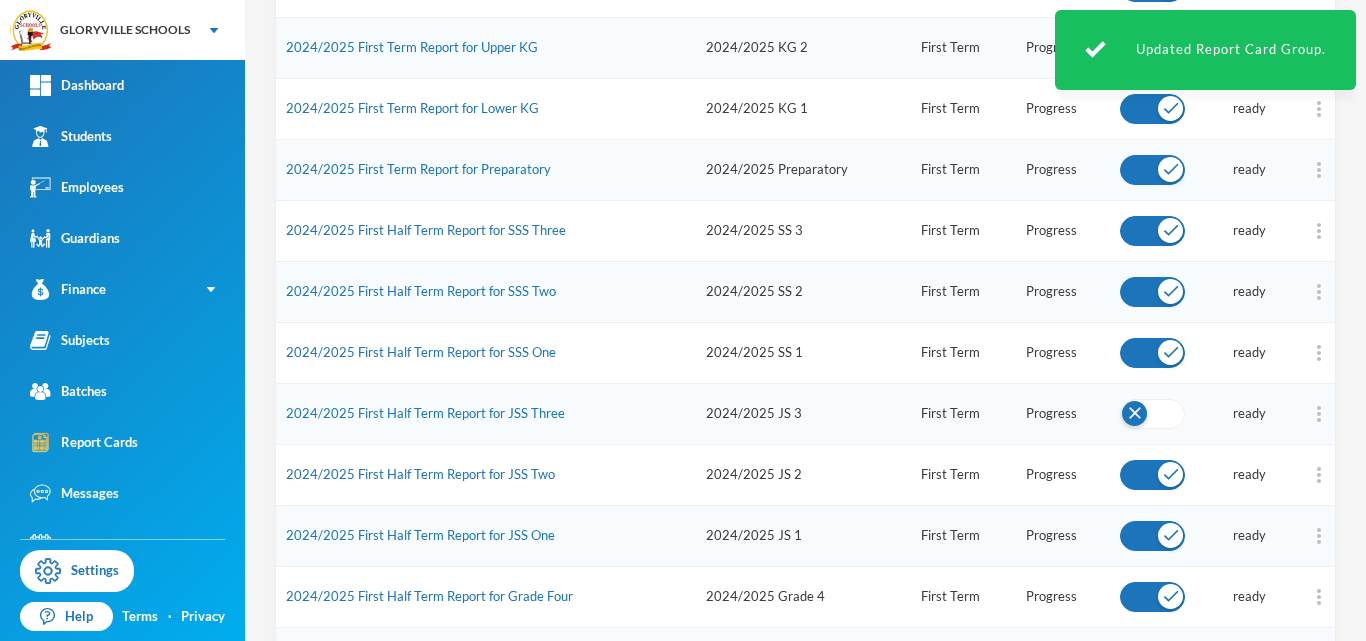 scroll, scrollTop: 732, scrollLeft: 0, axis: vertical 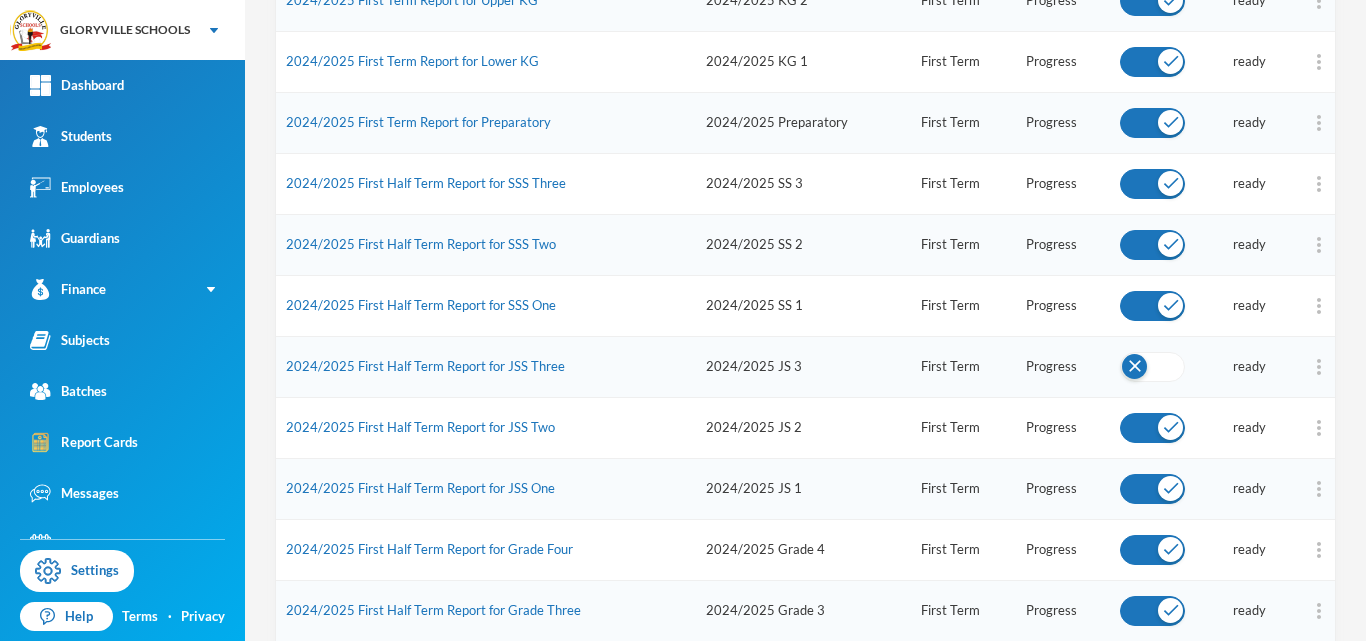 click at bounding box center (1152, 367) 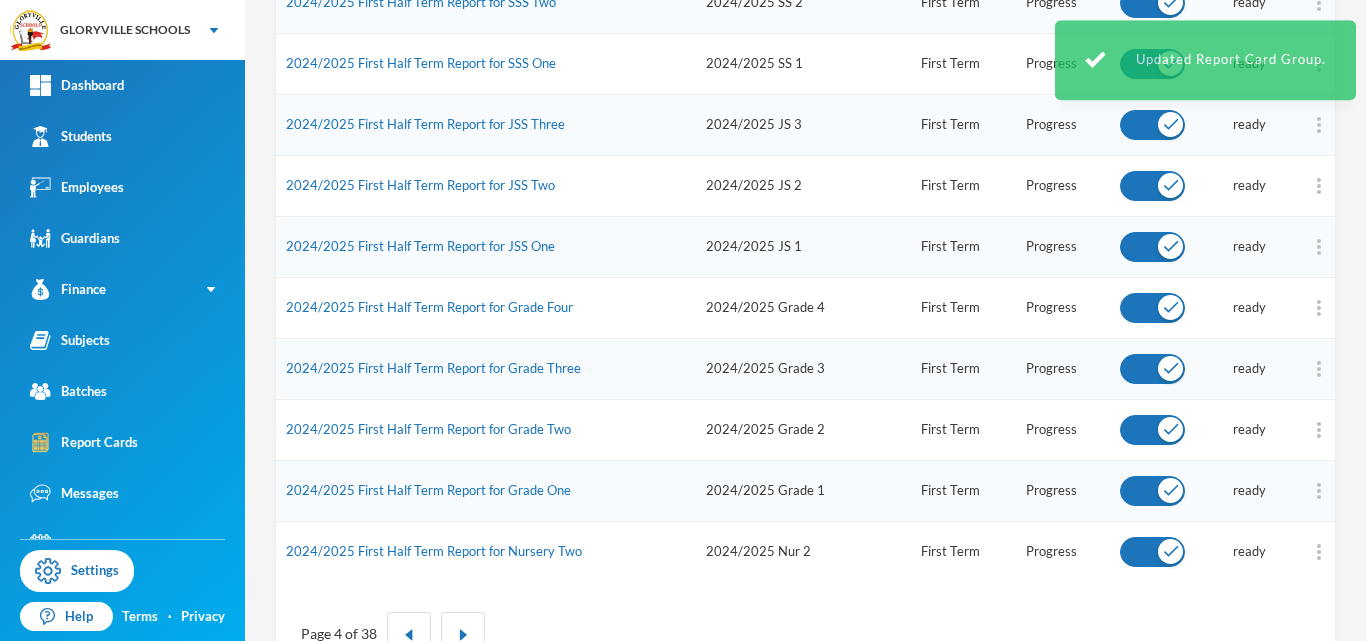scroll, scrollTop: 1039, scrollLeft: 0, axis: vertical 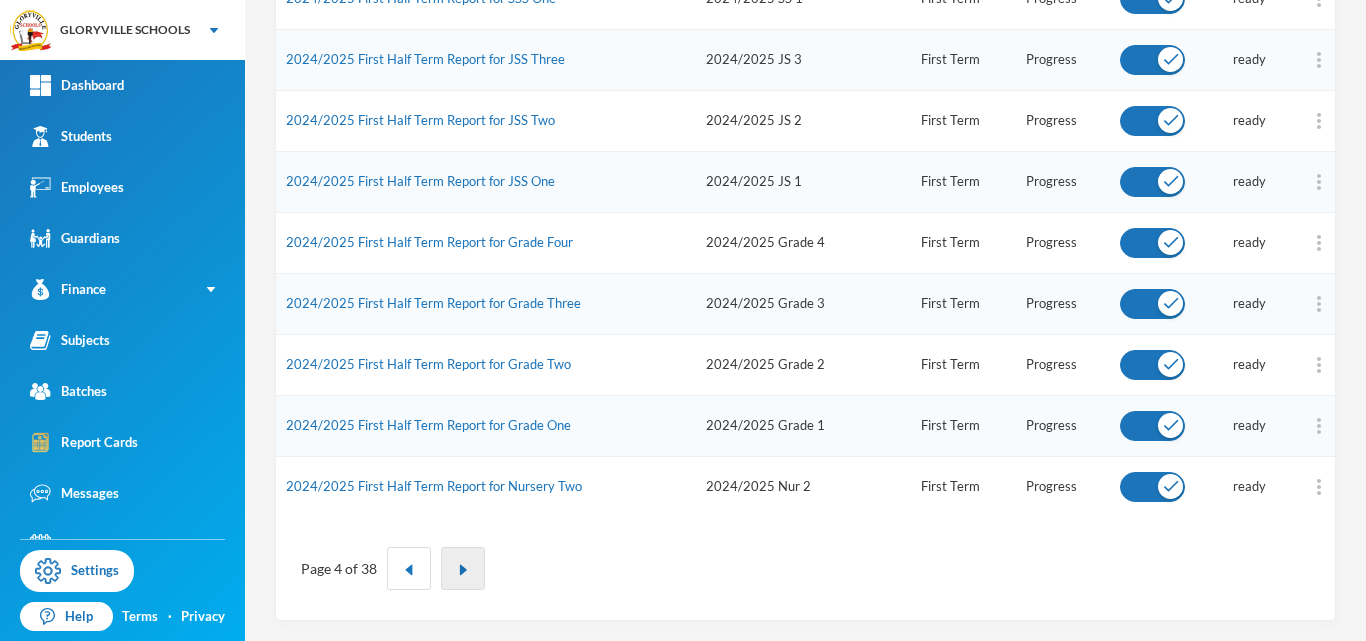 click at bounding box center [463, 570] 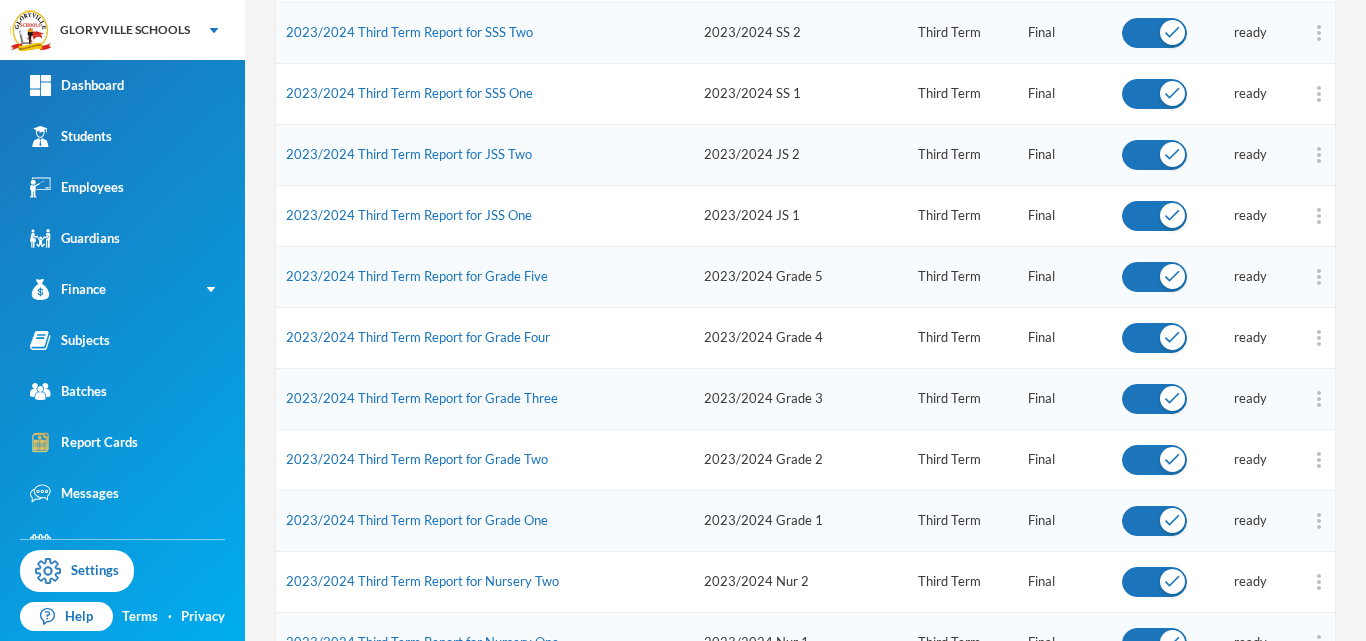 scroll, scrollTop: 0, scrollLeft: 0, axis: both 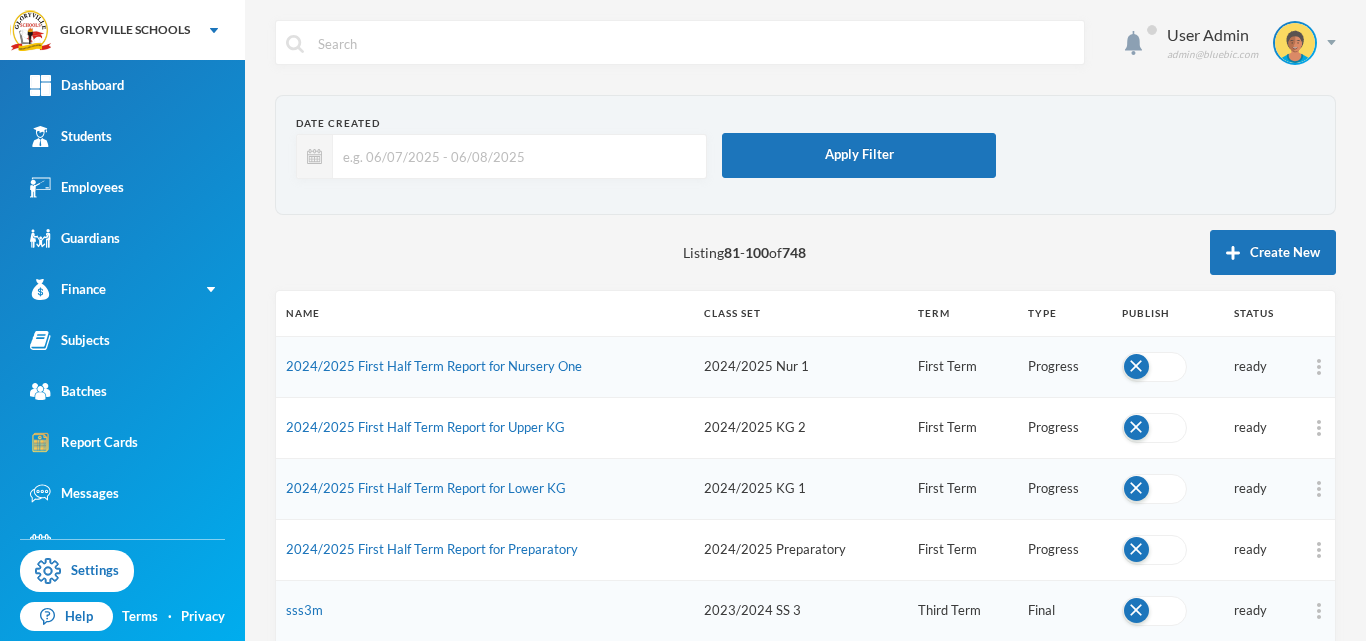 click at bounding box center (1154, 367) 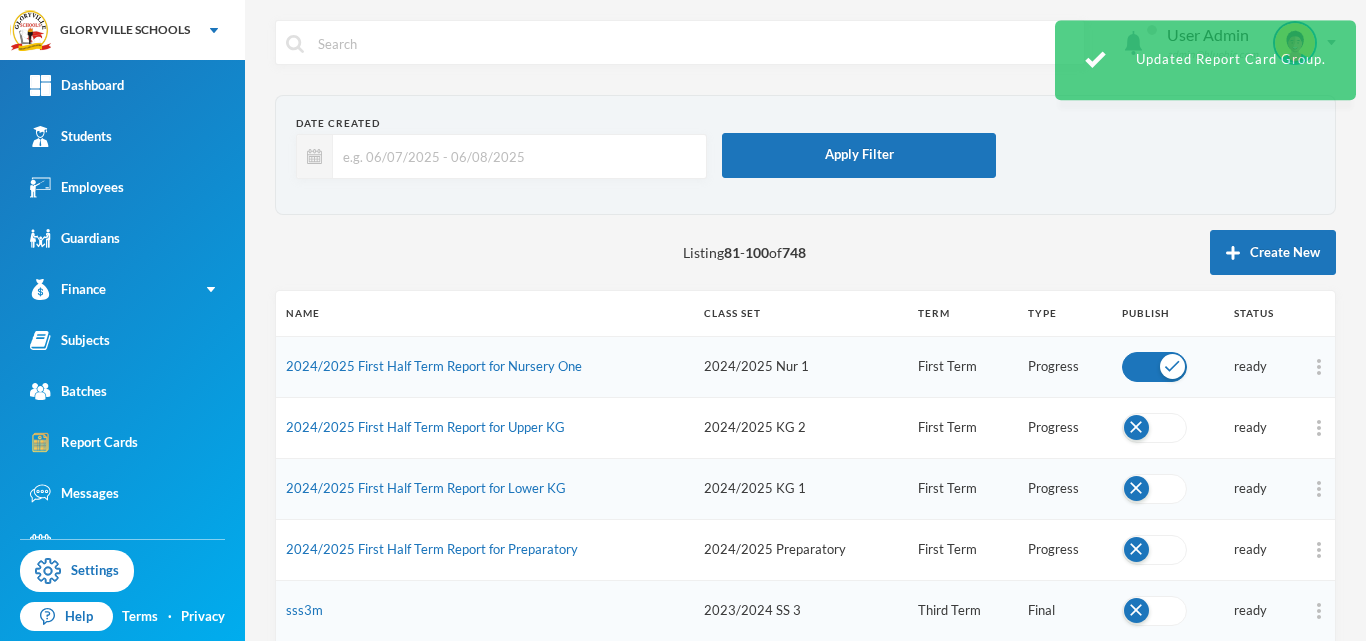 click at bounding box center (1154, 428) 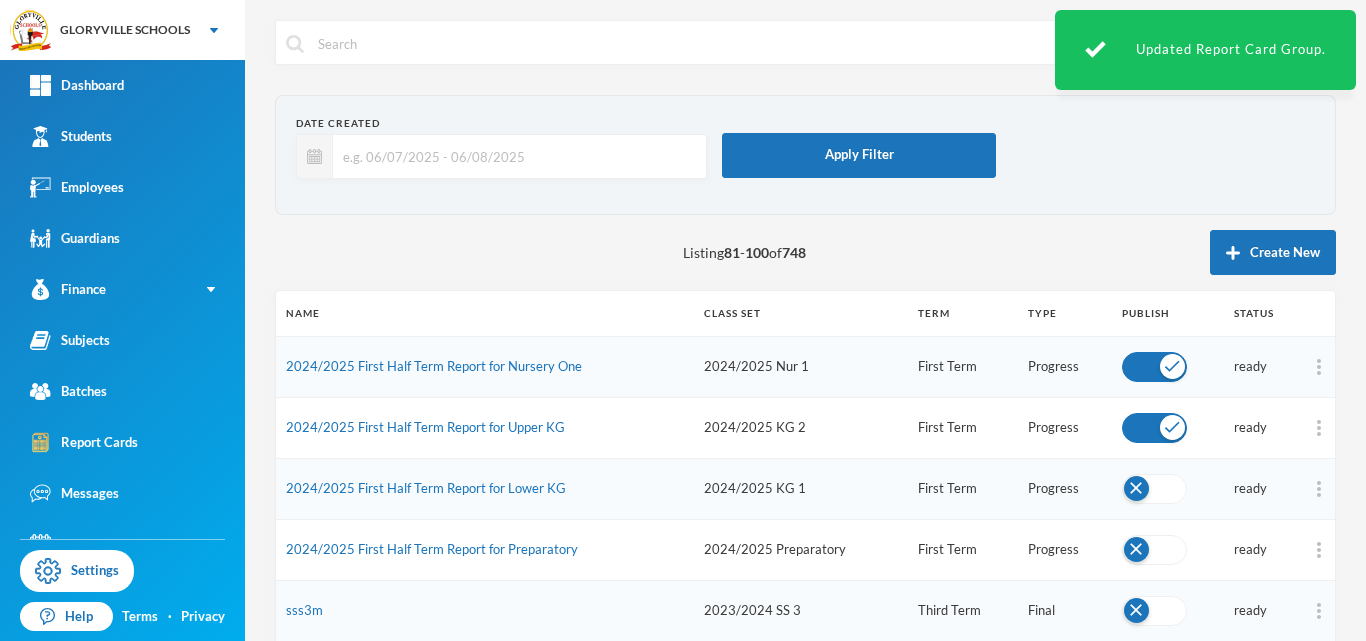 click at bounding box center (1154, 489) 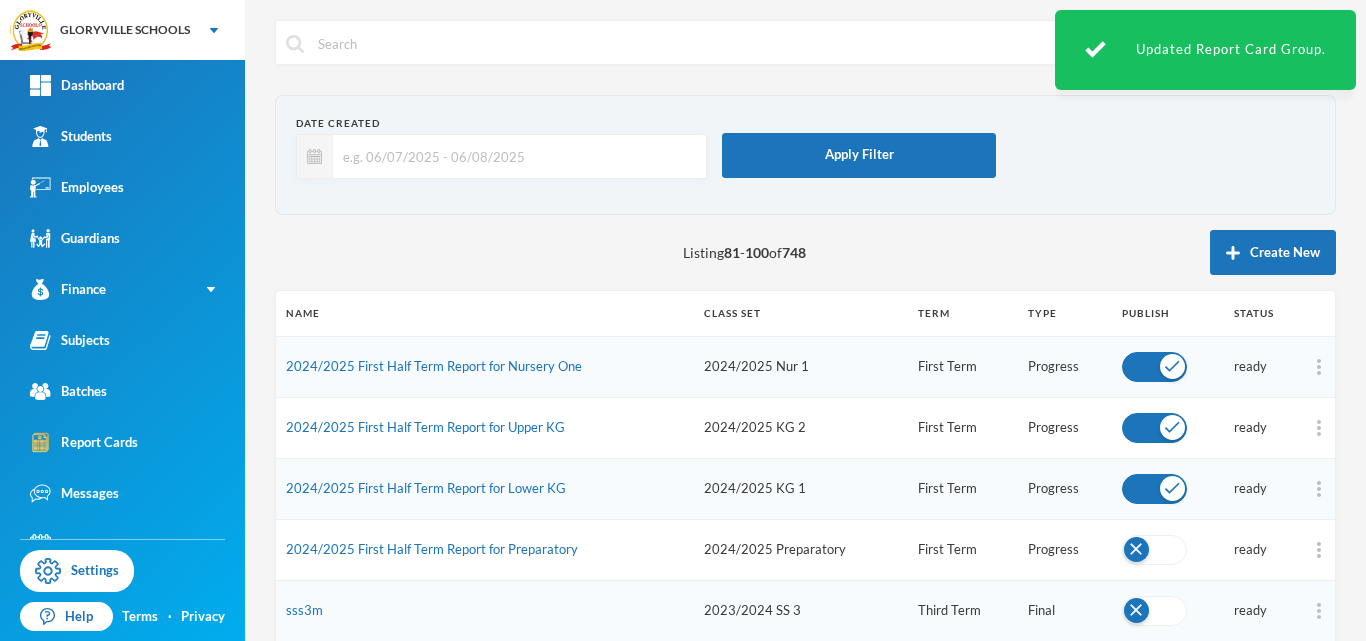 click at bounding box center (1154, 550) 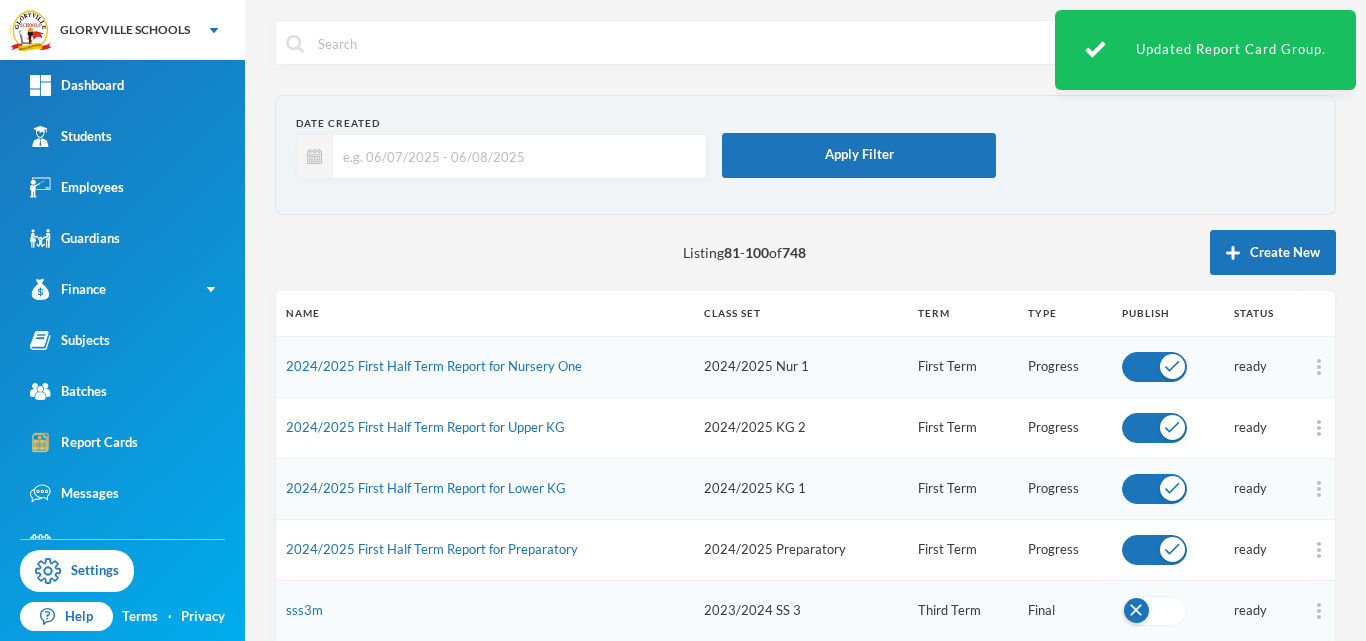 click at bounding box center [1154, 611] 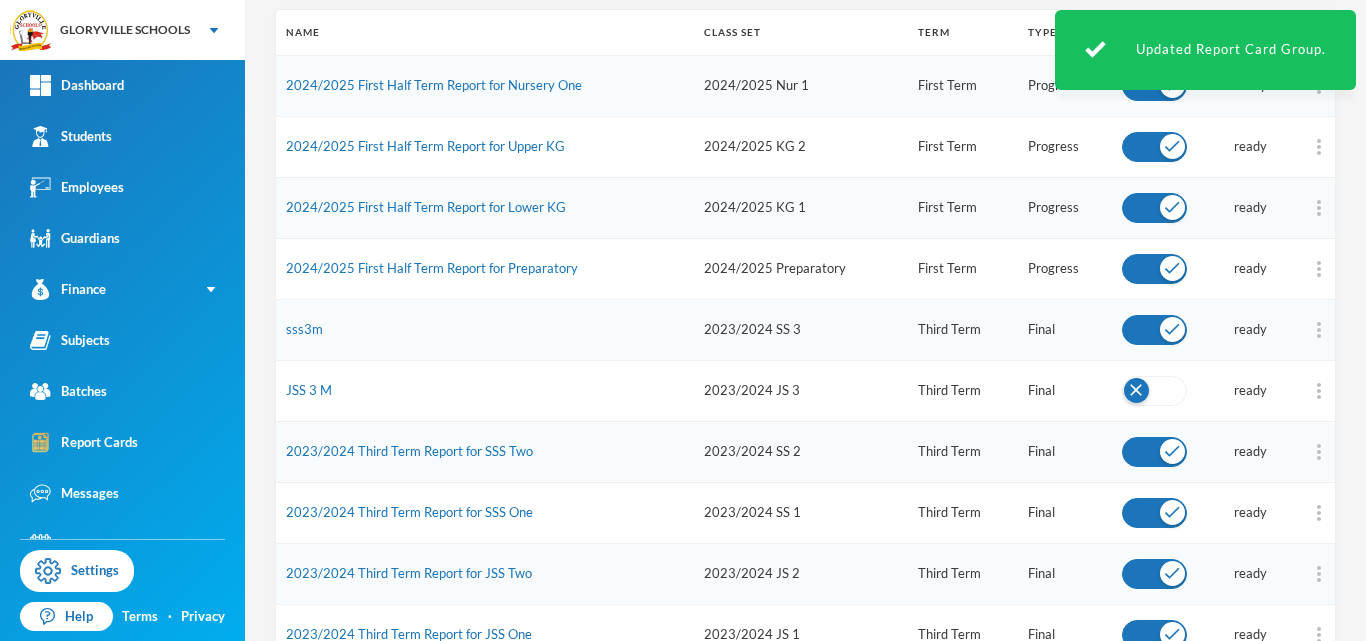 scroll, scrollTop: 289, scrollLeft: 0, axis: vertical 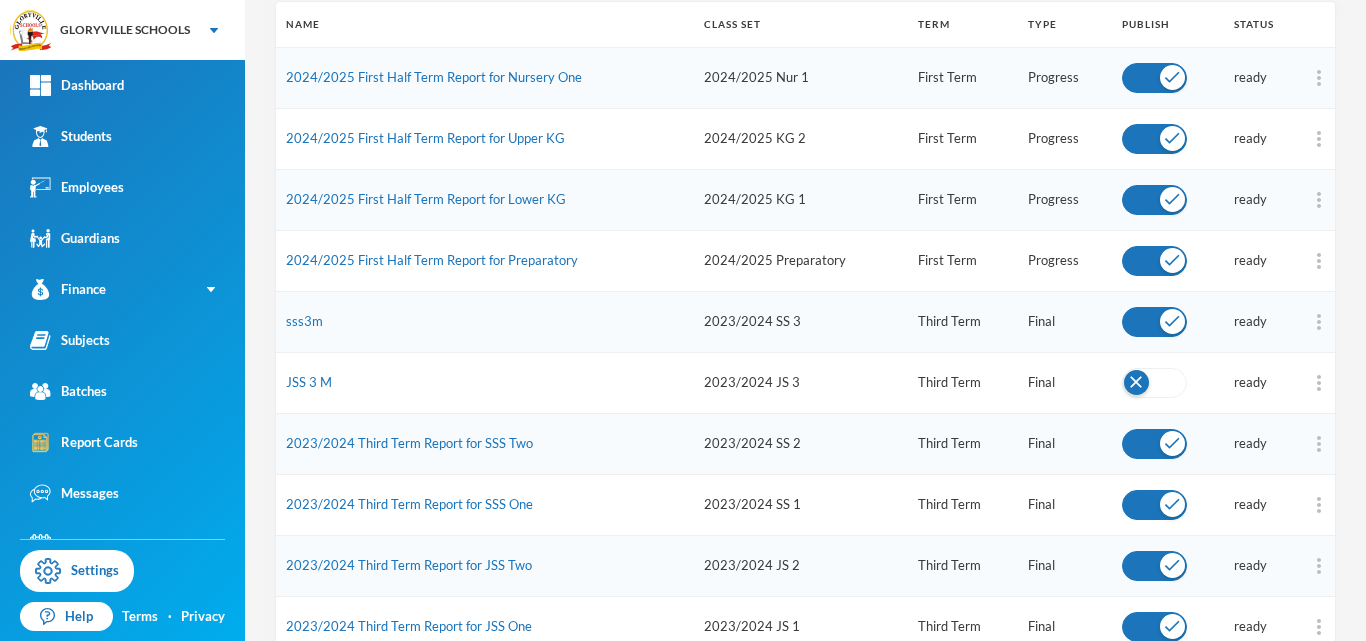 click at bounding box center (1154, 383) 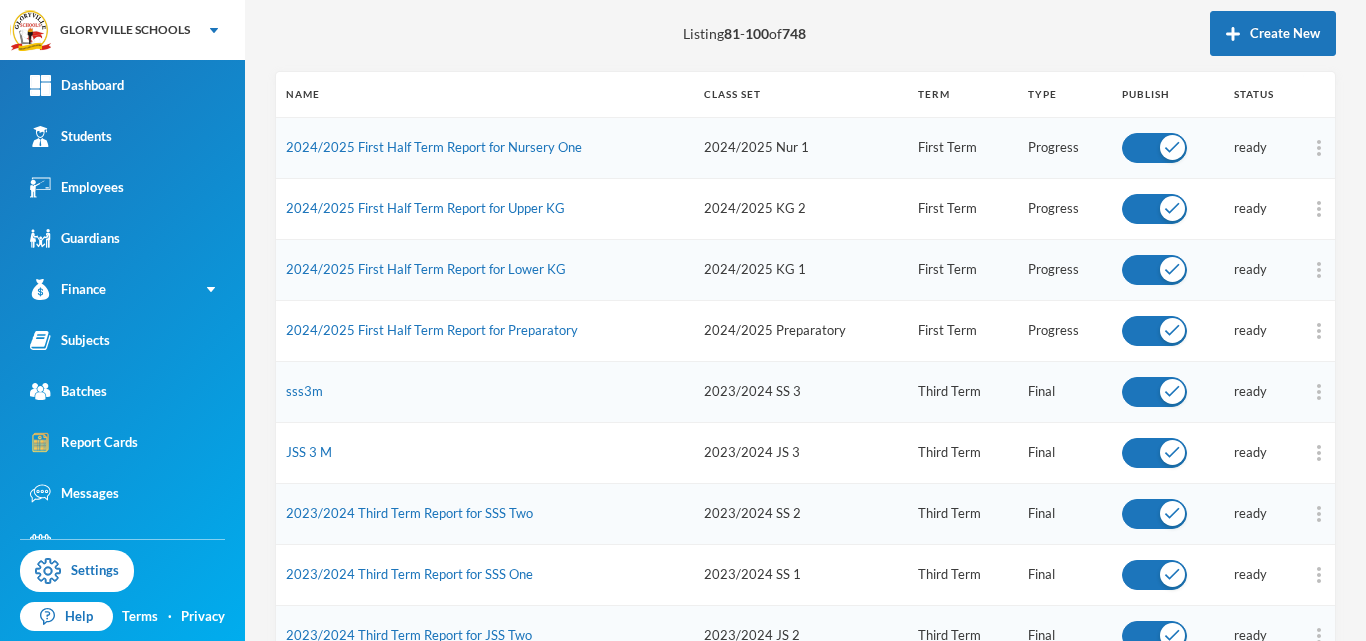 scroll, scrollTop: 0, scrollLeft: 0, axis: both 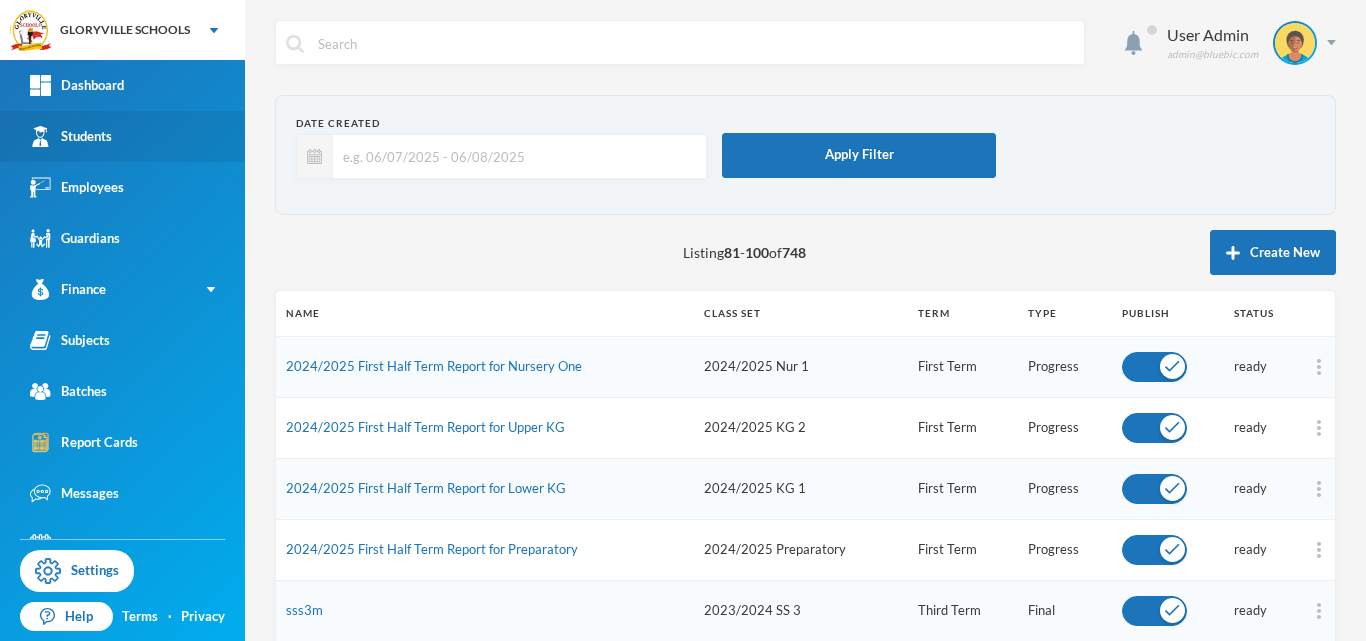 click on "Students" at bounding box center [71, 136] 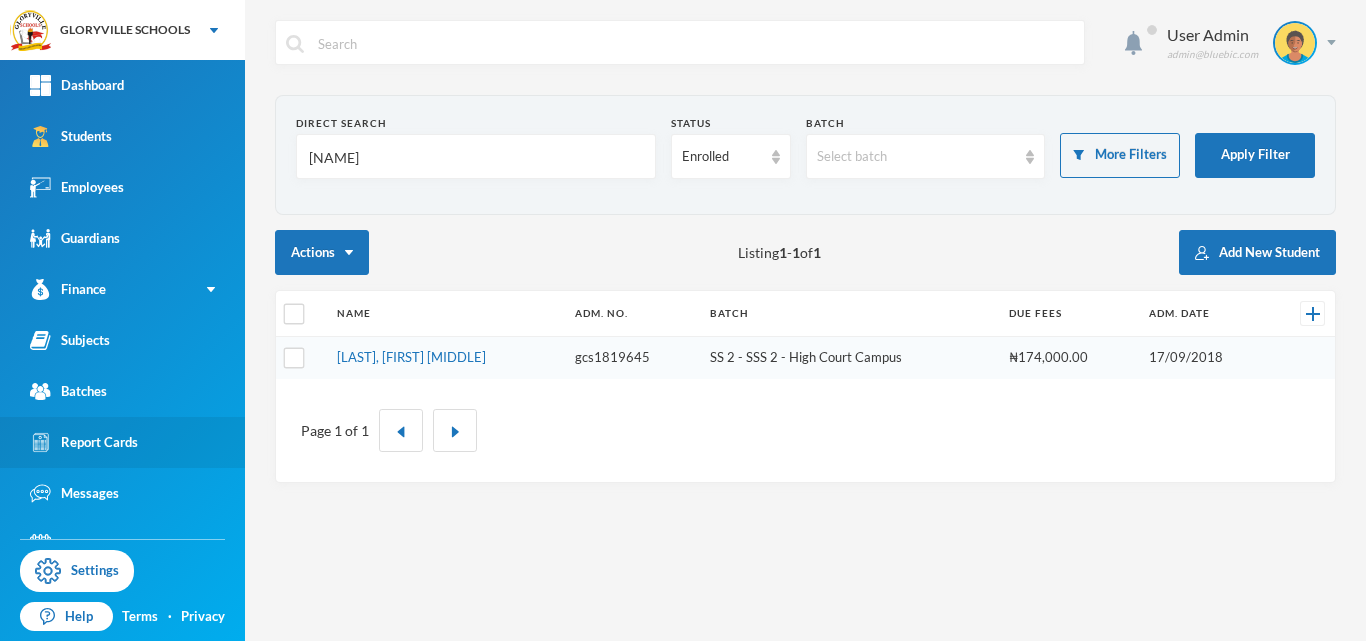 click on "Report Cards" at bounding box center [122, 442] 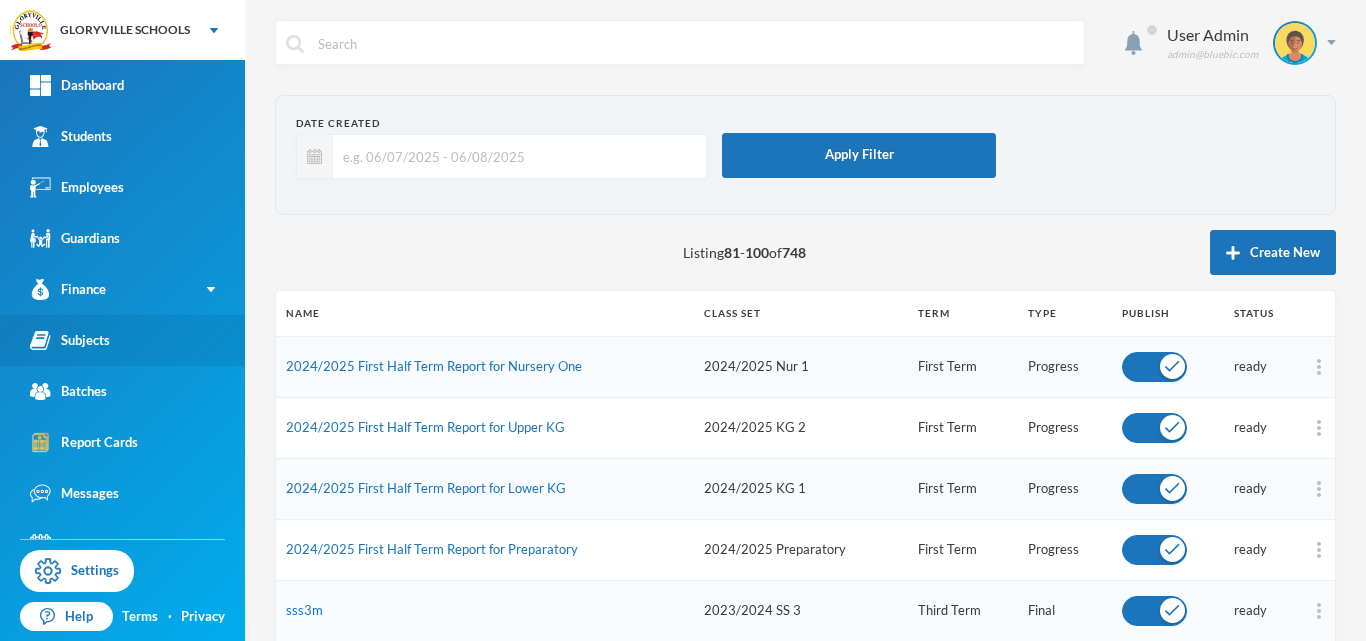 click on "Subjects" at bounding box center [122, 340] 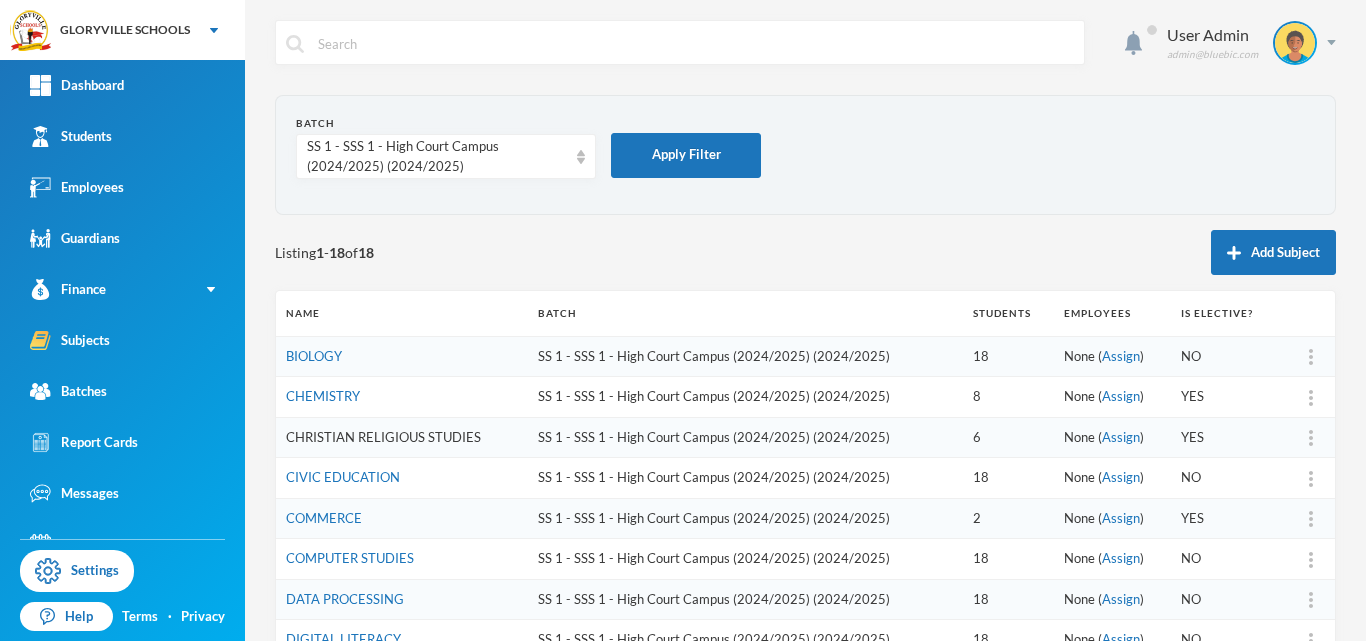 click on "CHRISTIAN RELIGIOUS STUDIES" at bounding box center [383, 437] 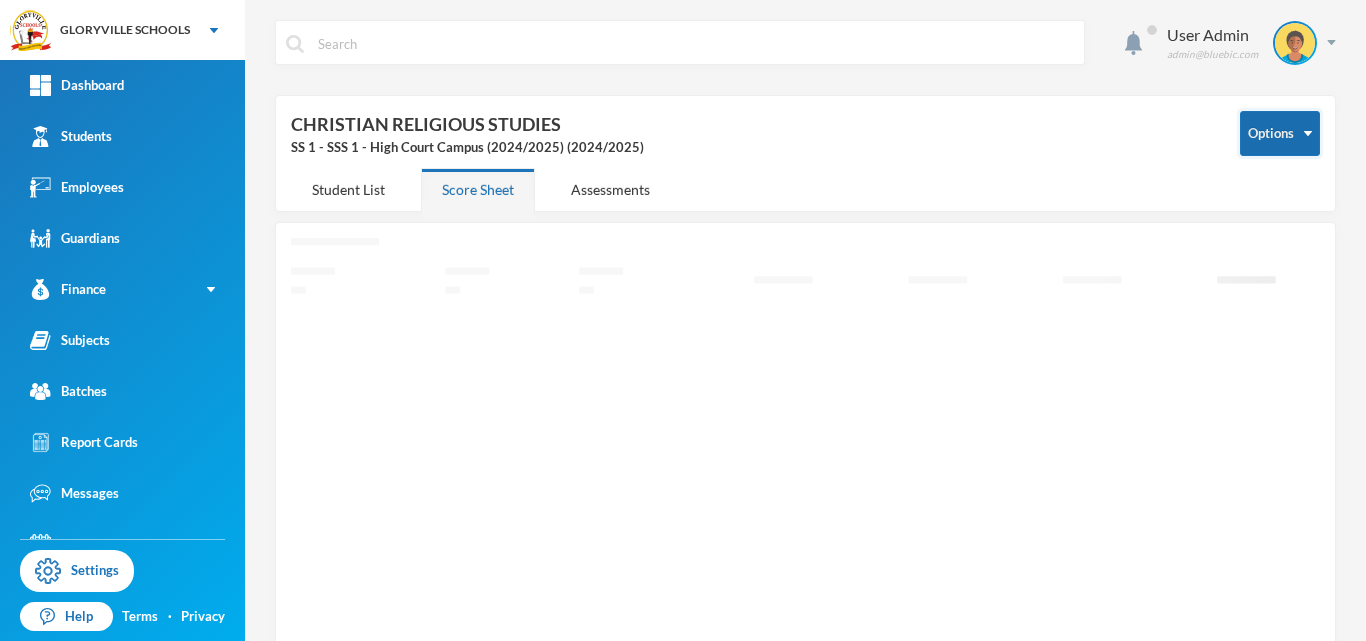 click on "Options" at bounding box center (1280, 133) 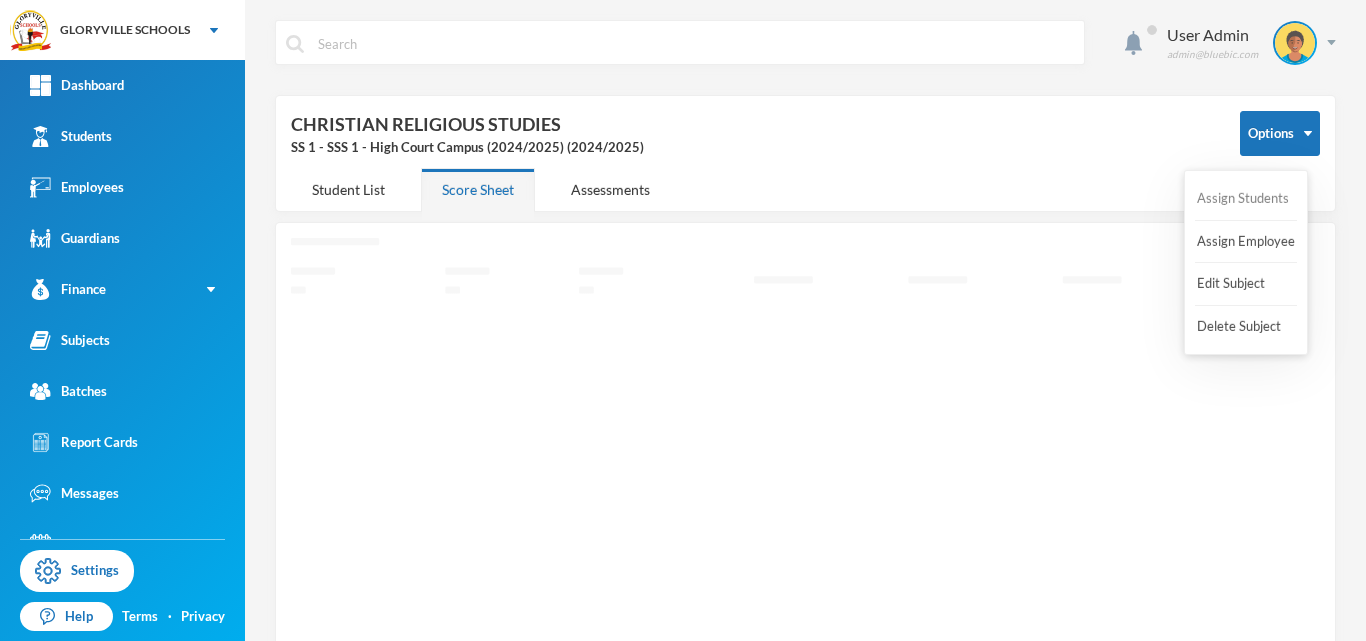 click on "Assign Students" at bounding box center [1243, 199] 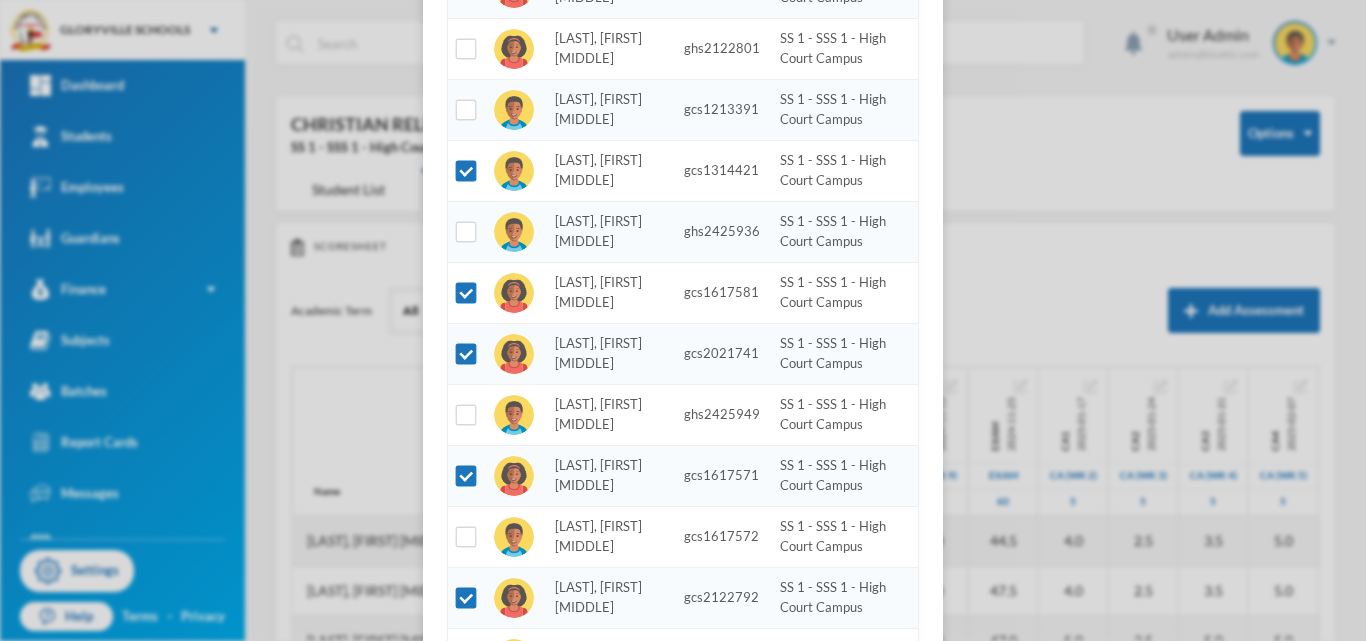 scroll, scrollTop: 575, scrollLeft: 0, axis: vertical 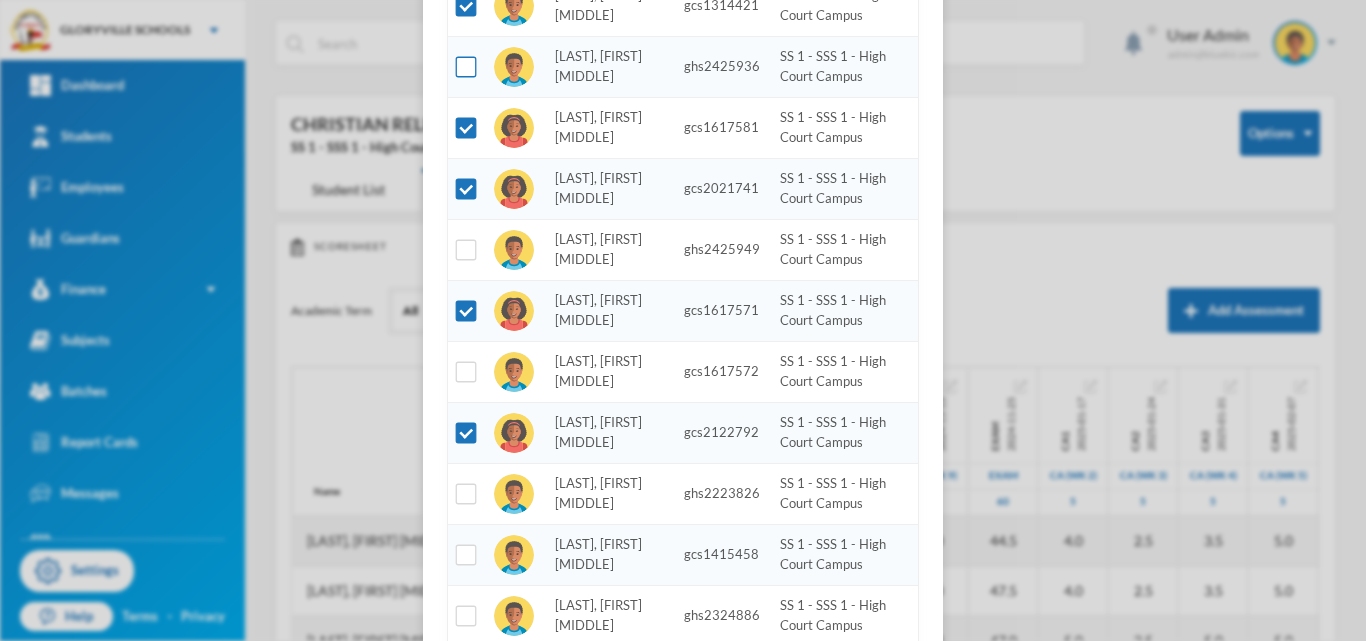 click at bounding box center (466, 67) 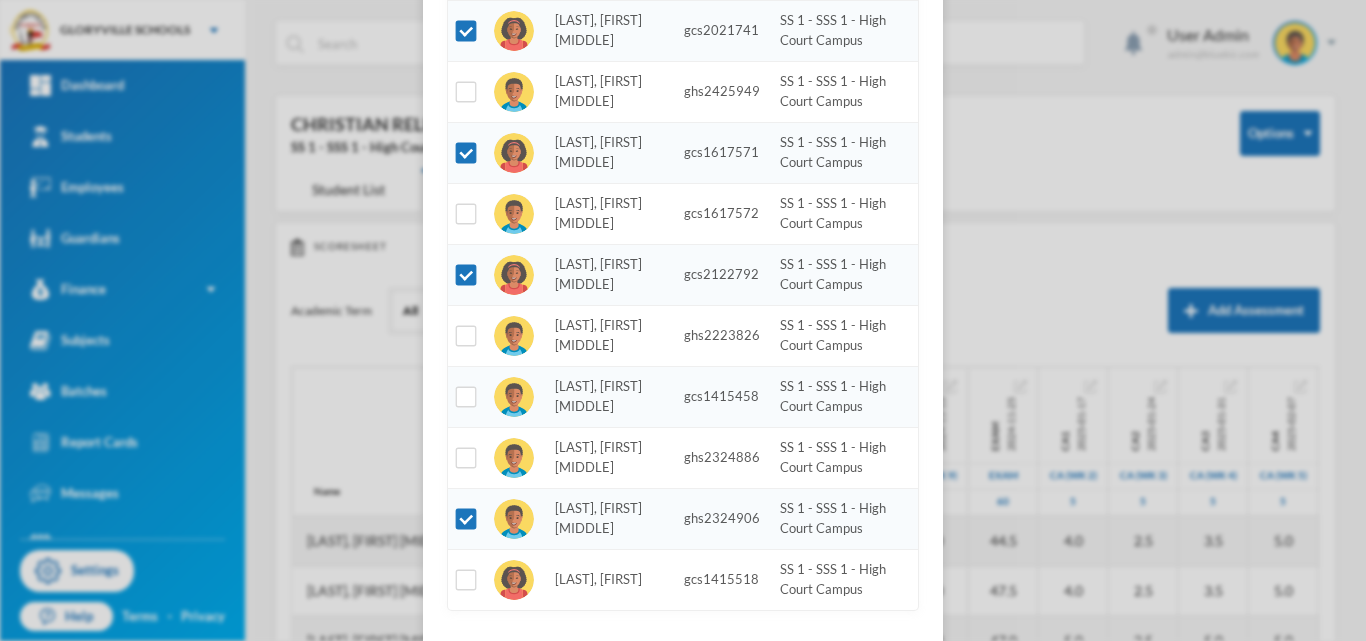 scroll, scrollTop: 828, scrollLeft: 0, axis: vertical 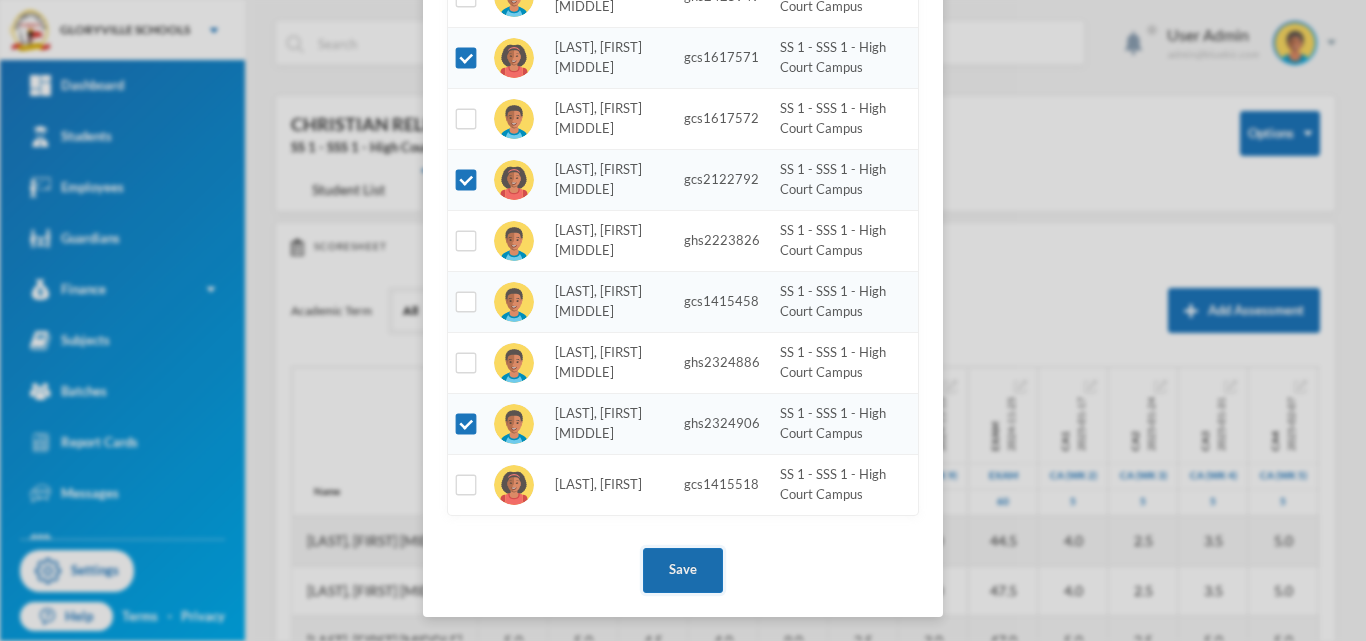 click on "Save" at bounding box center [683, 570] 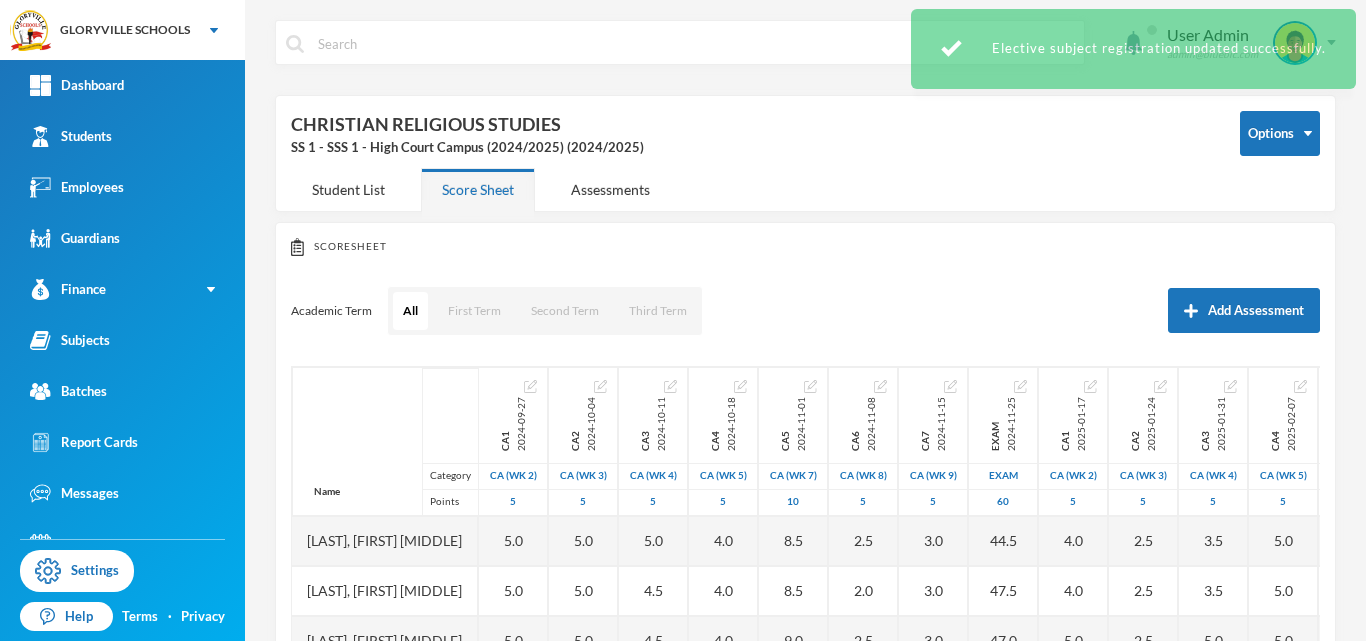 scroll, scrollTop: 728, scrollLeft: 0, axis: vertical 